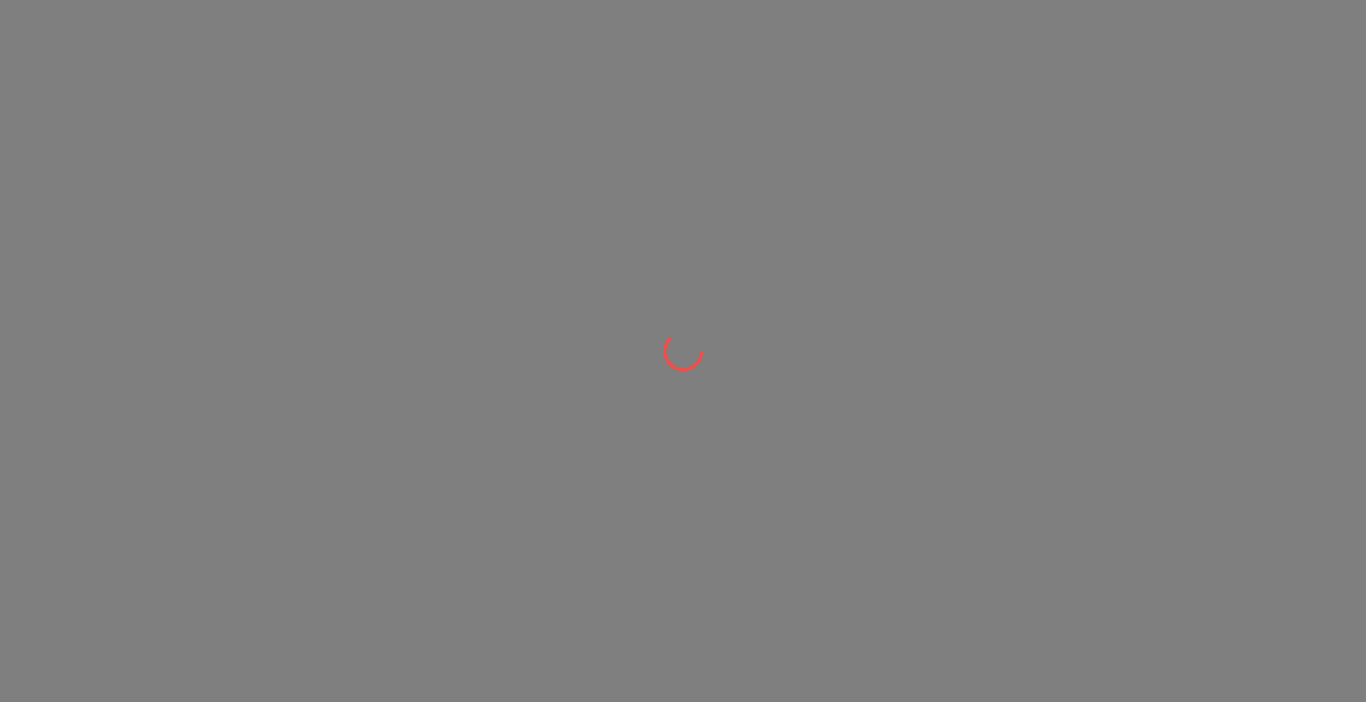 scroll, scrollTop: 0, scrollLeft: 0, axis: both 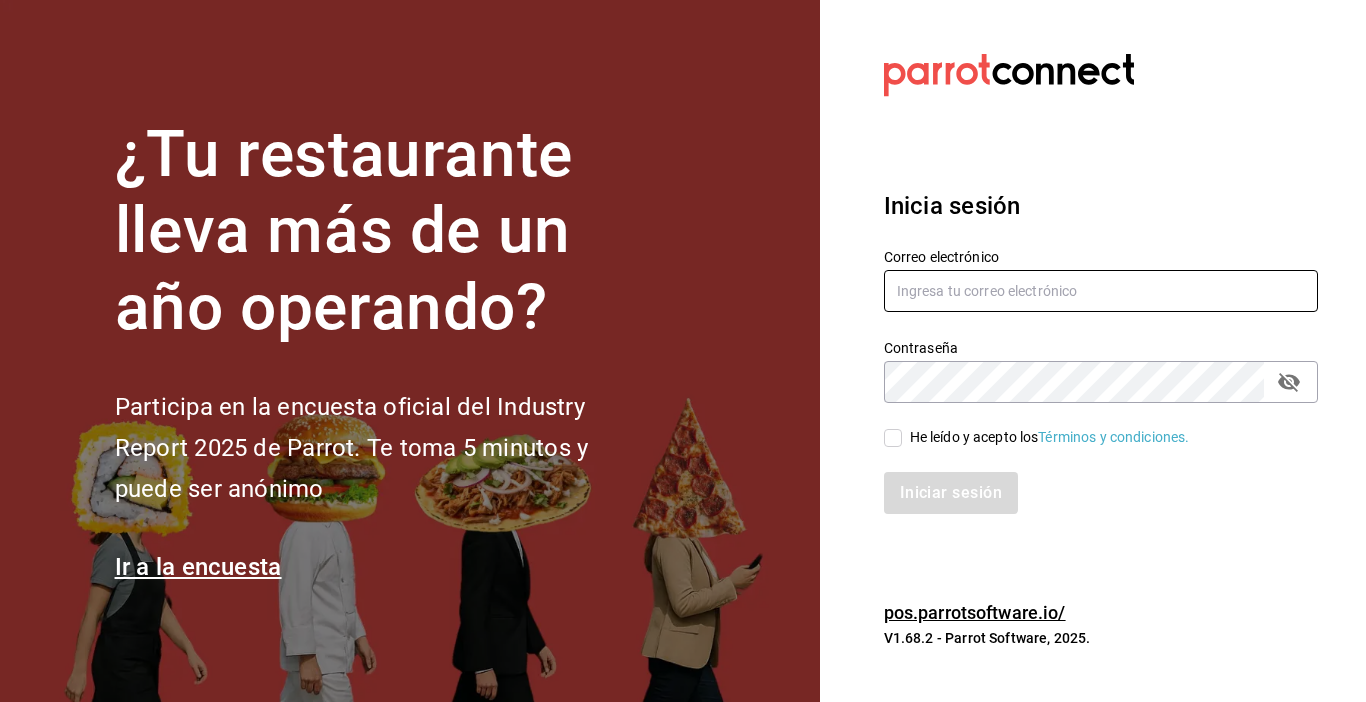 type on "[EMAIL]" 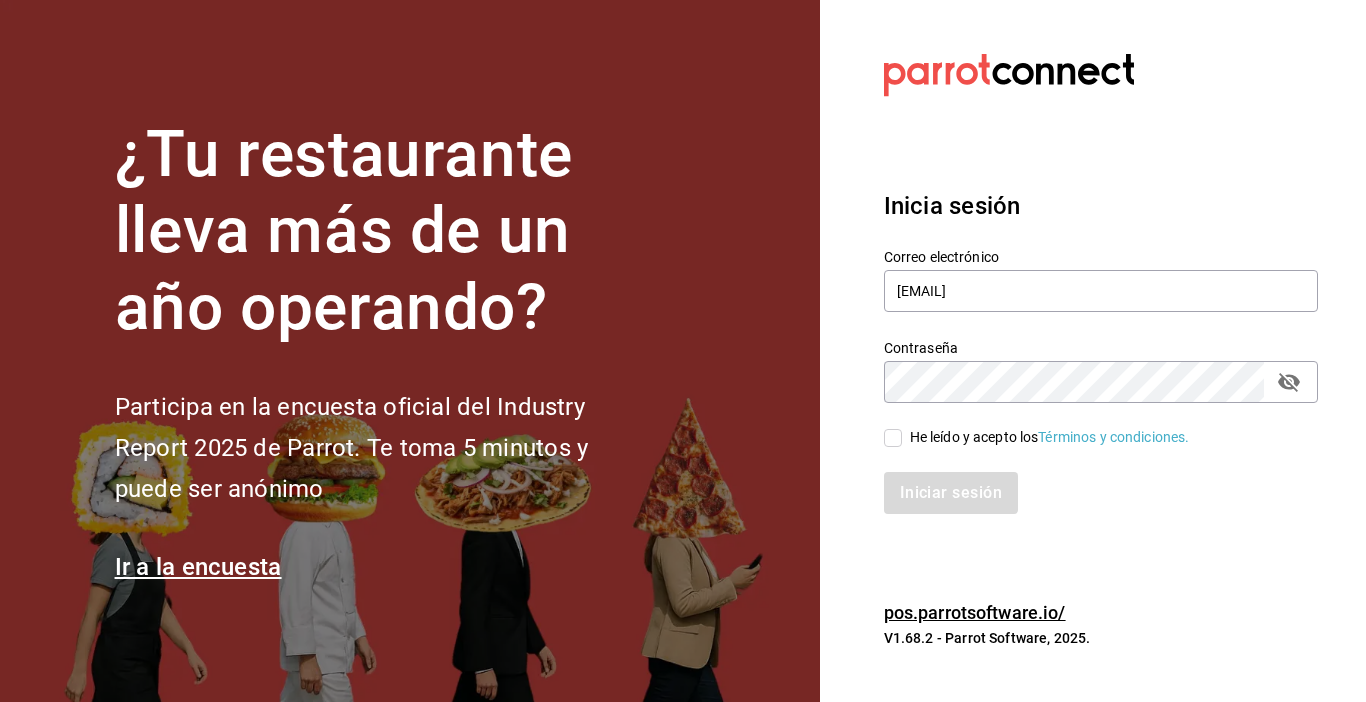 click on "He leído y acepto los  Términos y condiciones." at bounding box center [893, 438] 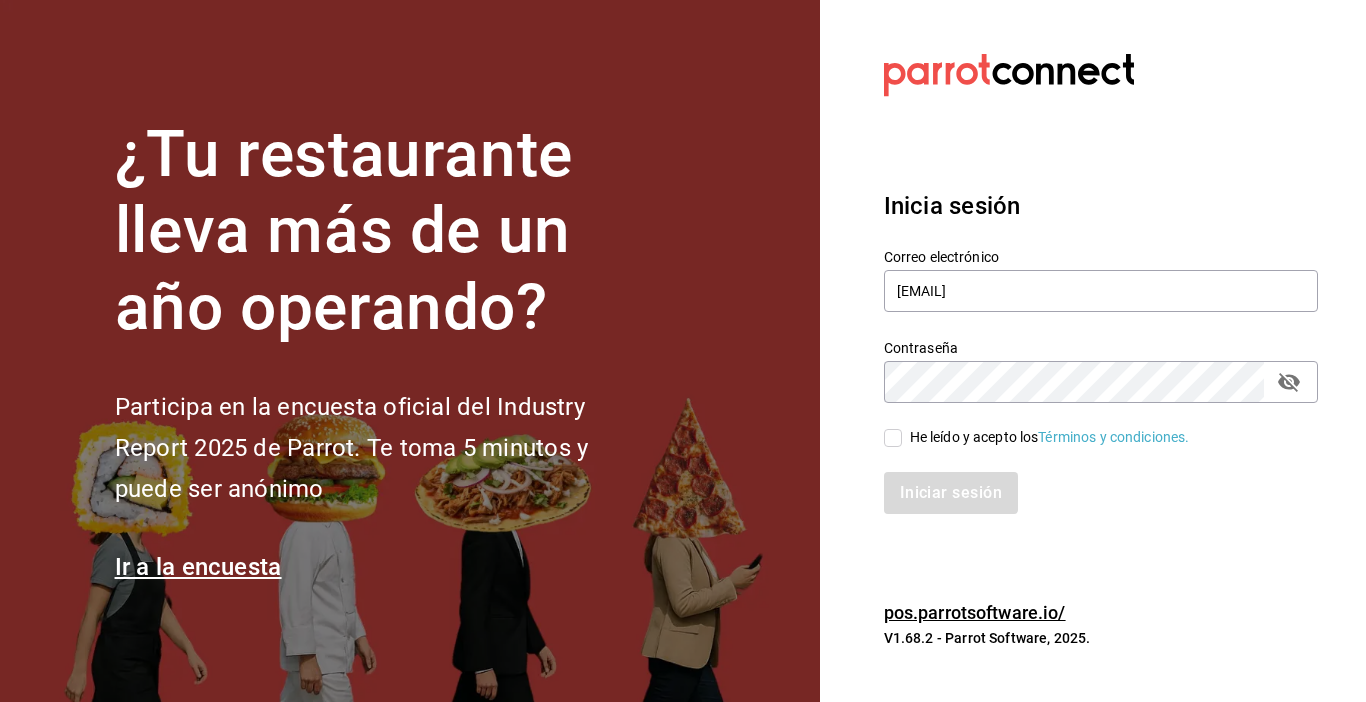 checkbox on "true" 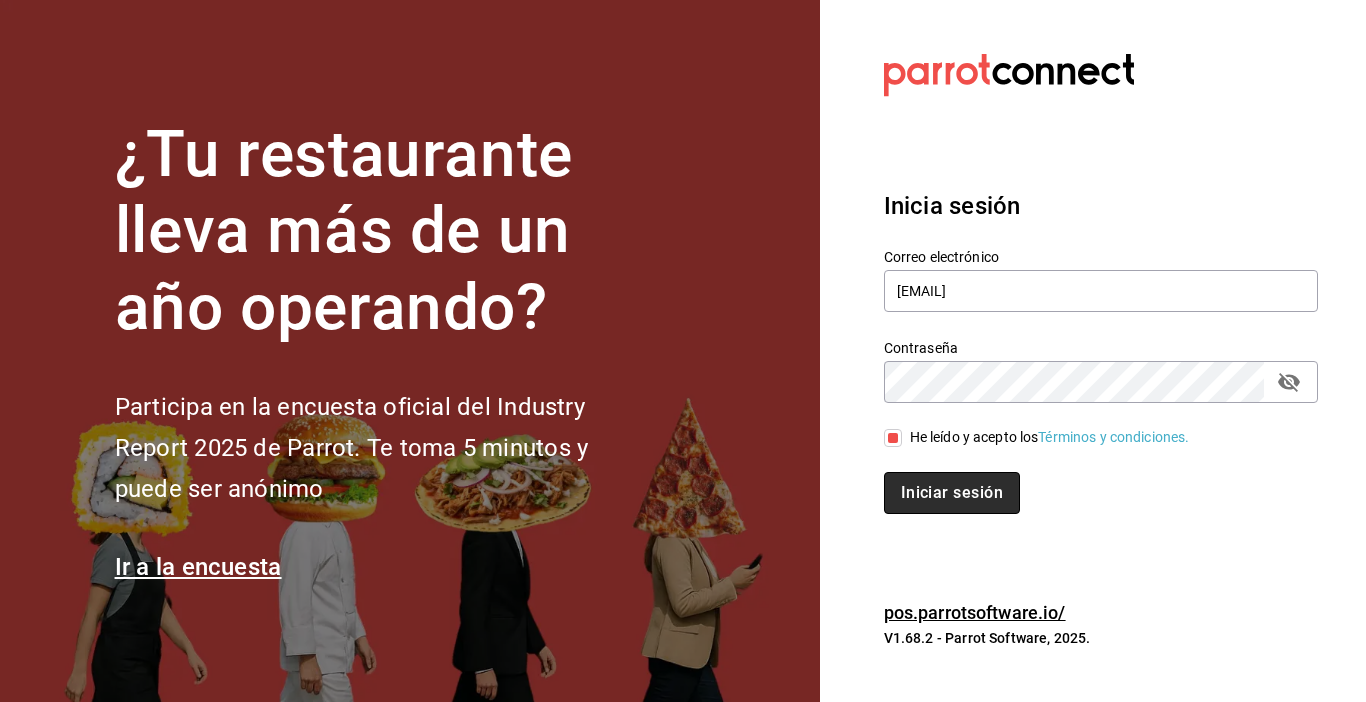 click on "Iniciar sesión" at bounding box center [952, 493] 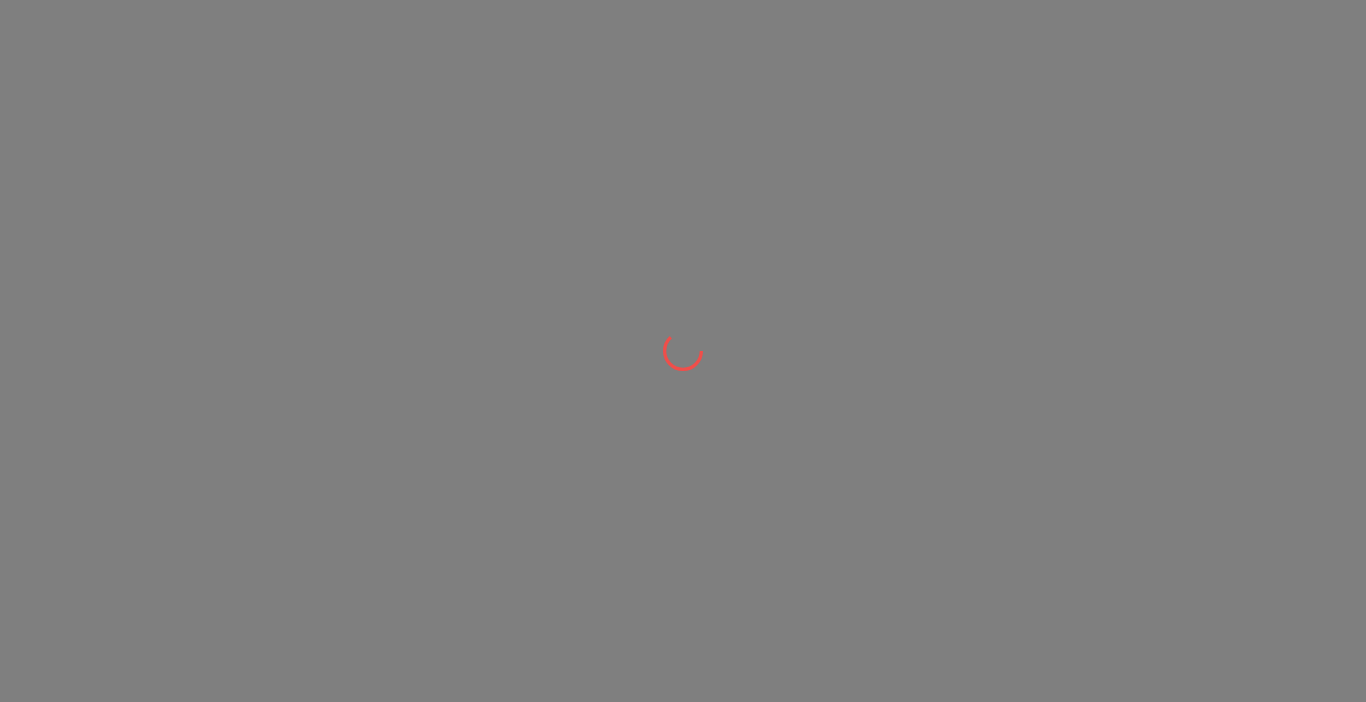 scroll, scrollTop: 0, scrollLeft: 0, axis: both 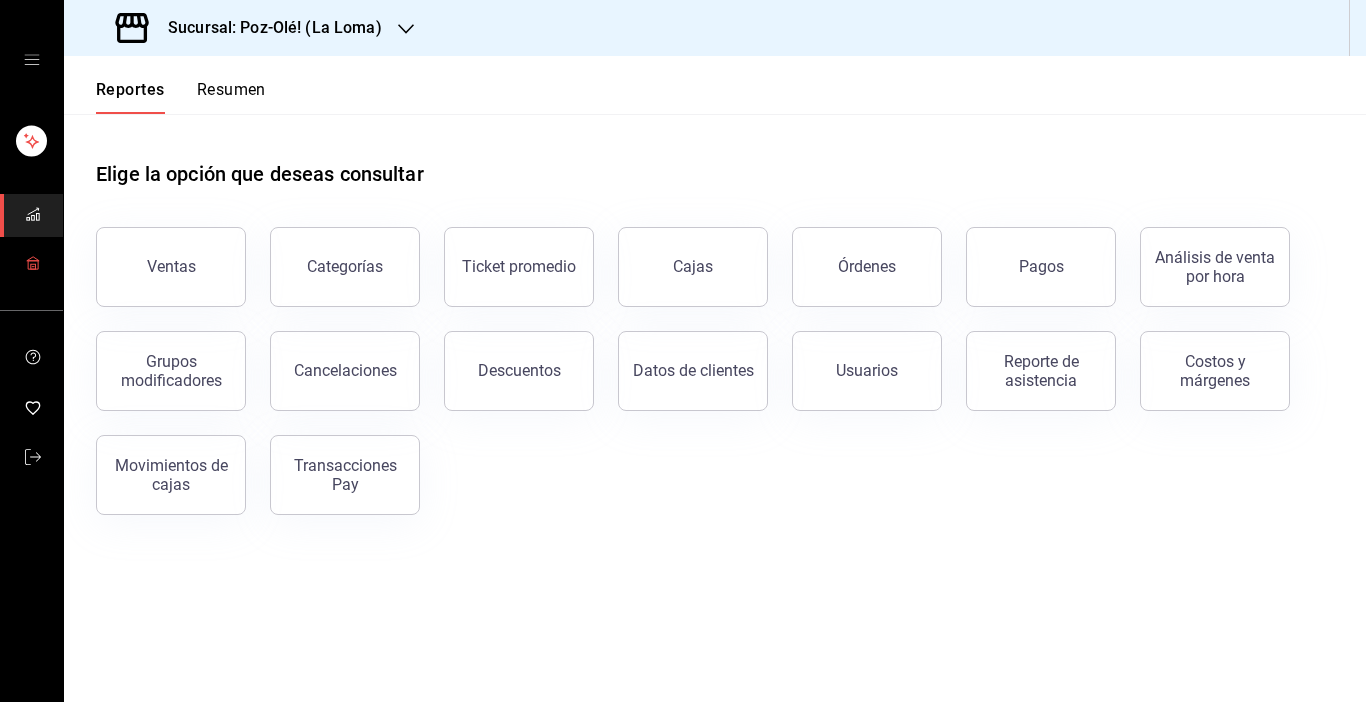click 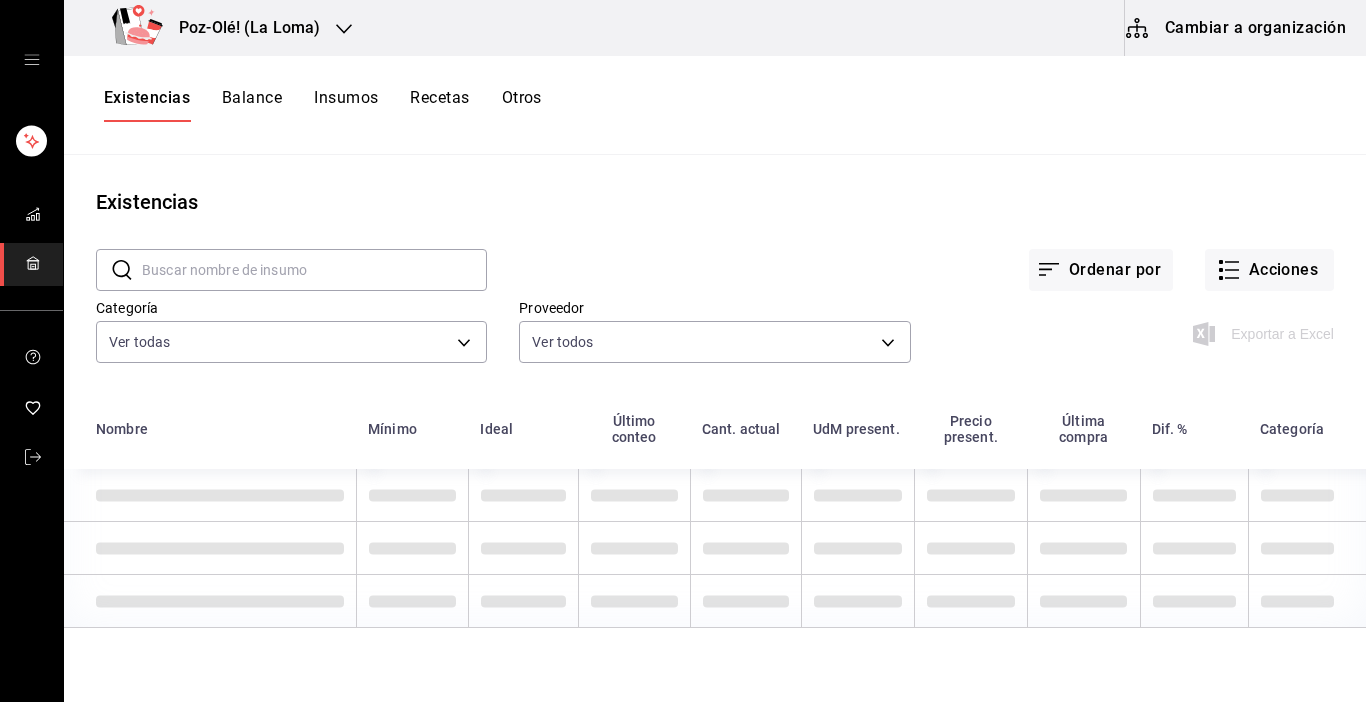 click on "Cambiar a organización" at bounding box center (1237, 28) 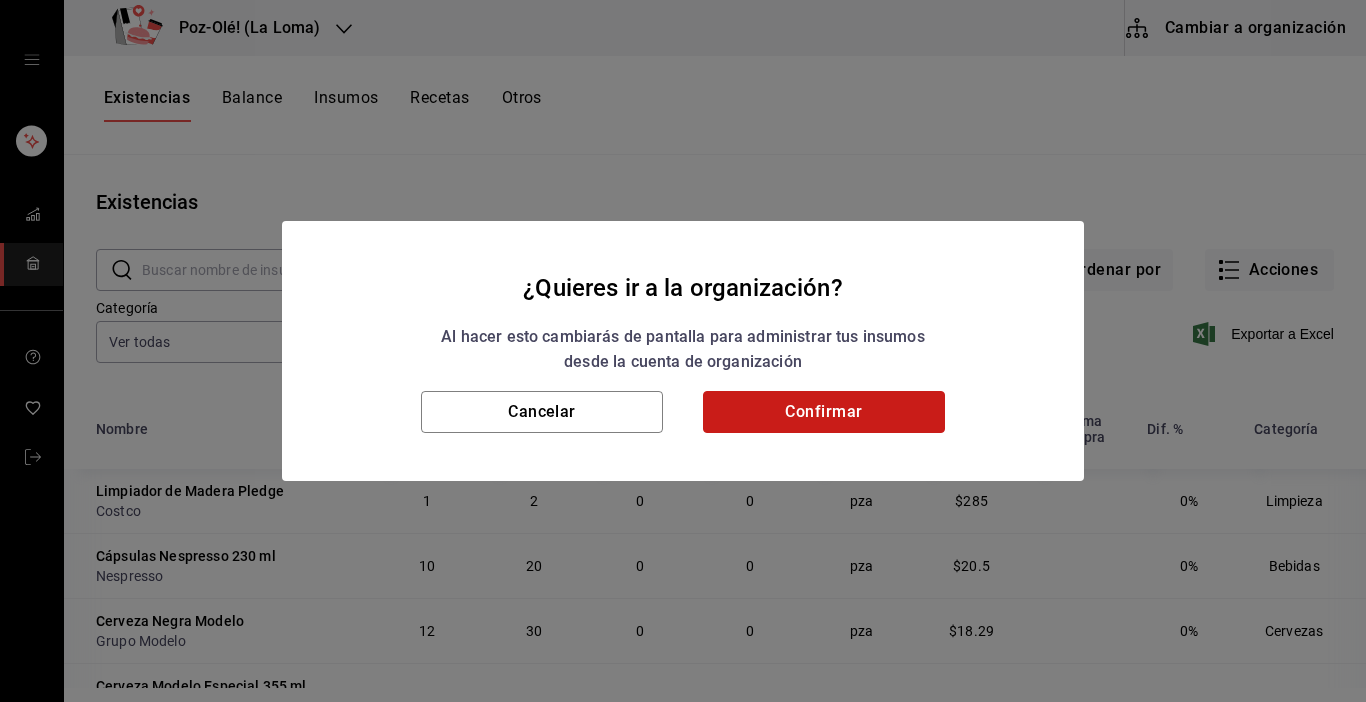 click on "Confirmar" at bounding box center [824, 412] 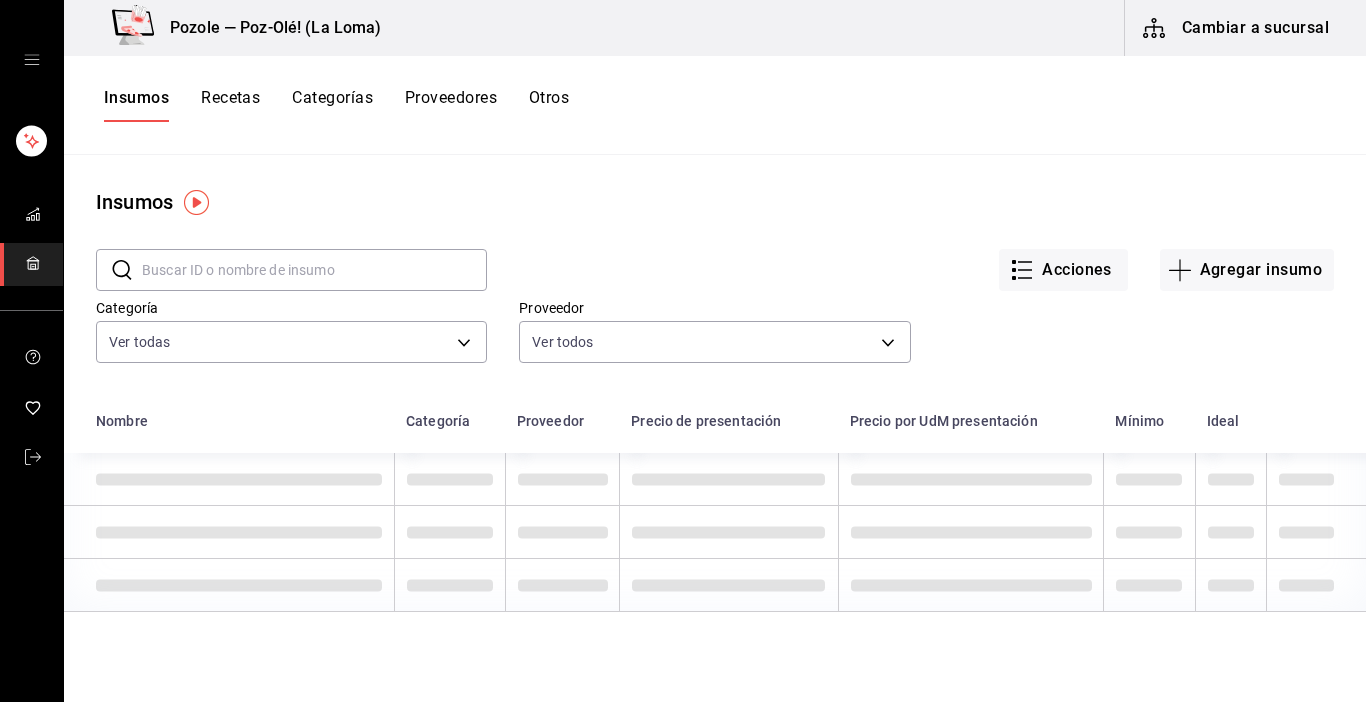 click on "Otros" at bounding box center (549, 105) 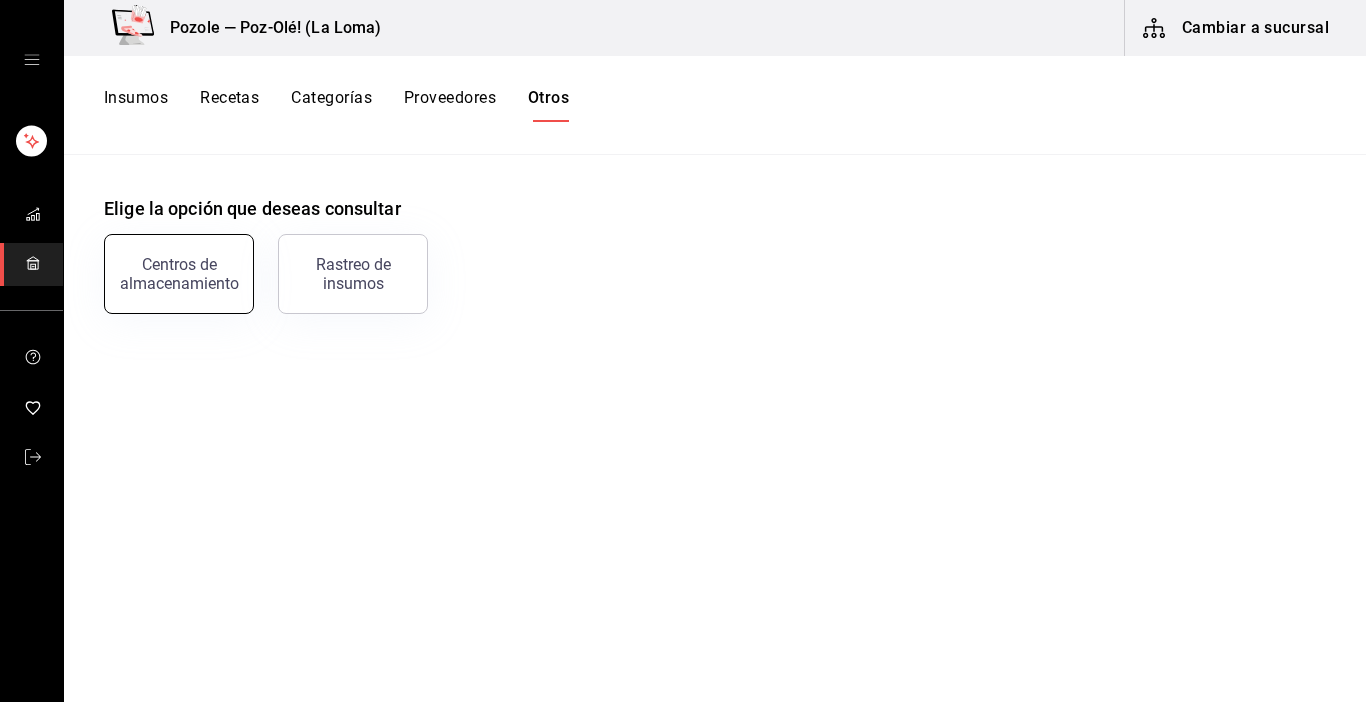 click on "Centros de almacenamiento" at bounding box center (179, 274) 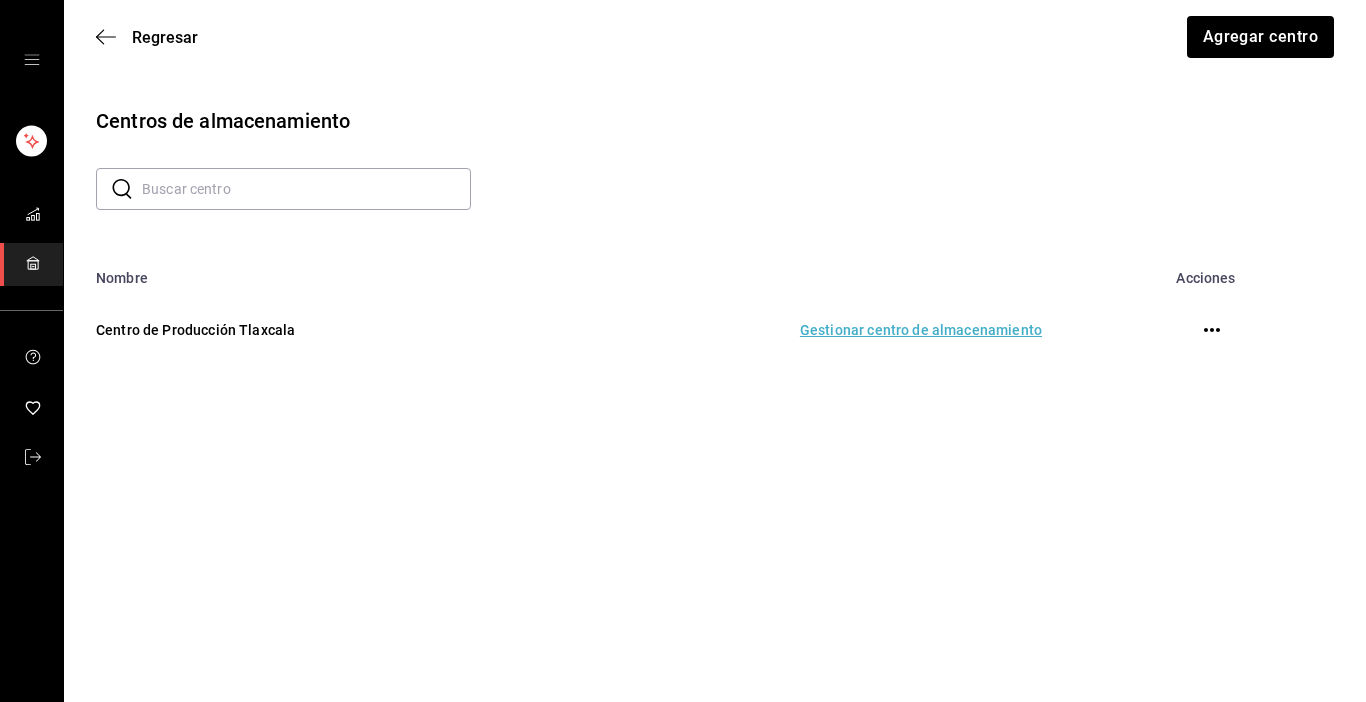 click on "Gestionar centro de almacenamiento" at bounding box center (799, 330) 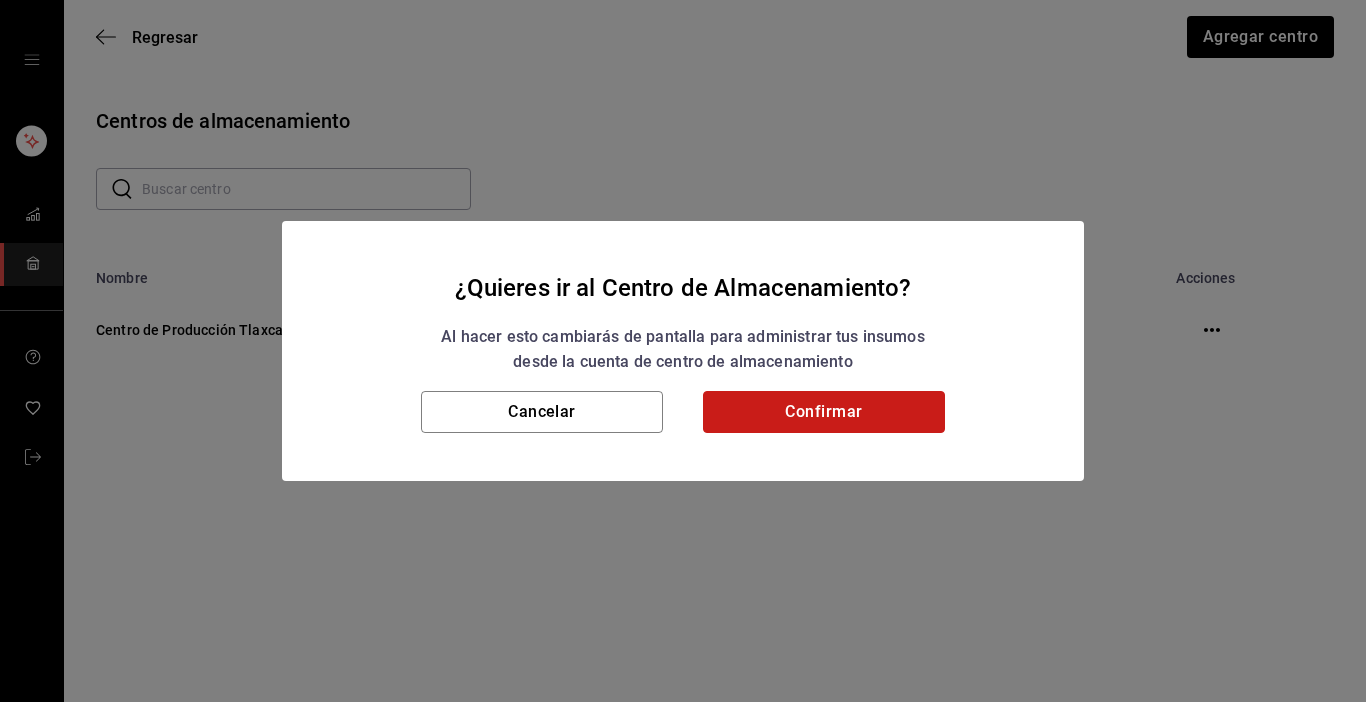 click on "Confirmar" at bounding box center (824, 412) 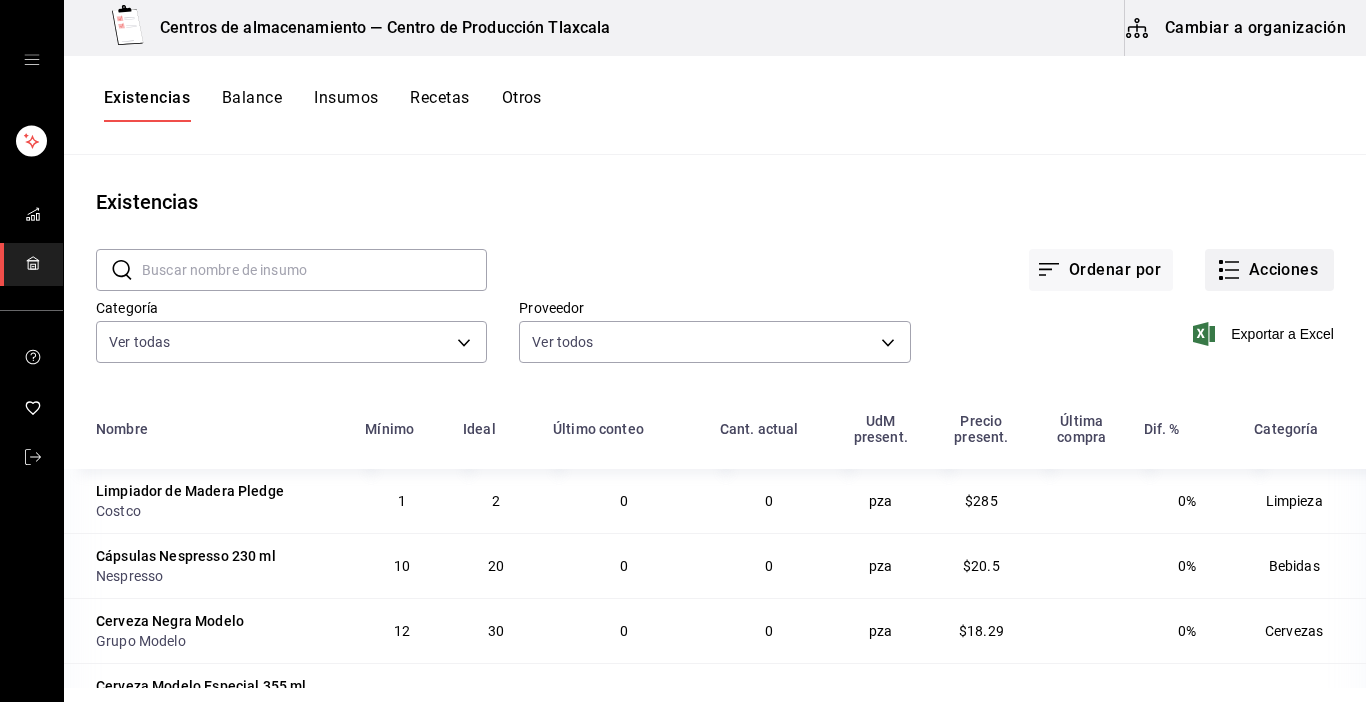 click on "Acciones" at bounding box center [1269, 270] 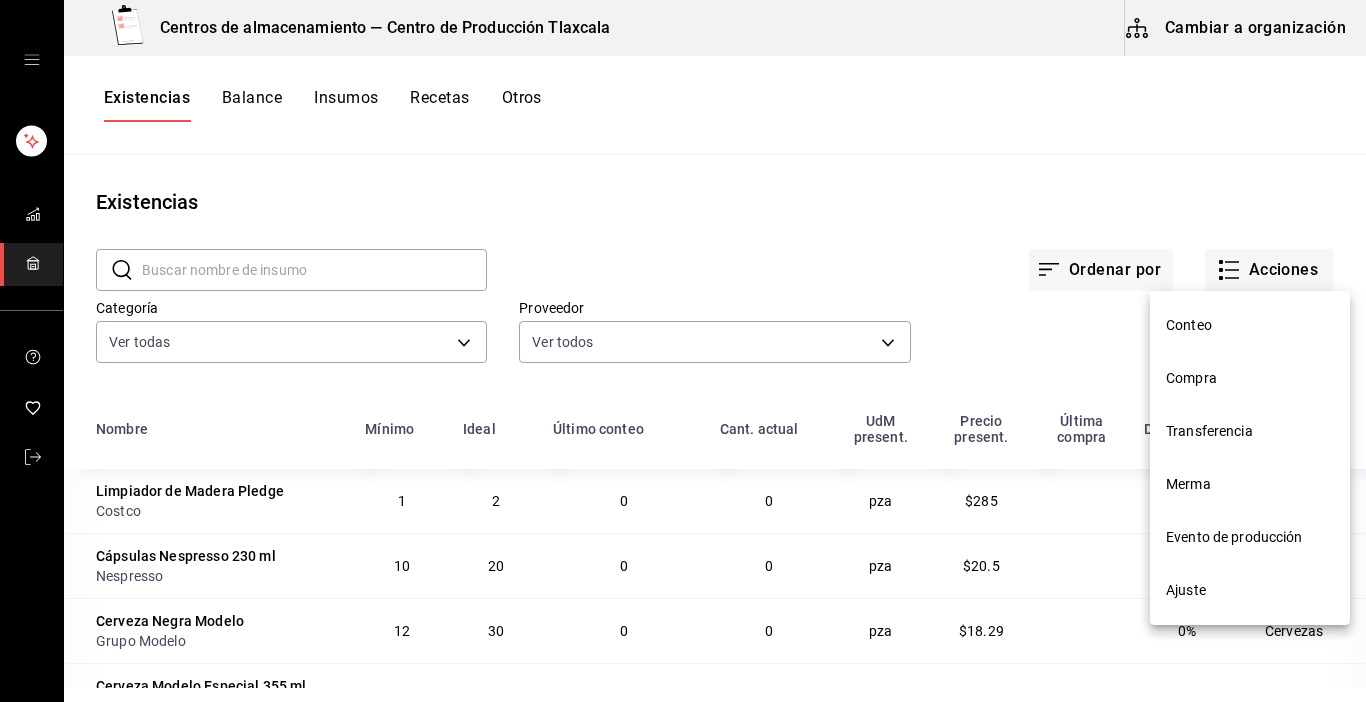 click on "Compra" at bounding box center [1250, 378] 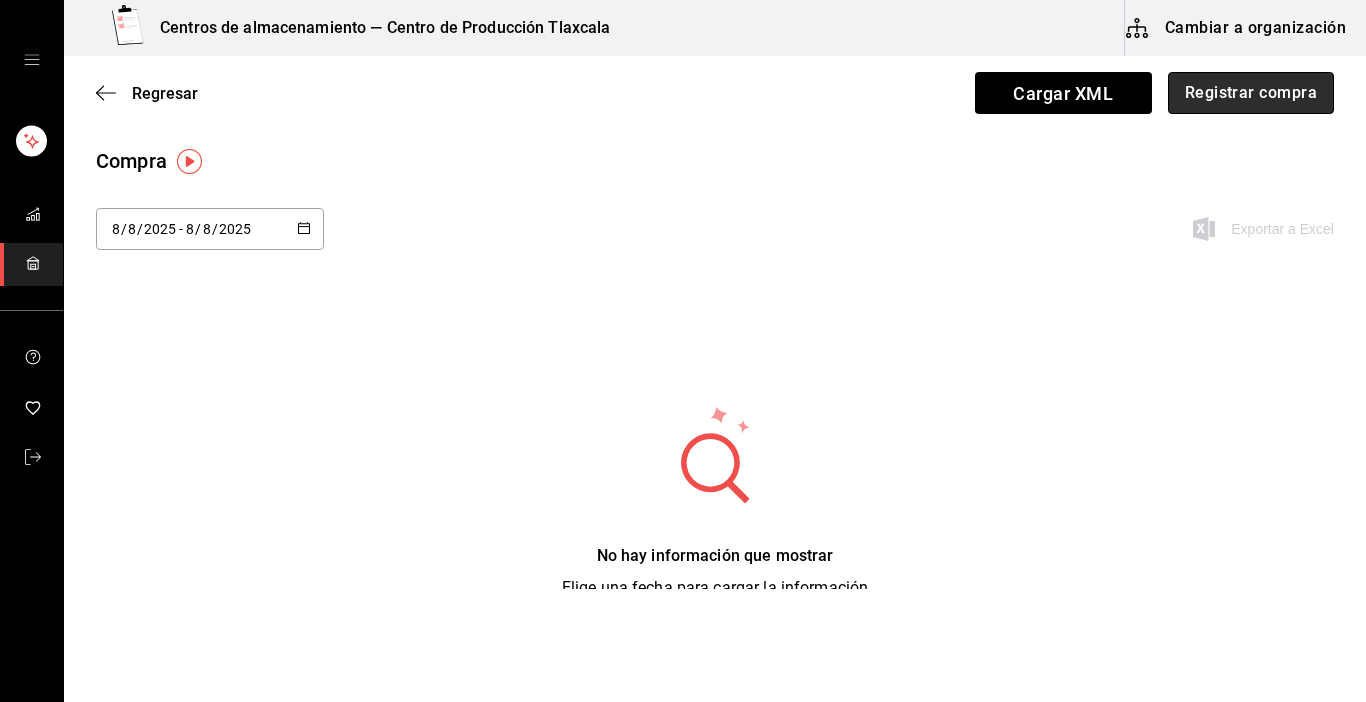 click on "Registrar compra" at bounding box center (1251, 93) 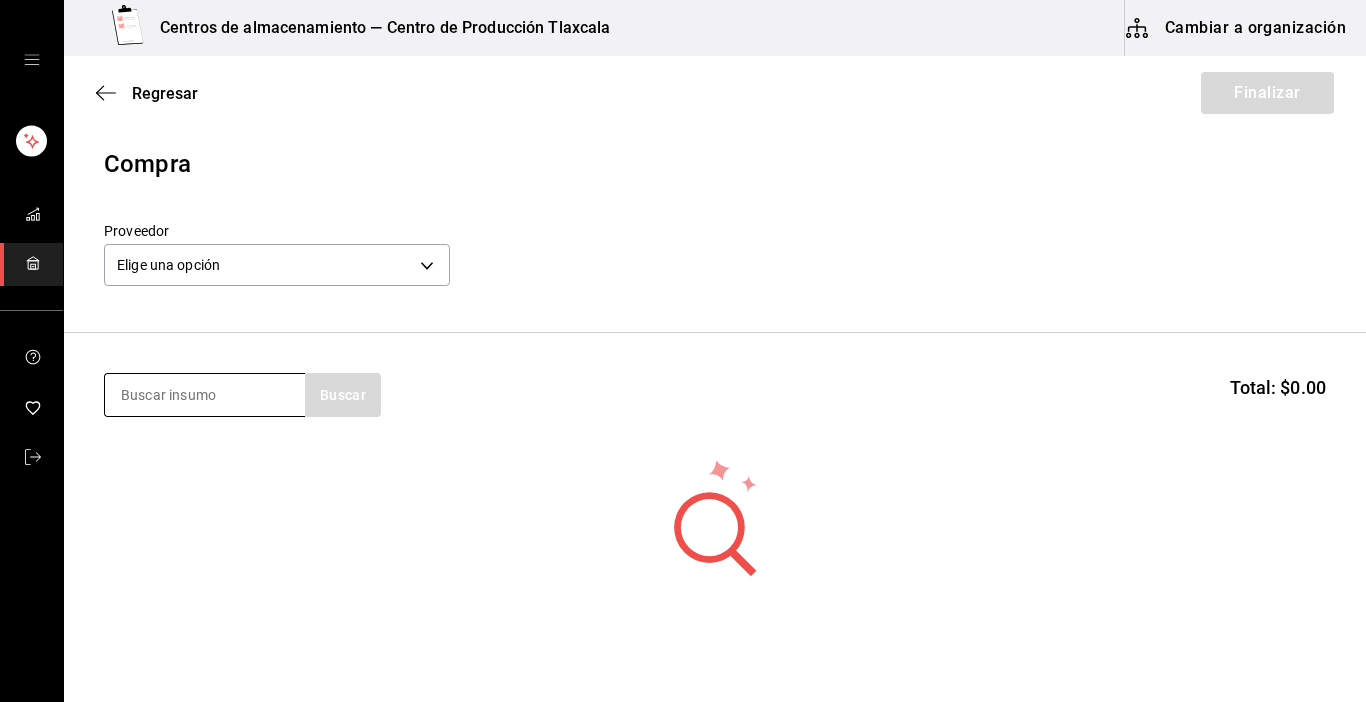 click at bounding box center (205, 395) 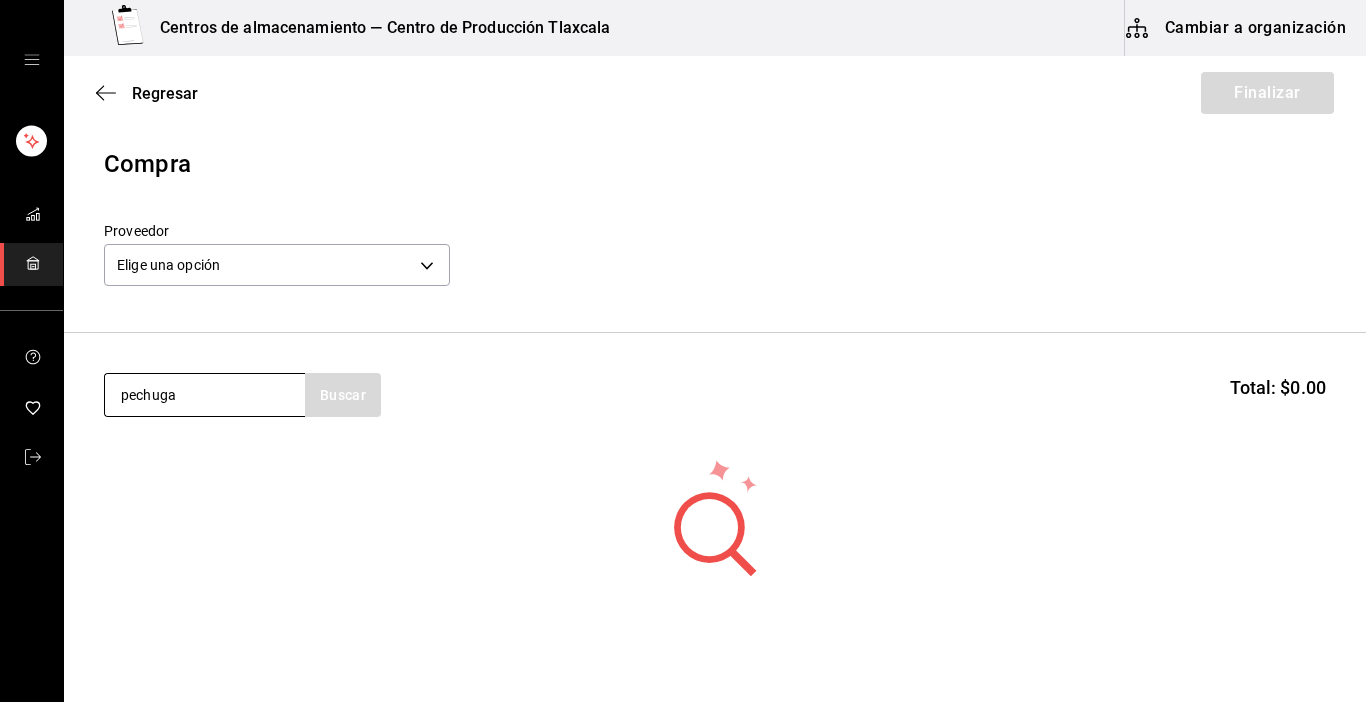 type on "pechuga" 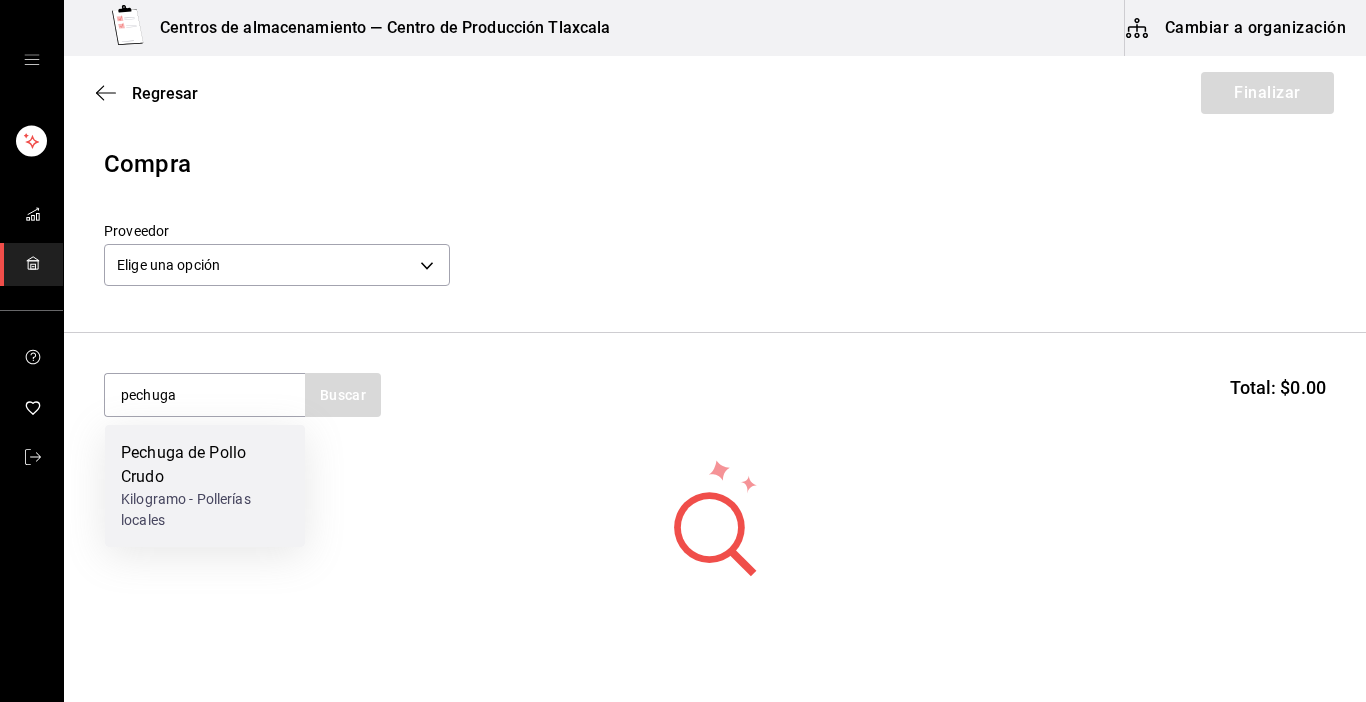 click on "Pechuga de Pollo Crudo Kilogramo - Pollerías locales" at bounding box center (205, 486) 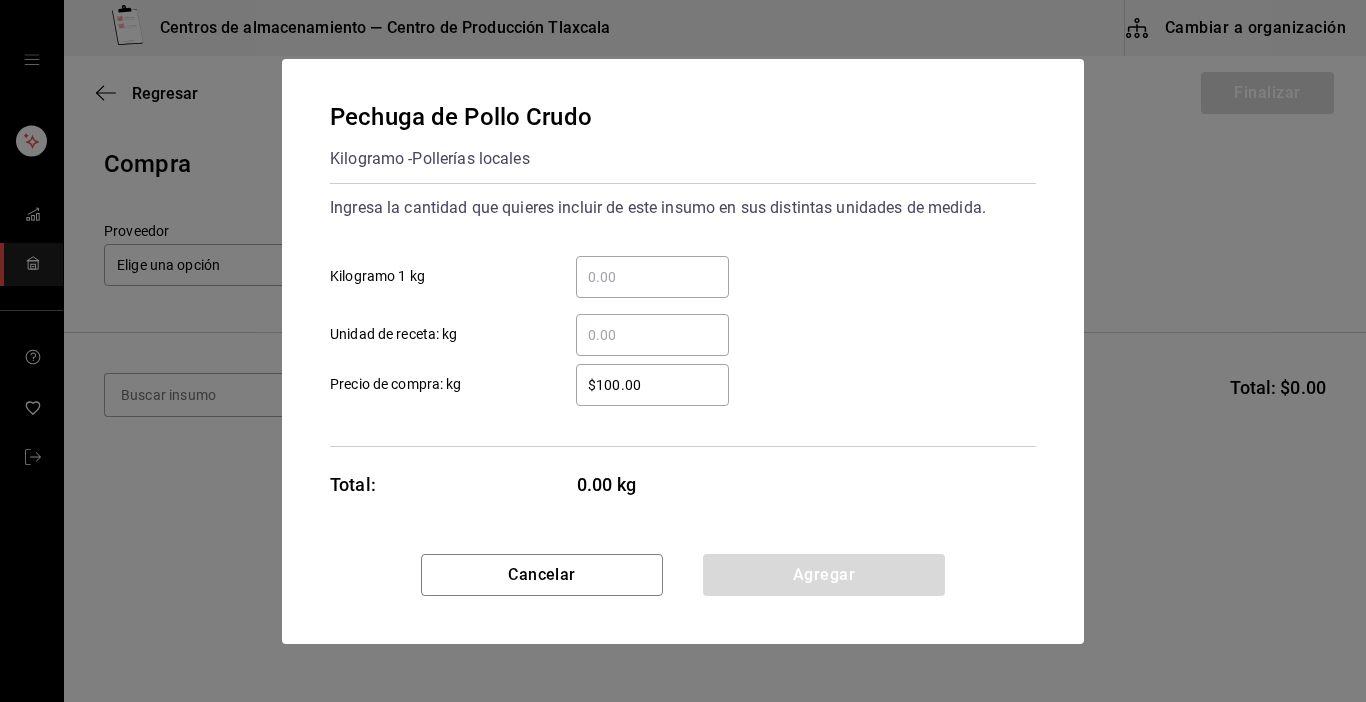 click on "​ Kilogramo 1 kg" at bounding box center [652, 277] 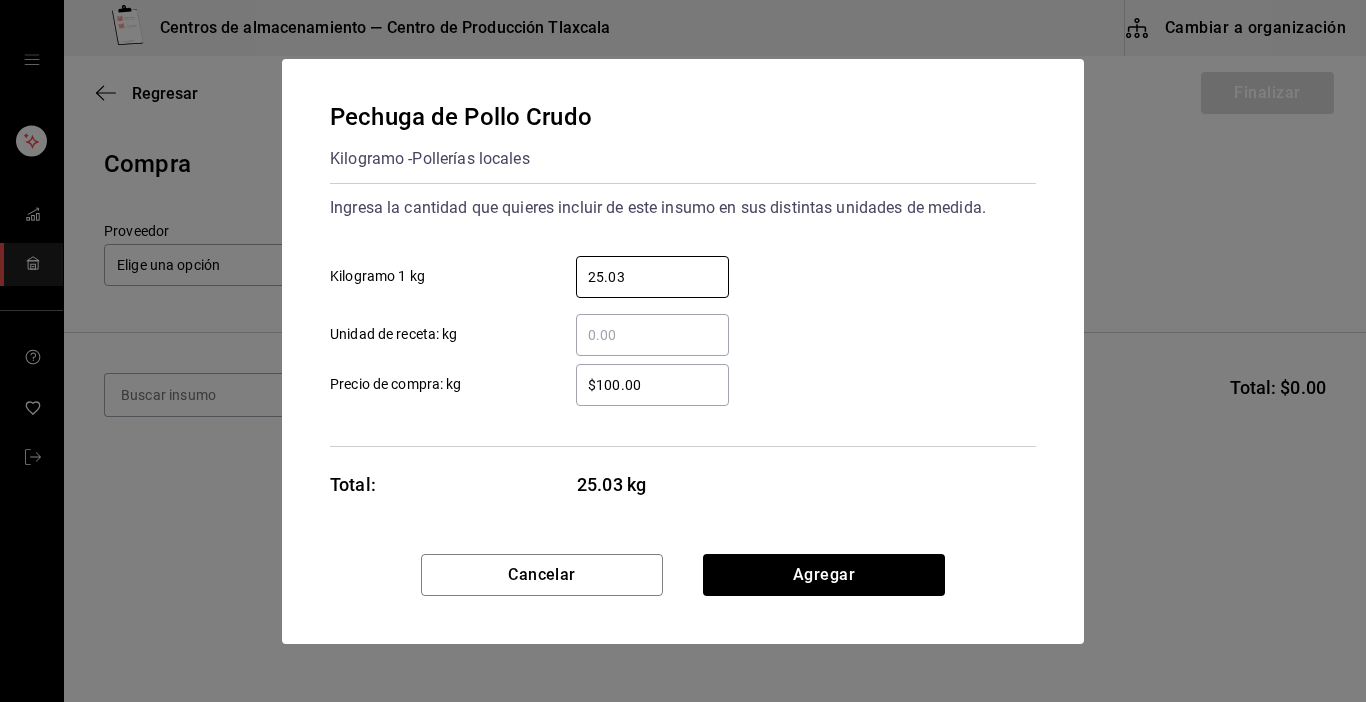 type on "25.03" 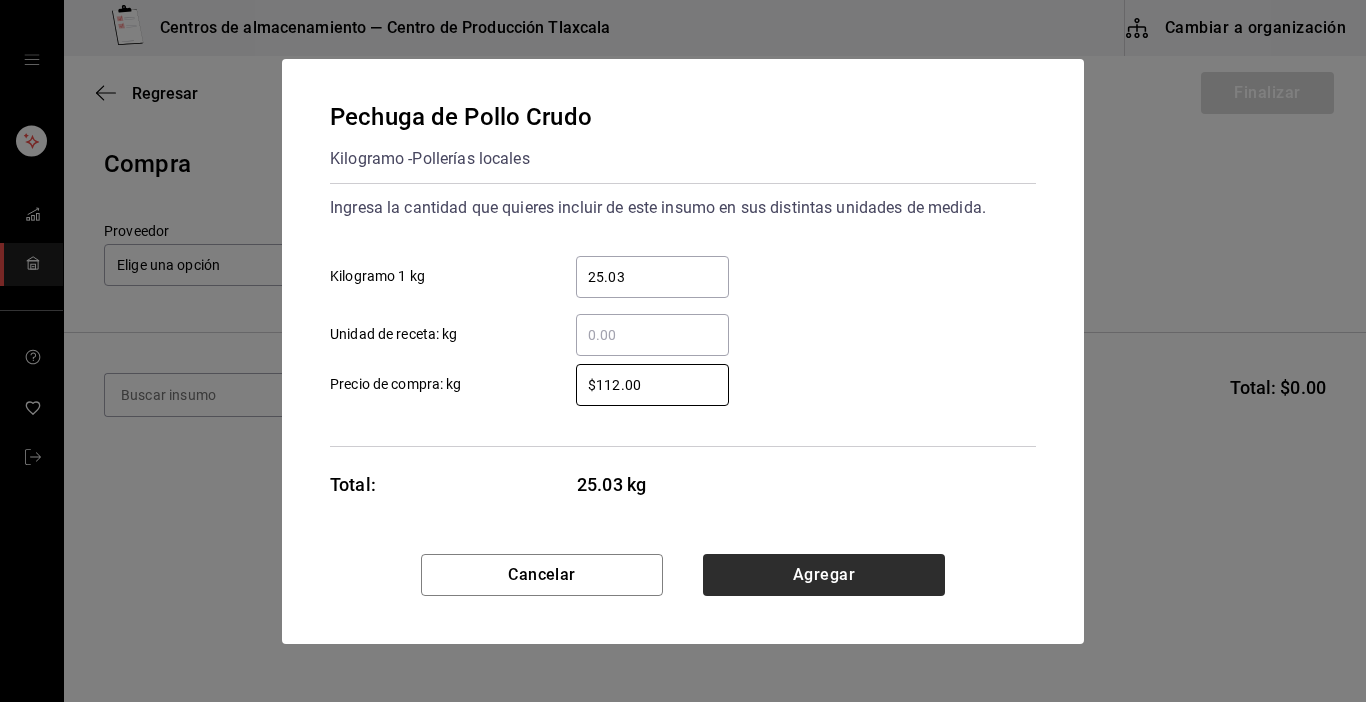 type on "$112.00" 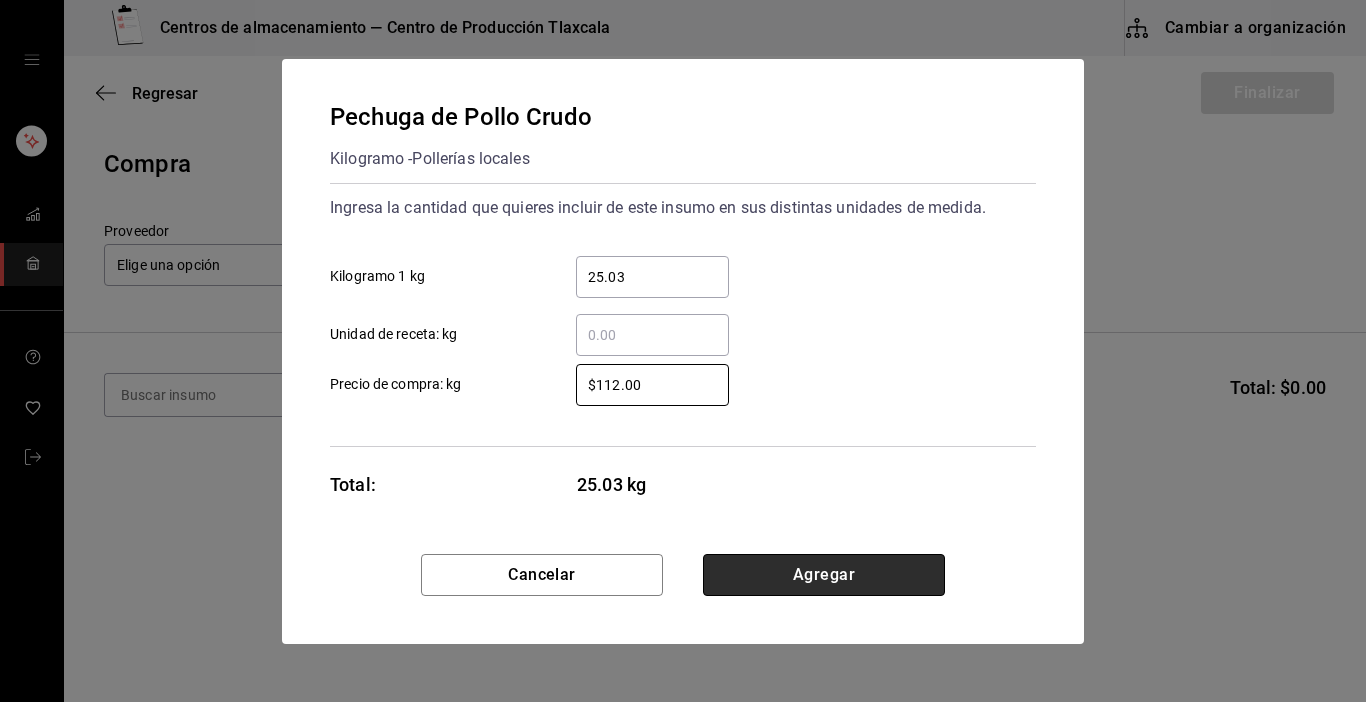 click on "Agregar" at bounding box center (824, 575) 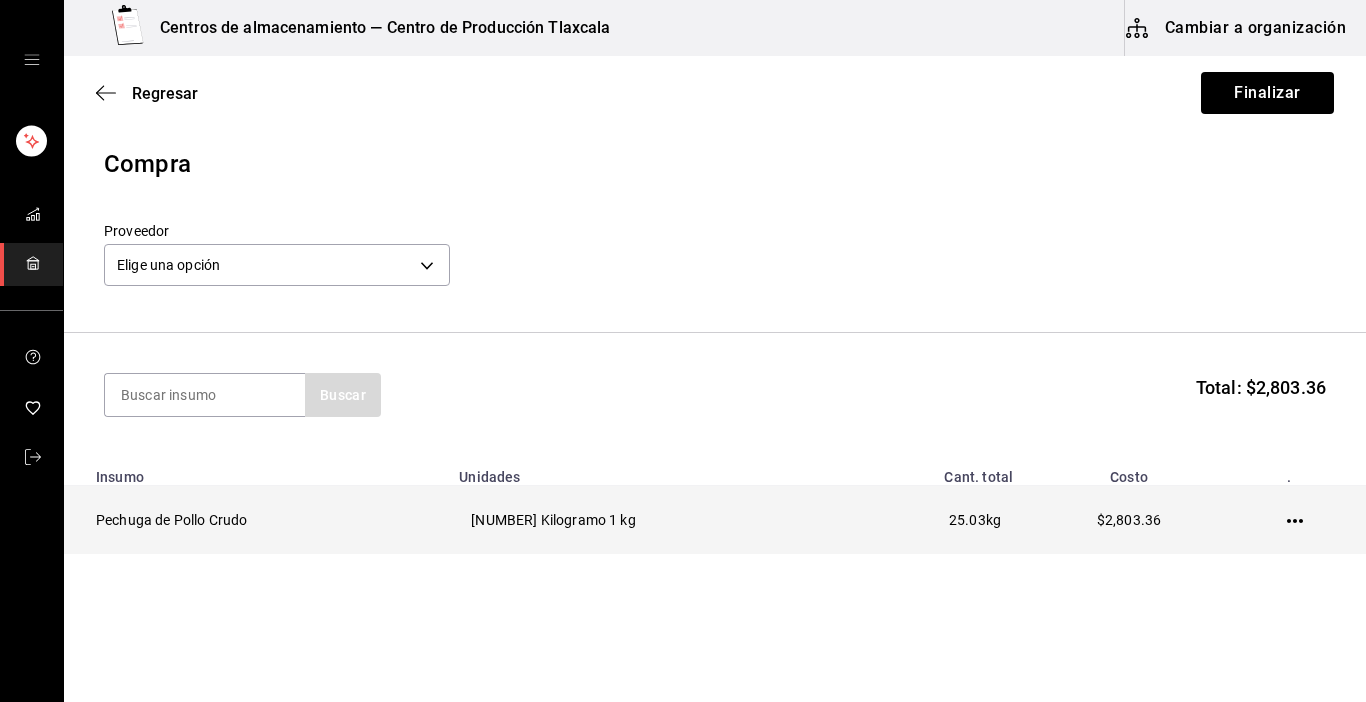 click 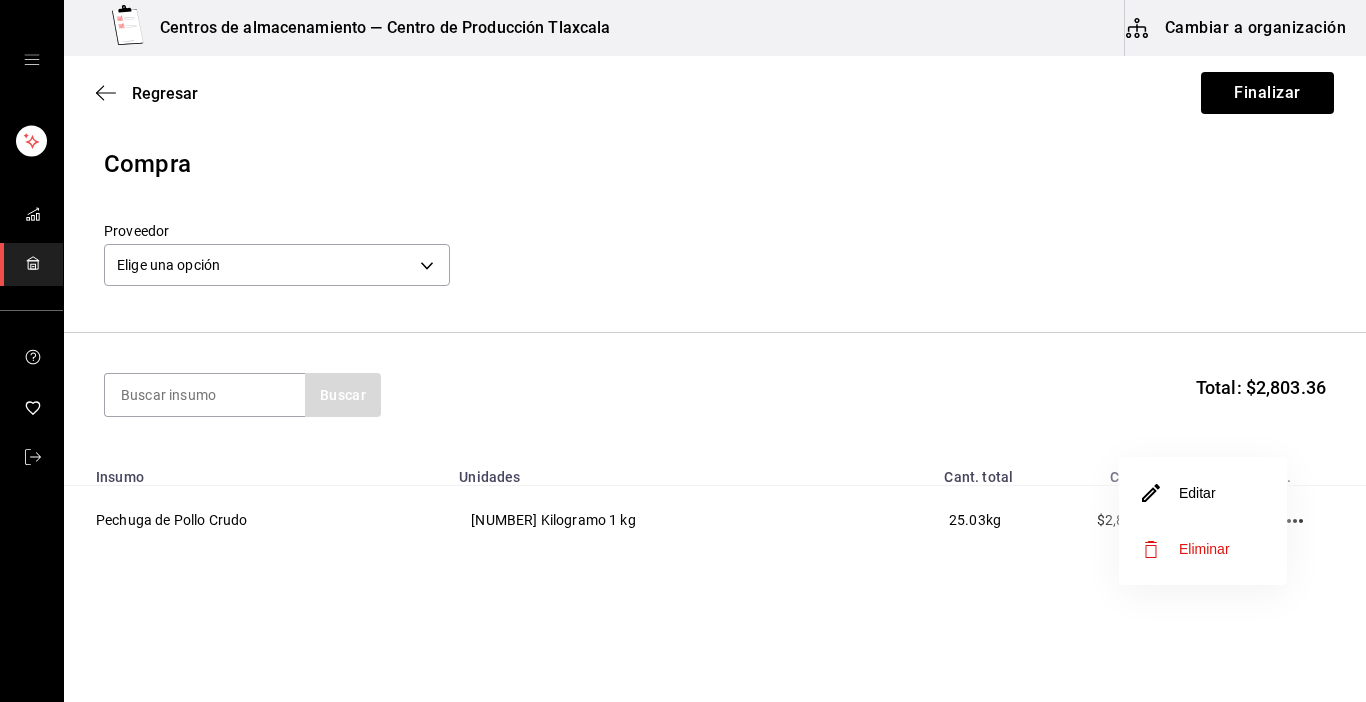 click on "Editar" at bounding box center (1203, 493) 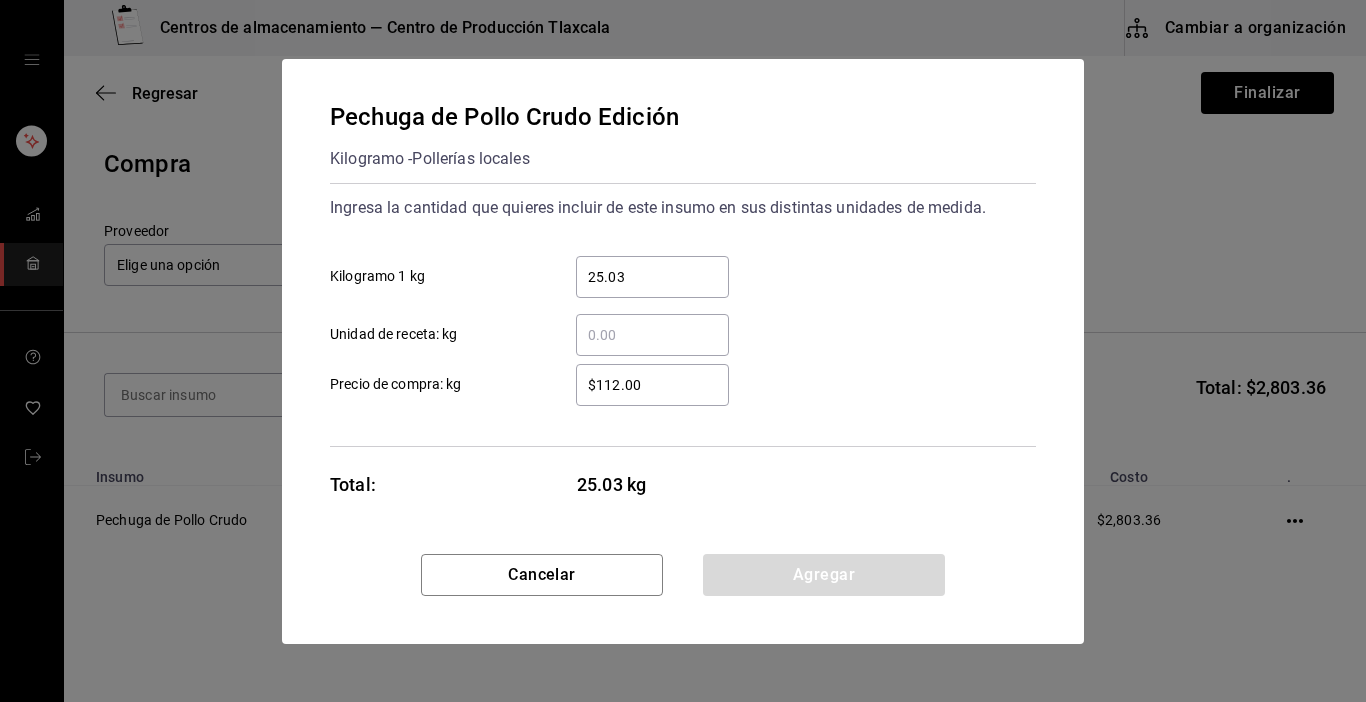 click on "$112.00" at bounding box center [652, 385] 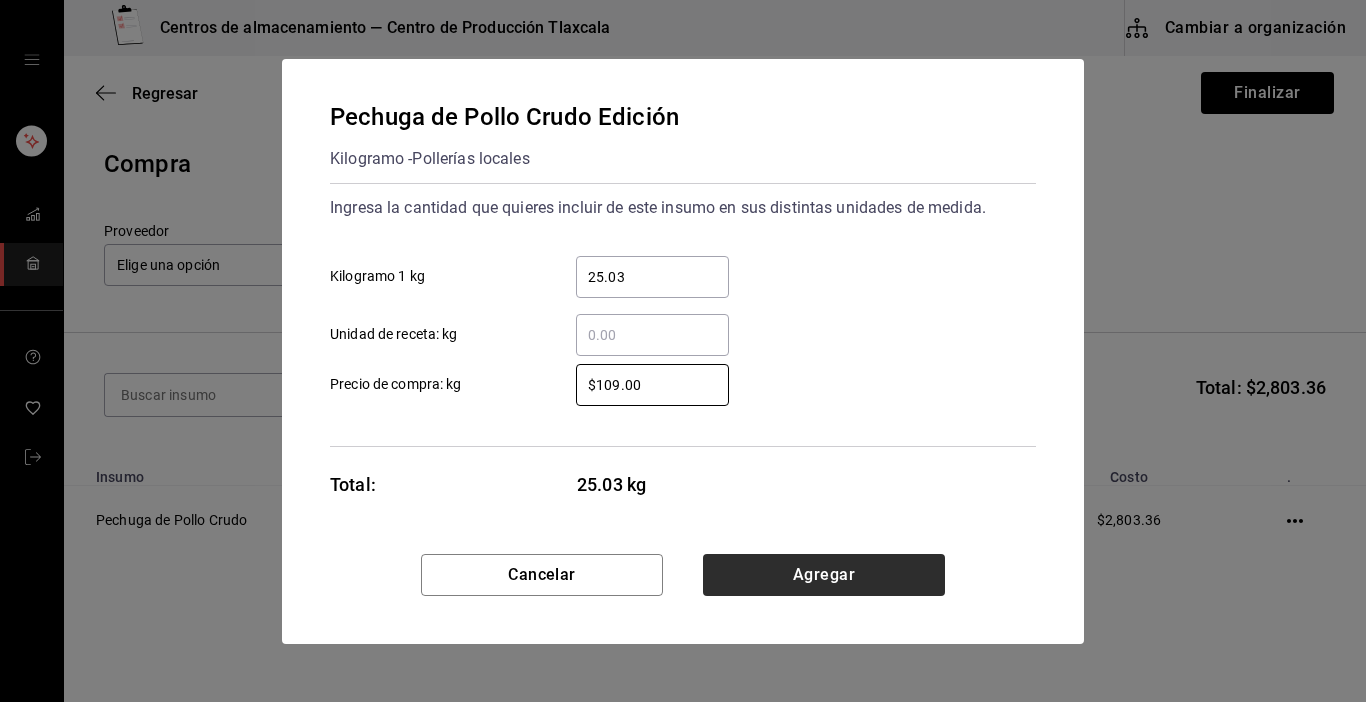type on "$109.00" 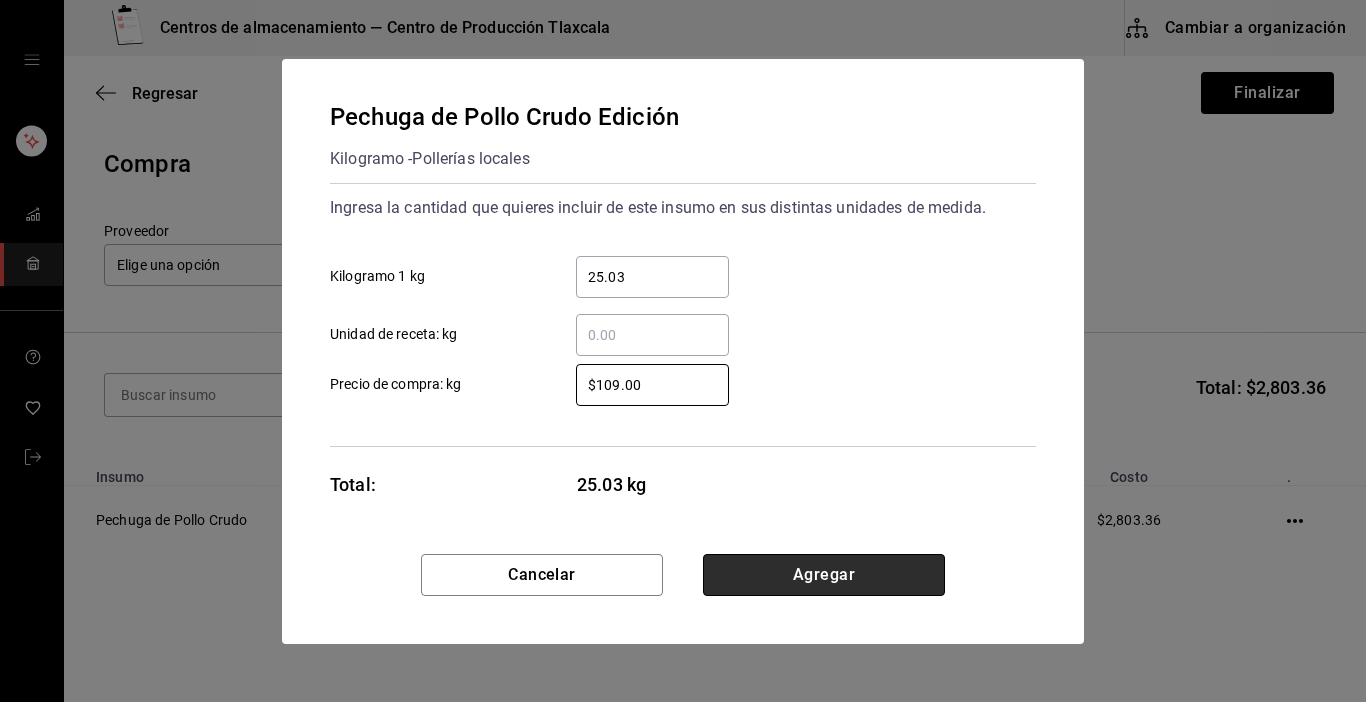 click on "Agregar" at bounding box center (824, 575) 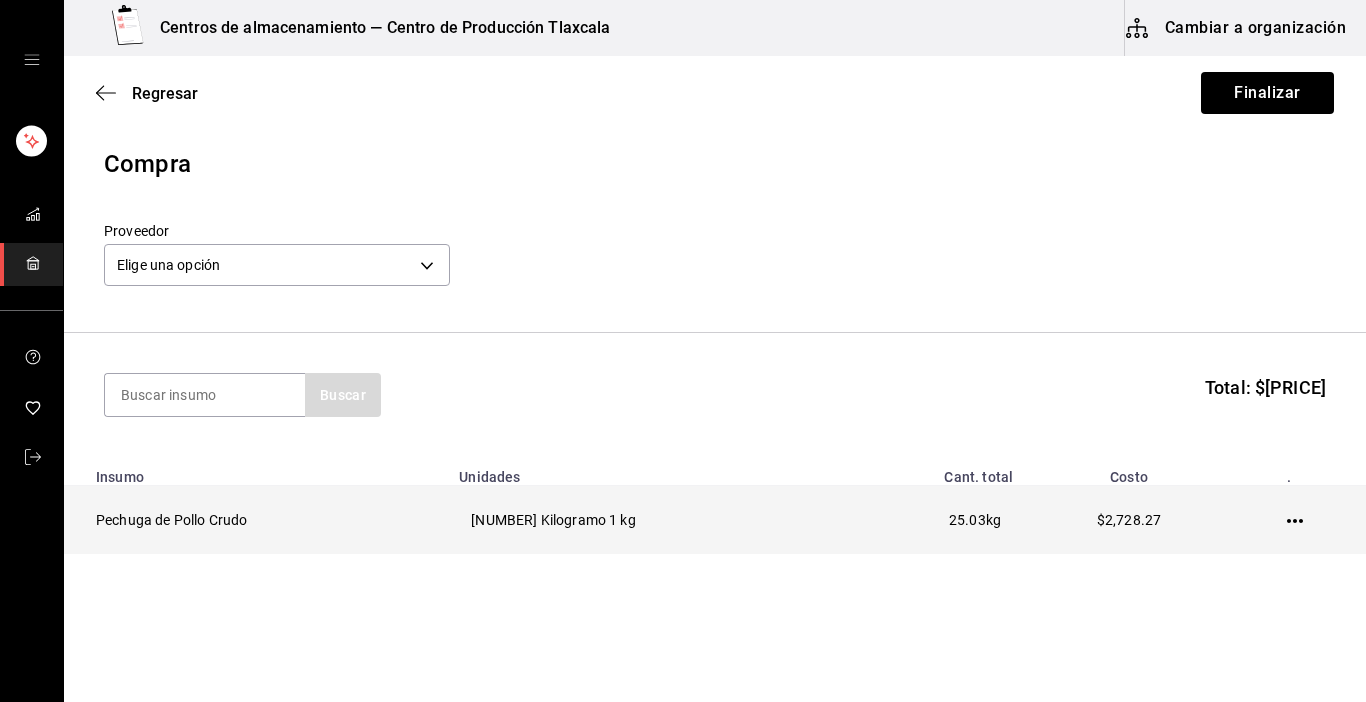 click 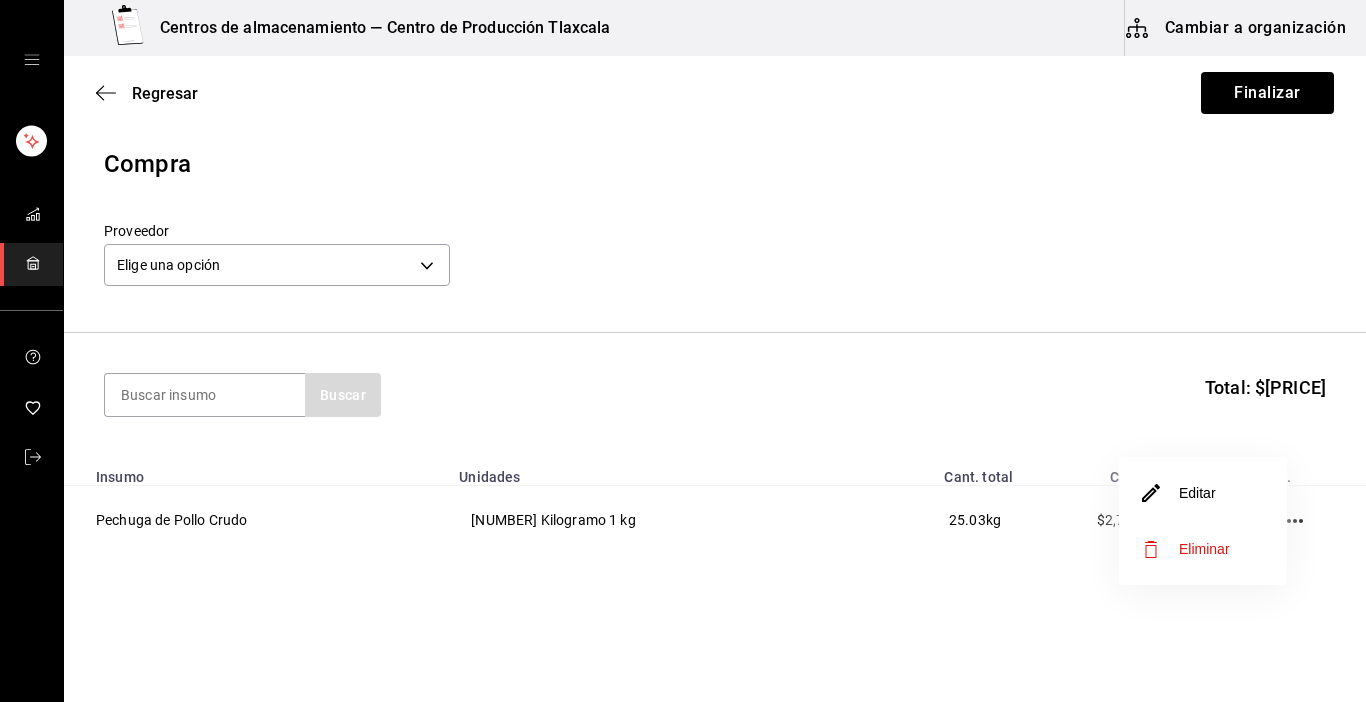 click on "Editar" at bounding box center [1203, 493] 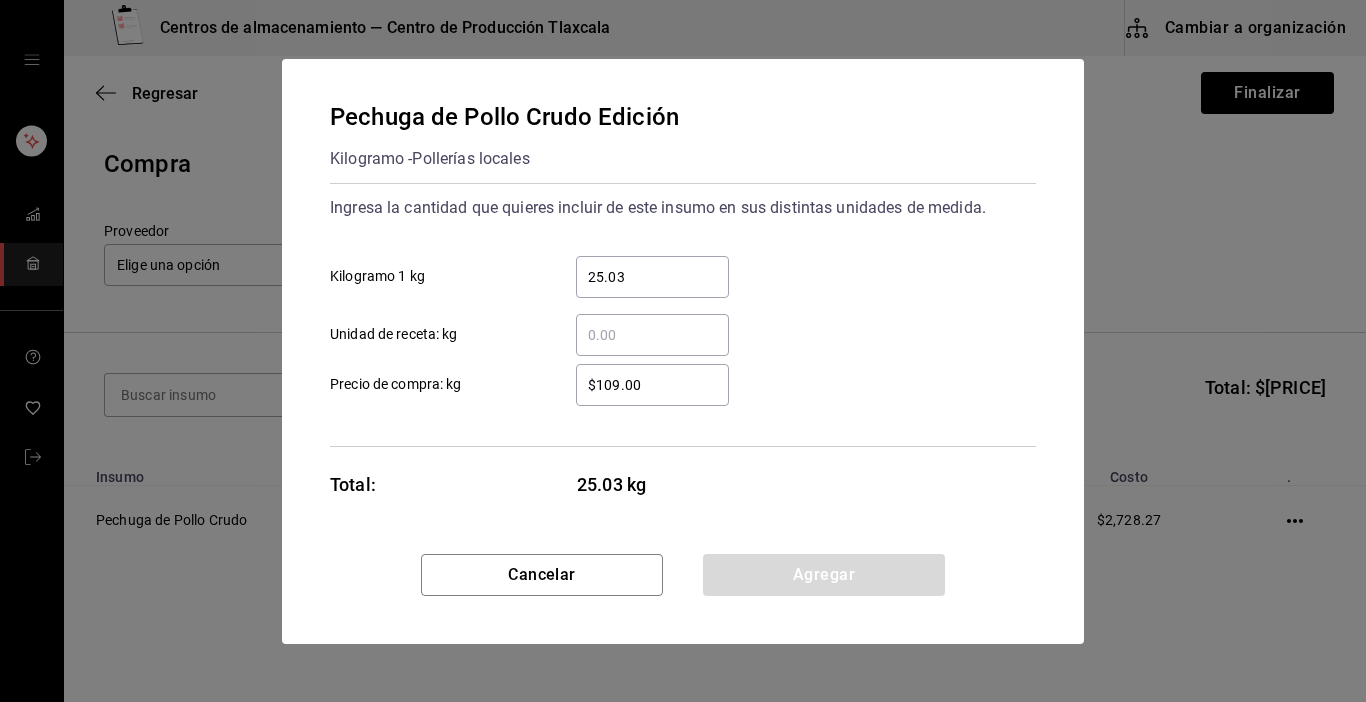 click on "$109.00" at bounding box center [652, 385] 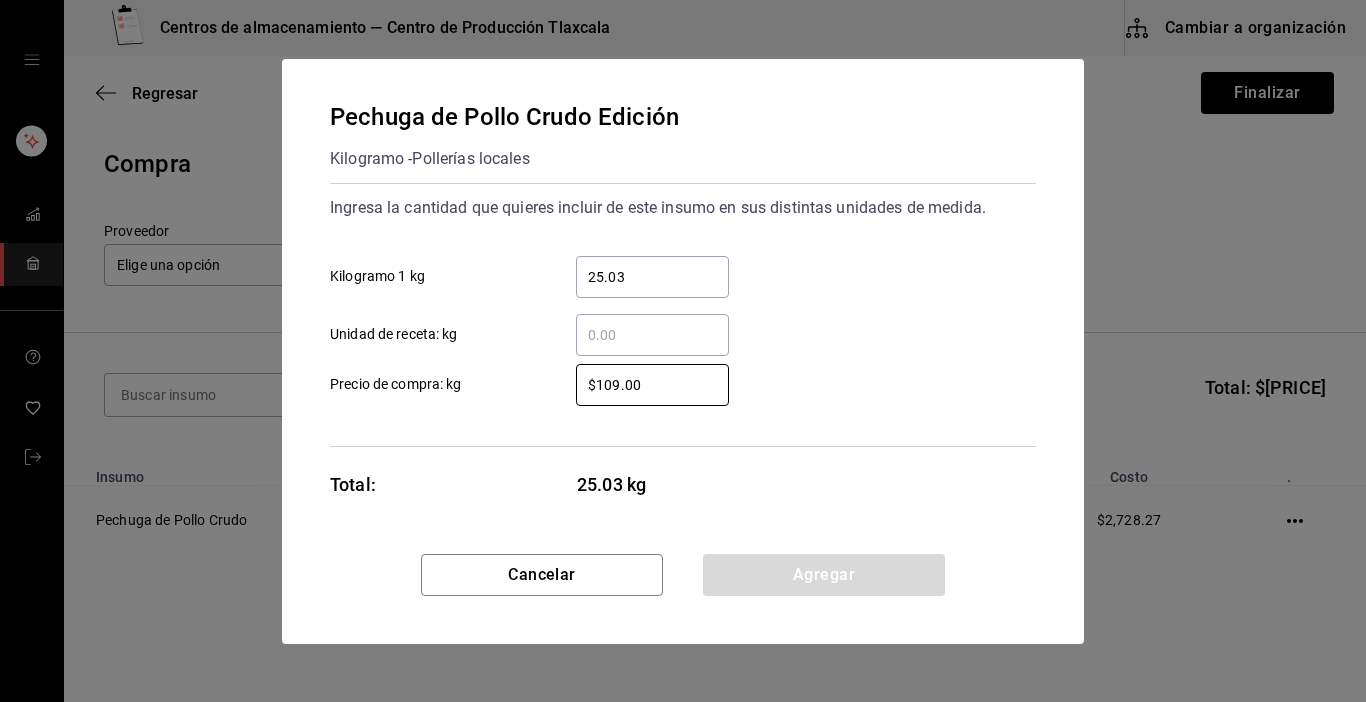drag, startPoint x: 668, startPoint y: 378, endPoint x: 999, endPoint y: 397, distance: 331.54486 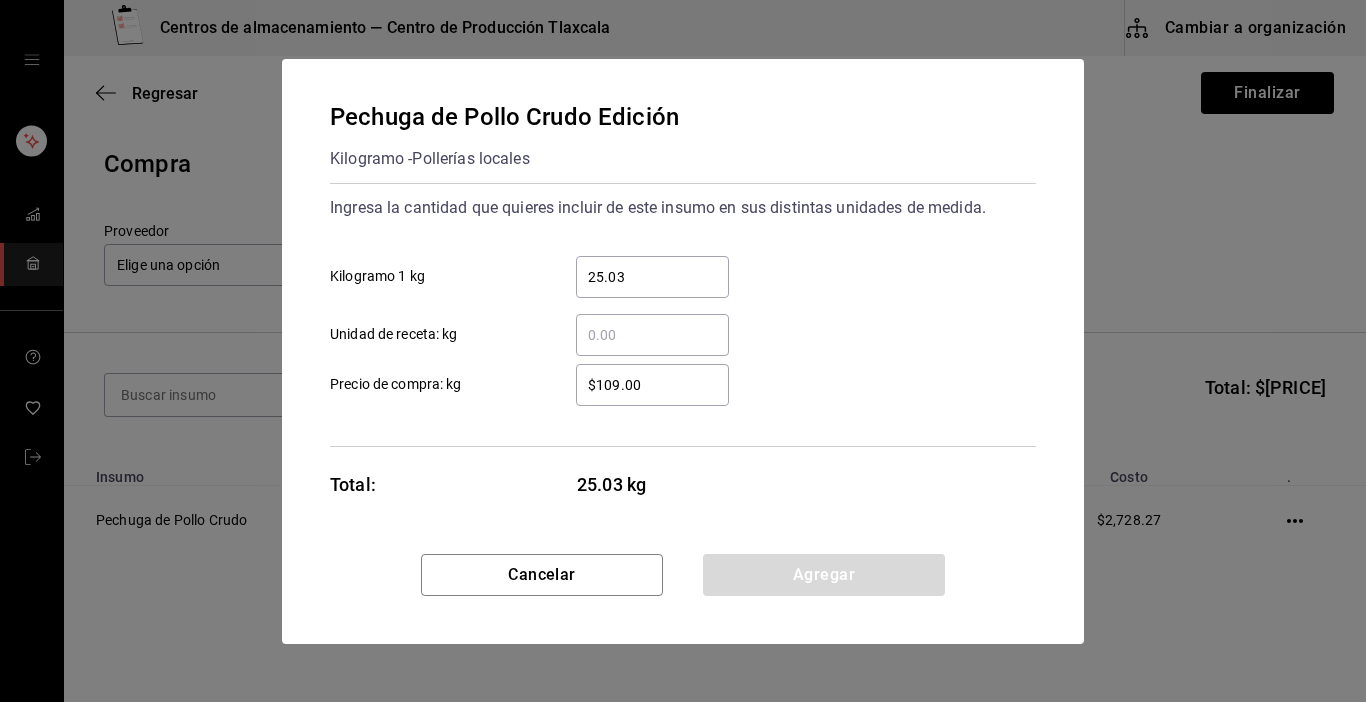 click on "$109.00 ​" at bounding box center [652, 385] 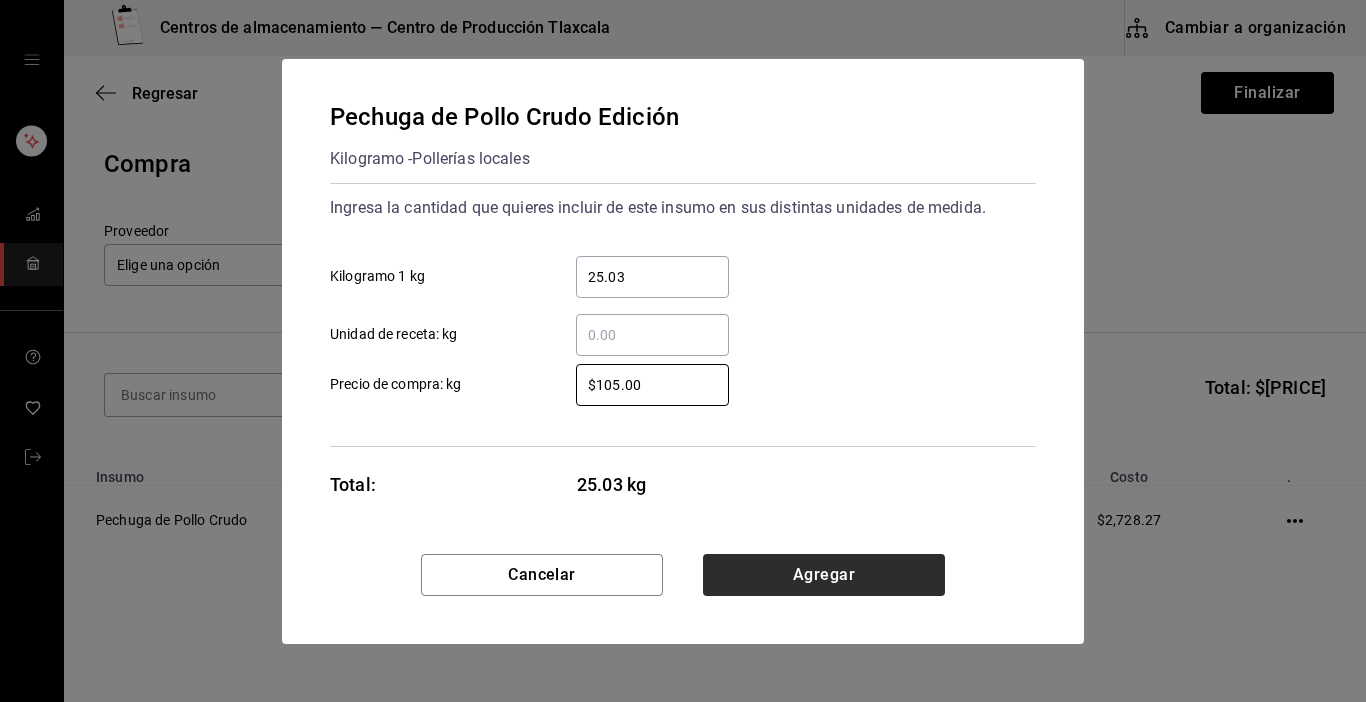 type on "$105.00" 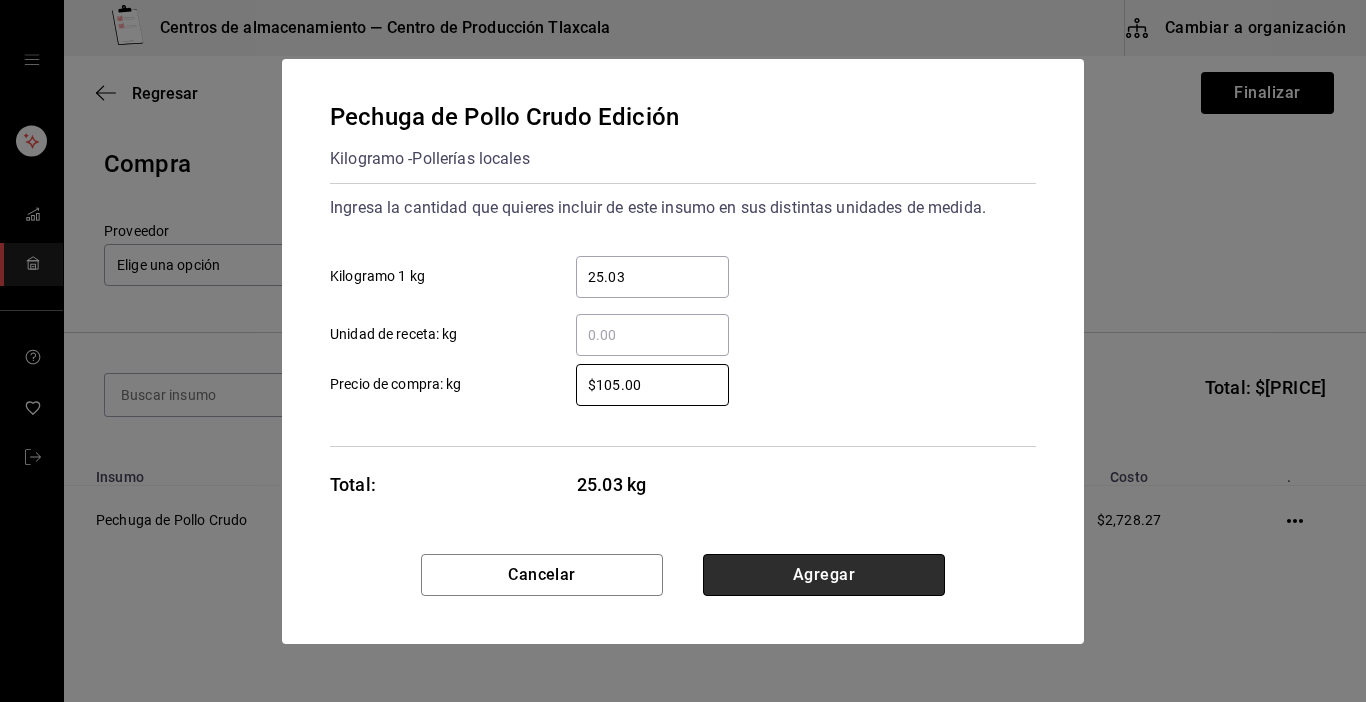 click on "Agregar" at bounding box center (824, 575) 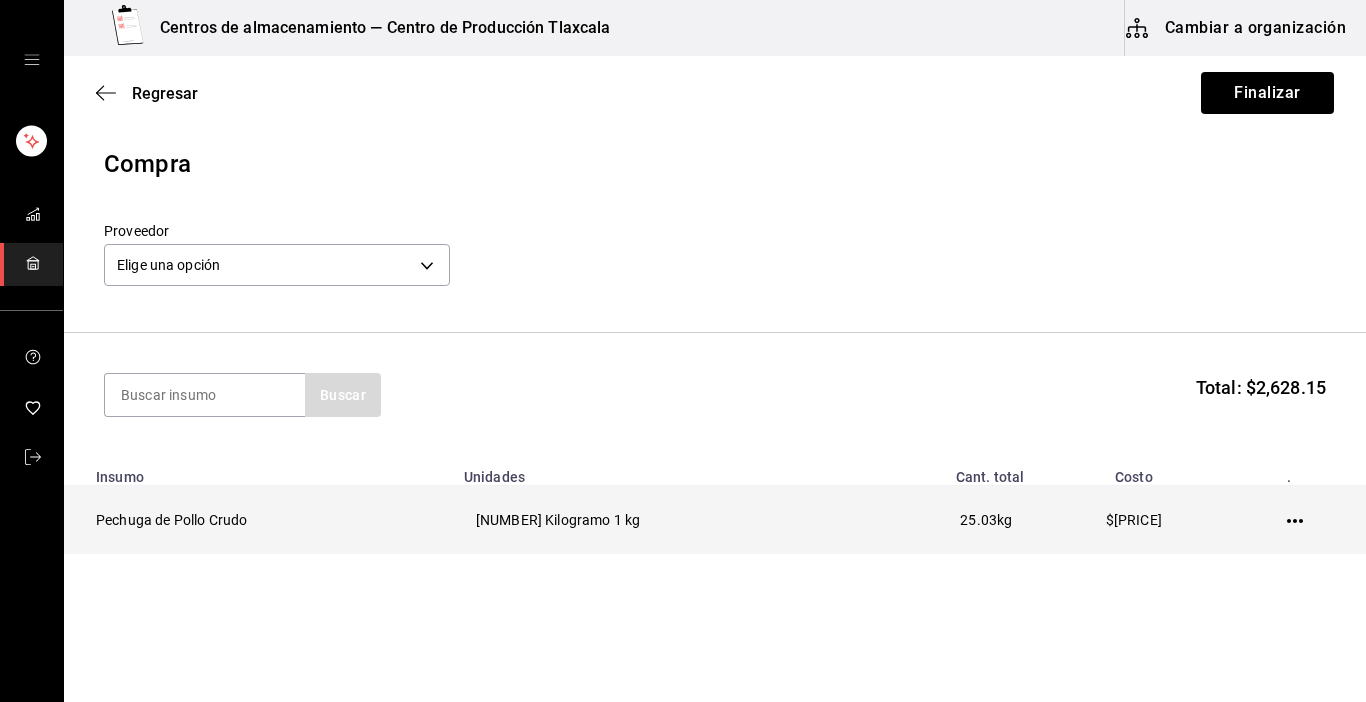 click 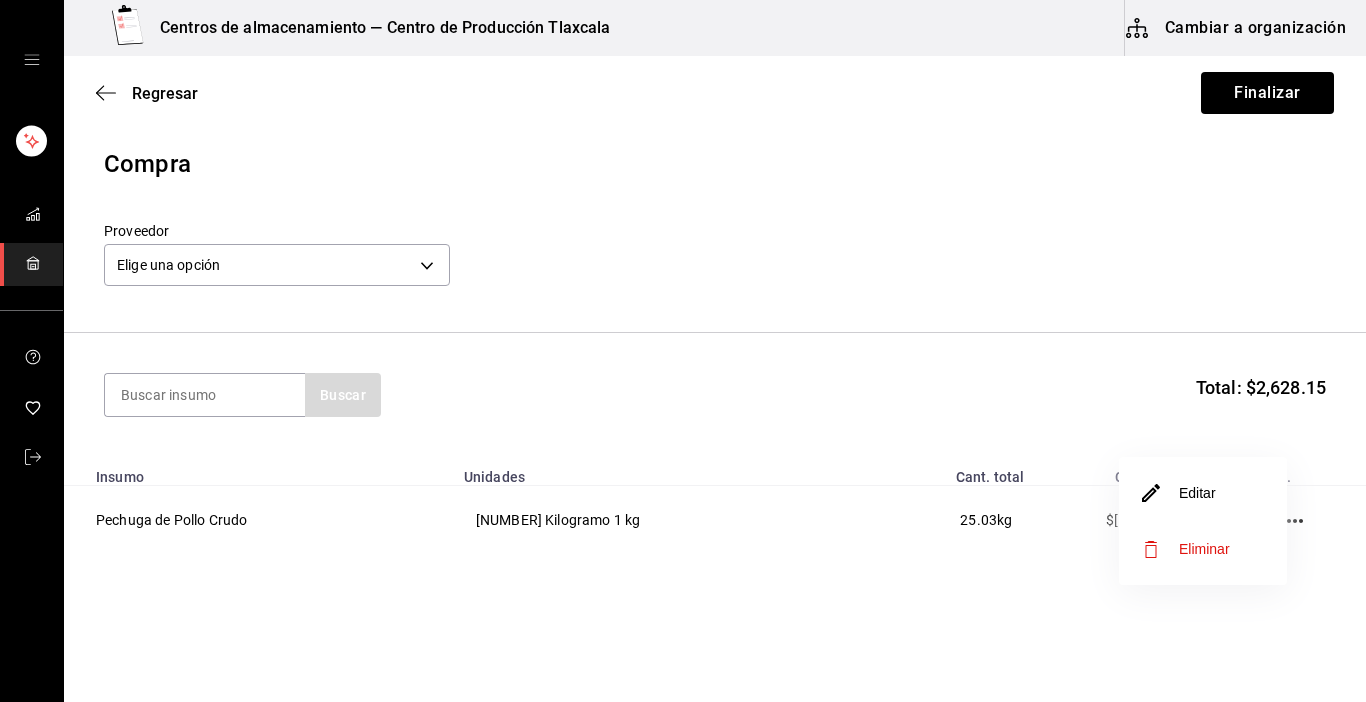 click on "Editar" at bounding box center (1203, 493) 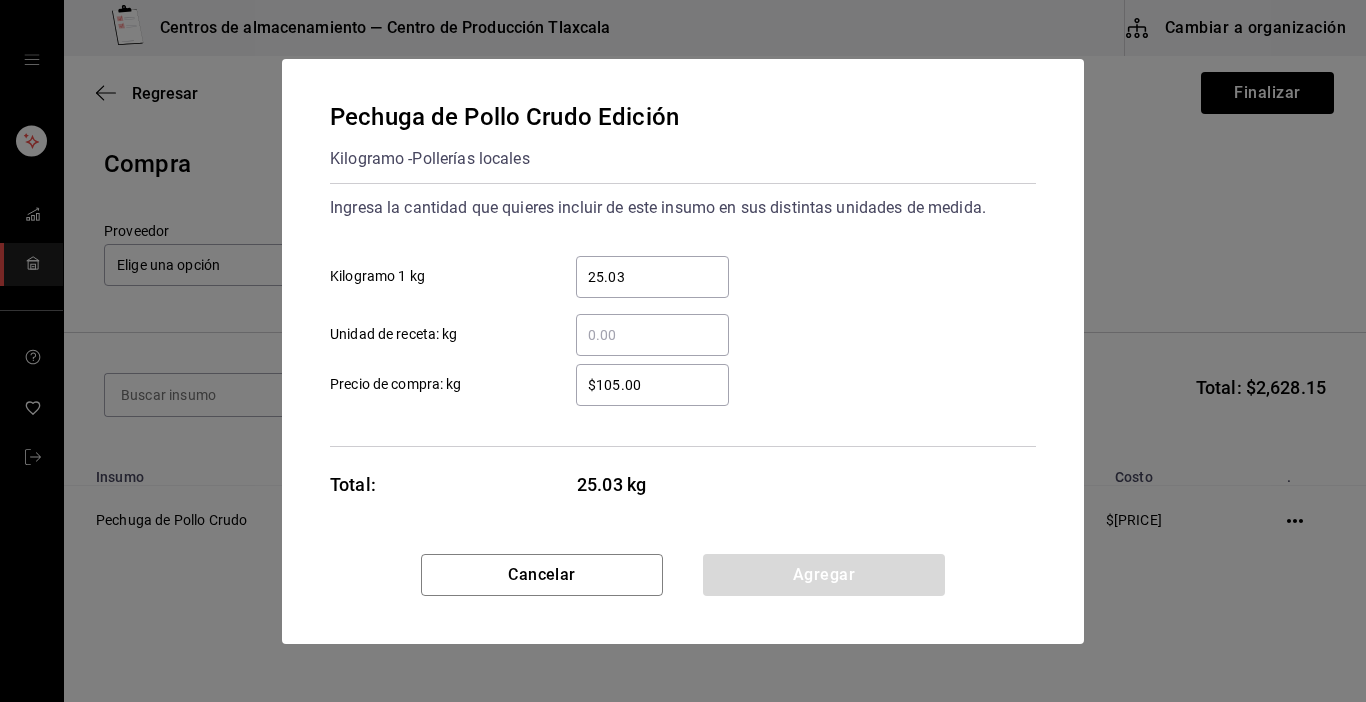 click on "$105.00" at bounding box center [652, 385] 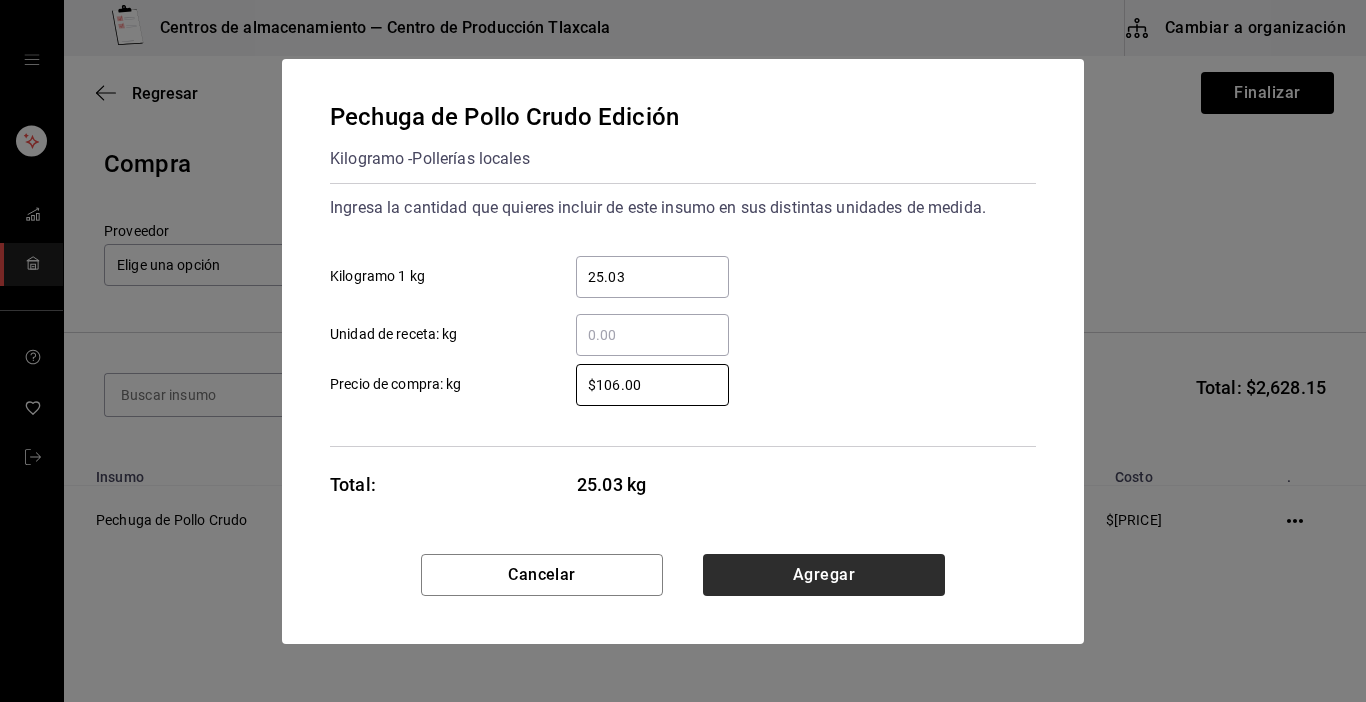 type on "$106.00" 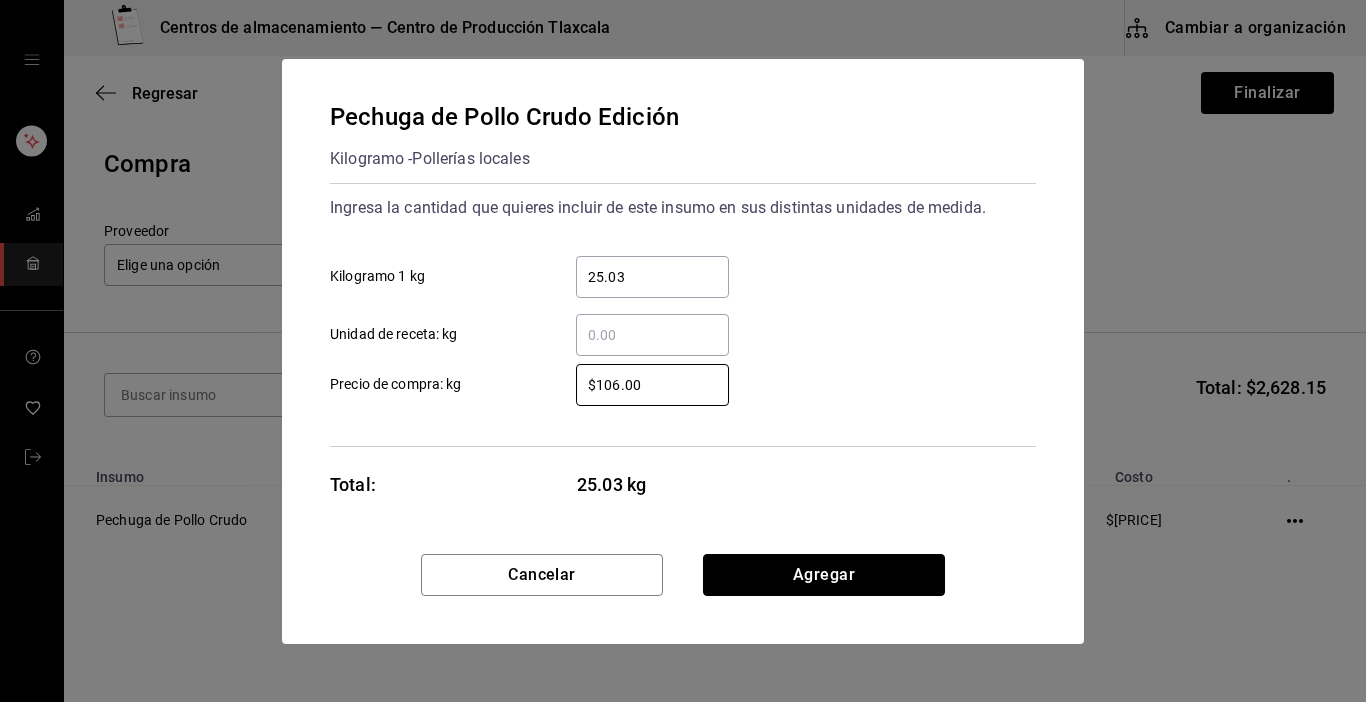 click on "Agregar" at bounding box center (824, 575) 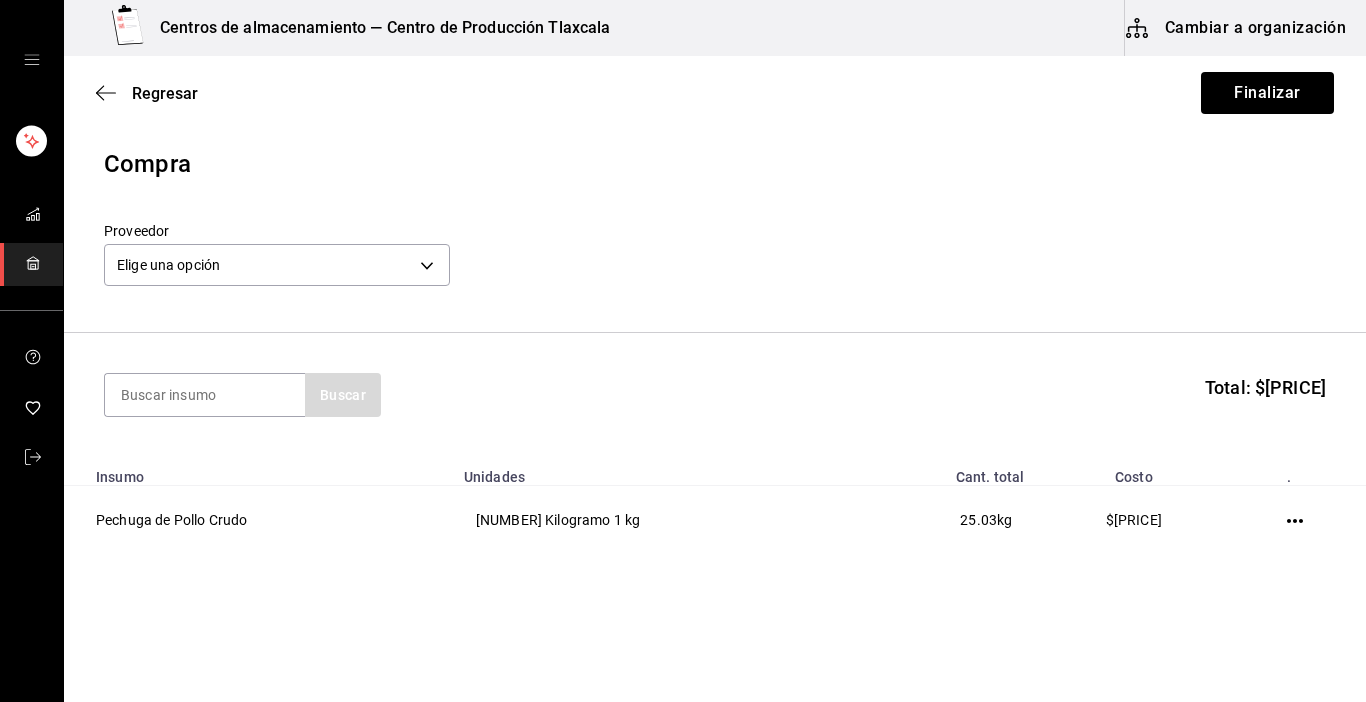 click on "Buscar" at bounding box center [242, 395] 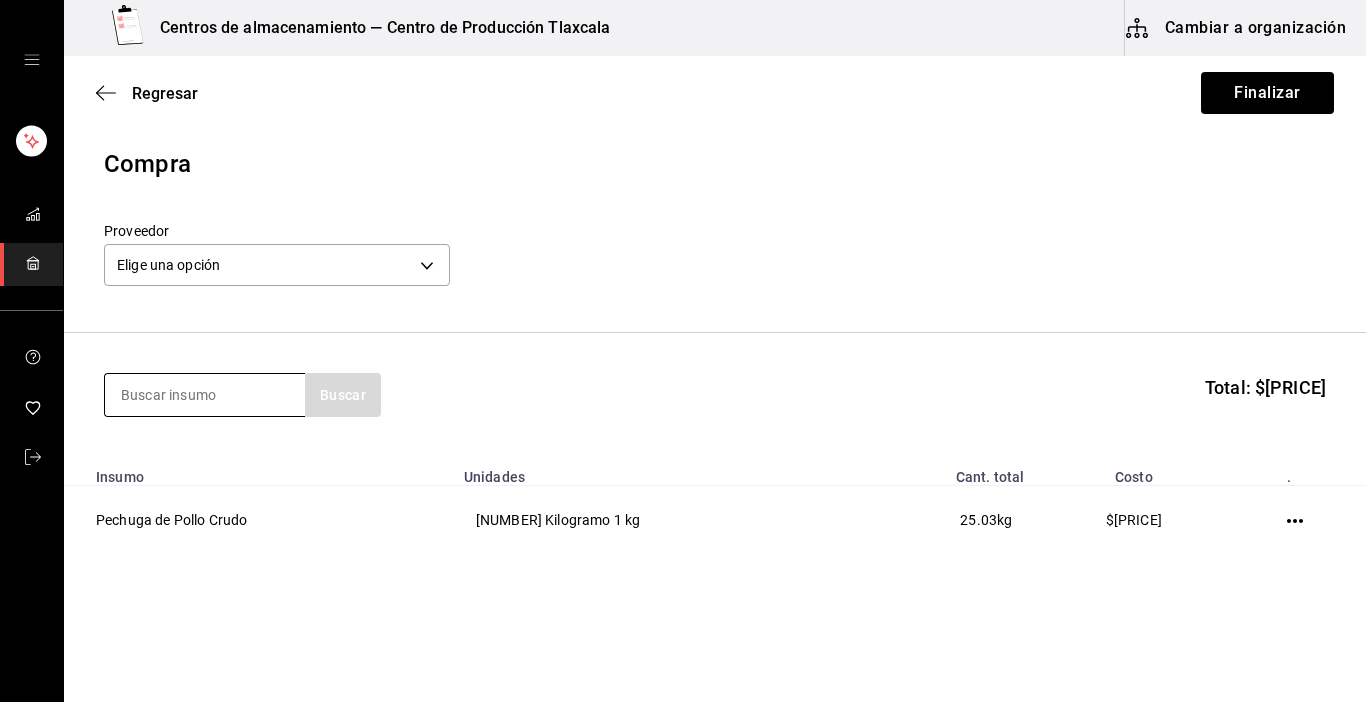 click at bounding box center [205, 395] 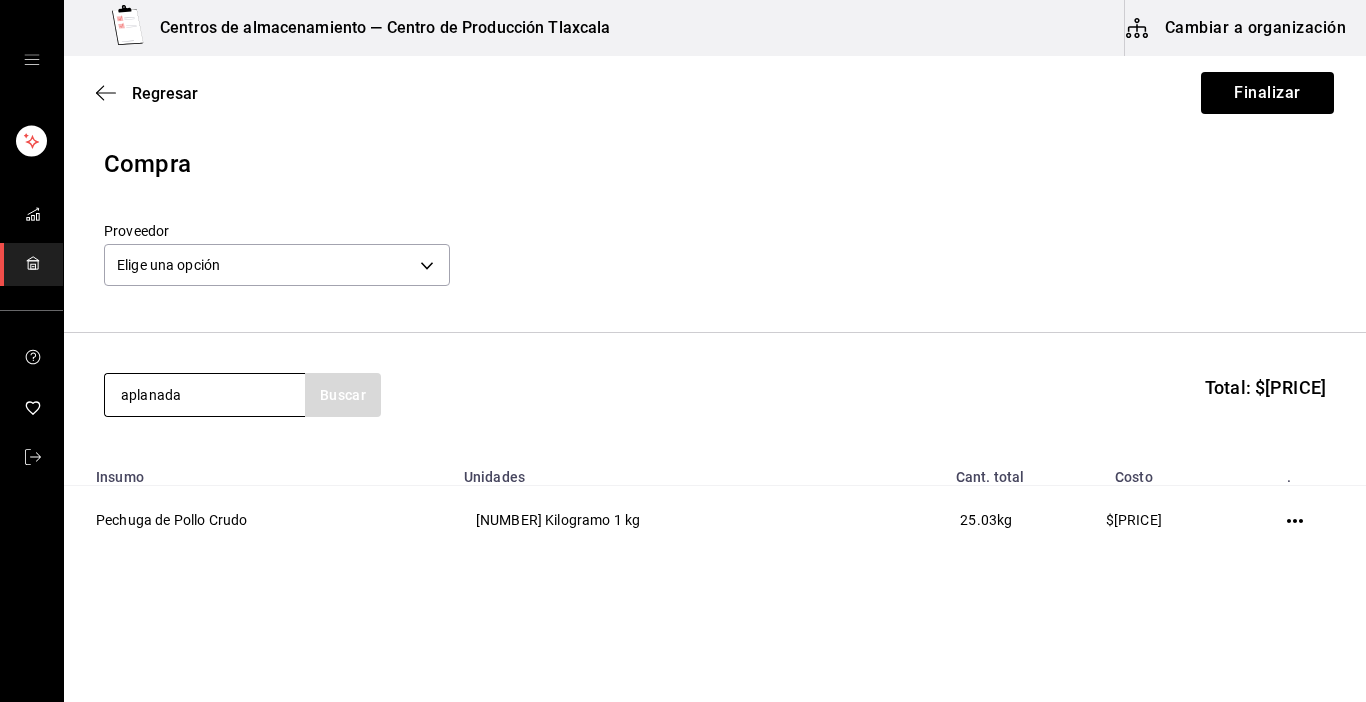 type on "aplanada" 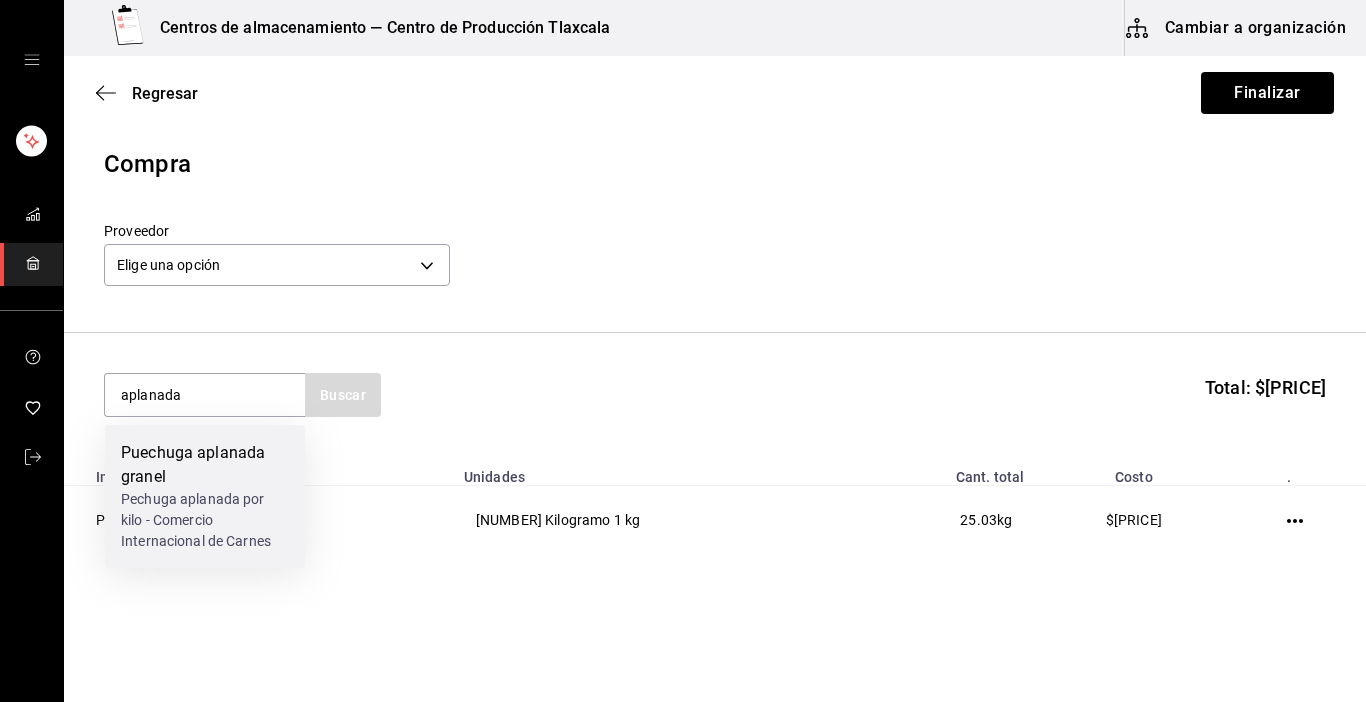 click on "Puechuga aplanada granel" at bounding box center (205, 465) 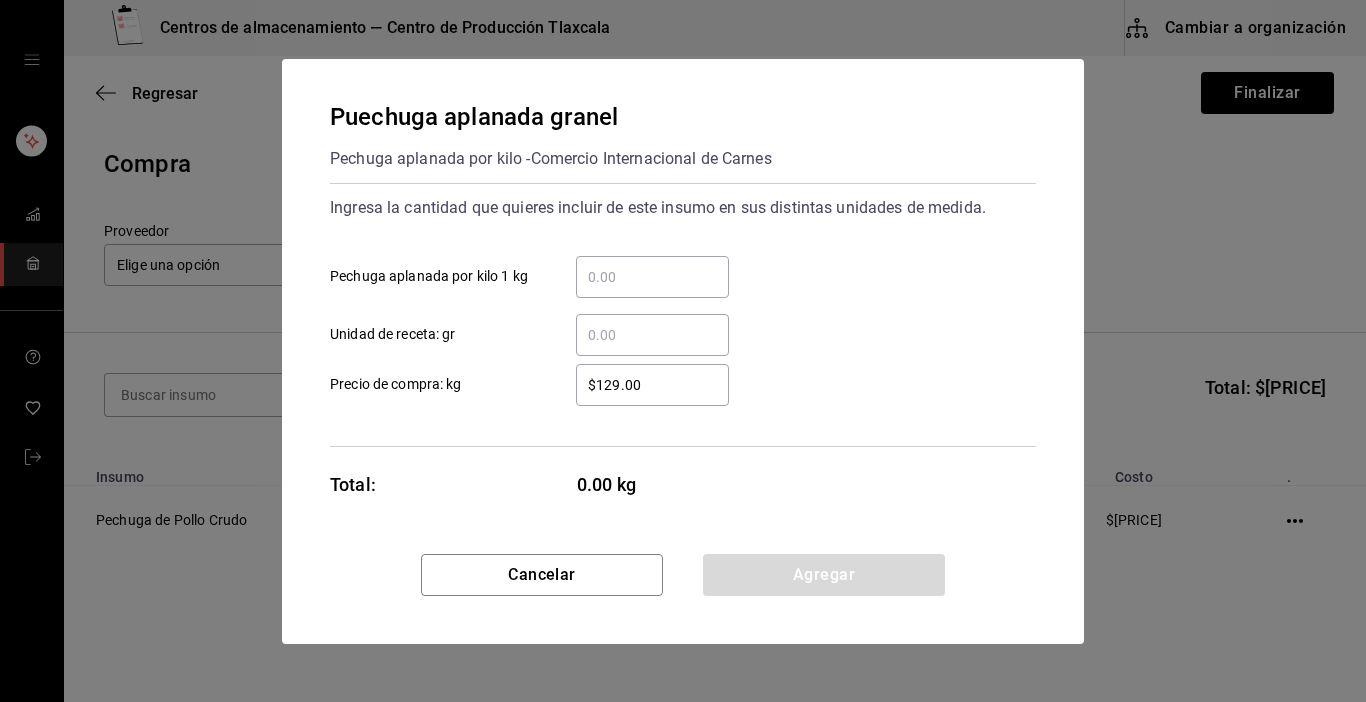 click on "​ Pechuga aplanada por kilo 1 kg" at bounding box center (652, 277) 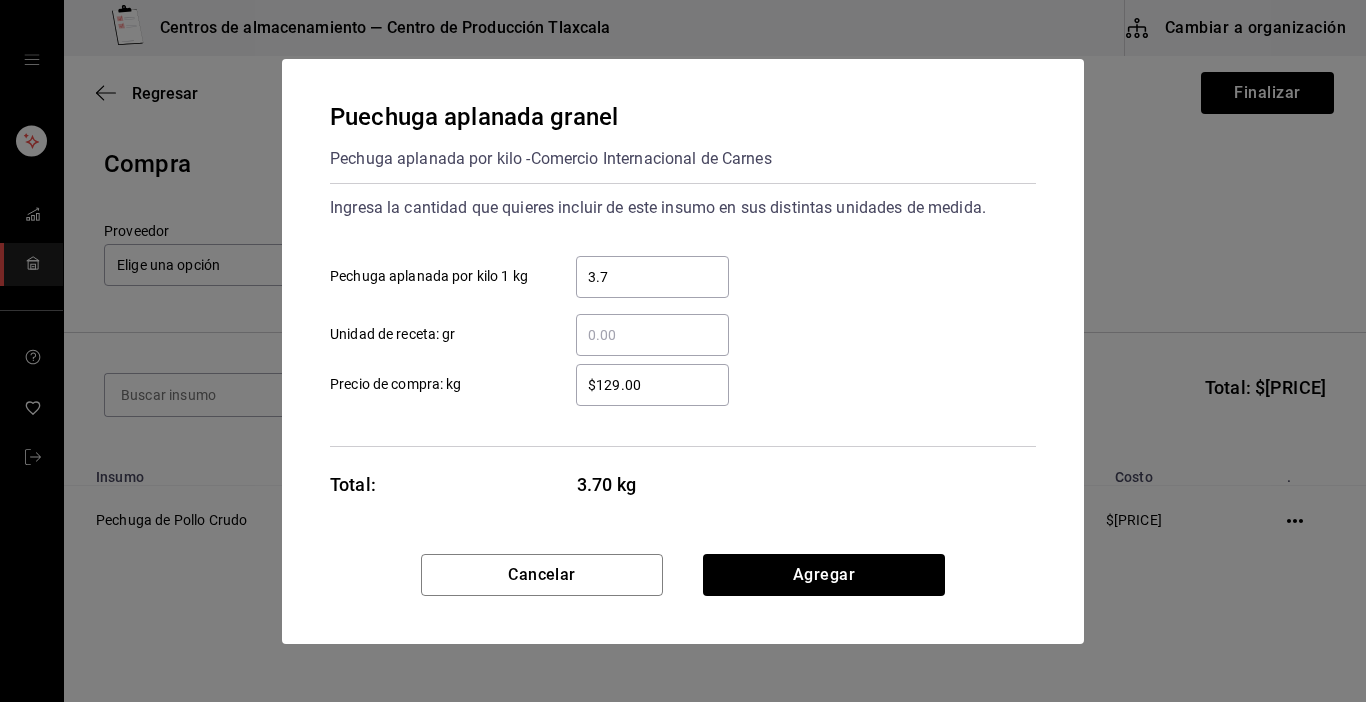 type on "3.71" 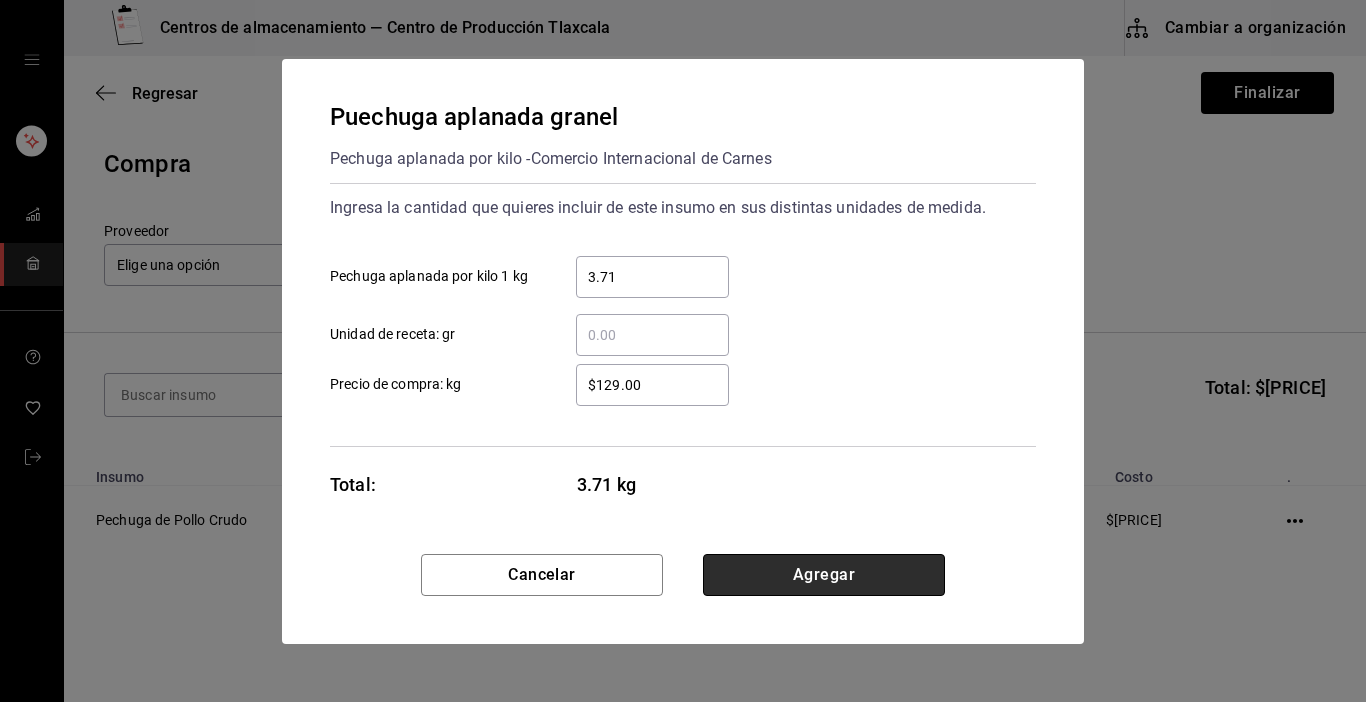 click on "Agregar" at bounding box center (824, 575) 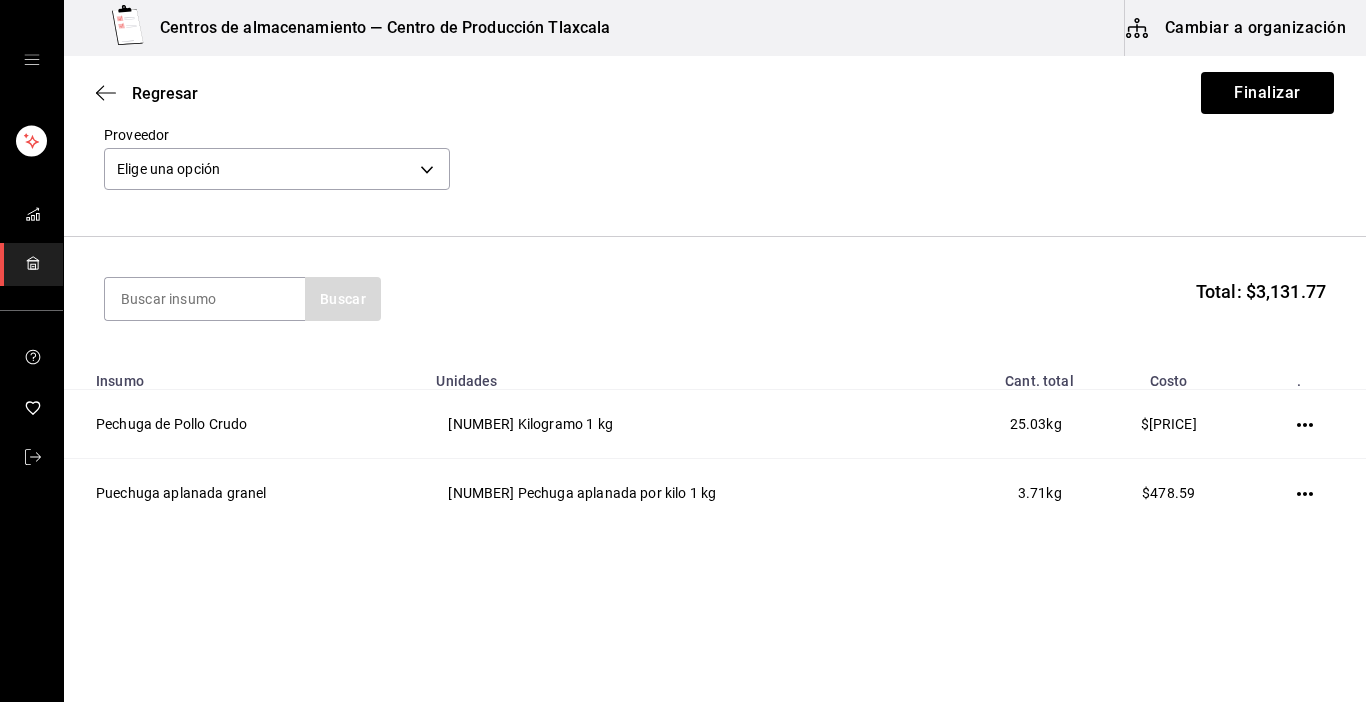 scroll, scrollTop: 99, scrollLeft: 0, axis: vertical 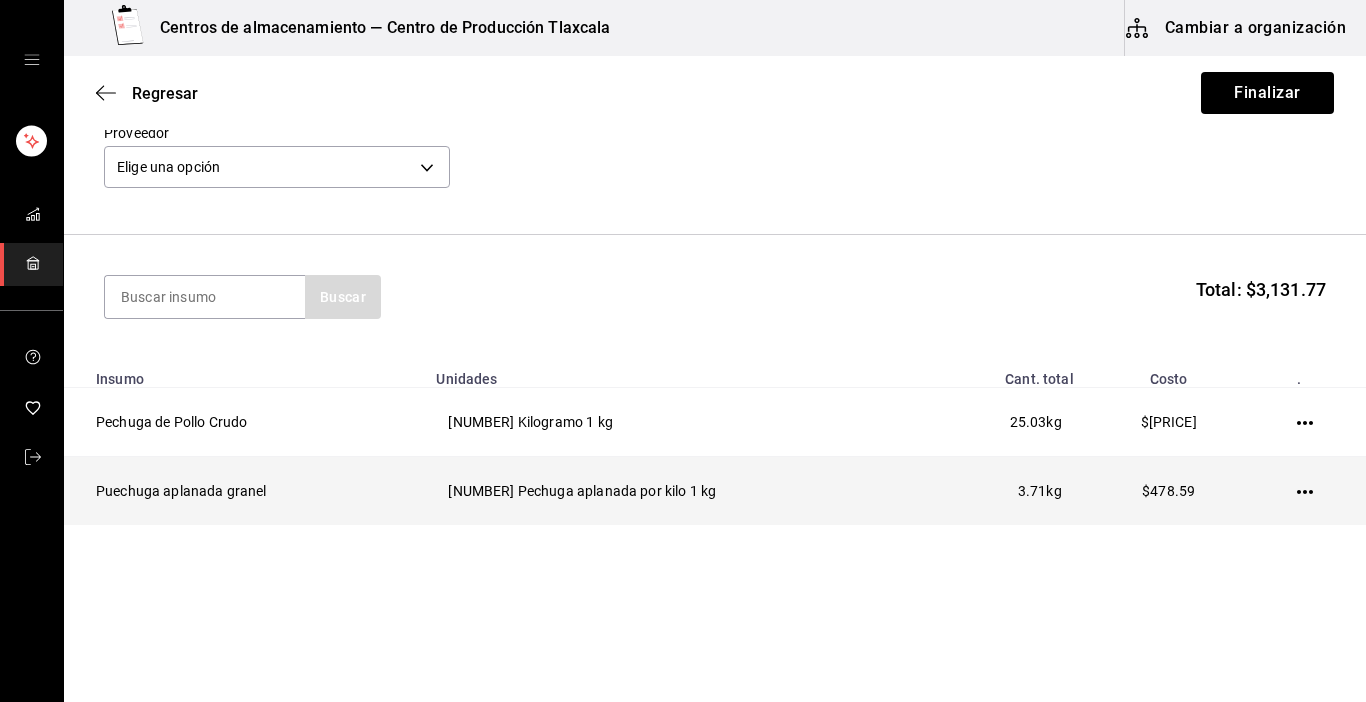 click 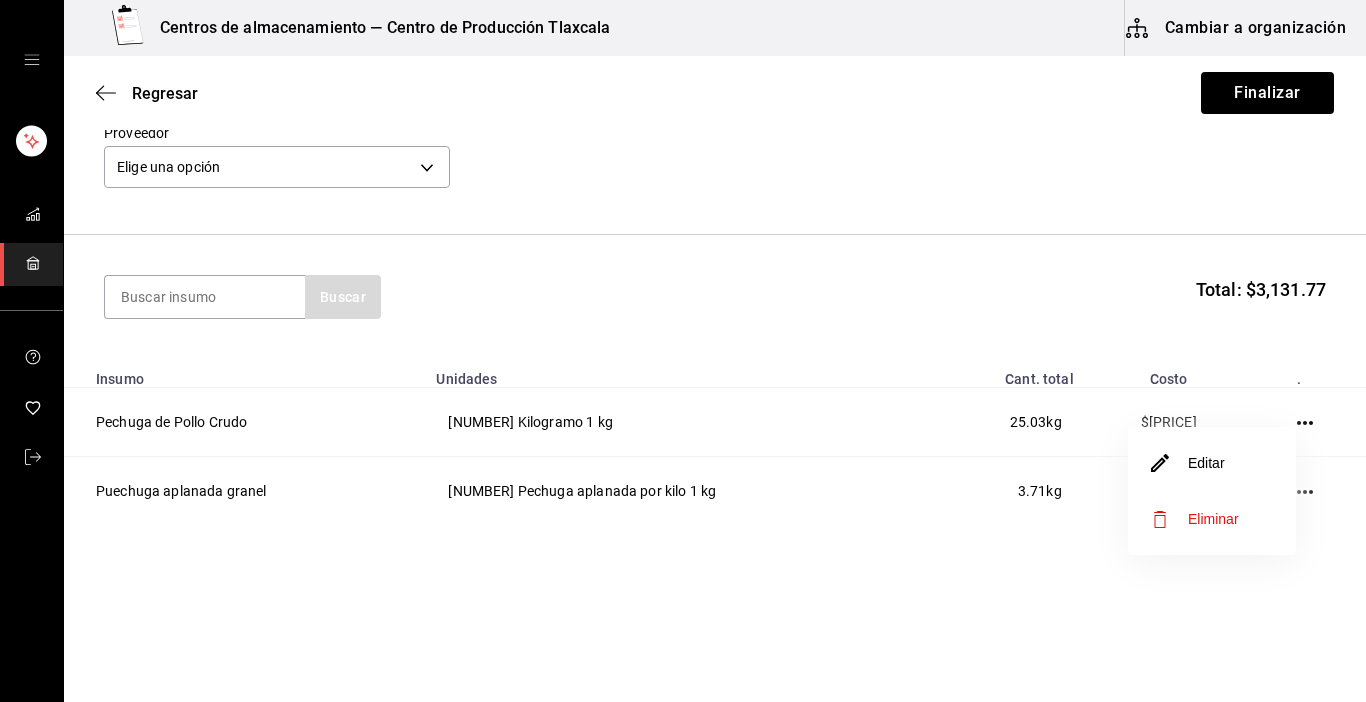 click on "Editar" at bounding box center [1212, 463] 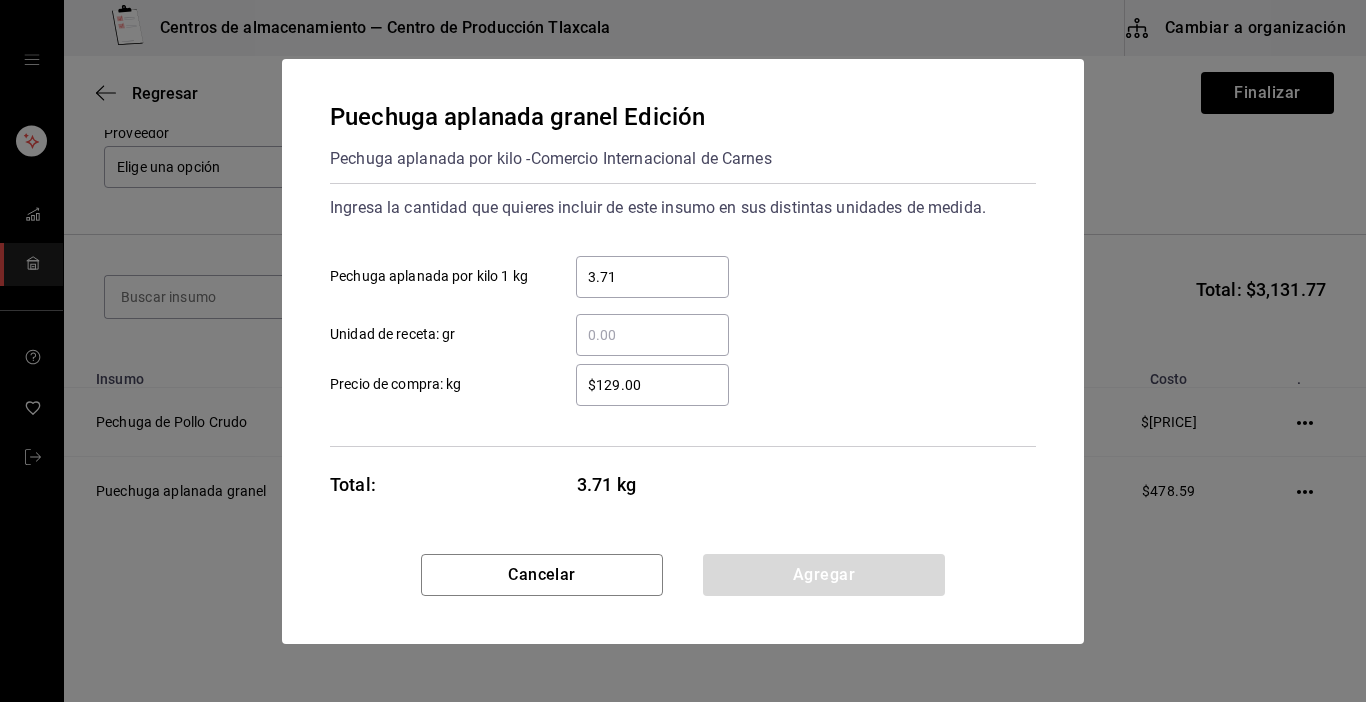 click on "3.71 ​" at bounding box center (652, 277) 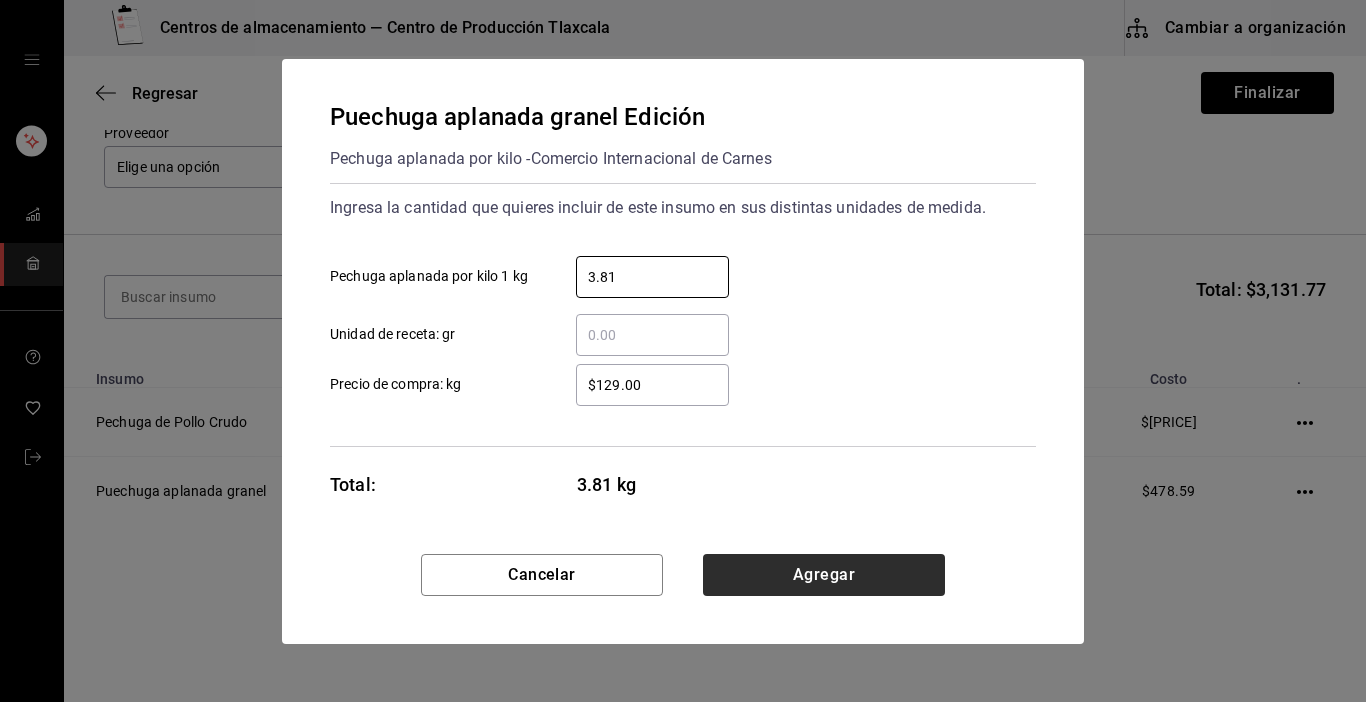 type on "3.81" 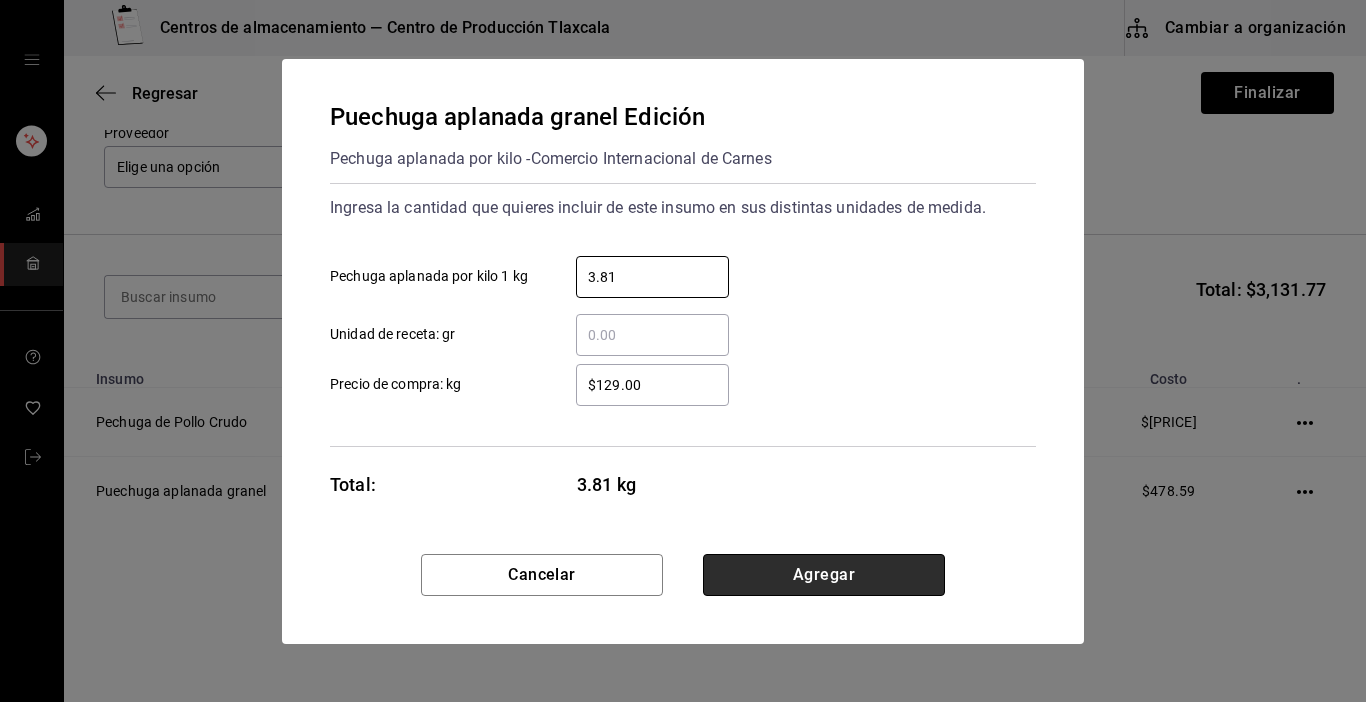click on "Agregar" at bounding box center (824, 575) 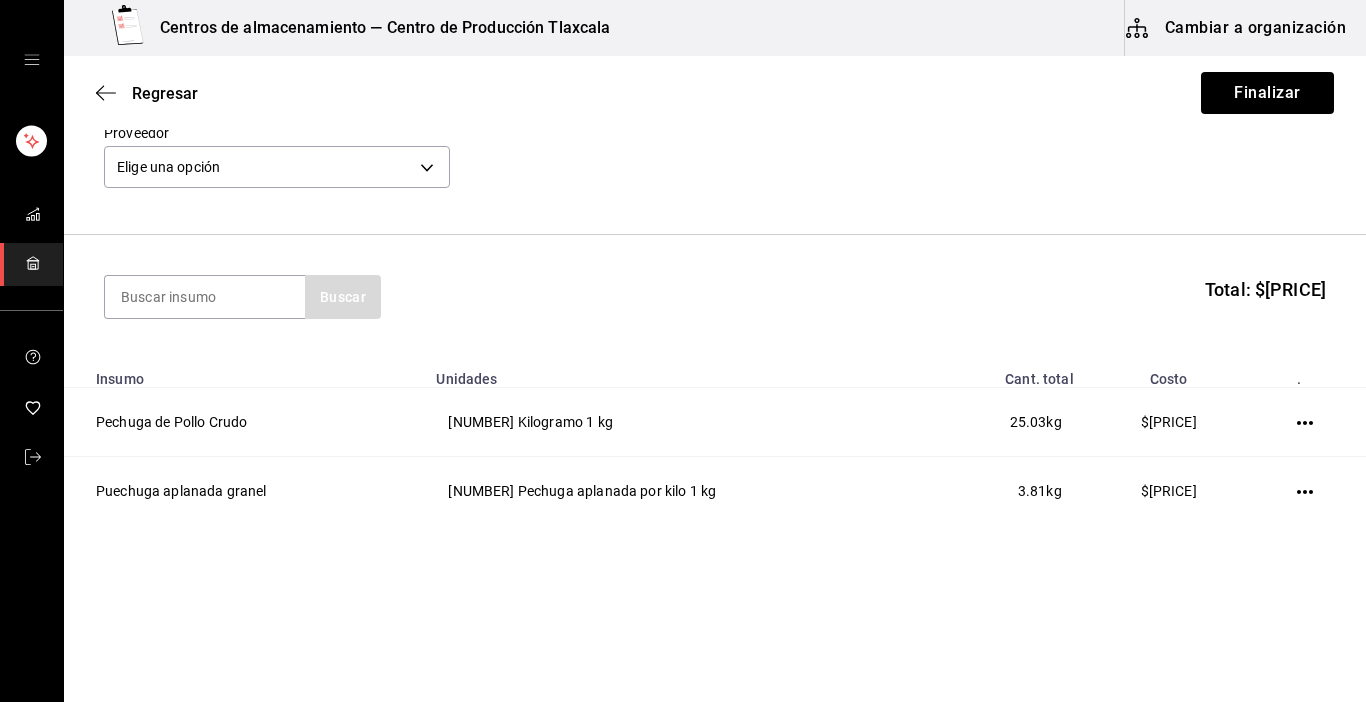 click 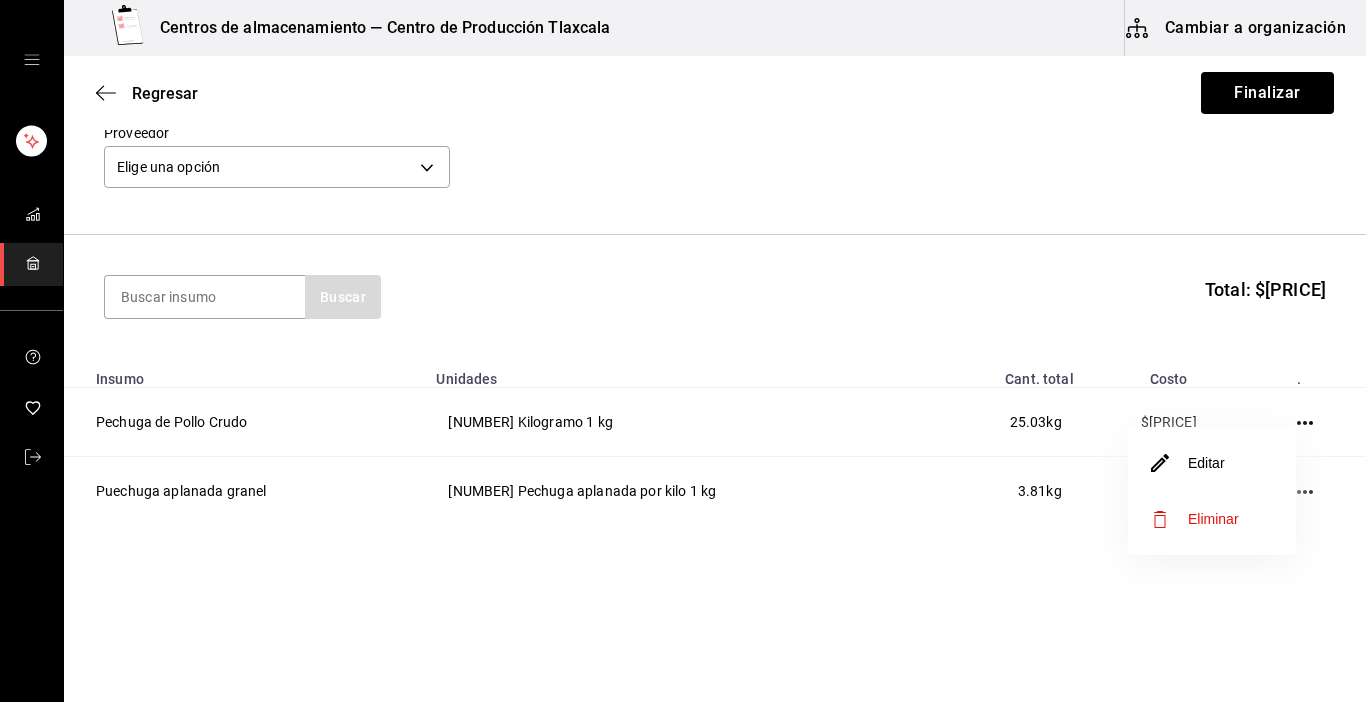 click on "Editar" at bounding box center [1212, 463] 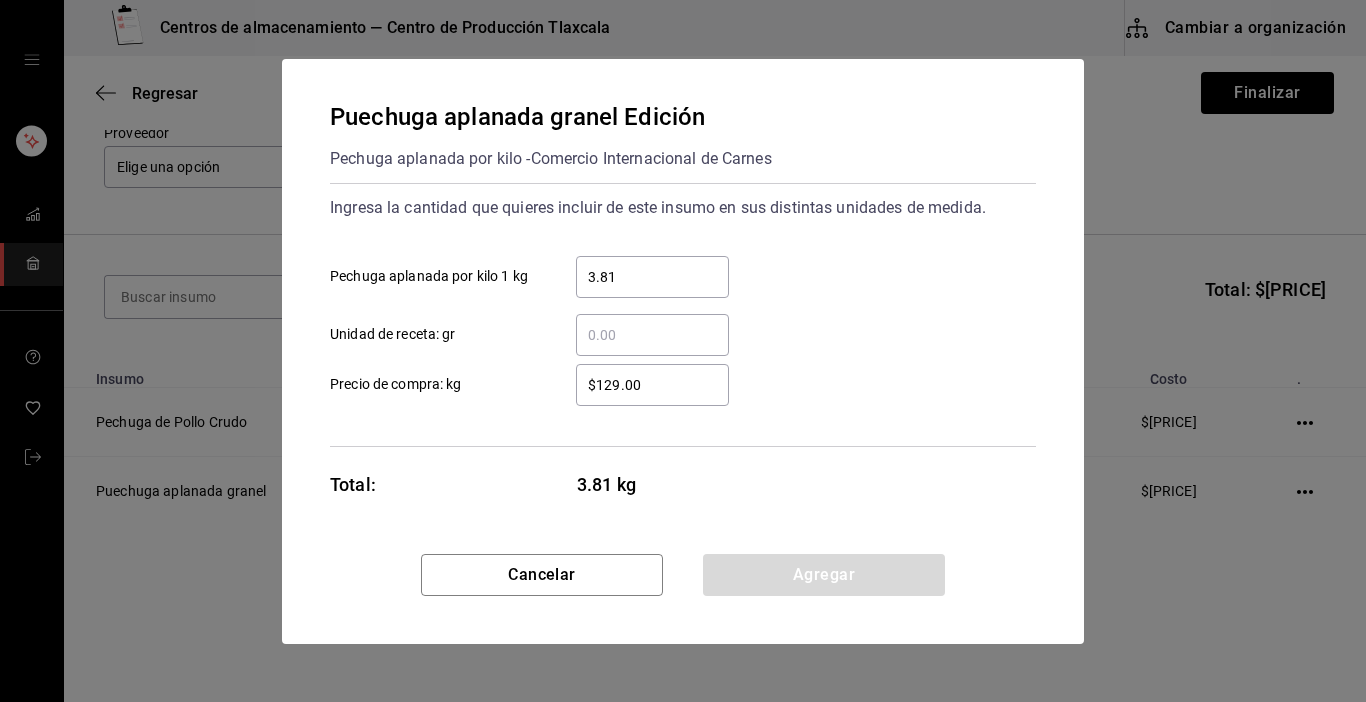 click on "$129.00" at bounding box center (652, 385) 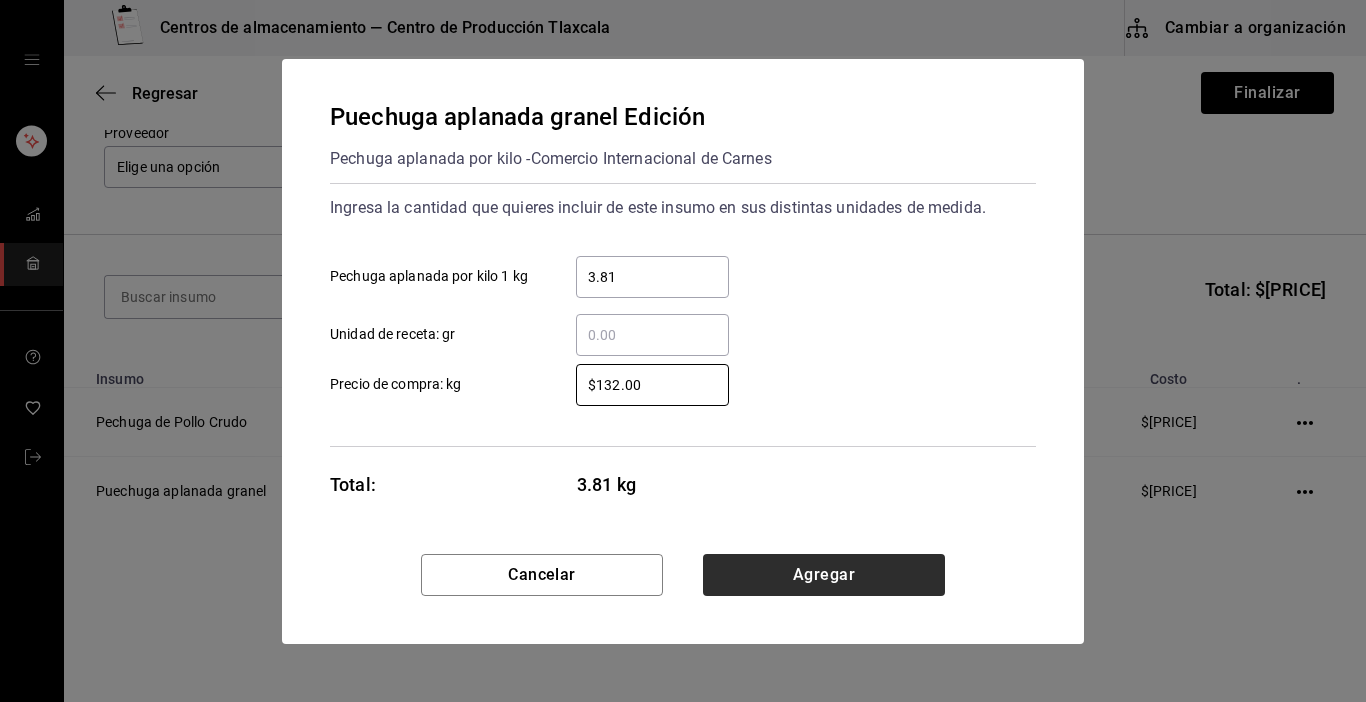 type on "$132.00" 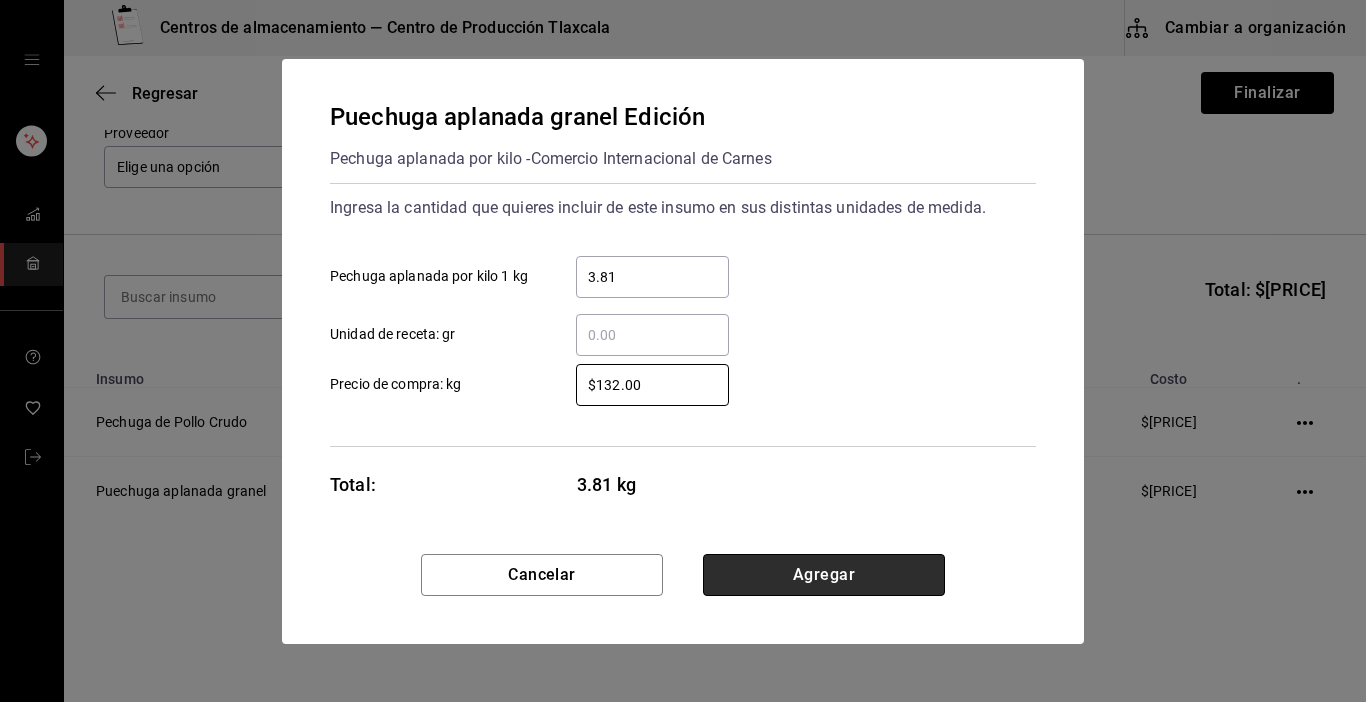 click on "Agregar" at bounding box center (824, 575) 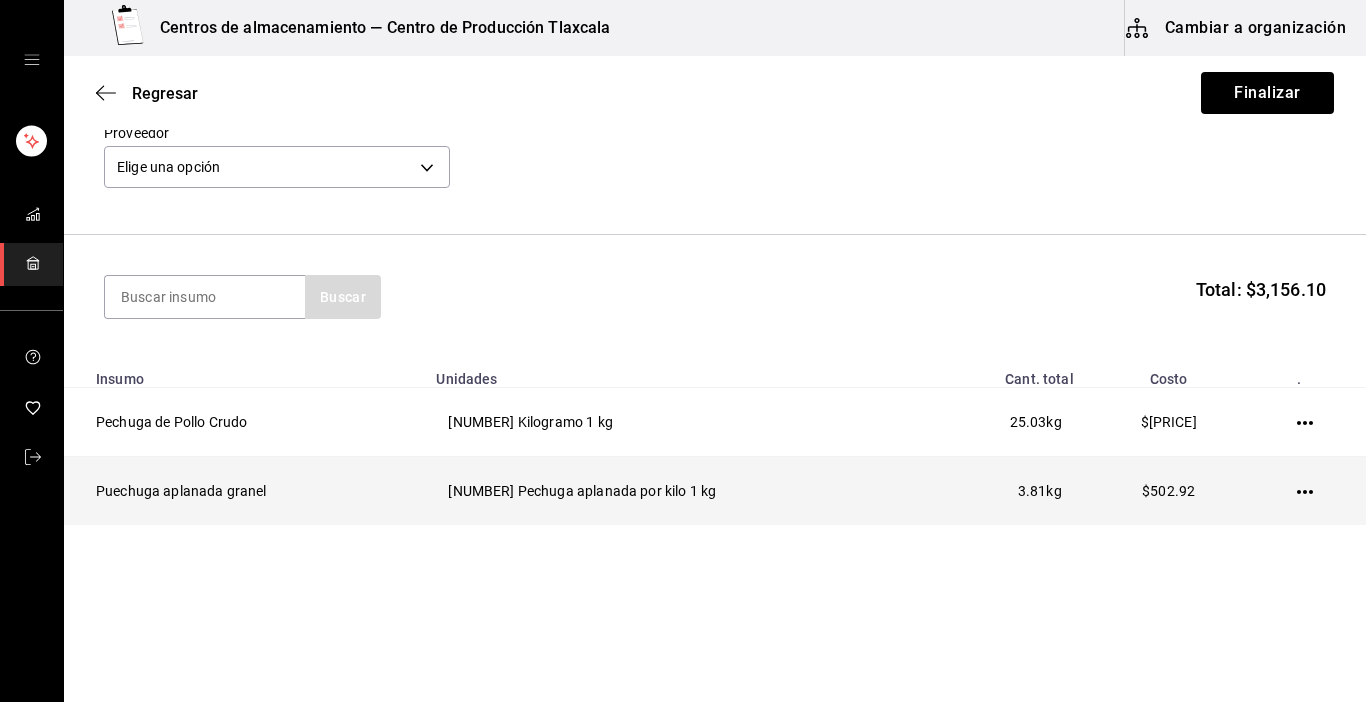 click 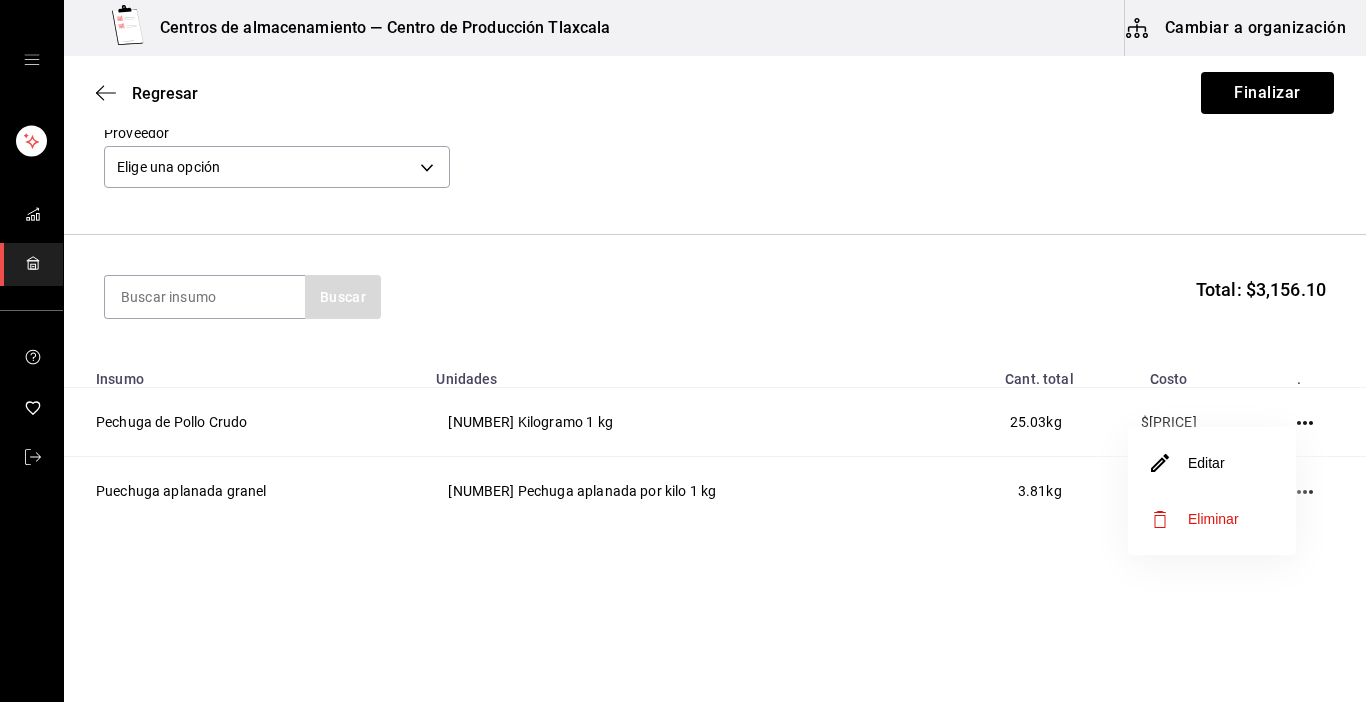 click on "Editar" at bounding box center [1212, 463] 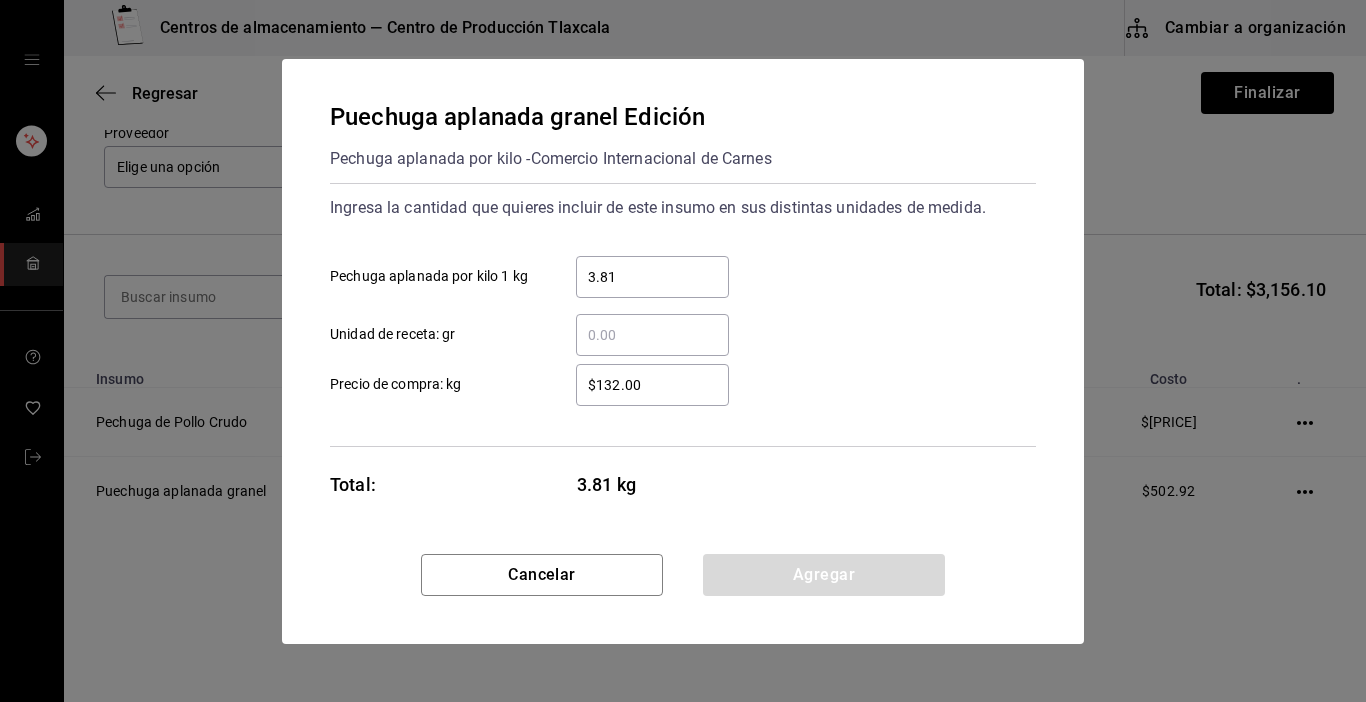 click on "$132.00" at bounding box center (652, 385) 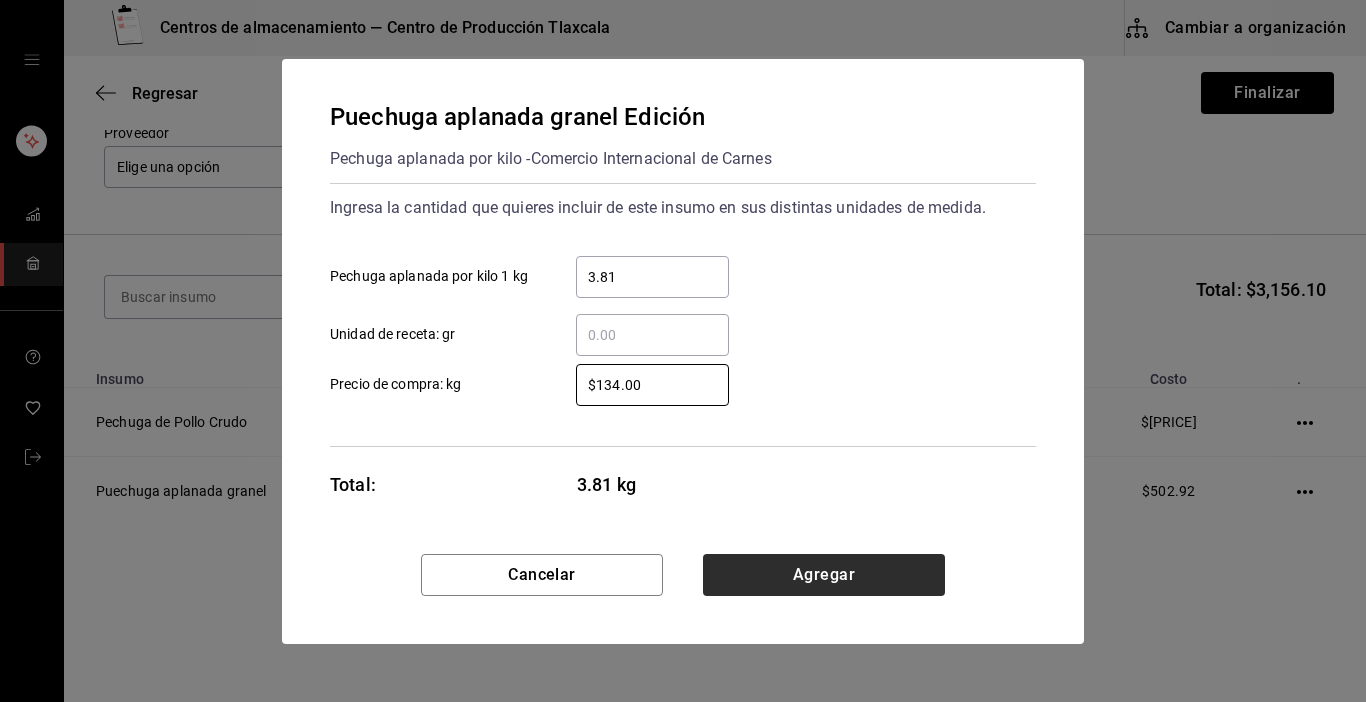 type on "$134.00" 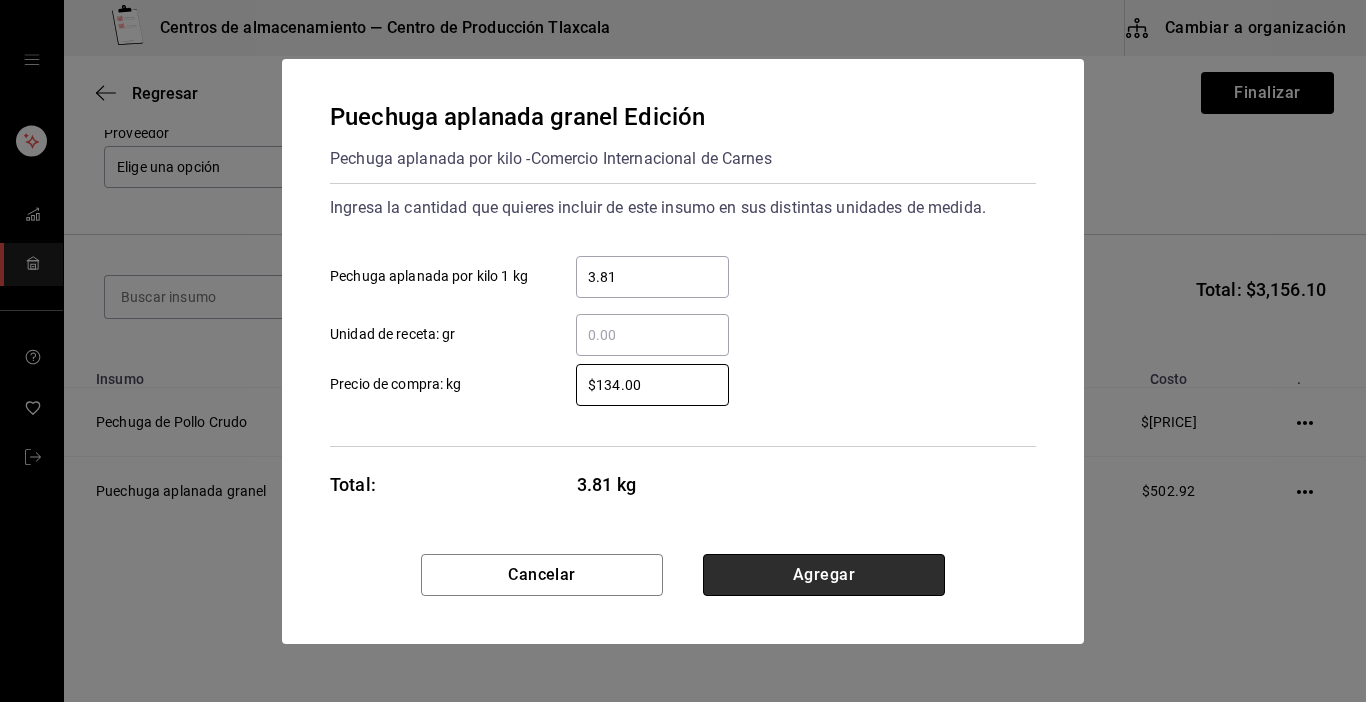 click on "Agregar" at bounding box center (824, 575) 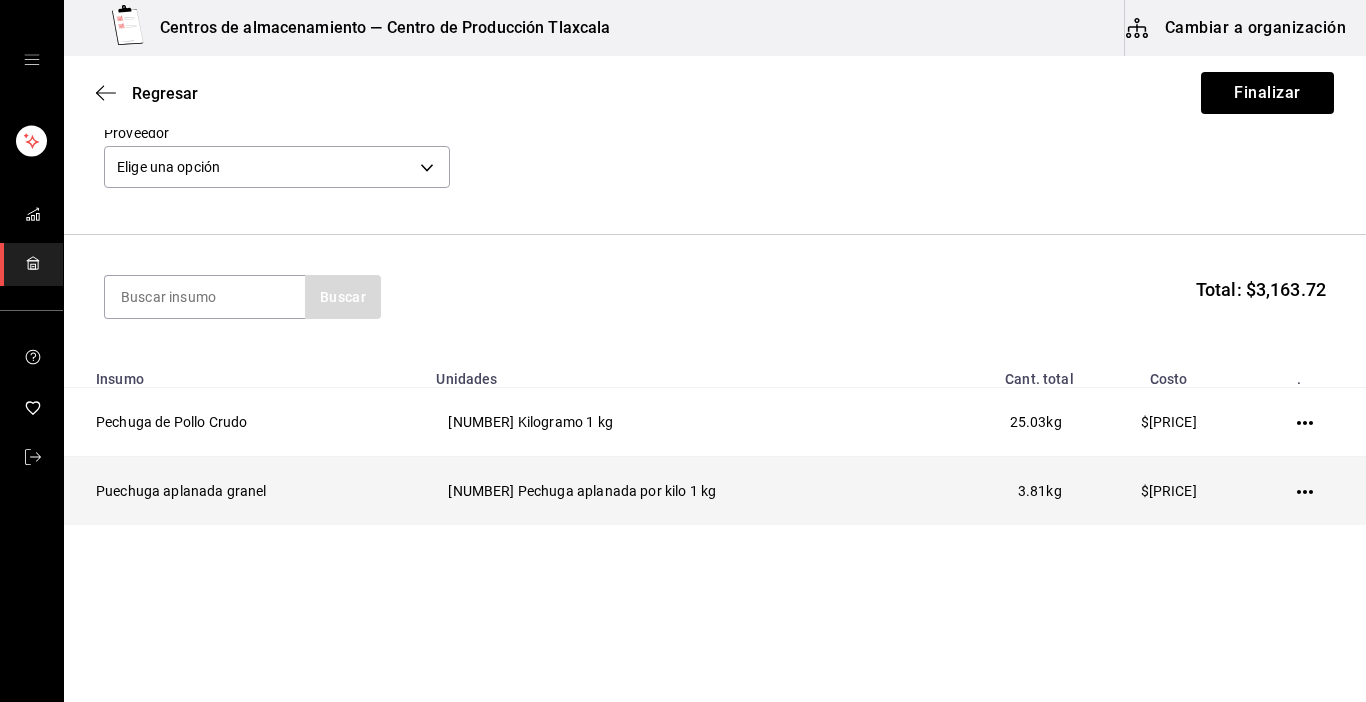 click 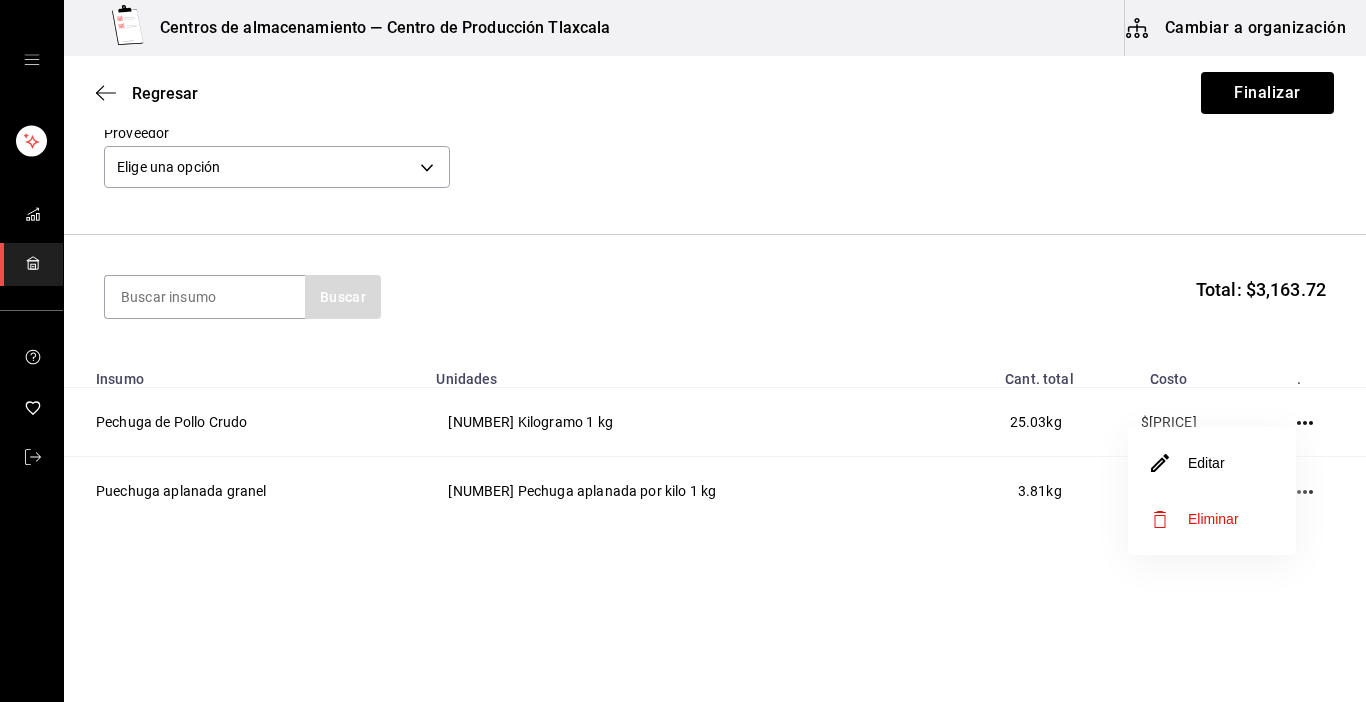 click on "Editar" at bounding box center (1212, 463) 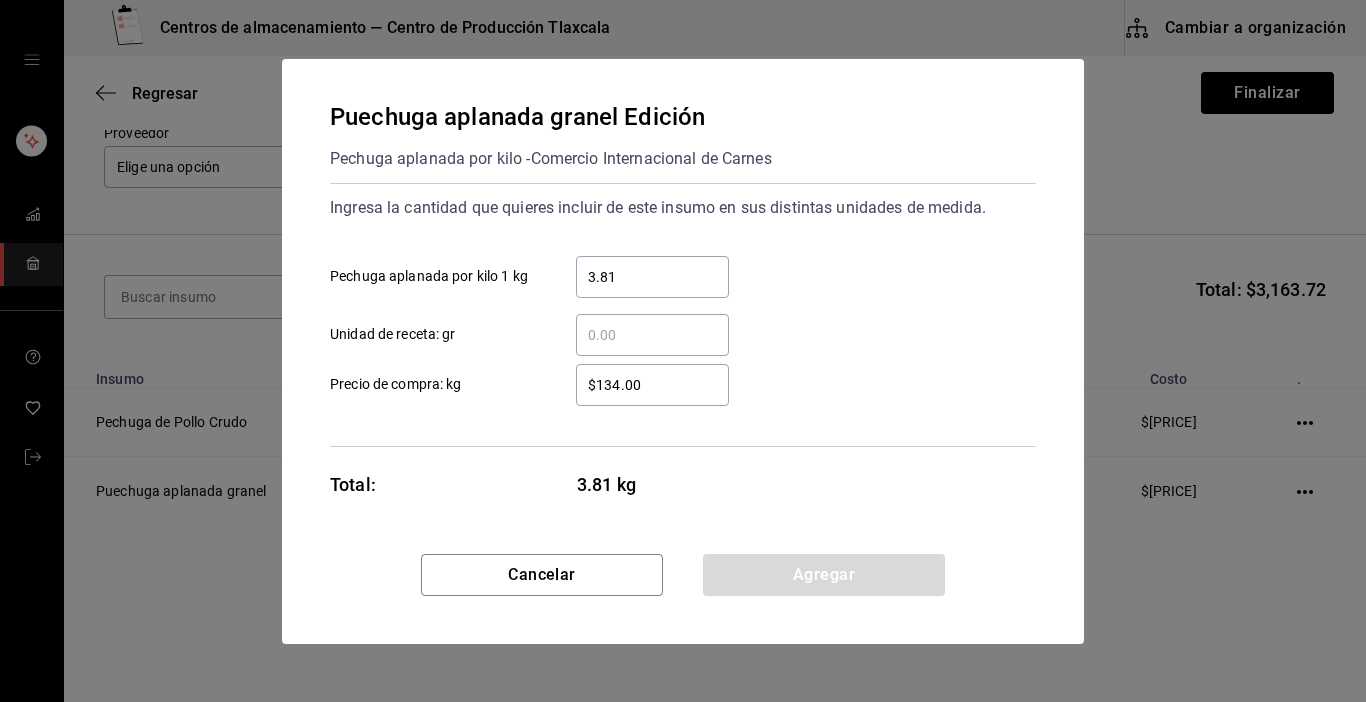 click on "$134.00" at bounding box center [652, 385] 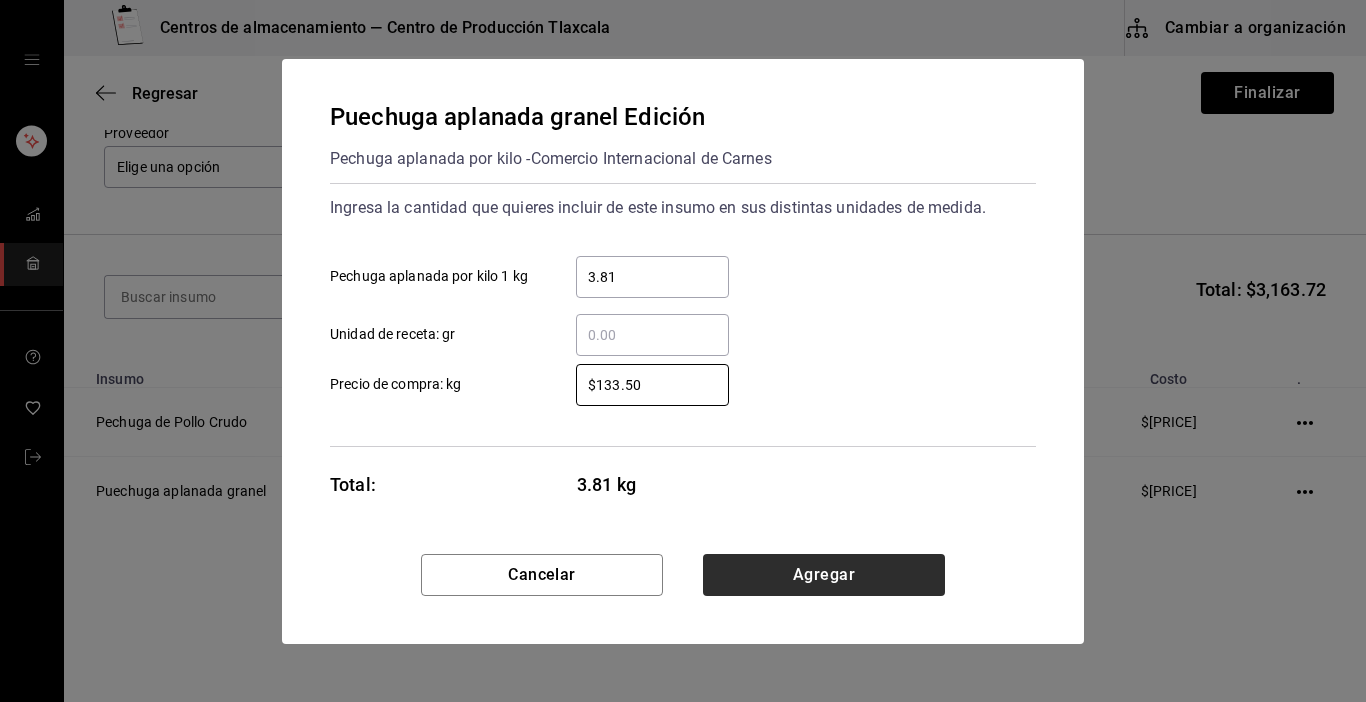 type on "$133.50" 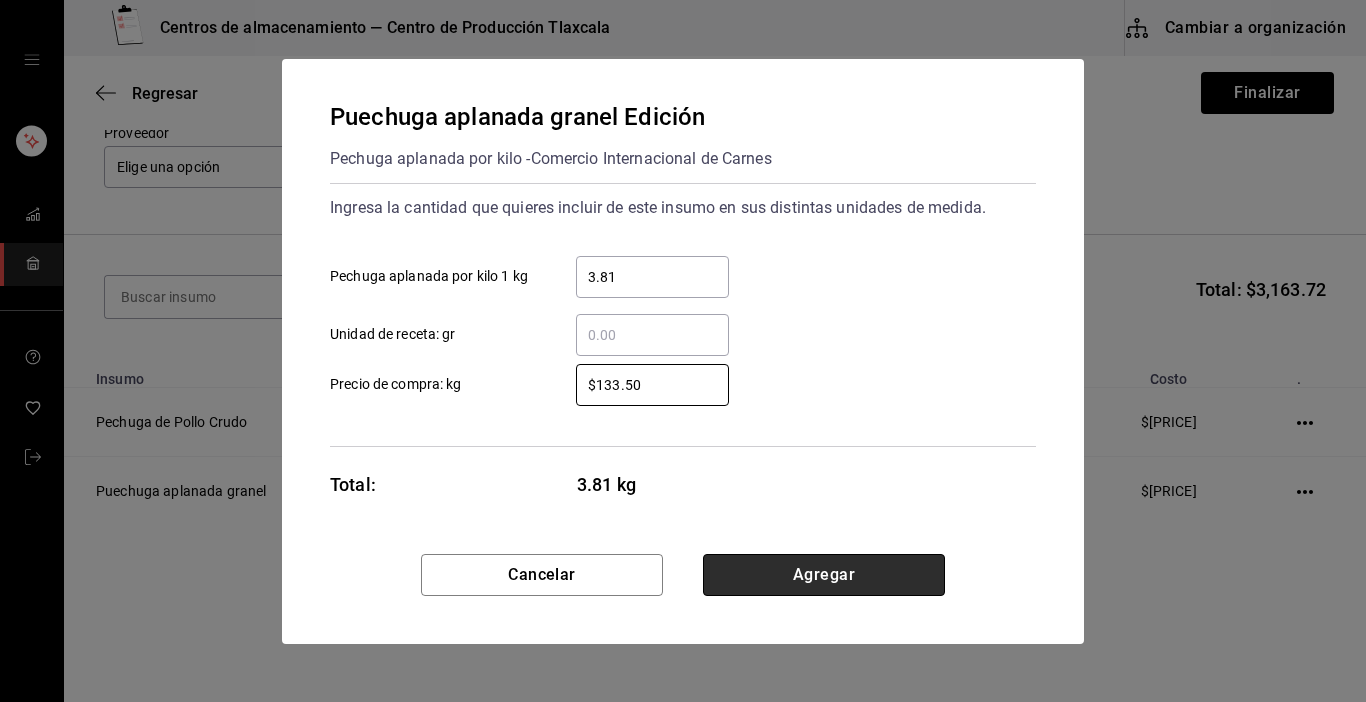 click on "Agregar" at bounding box center (824, 575) 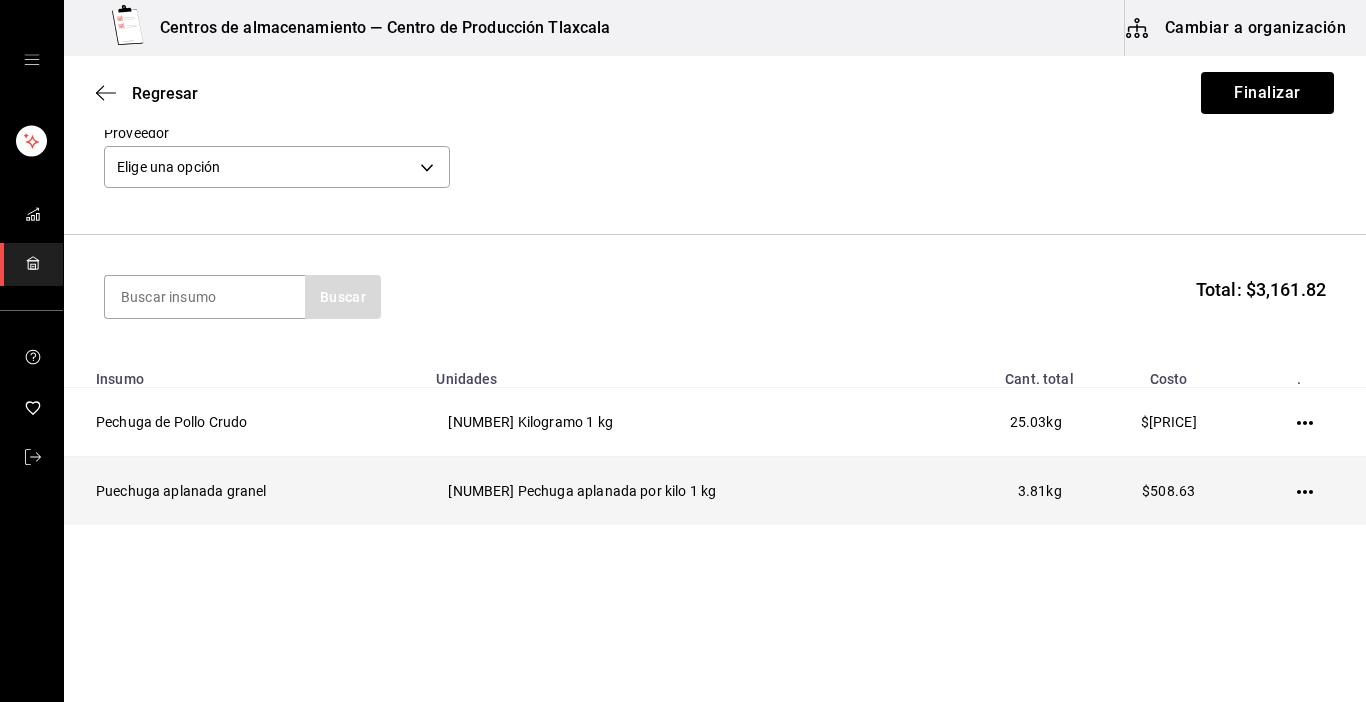 click 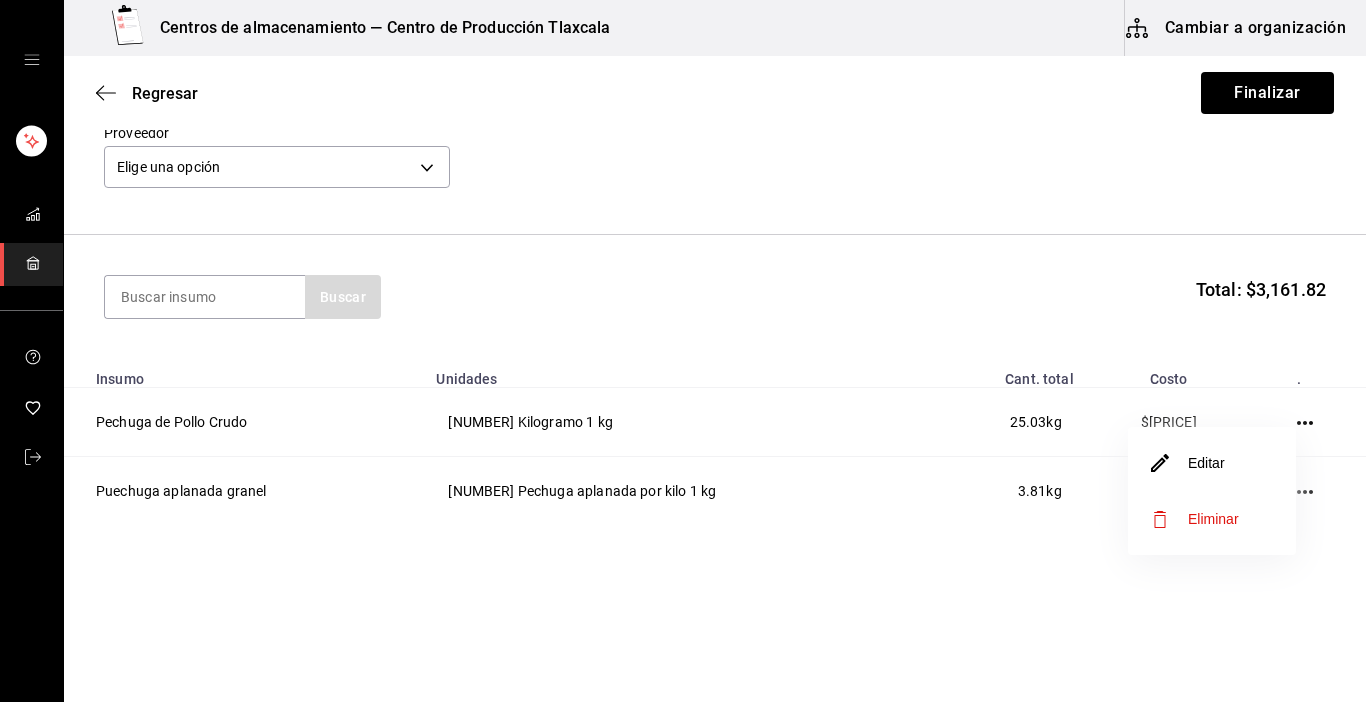 click on "Editar" at bounding box center (1212, 463) 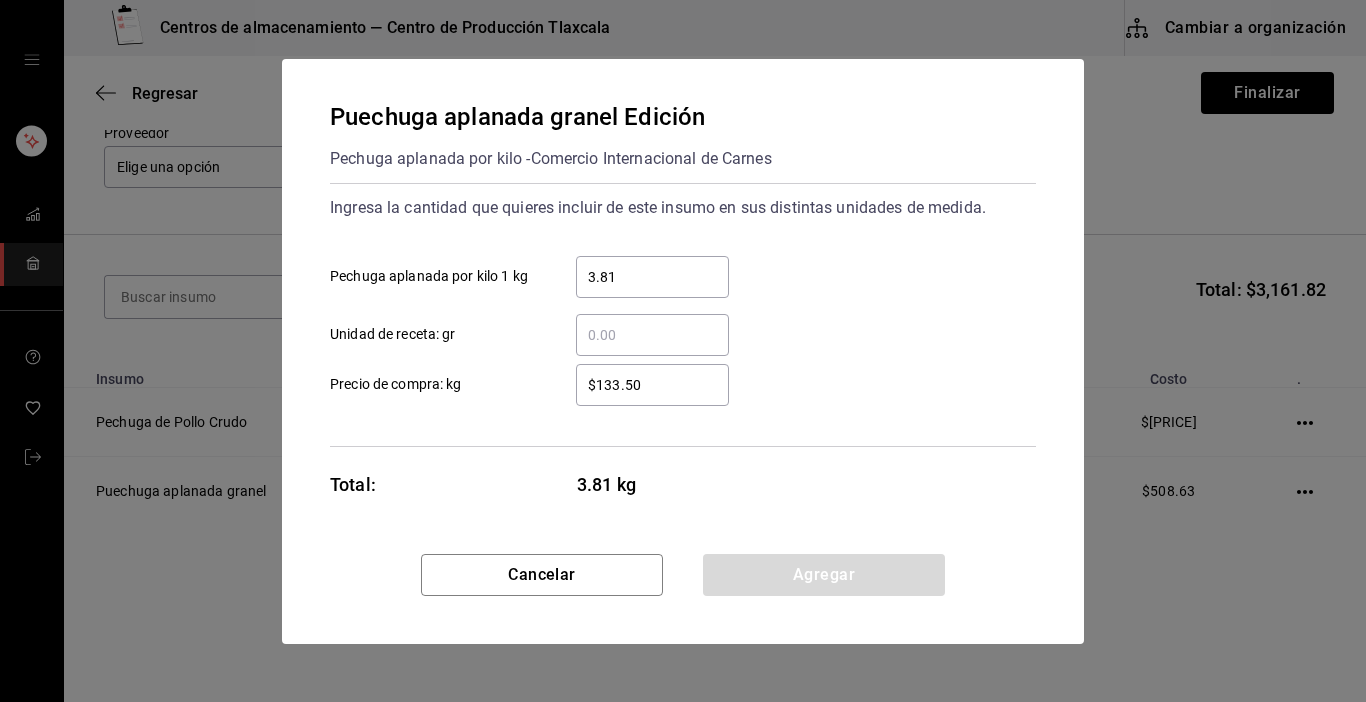 click on "3.81" at bounding box center [652, 277] 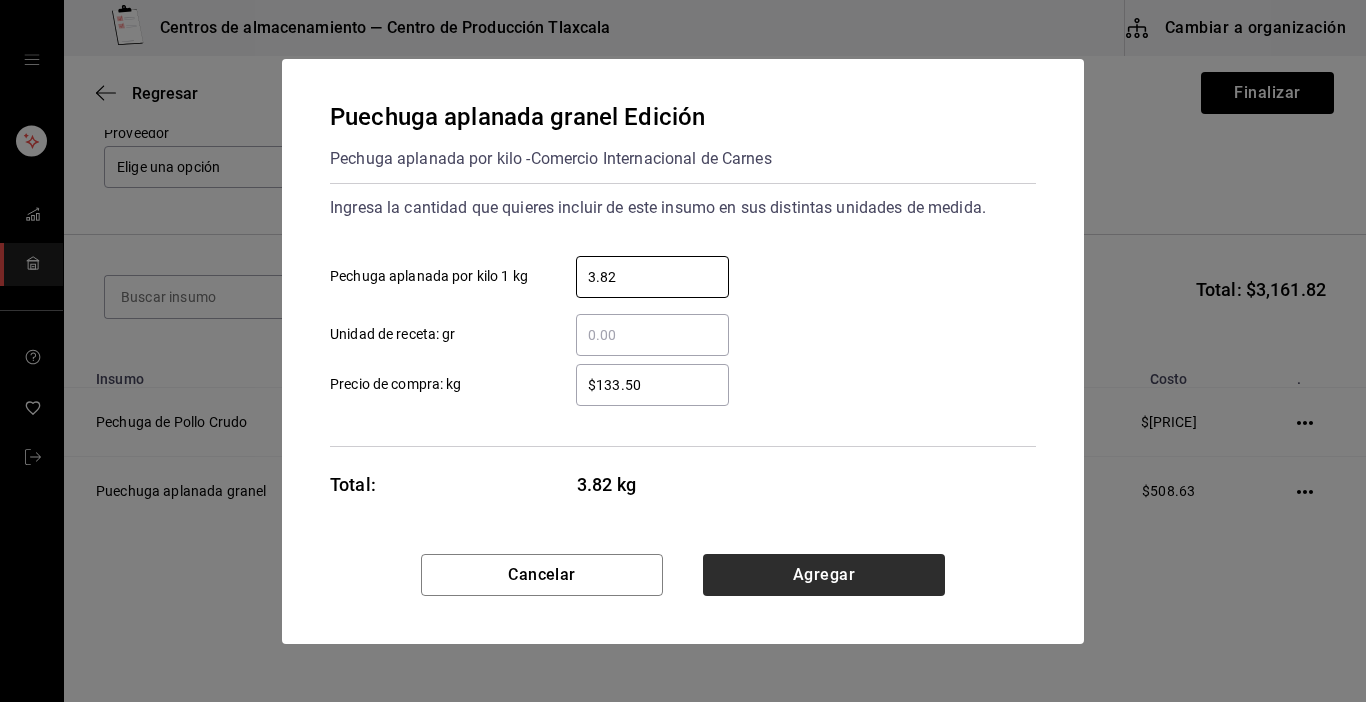type on "3.82" 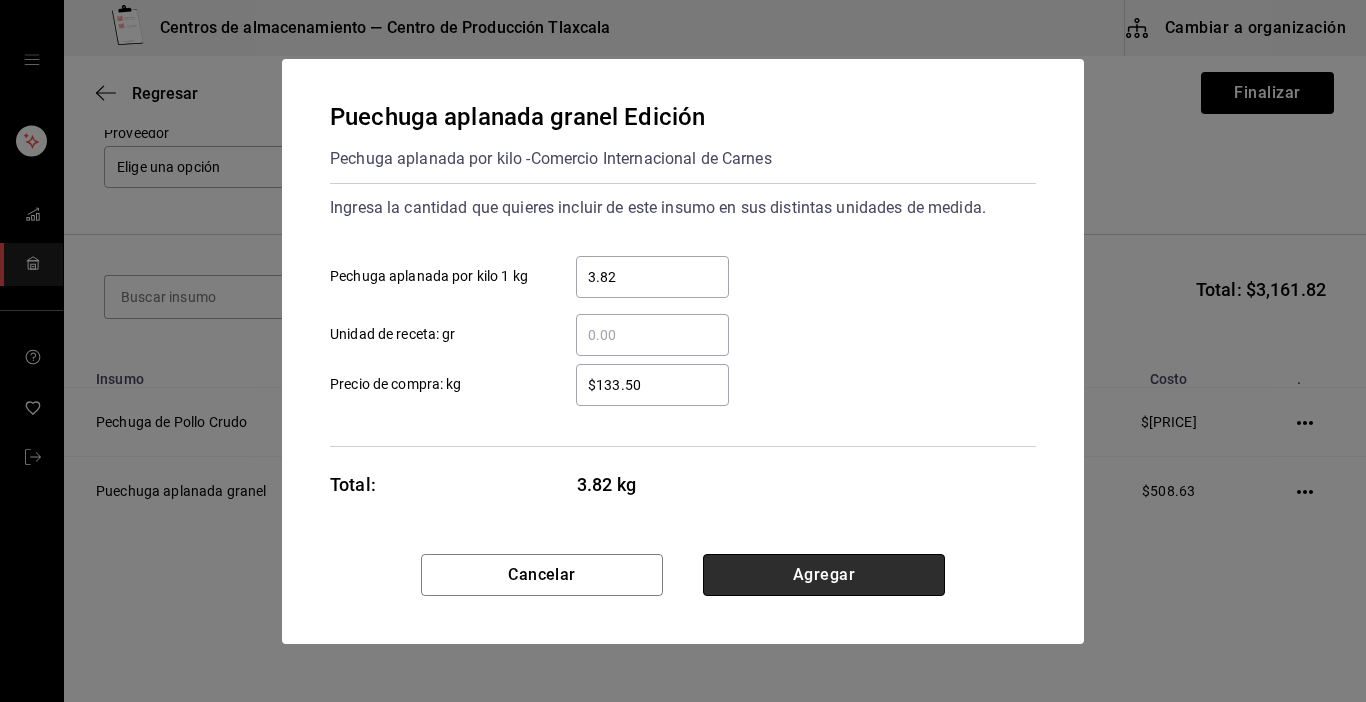 click on "Agregar" at bounding box center (824, 575) 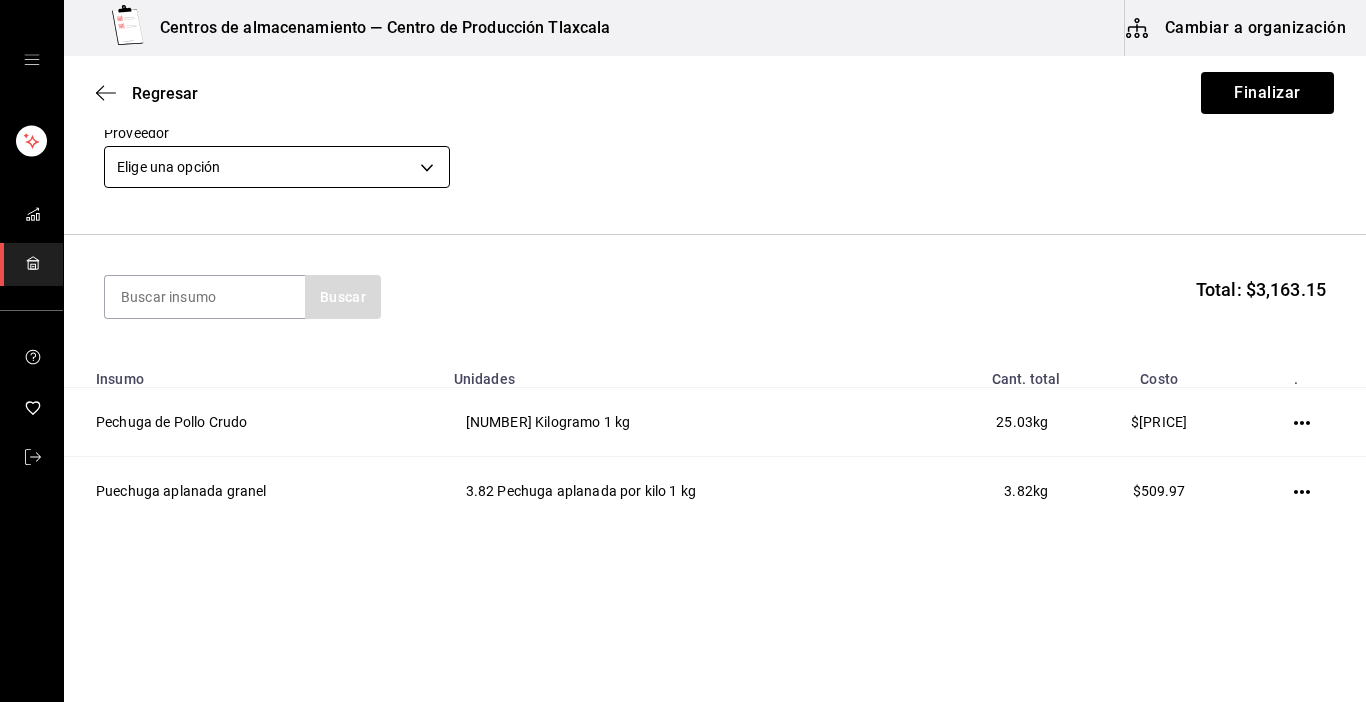 click on "Centros de almacenamiento — Centro de Producción Tlaxcala Cambiar a organización Regresar Finalizar Compra Proveedor Elige una opción default Buscar Total: $[PRICE] Insumo Unidades Cant. total Costo  .  Pechuga de Pollo Crudo 25.03 Kilogramo 1 kg $[PRICE]  kg $[PRICE] Puechuga aplanada granel 3.82 Pechuga aplanada por kilo 1 kg $[PRICE]  kg $[PRICE]" at bounding box center (683, 294) 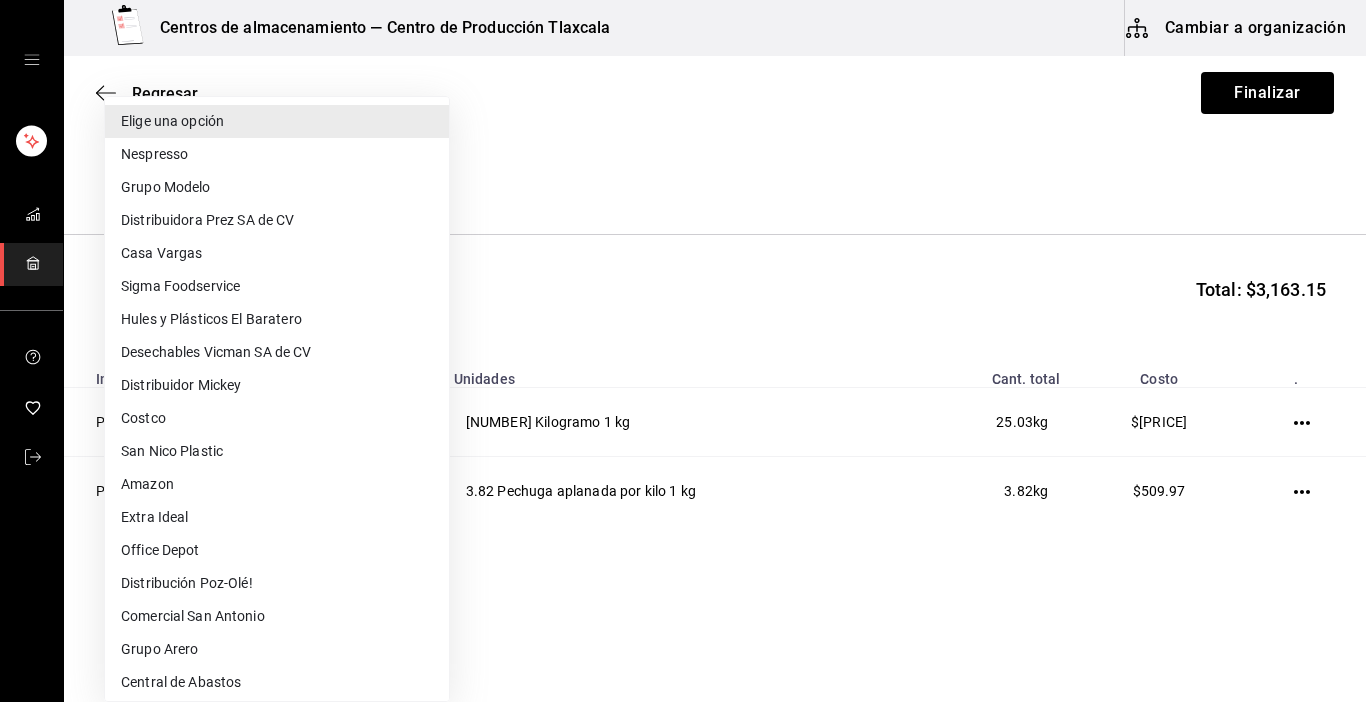 type 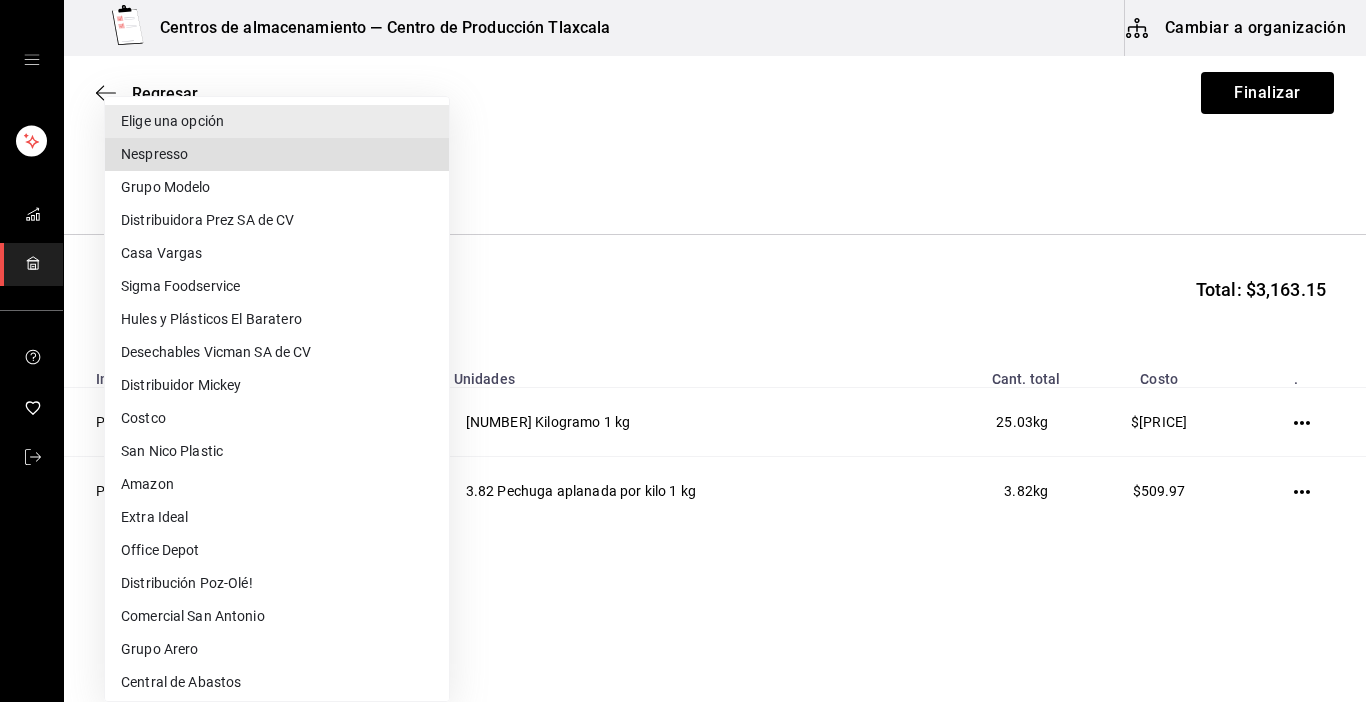type 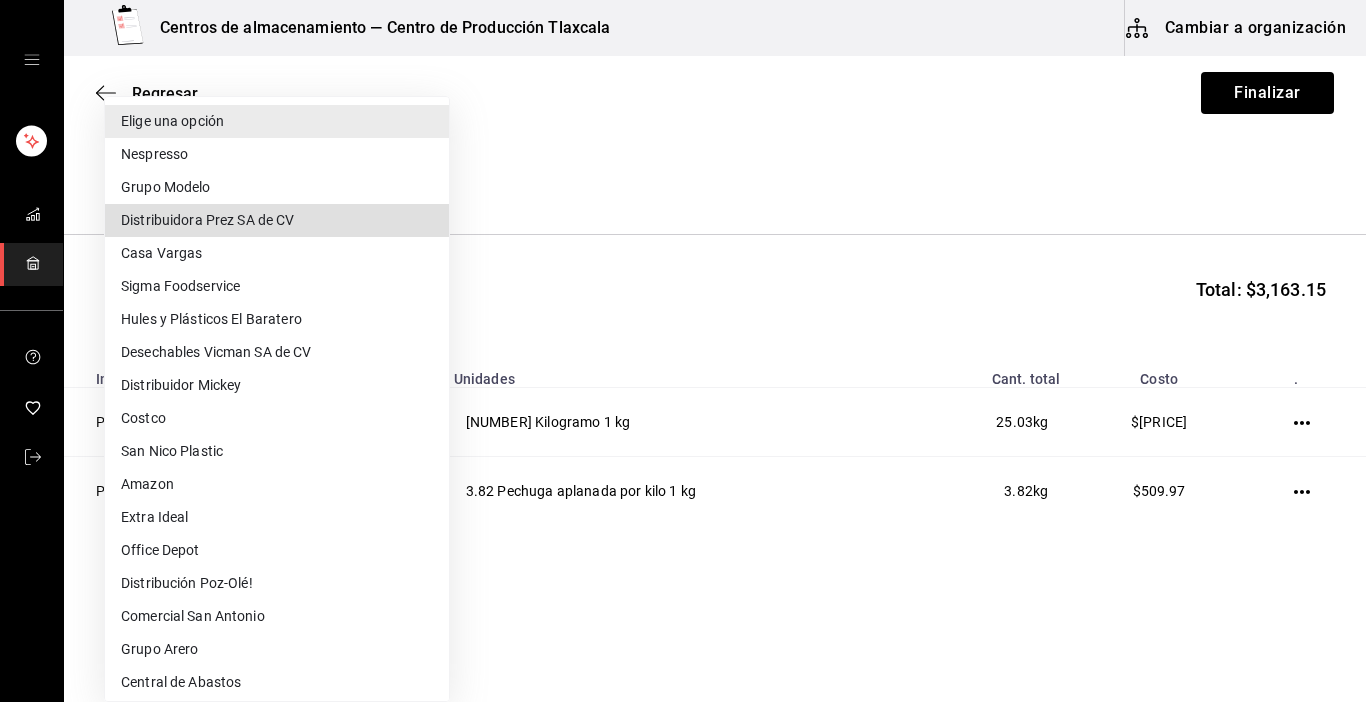 type 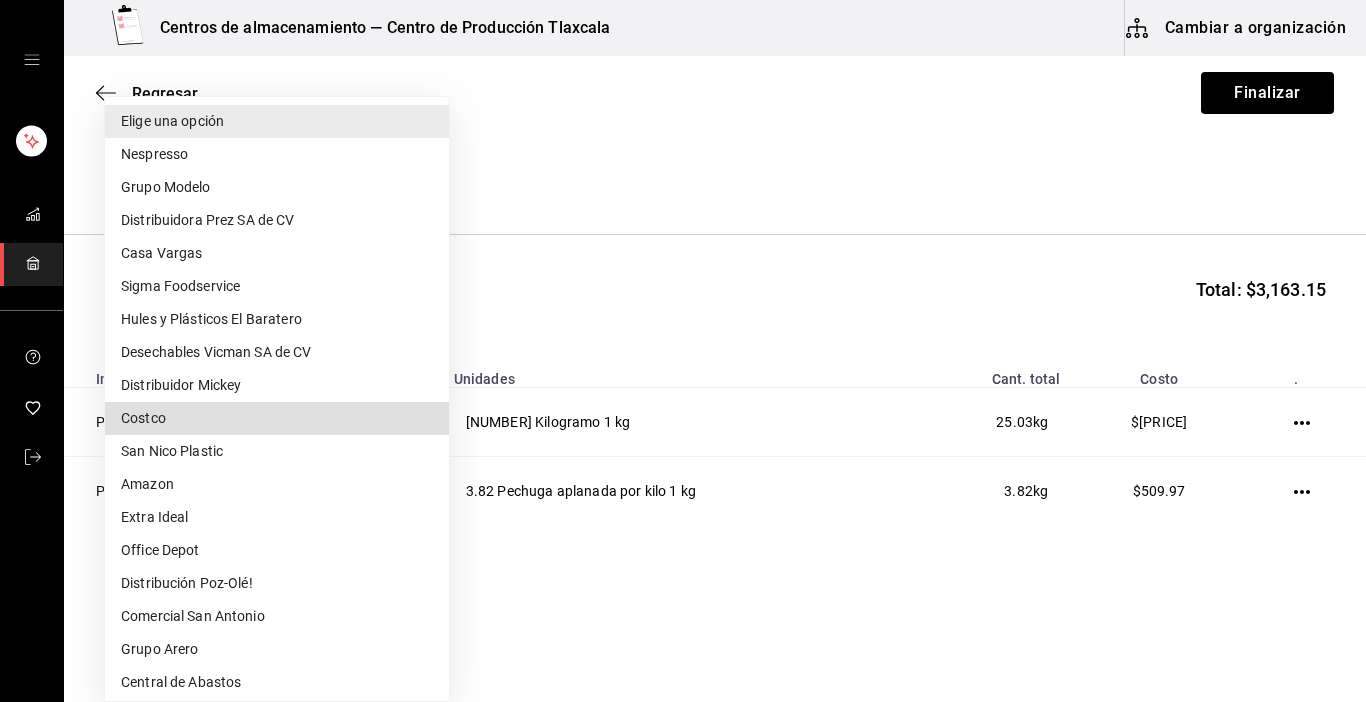type 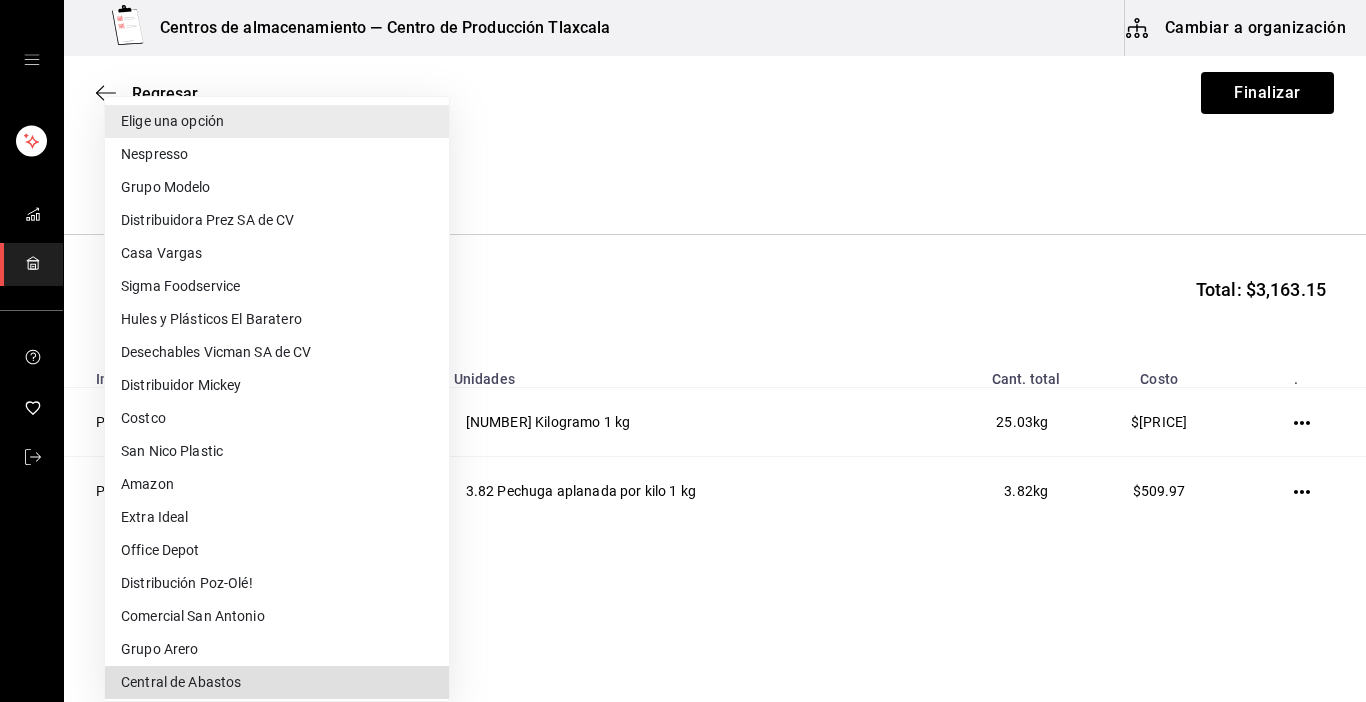 type 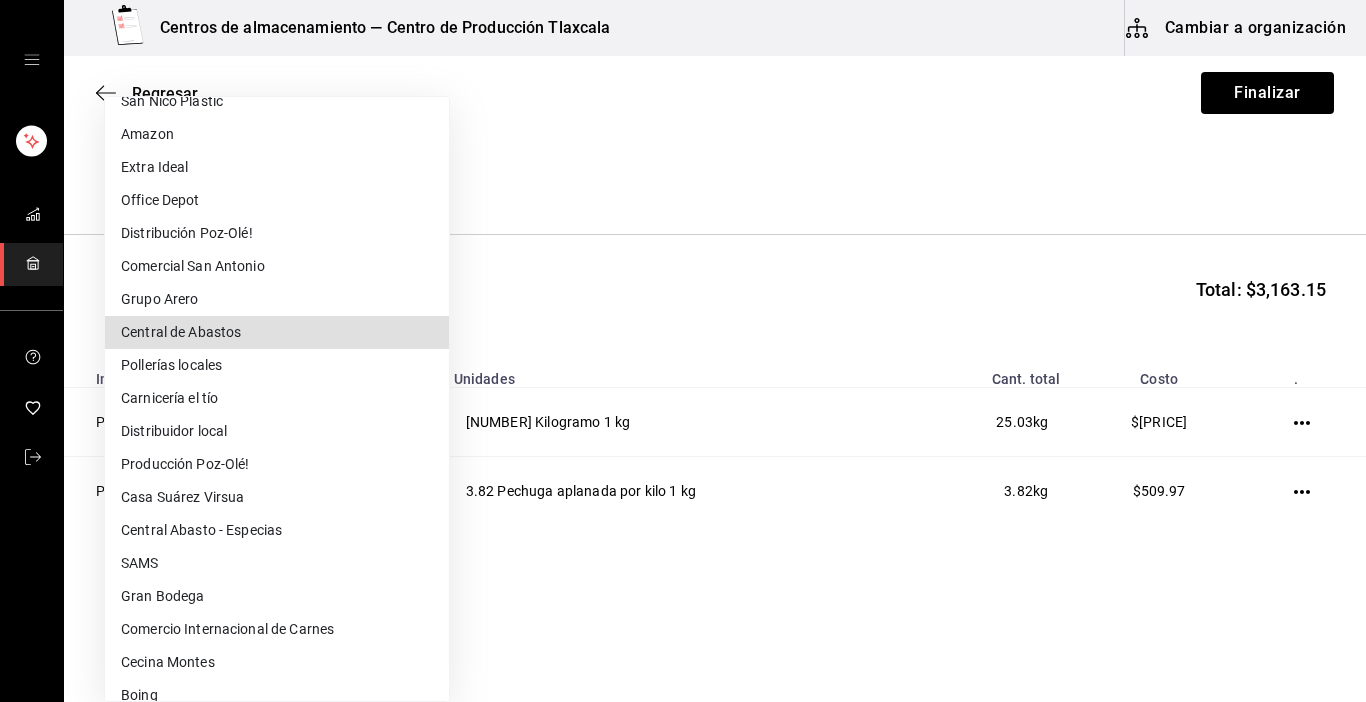 type 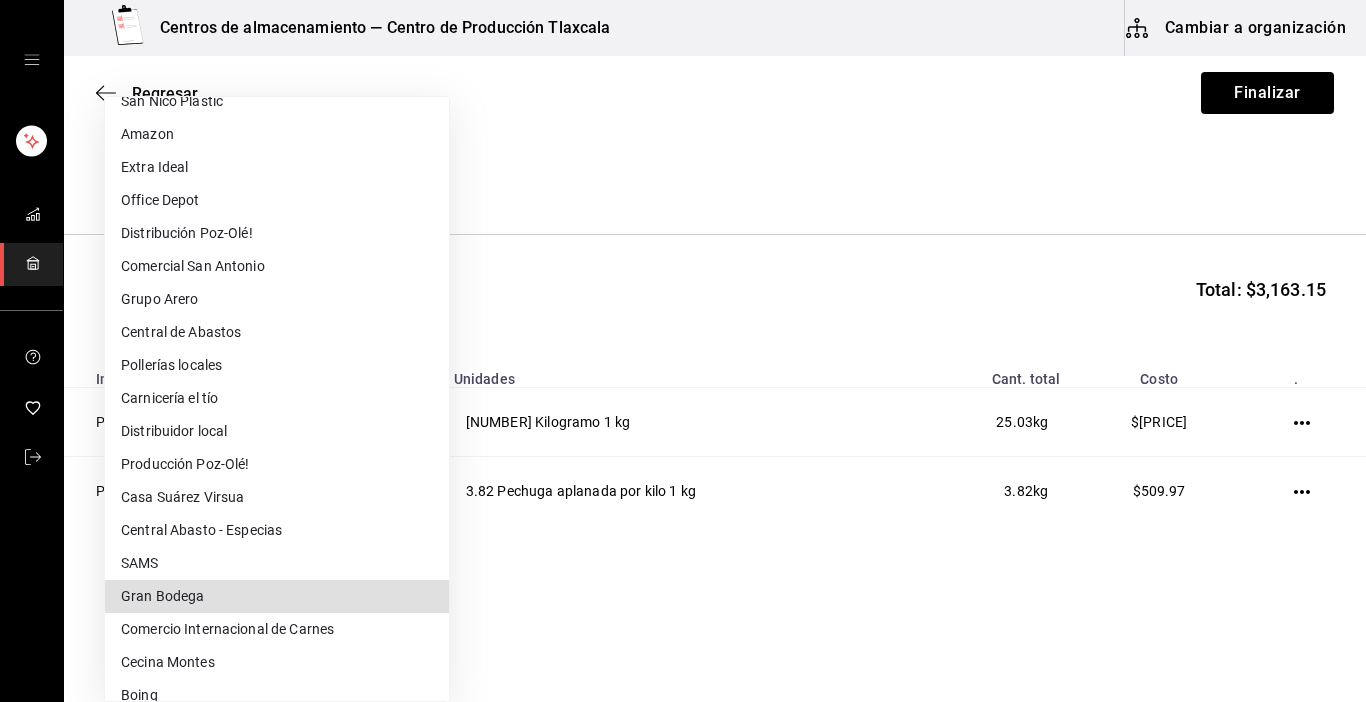 type 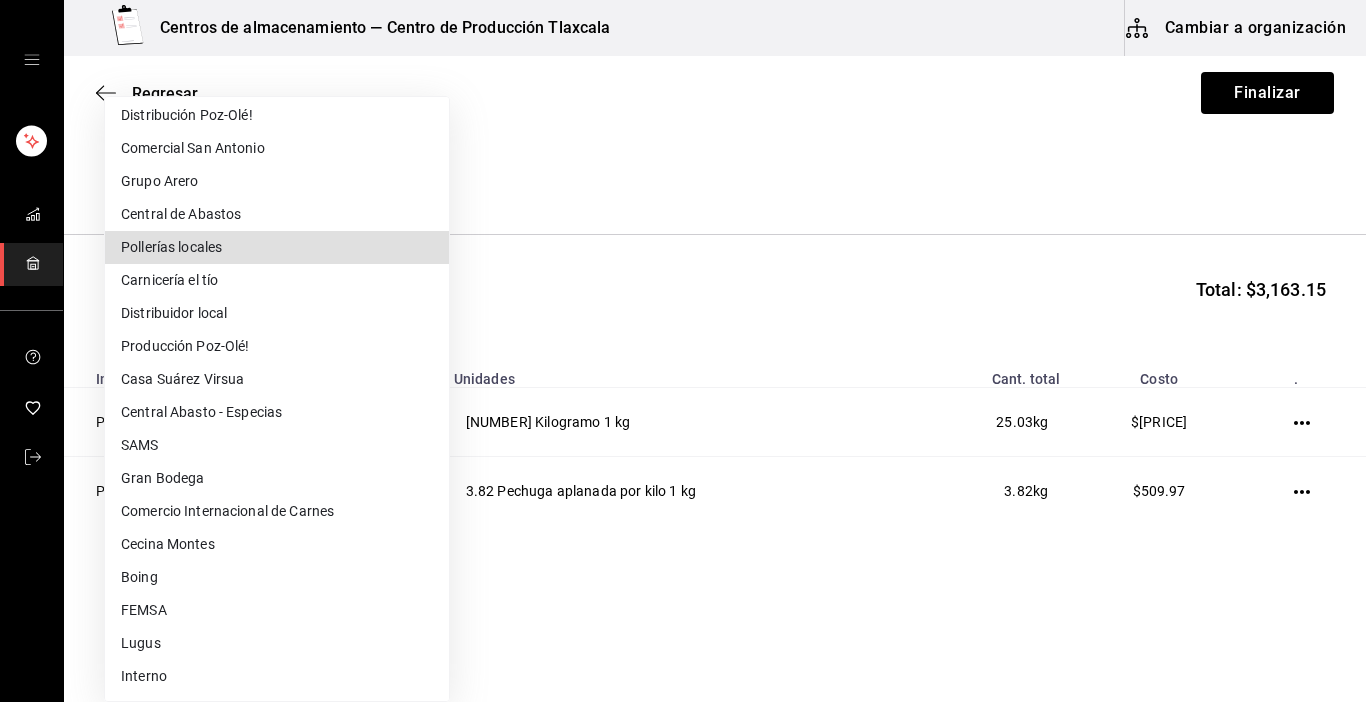 type on "d8d3d8ff-cf55-4a54-8530-fc9c7f462c96" 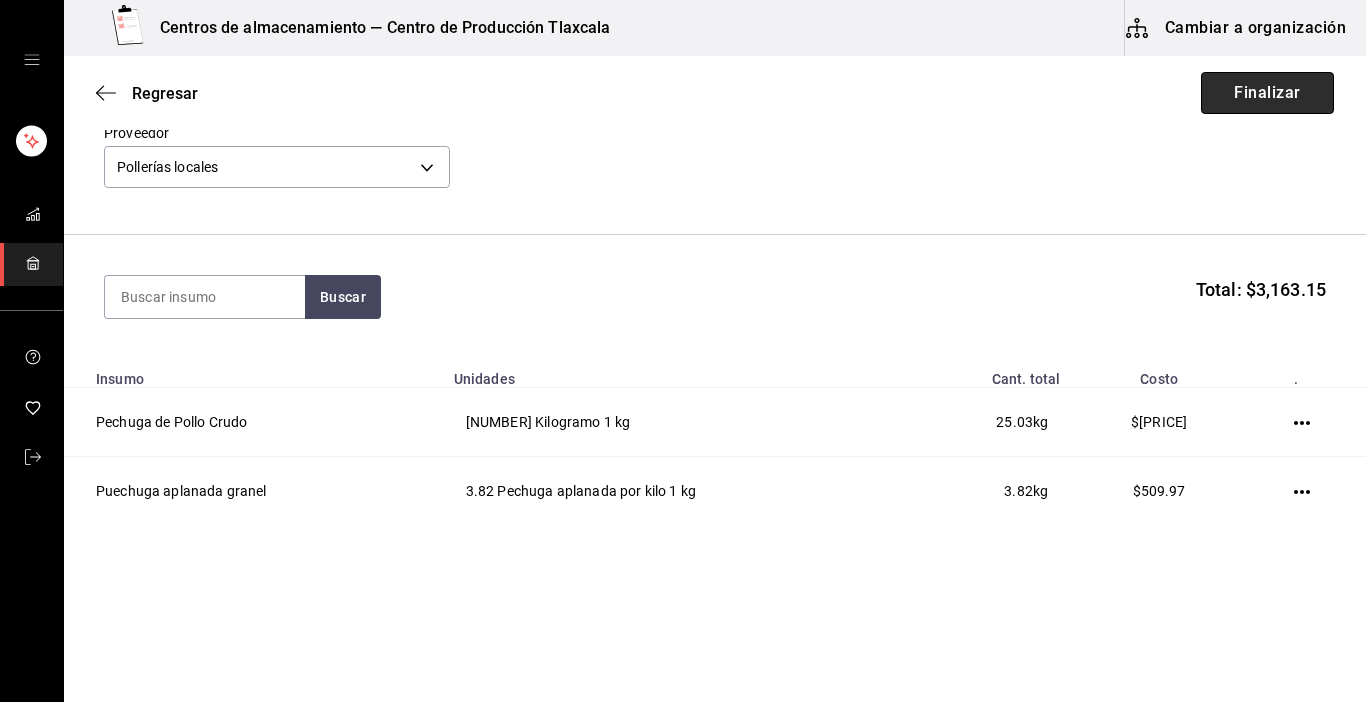 click on "Finalizar" at bounding box center [1267, 93] 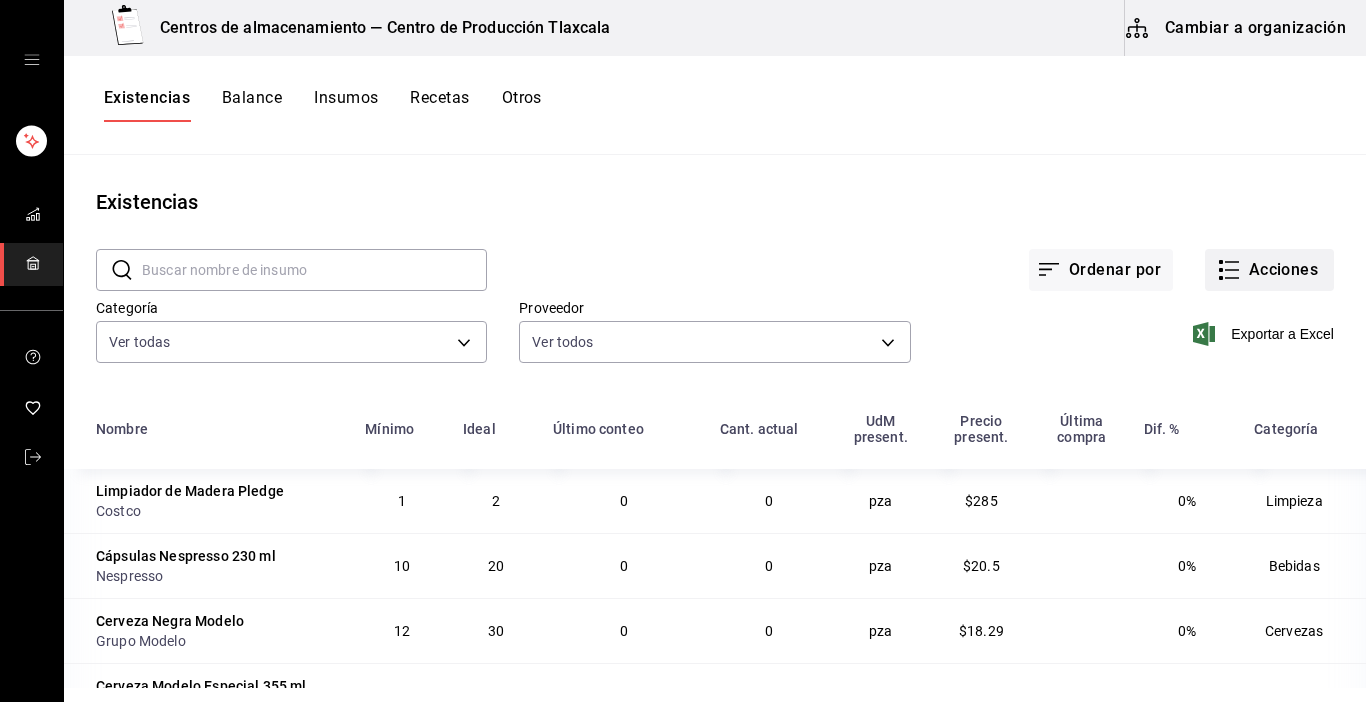 click 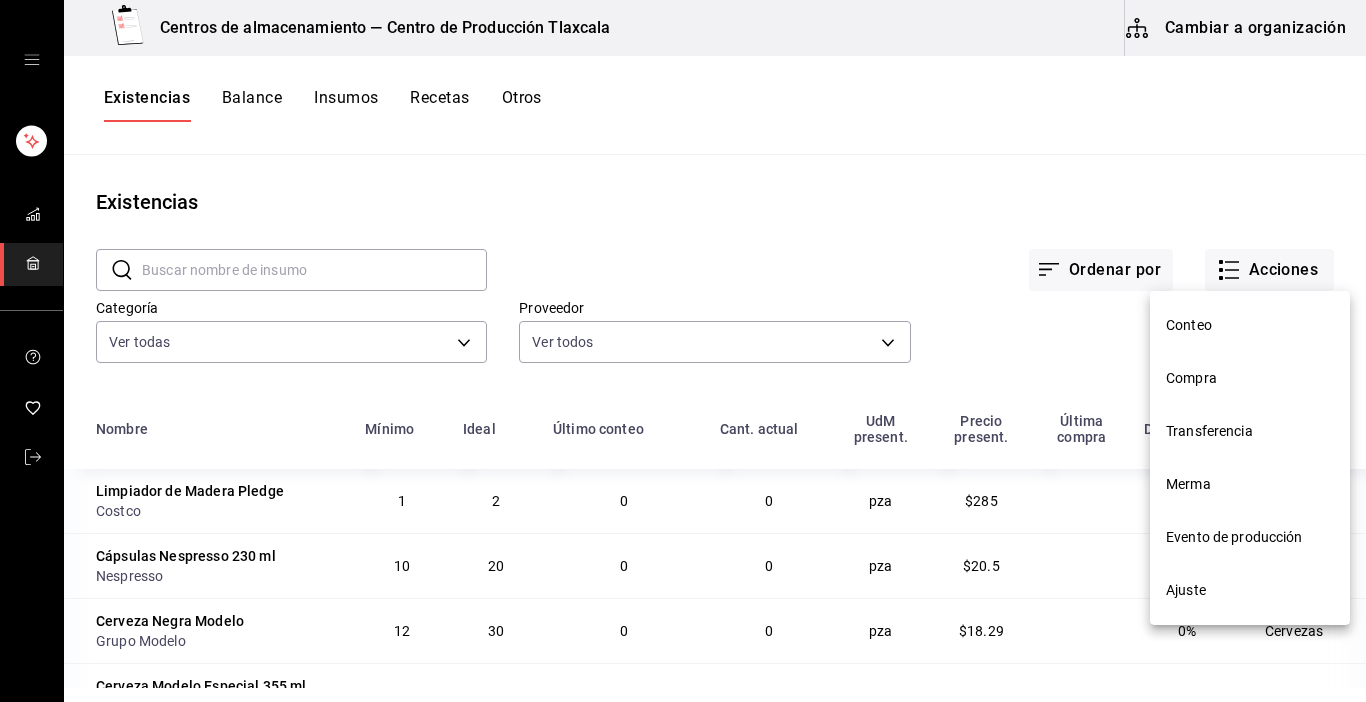 click on "Evento de producción" at bounding box center [1250, 537] 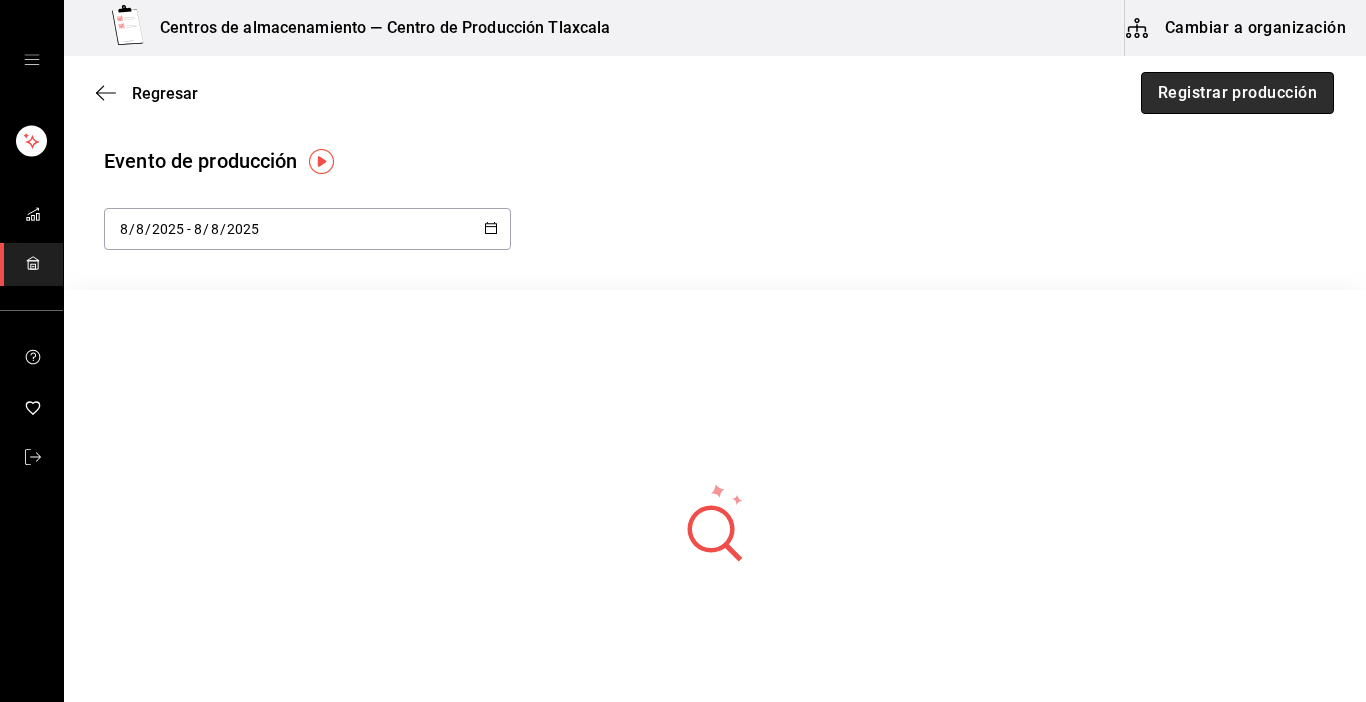 click on "Registrar producción" at bounding box center (1237, 93) 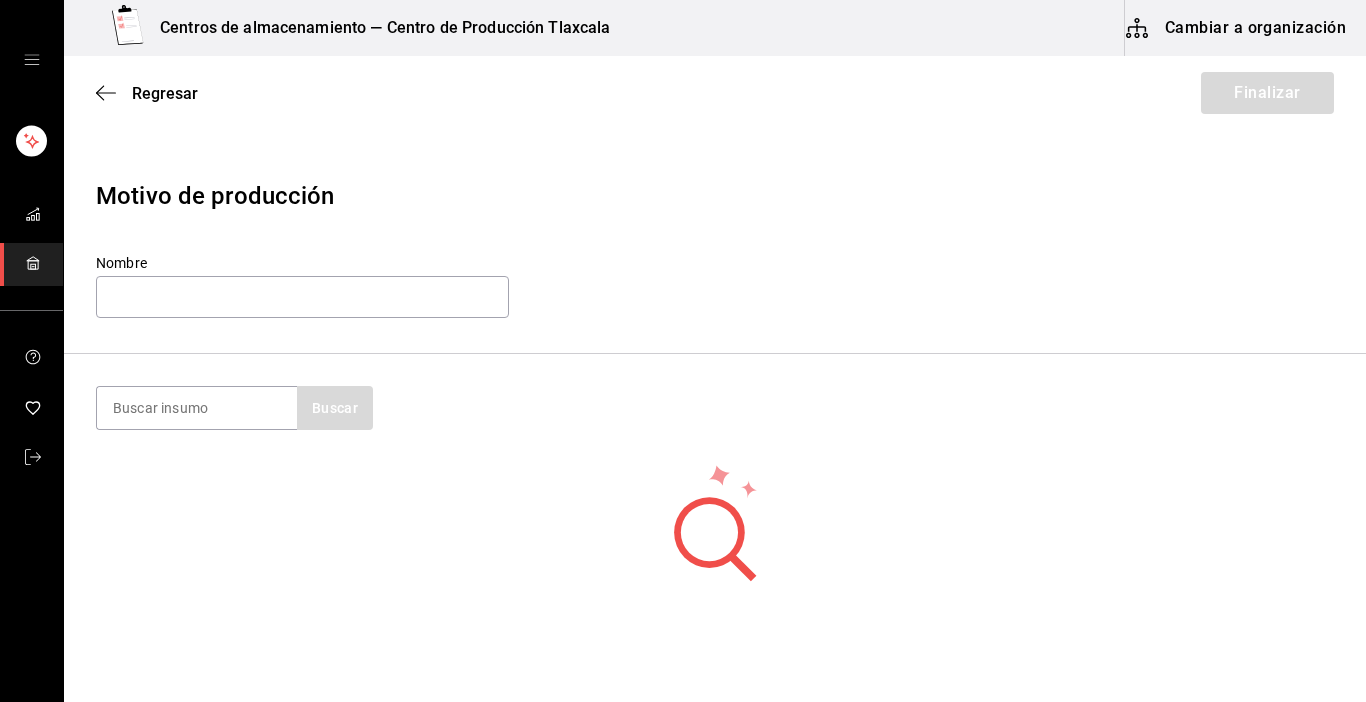 drag, startPoint x: 179, startPoint y: 396, endPoint x: 198, endPoint y: 382, distance: 23.600847 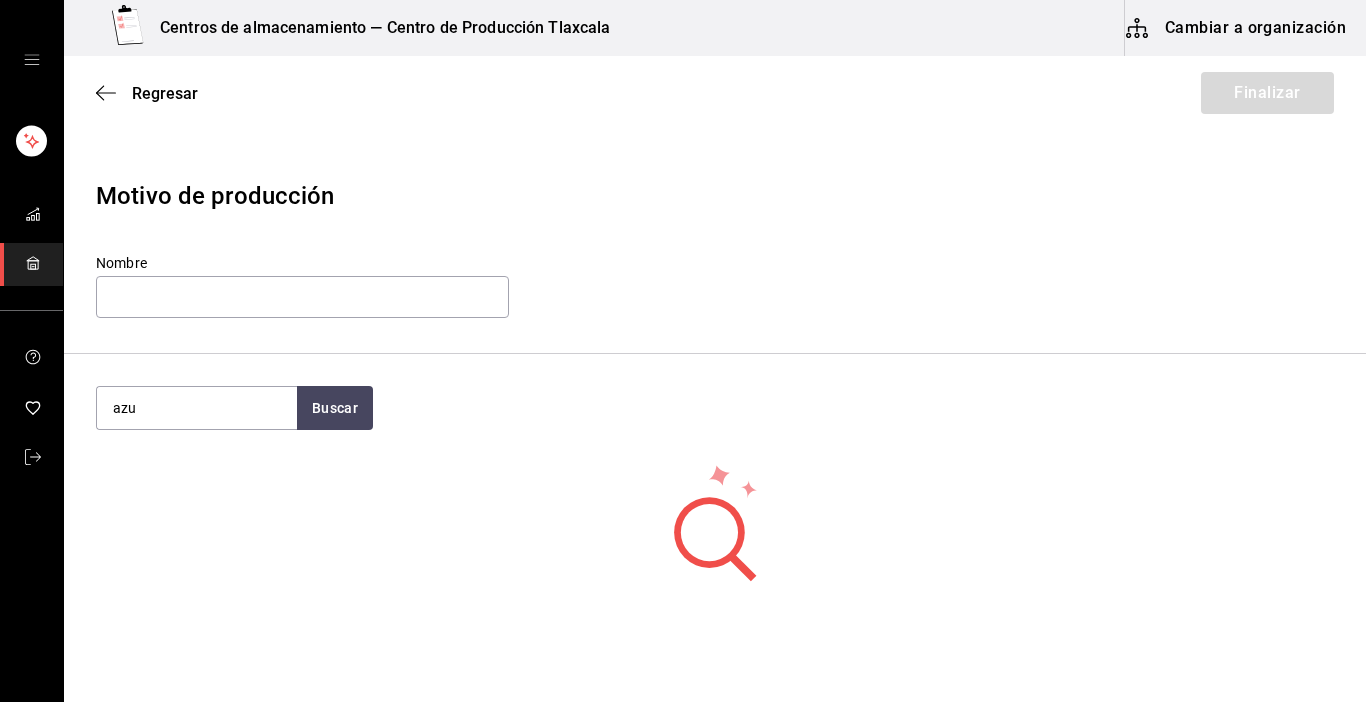 type on "azu" 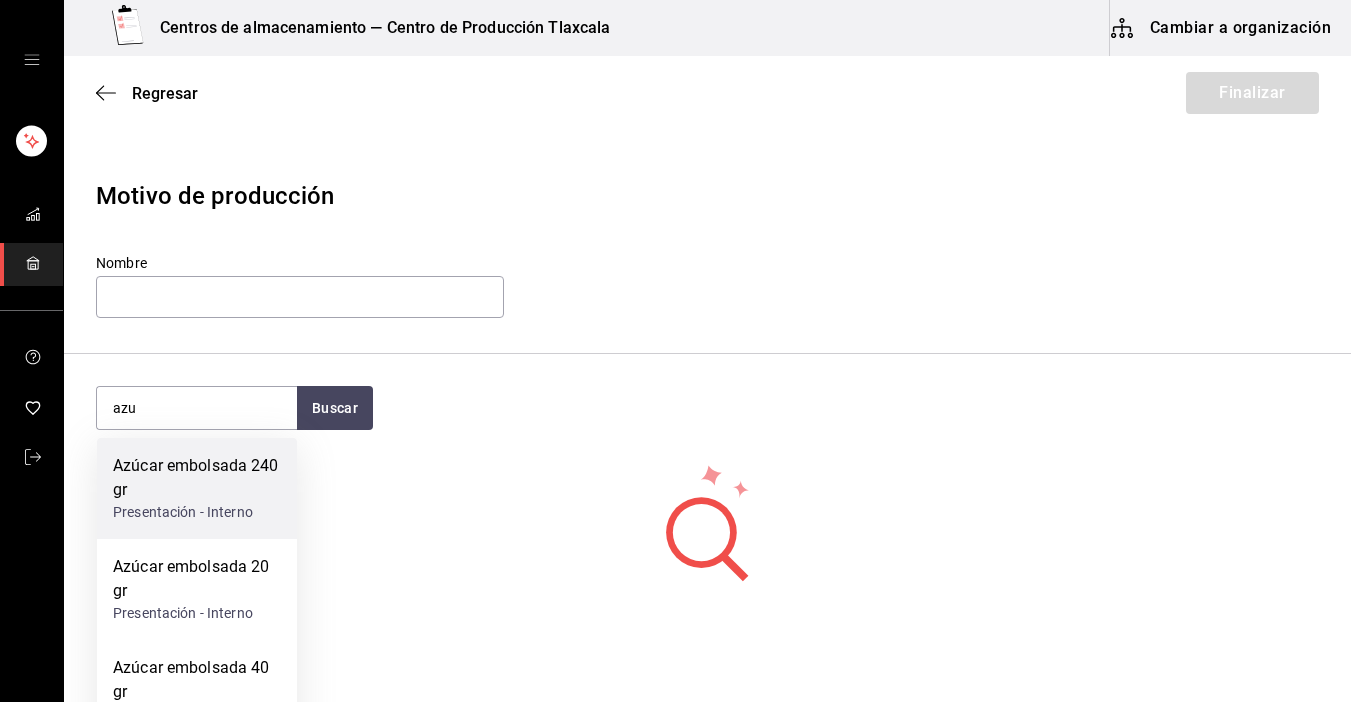 click on "Presentación - Interno" at bounding box center (197, 512) 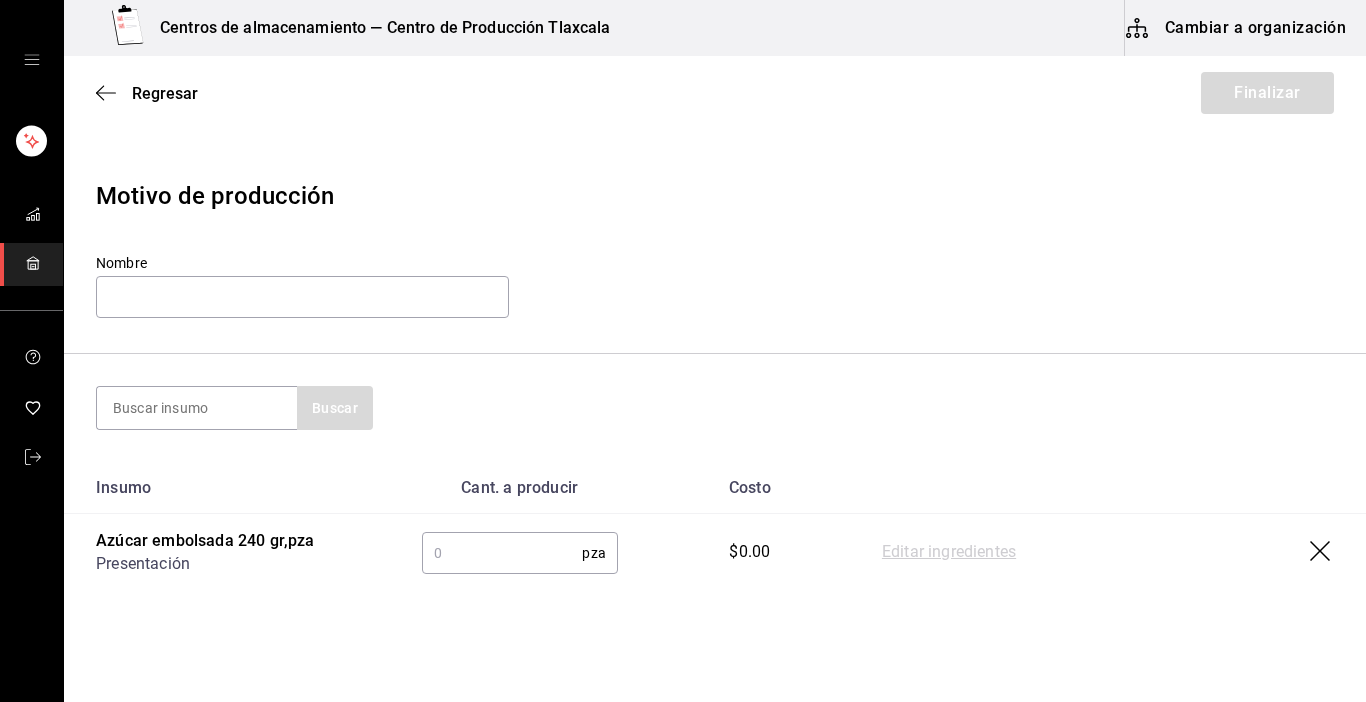 click at bounding box center [502, 553] 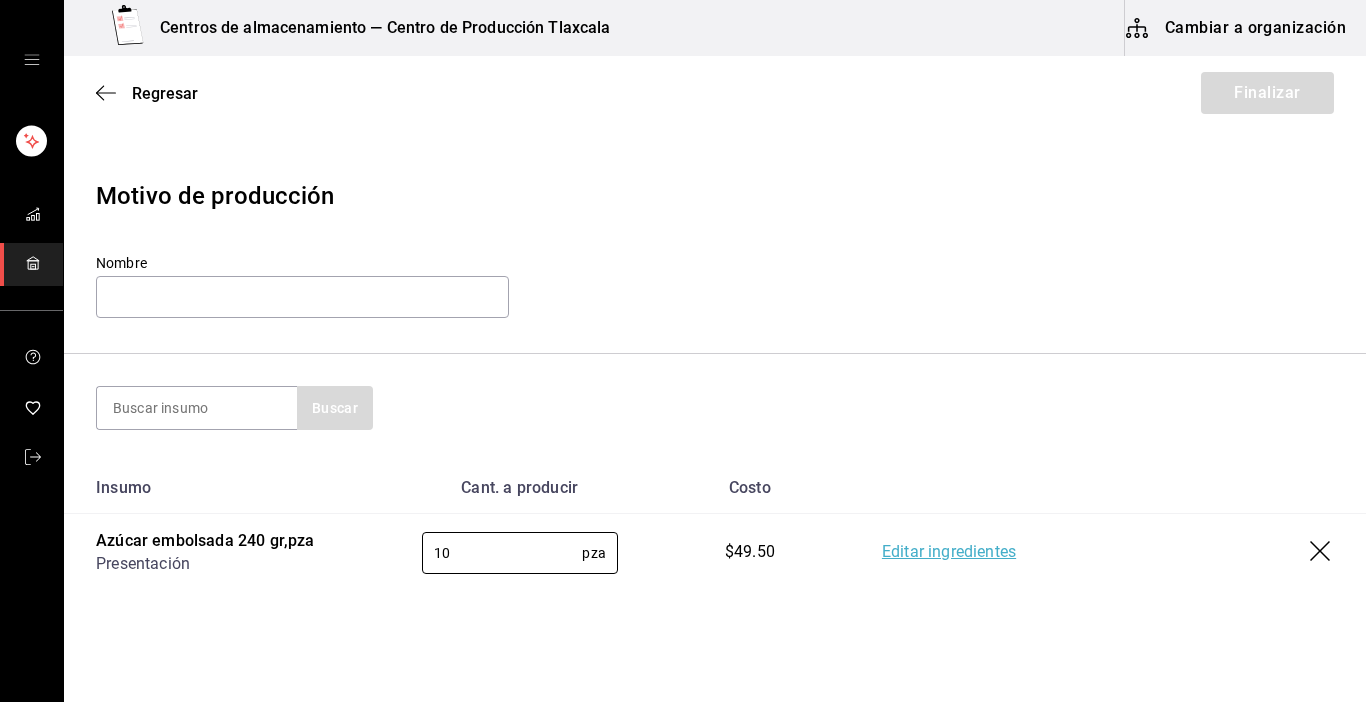 type on "10" 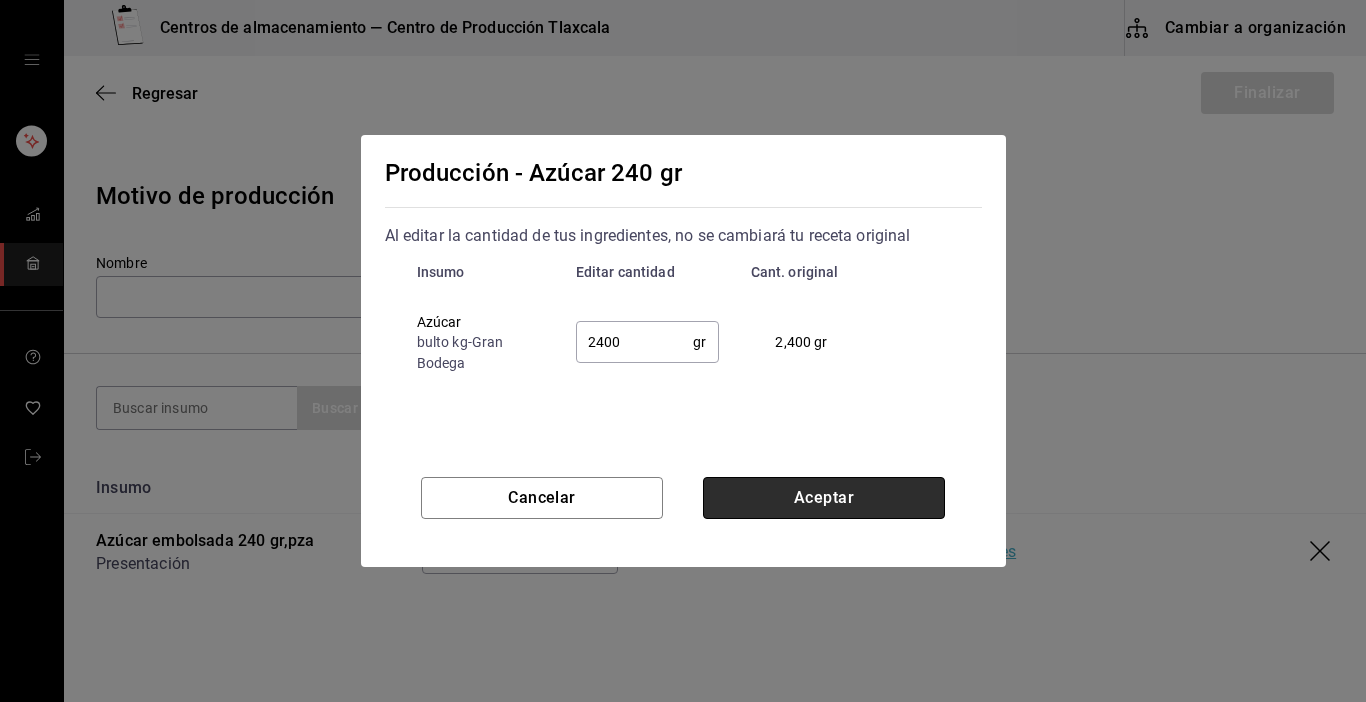 click on "Aceptar" at bounding box center (824, 498) 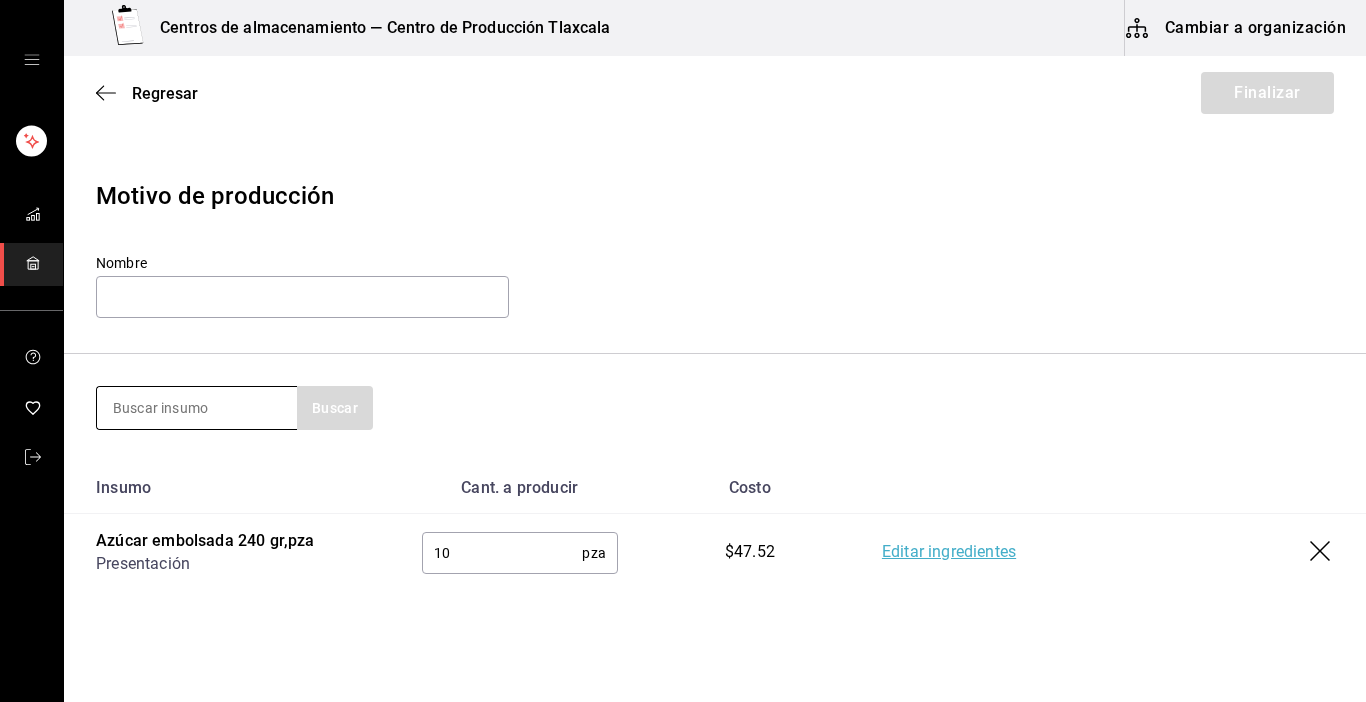 click at bounding box center (197, 408) 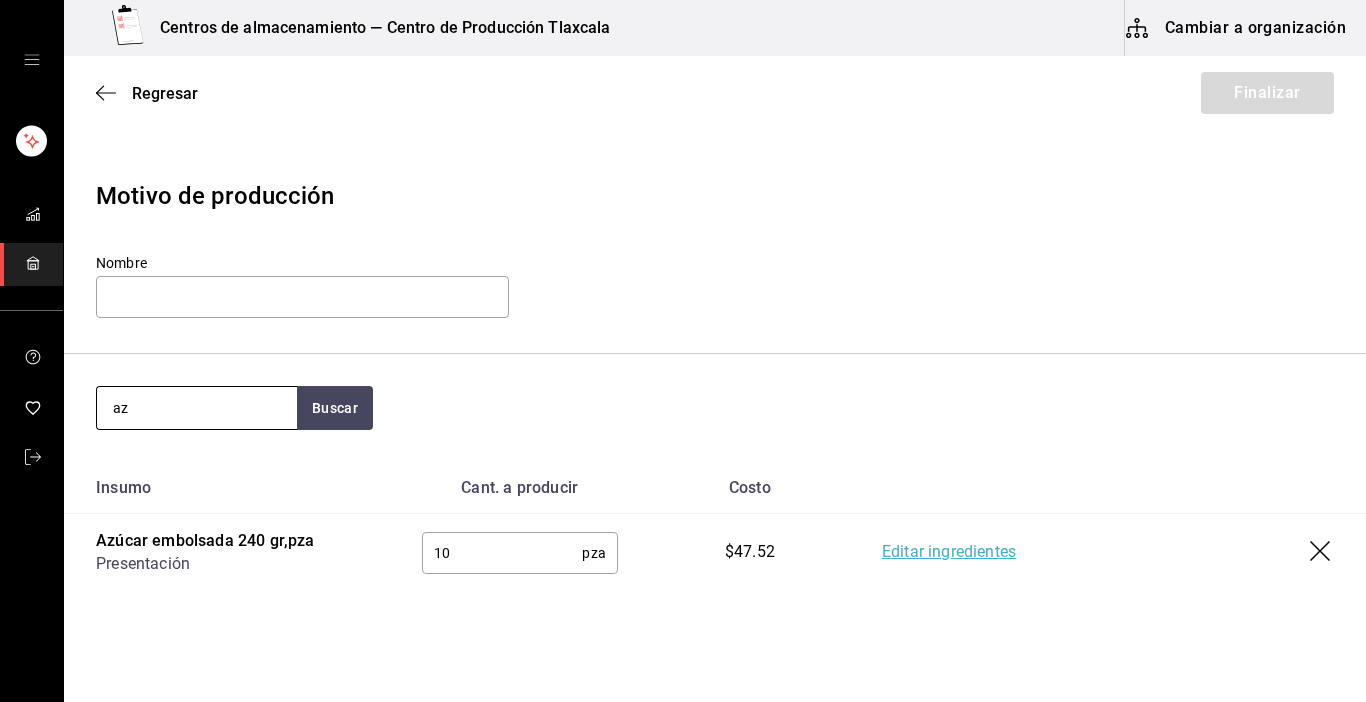type on "azu" 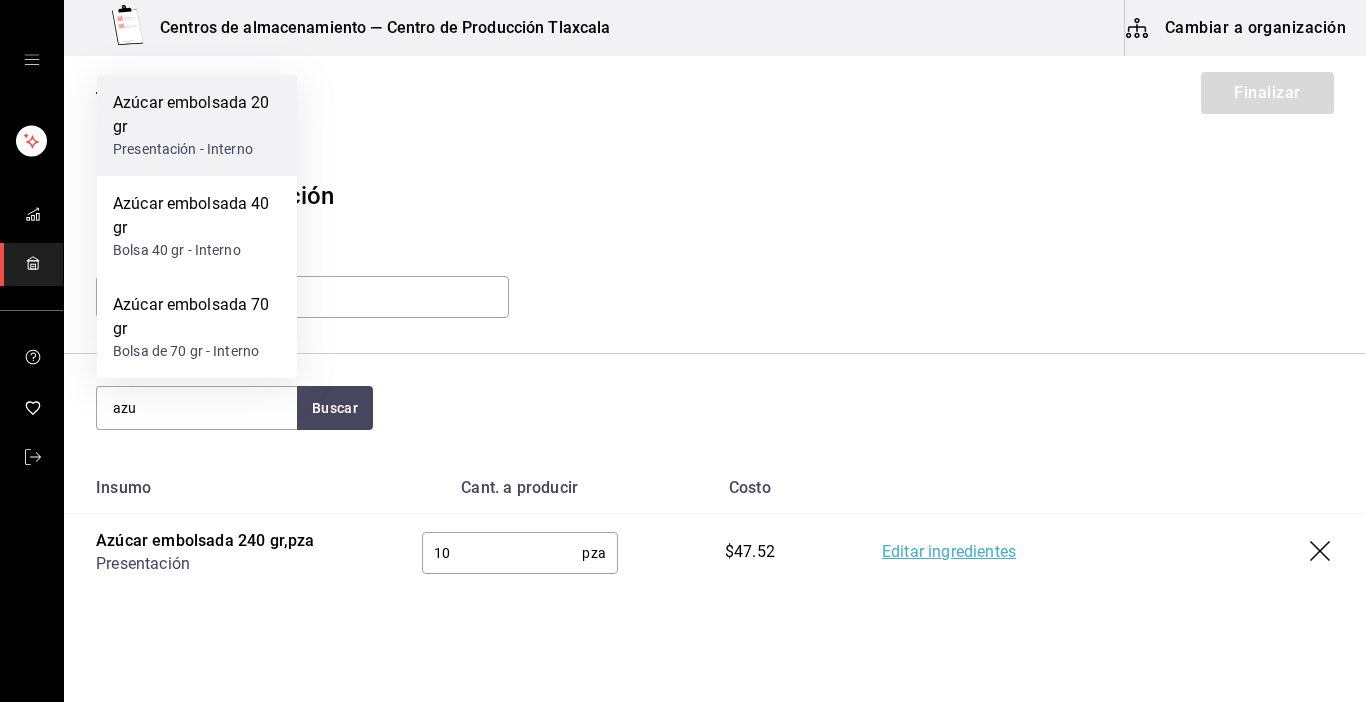 click on "Azúcar embolsada 20 gr" at bounding box center [197, 115] 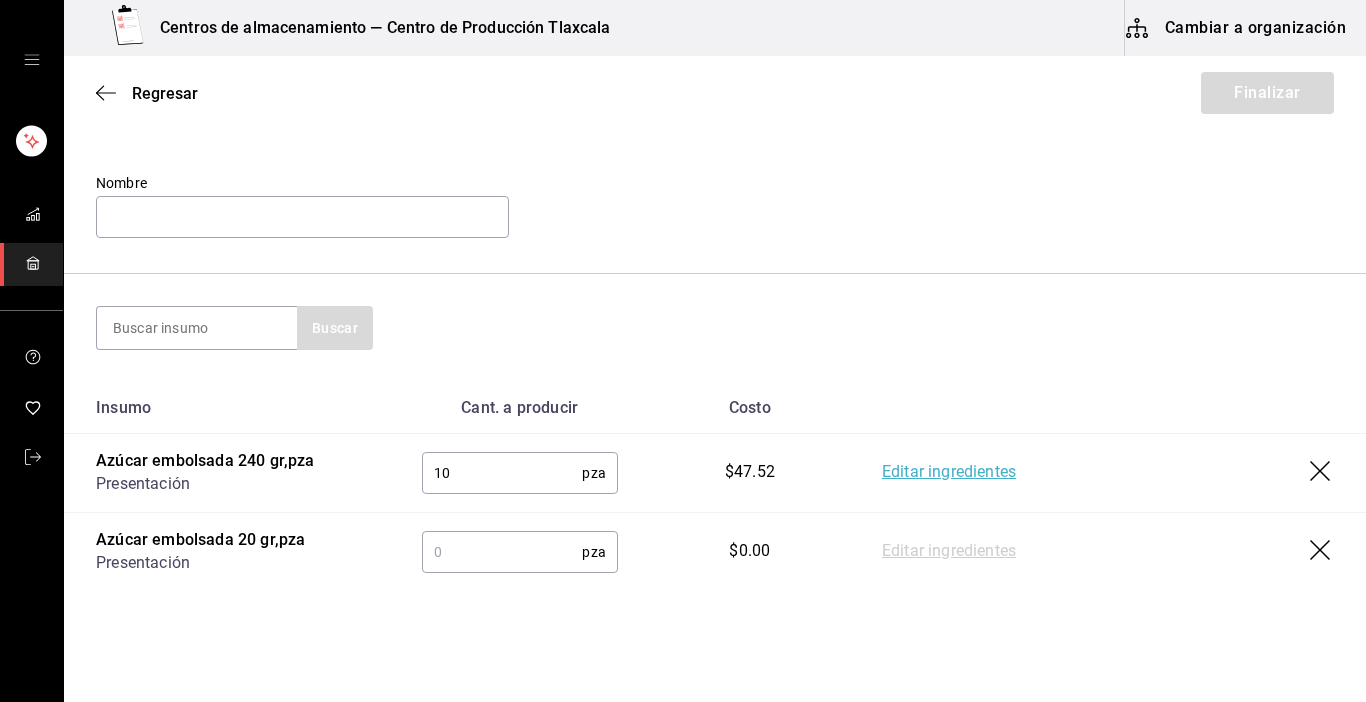 scroll, scrollTop: 120, scrollLeft: 0, axis: vertical 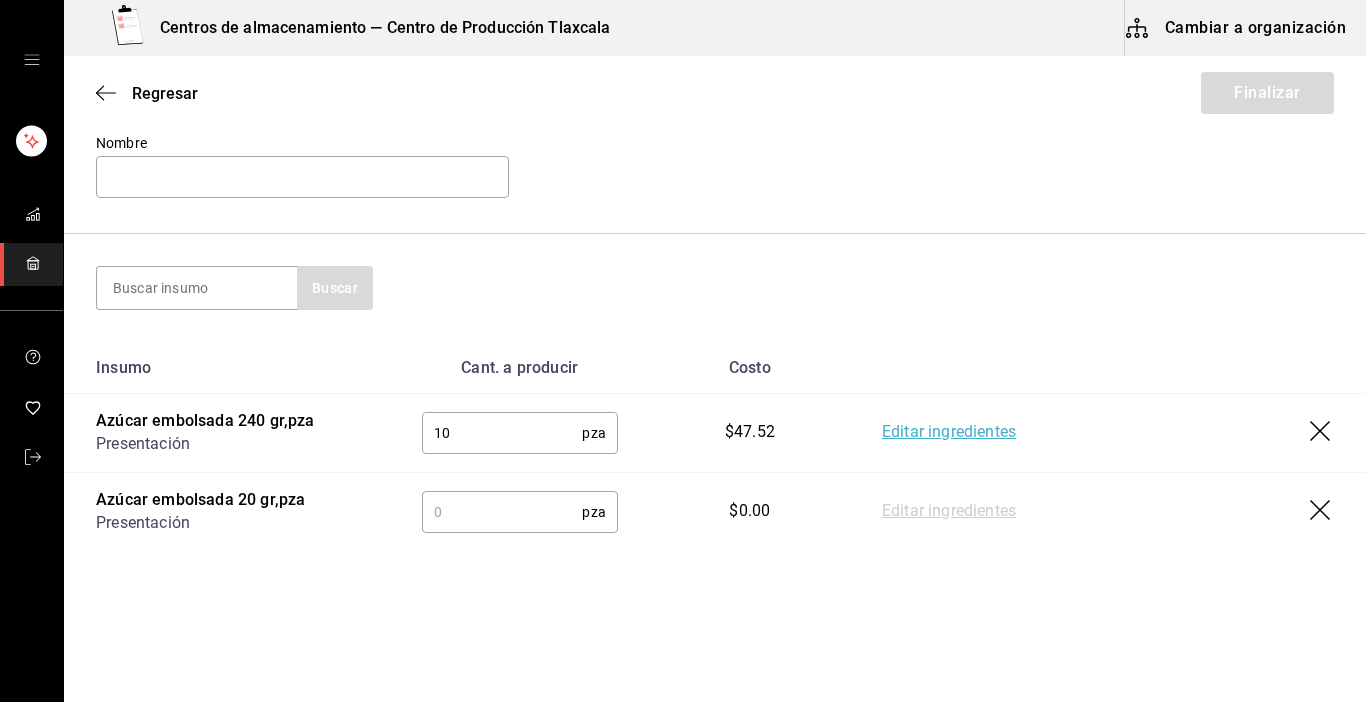 click at bounding box center (502, 512) 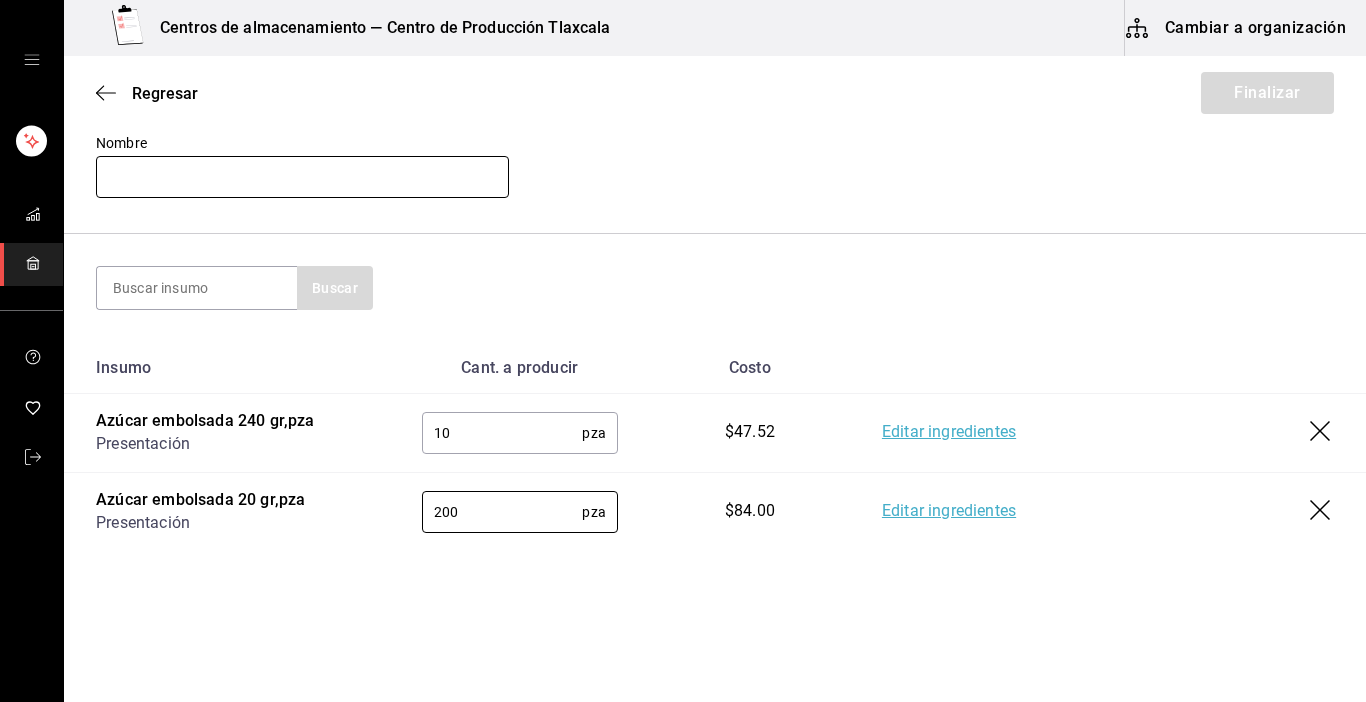 type on "200" 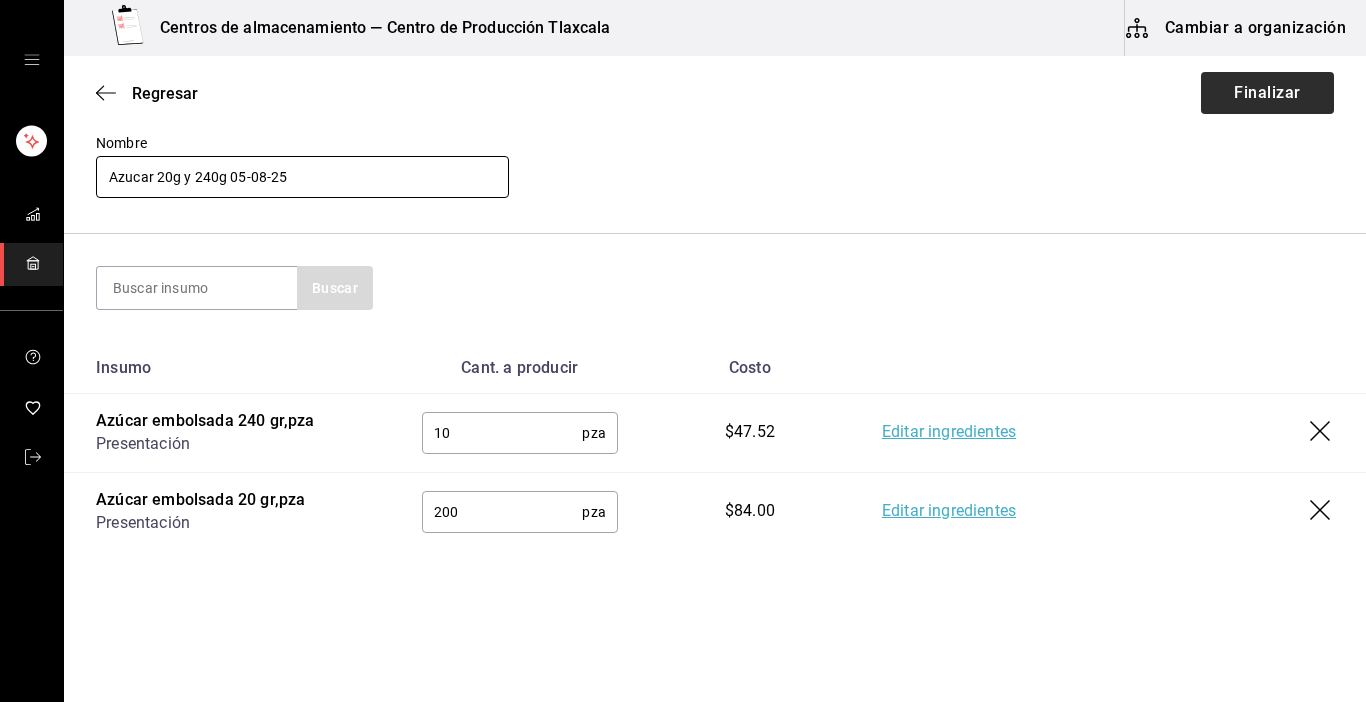 type on "Azucar 20g y 240g 05-08-25" 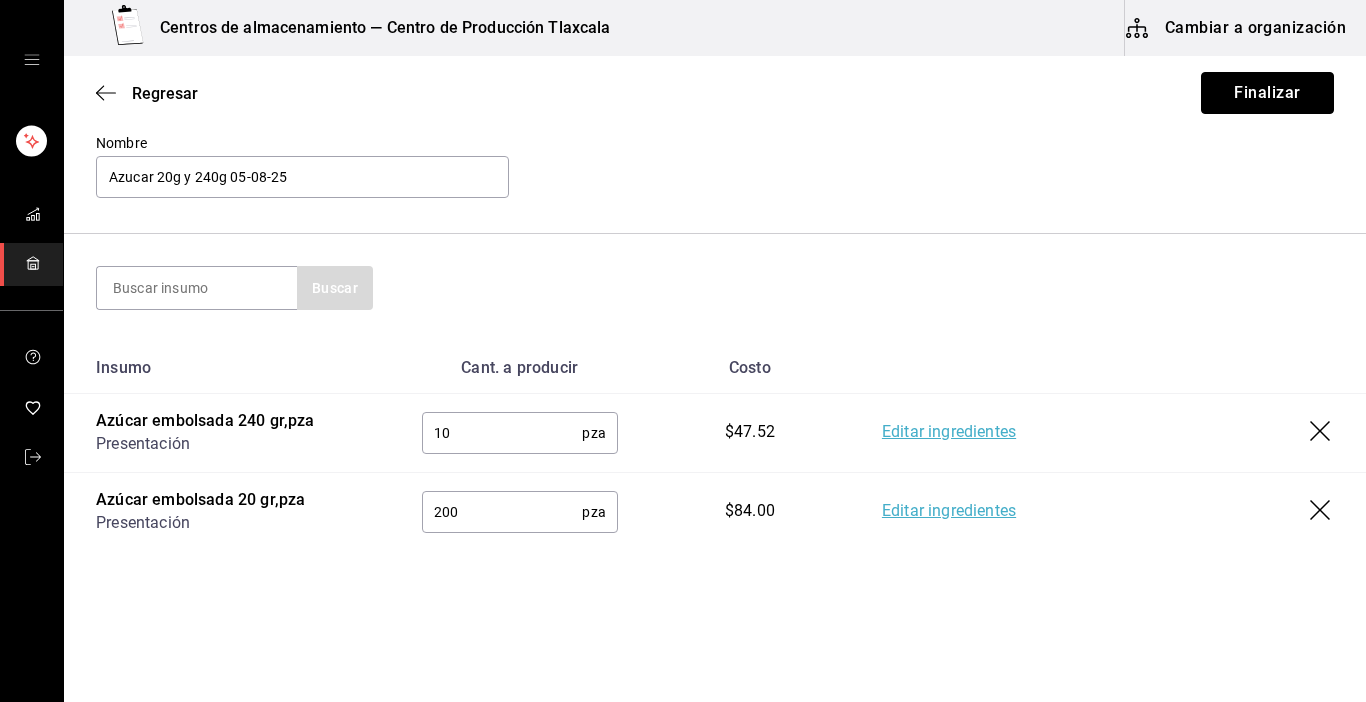 click on "Finalizar" at bounding box center (1267, 93) 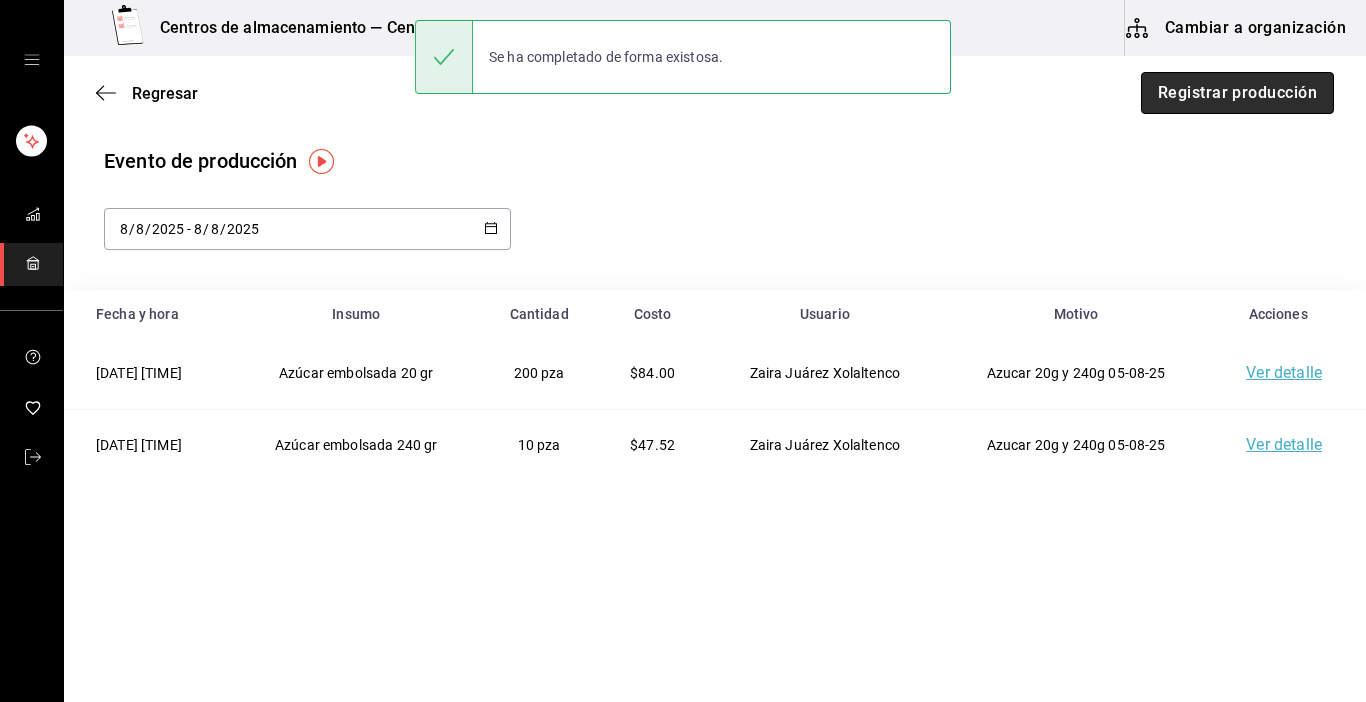 click on "Registrar producción" at bounding box center (1237, 93) 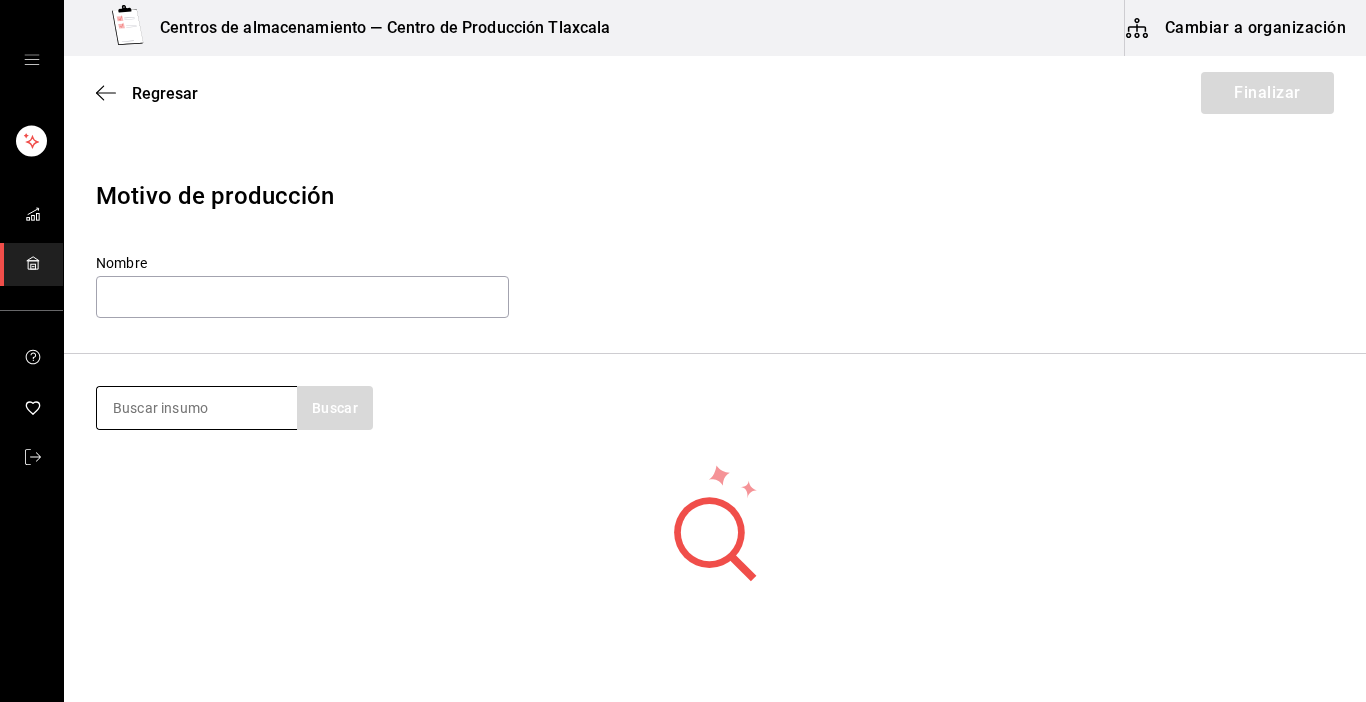 click at bounding box center (197, 408) 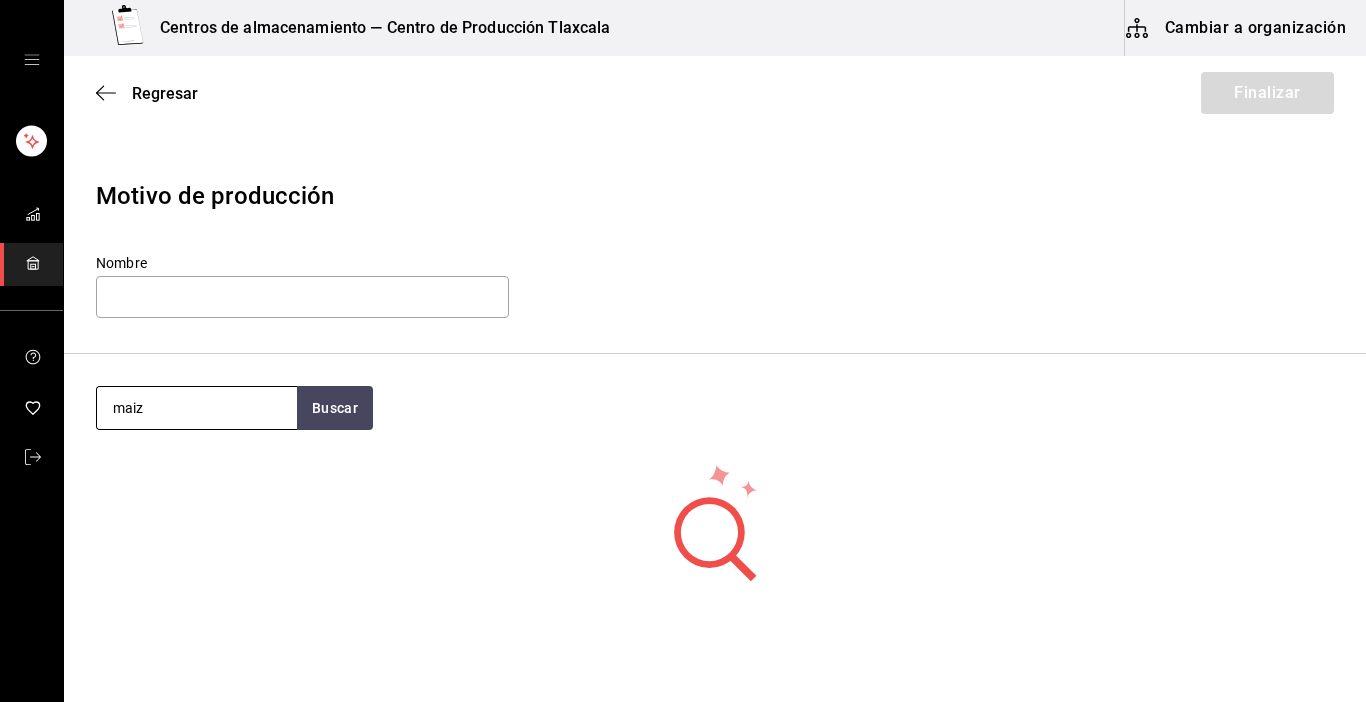 type on "maiz" 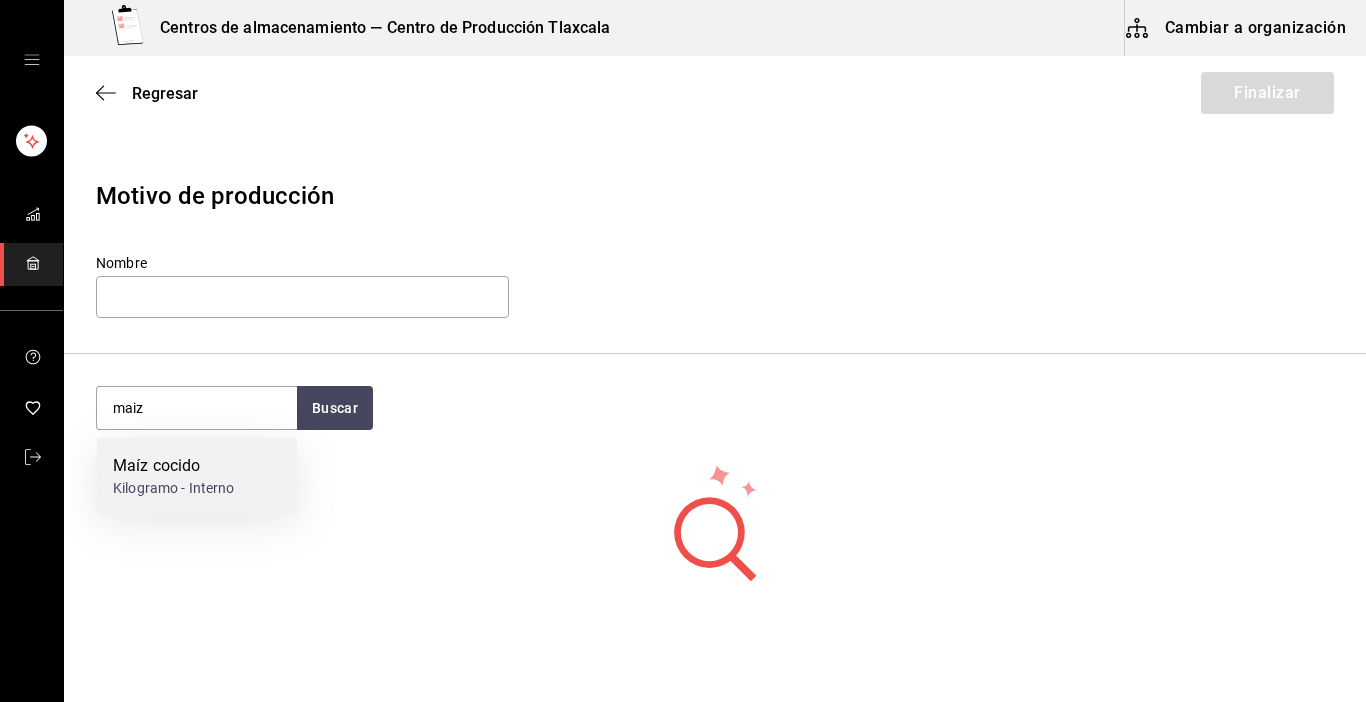 click on "Maíz cocido" at bounding box center [174, 466] 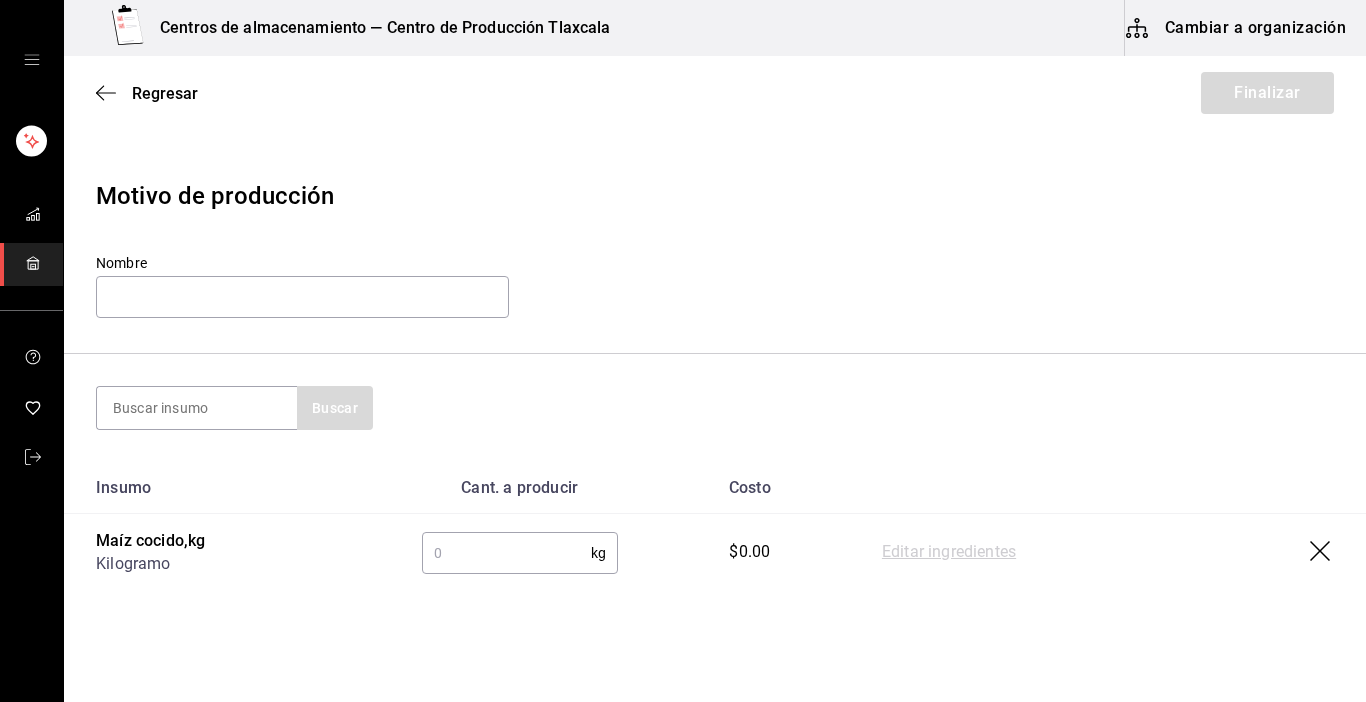 click at bounding box center [506, 553] 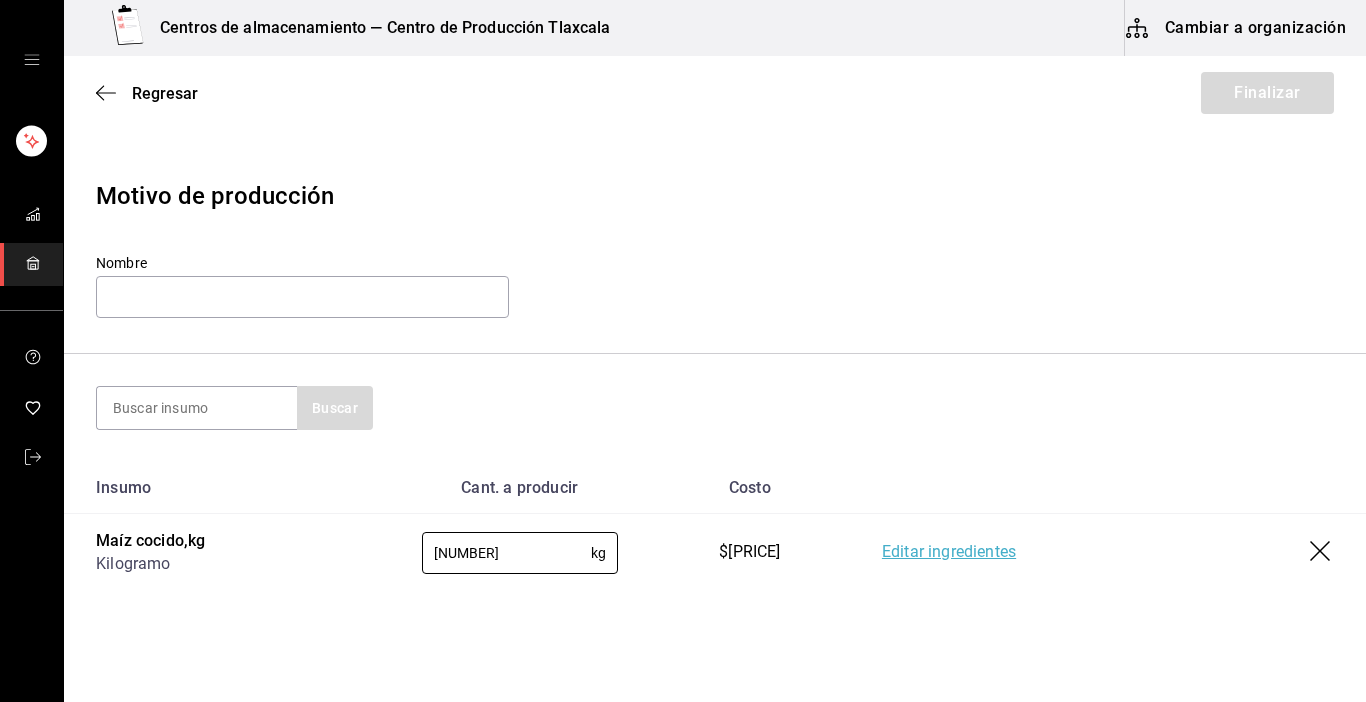 type on "[NUMBER]" 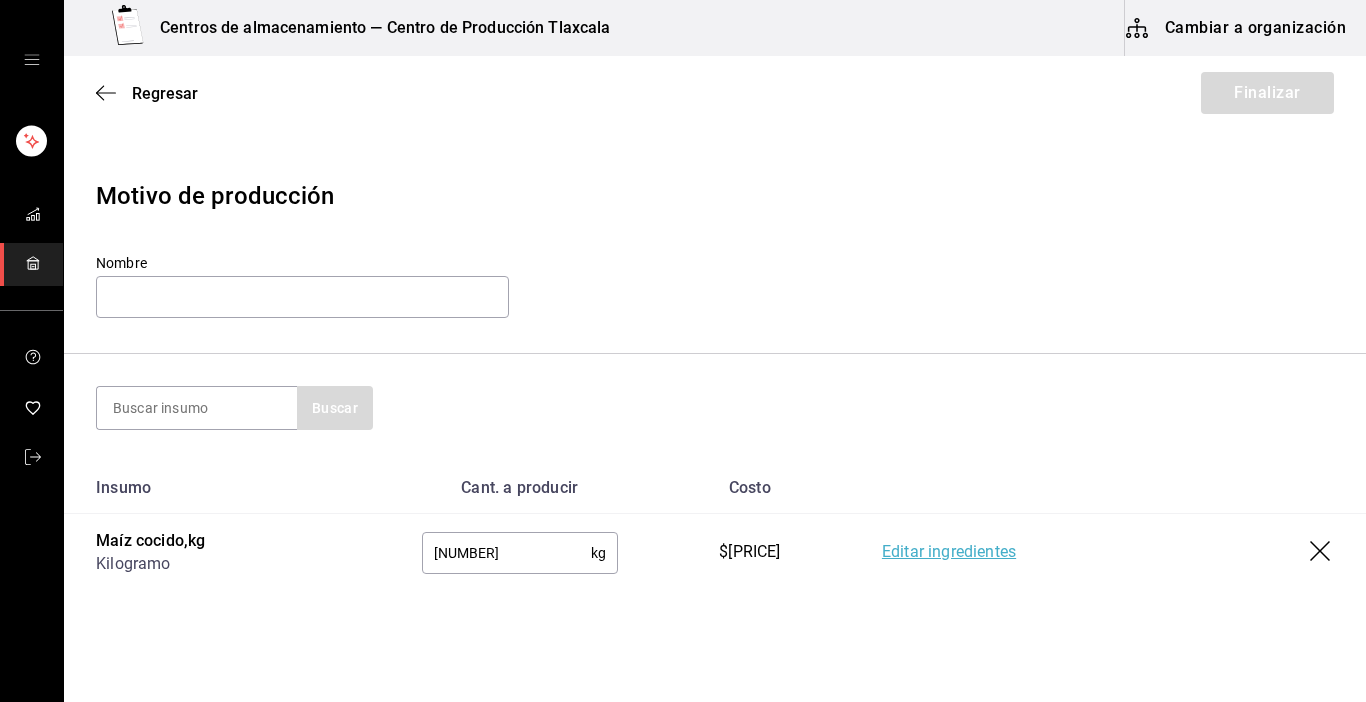 click on "Editar ingredientes" at bounding box center (949, 553) 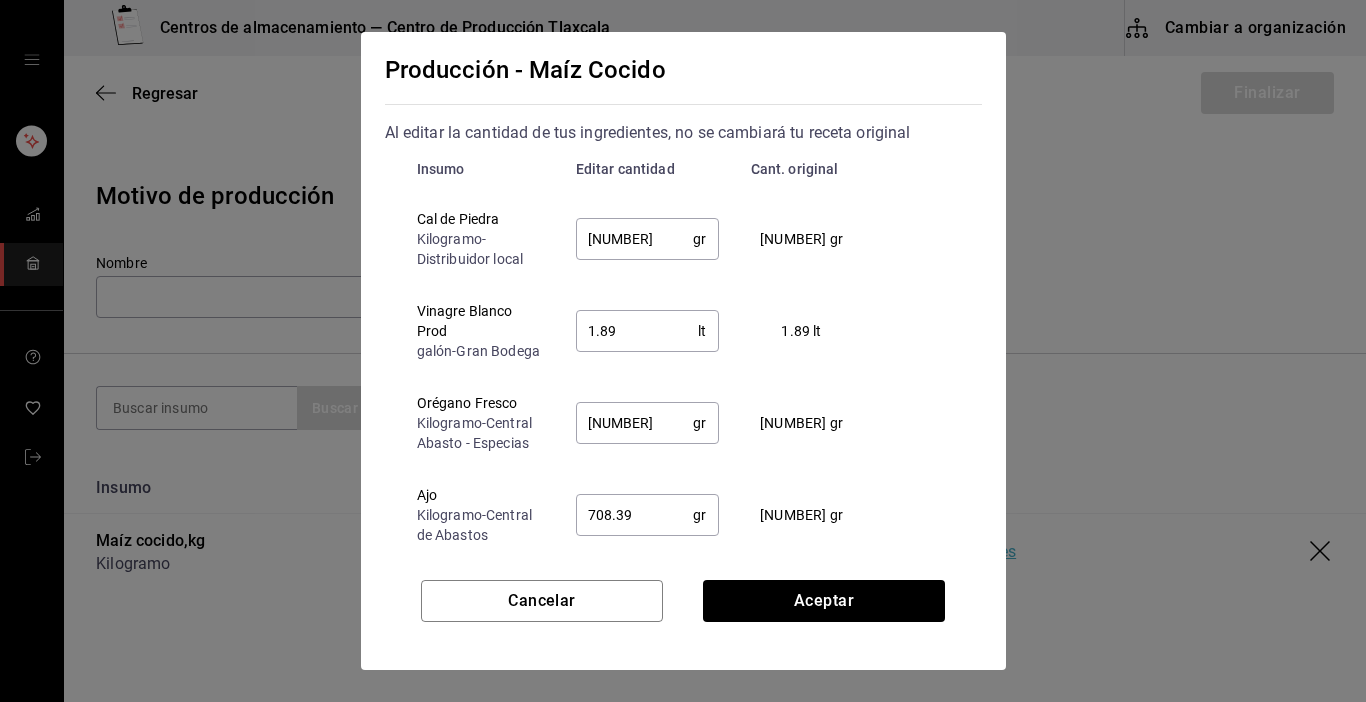 click on "[NUMBER]" at bounding box center (635, 239) 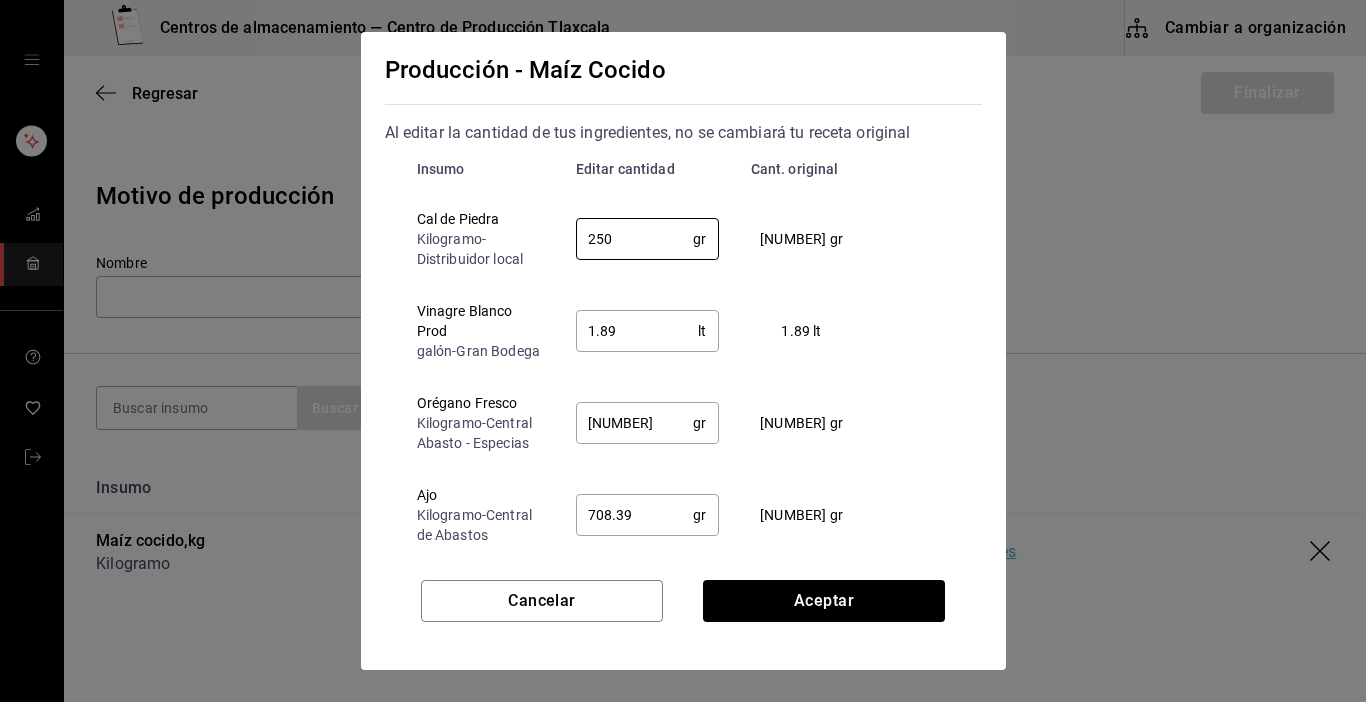 type on "250" 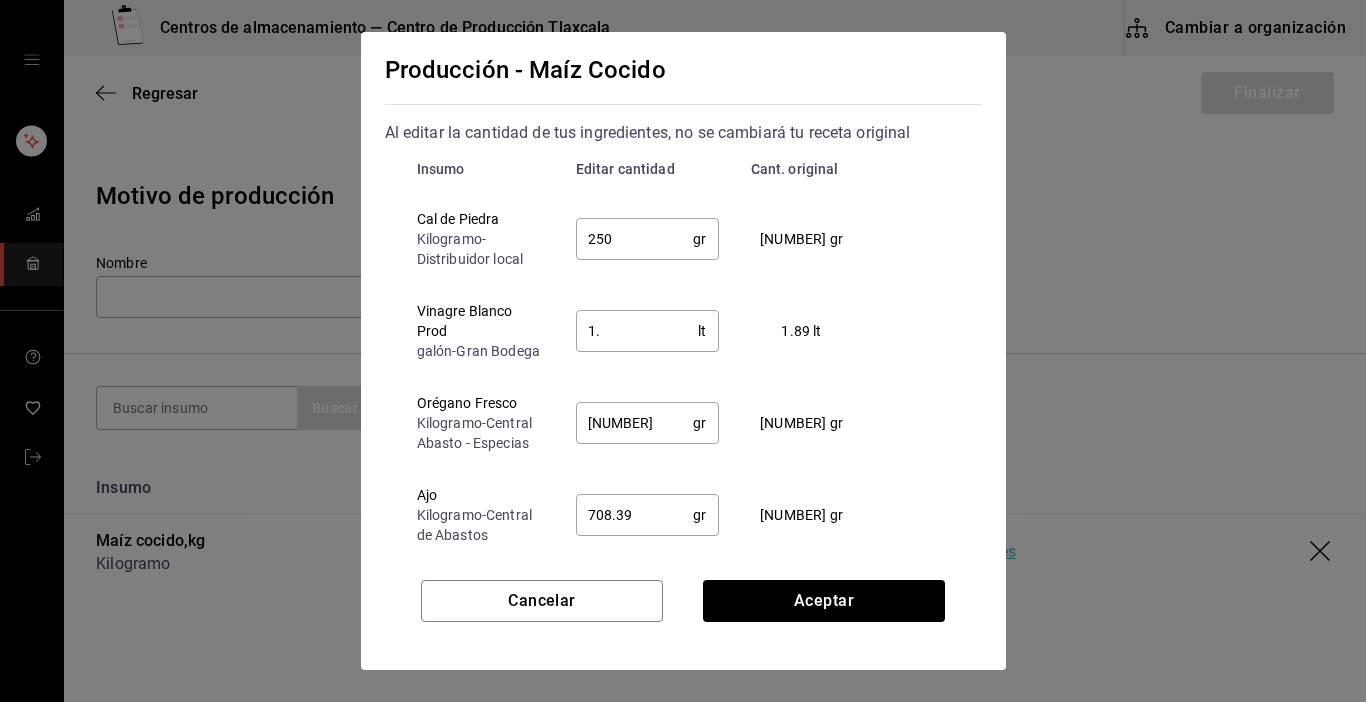 type on "1" 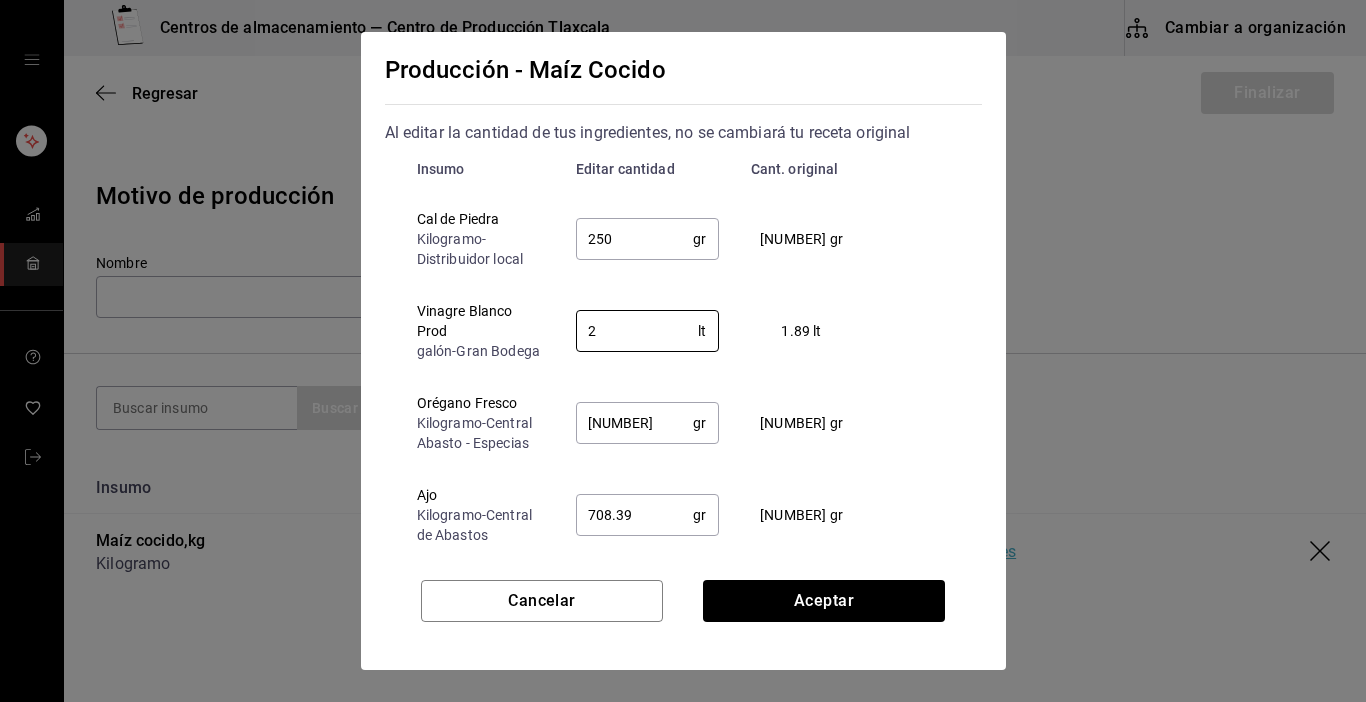 type on "2" 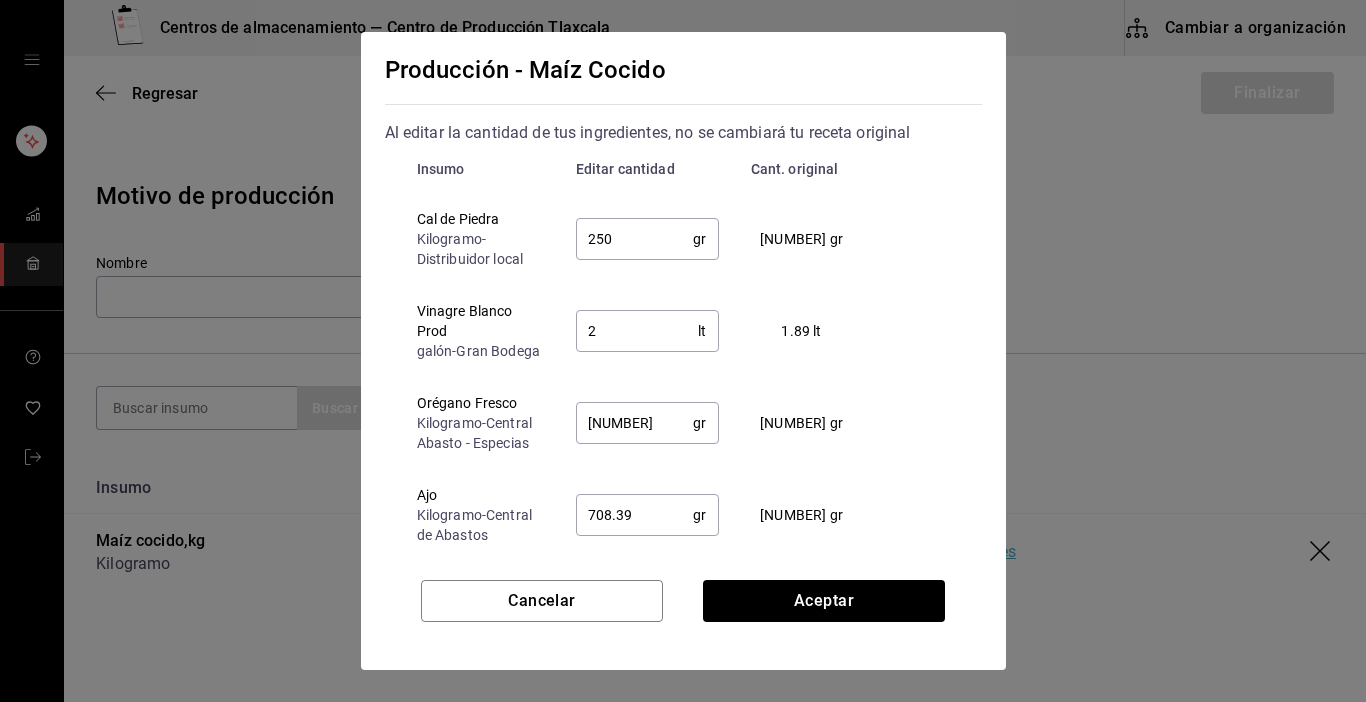 click on "[NUMBER]" at bounding box center [635, 423] 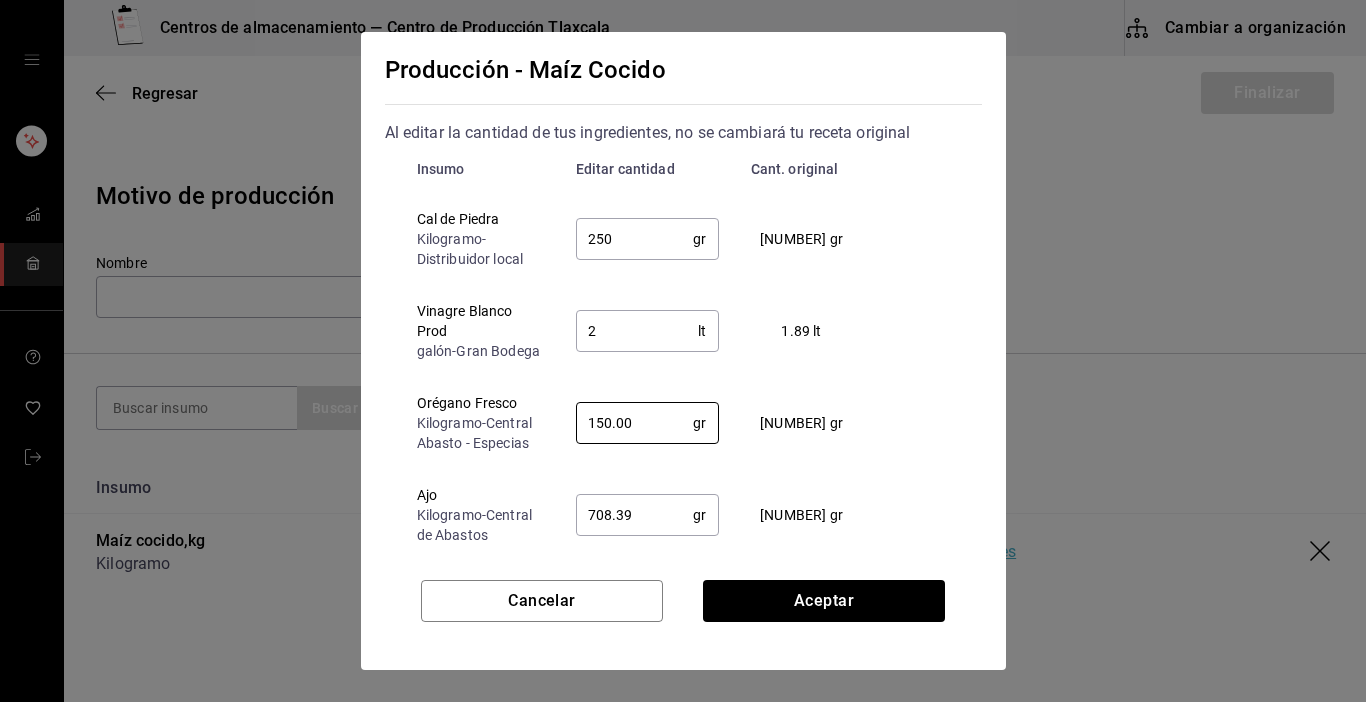 type on "150.00" 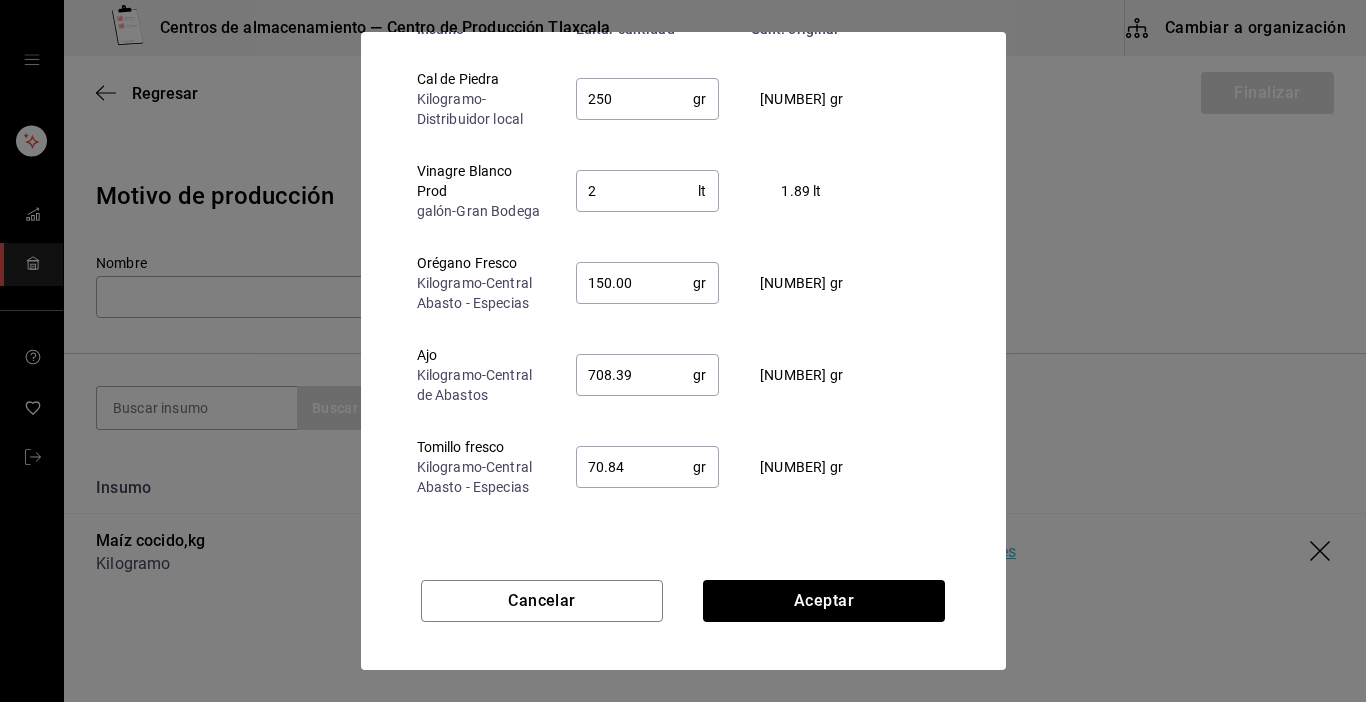 scroll, scrollTop: 152, scrollLeft: 0, axis: vertical 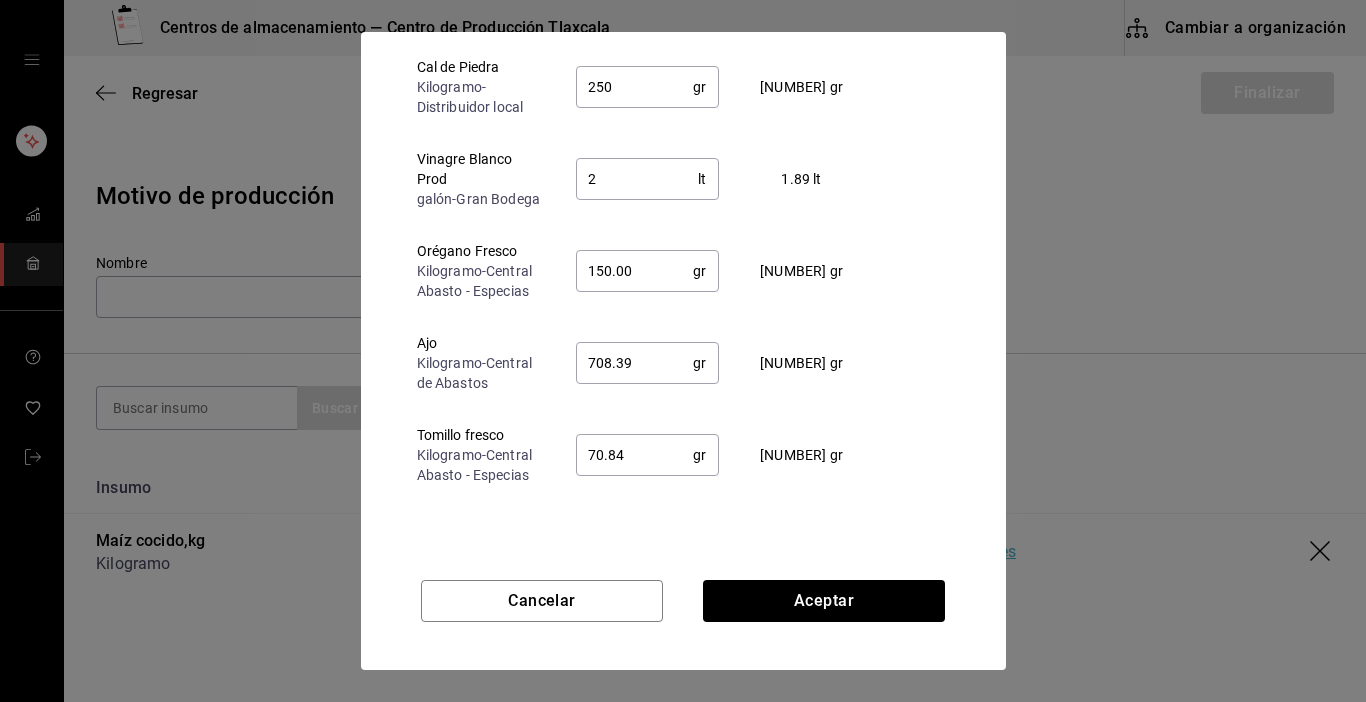 click on "708.39" at bounding box center (635, 363) 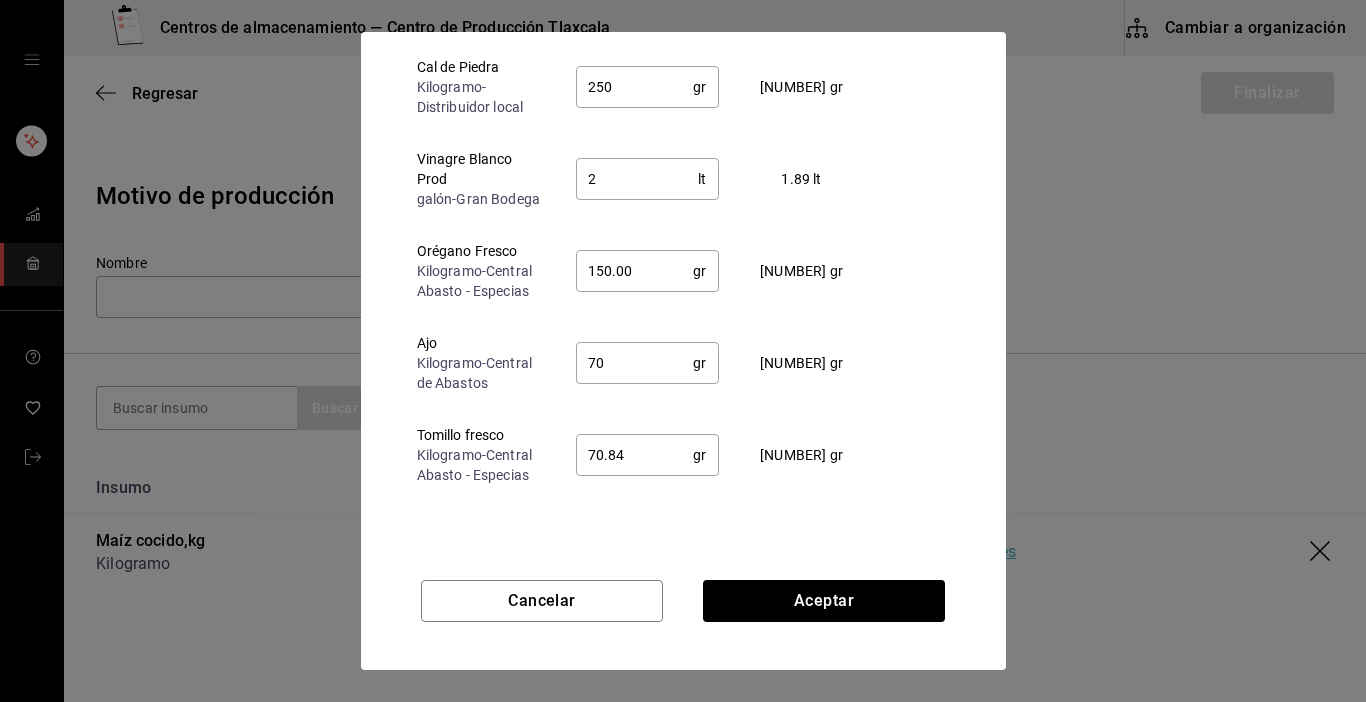 type on "7" 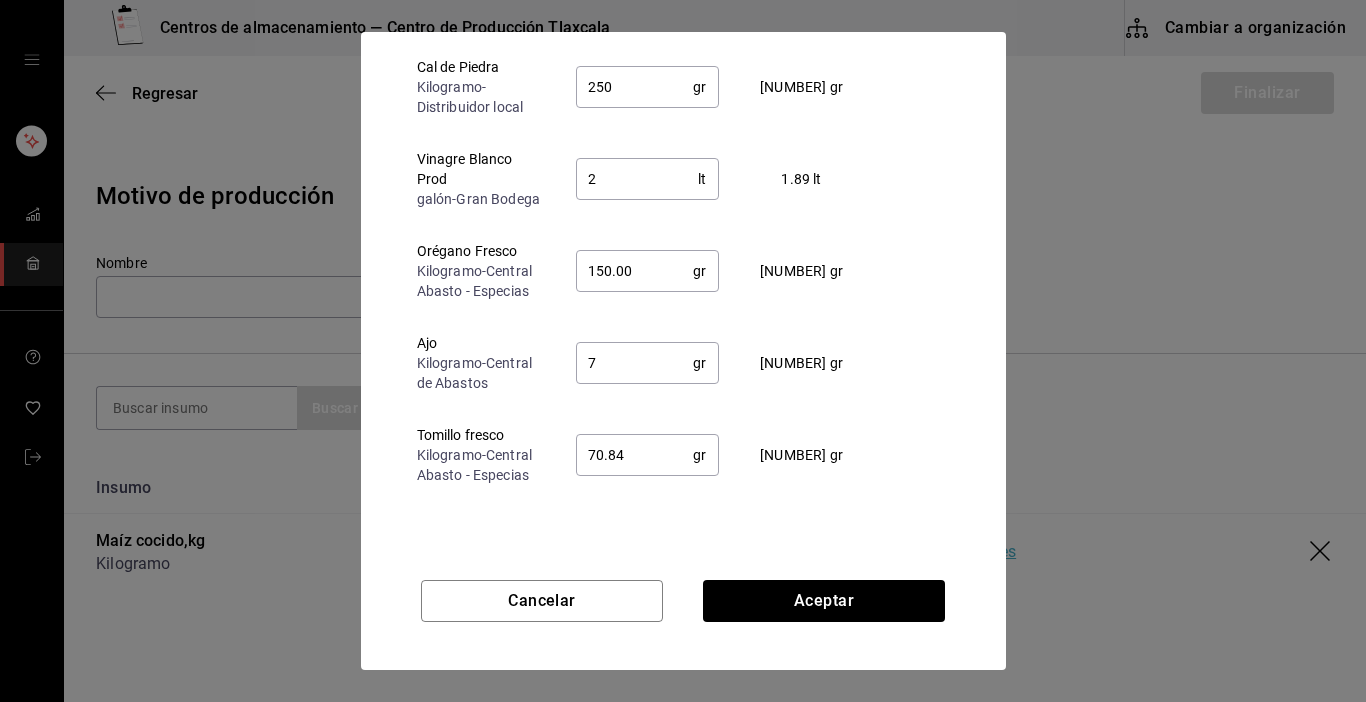 type 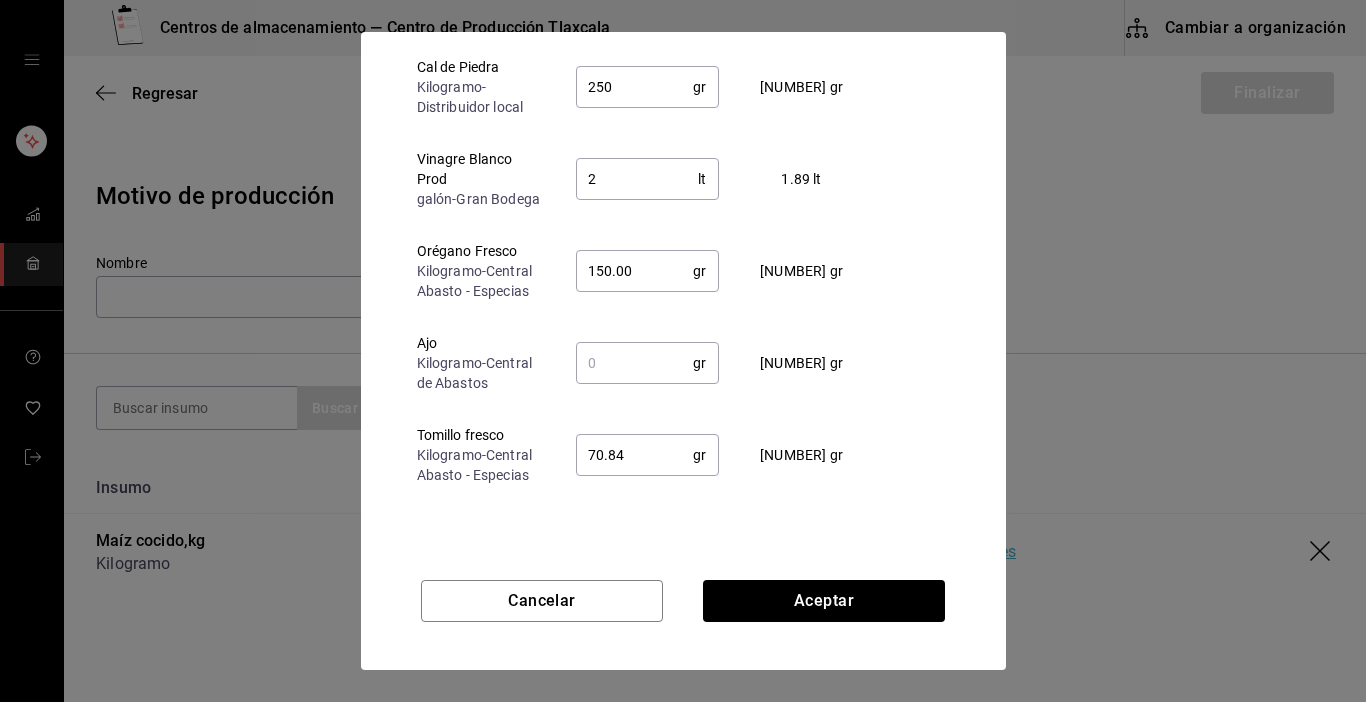 type on "150" 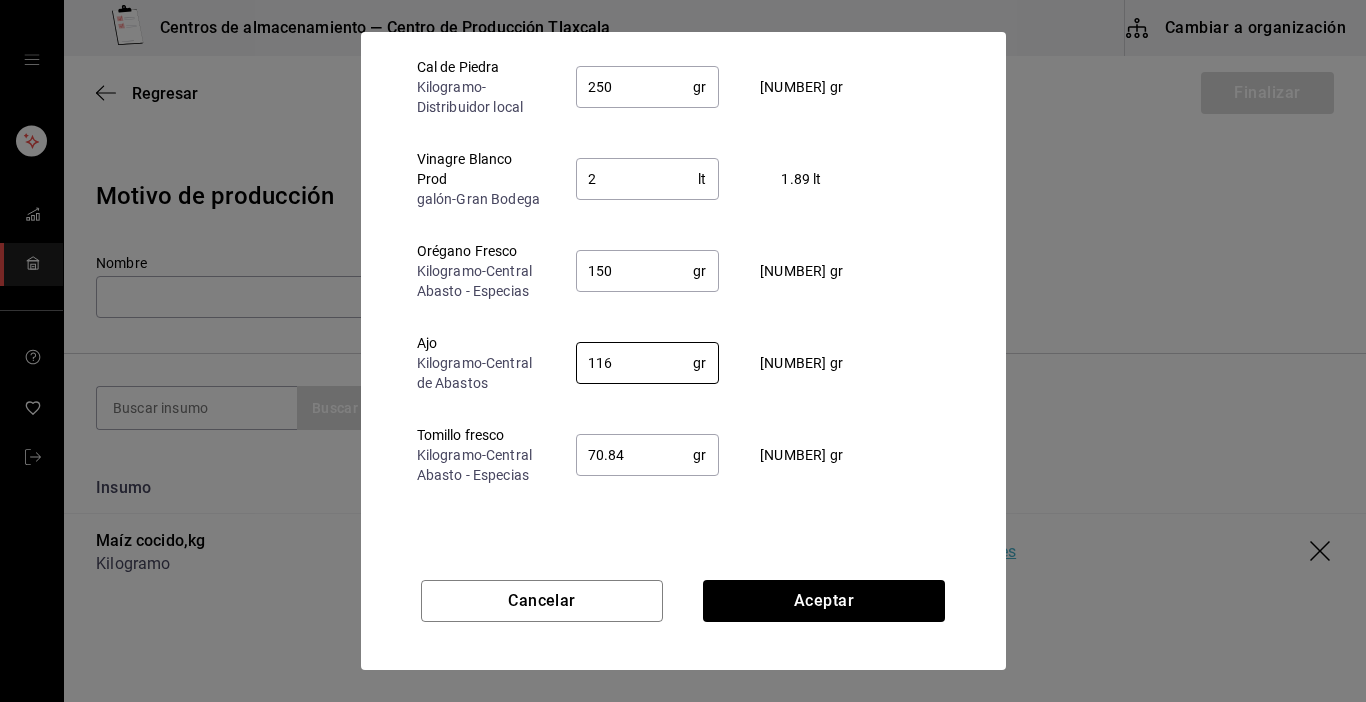 type on "116" 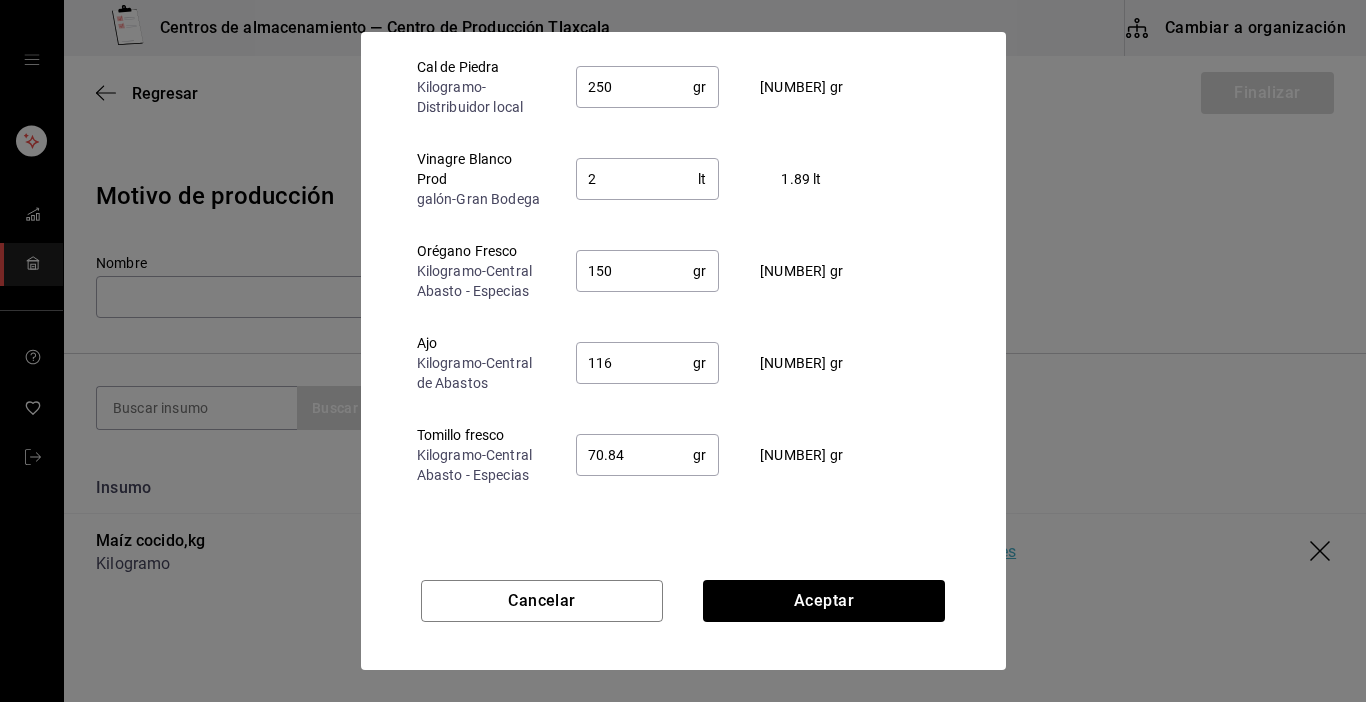 click on "70.84" at bounding box center (635, 455) 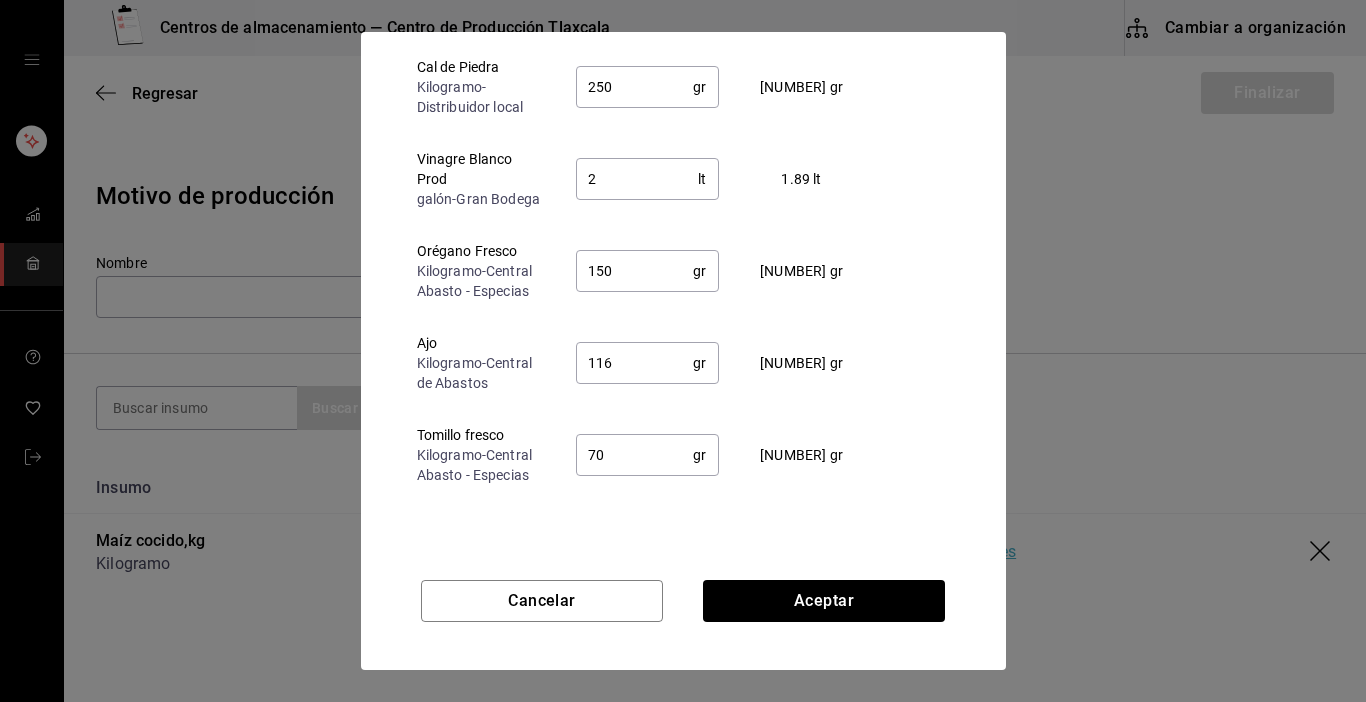 type on "7" 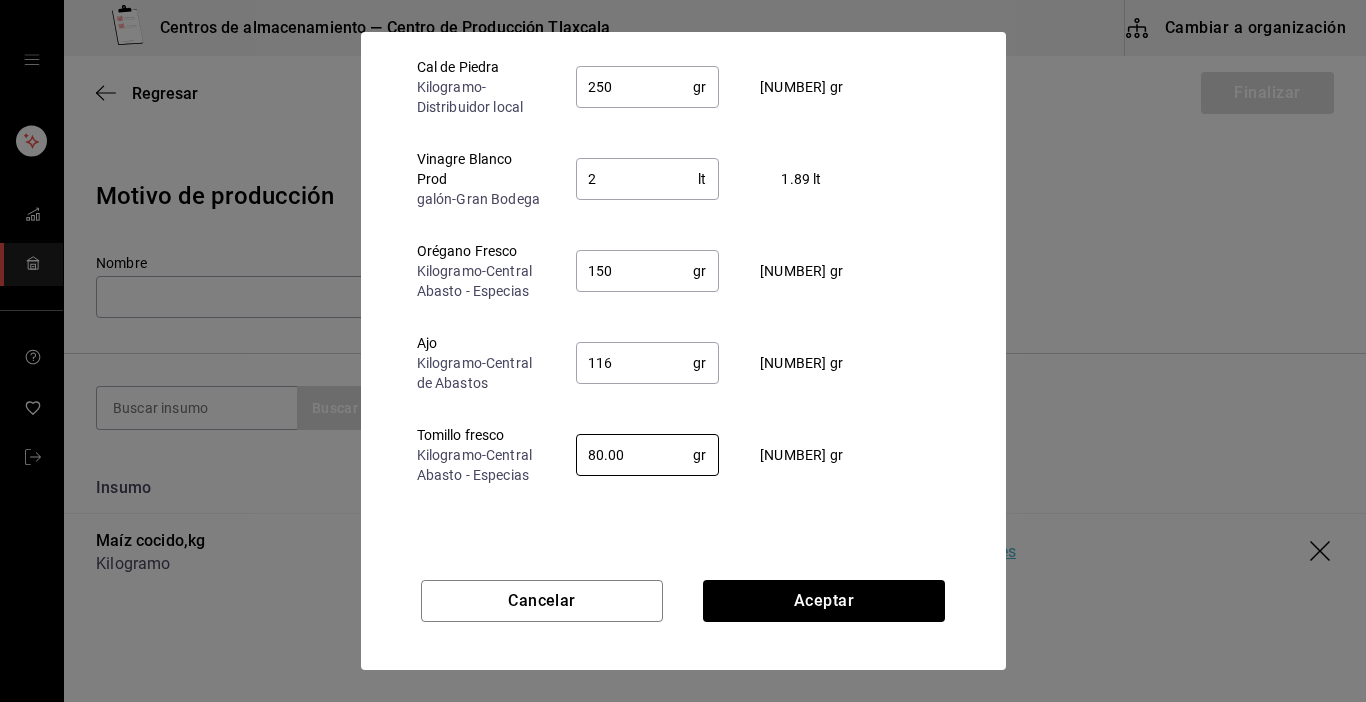 type on "80.00" 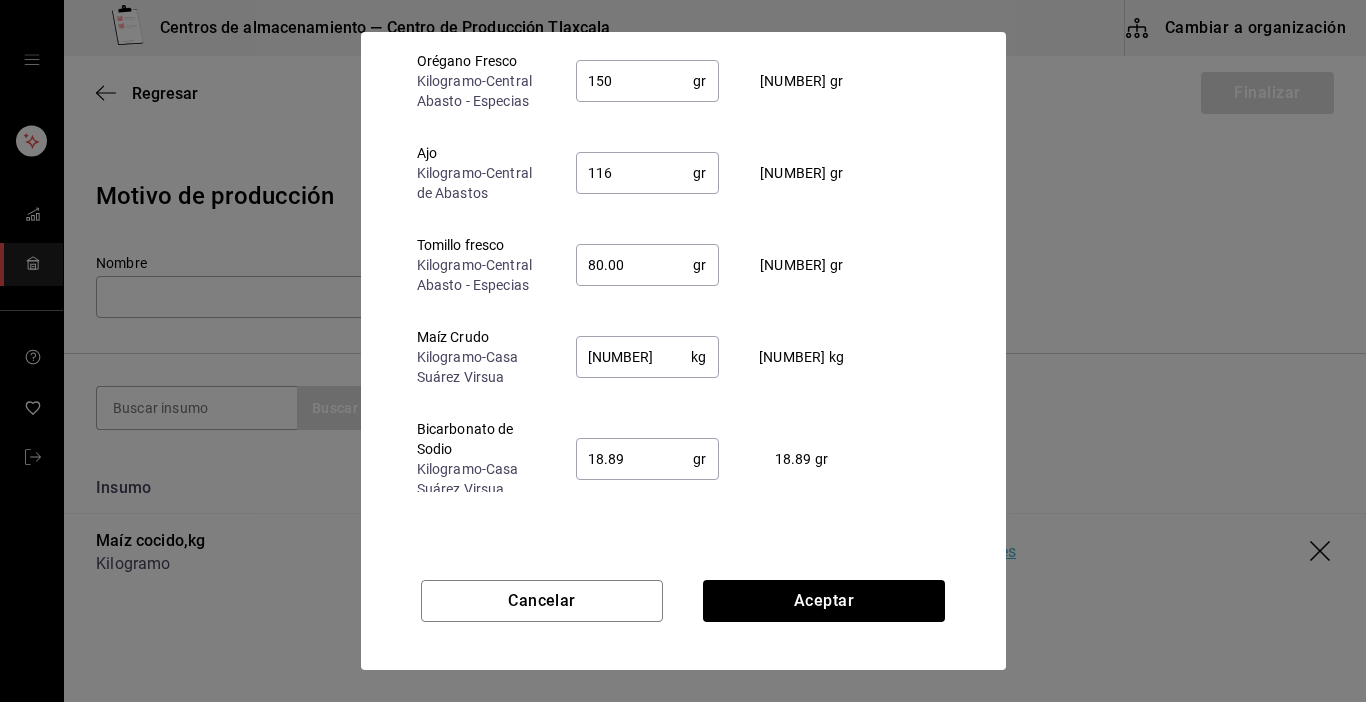scroll, scrollTop: 240, scrollLeft: 0, axis: vertical 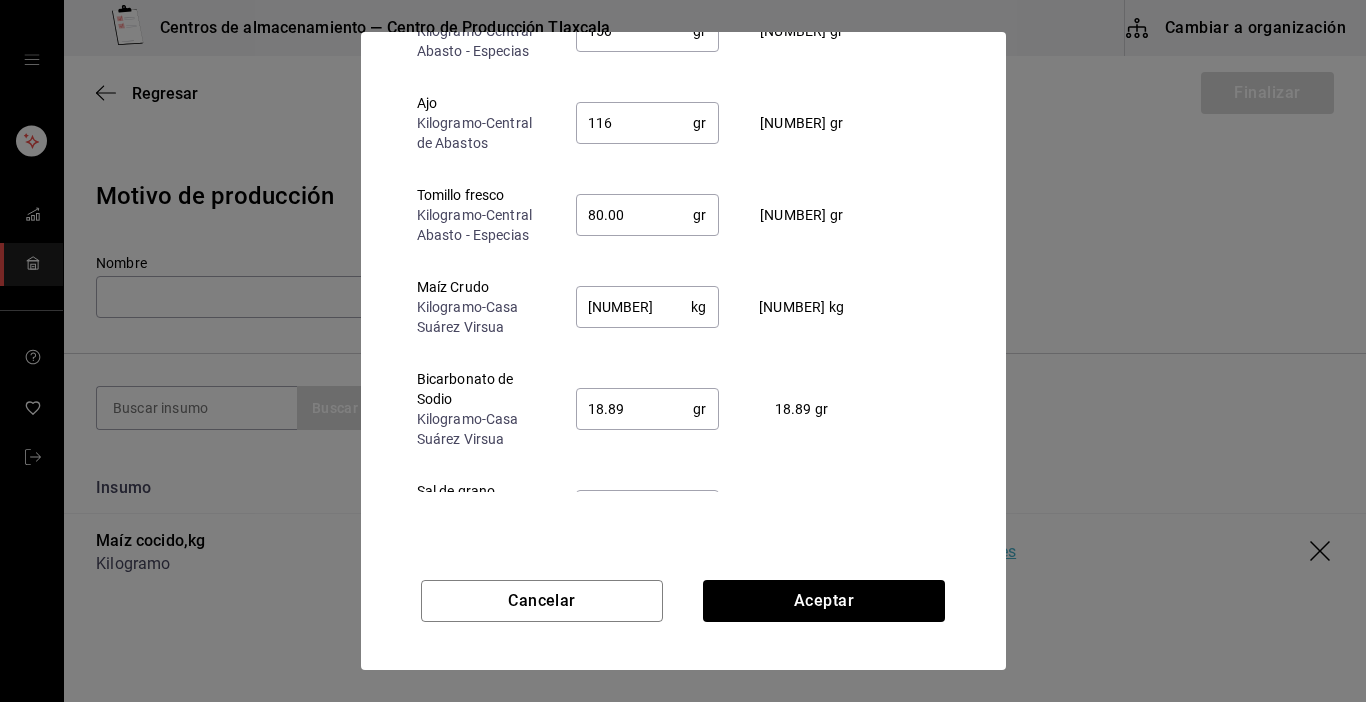 click on "[NUMBER]" at bounding box center [634, 307] 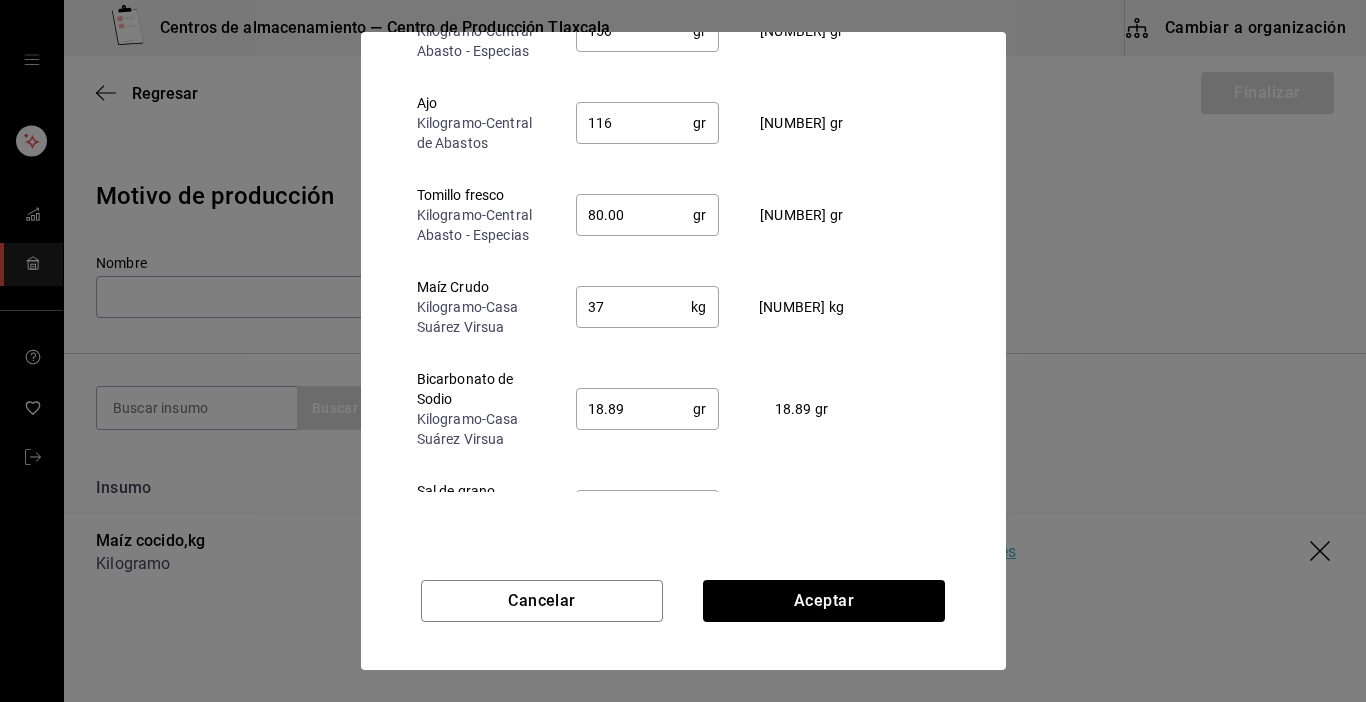 type on "3" 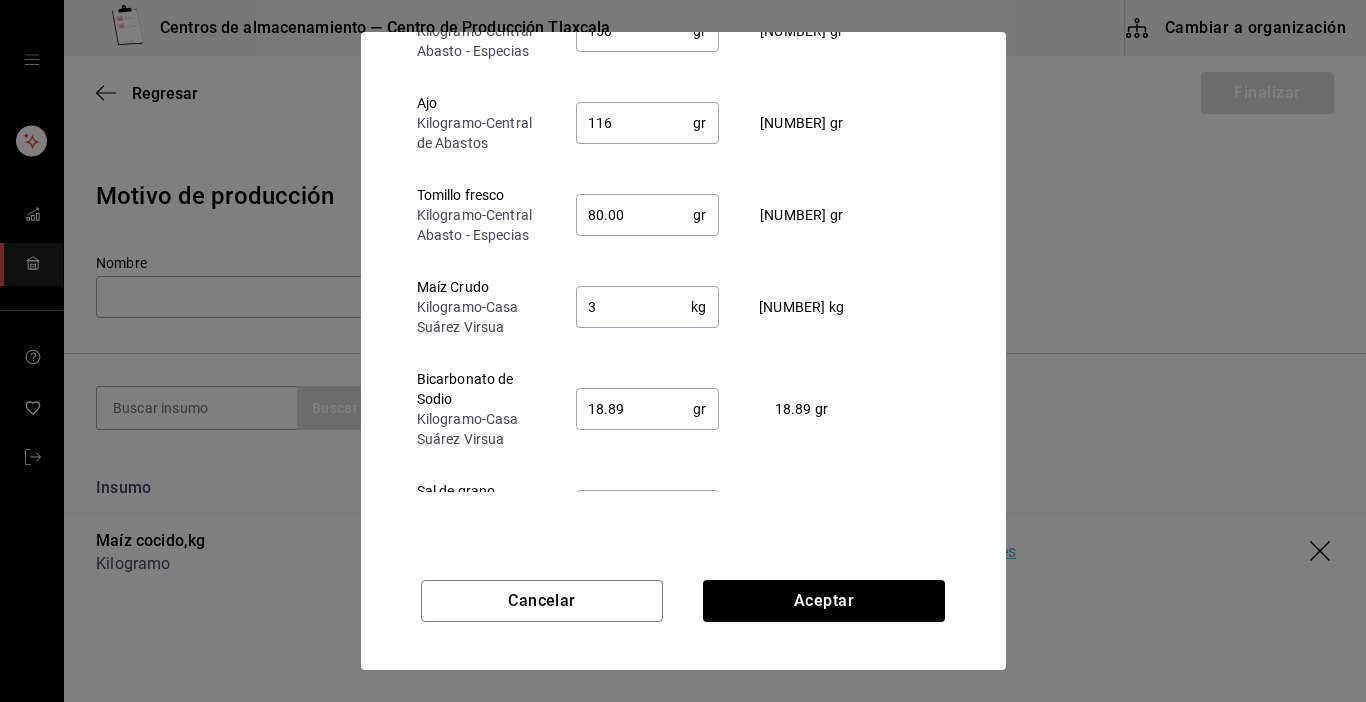 type 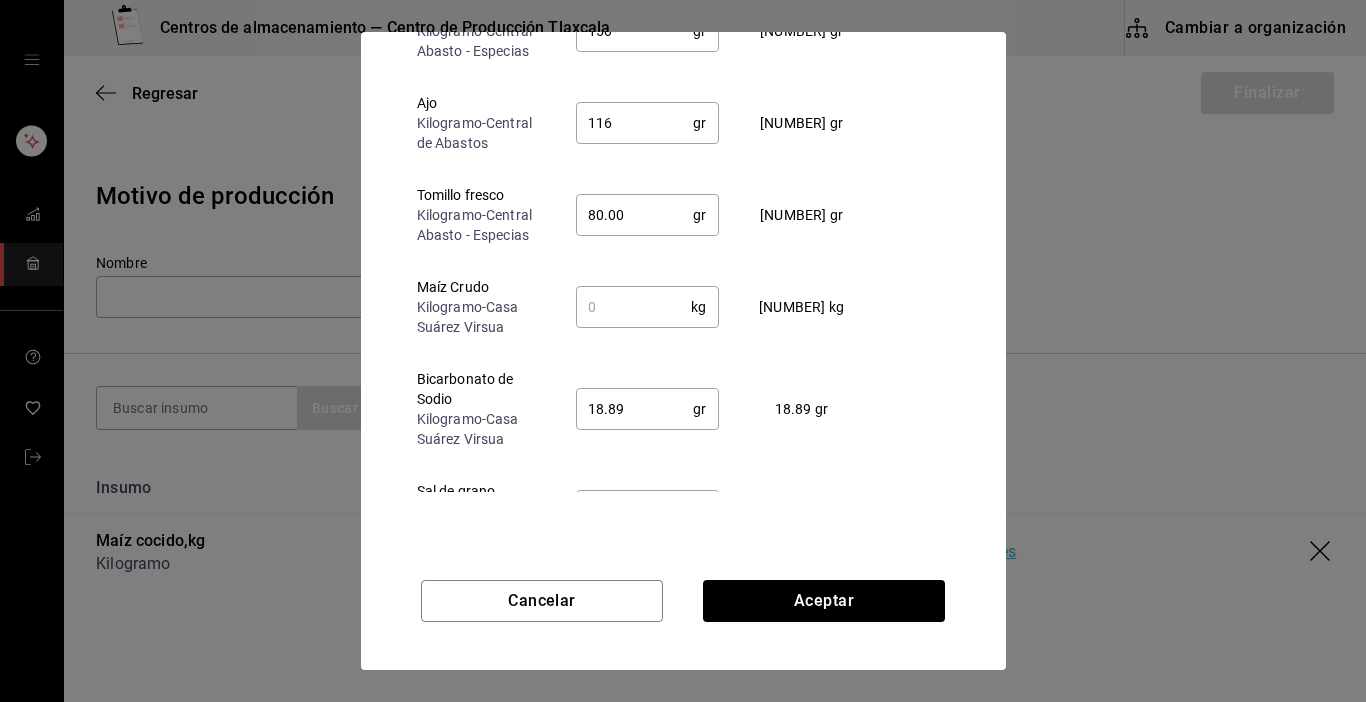 type on "80" 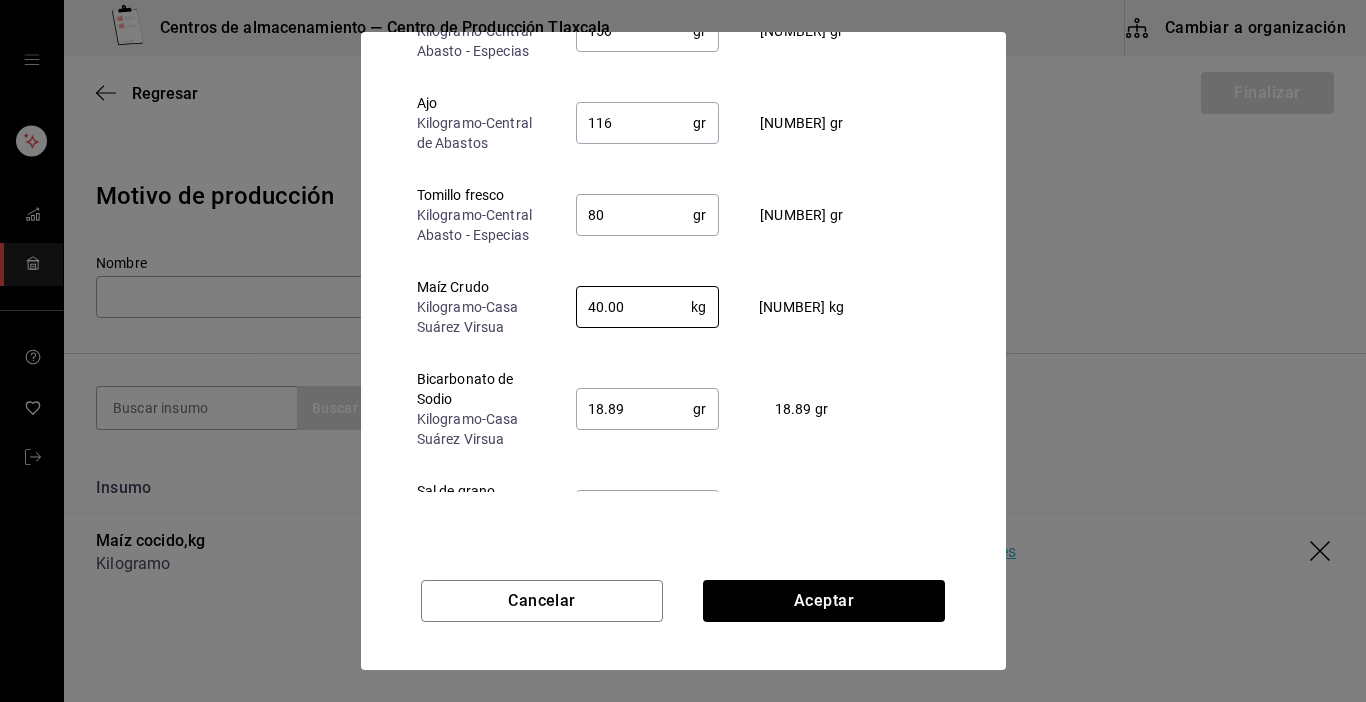 type on "40.00" 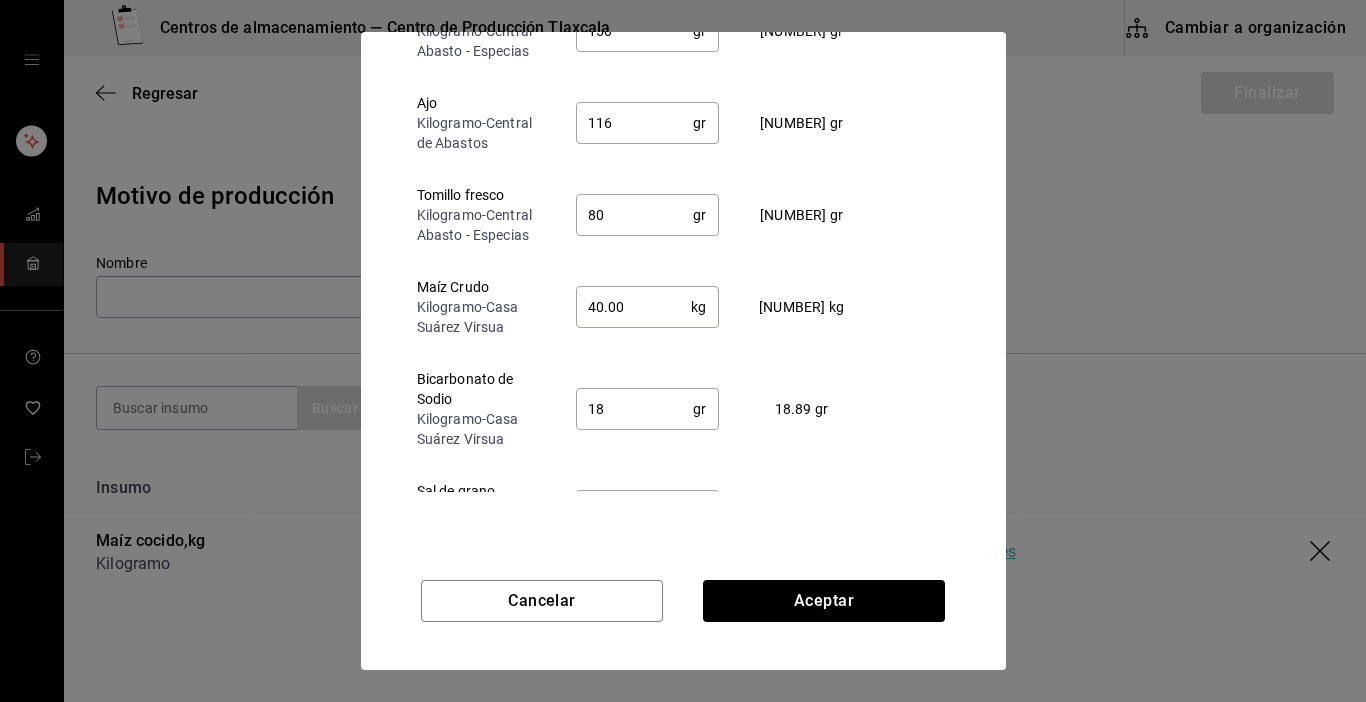 type on "1" 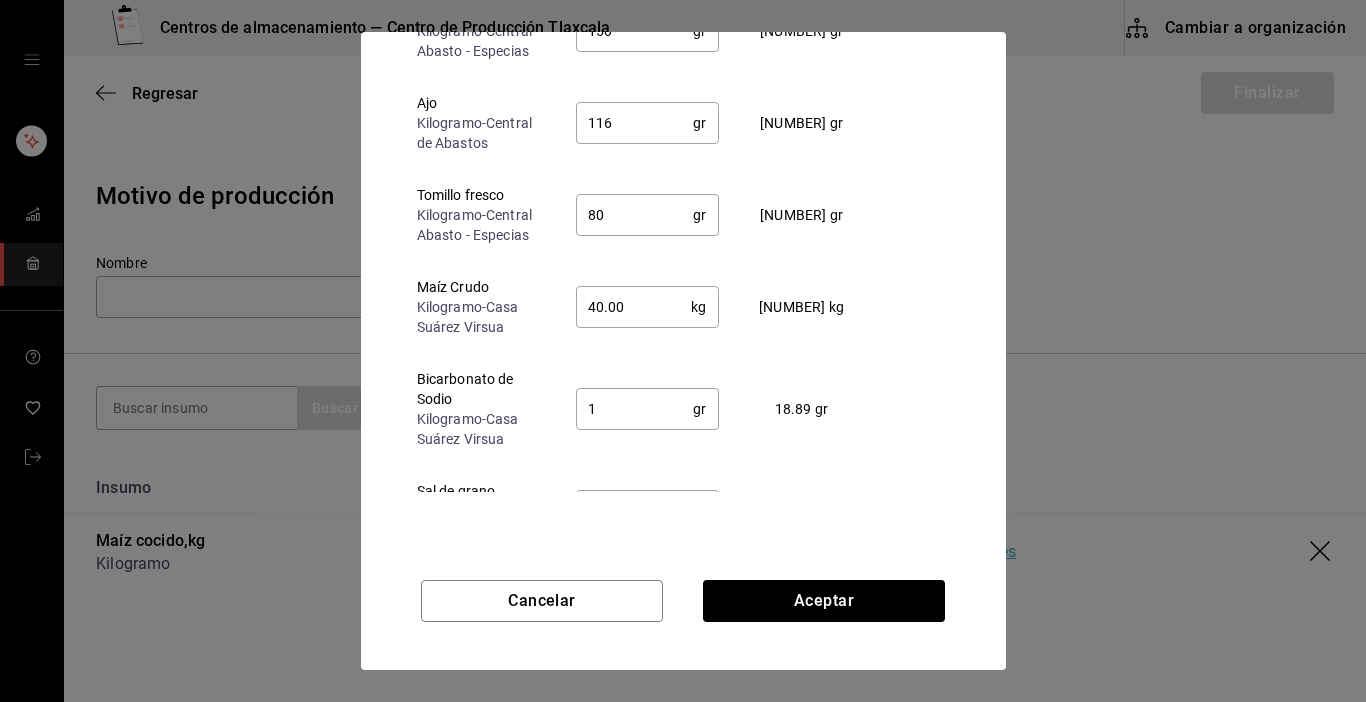 type 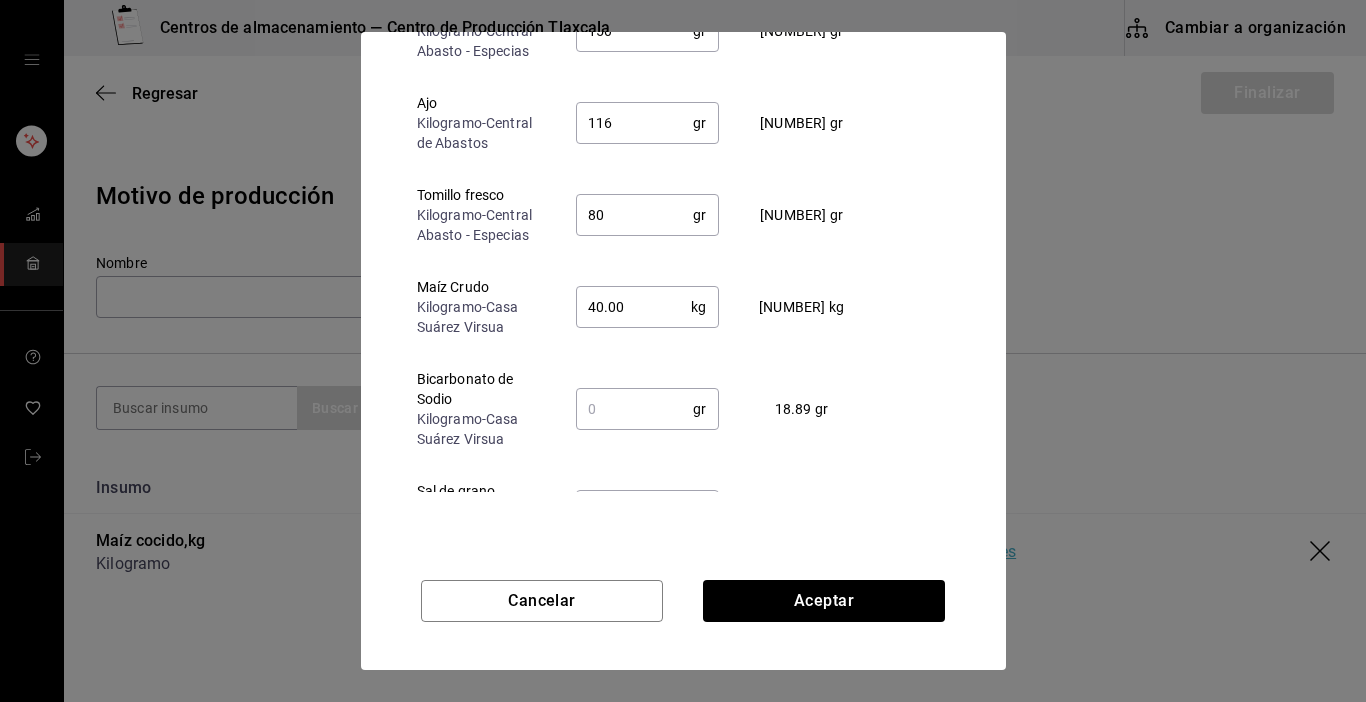 type on "40" 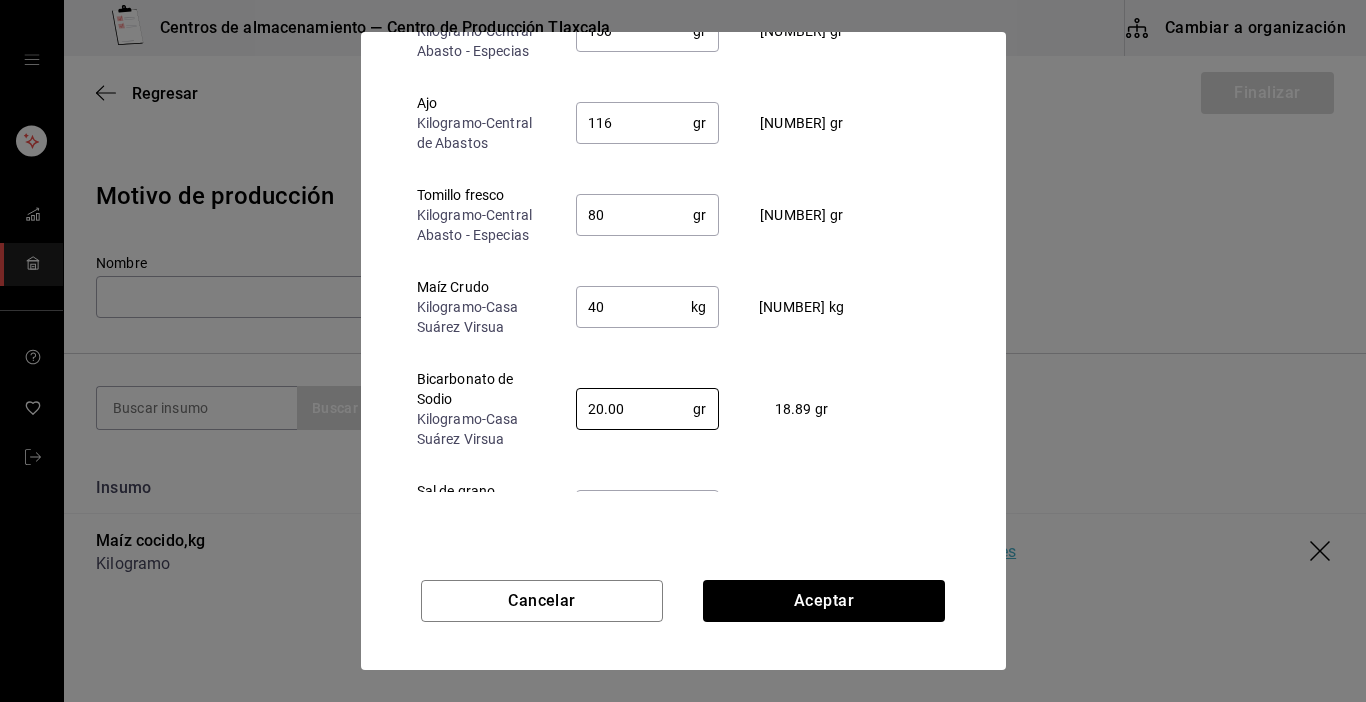 type on "20.00" 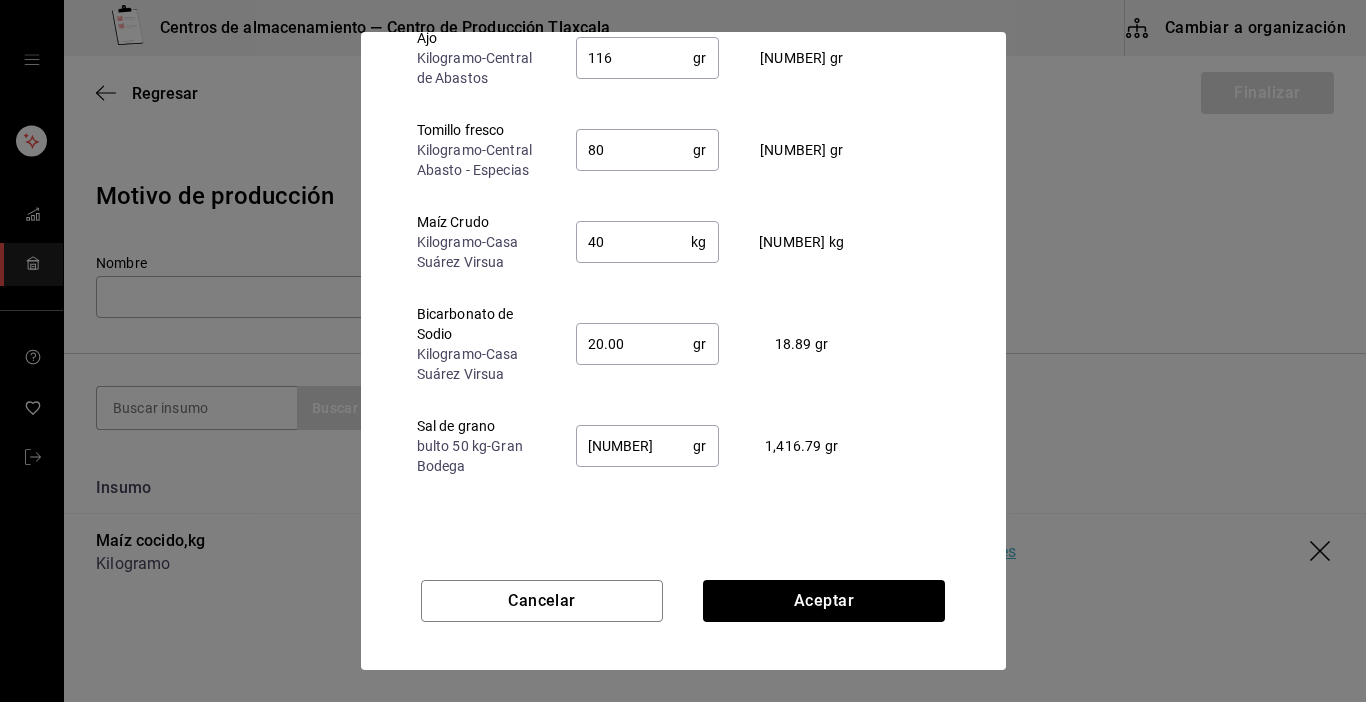 scroll, scrollTop: 326, scrollLeft: 0, axis: vertical 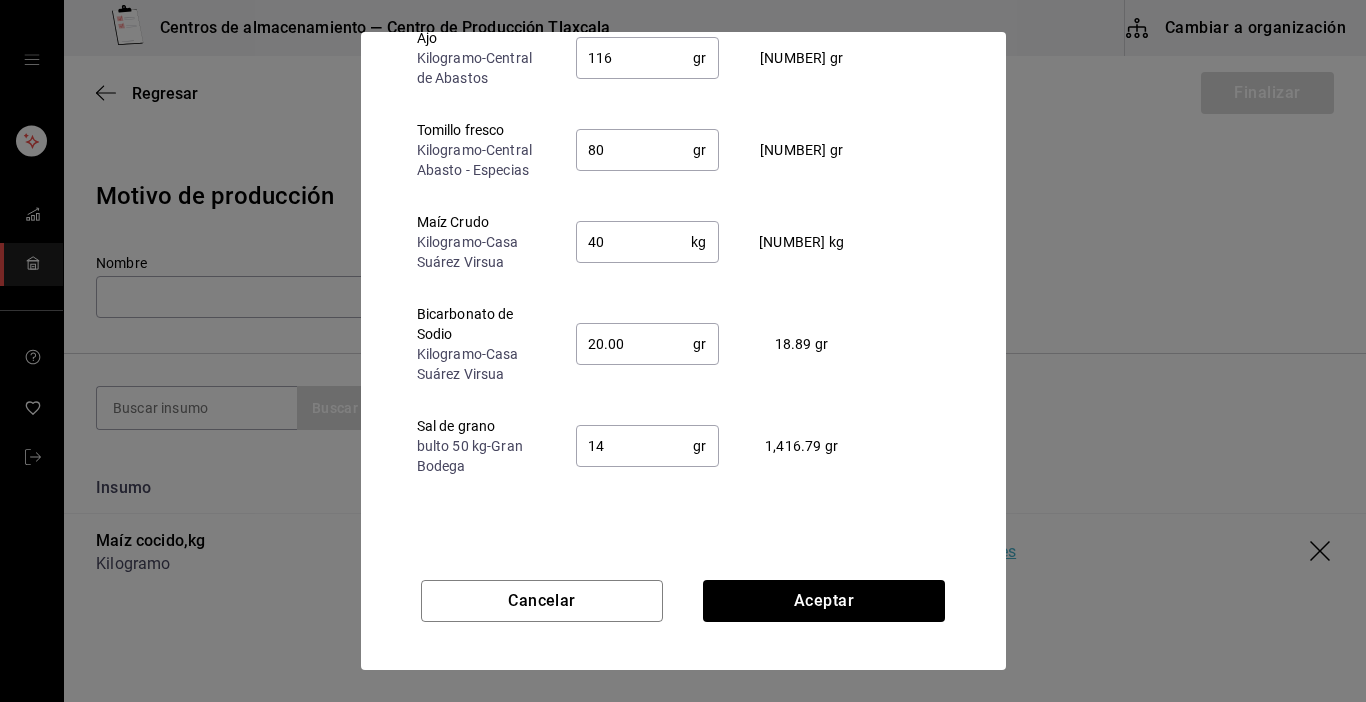 type on "1" 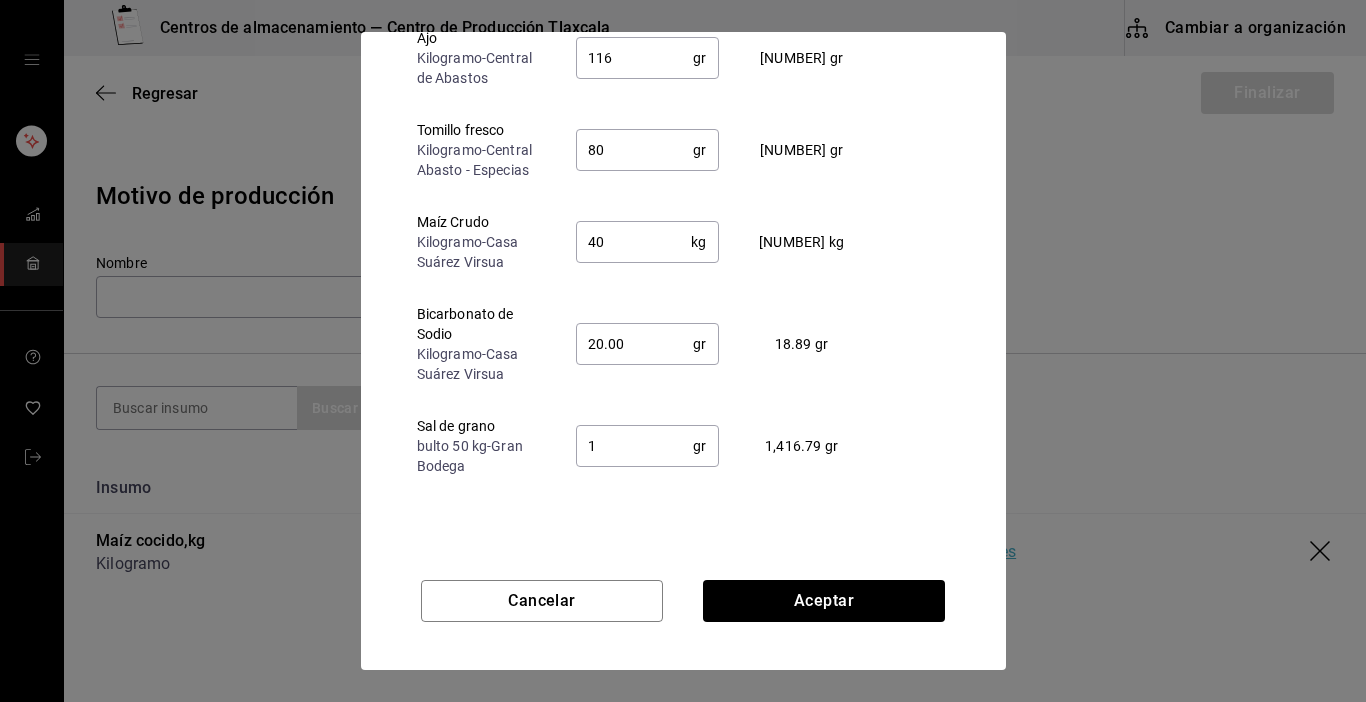 type 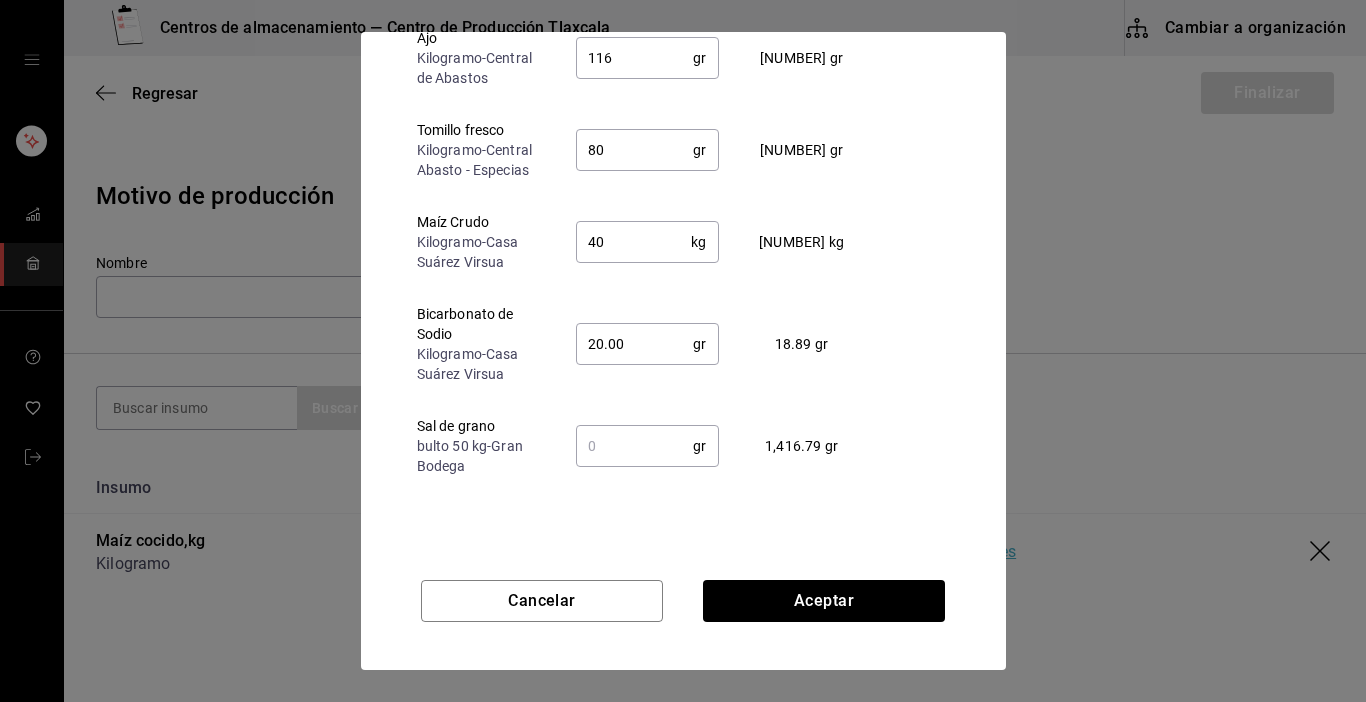 type on "20" 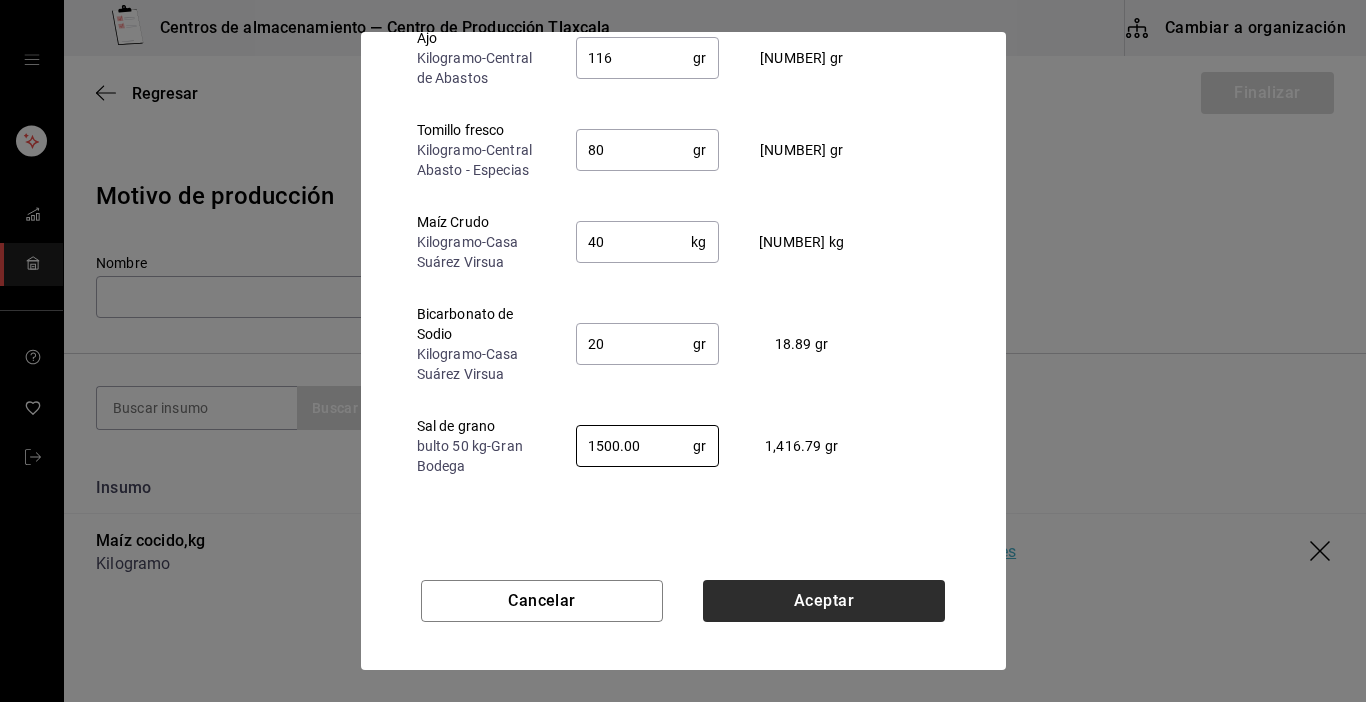 type on "1500.00" 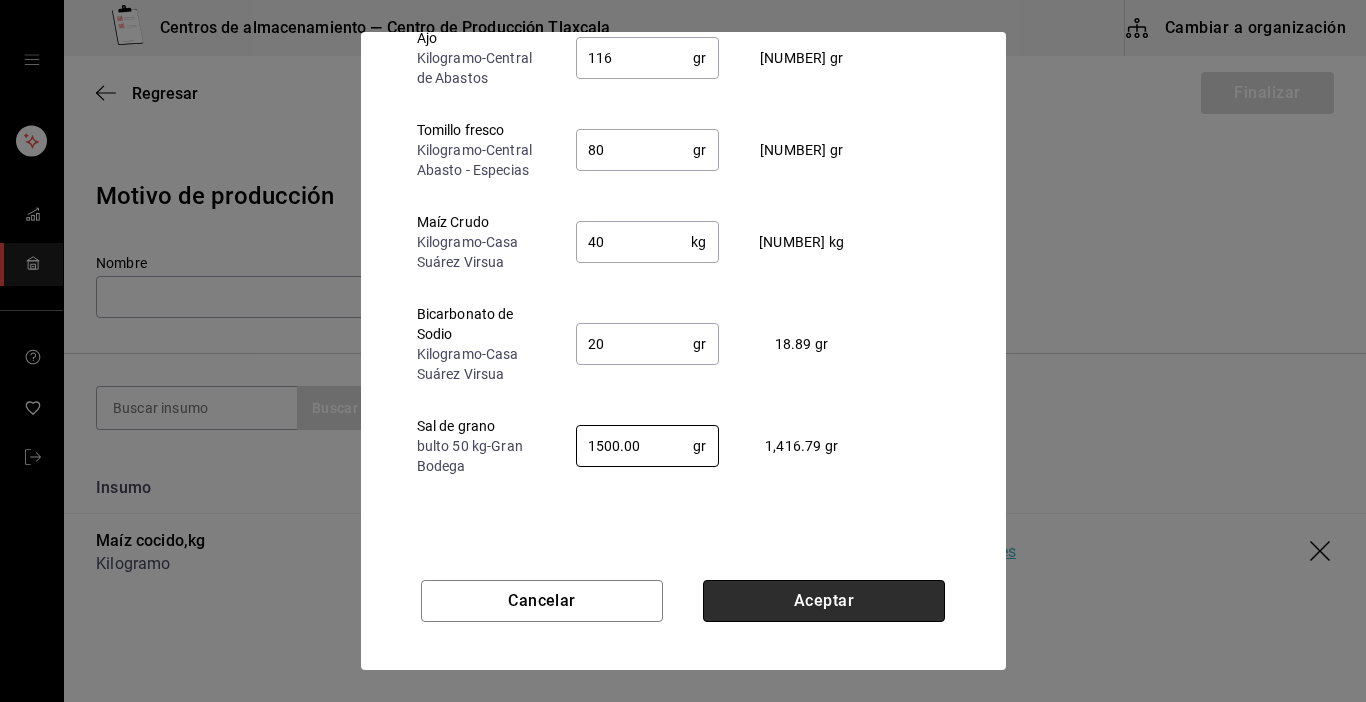 click on "Aceptar" at bounding box center [824, 601] 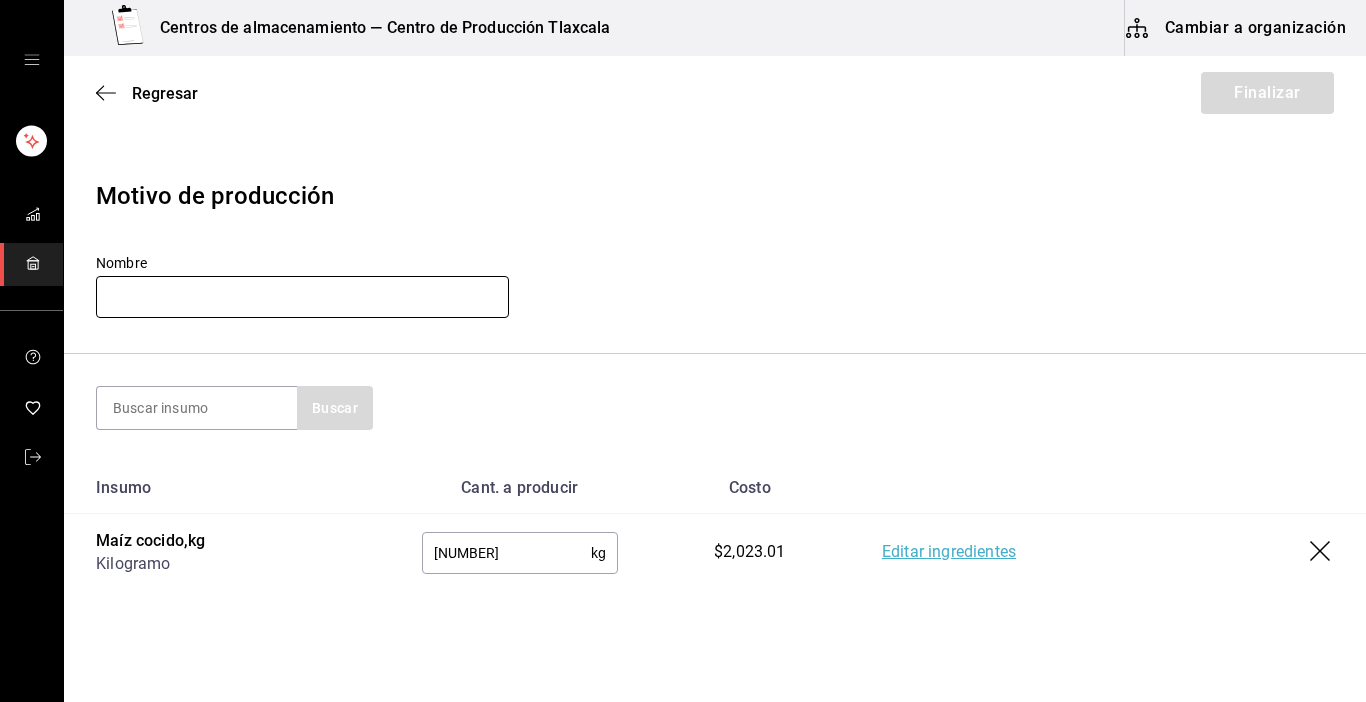 click at bounding box center (302, 297) 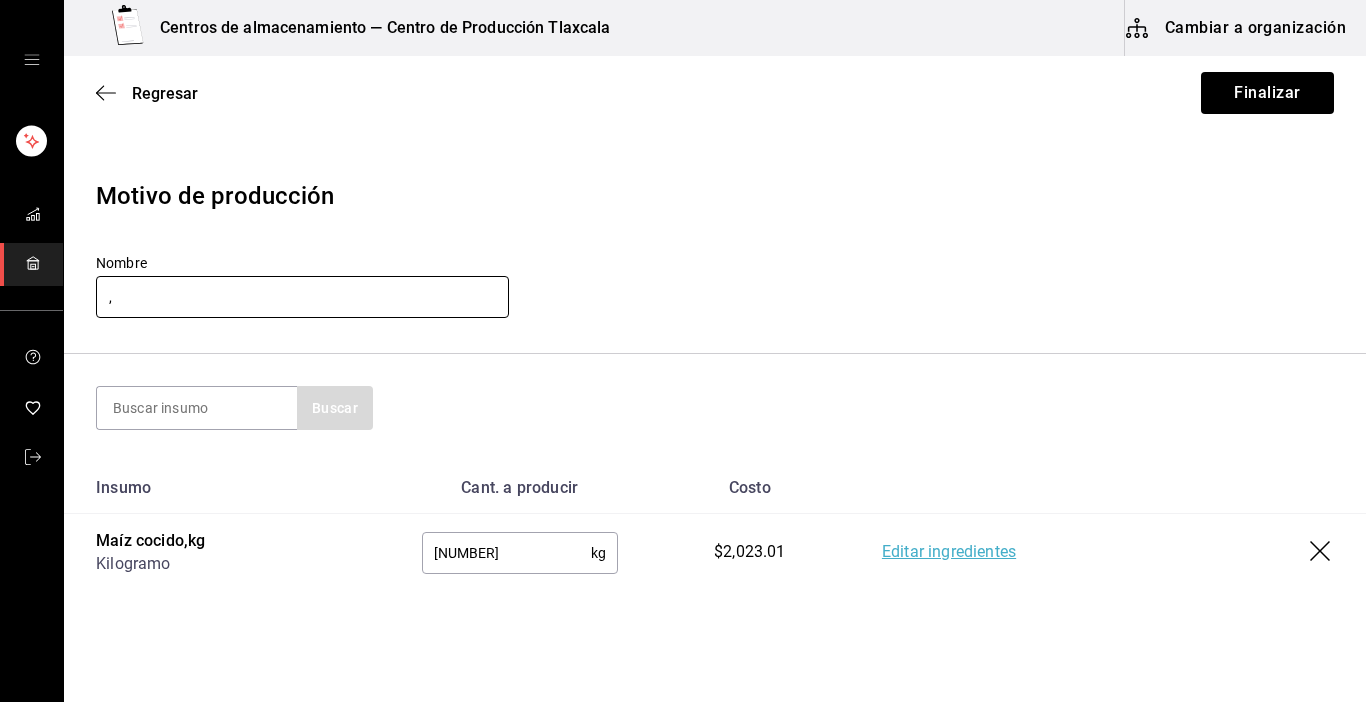 type 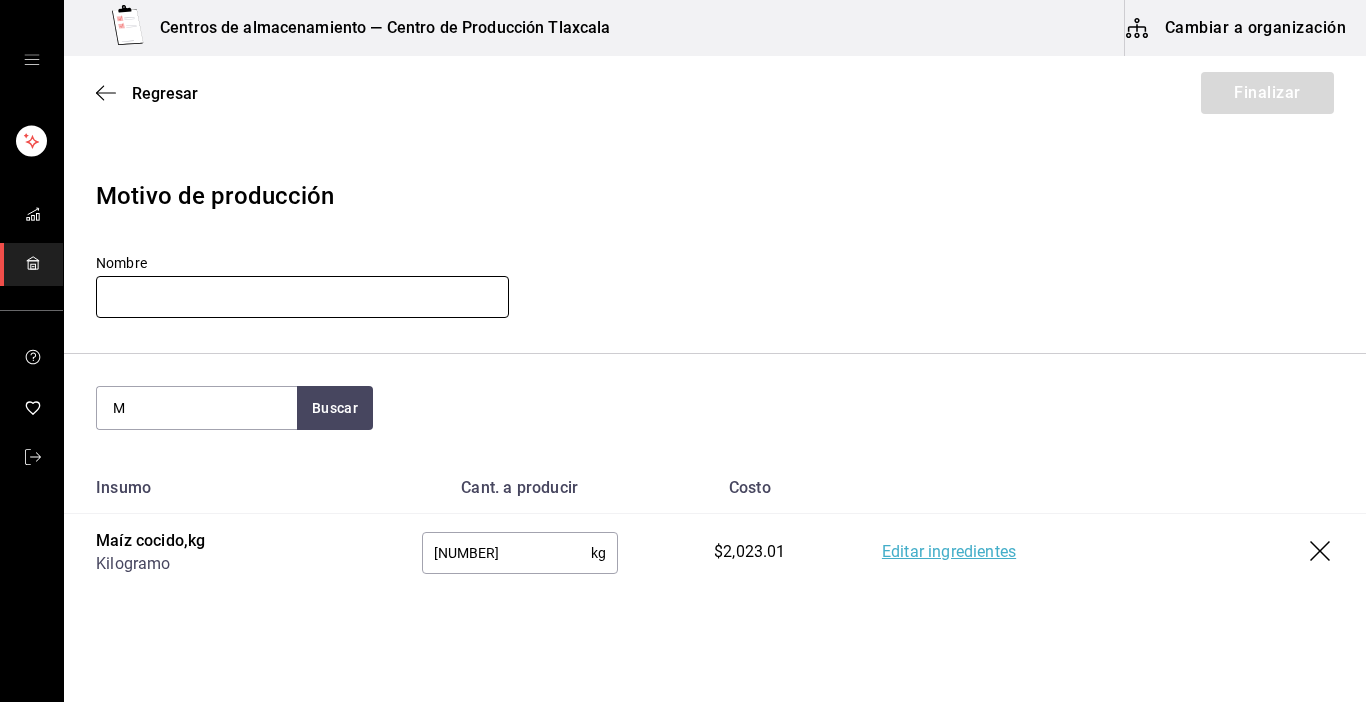 type on "M" 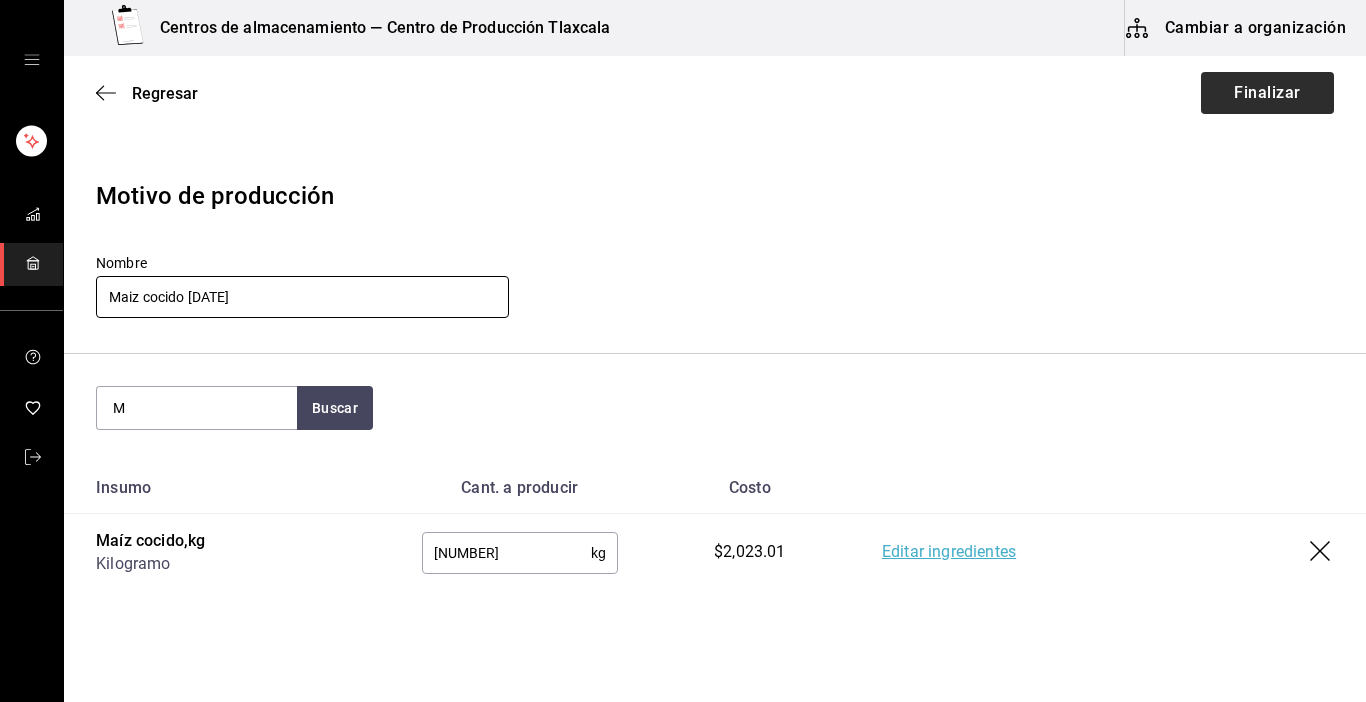 type on "Maiz cocido [DATE]" 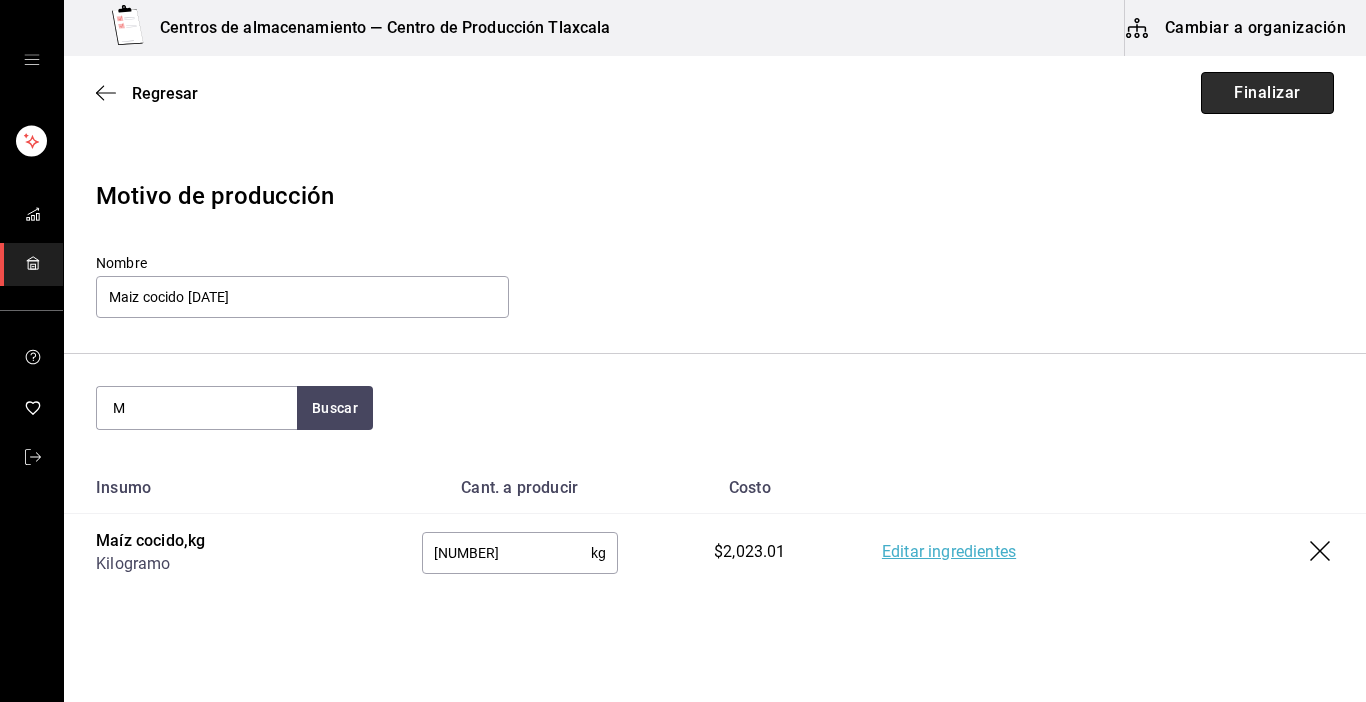 click on "Finalizar" at bounding box center [1267, 93] 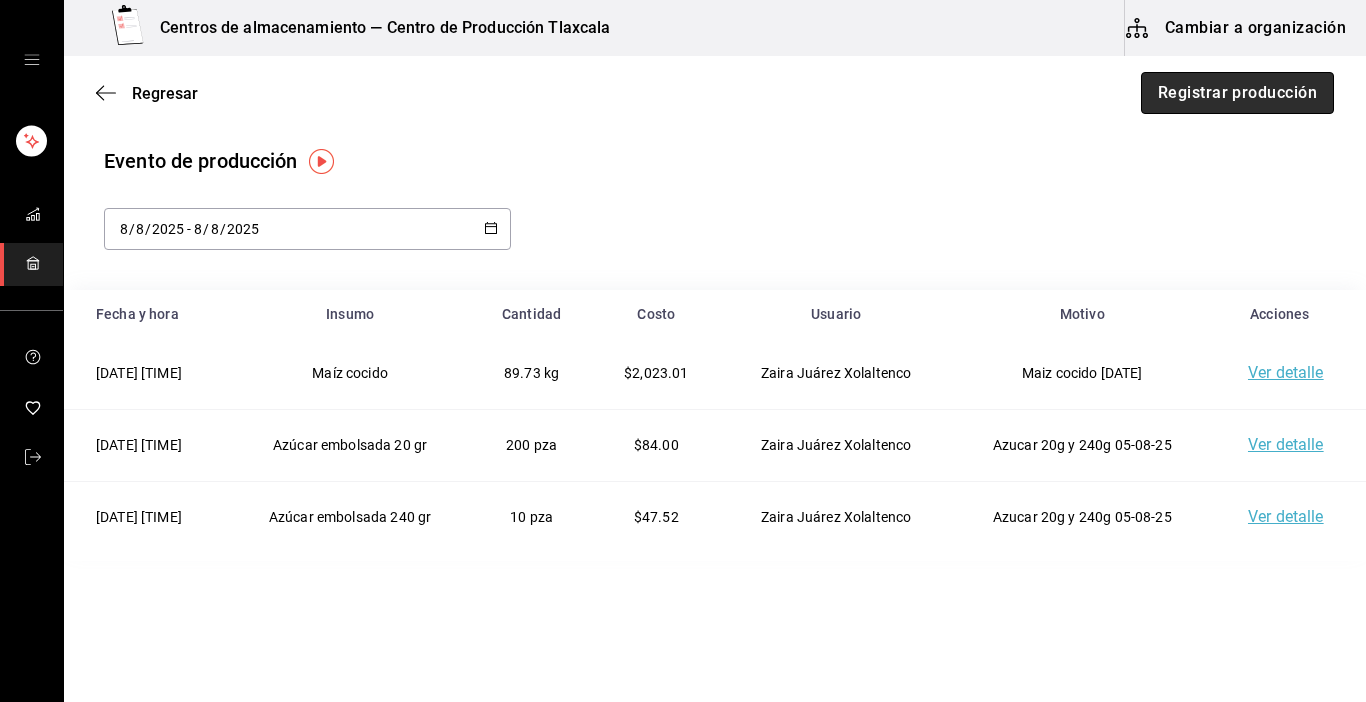 click on "Registrar producción" at bounding box center [1237, 93] 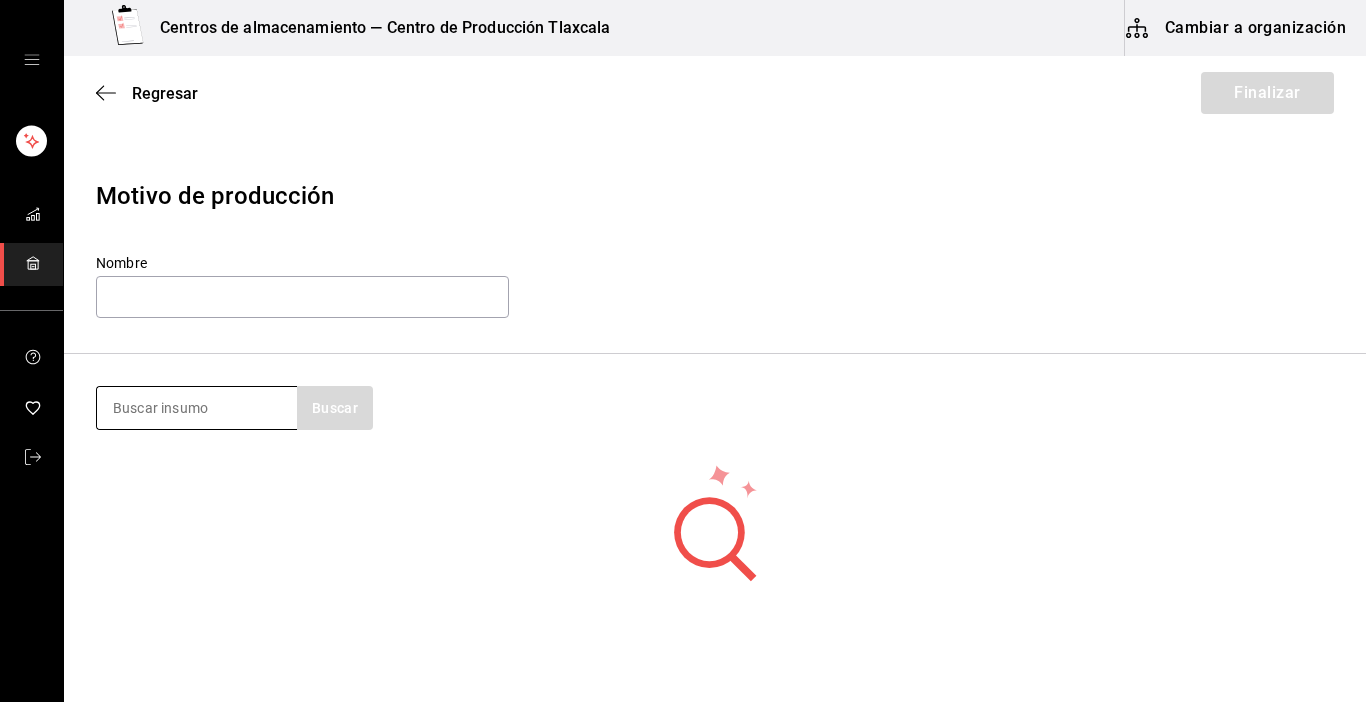 click at bounding box center [197, 408] 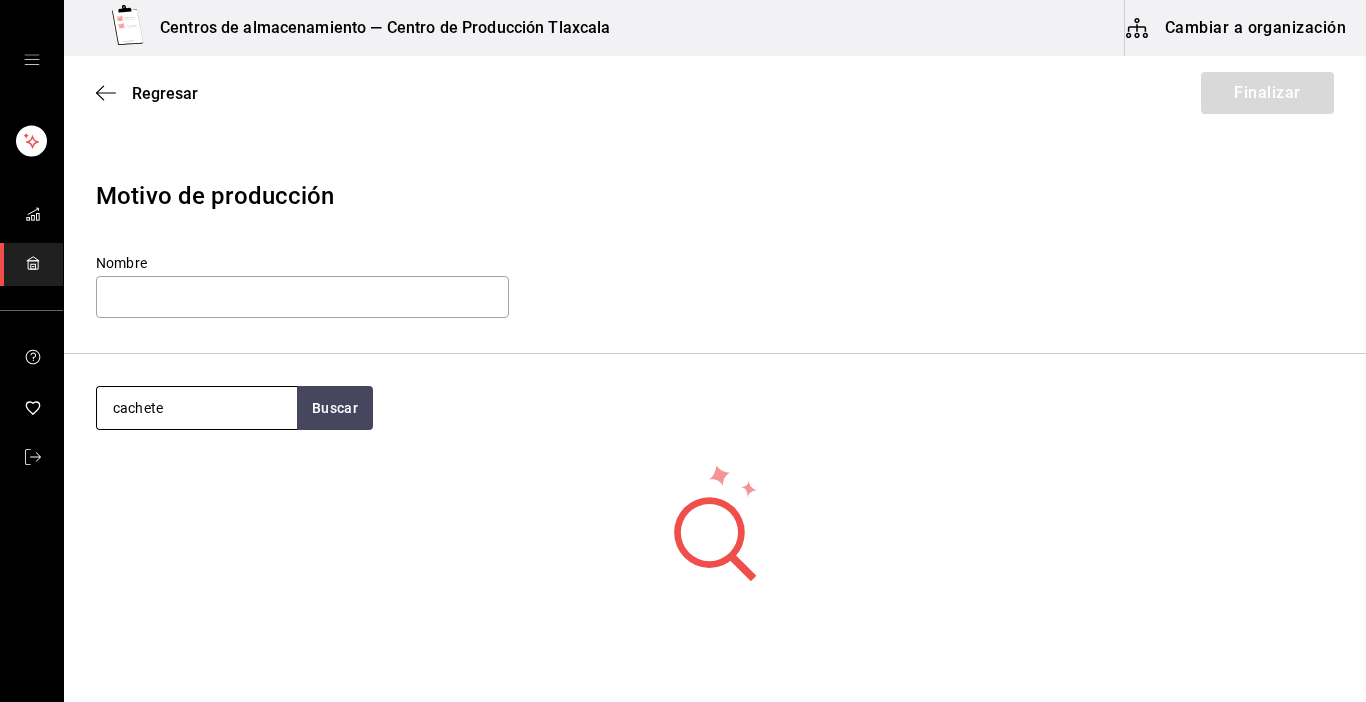type on "cachete" 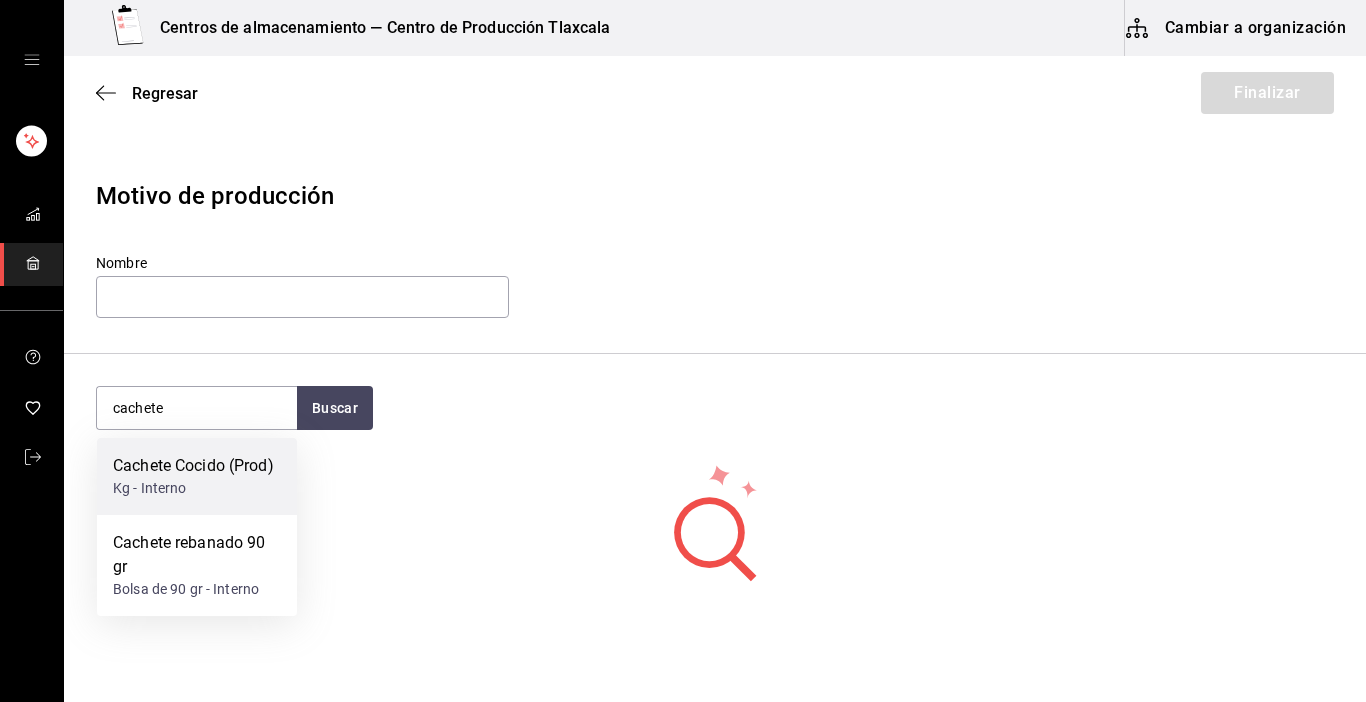 click on "Kg - Interno" at bounding box center [193, 488] 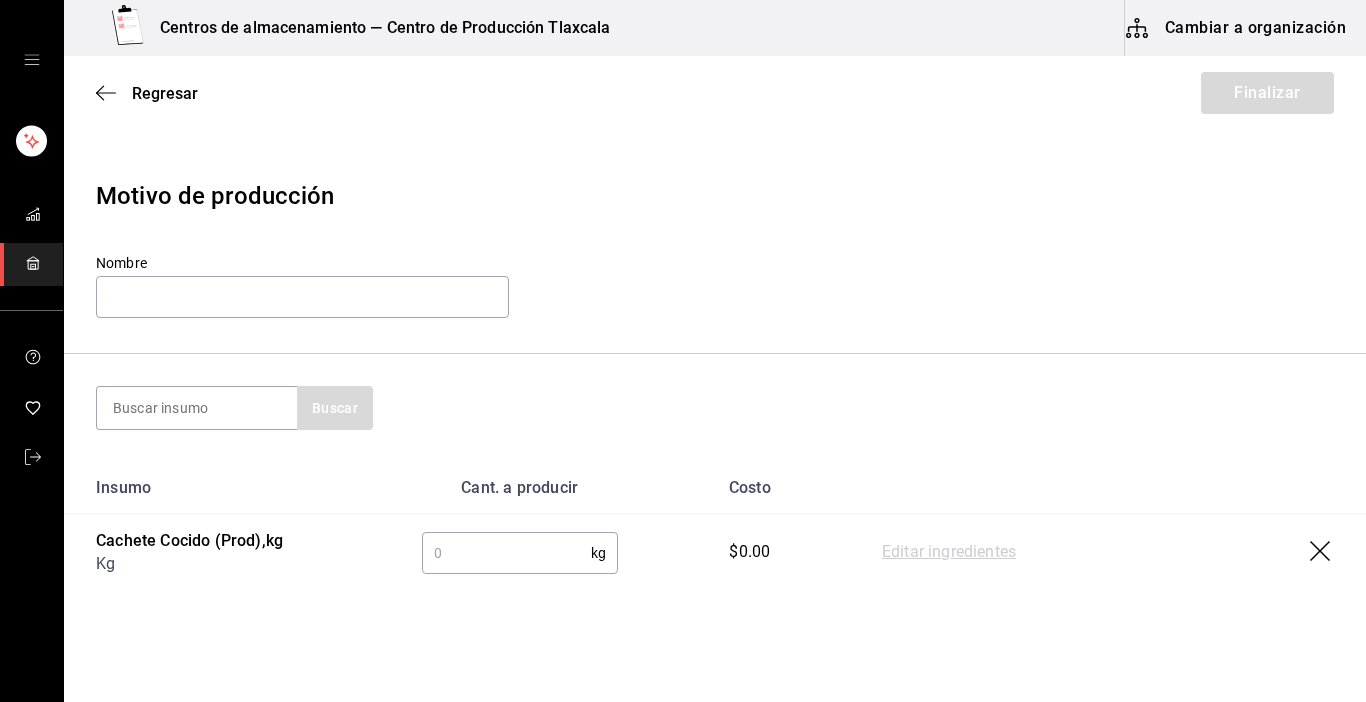 click at bounding box center (506, 553) 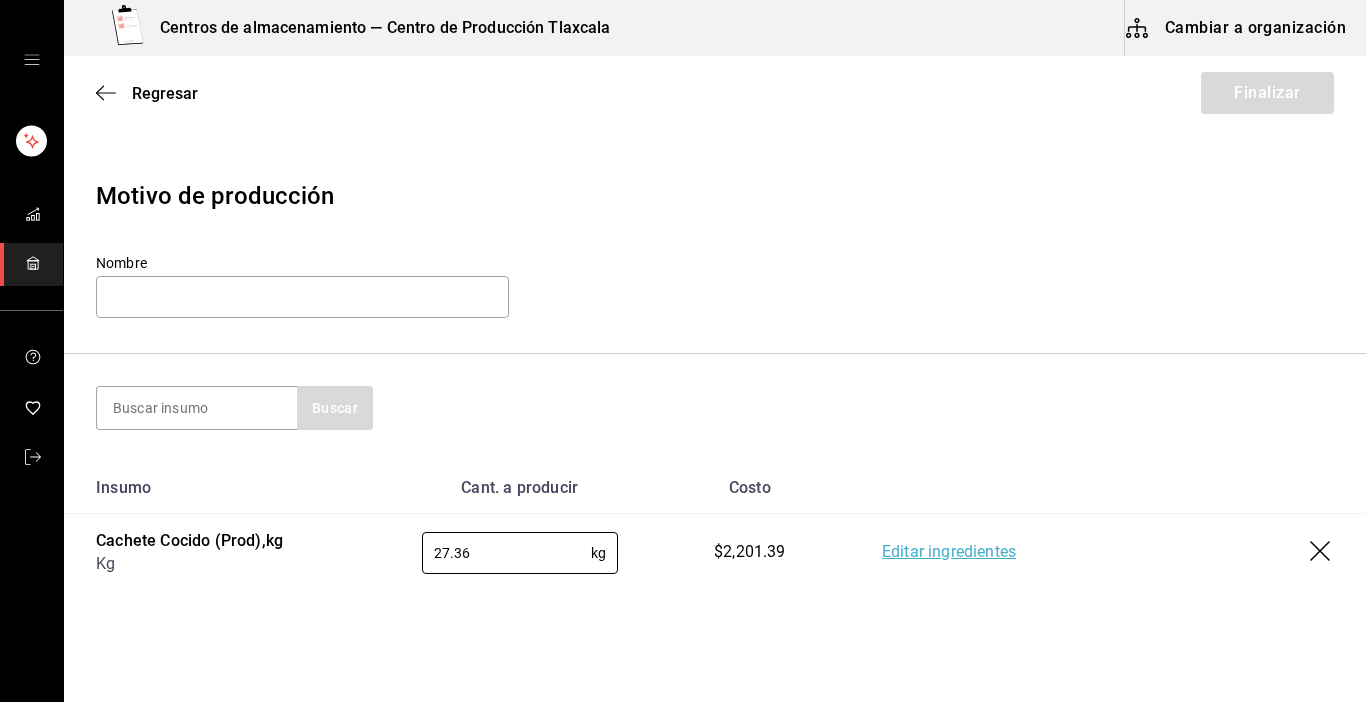 type on "27.36" 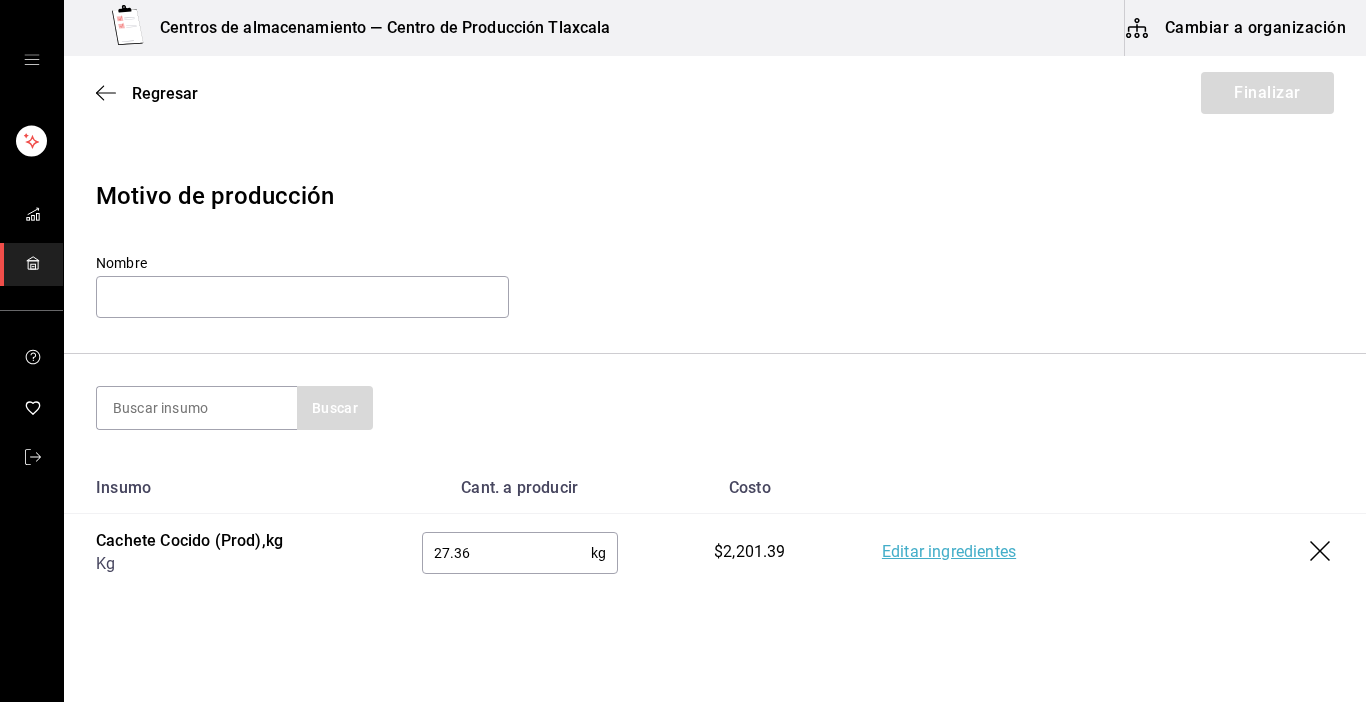 click on "Editar ingredientes" at bounding box center (949, 553) 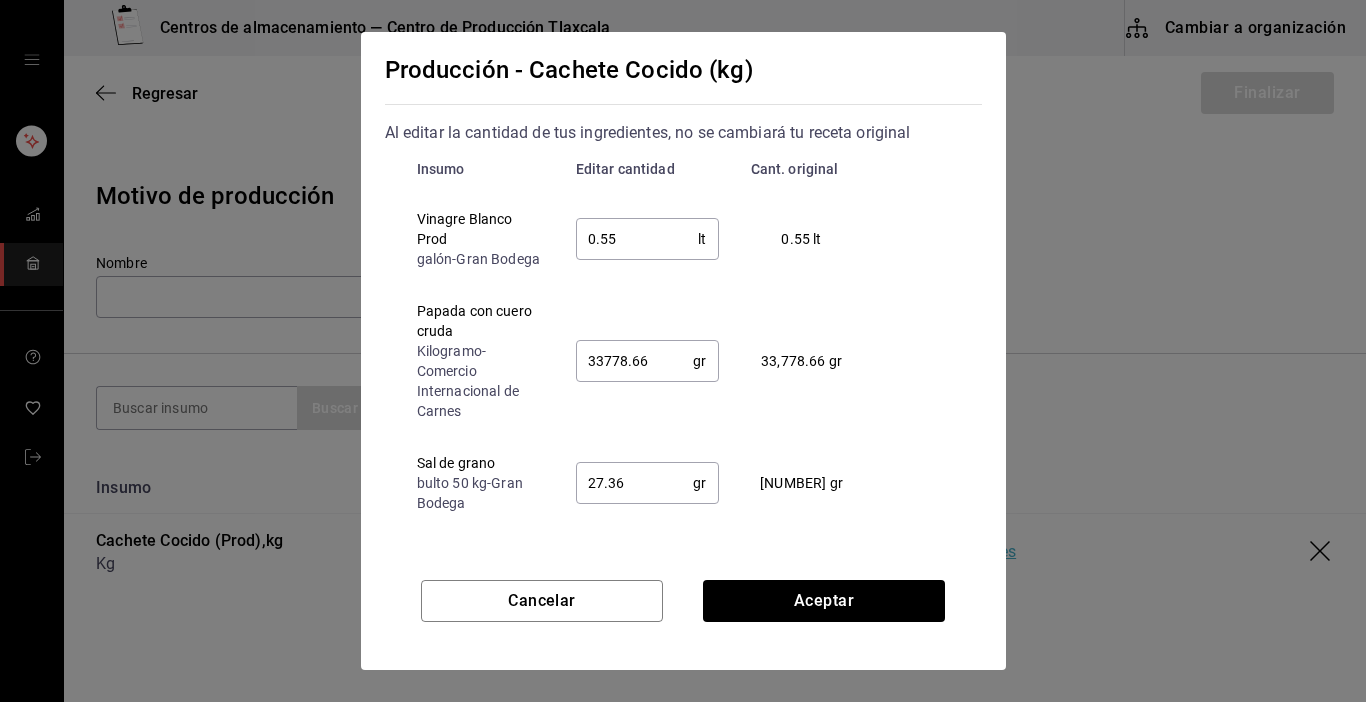 click on "0.55" at bounding box center [637, 239] 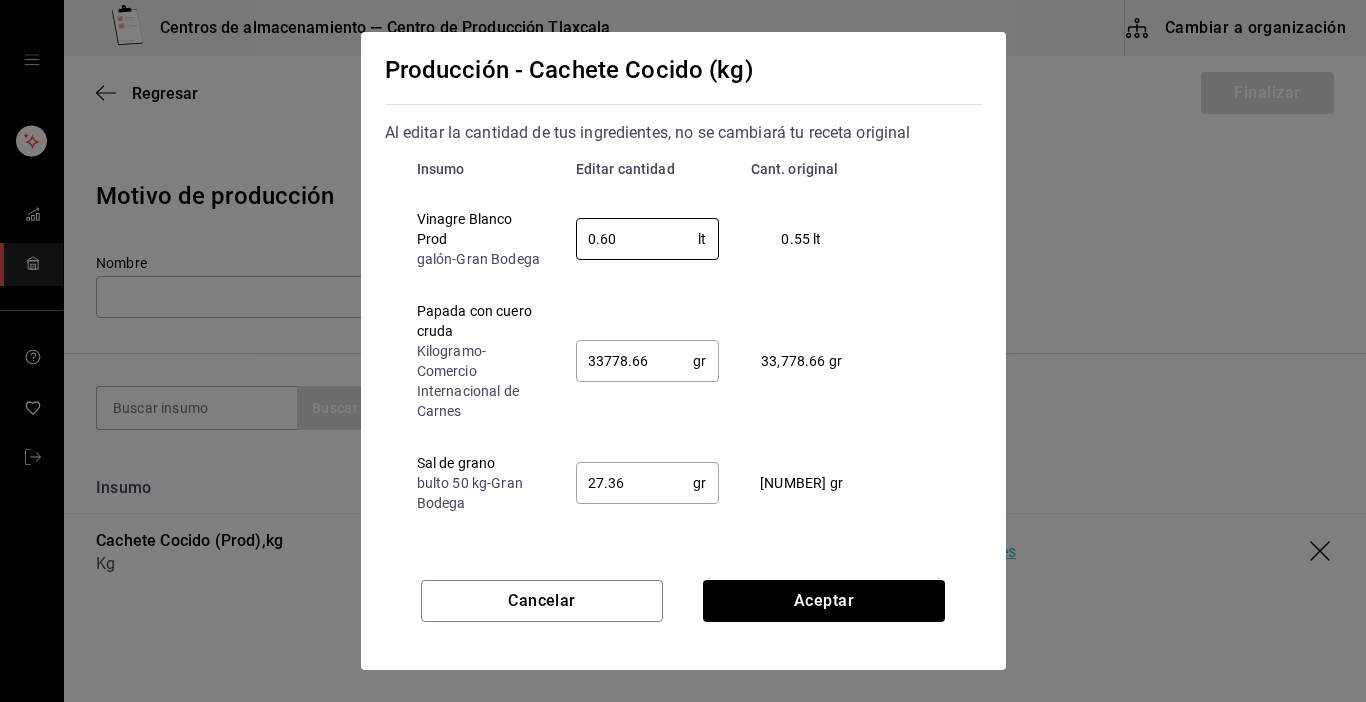 type on "0.60" 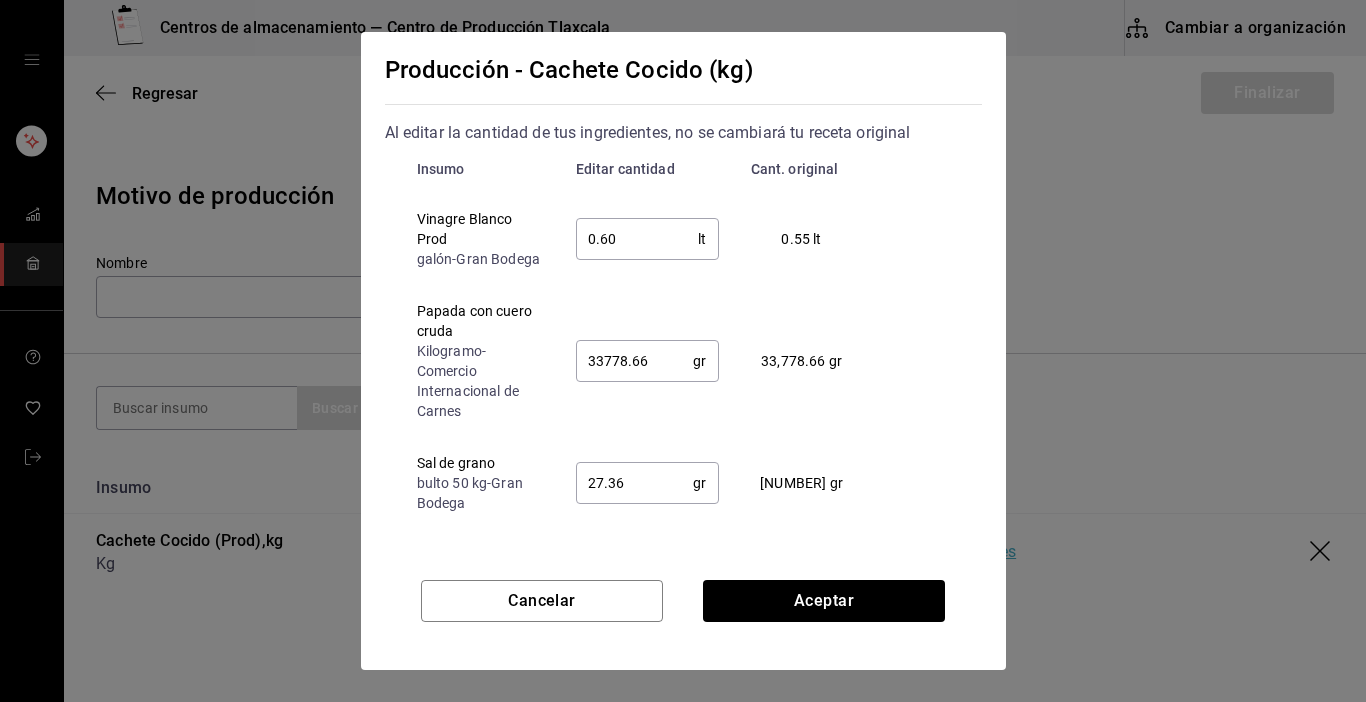 click on "33778.66" at bounding box center (635, 361) 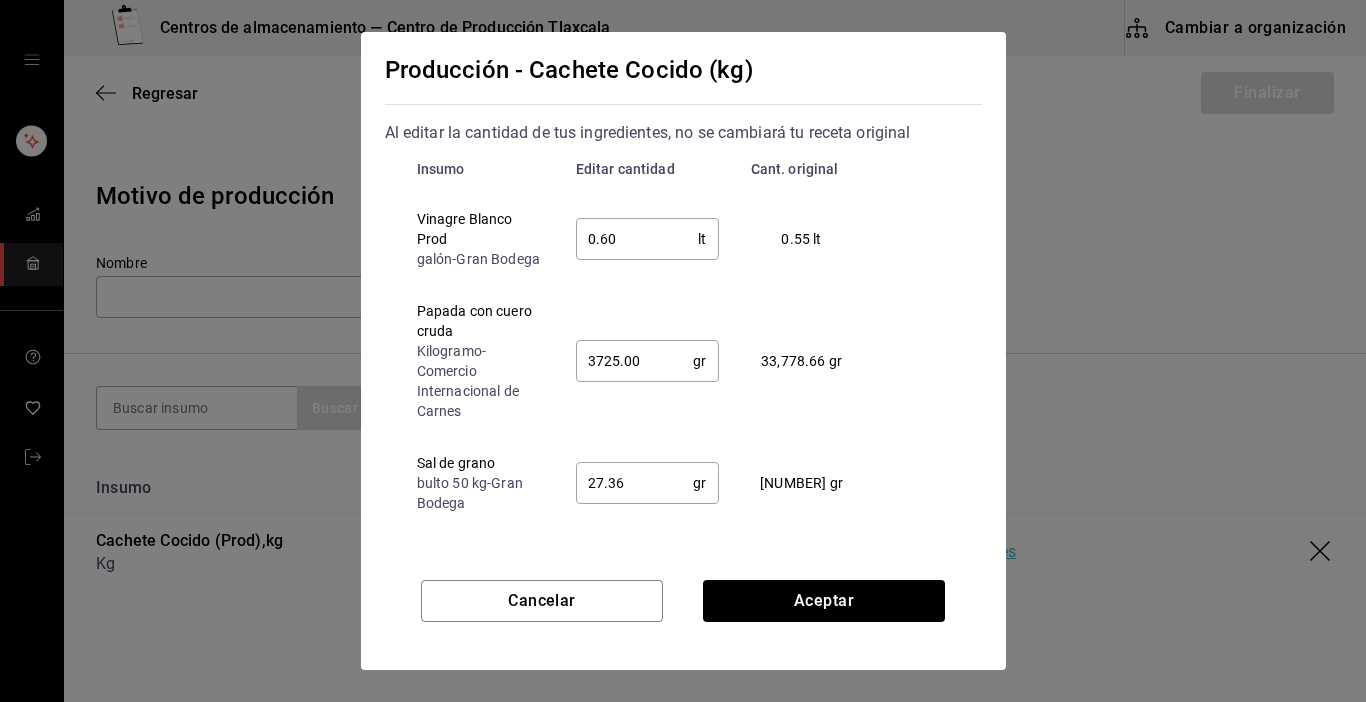 click on "3725.00" at bounding box center [635, 361] 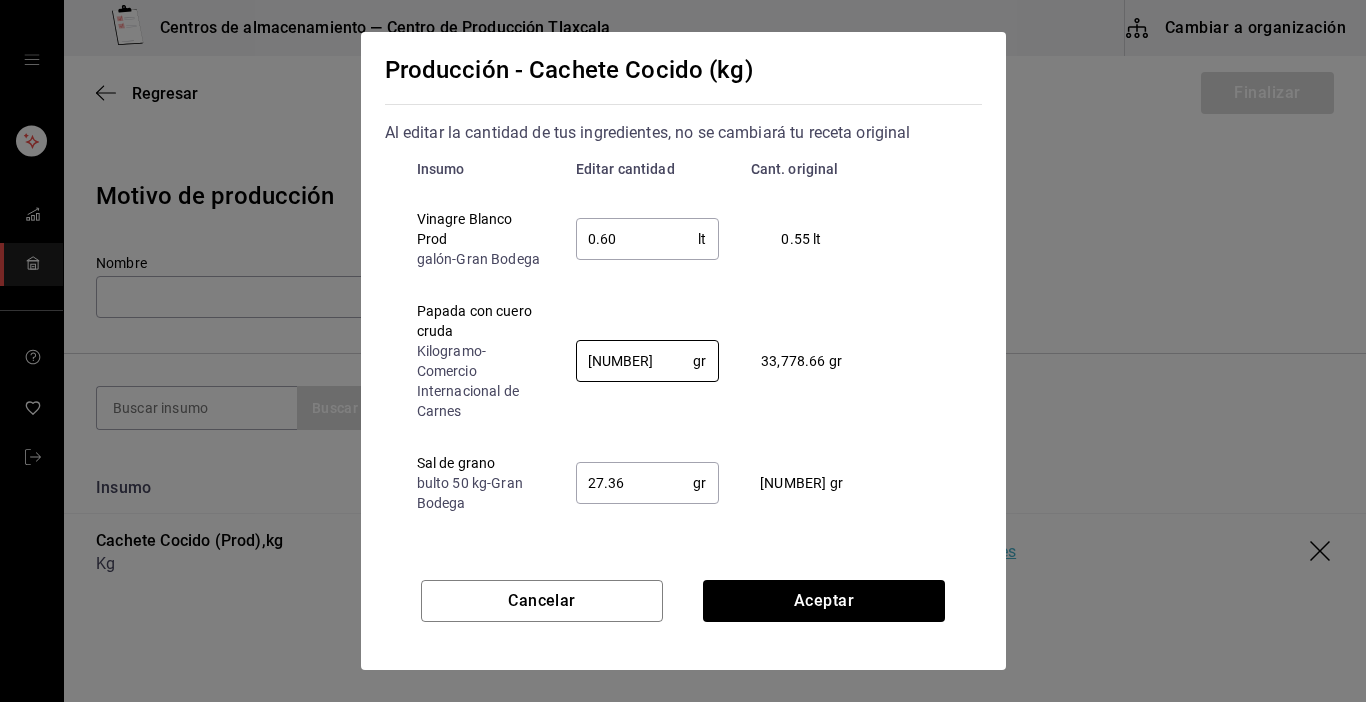 type on "[NUMBER]" 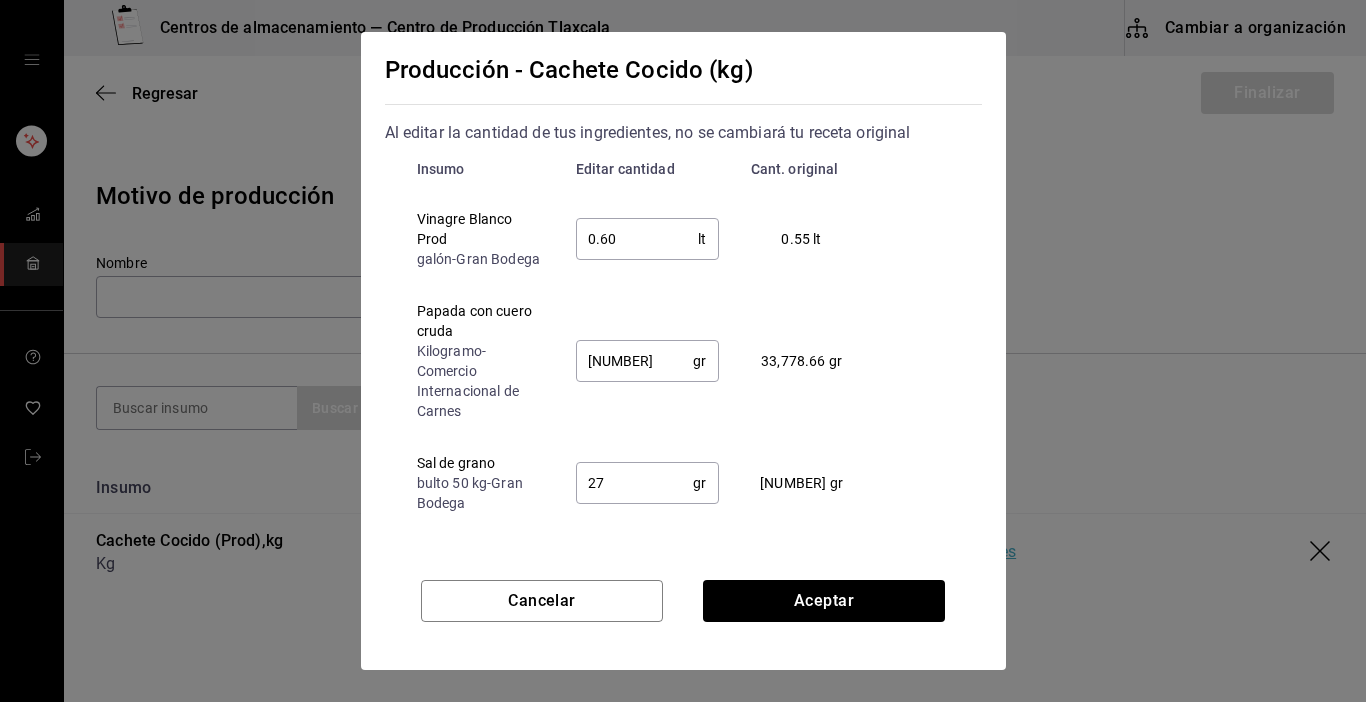type on "2" 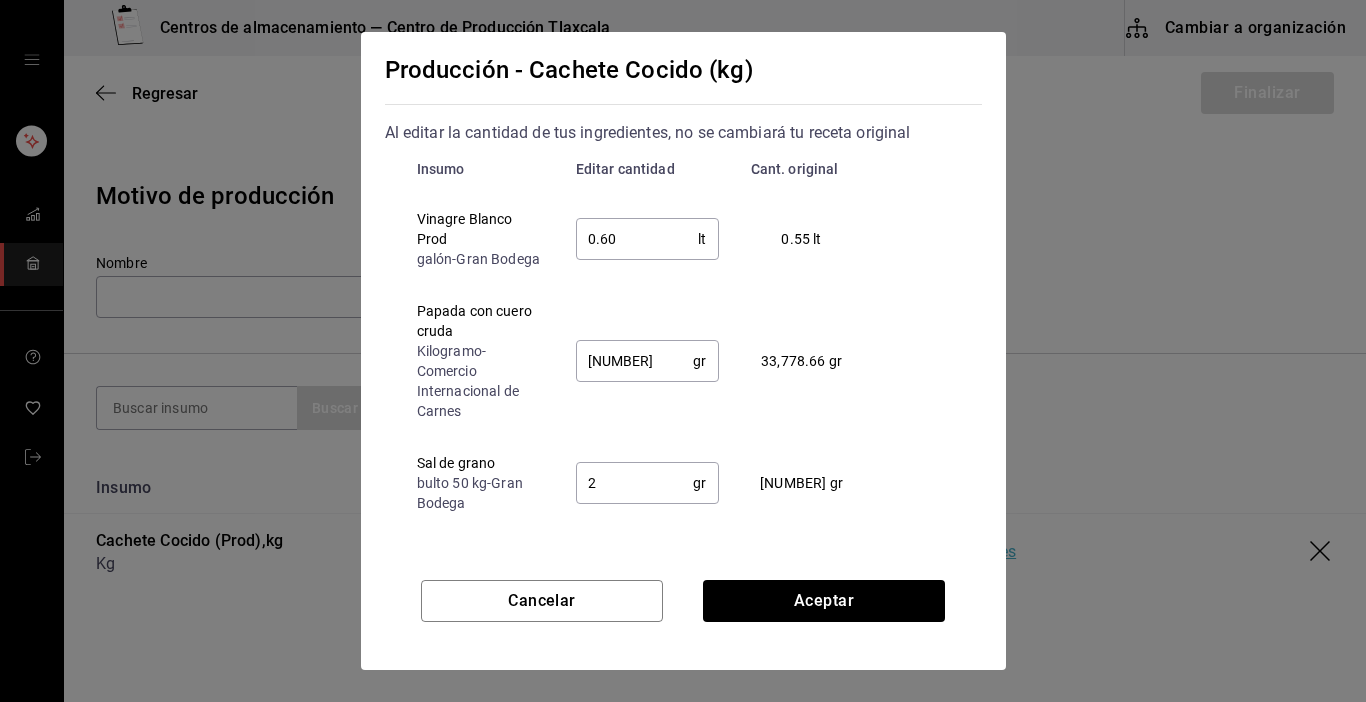 type on "0.6" 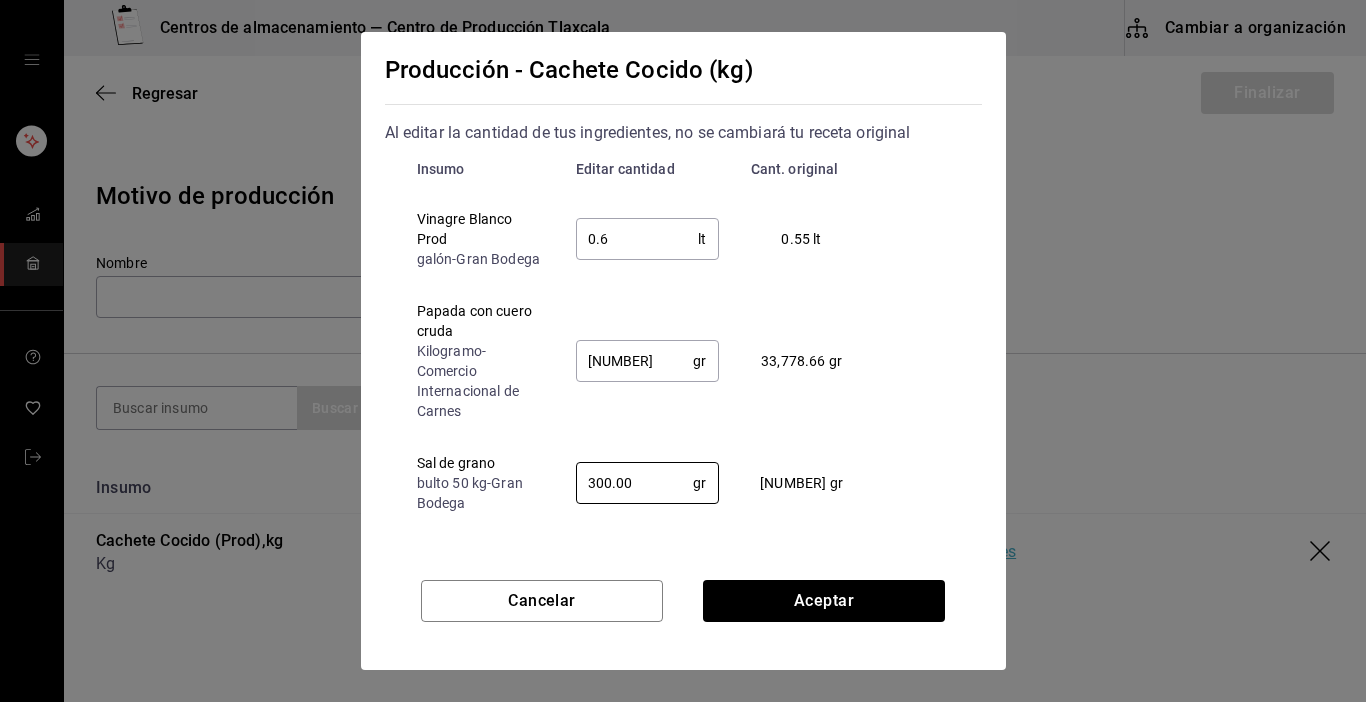 type on "300.00" 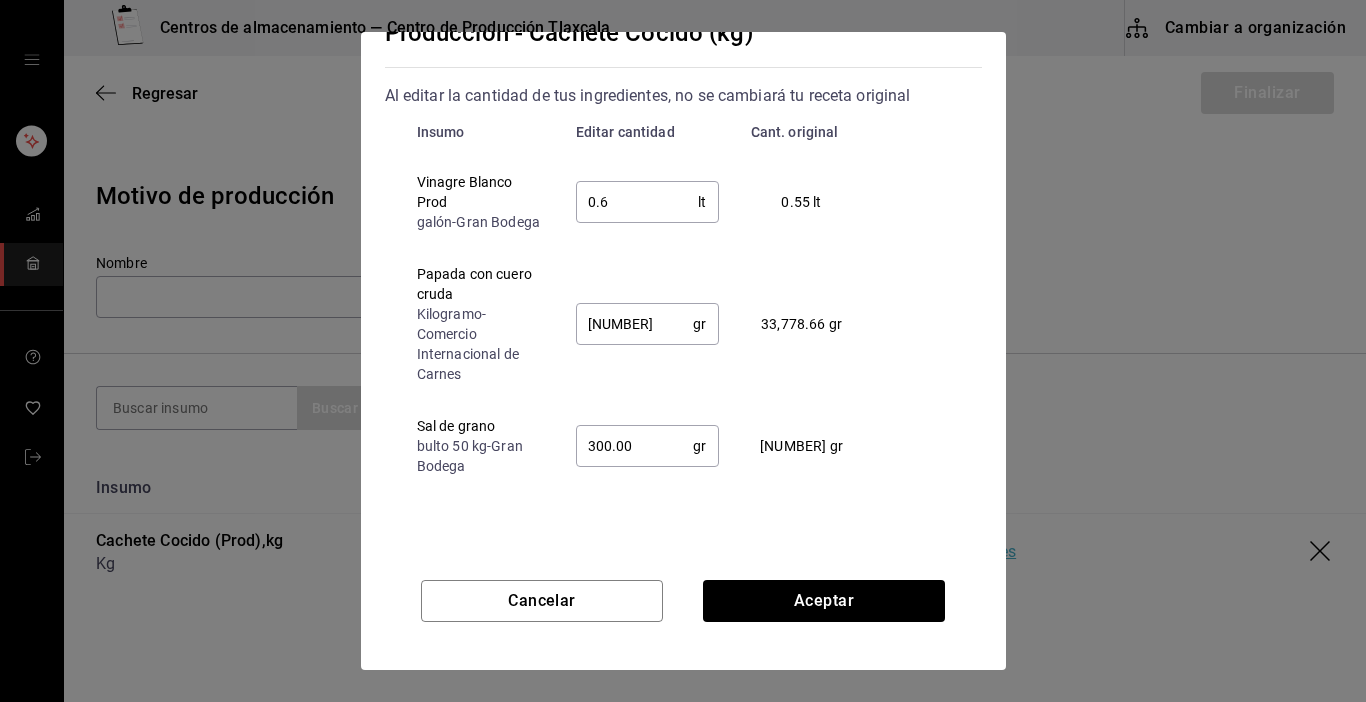 scroll, scrollTop: 58, scrollLeft: 0, axis: vertical 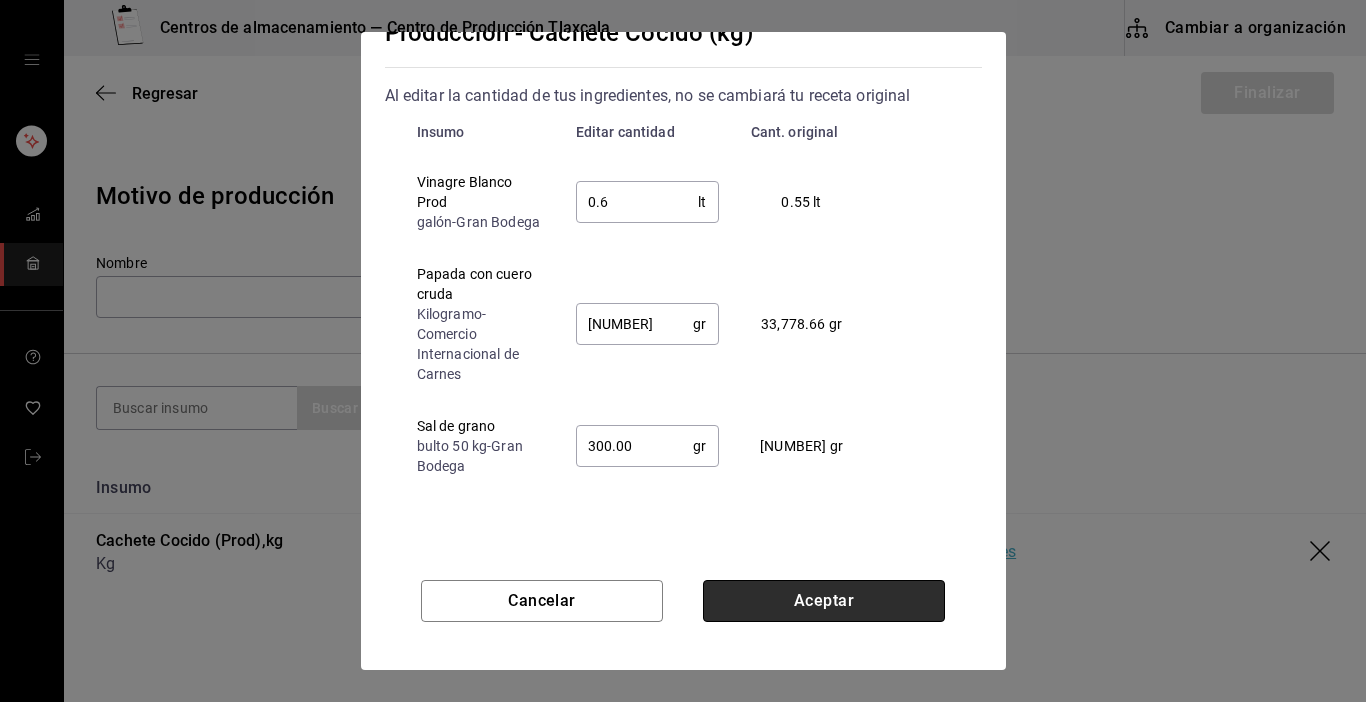click on "Aceptar" at bounding box center (824, 601) 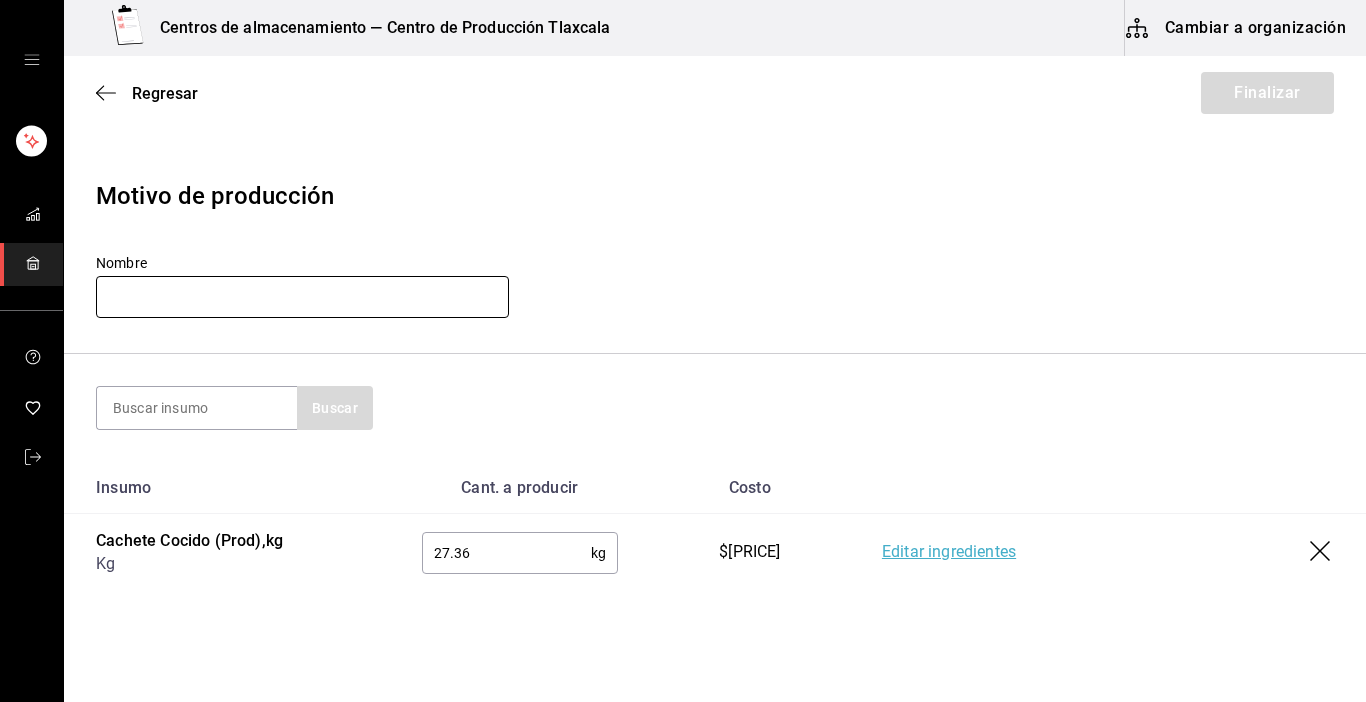 click at bounding box center [302, 297] 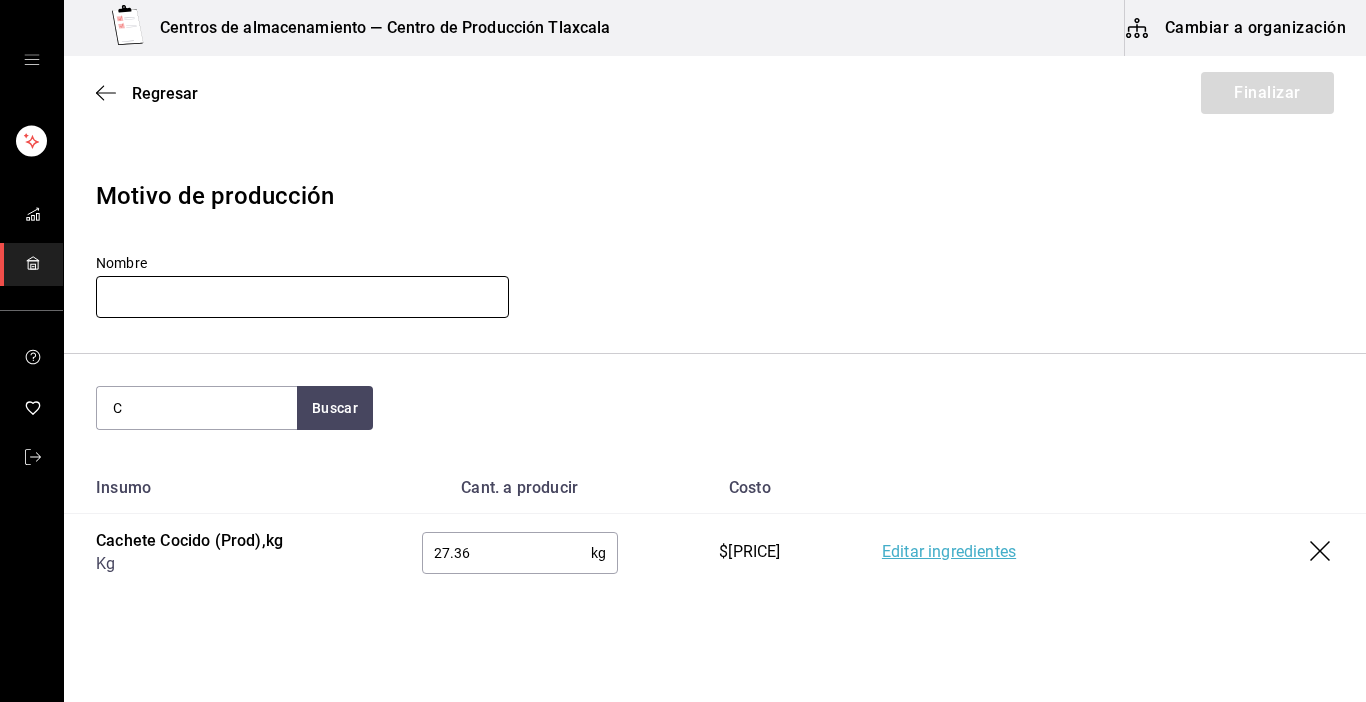 type on "C" 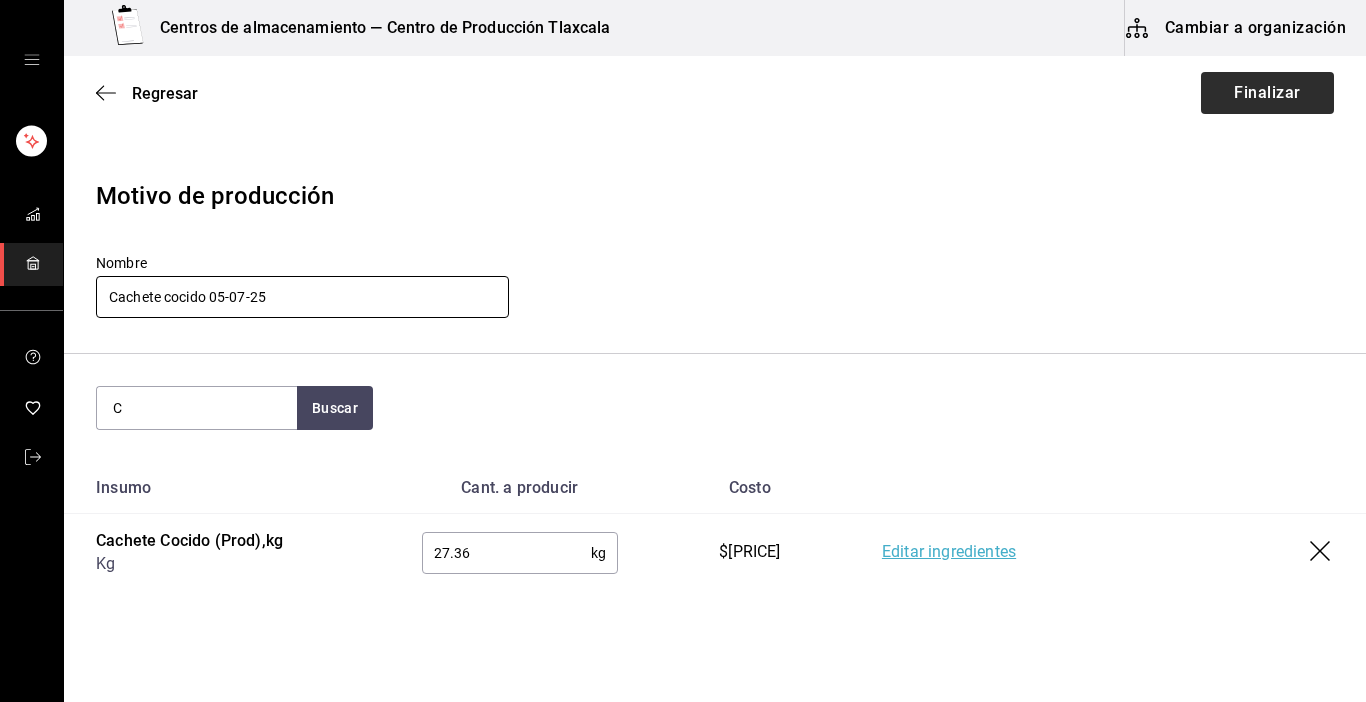 type on "Cachete cocido 05-07-25" 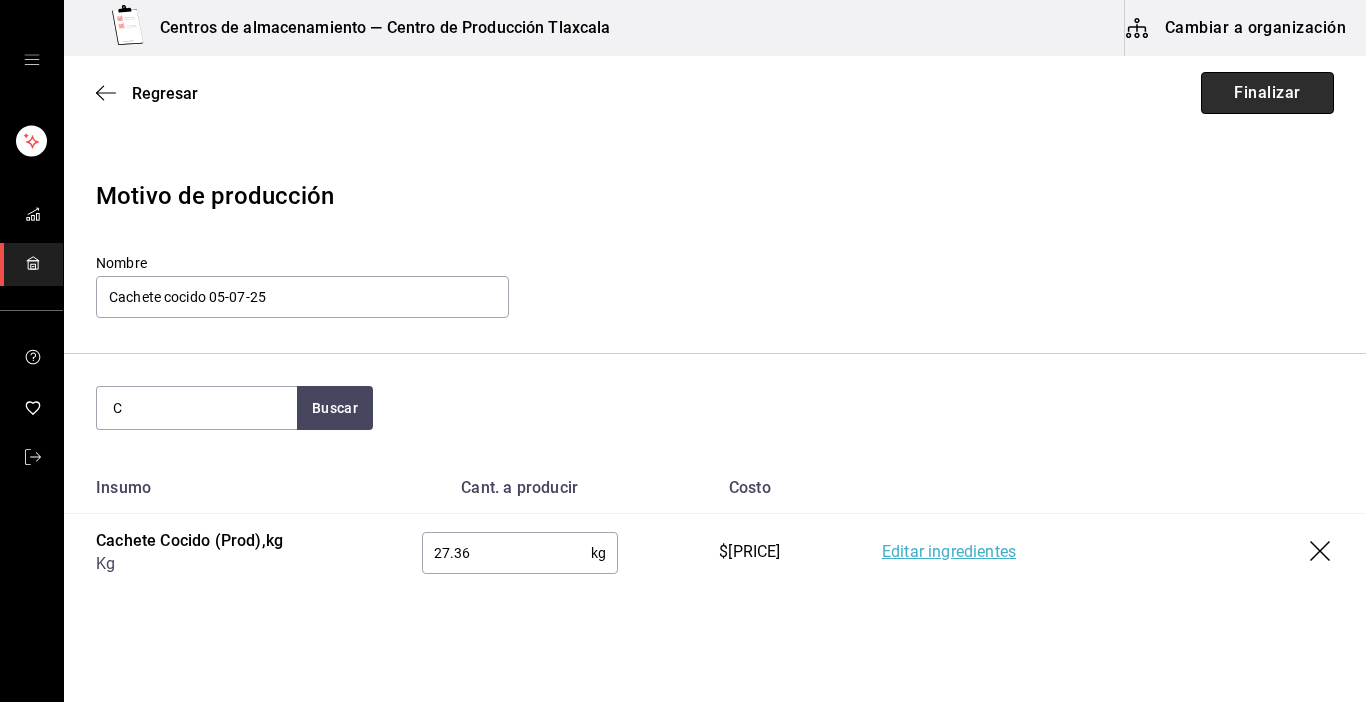 click on "Finalizar" at bounding box center (1267, 93) 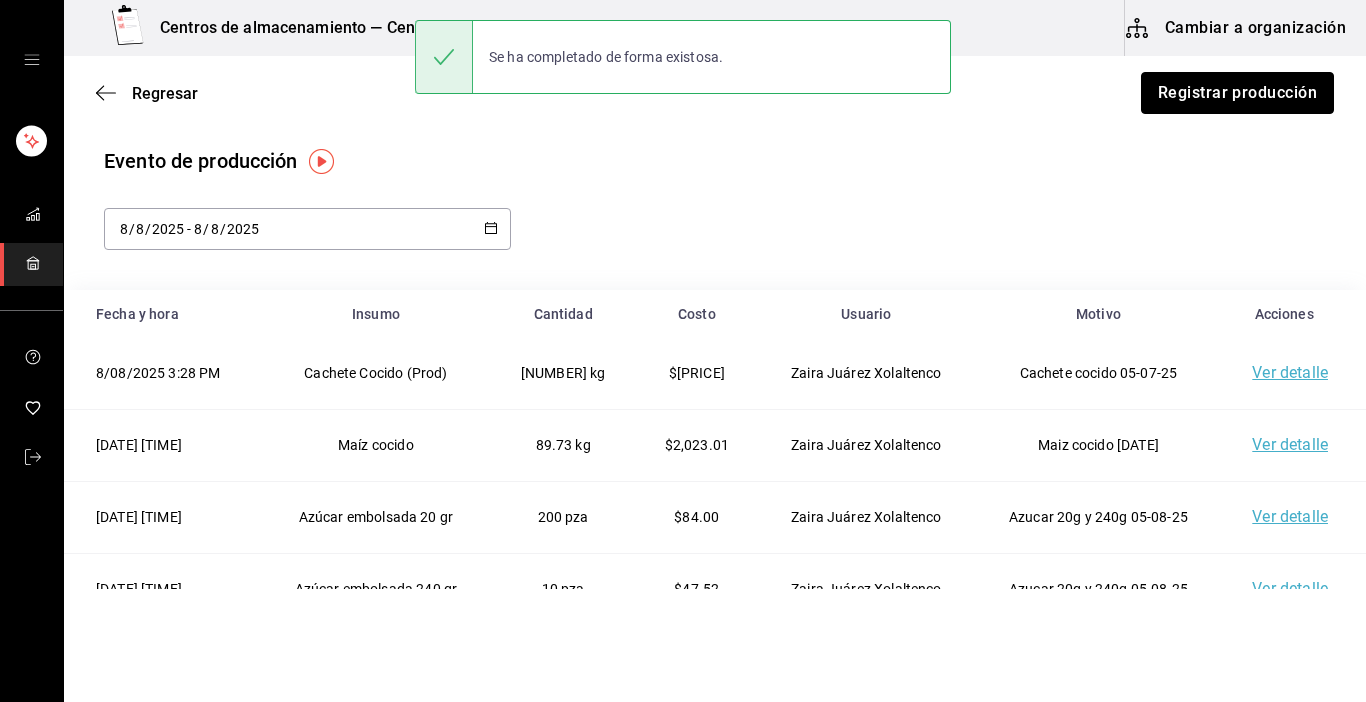click on "Registrar producción" at bounding box center (1237, 93) 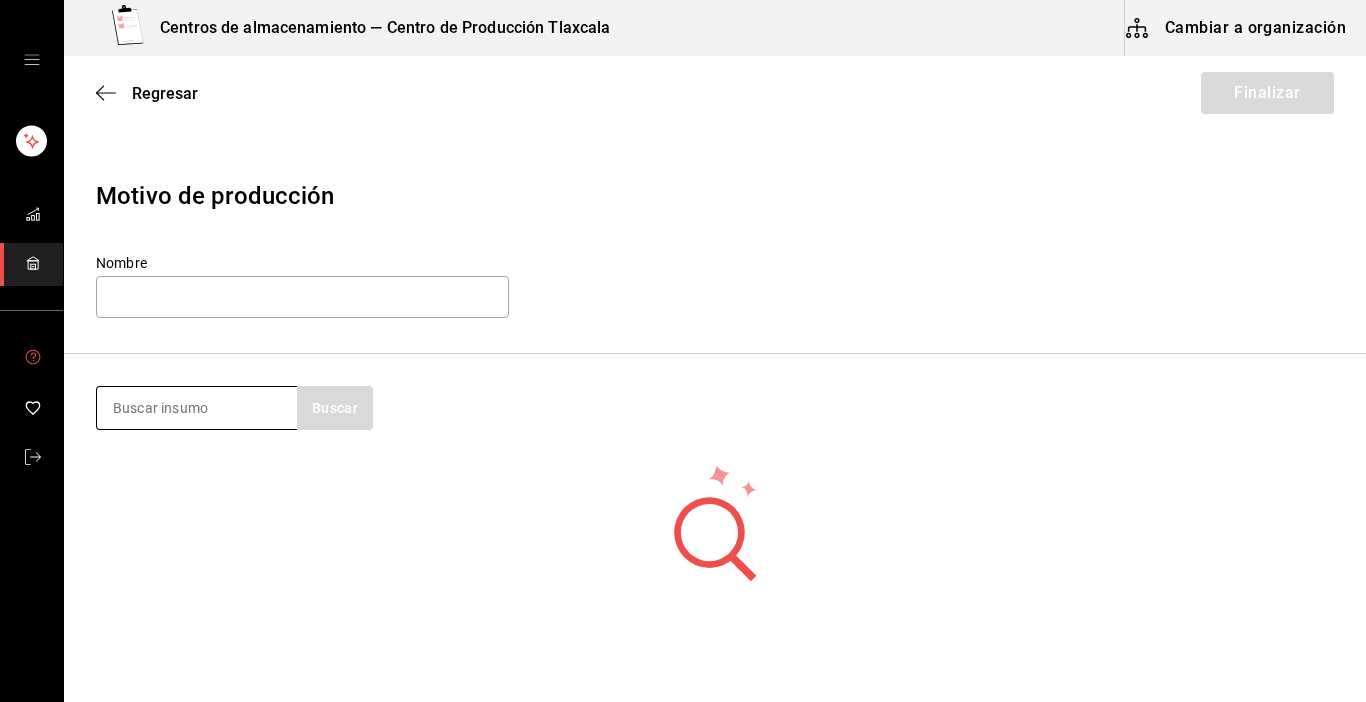 click at bounding box center [197, 408] 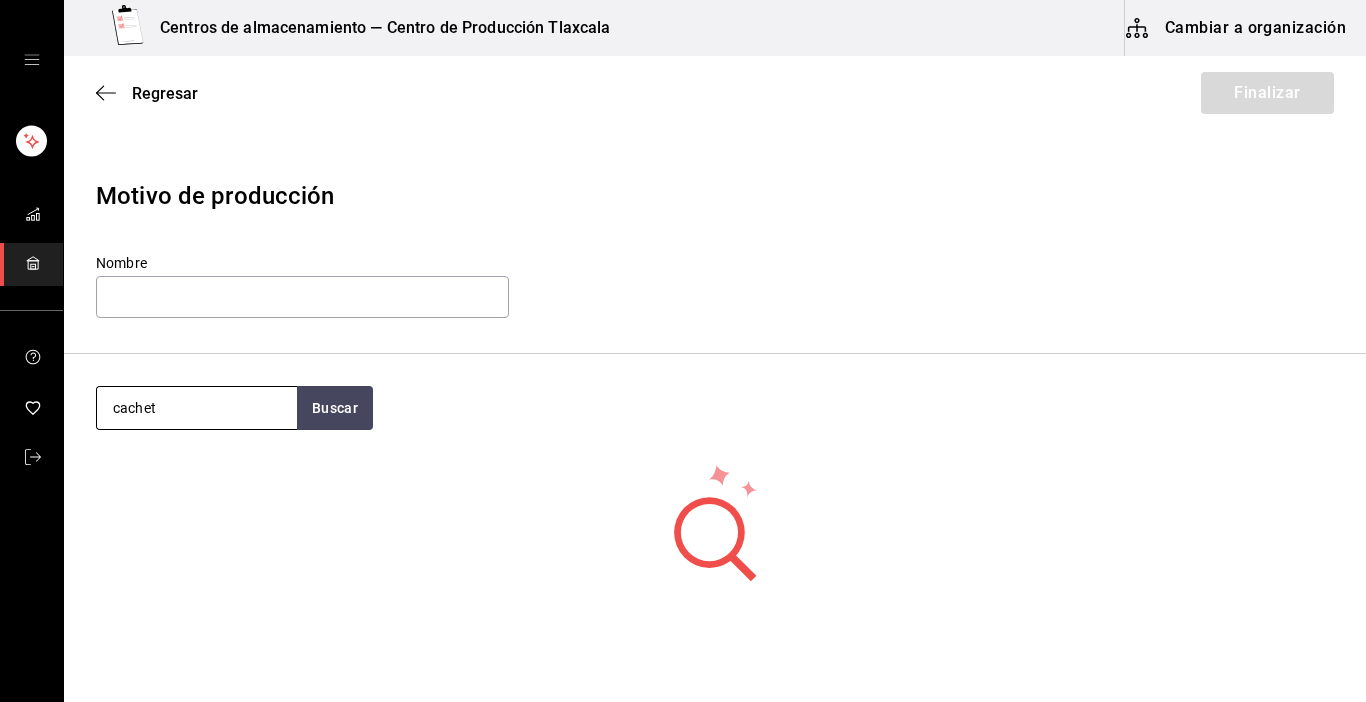 type on "cachete" 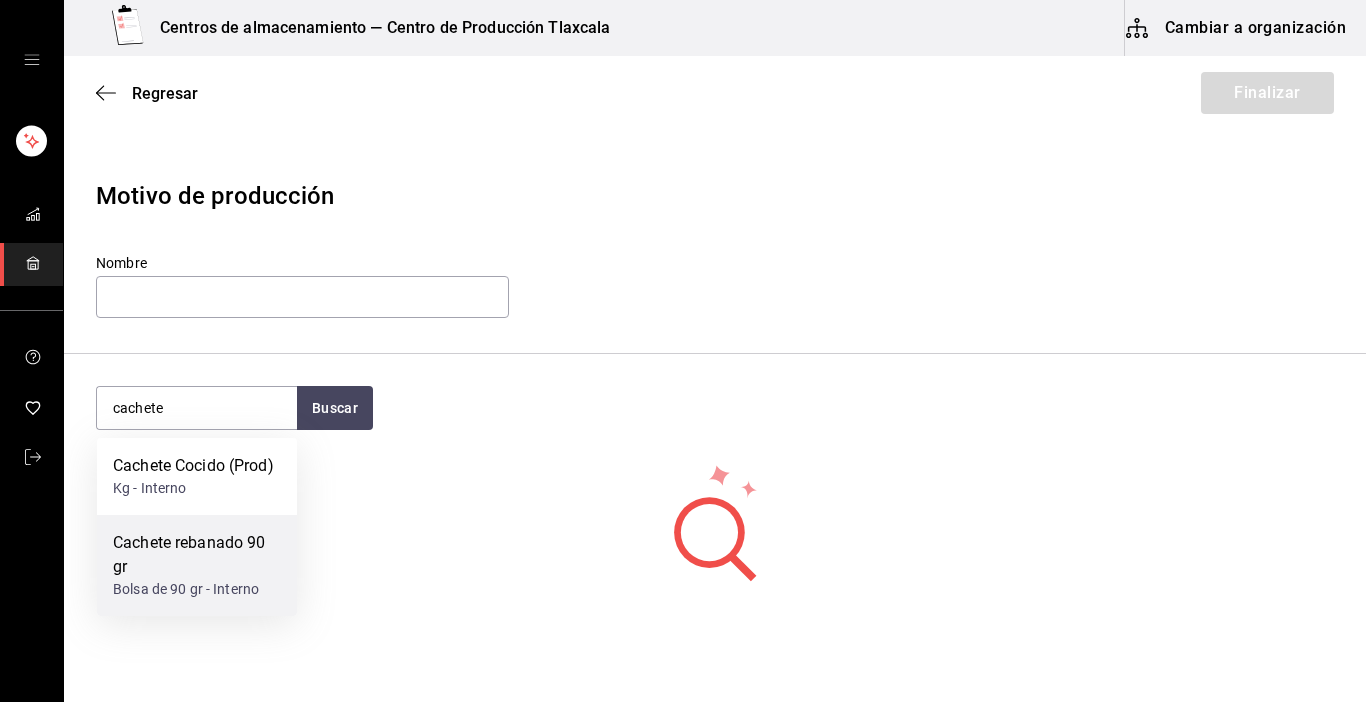 click on "Cachete rebanado 90 gr" at bounding box center (197, 555) 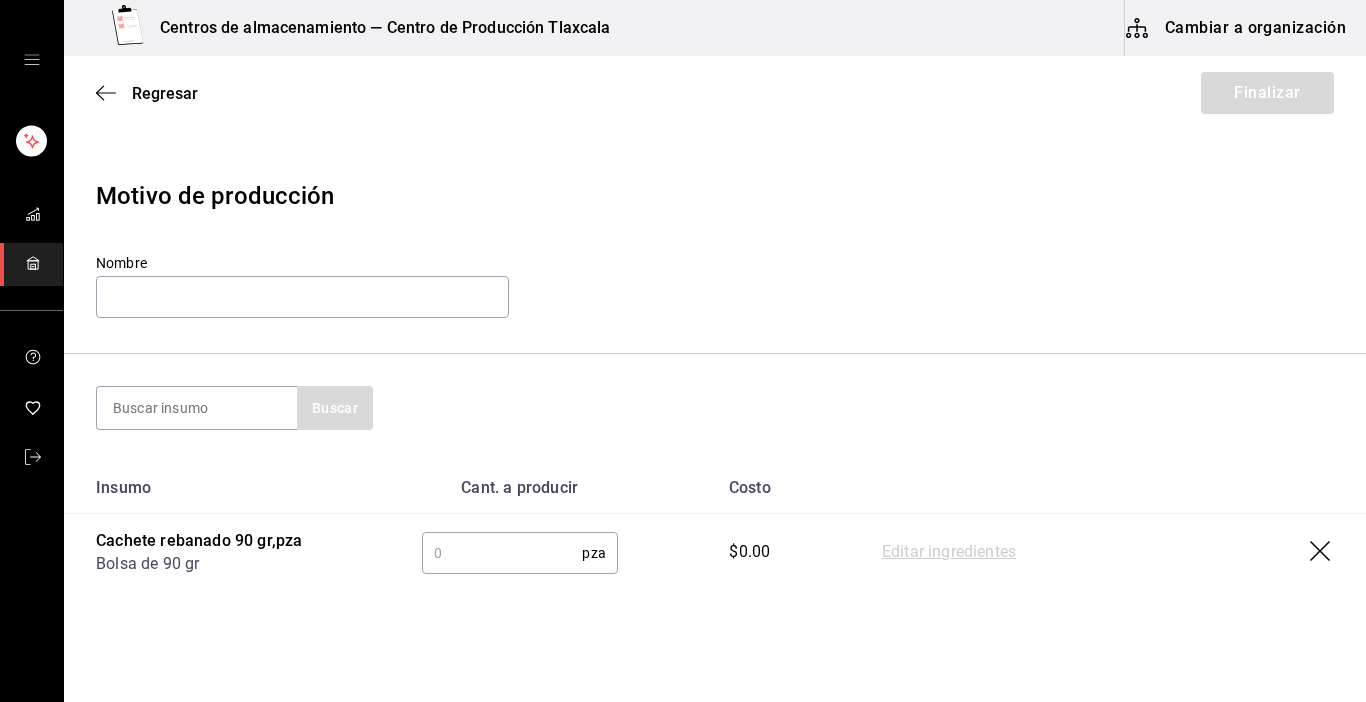 click at bounding box center (502, 553) 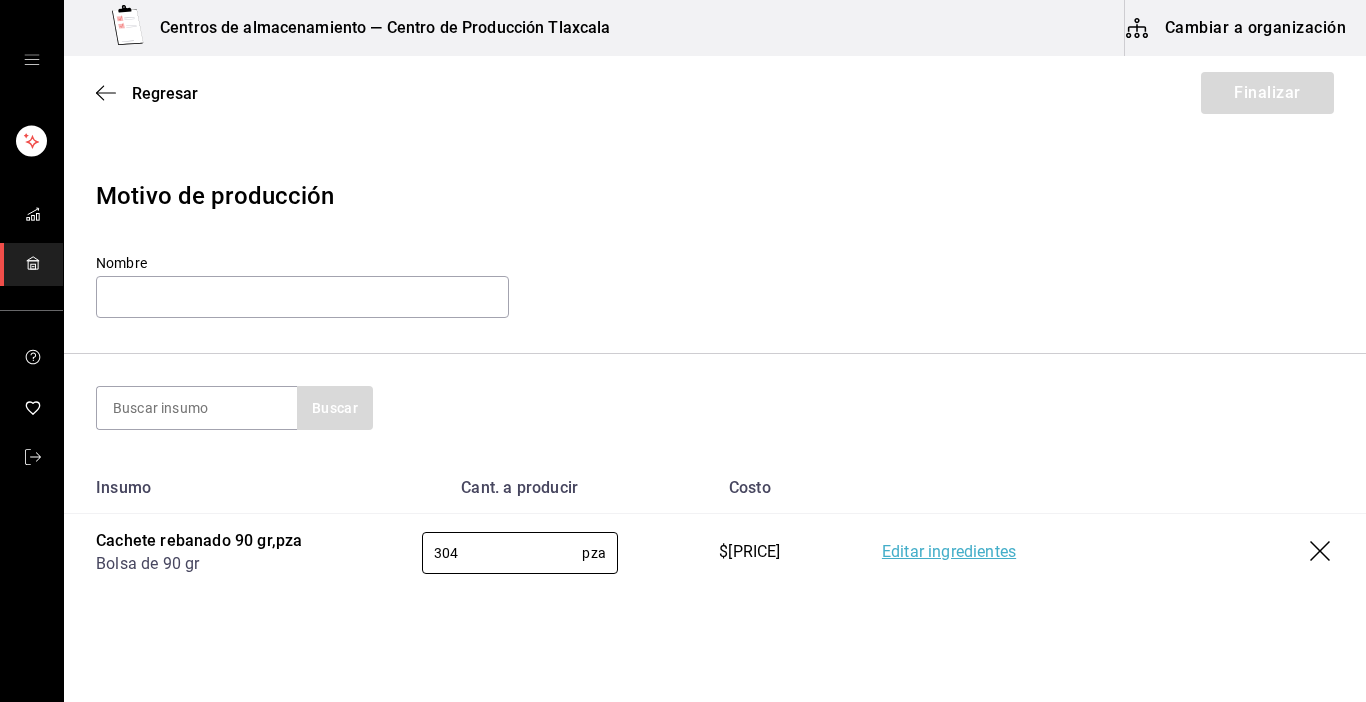 type on "304" 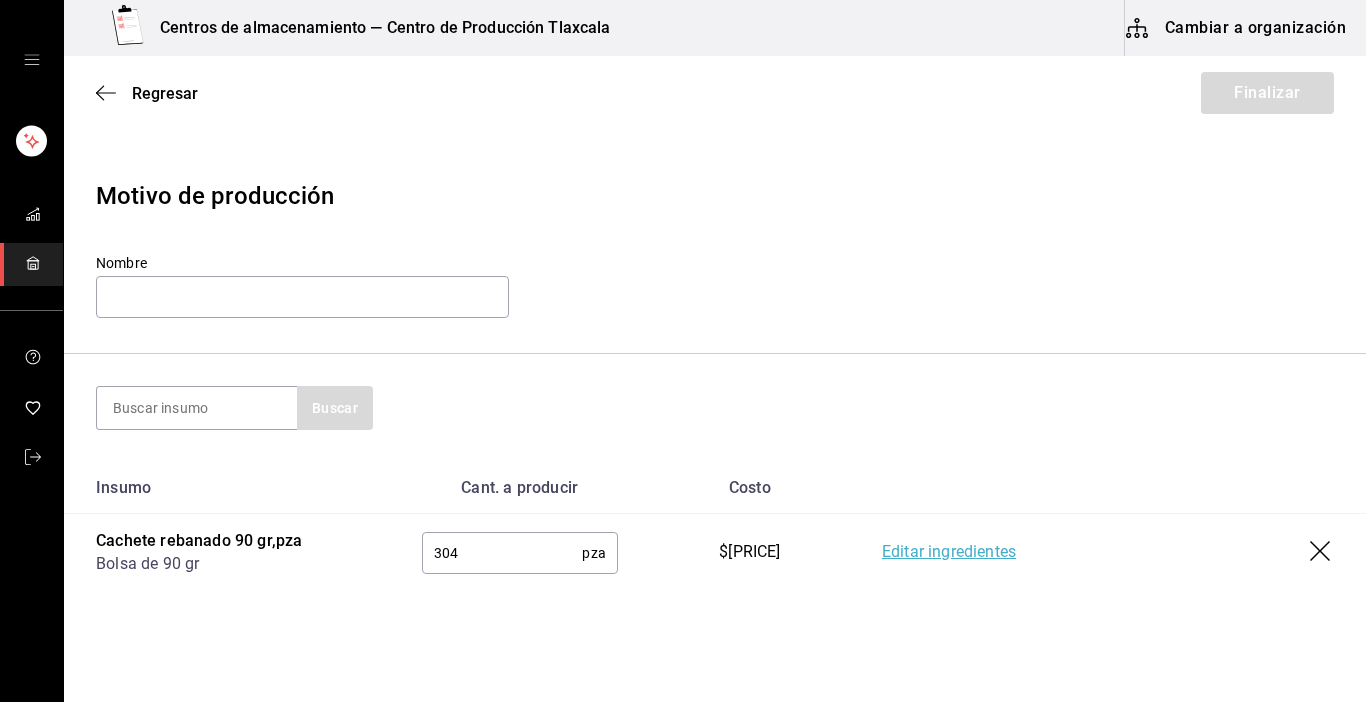 click on "Editar ingredientes" at bounding box center (949, 553) 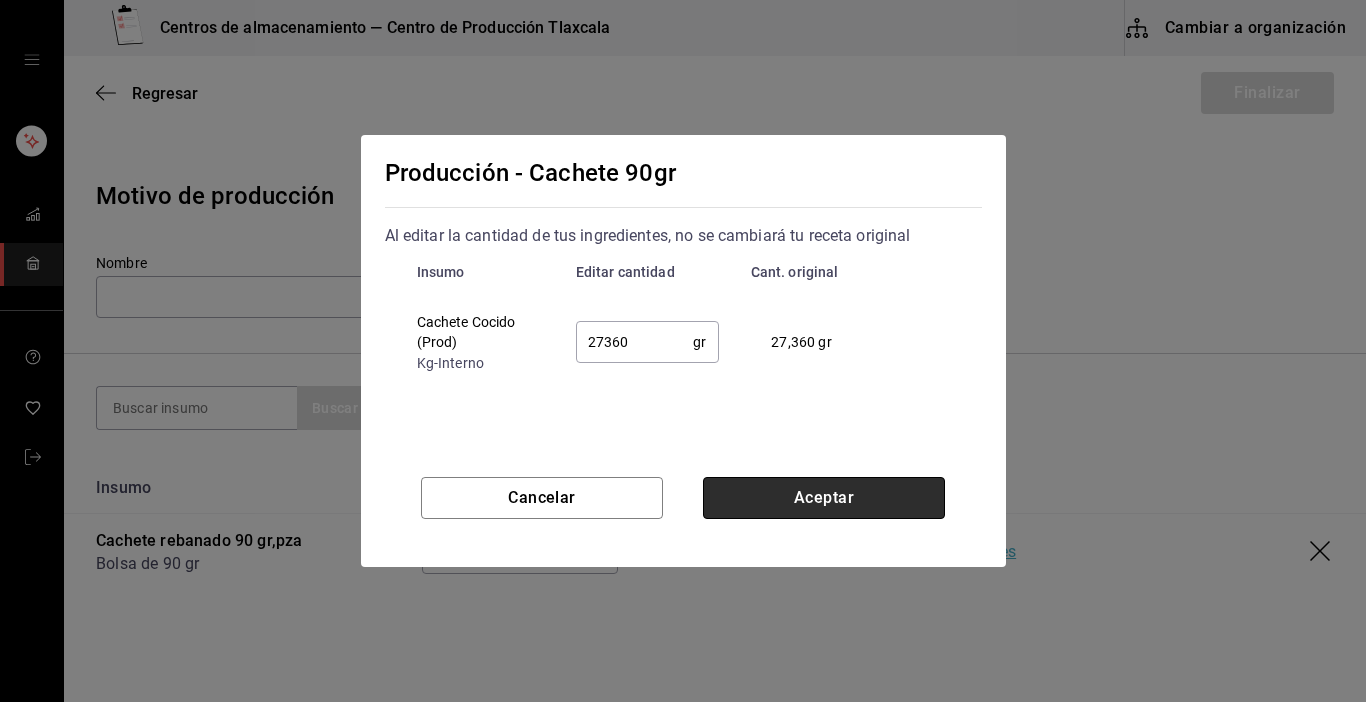 click on "Aceptar" at bounding box center (824, 498) 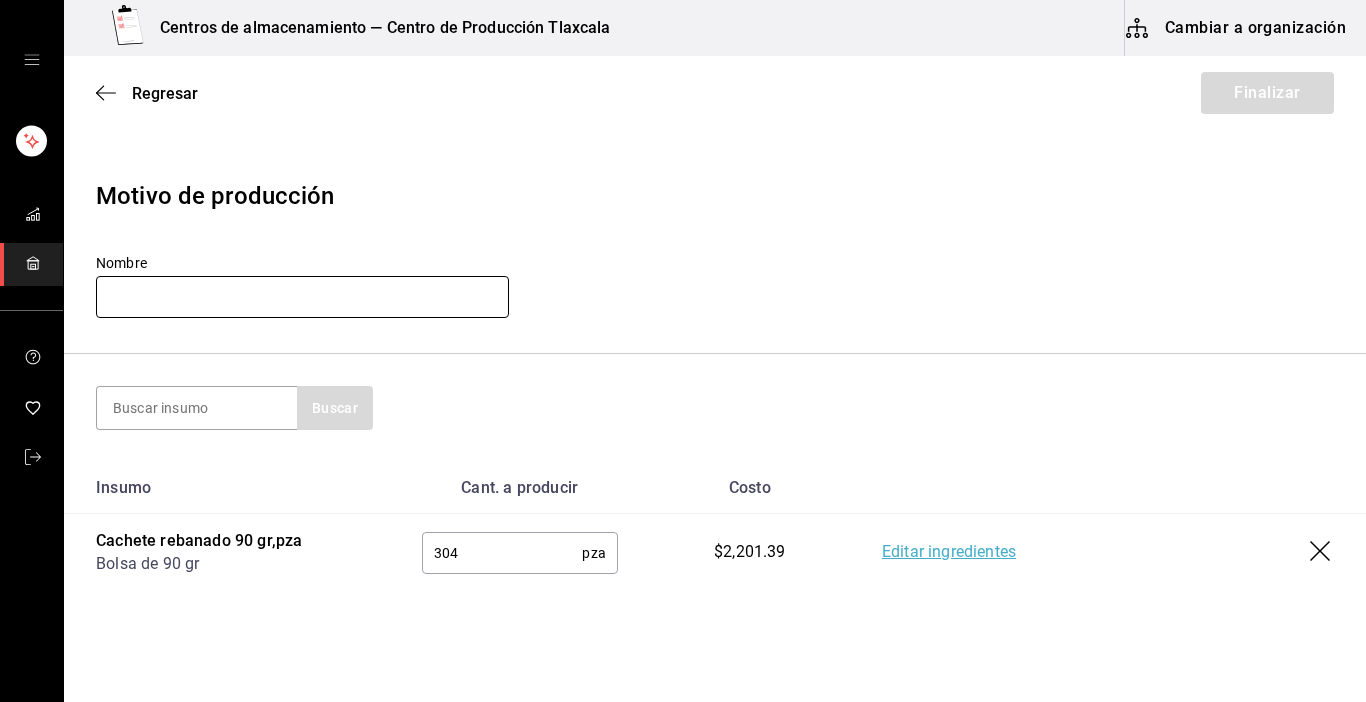 click at bounding box center (302, 297) 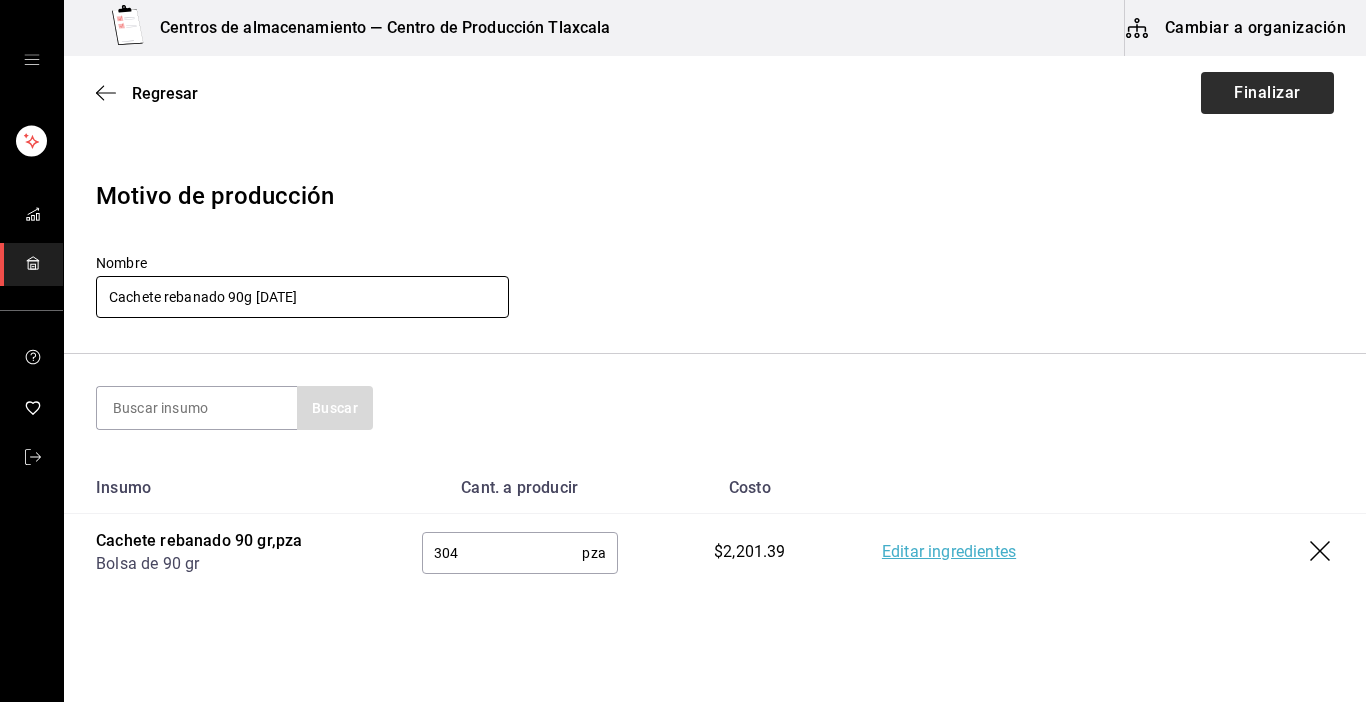 type on "Cachete rebanado 90g [DATE]" 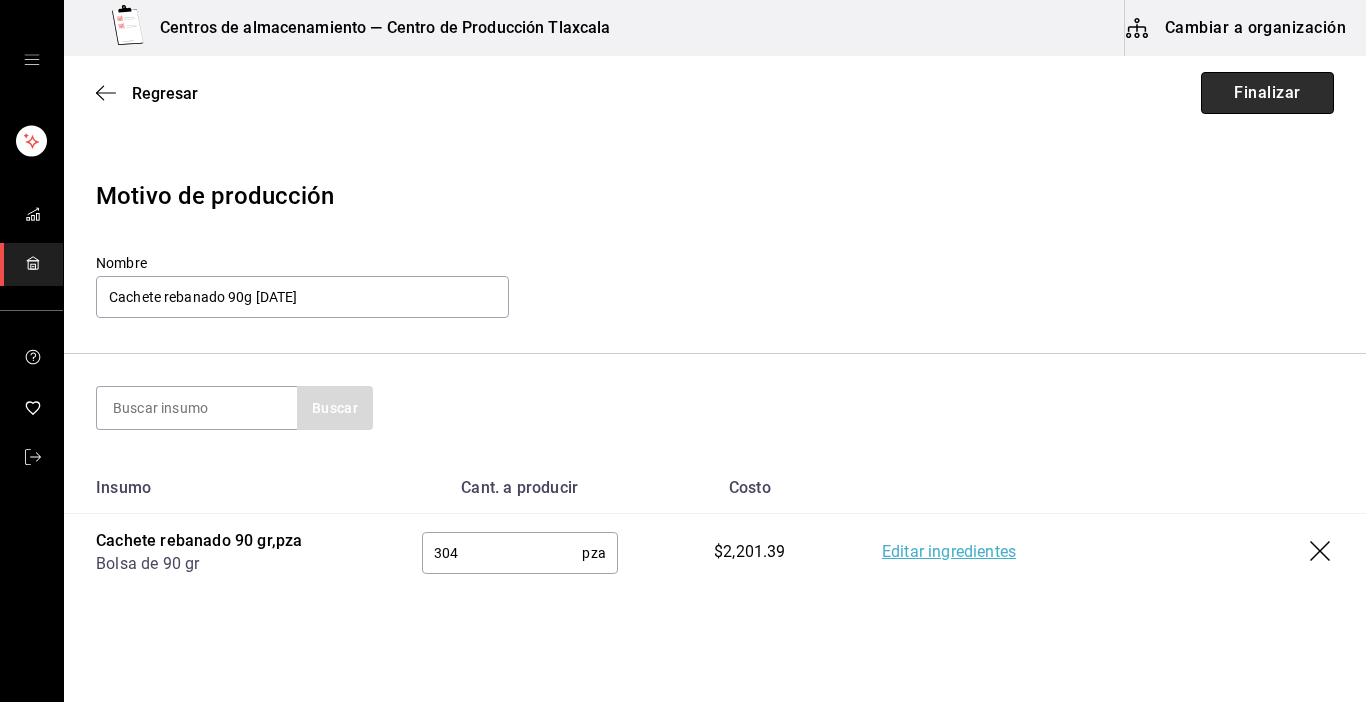 click on "Finalizar" at bounding box center [1267, 93] 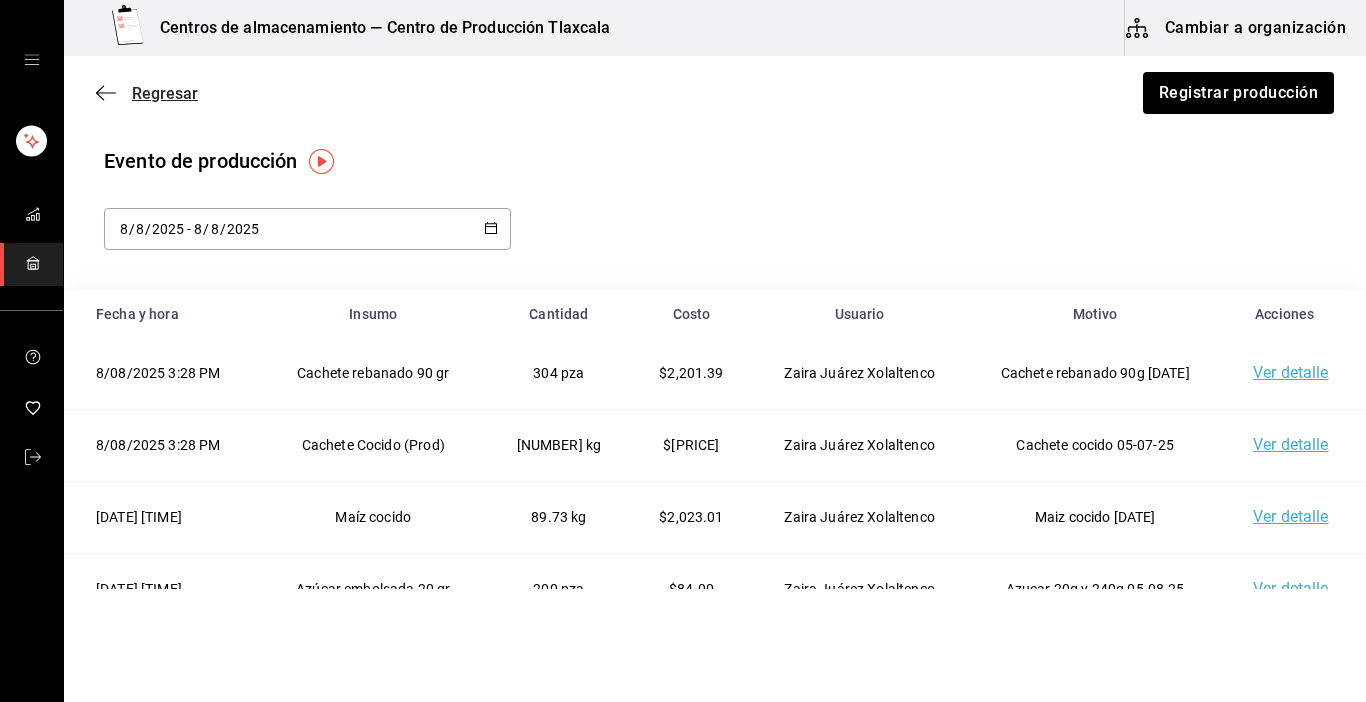 click 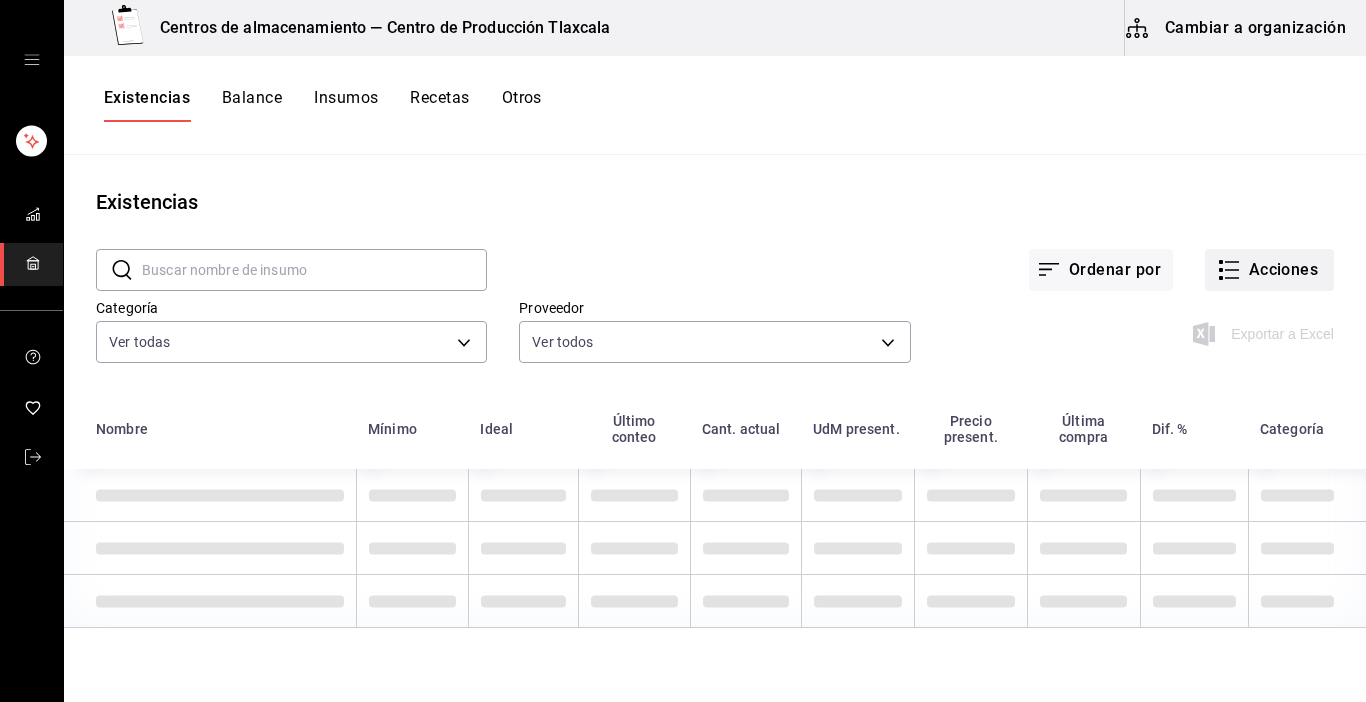 click 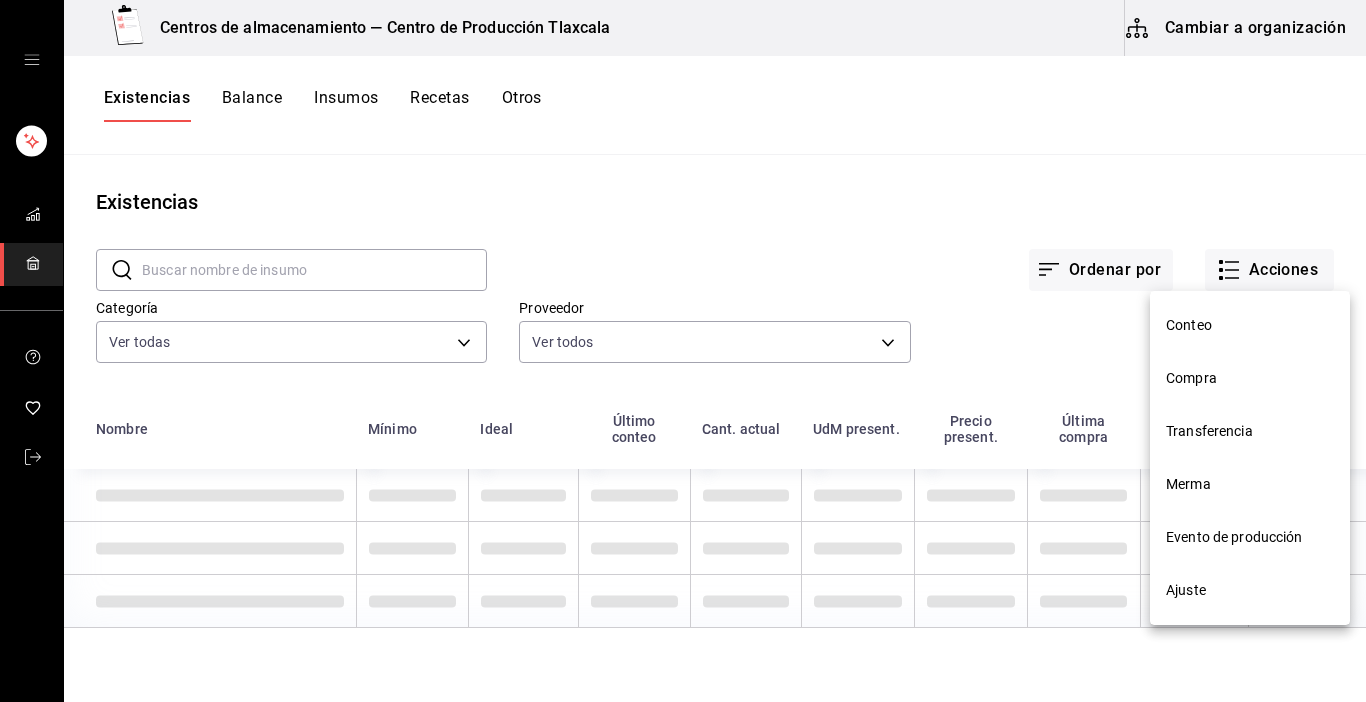 click on "Compra" at bounding box center (1250, 378) 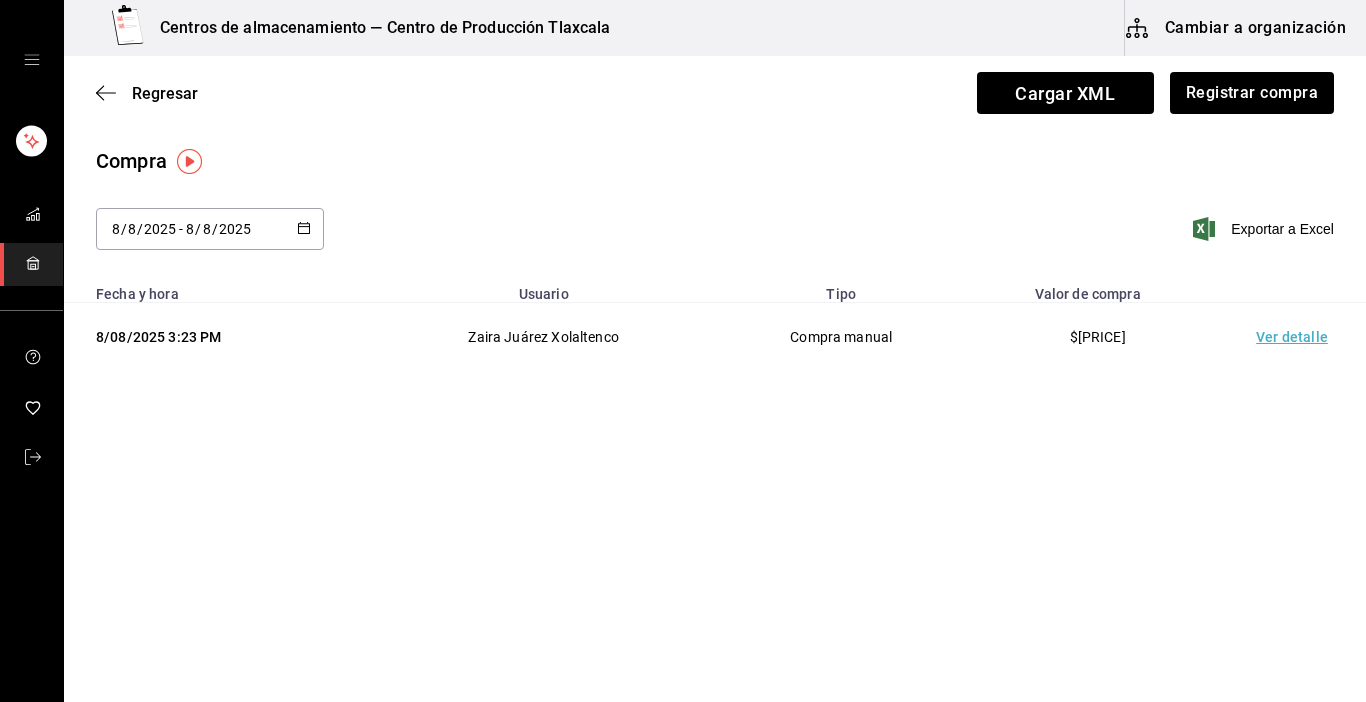 click 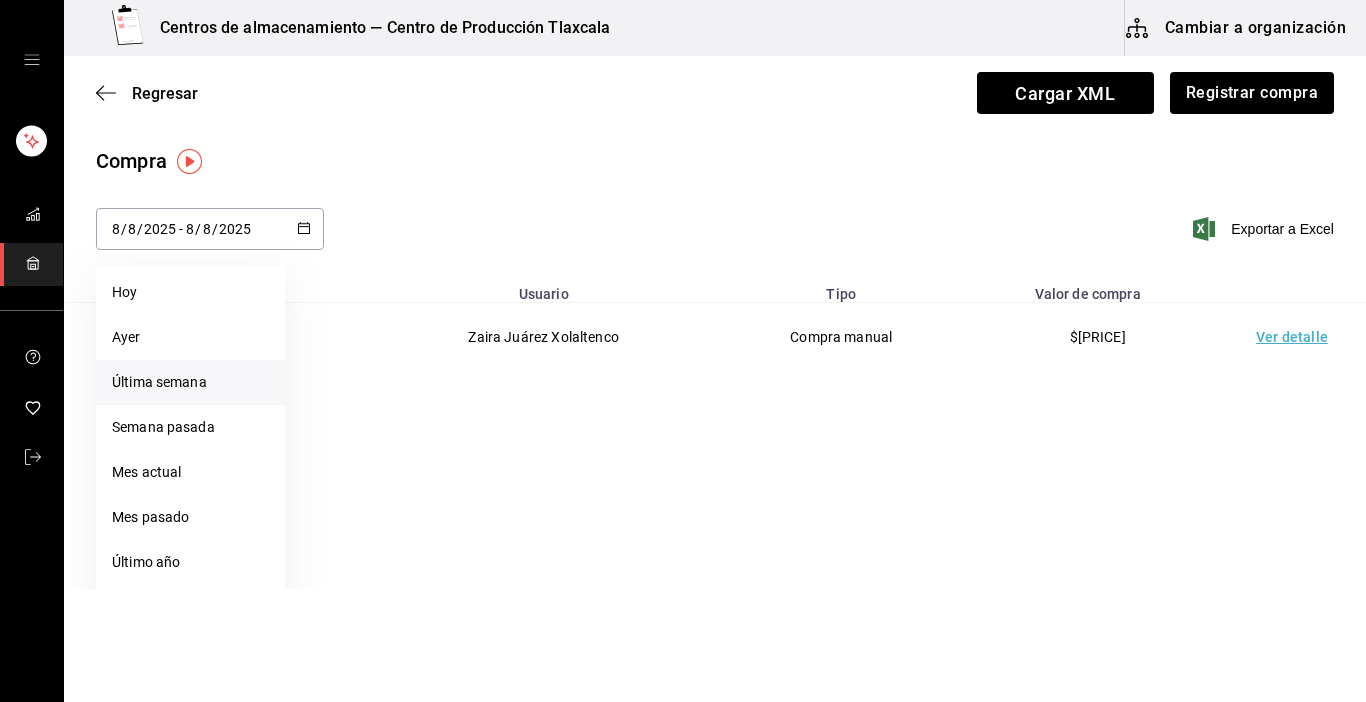 click on "Última semana" at bounding box center (190, 382) 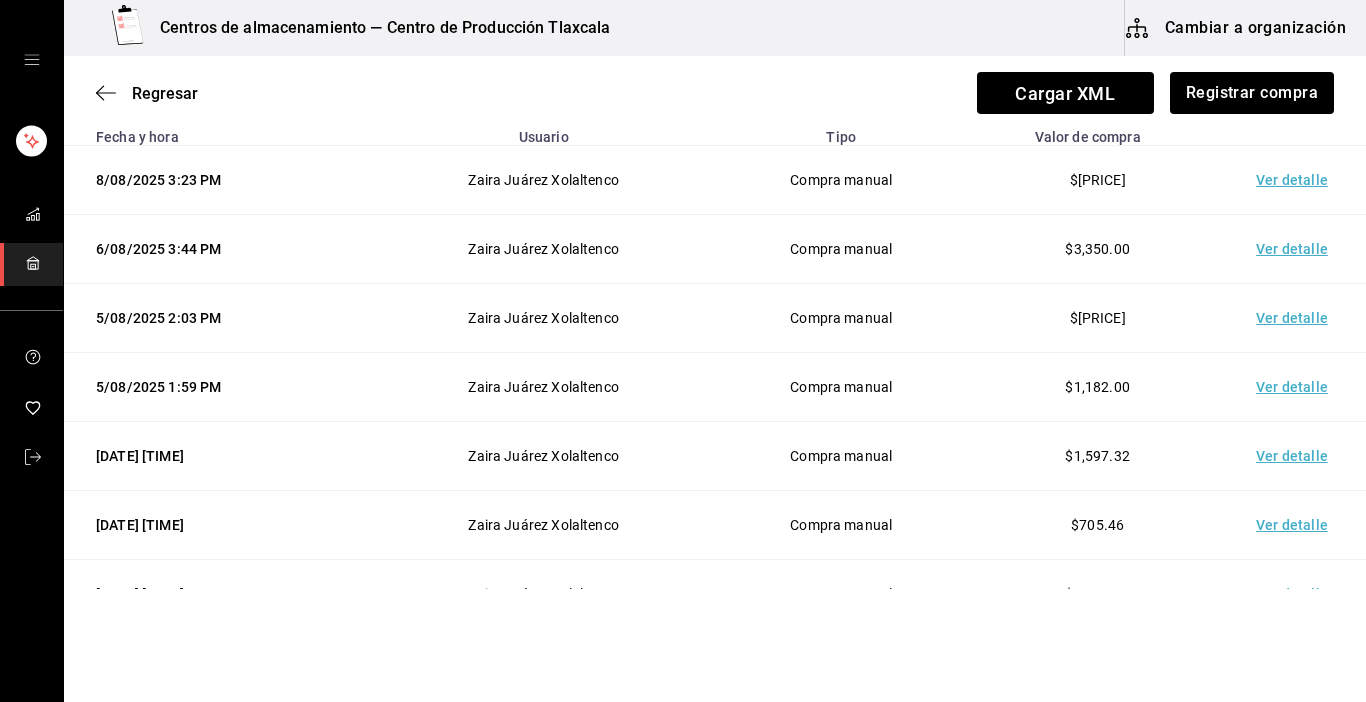 scroll, scrollTop: 160, scrollLeft: 0, axis: vertical 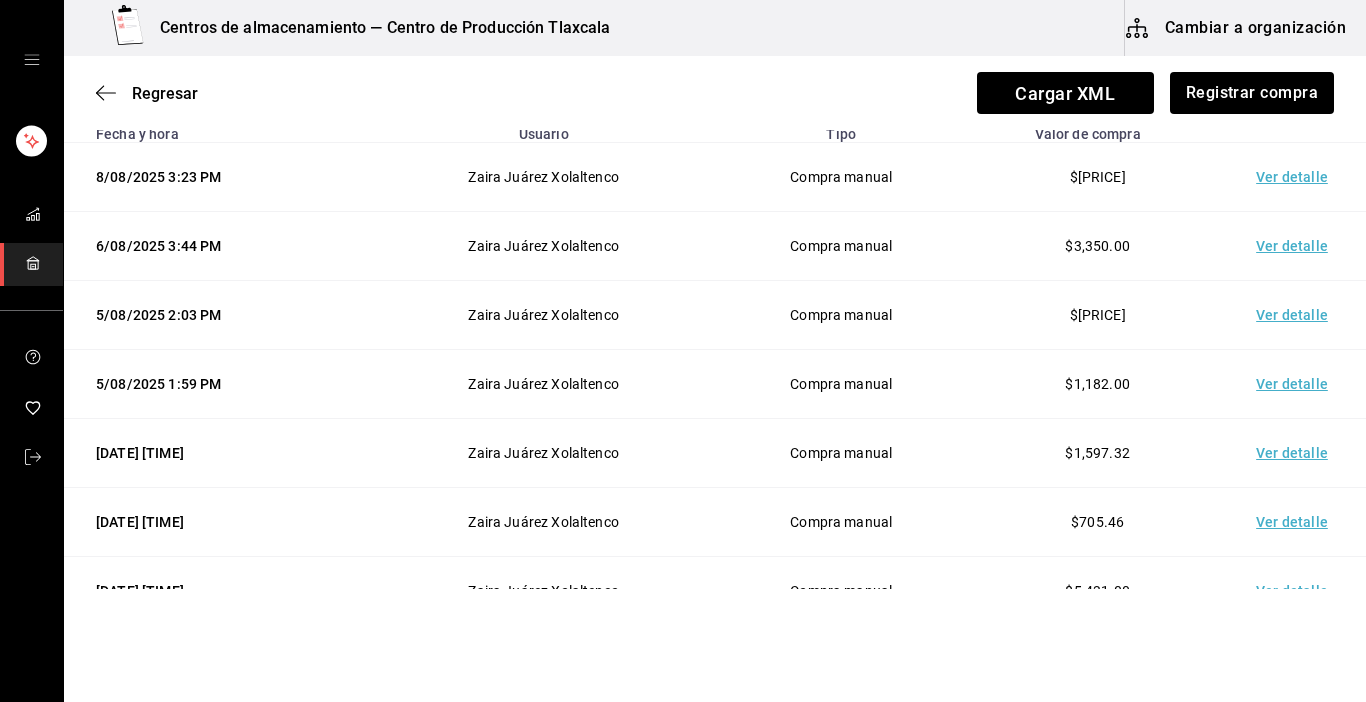click on "Ver detalle" at bounding box center (1296, 246) 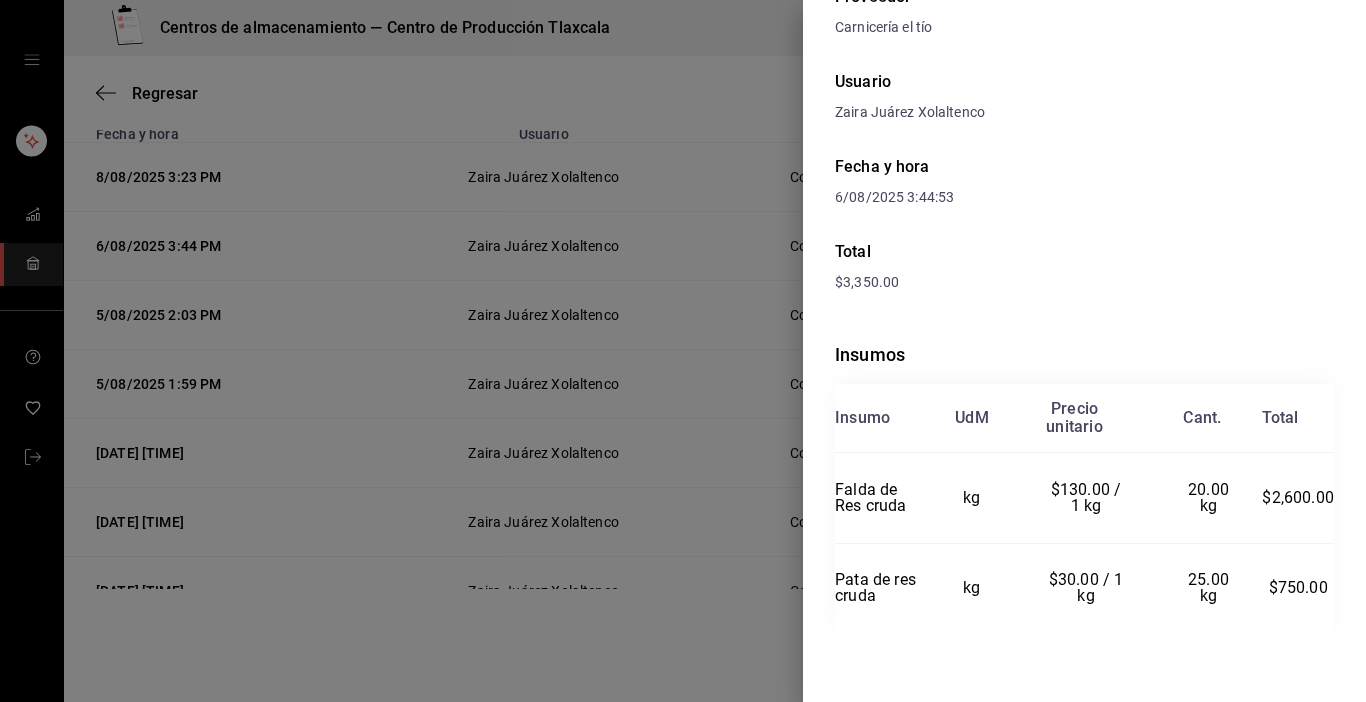 scroll, scrollTop: 134, scrollLeft: 0, axis: vertical 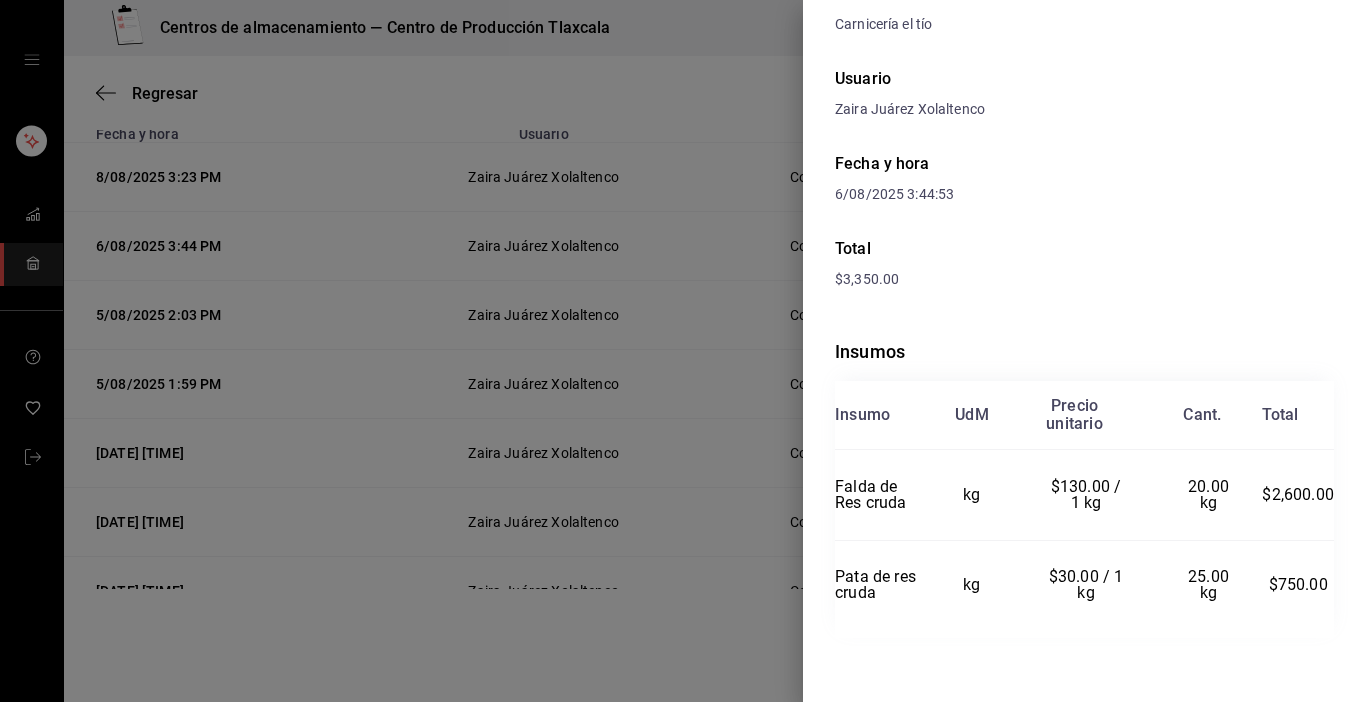 drag, startPoint x: 463, startPoint y: 633, endPoint x: 519, endPoint y: 620, distance: 57.48913 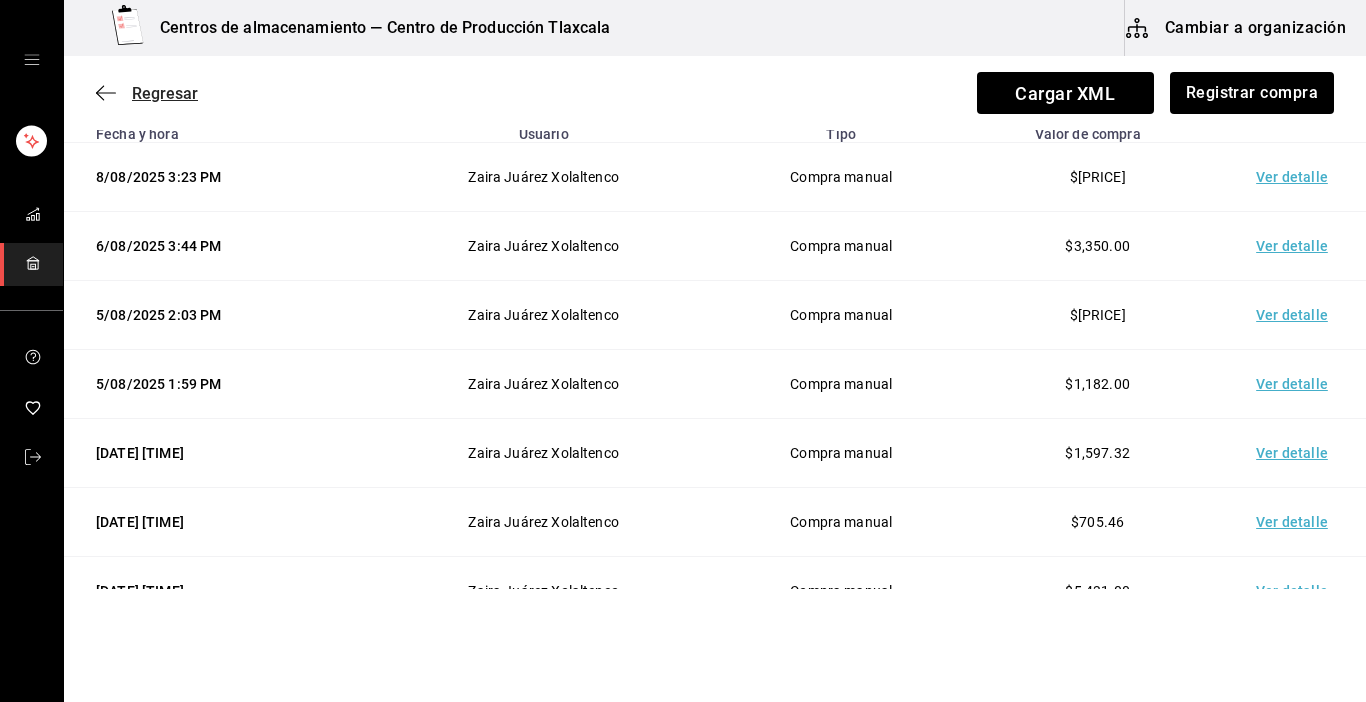 click 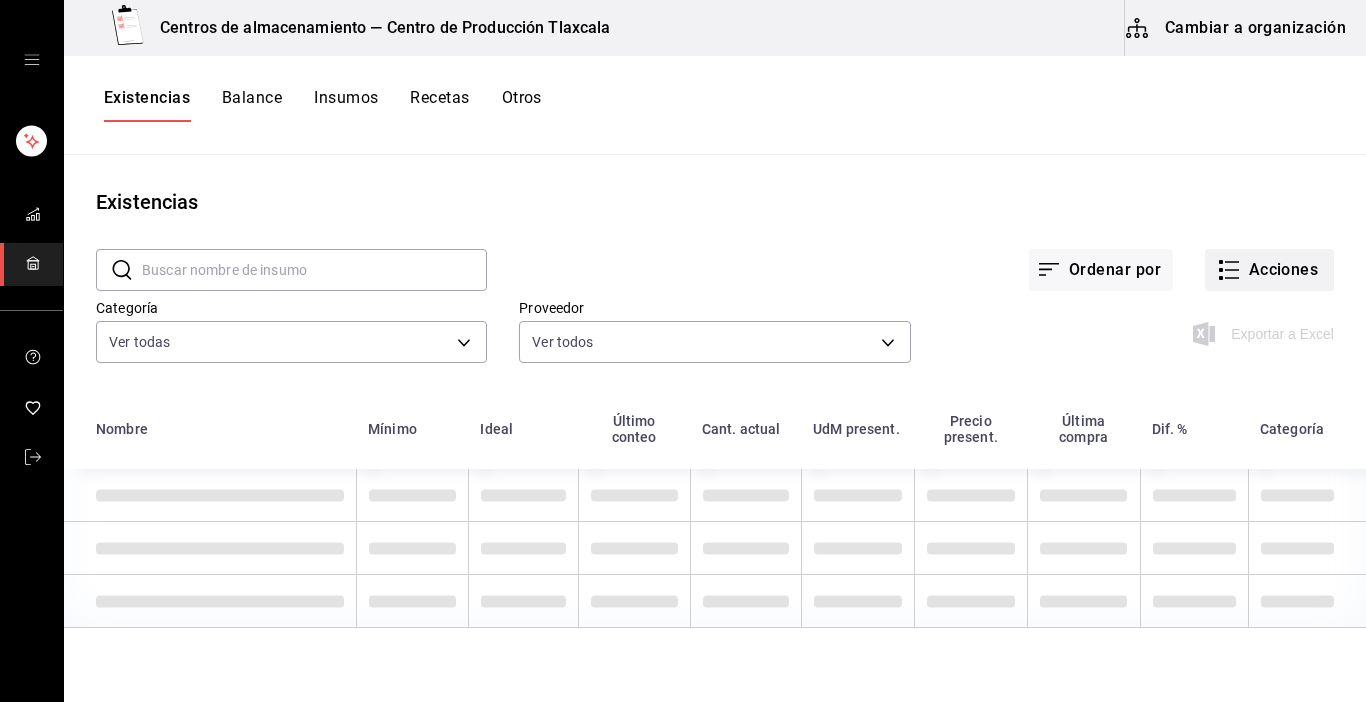 click 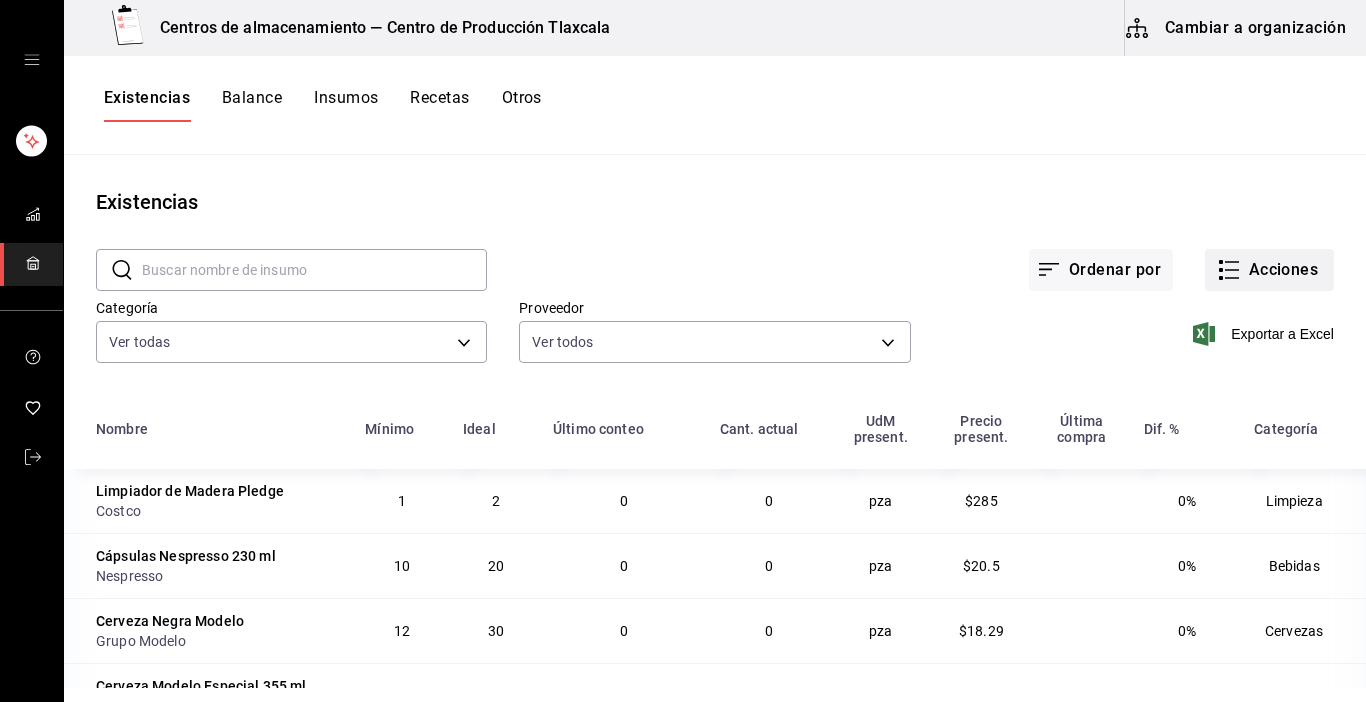 click 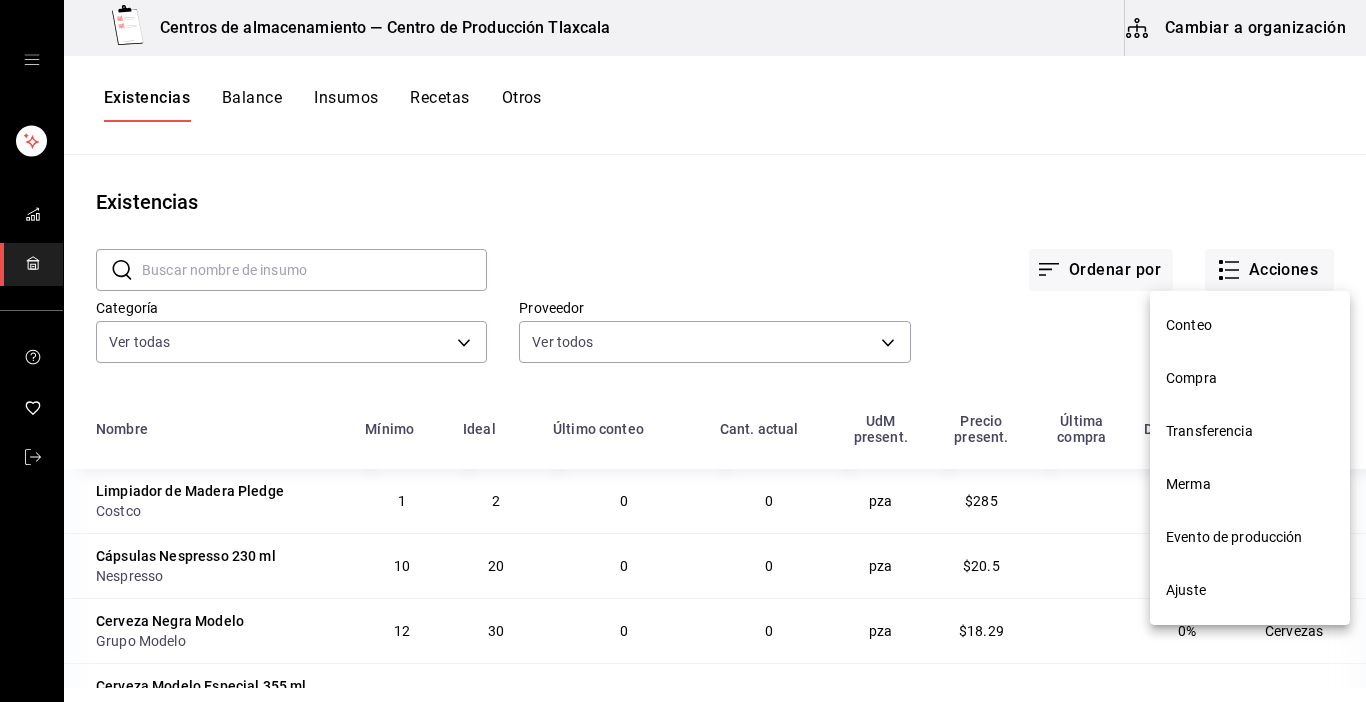 click on "Evento de producción" at bounding box center [1250, 537] 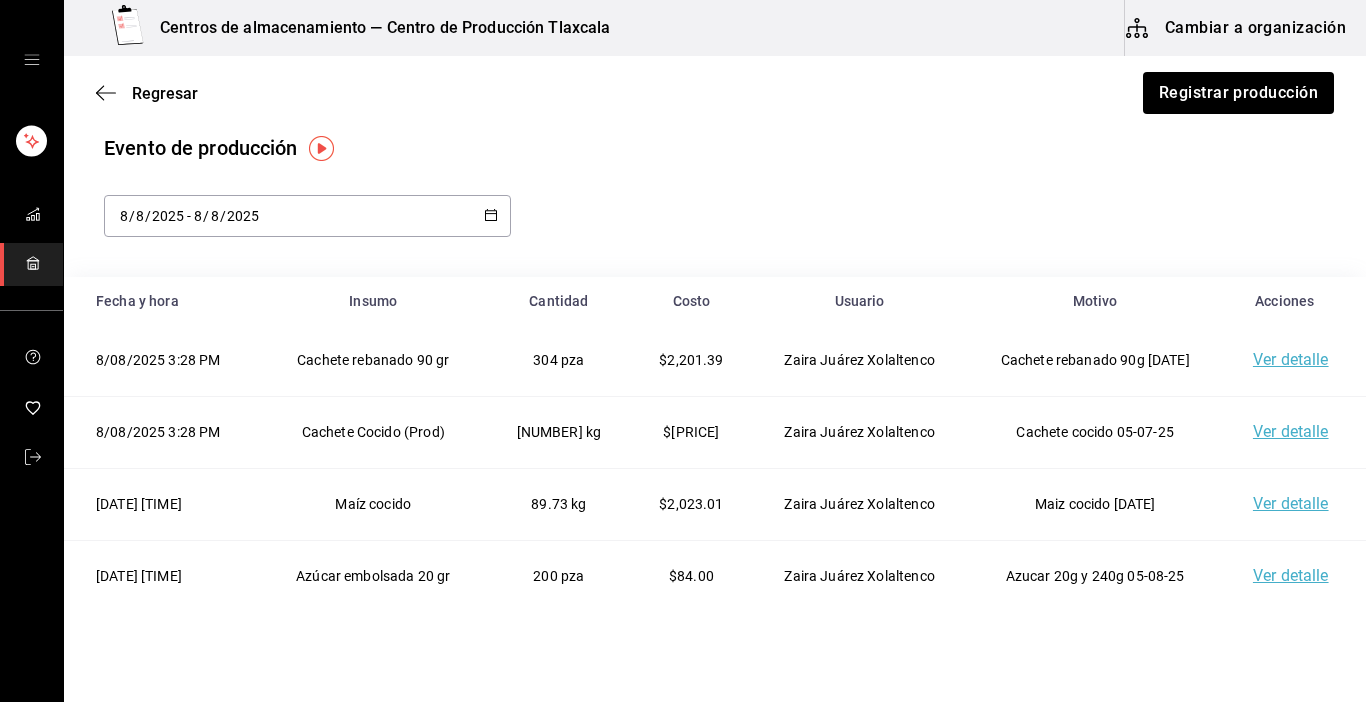 scroll, scrollTop: 0, scrollLeft: 0, axis: both 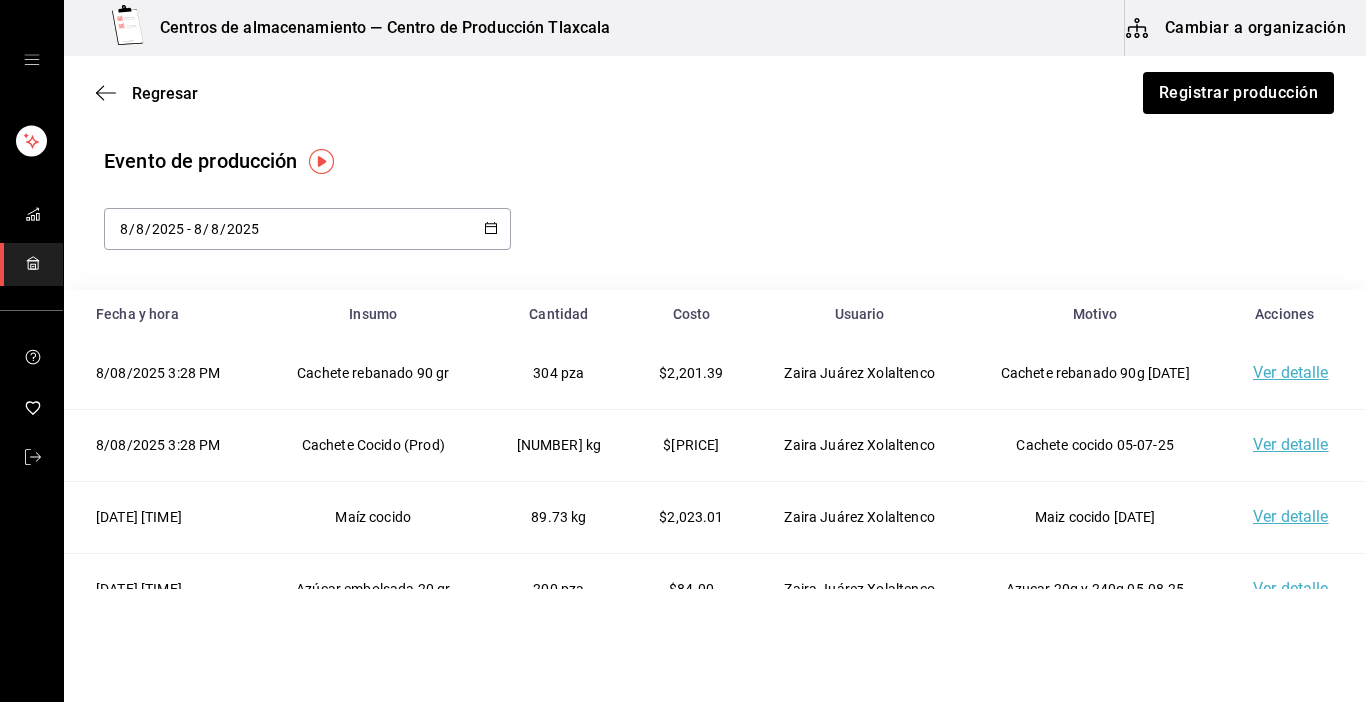 click 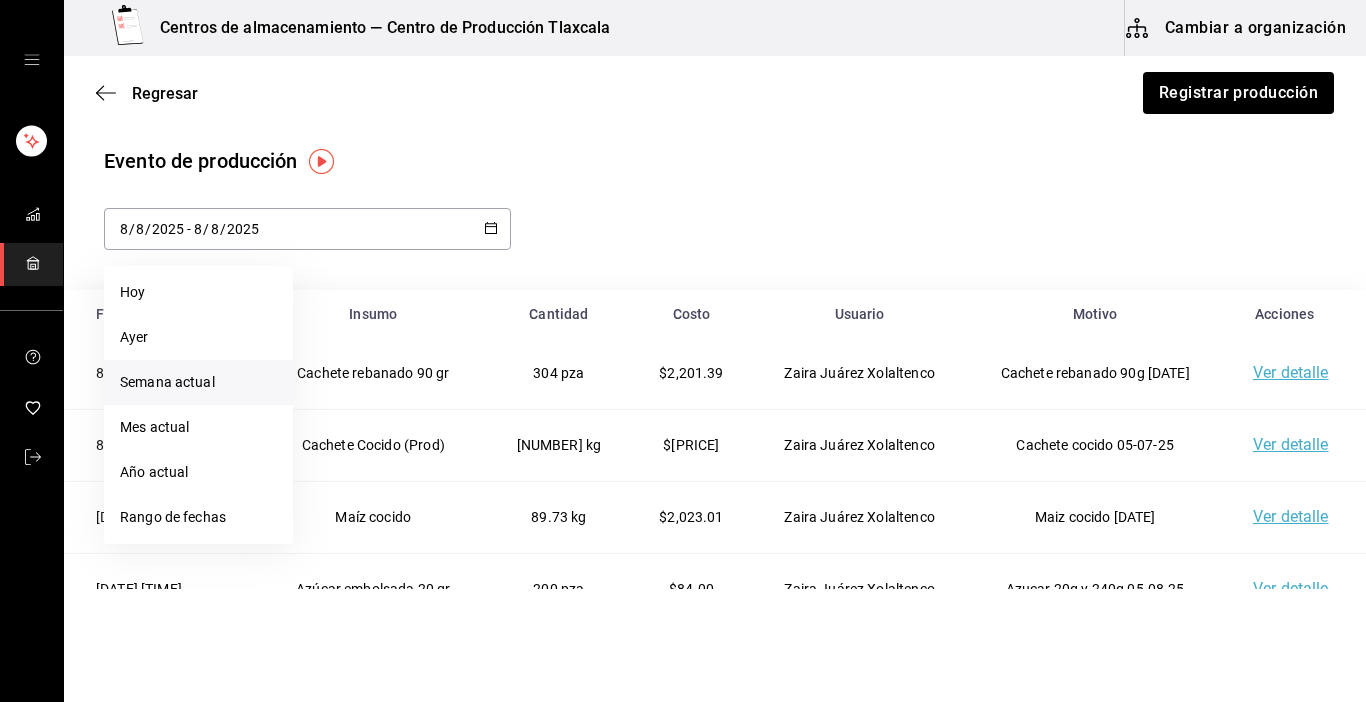 click on "Semana actual" at bounding box center [198, 382] 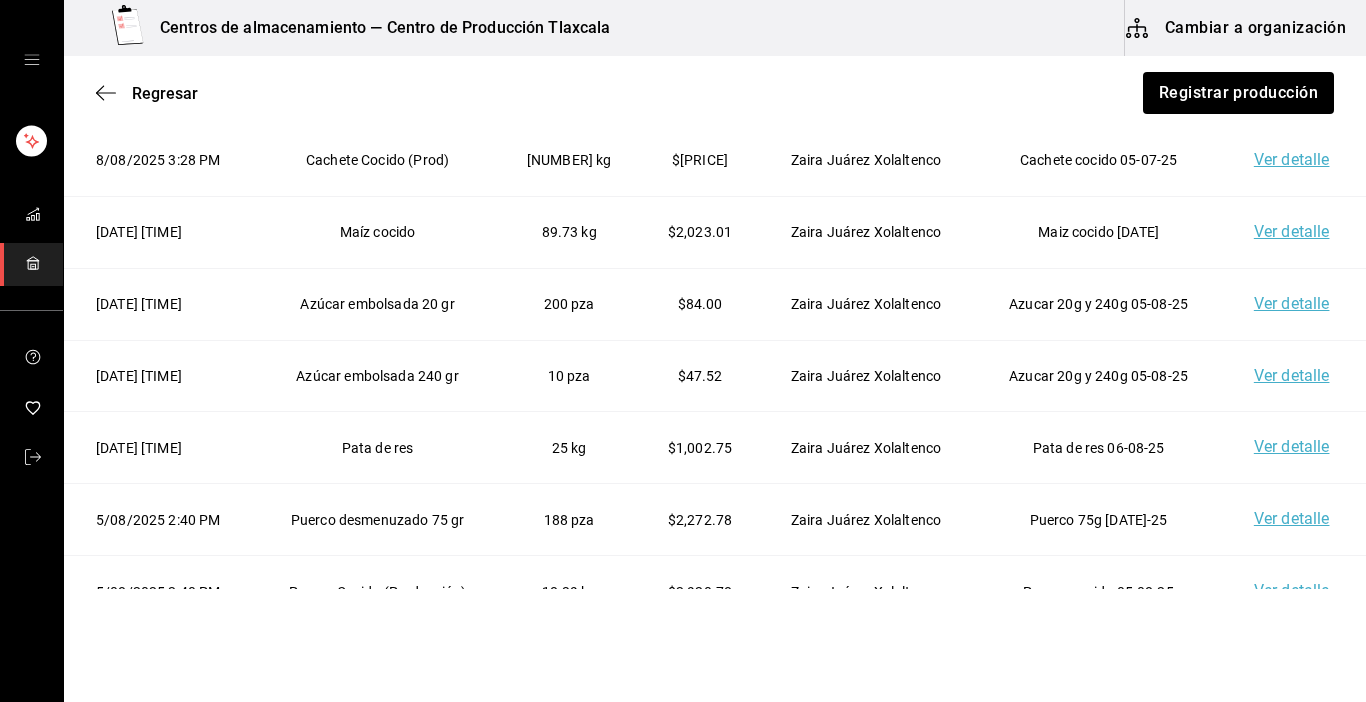 scroll, scrollTop: 307, scrollLeft: 0, axis: vertical 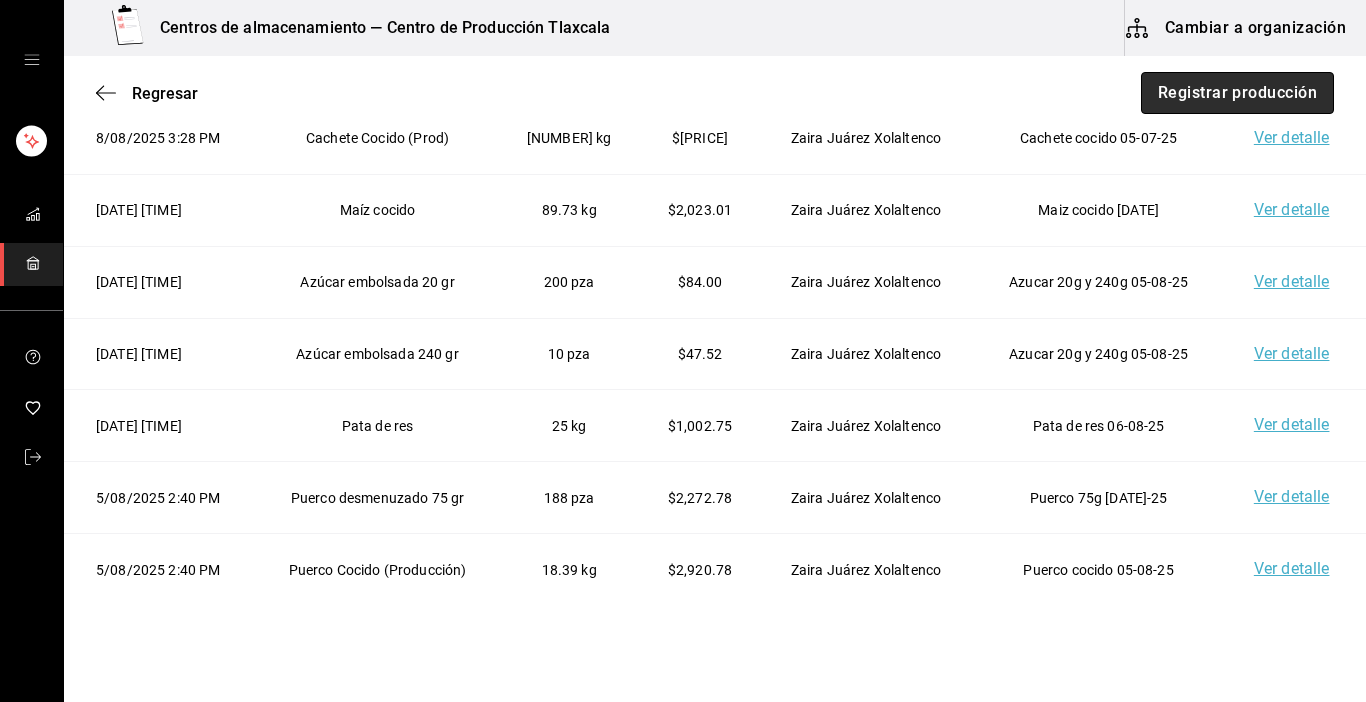 click on "Registrar producción" at bounding box center [1237, 93] 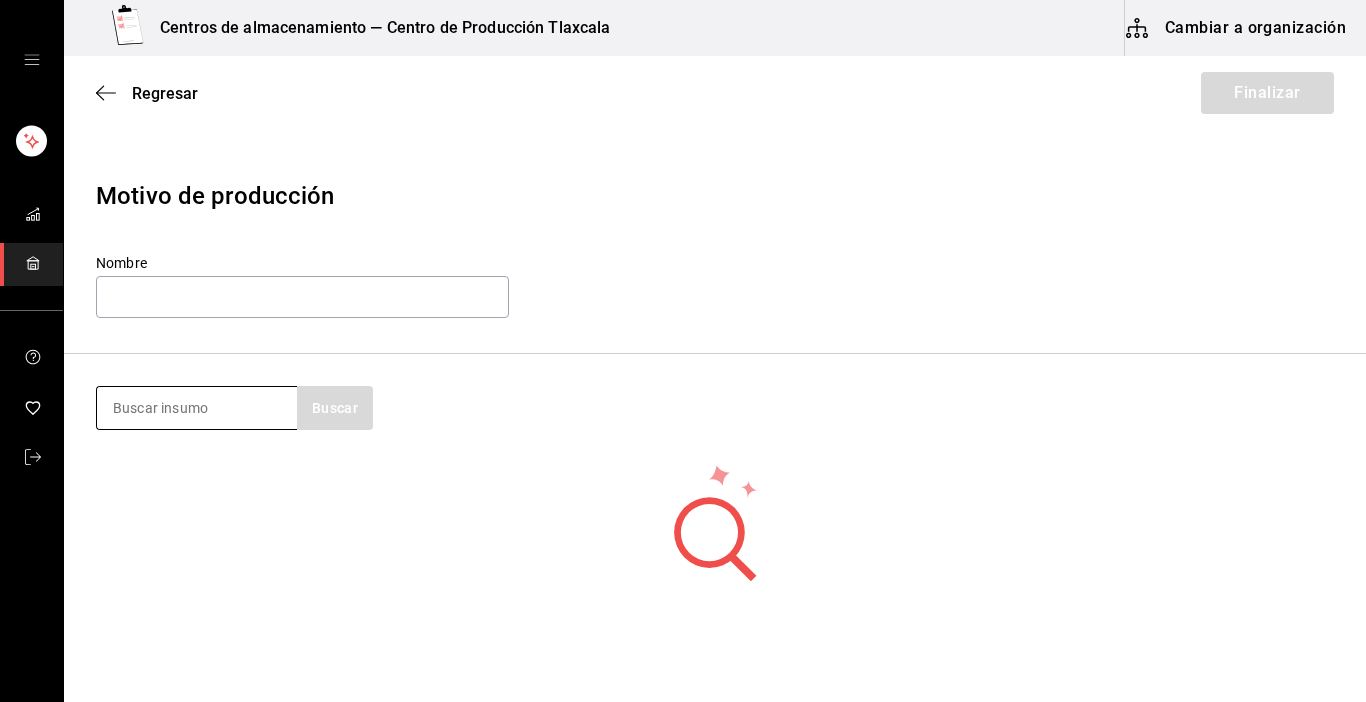 click at bounding box center [197, 408] 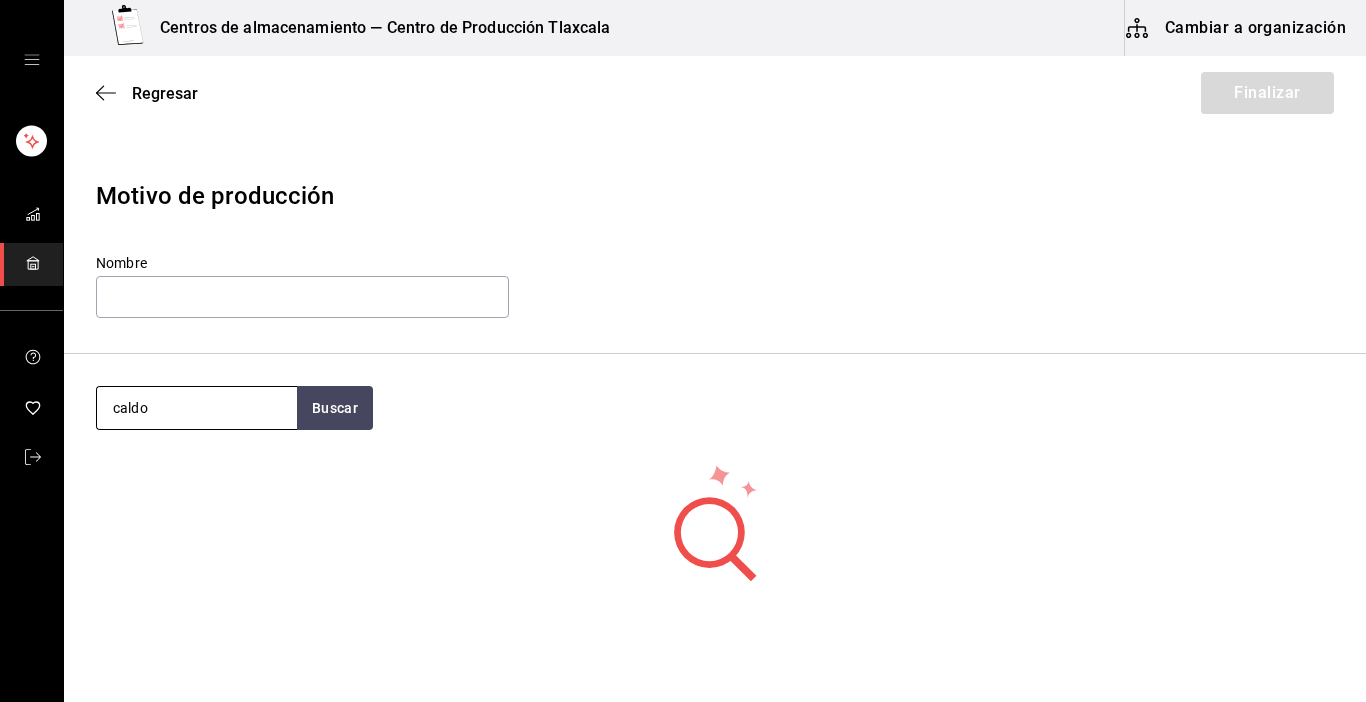 type on "caldo" 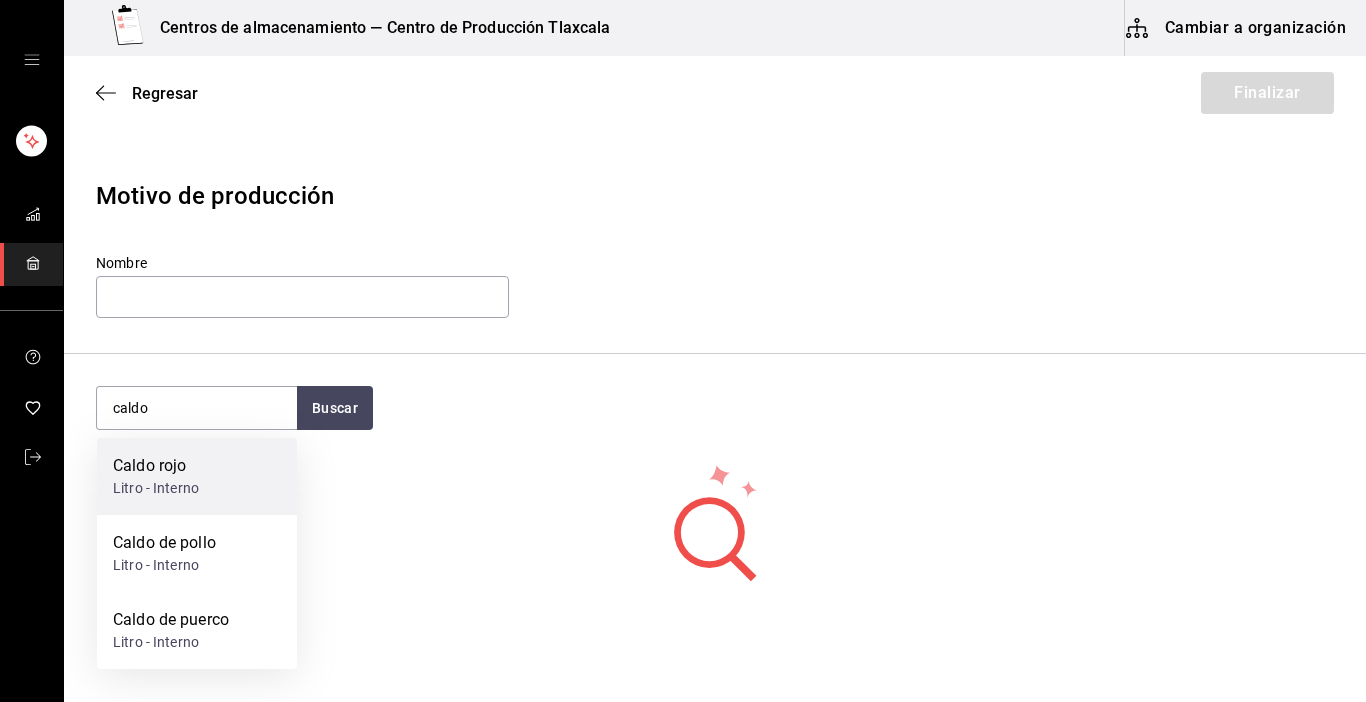 click on "Caldo rojo" at bounding box center (156, 466) 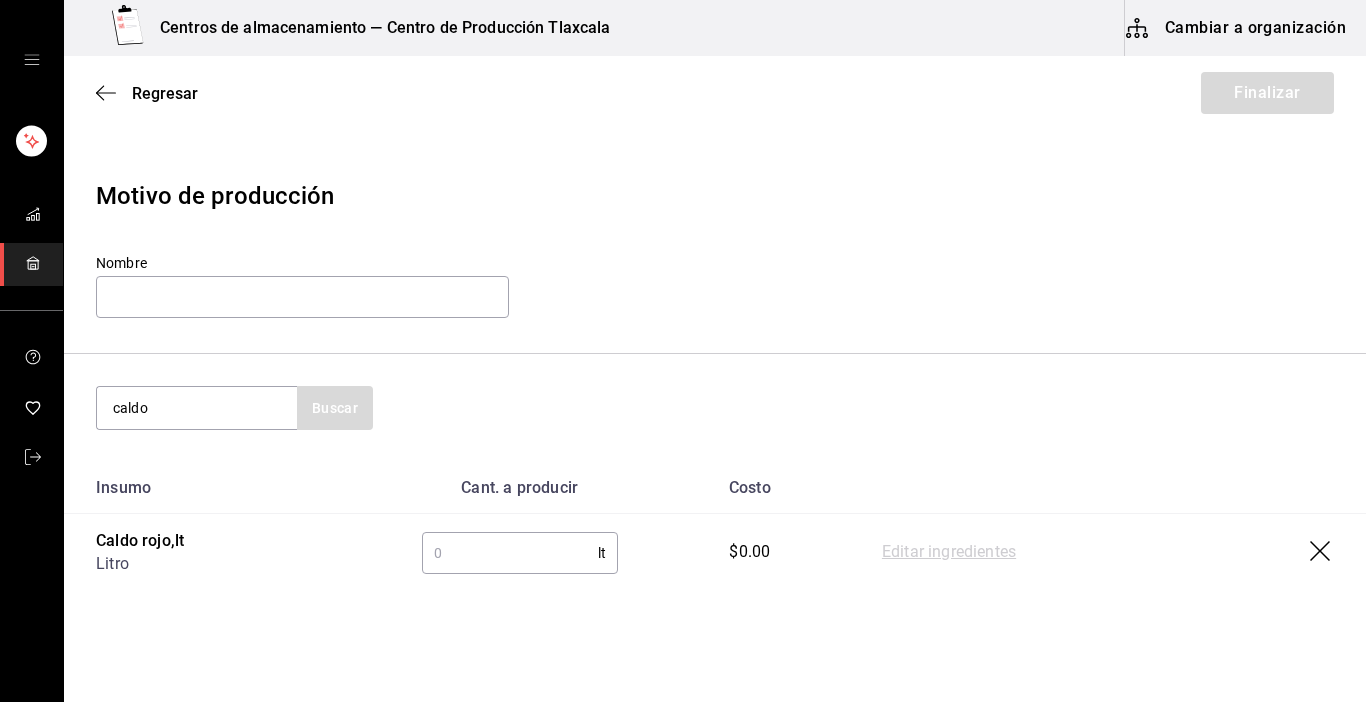 type 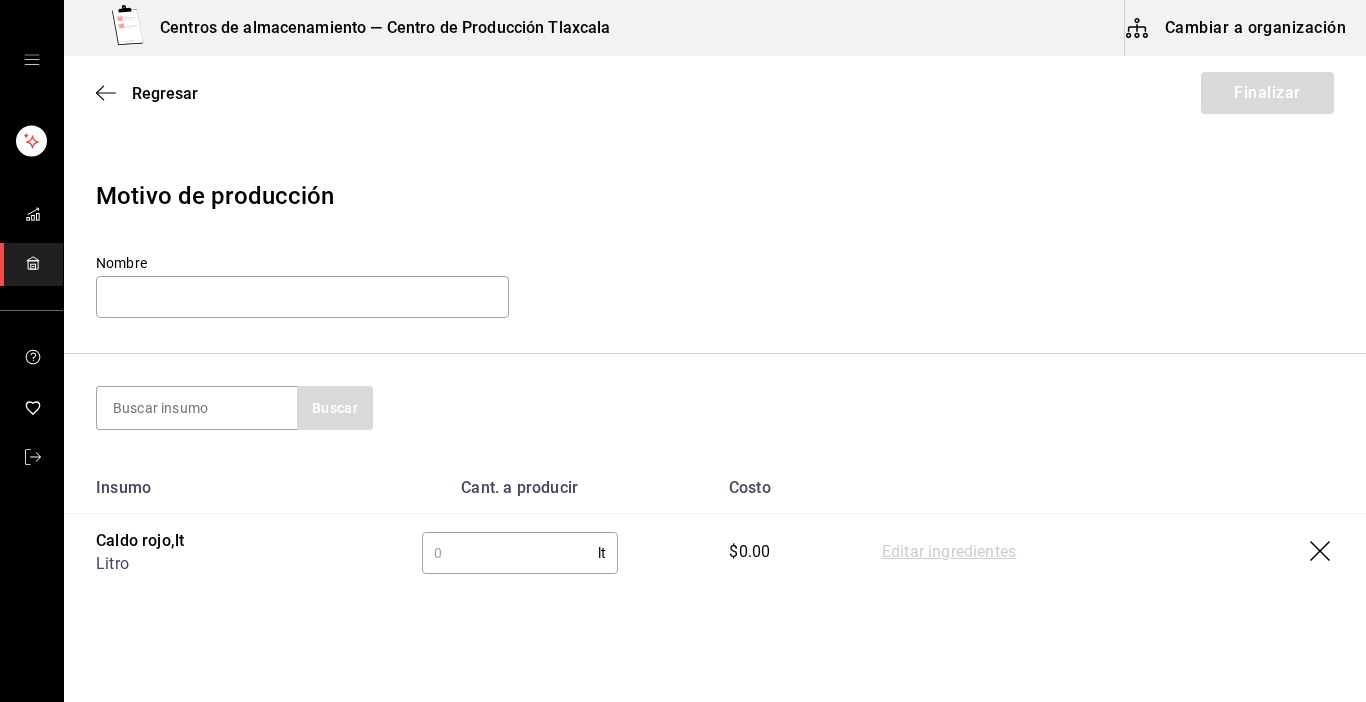click at bounding box center (510, 553) 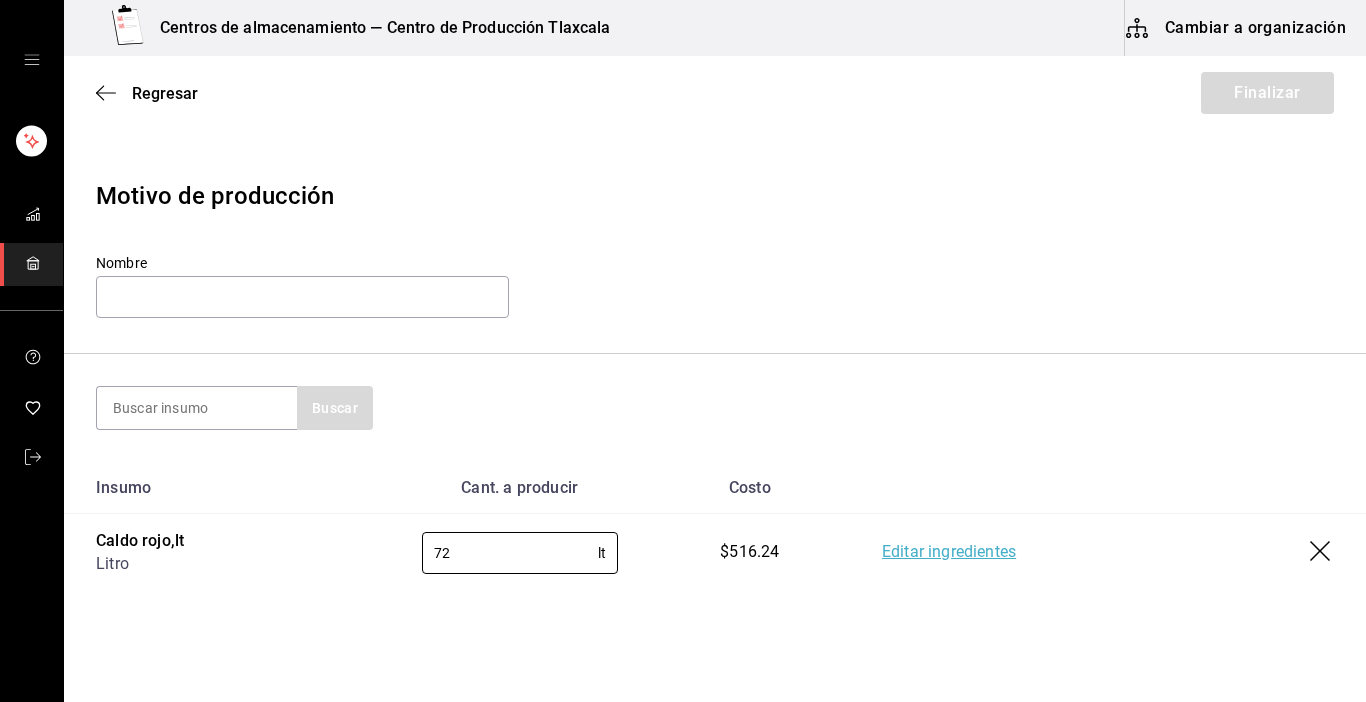 type on "72" 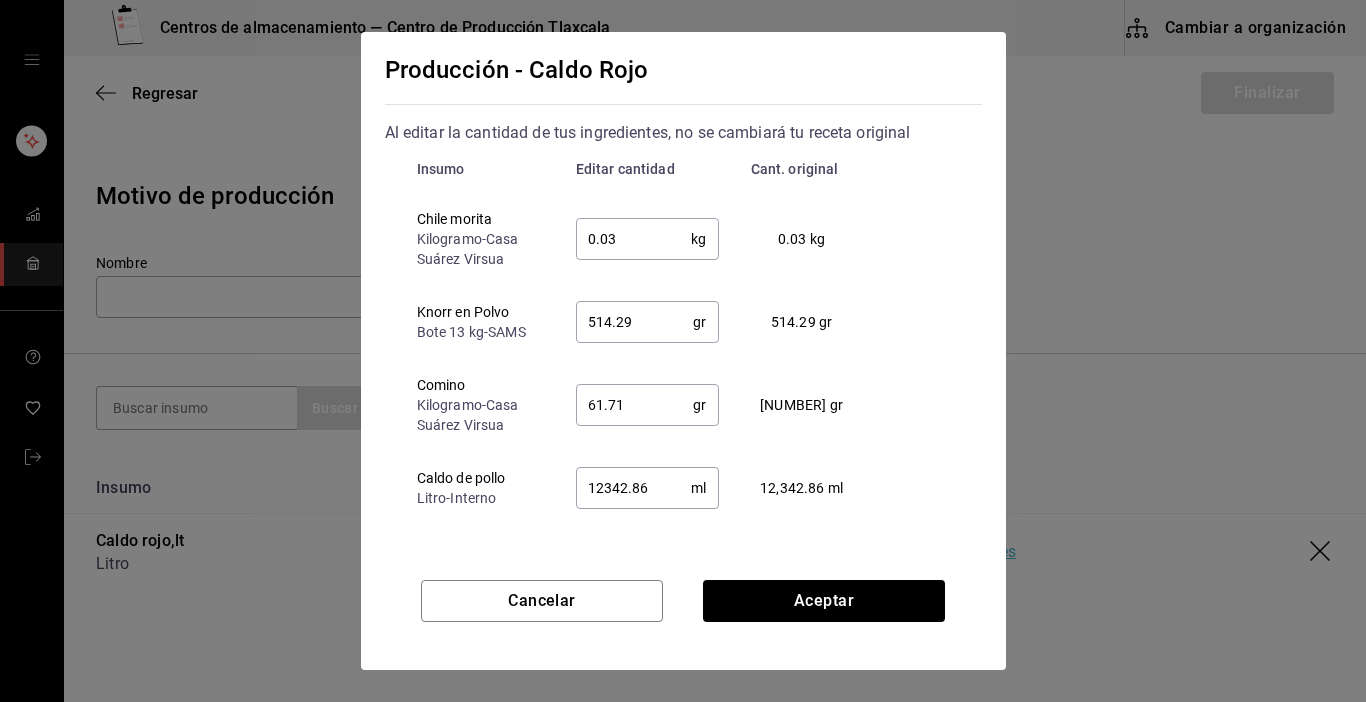 click on "0.03" at bounding box center [634, 239] 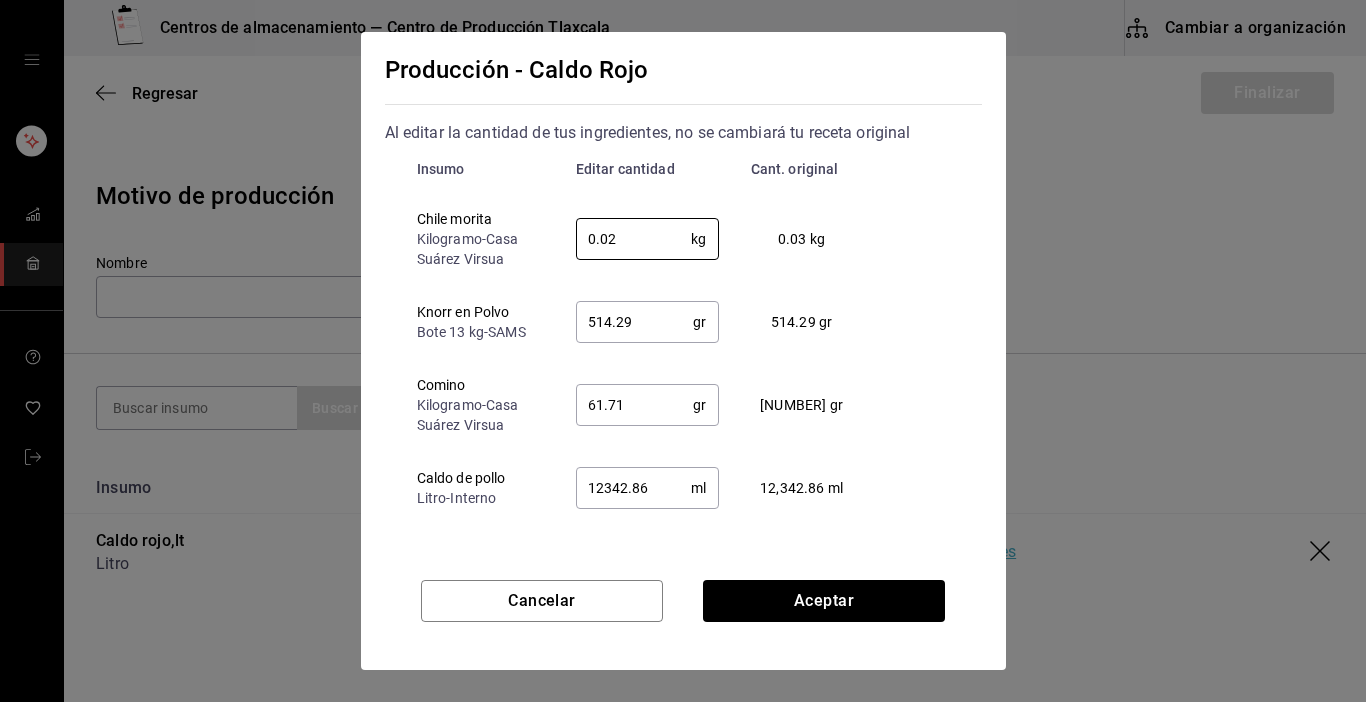 type on "0.02" 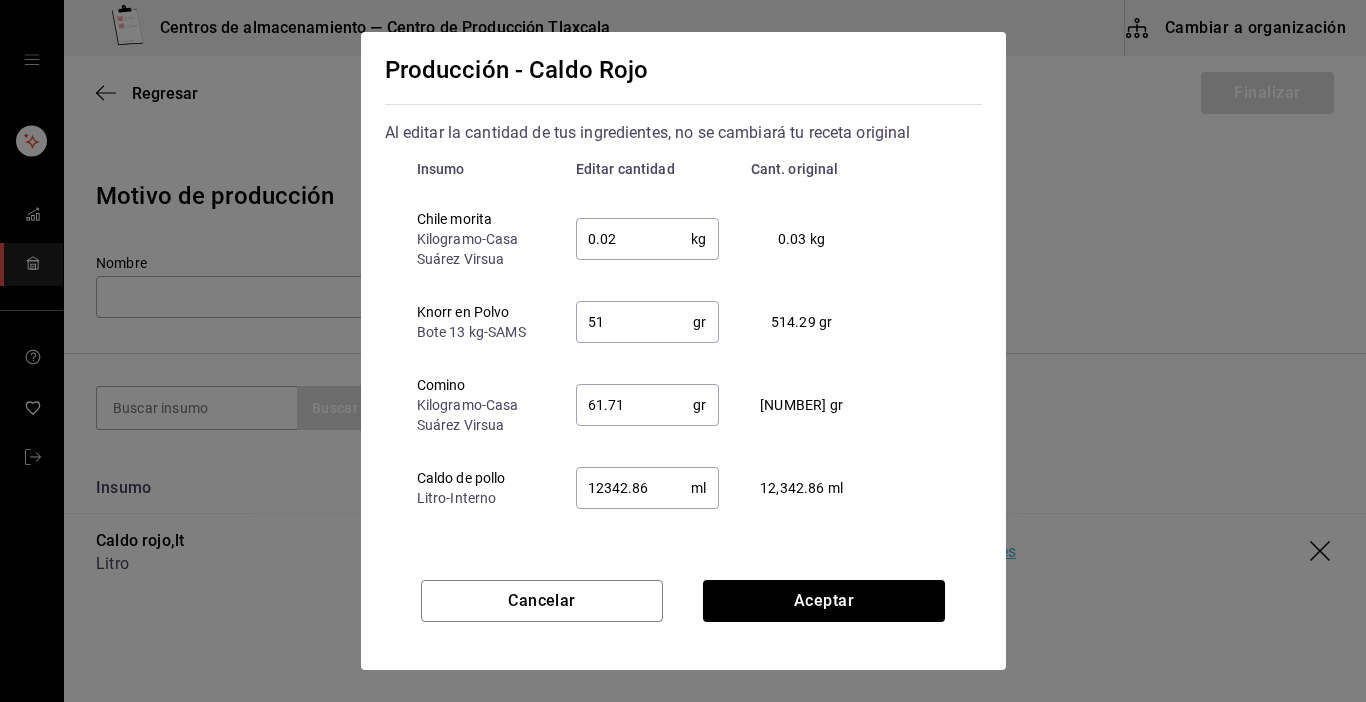 type on "5" 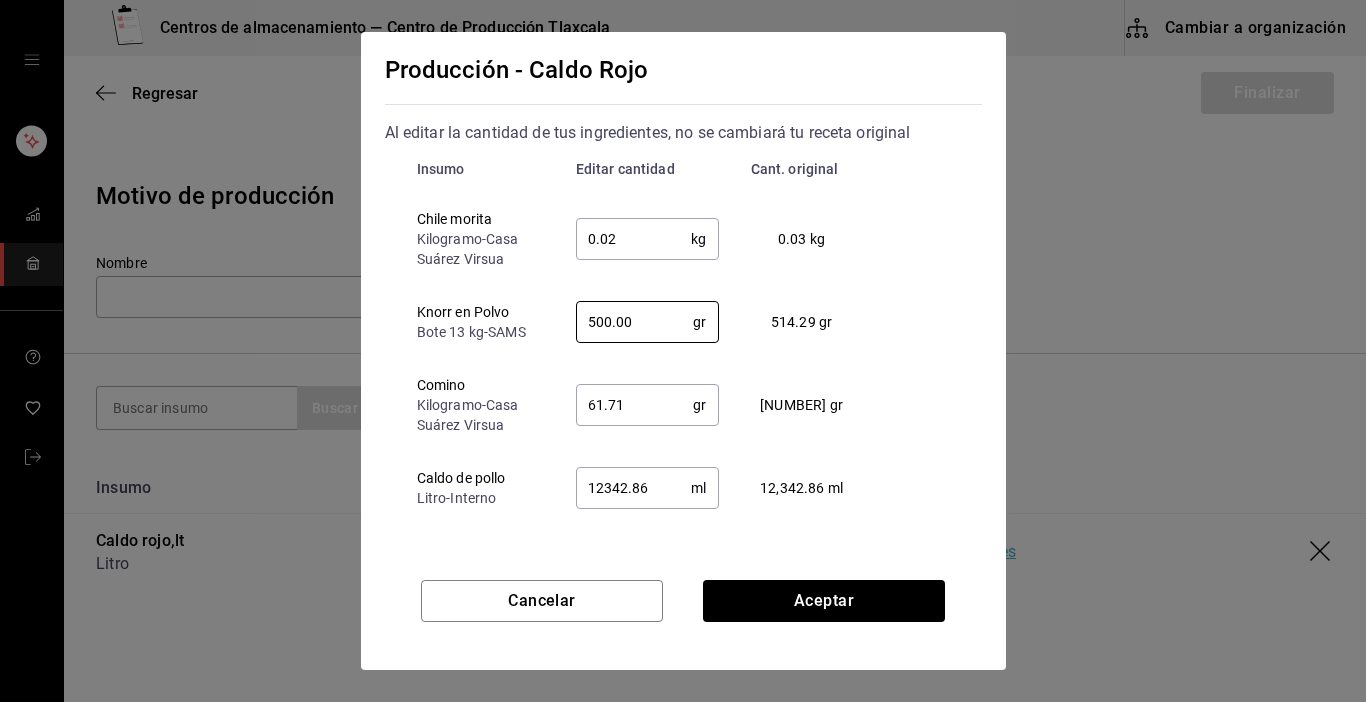 type on "500.00" 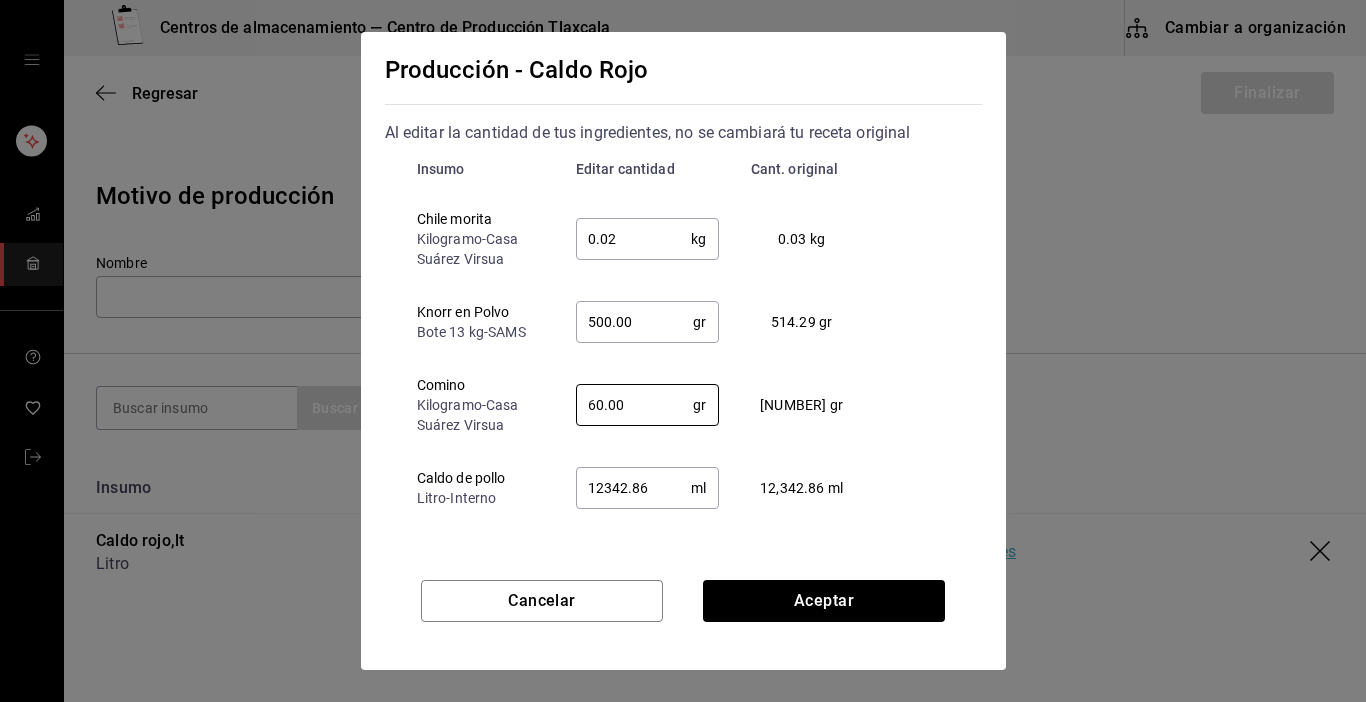 type on "60.00" 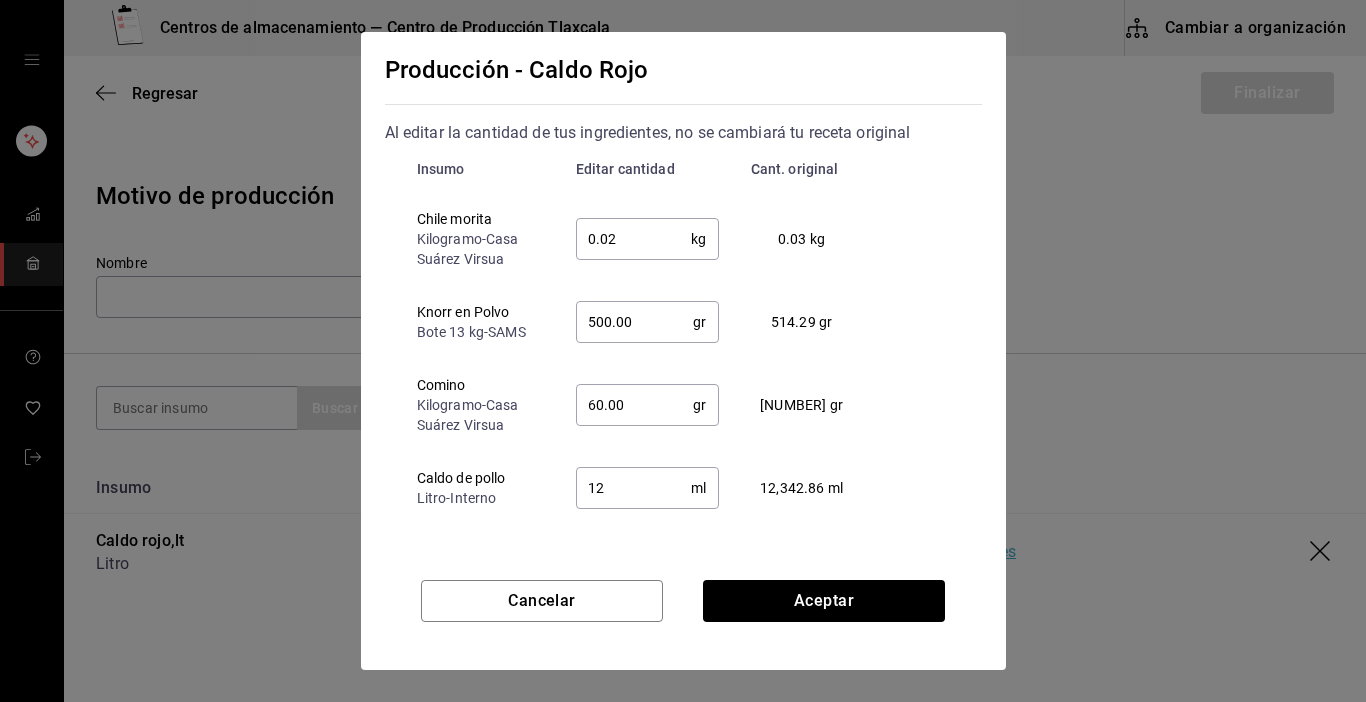 type on "1" 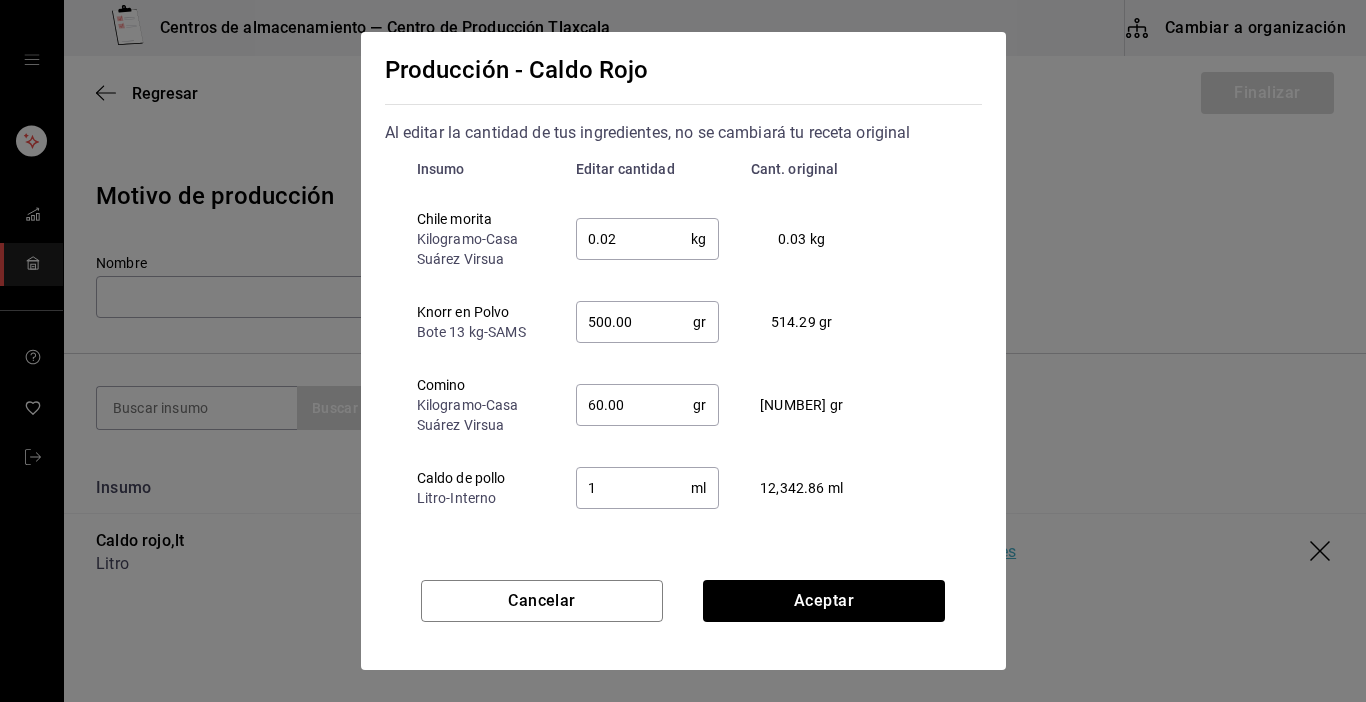 type 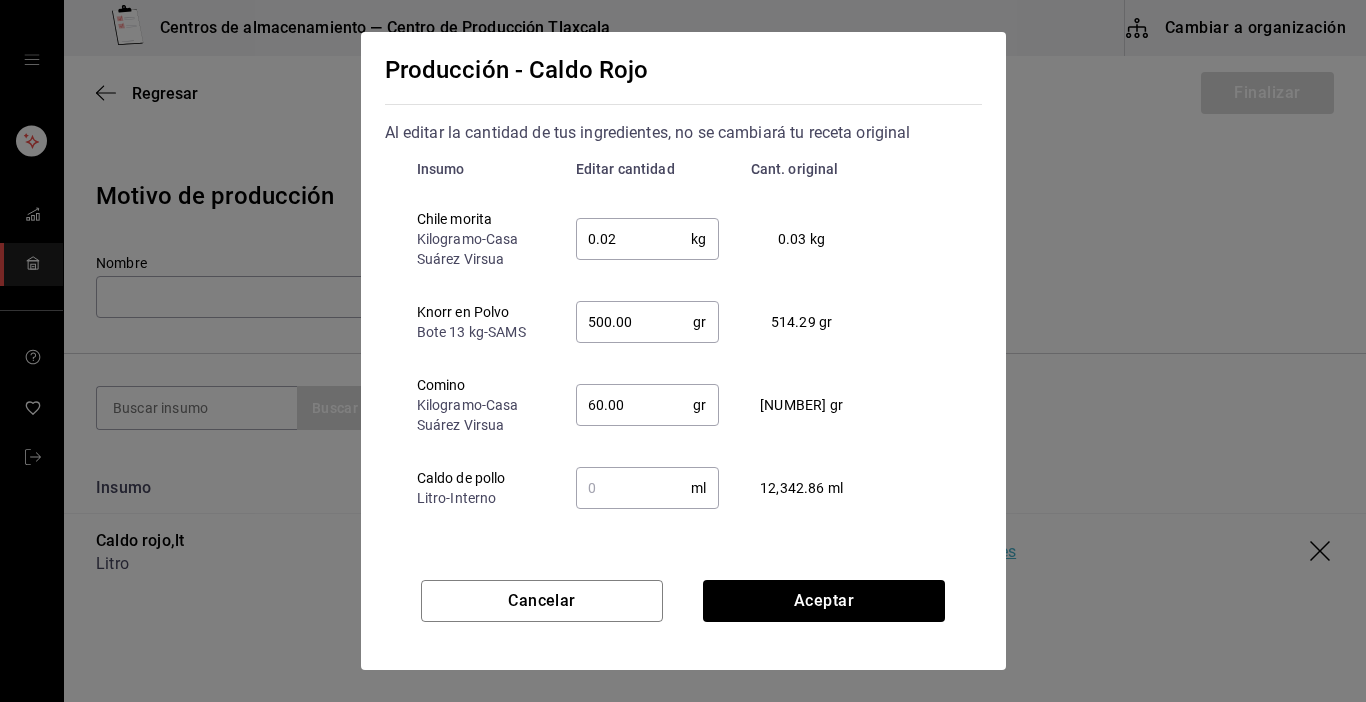 type on "500" 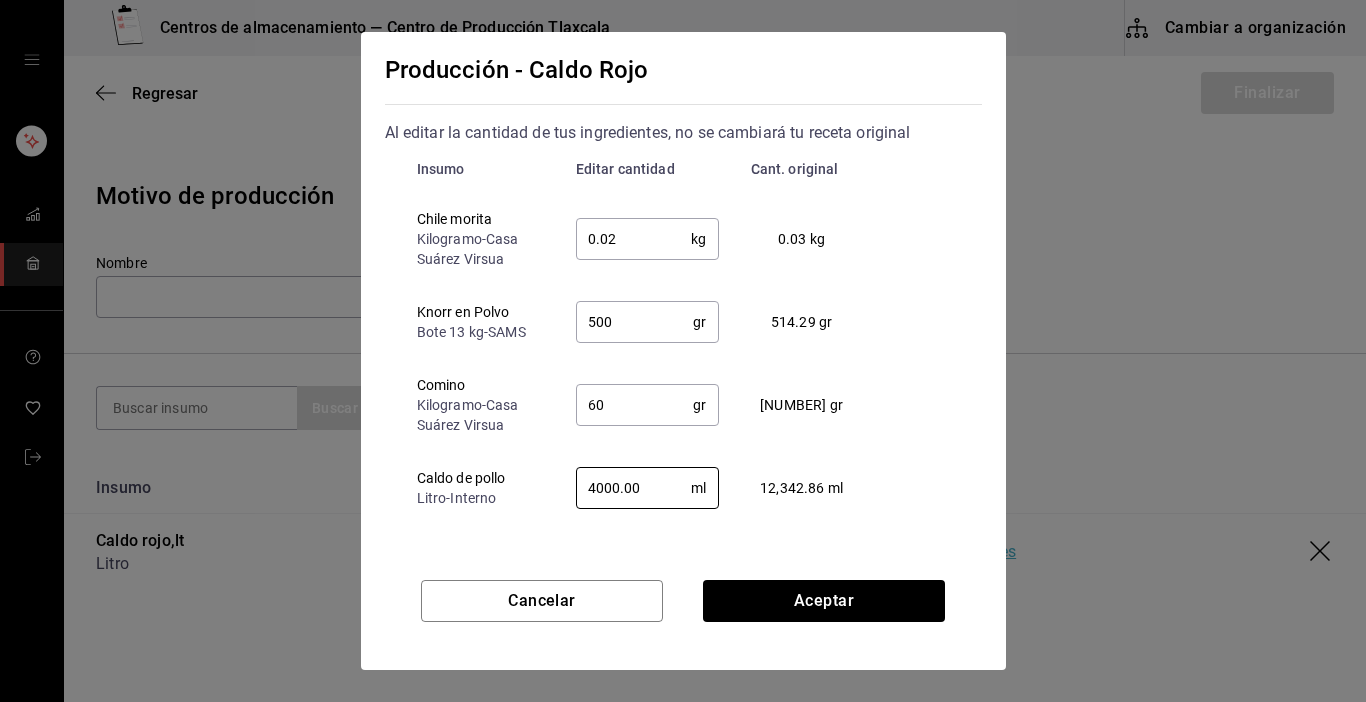 type on "4000.00" 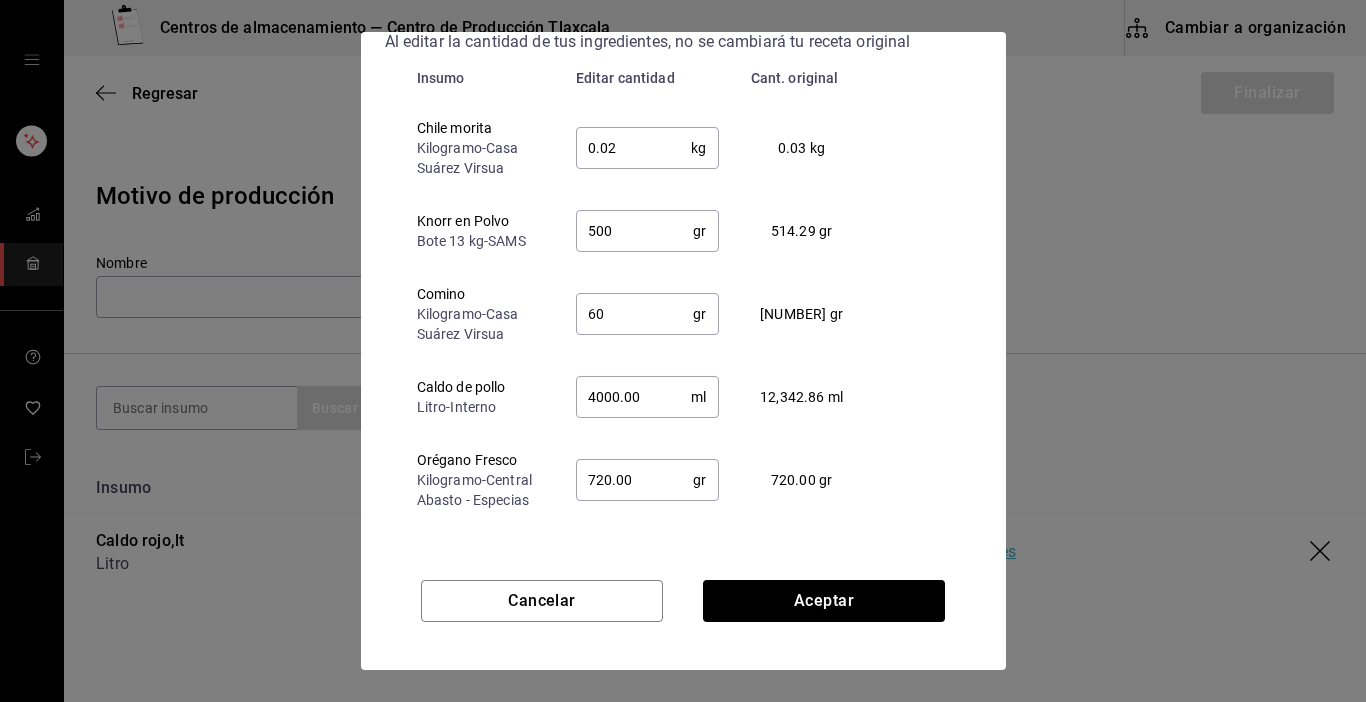 scroll, scrollTop: 152, scrollLeft: 0, axis: vertical 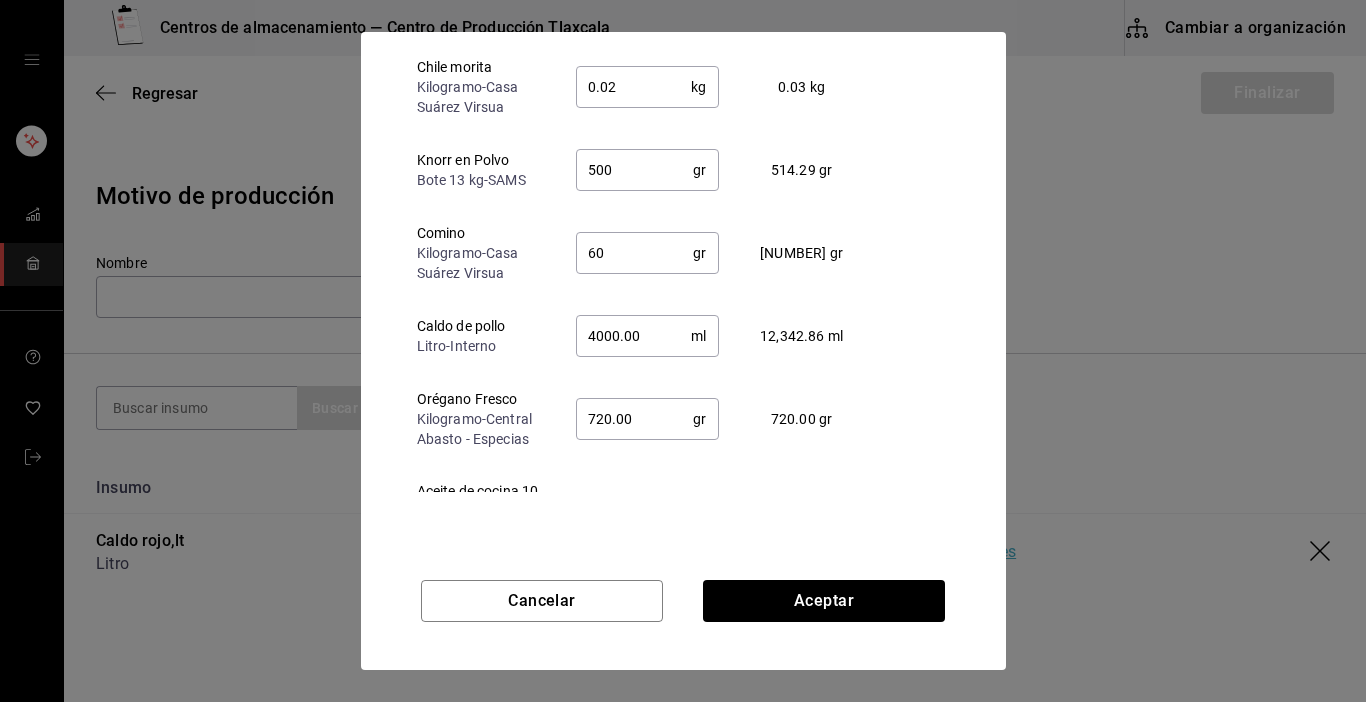 click on "720.00" at bounding box center [635, 419] 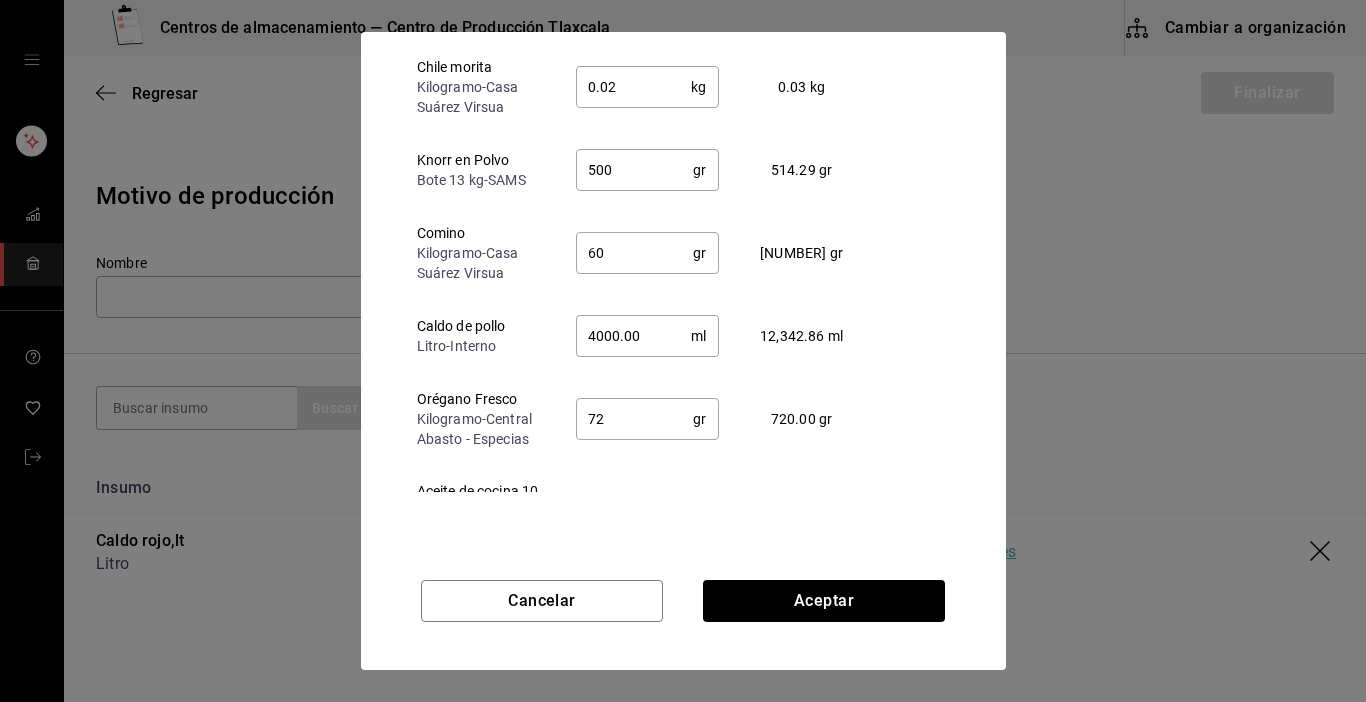 type on "7" 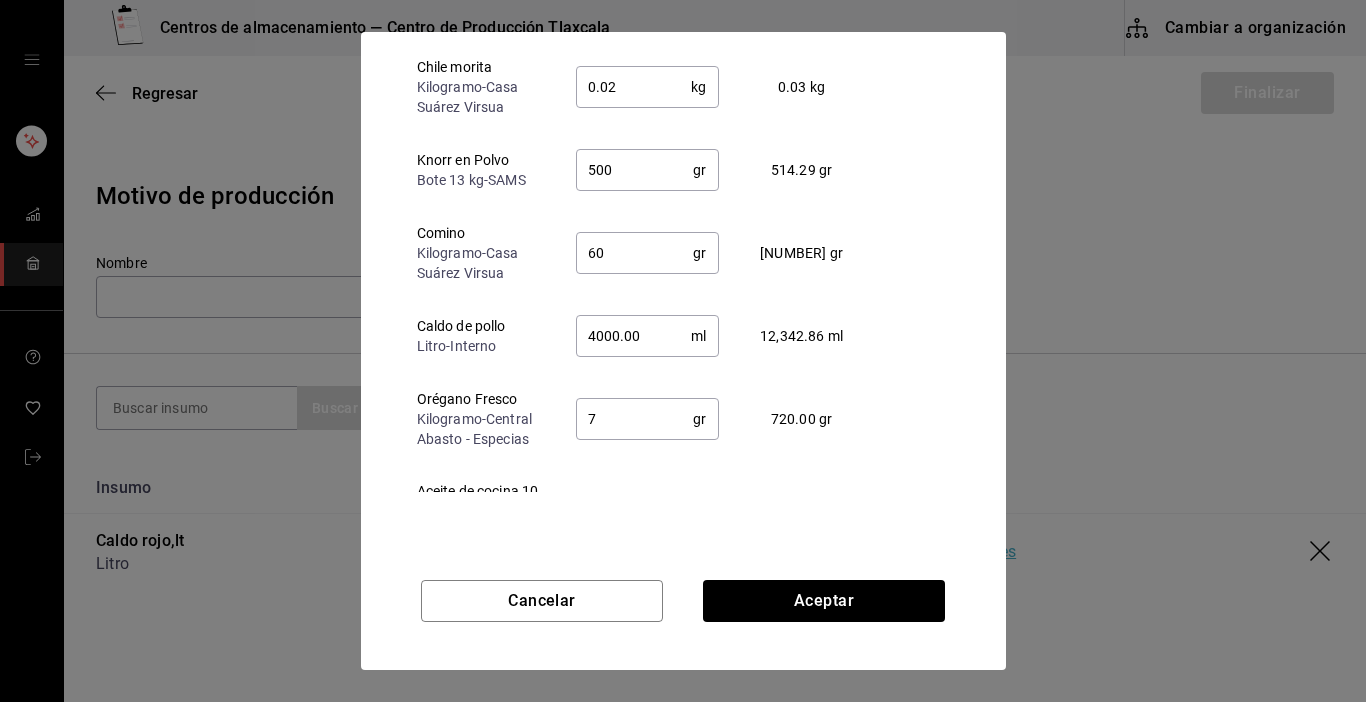 type 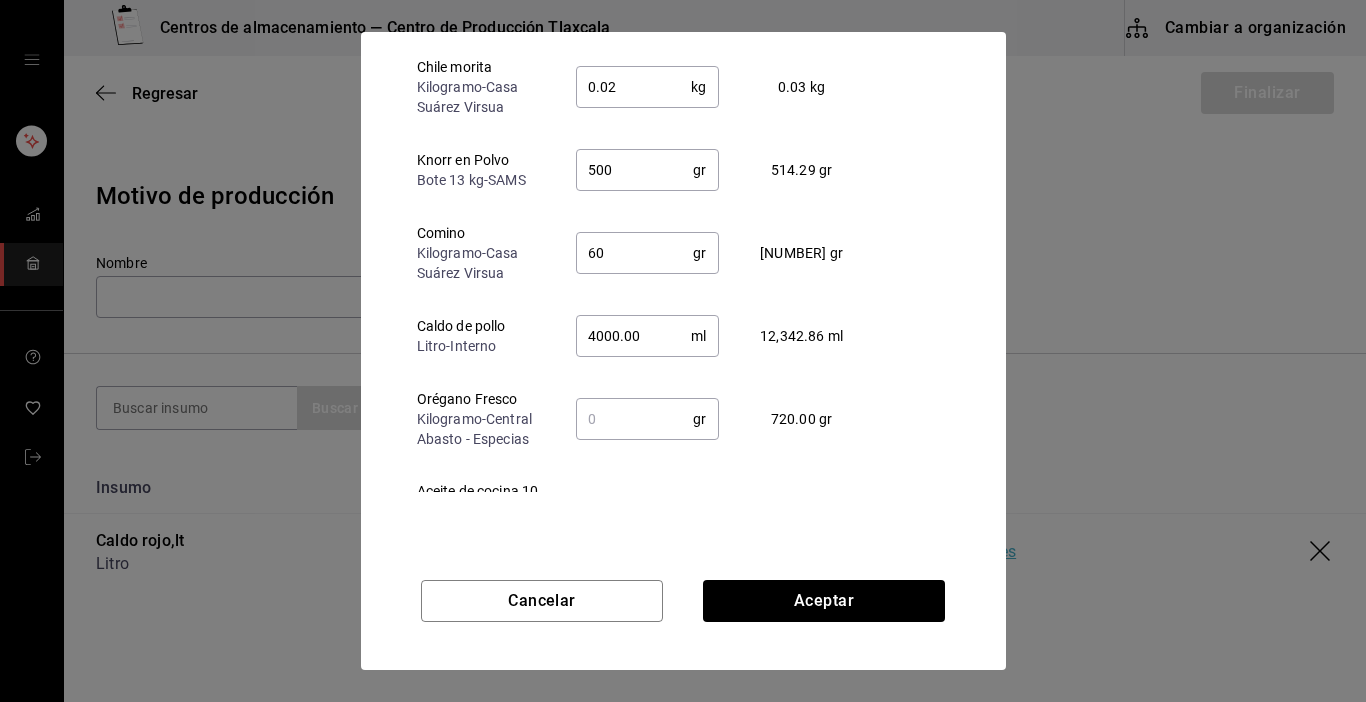 type on "4000" 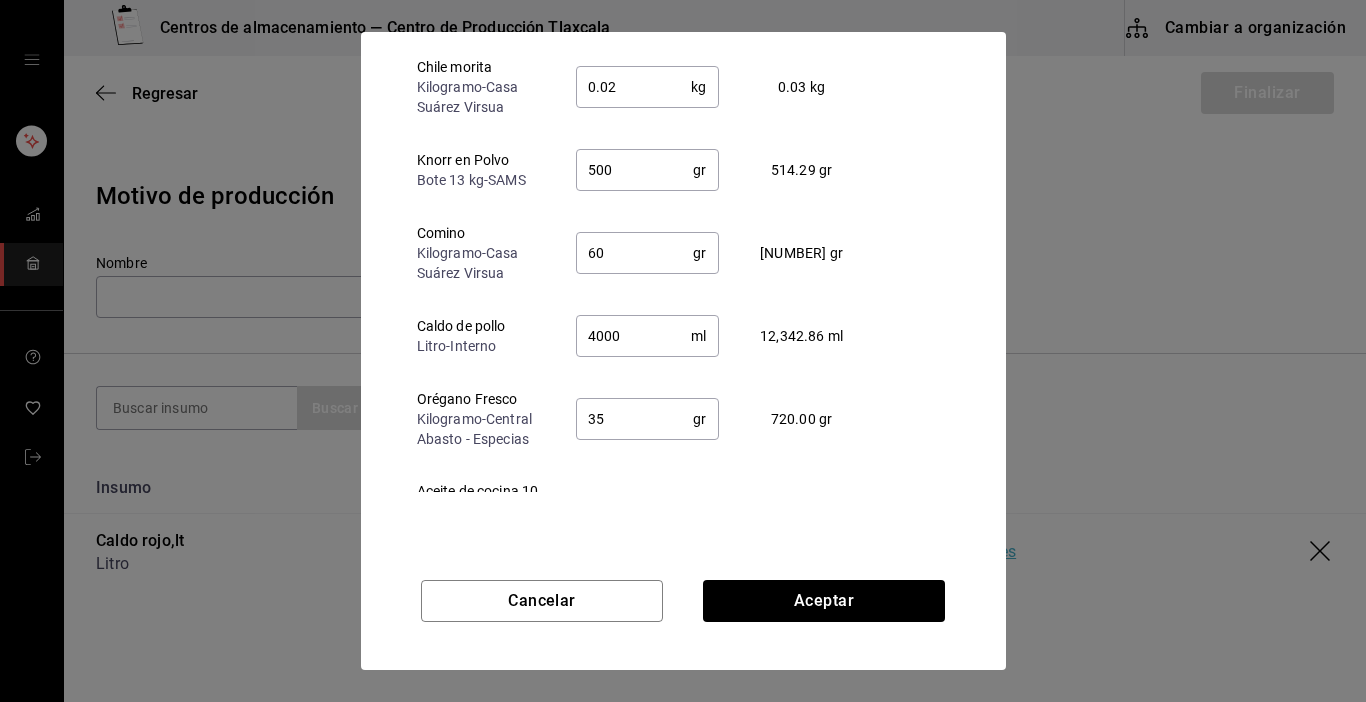type on "3" 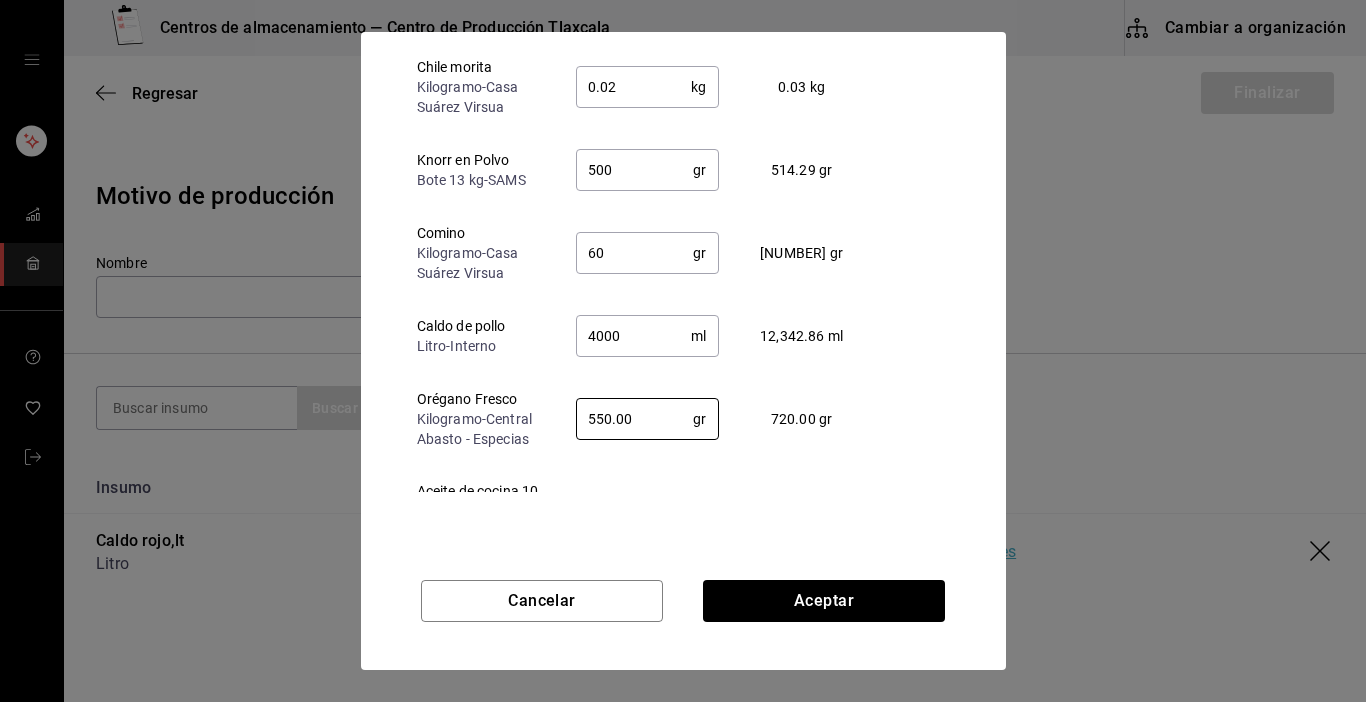 type on "550.00" 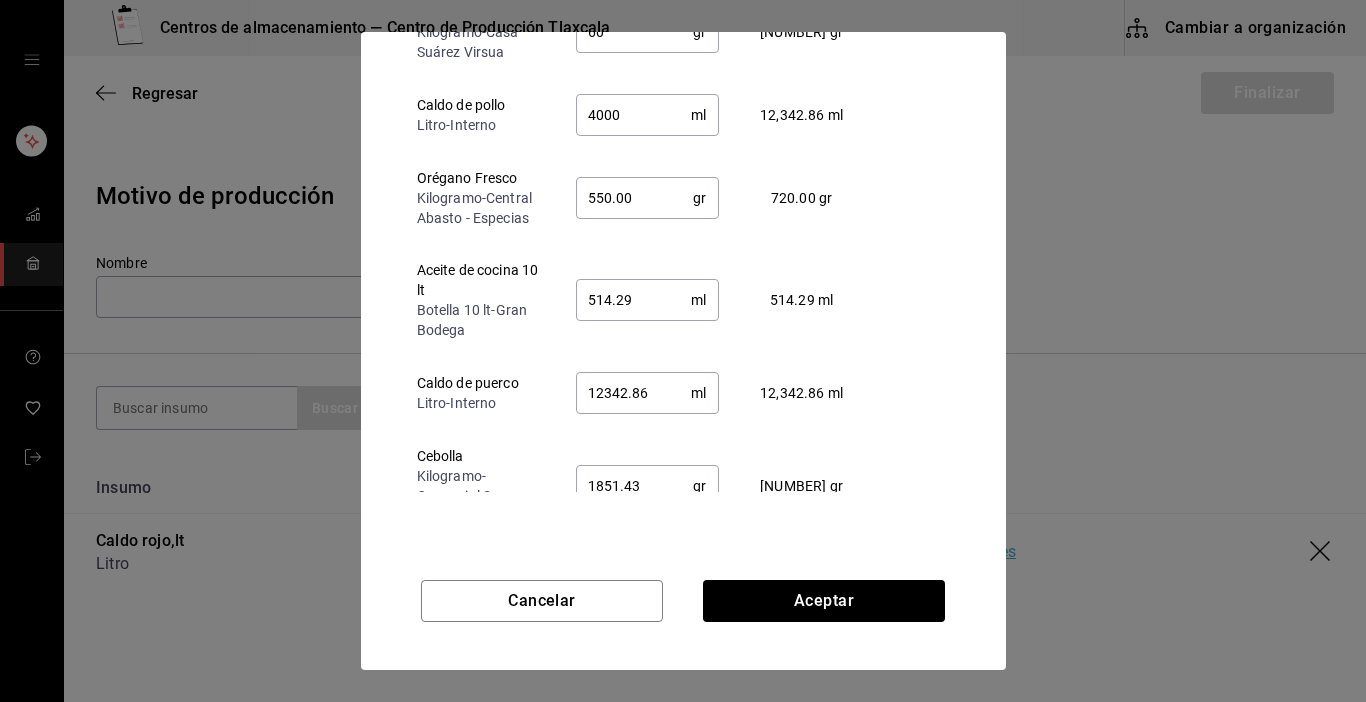 scroll, scrollTop: 240, scrollLeft: 0, axis: vertical 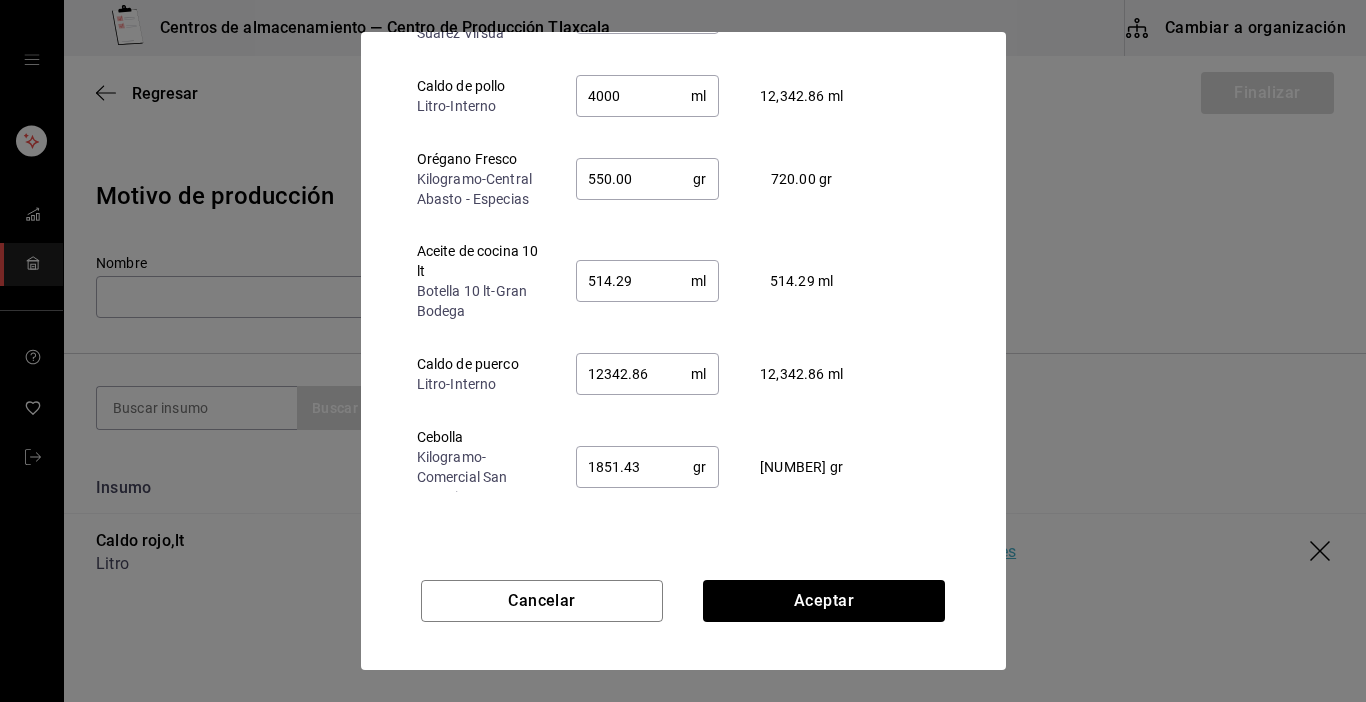 click on "514.29" at bounding box center [634, 281] 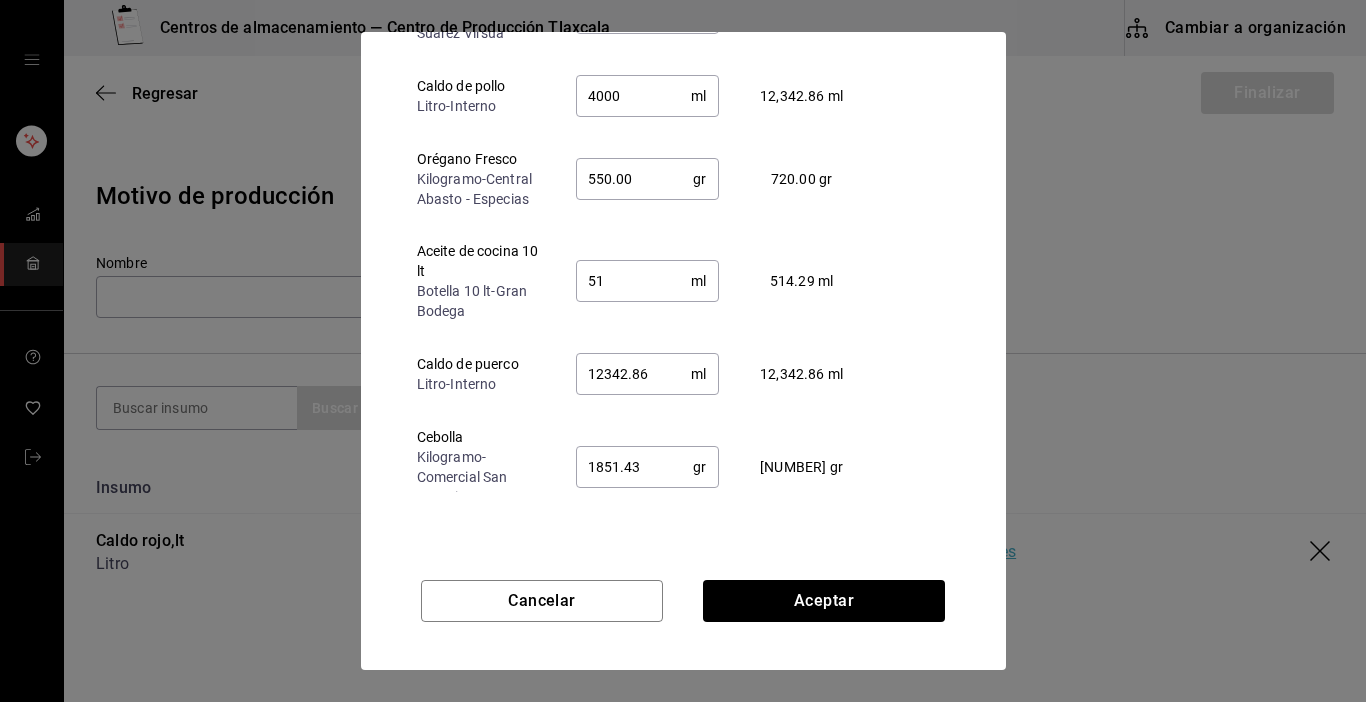 type on "5" 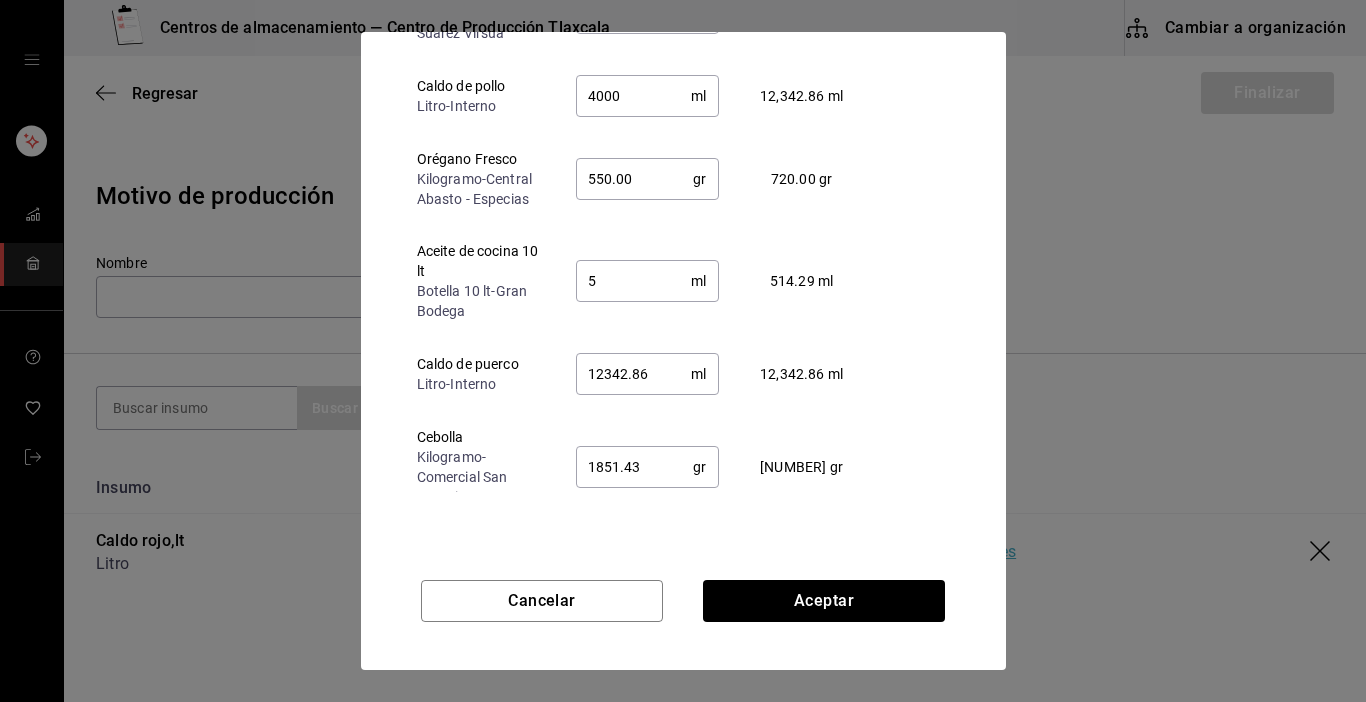 type 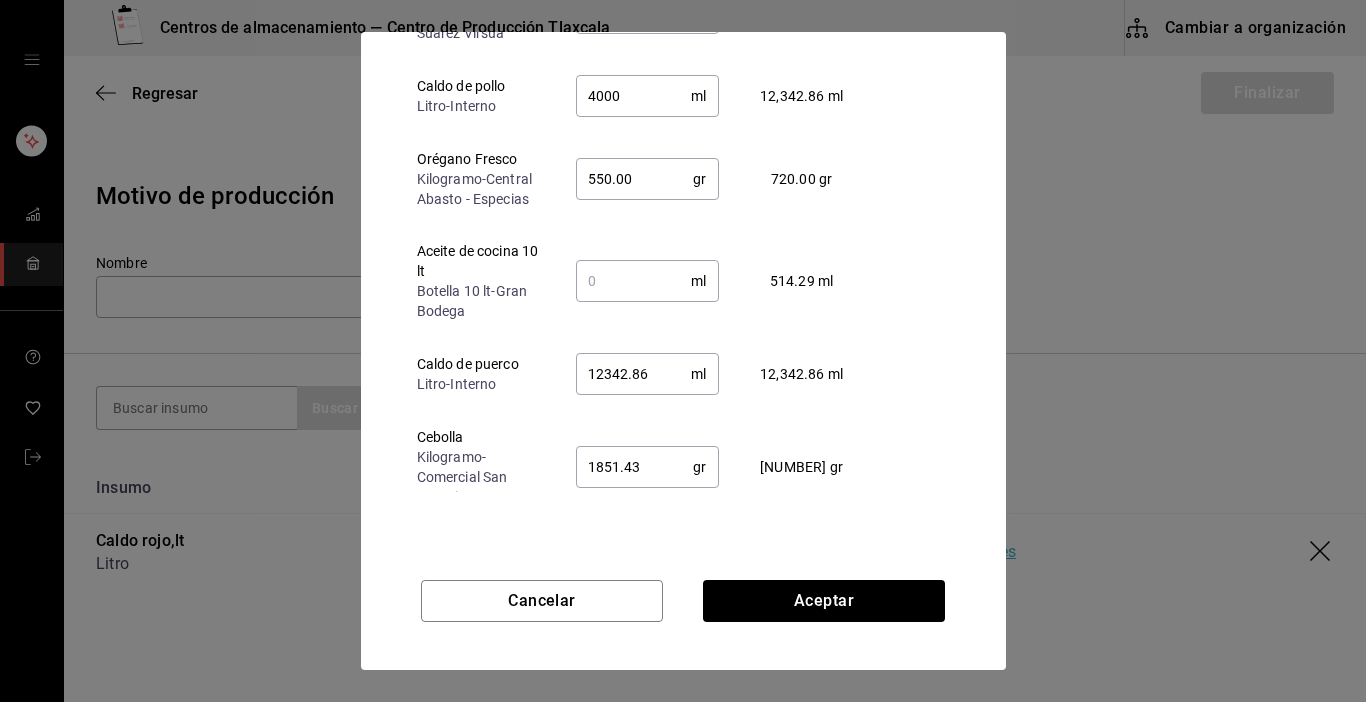 type on "550" 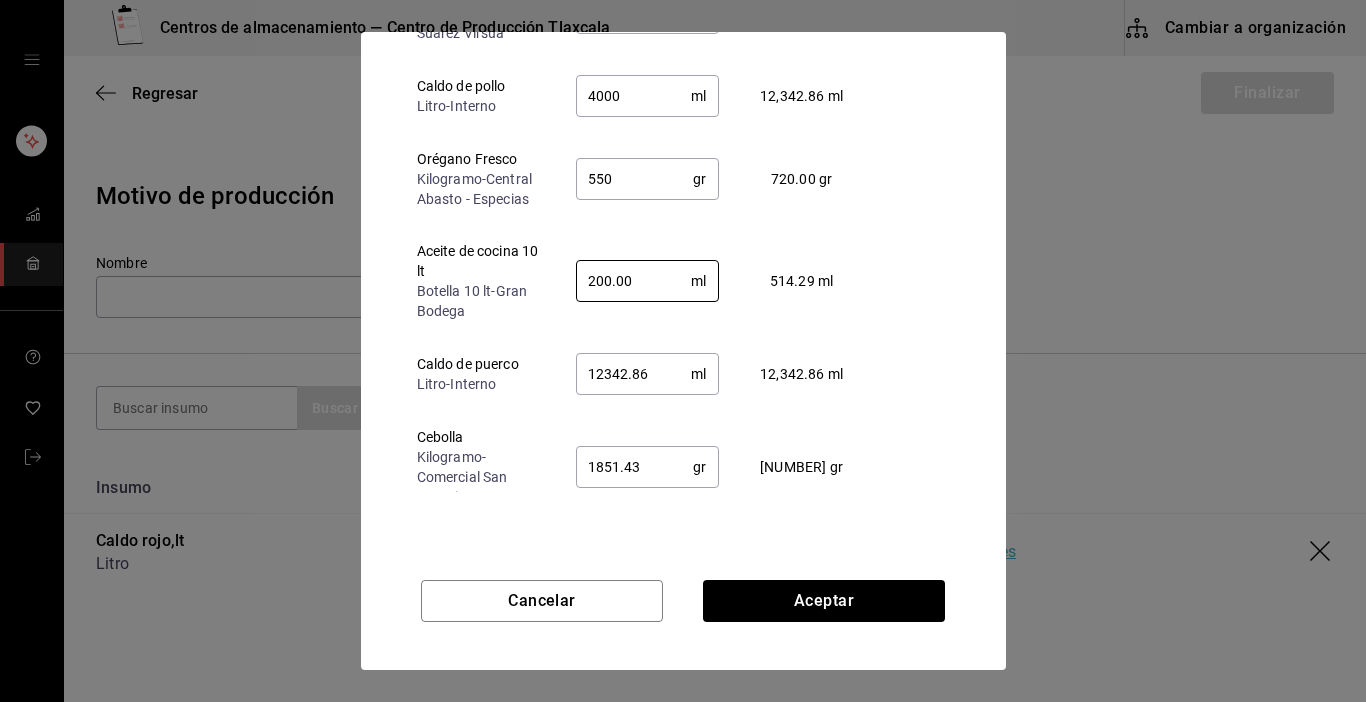 type on "200.00" 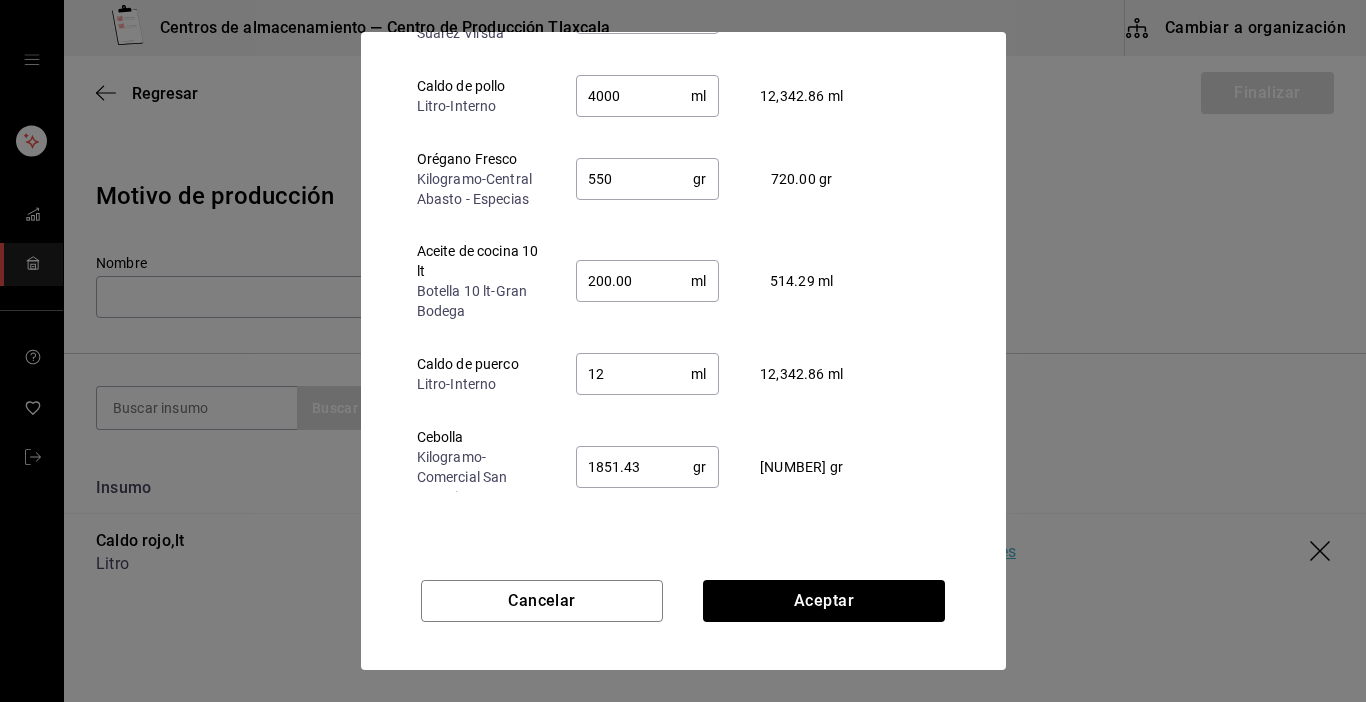 type on "1" 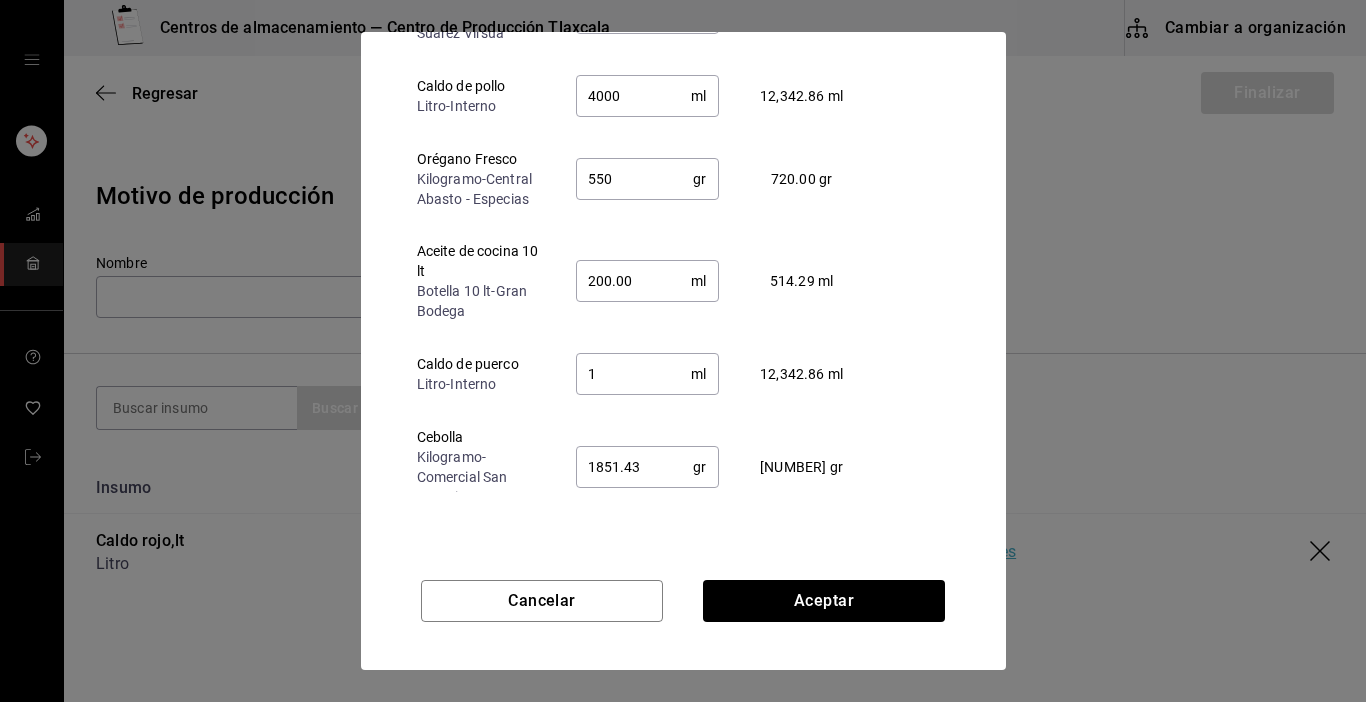 type 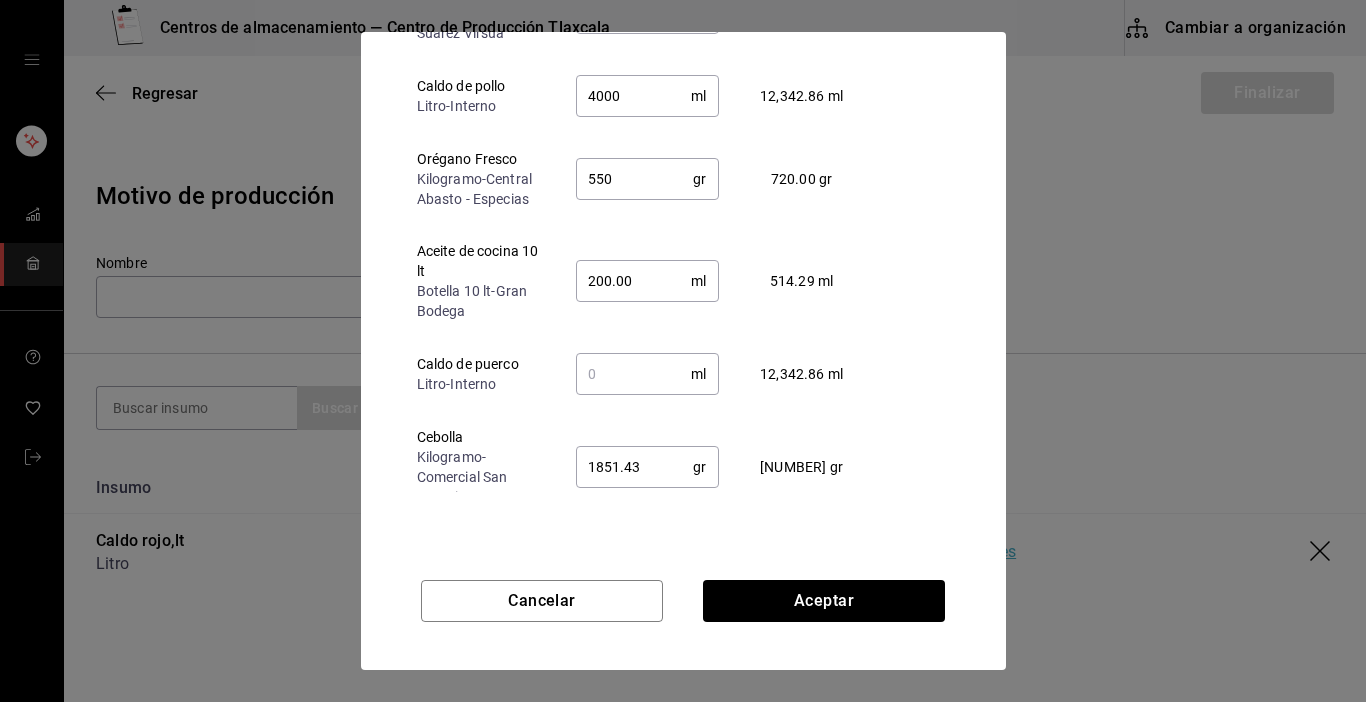 type on "200" 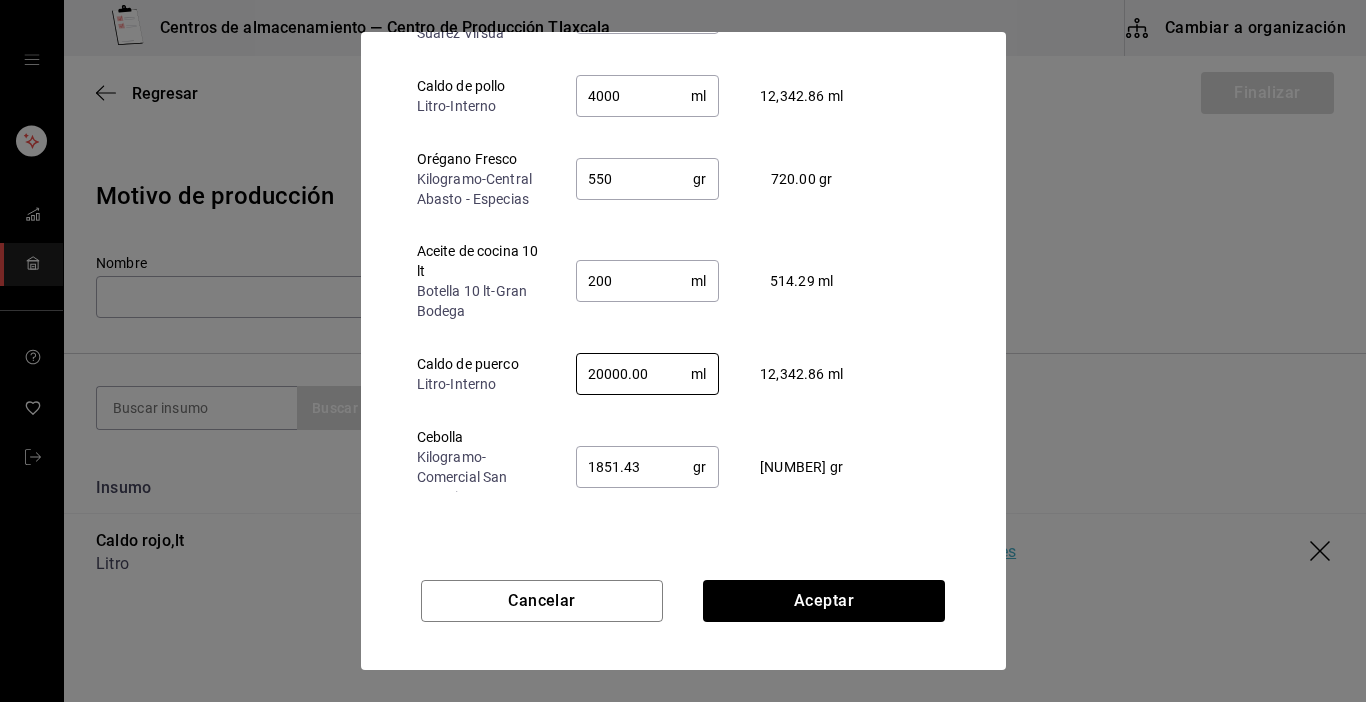 type on "20000.00" 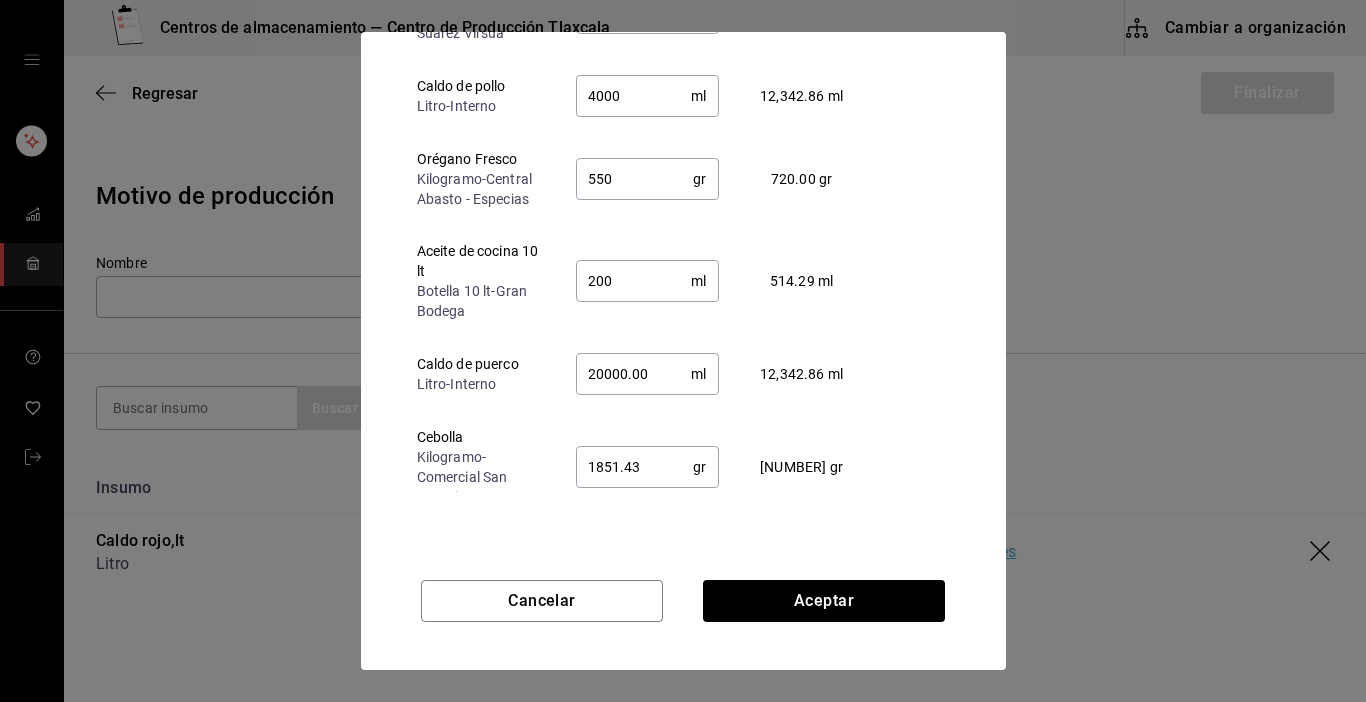 click on "1851.43" at bounding box center (635, 467) 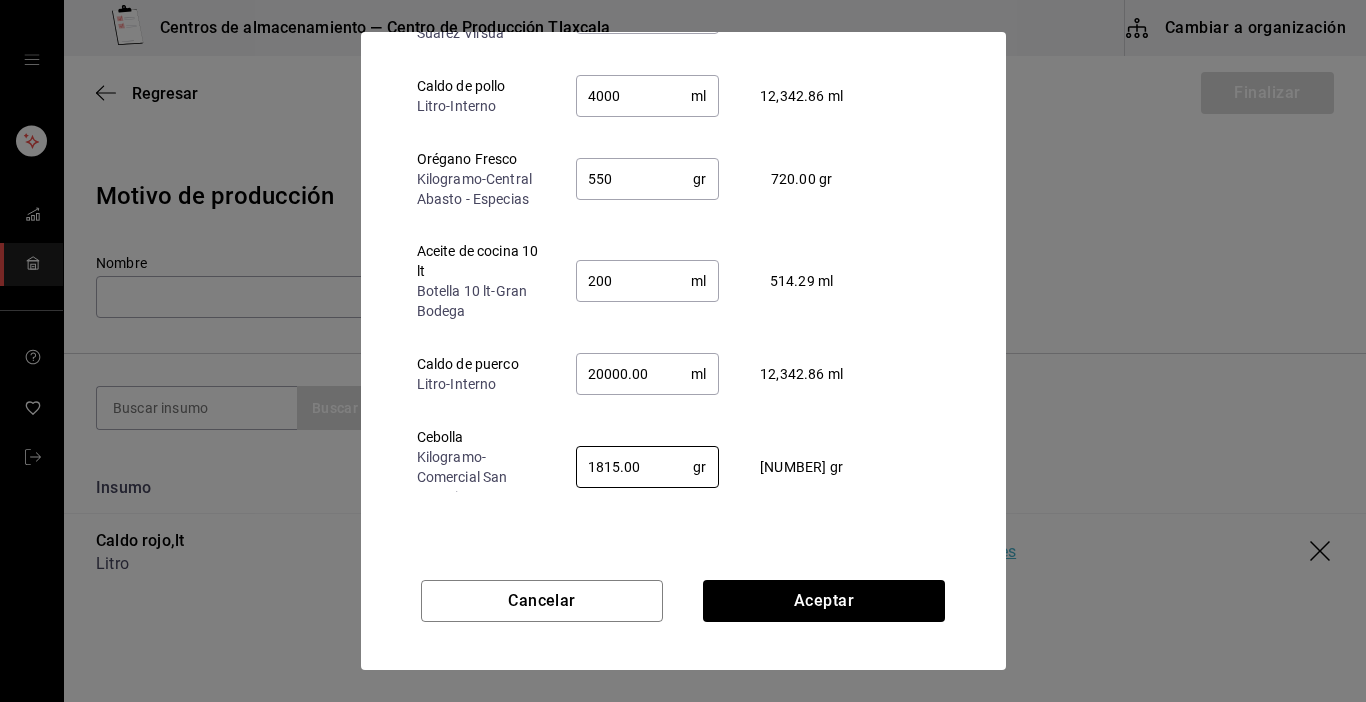 type on "1815.00" 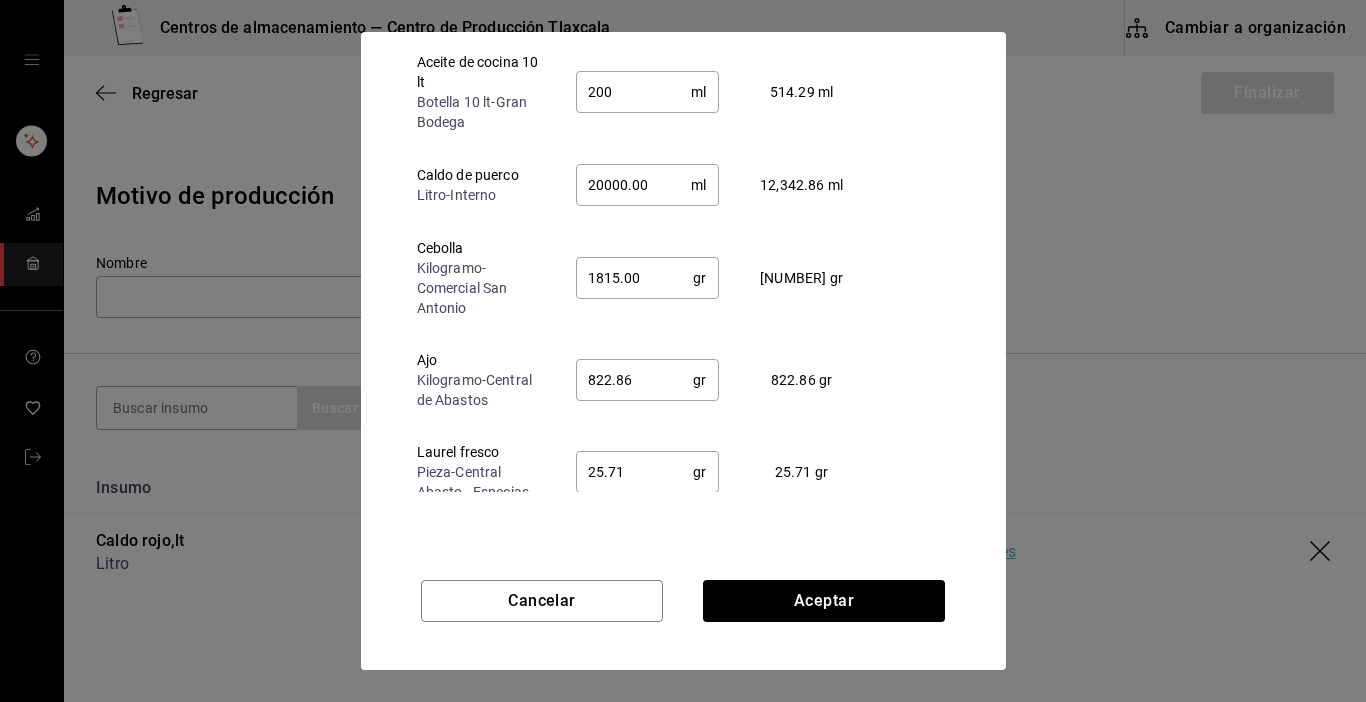 scroll, scrollTop: 440, scrollLeft: 0, axis: vertical 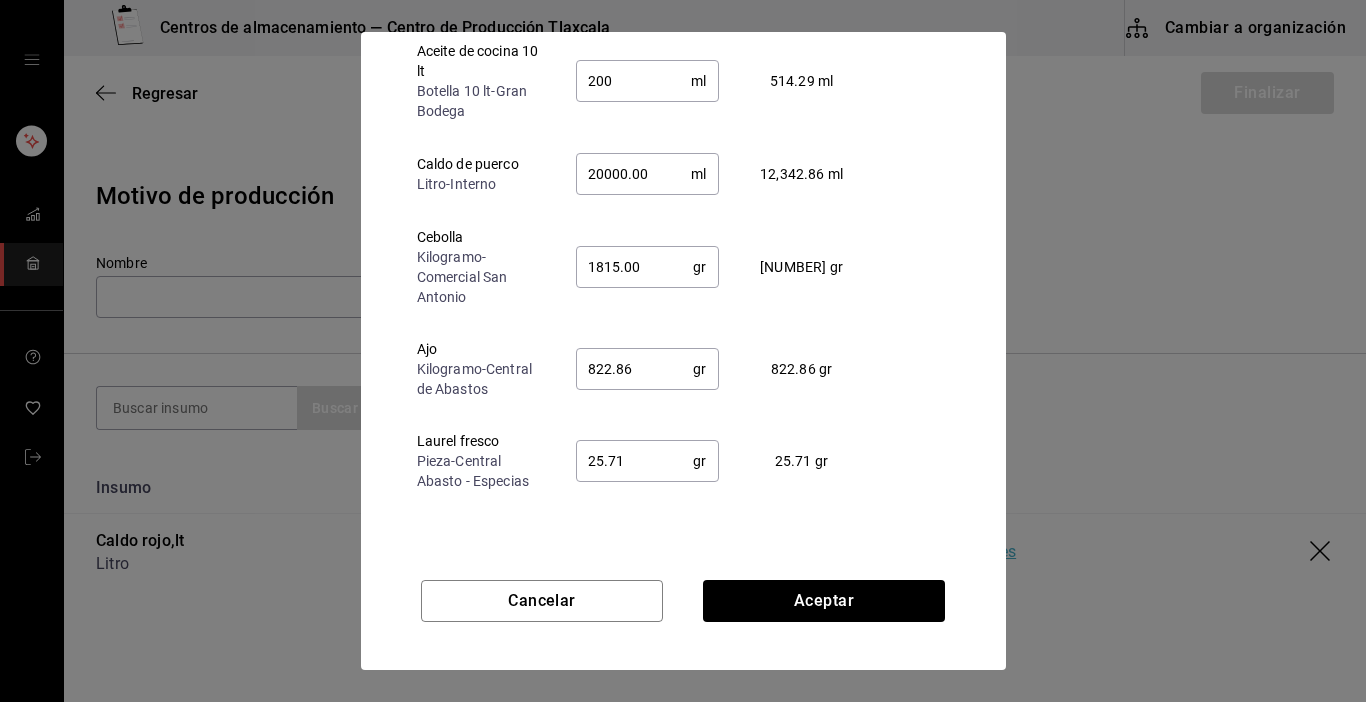 click on "822.86" at bounding box center (635, 369) 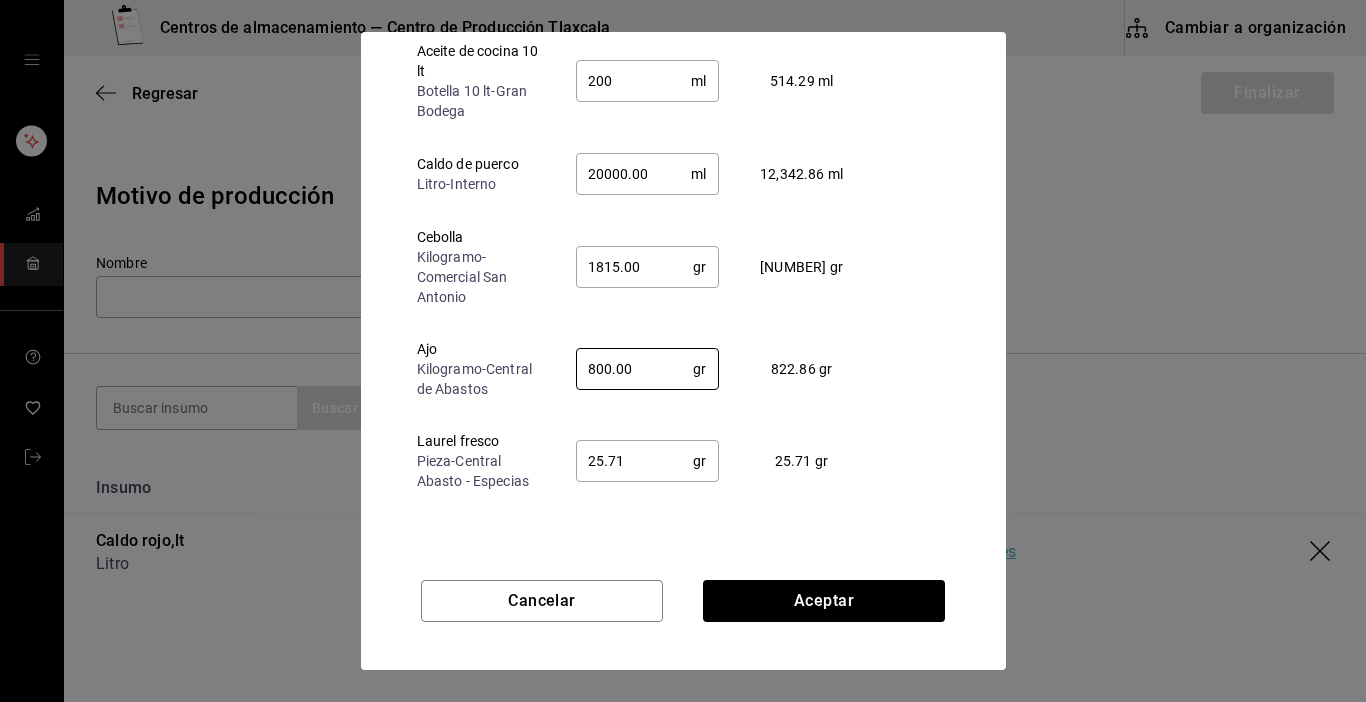 type on "800.00" 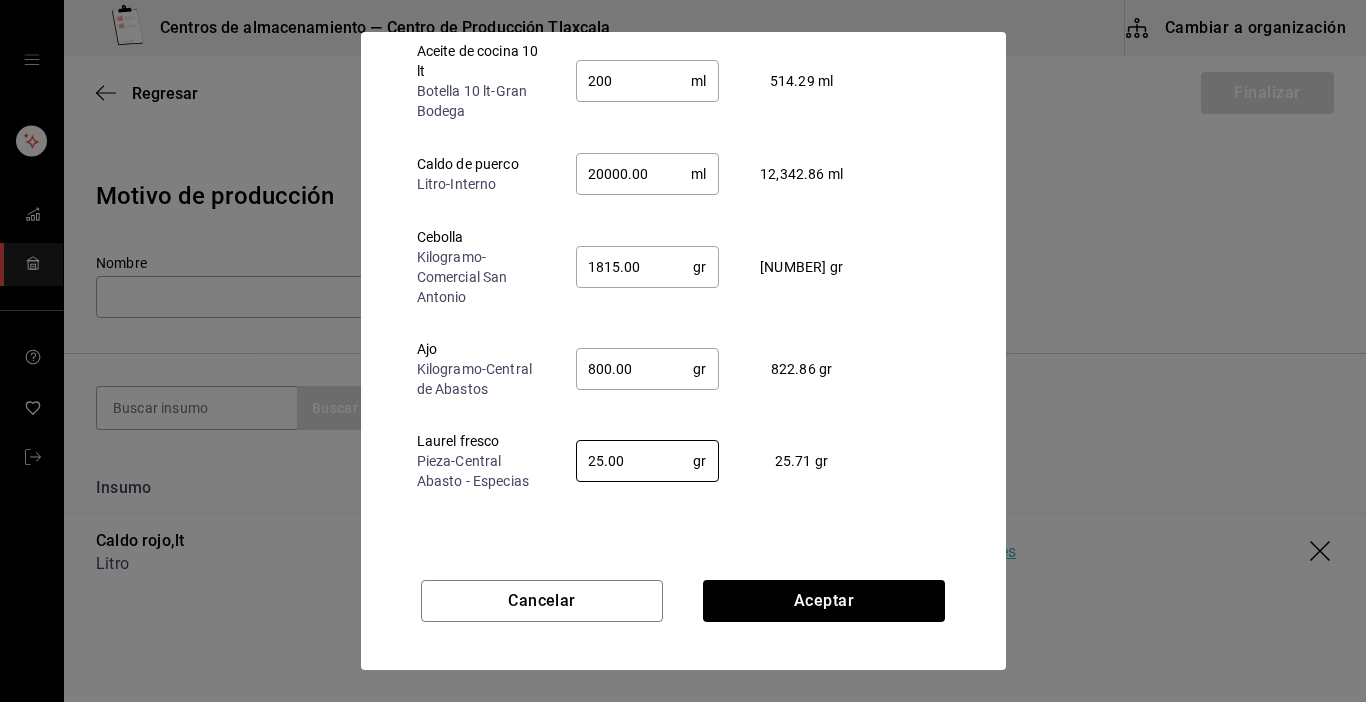 type on "25.00" 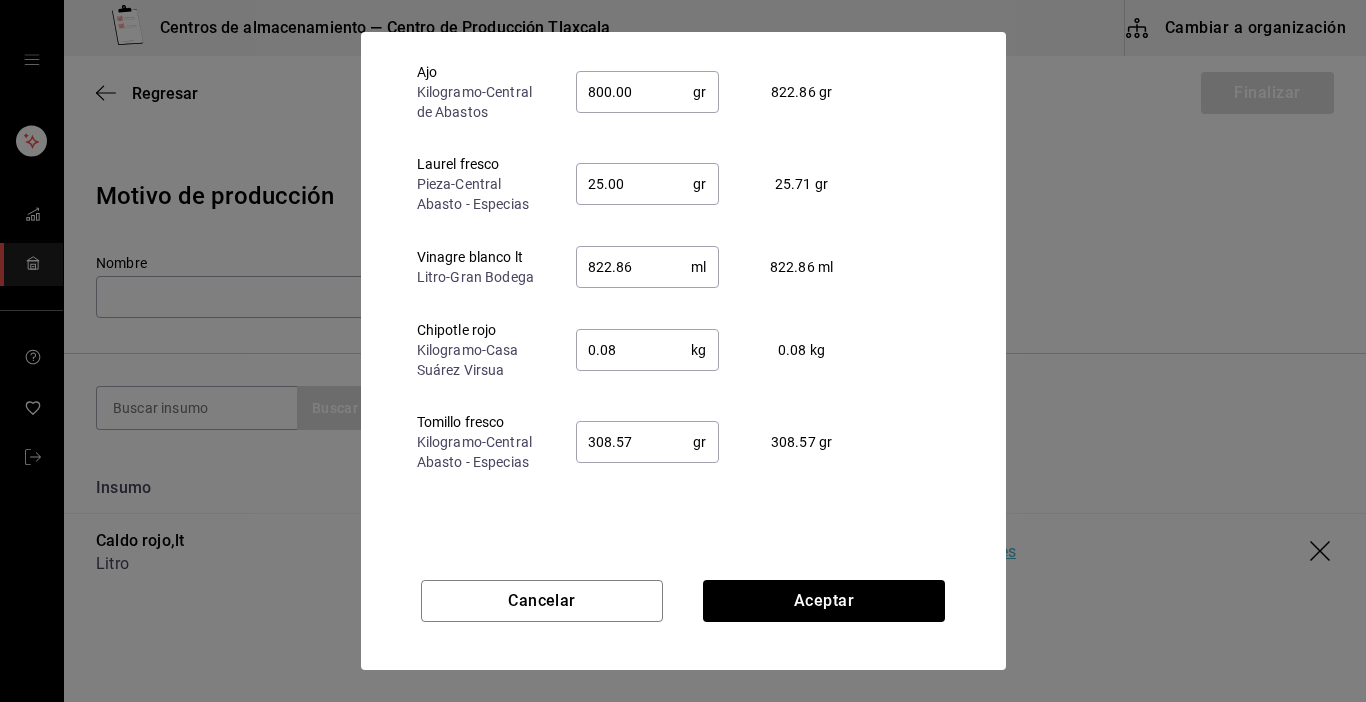 scroll, scrollTop: 720, scrollLeft: 0, axis: vertical 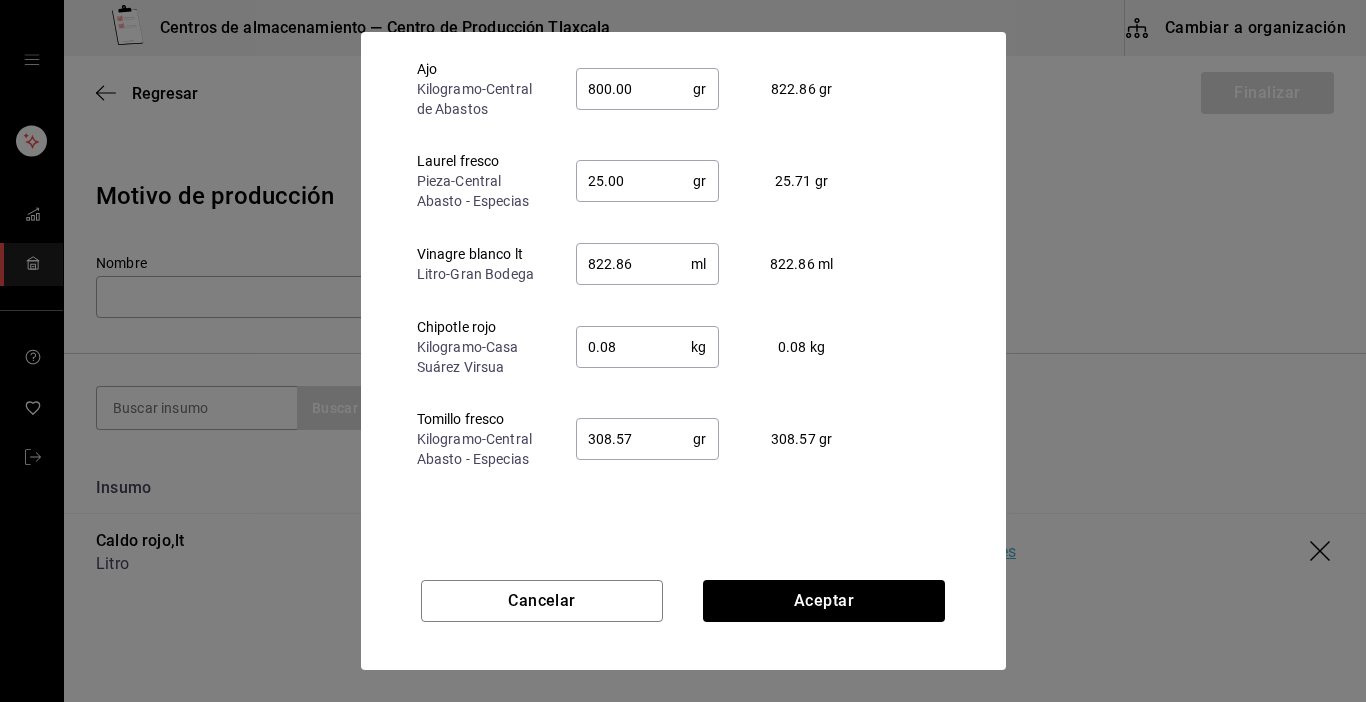 click on "822.86" at bounding box center [634, 264] 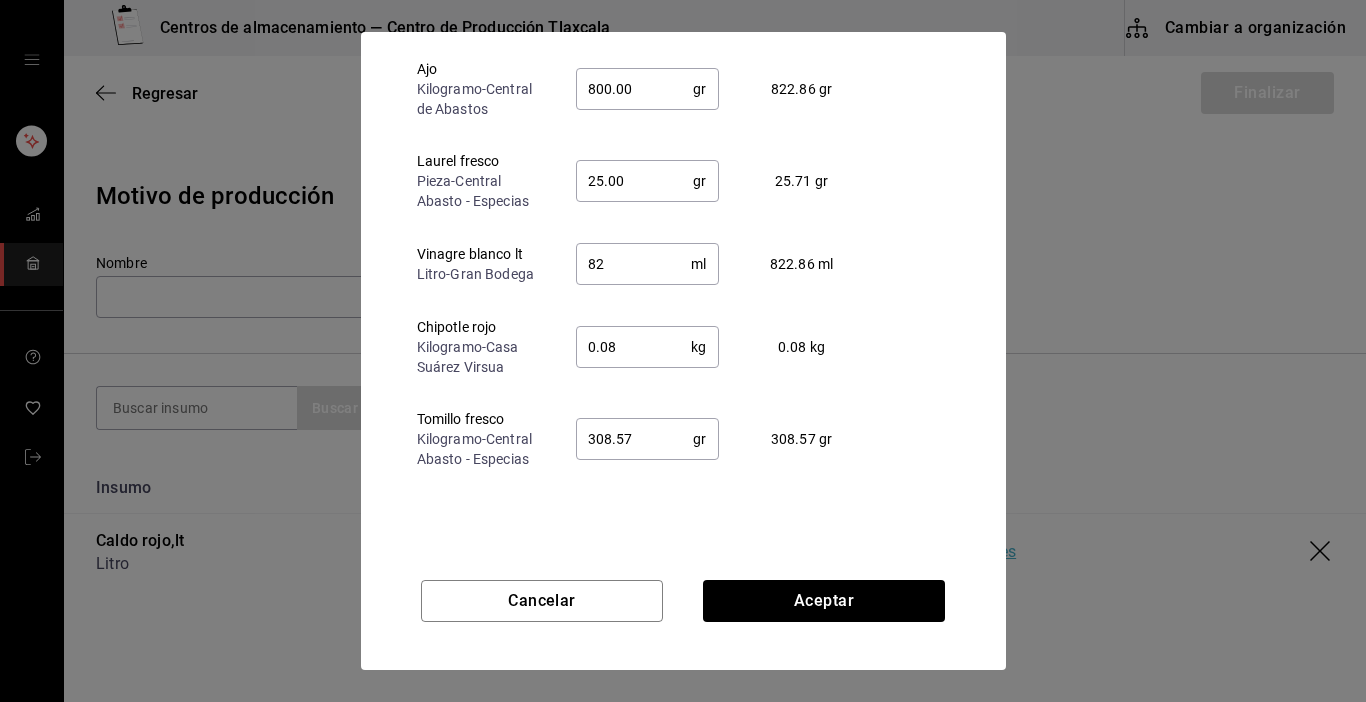 type on "8" 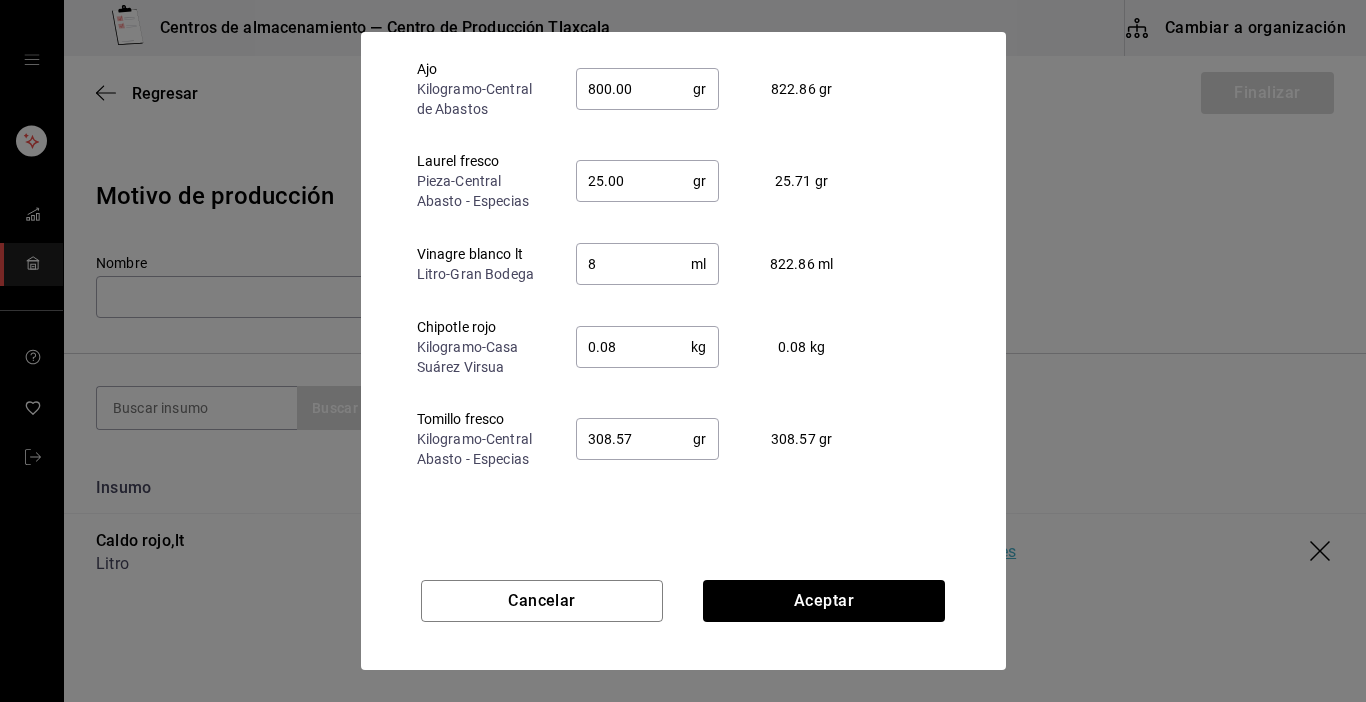 type 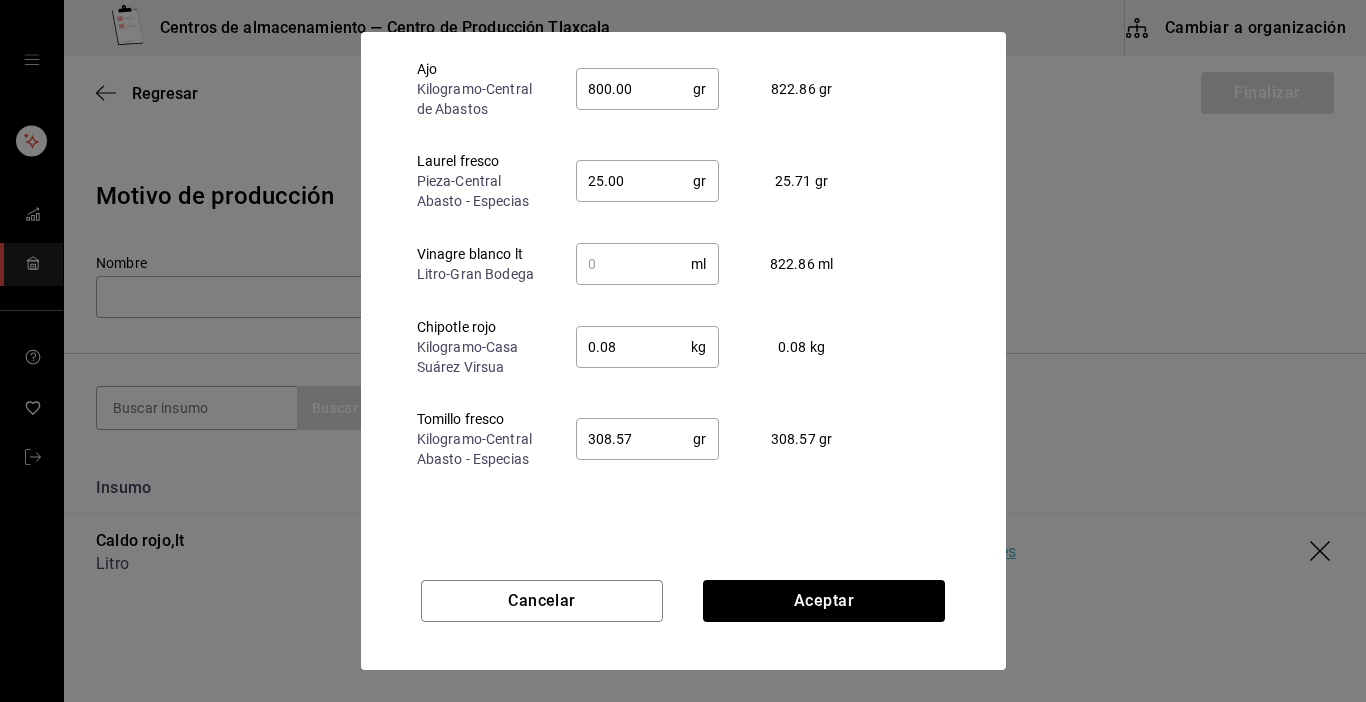 type on "20000" 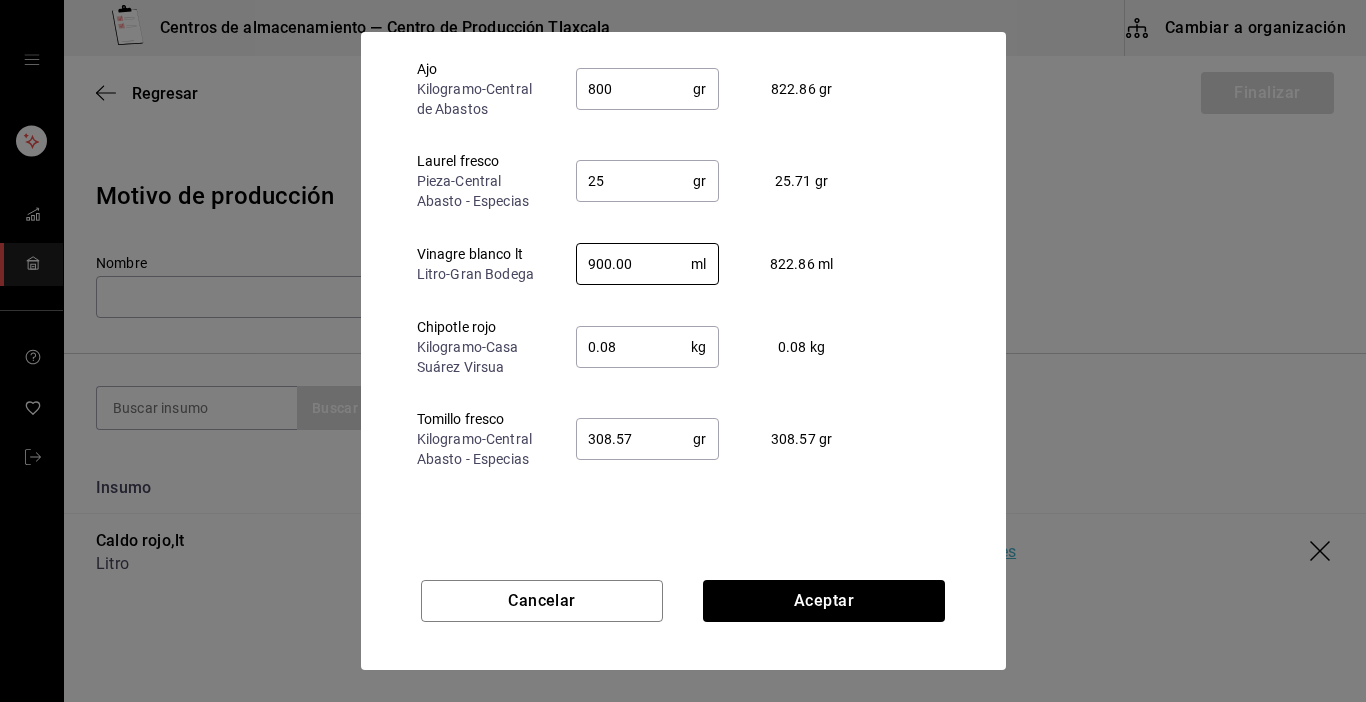 type on "900.00" 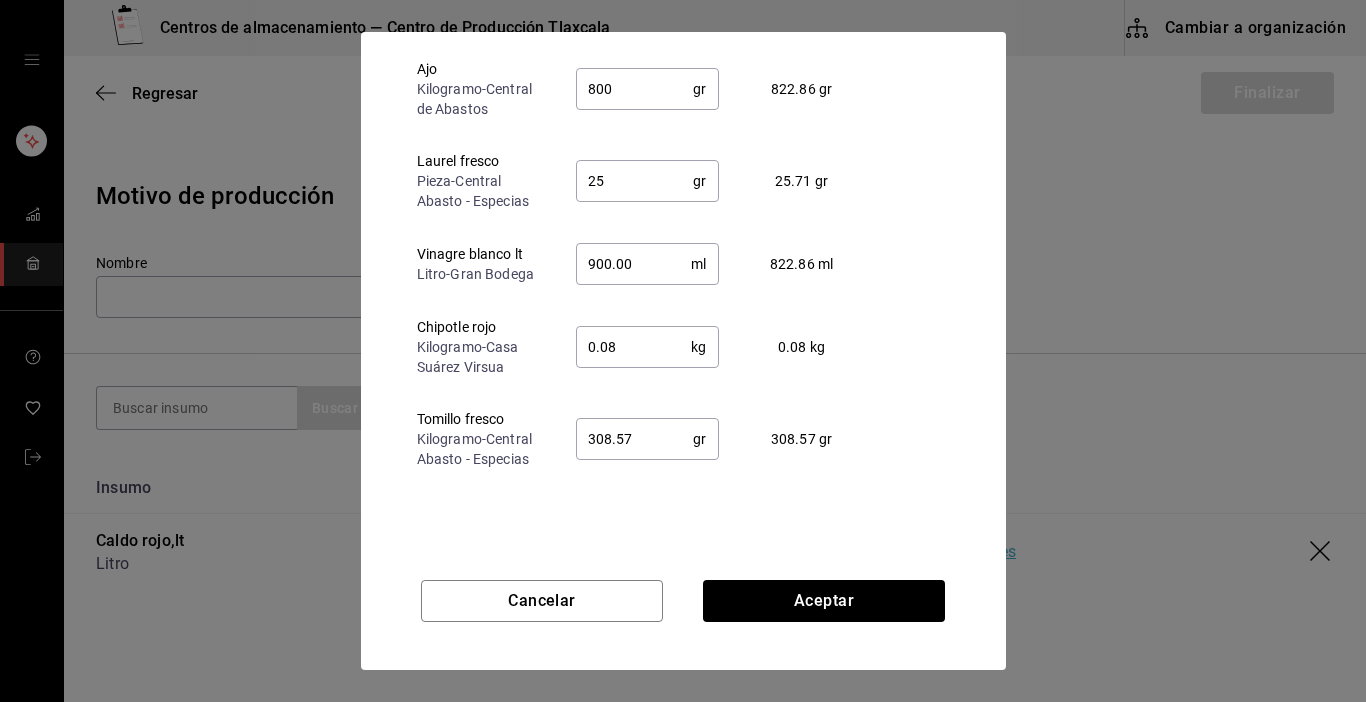 type 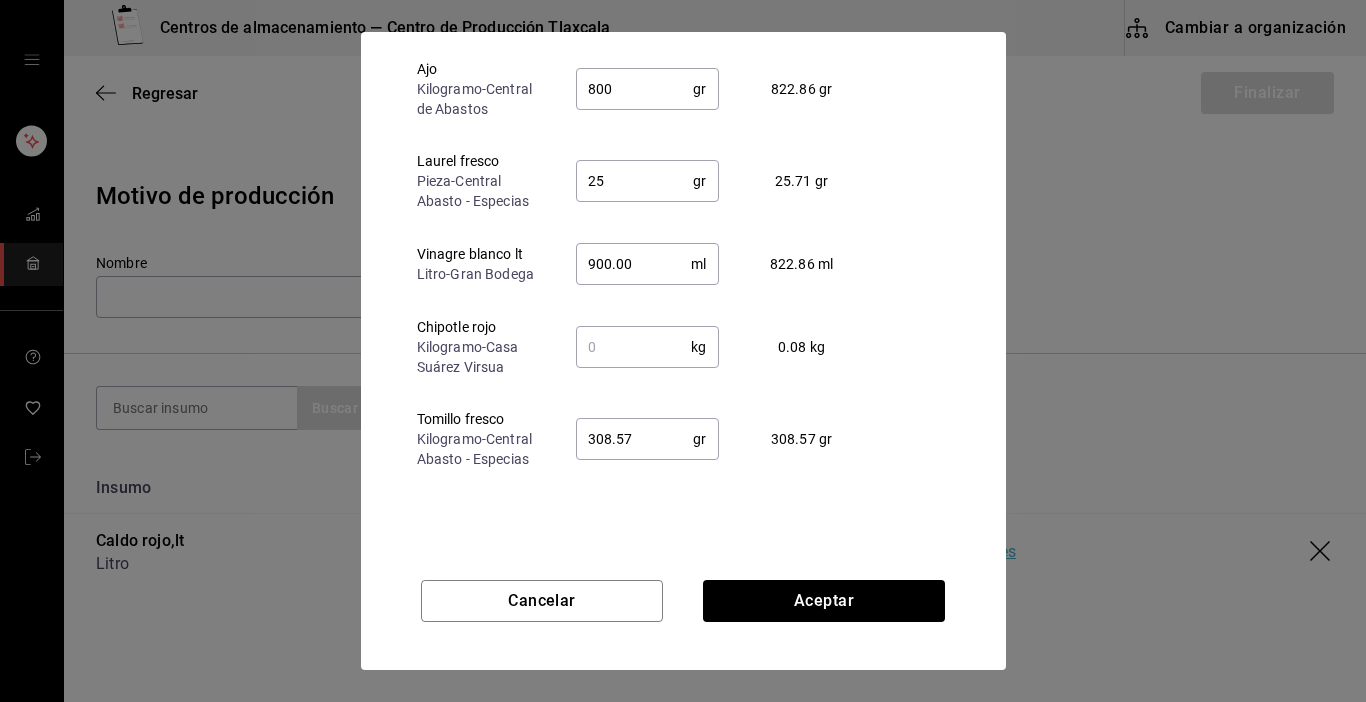 type on "900" 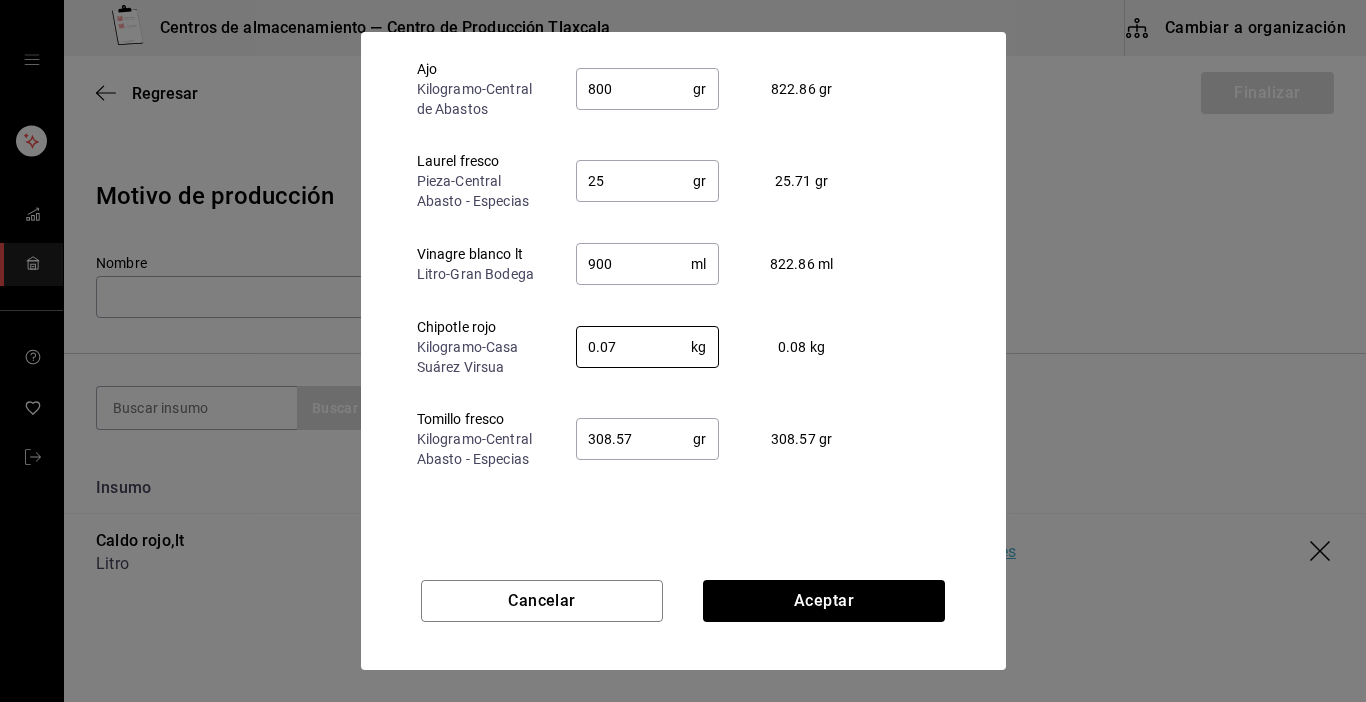 type on "0.07" 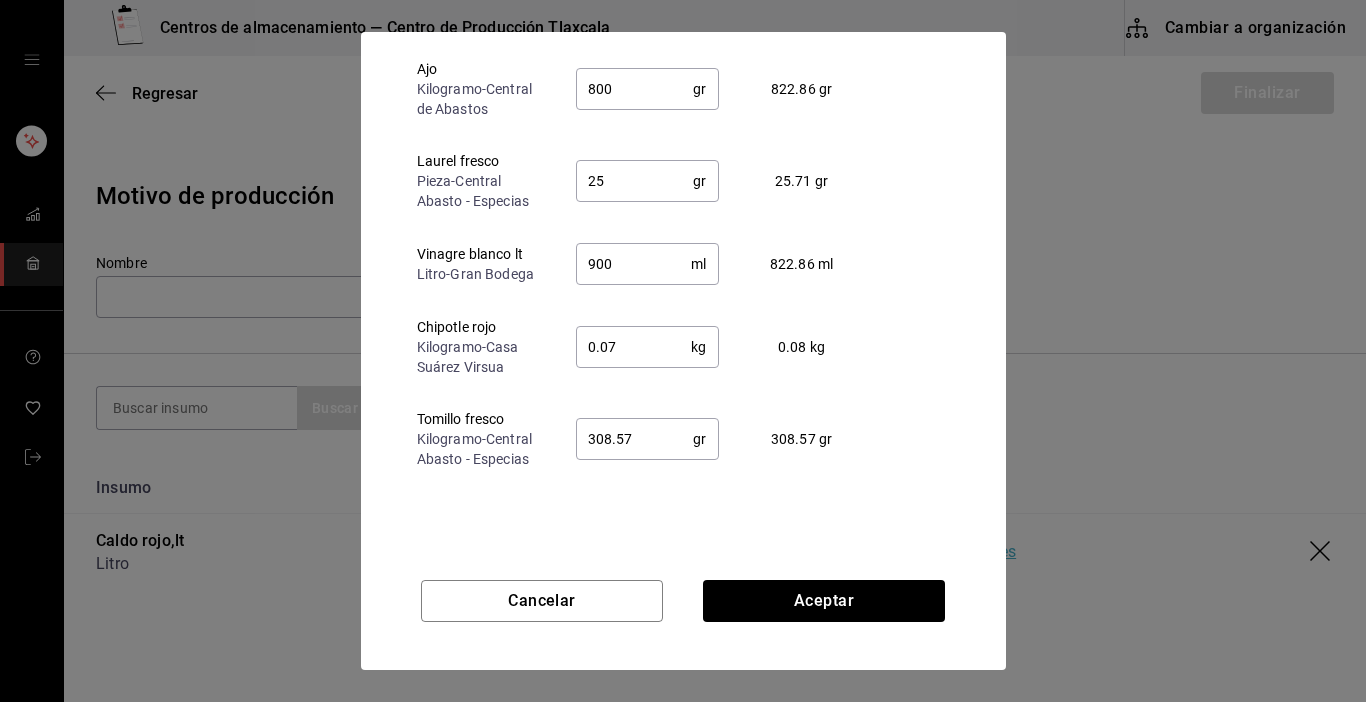 click on "308.57" at bounding box center (635, 439) 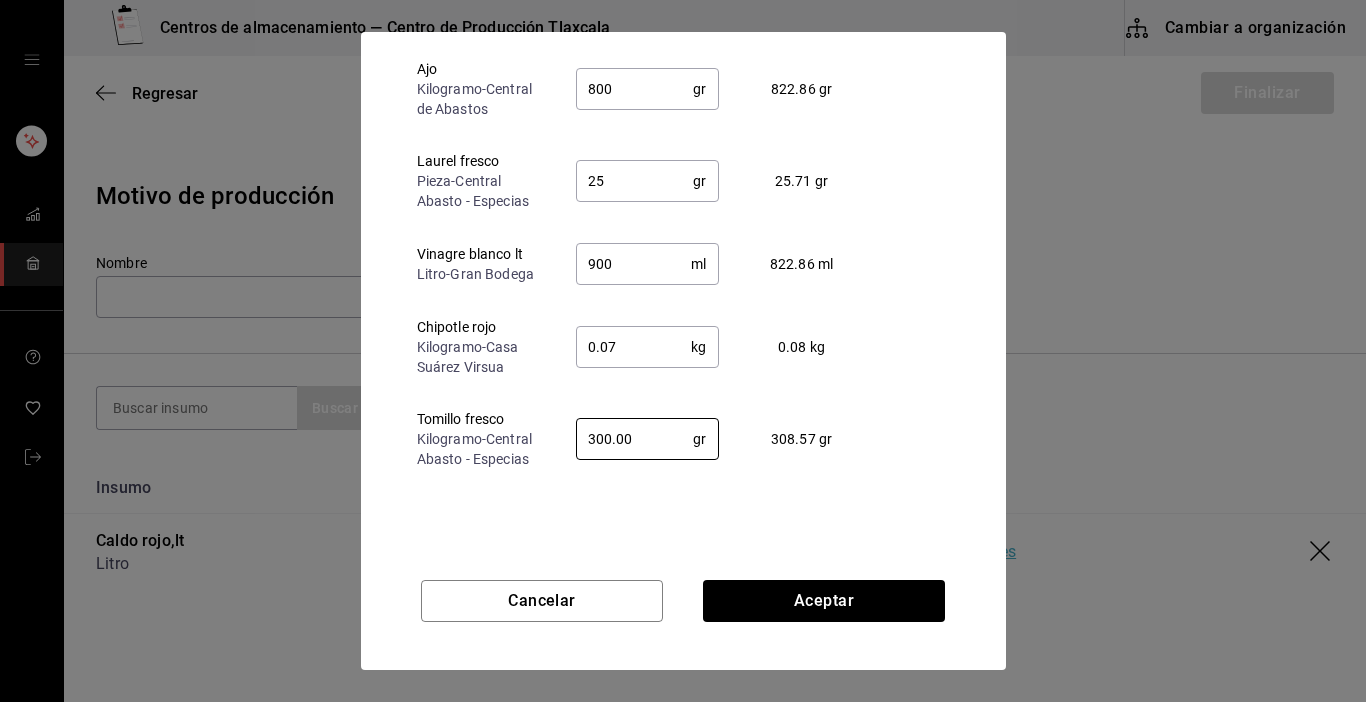type on "300.00" 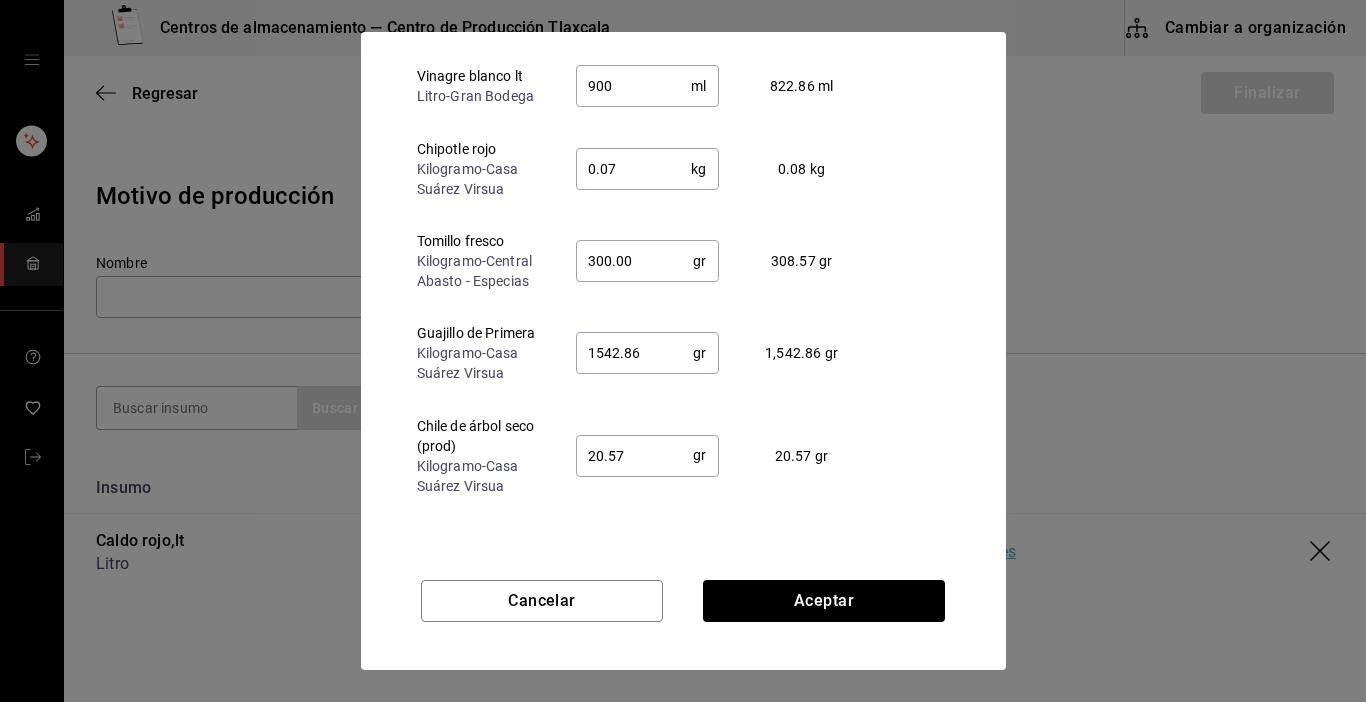 scroll, scrollTop: 920, scrollLeft: 0, axis: vertical 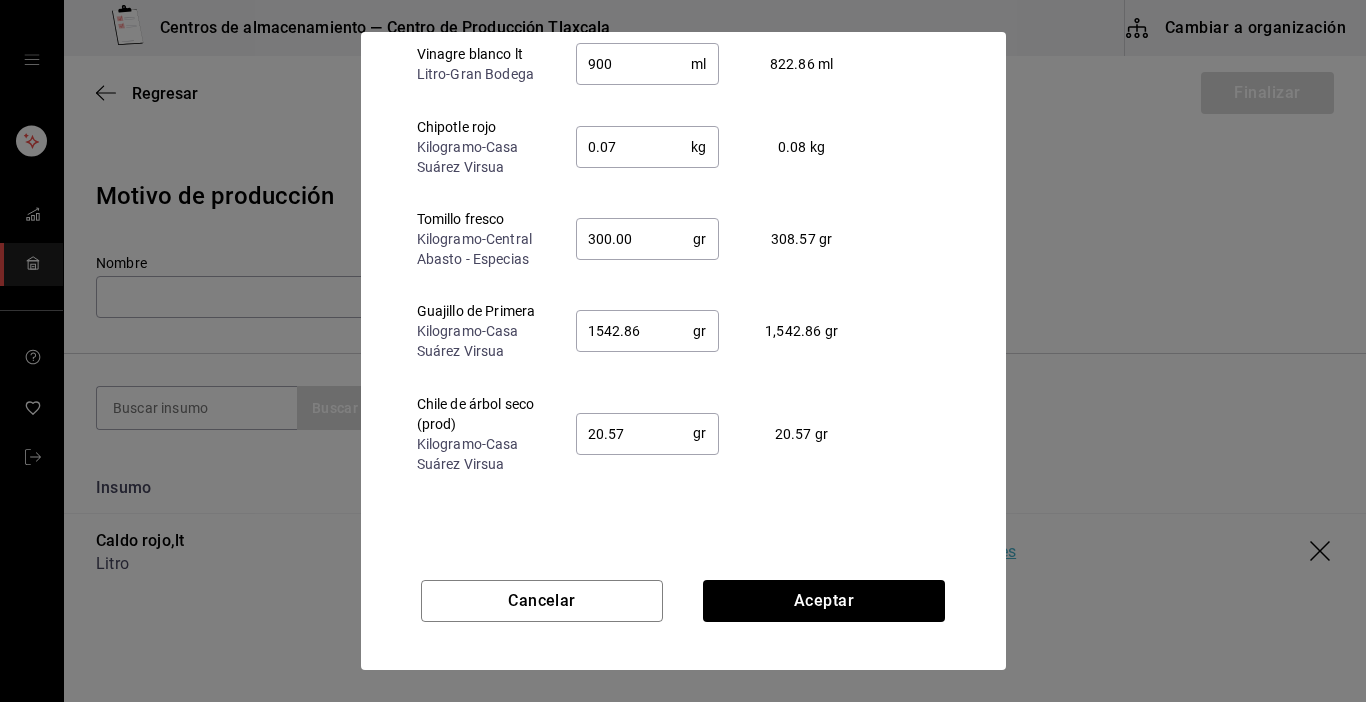 click on "1542.86" at bounding box center (635, 331) 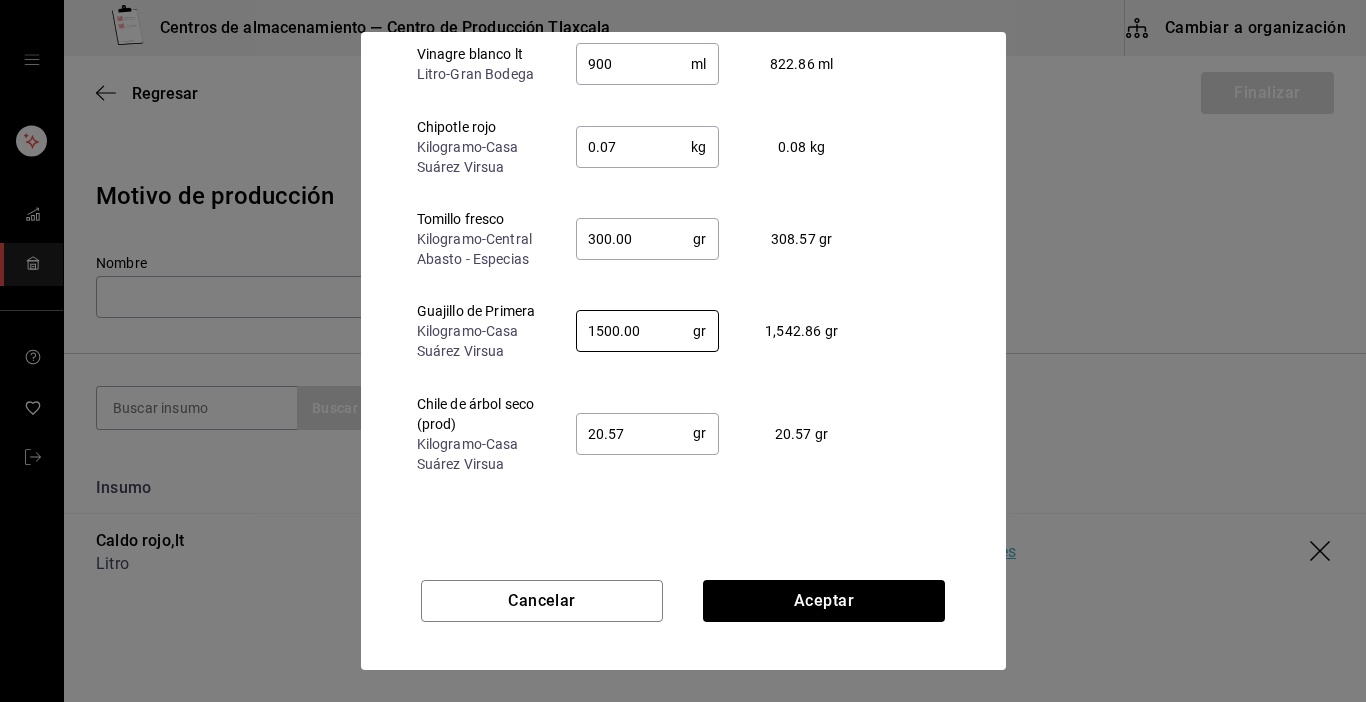 type on "1500.00" 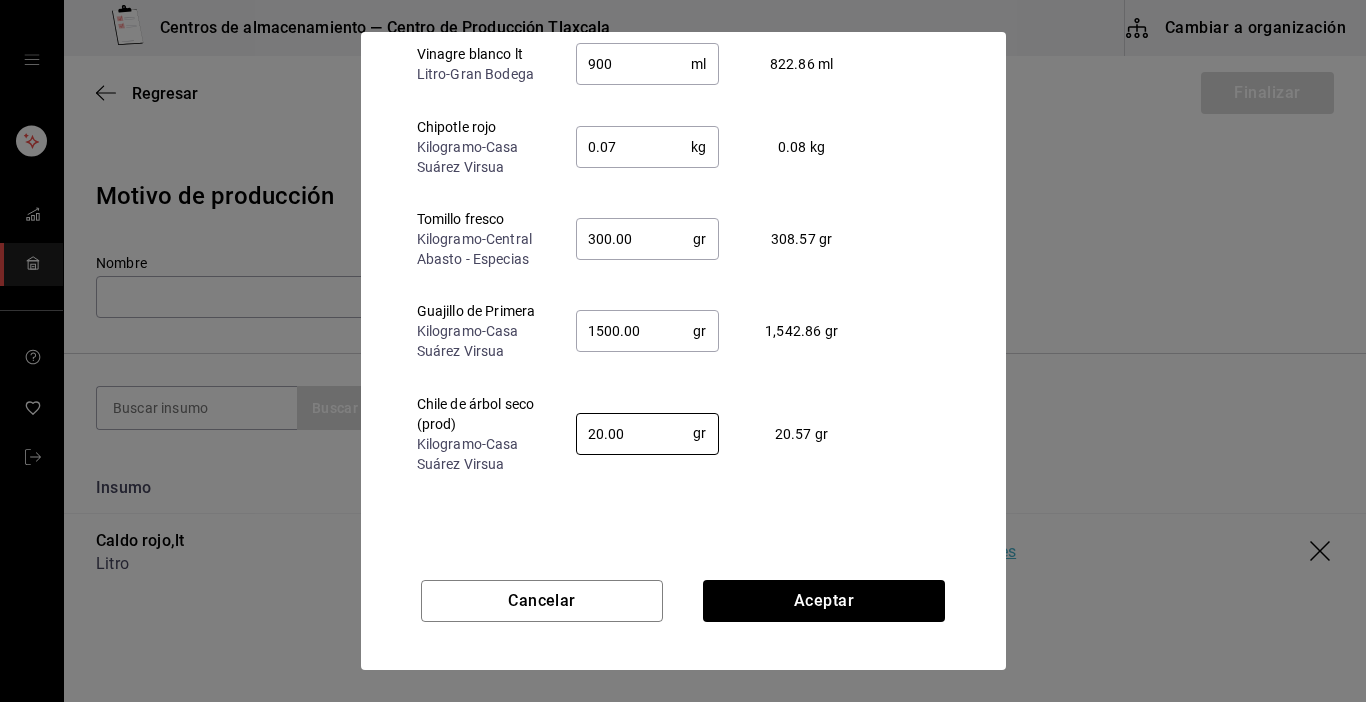 type on "20.00" 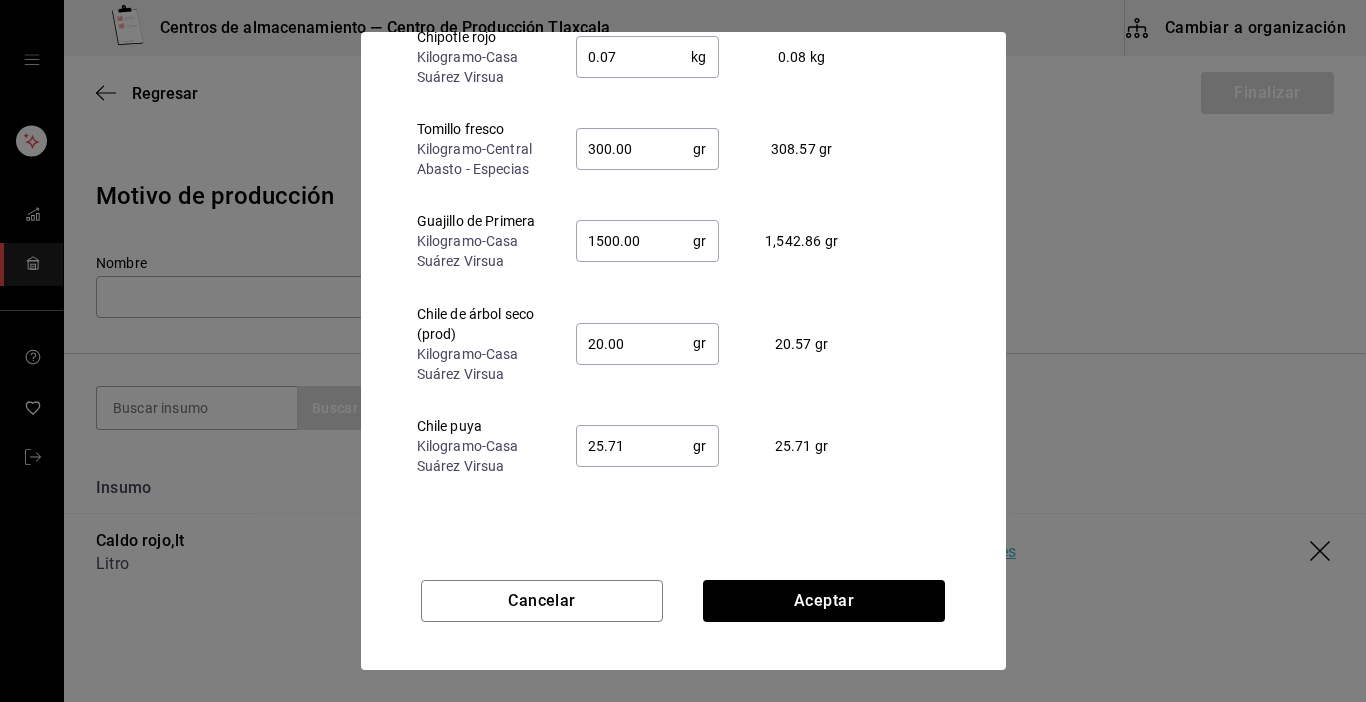 scroll, scrollTop: 1029, scrollLeft: 0, axis: vertical 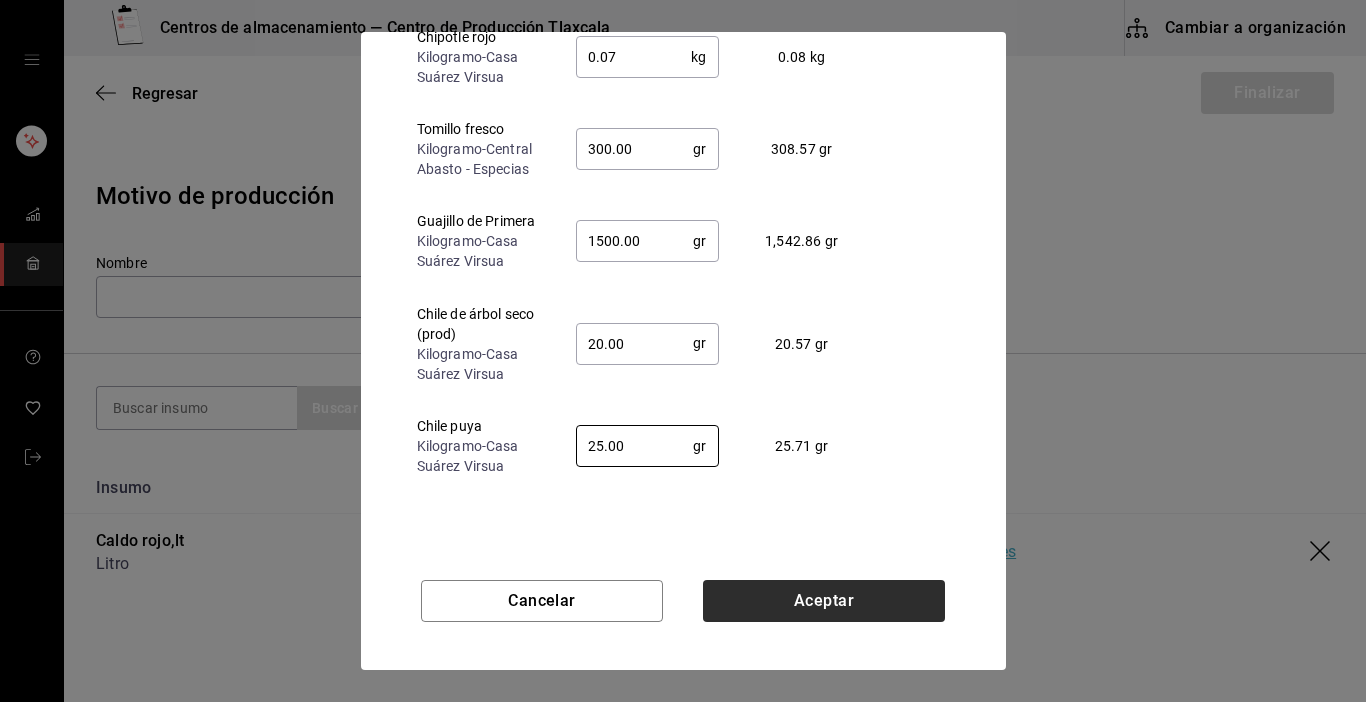 type on "25.00" 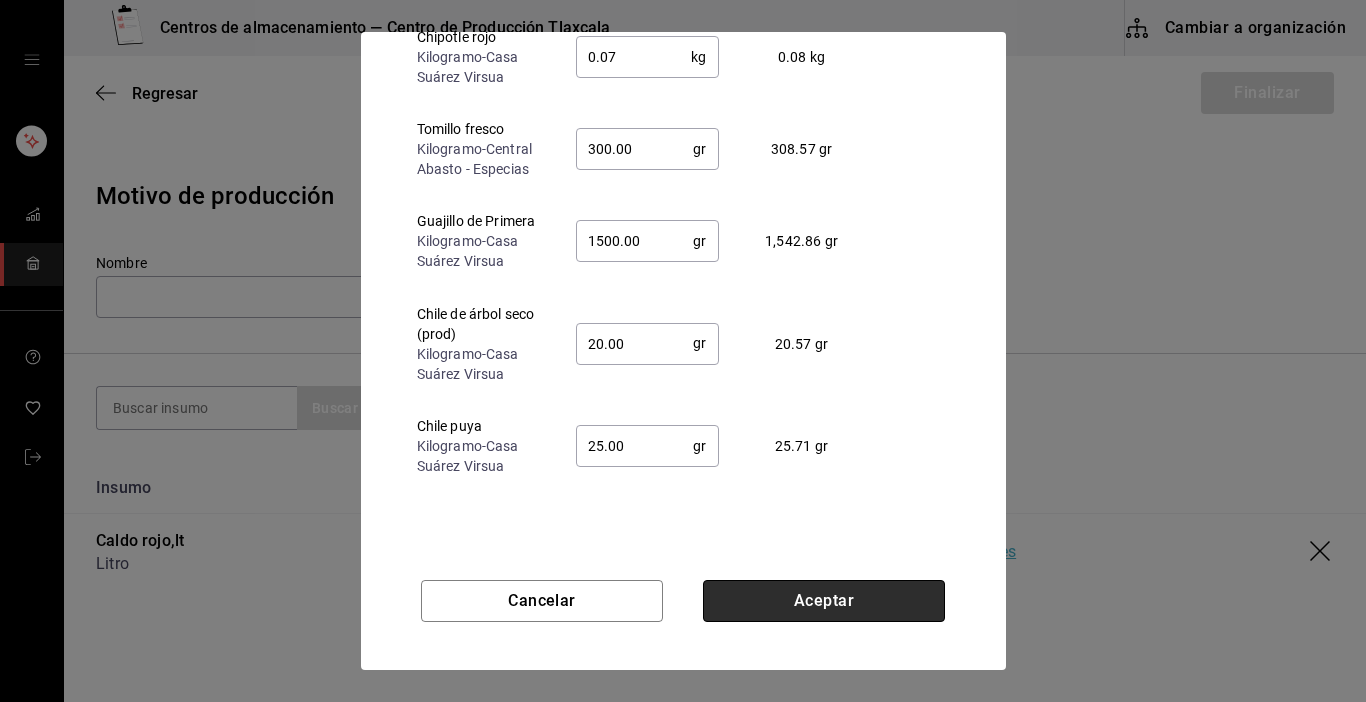 click on "Aceptar" at bounding box center (824, 601) 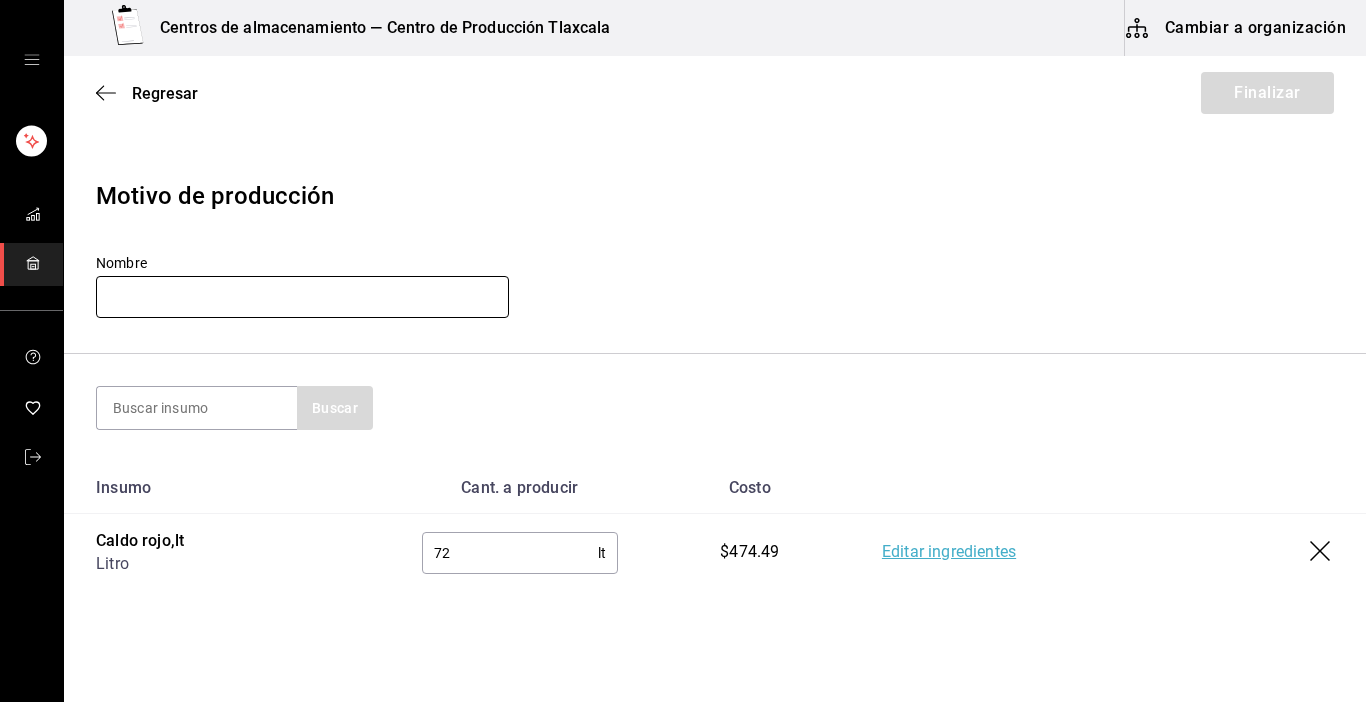 click at bounding box center (302, 297) 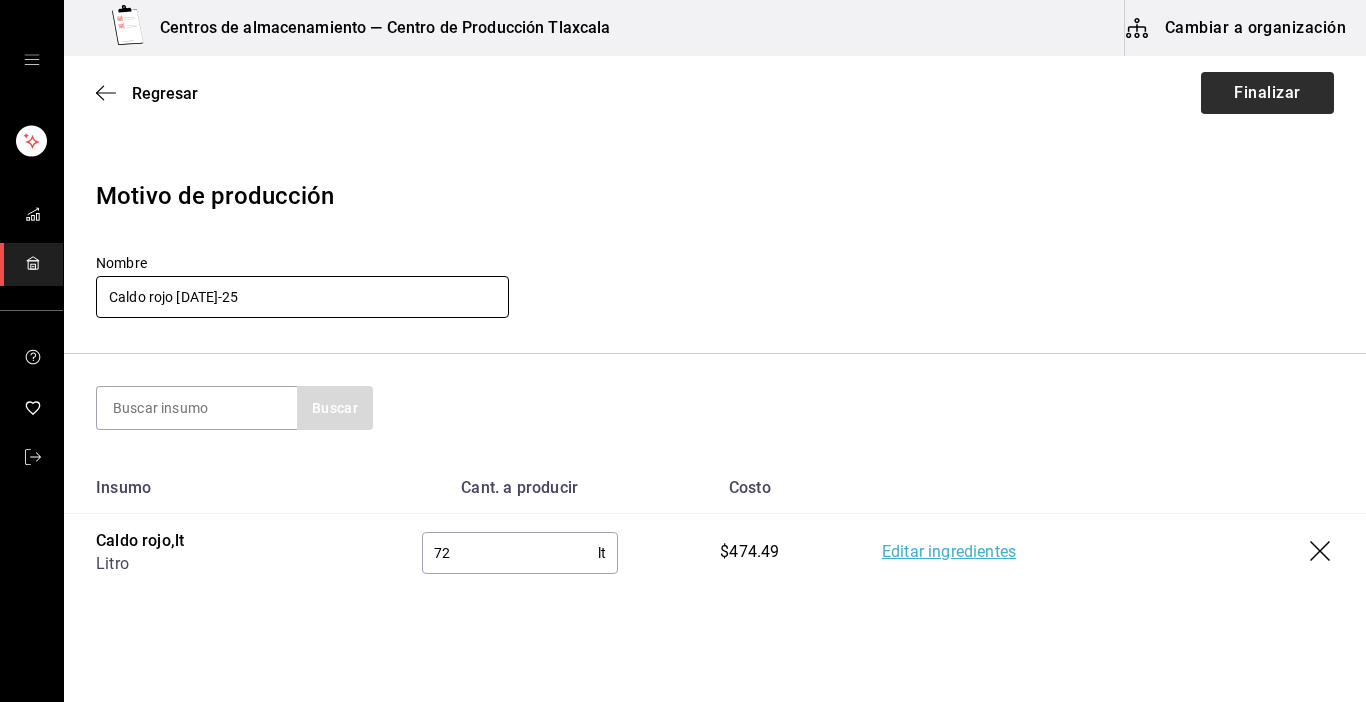type on "Caldo rojo [DATE]-25" 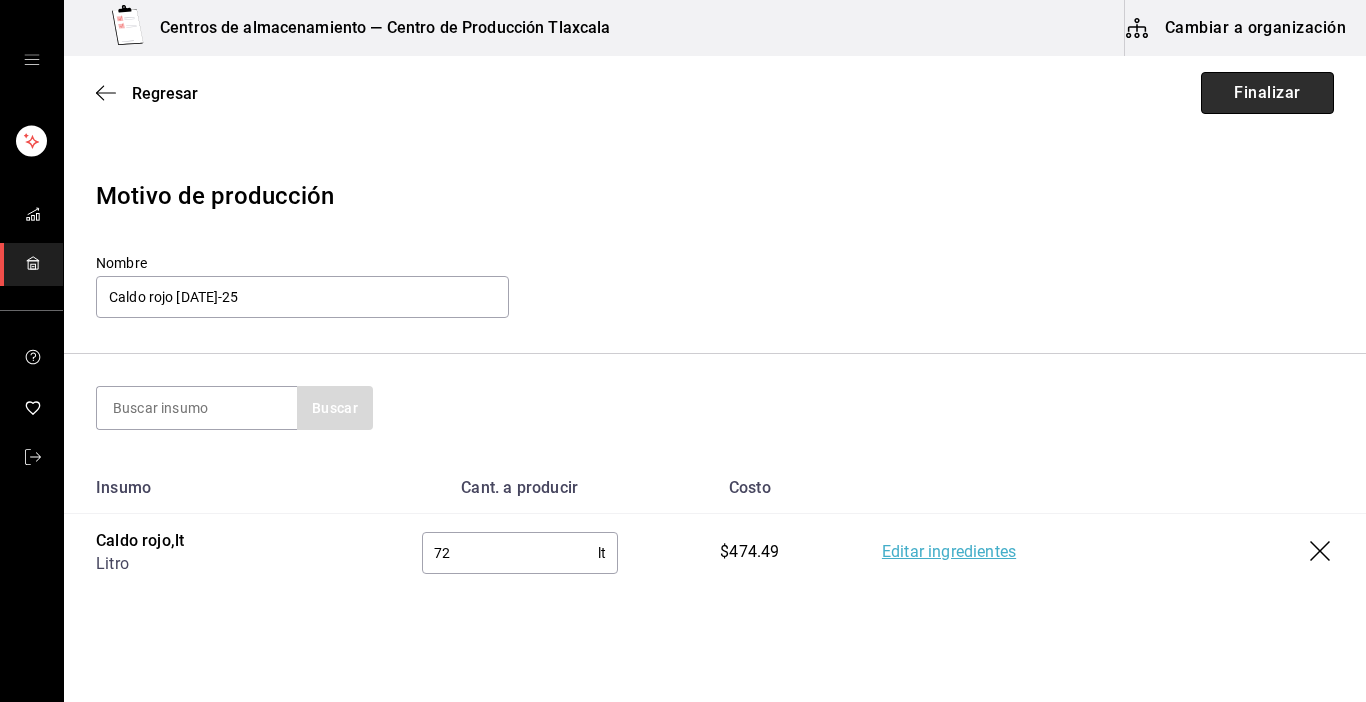 click on "Finalizar" at bounding box center (1267, 93) 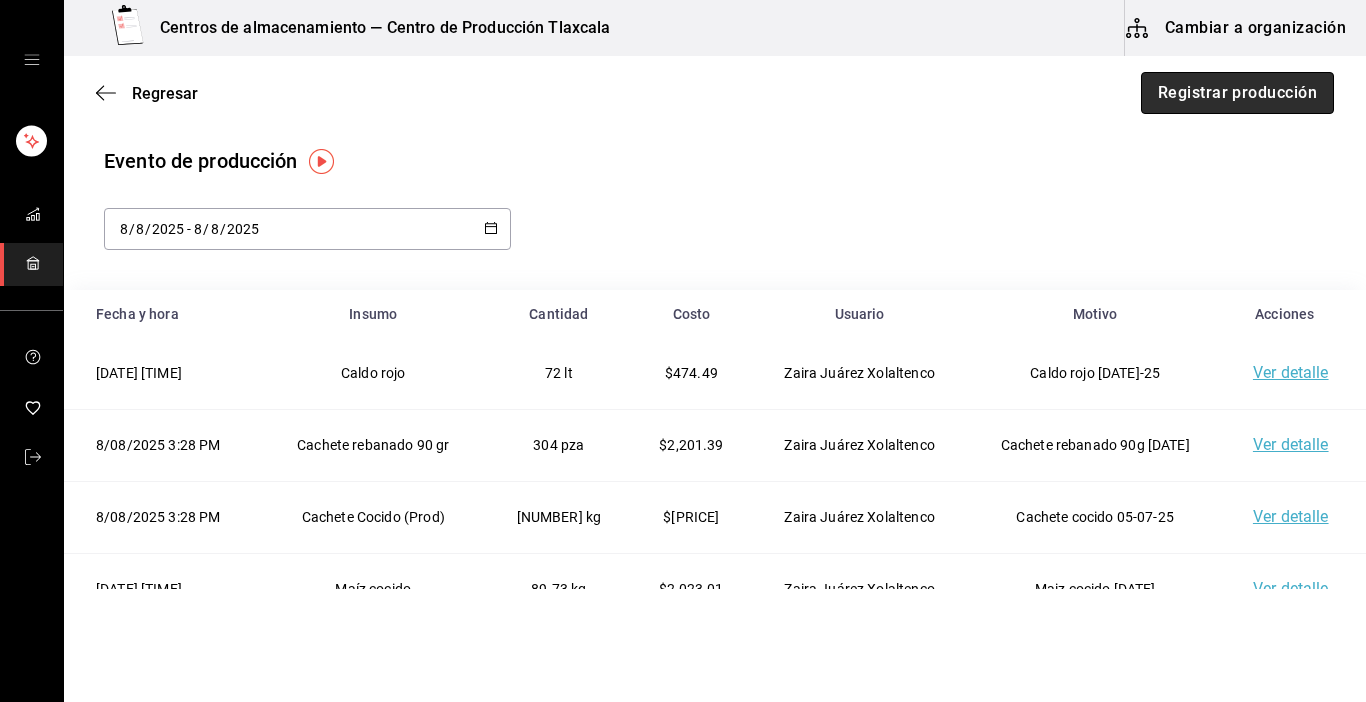 click on "Registrar producción" at bounding box center [1237, 93] 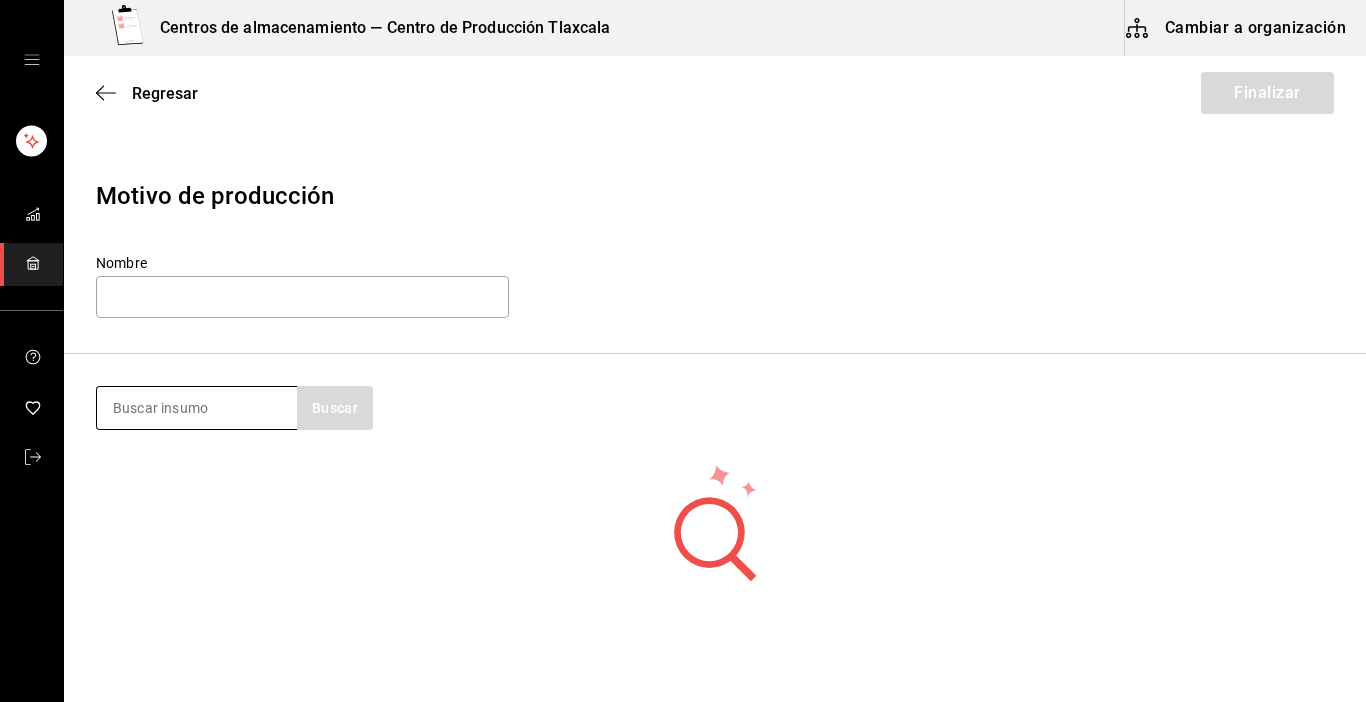 click at bounding box center [197, 408] 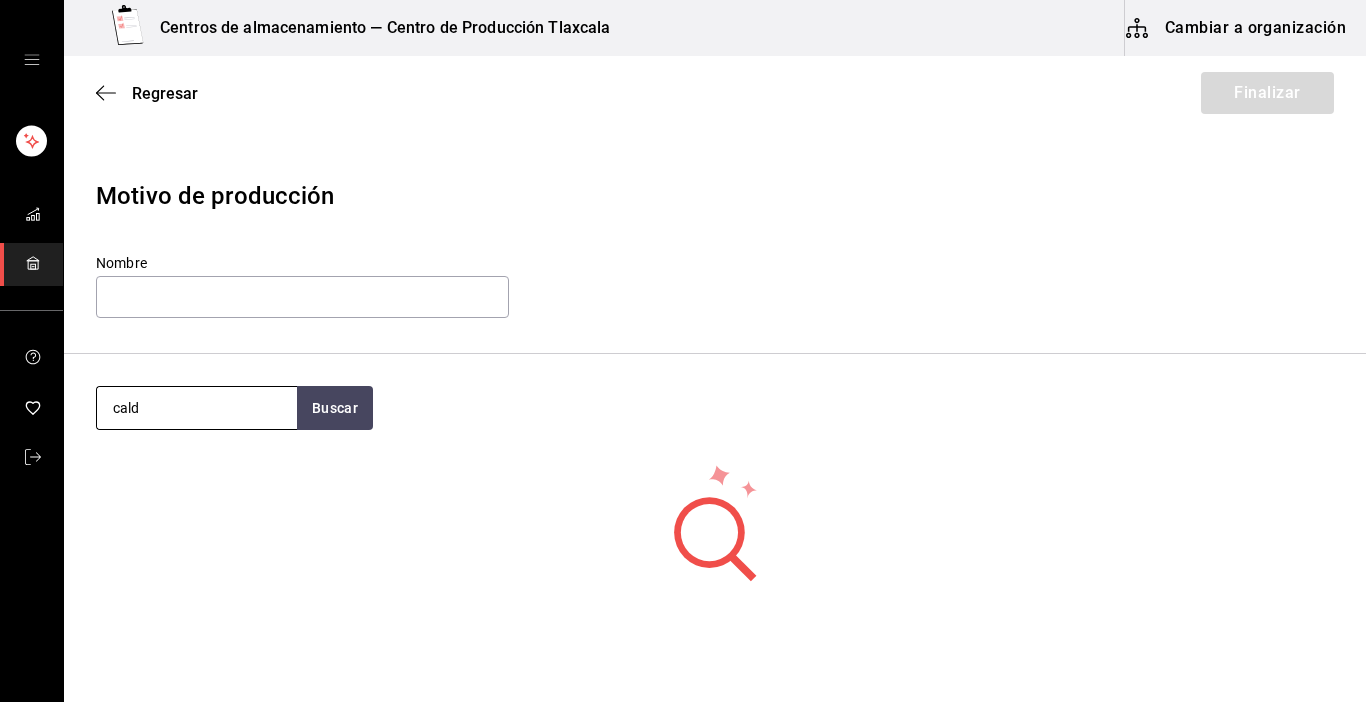 type on "caldo" 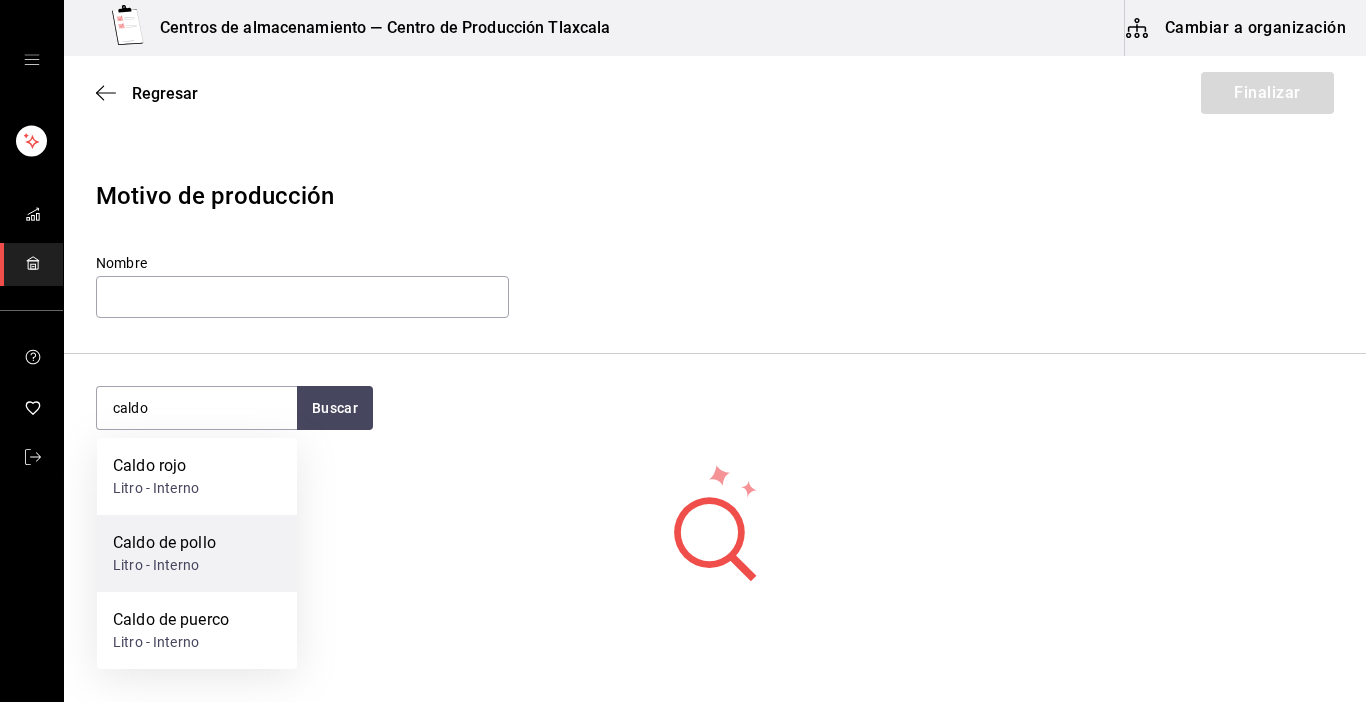 click on "Caldo de pollo Litro - Interno" at bounding box center (197, 553) 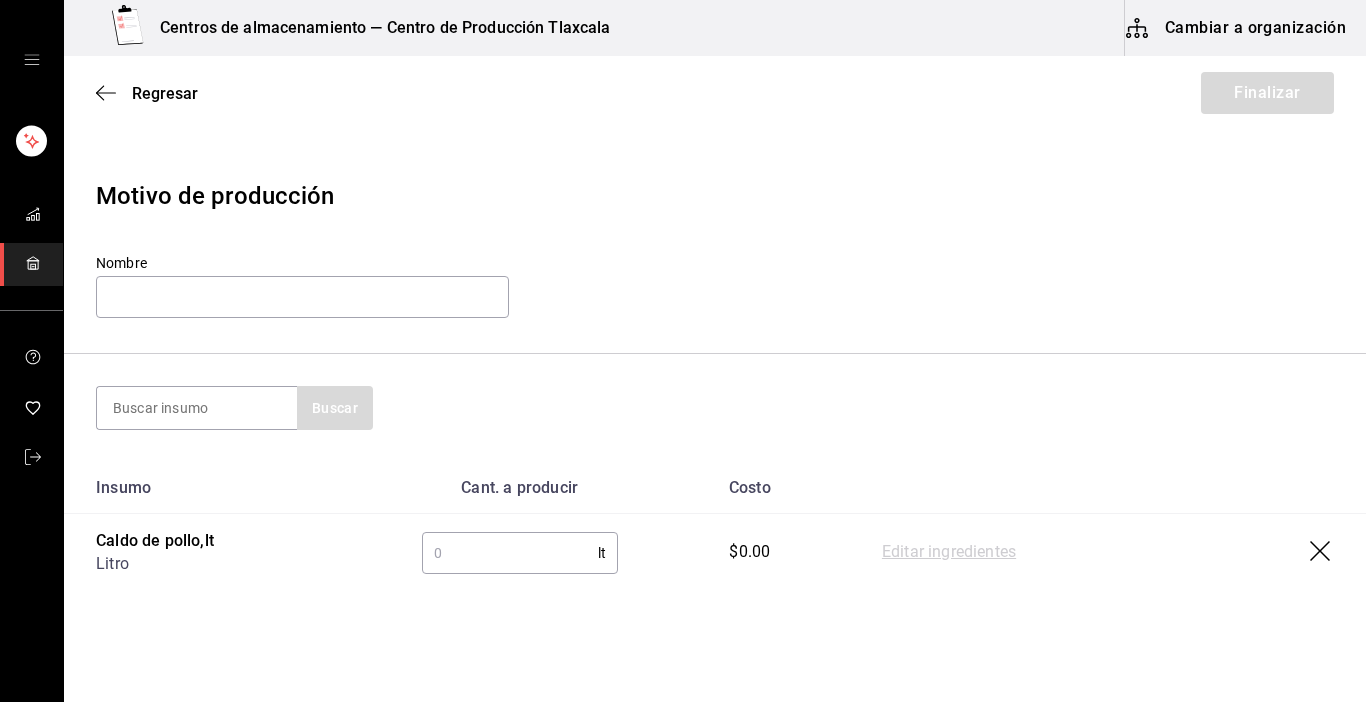 click at bounding box center [510, 553] 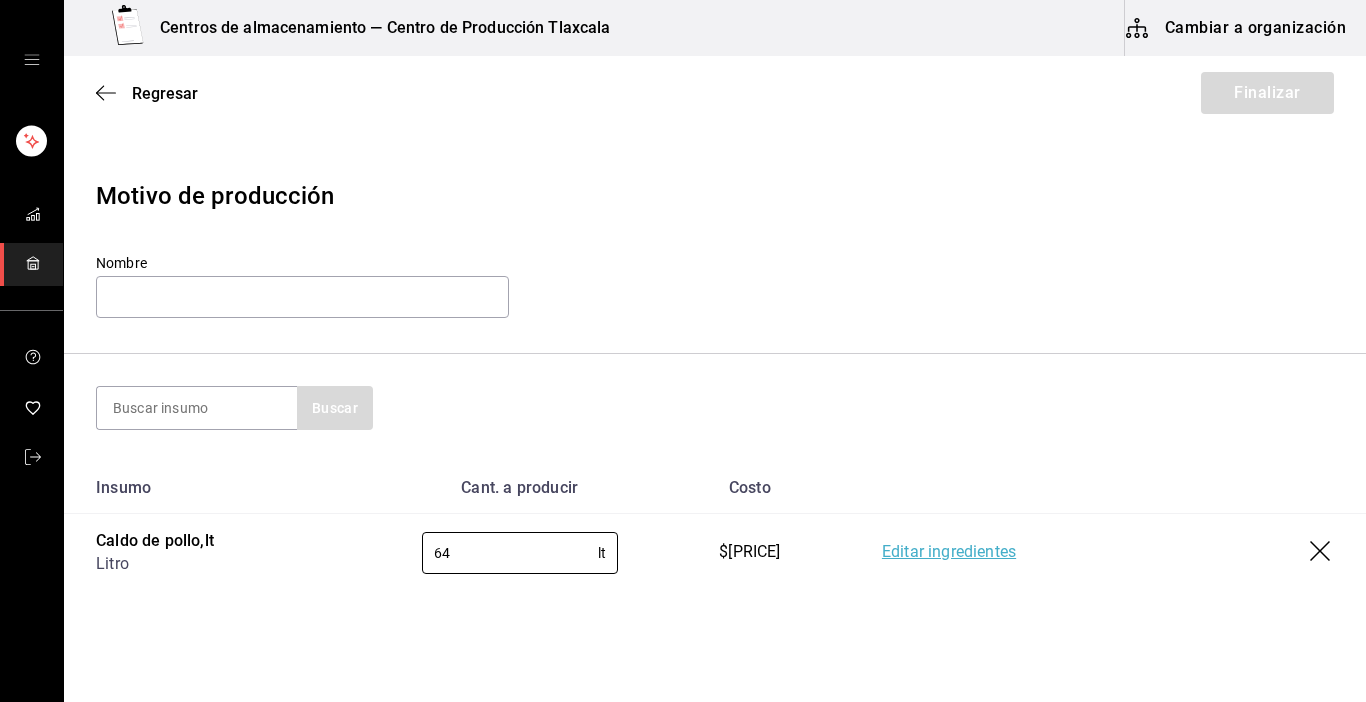 type on "64" 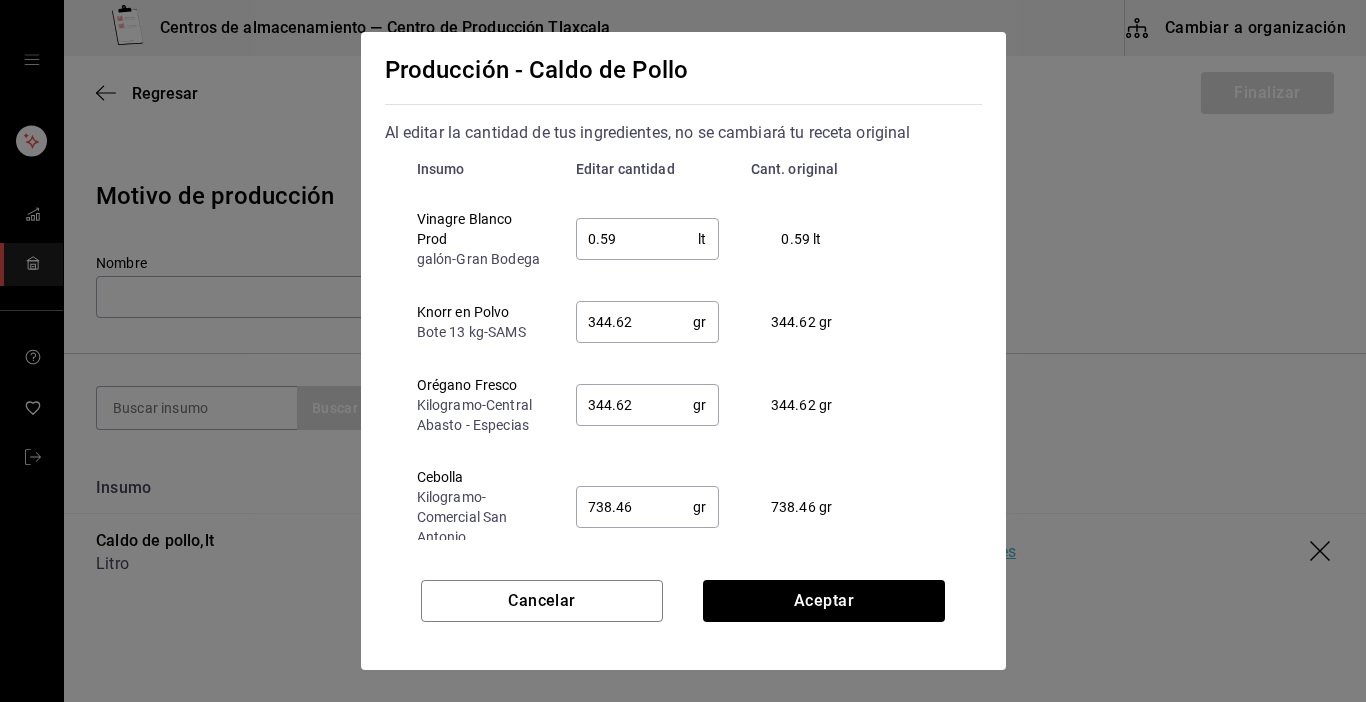 click on "0.59" at bounding box center [637, 239] 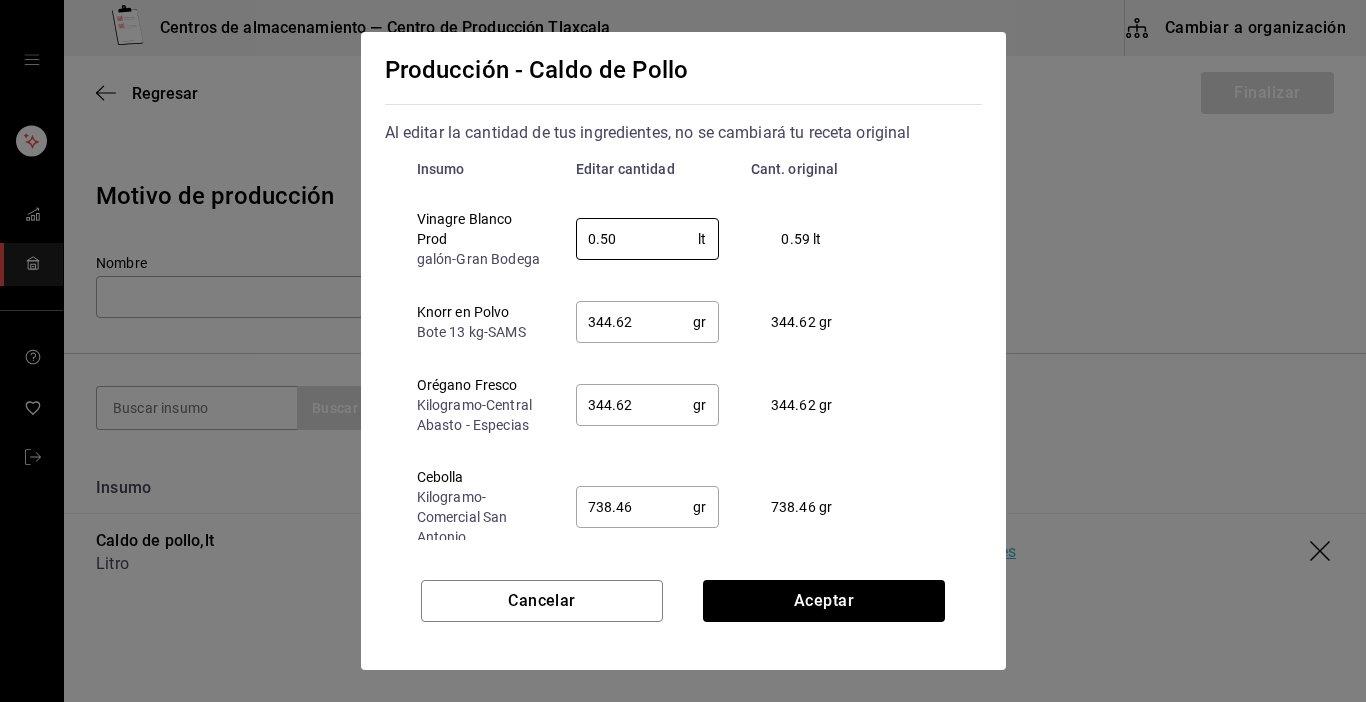 type on "0.50" 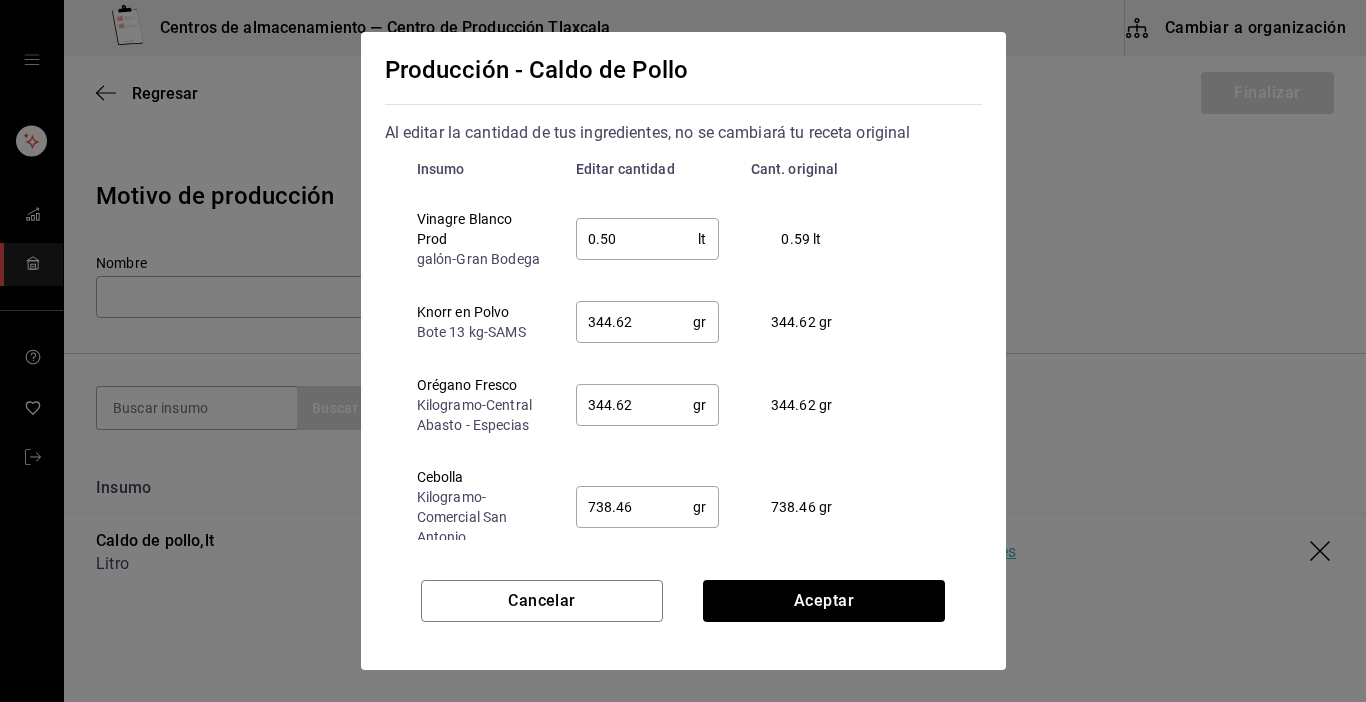 click on "344.62" at bounding box center (635, 322) 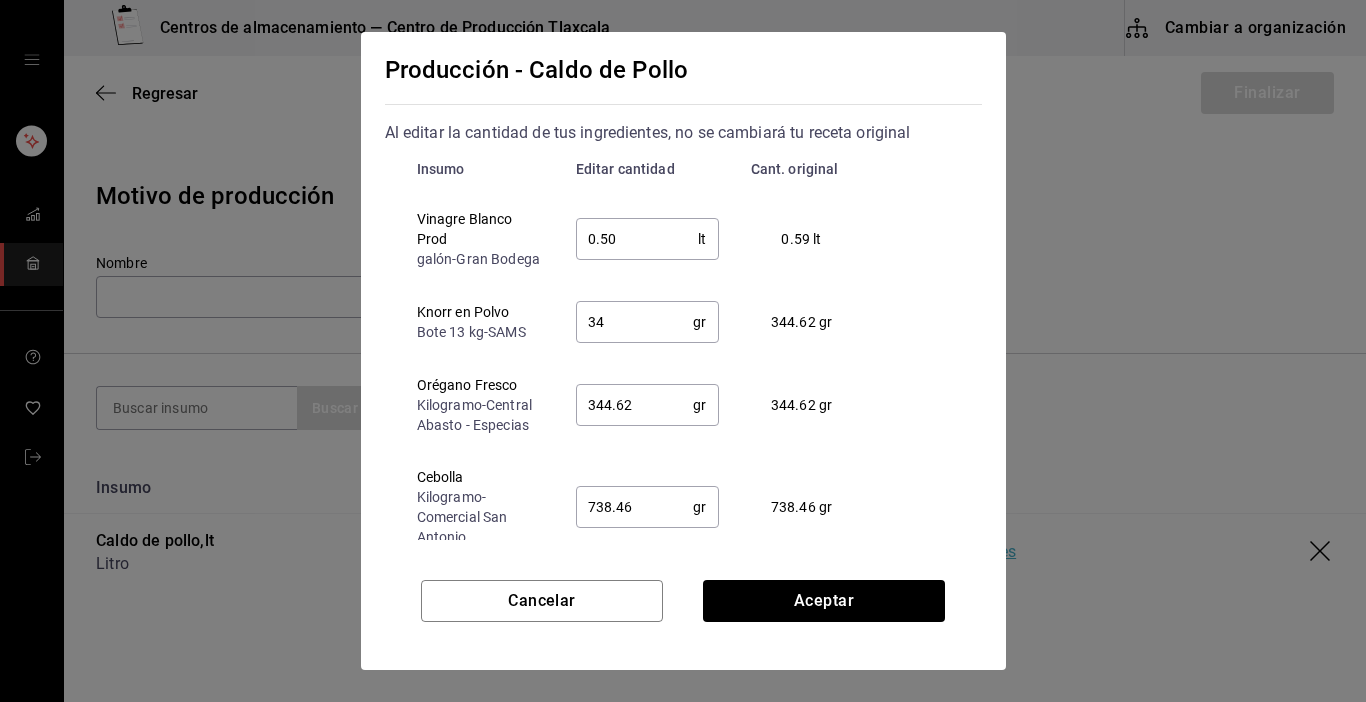 type on "3" 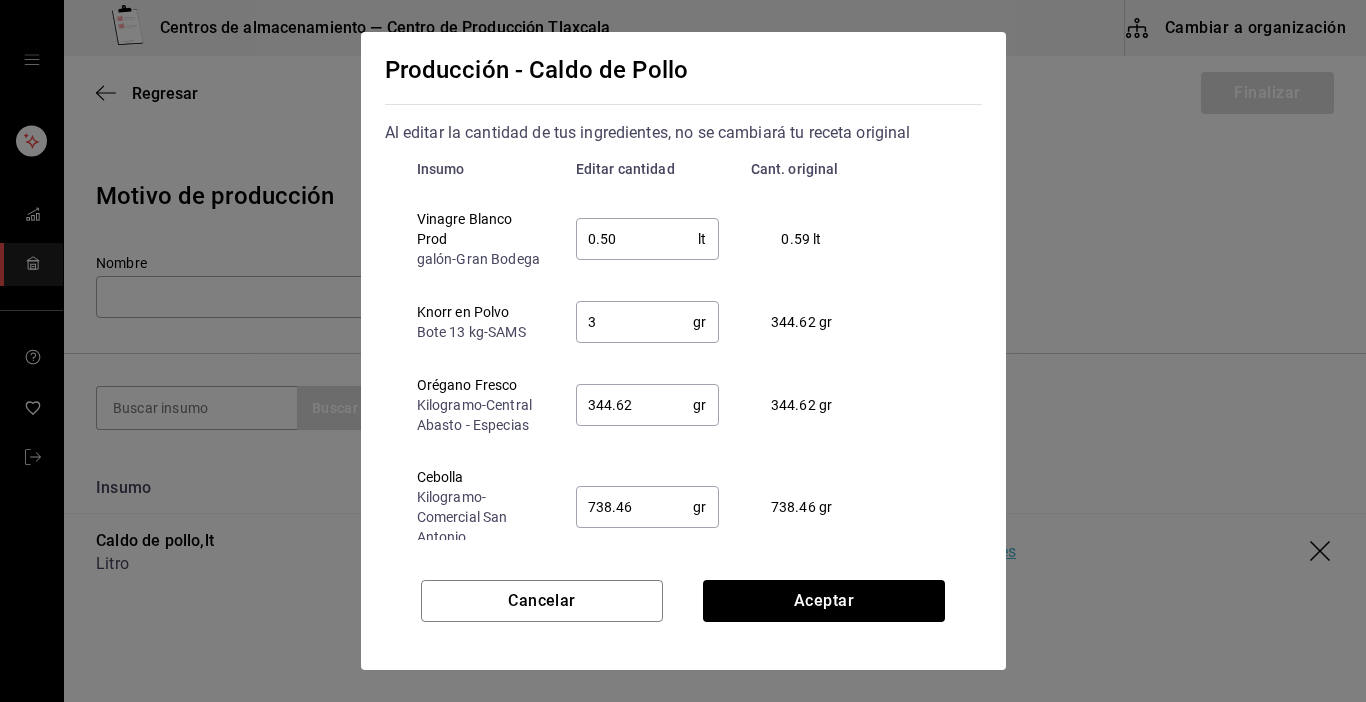 type 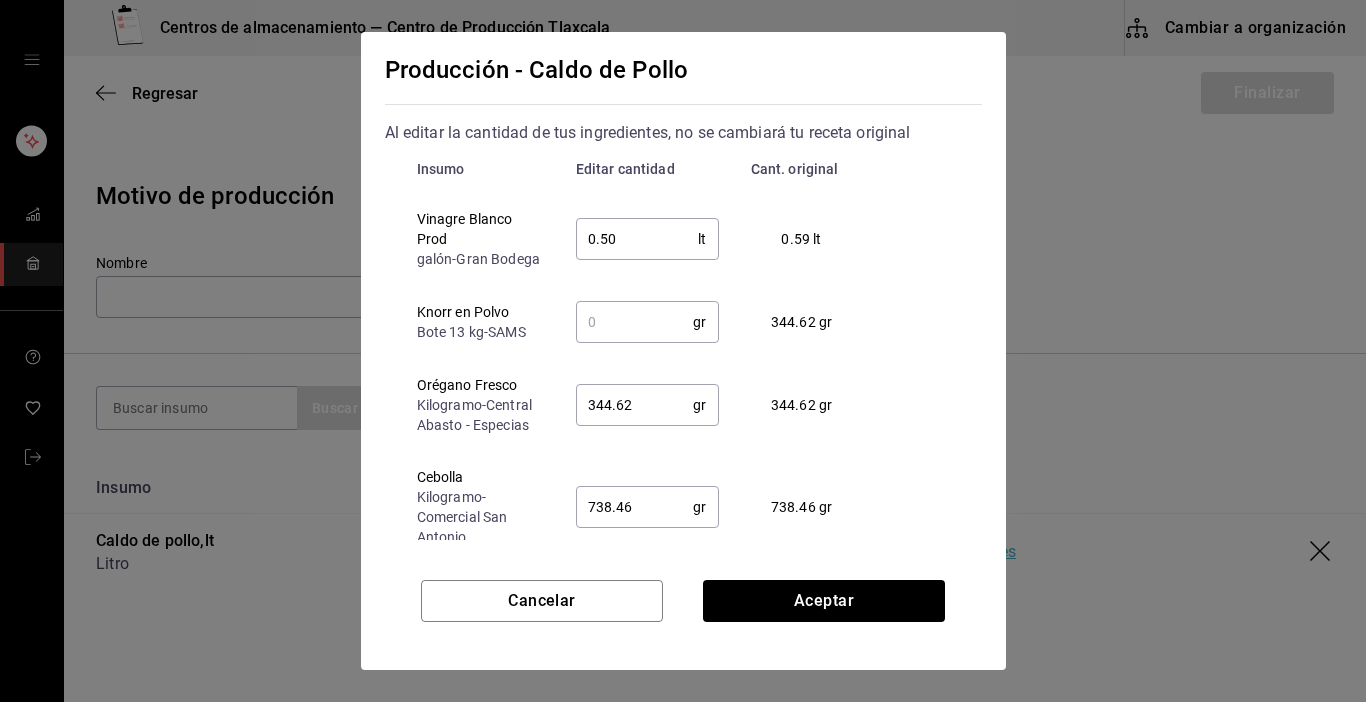 type on "0.5" 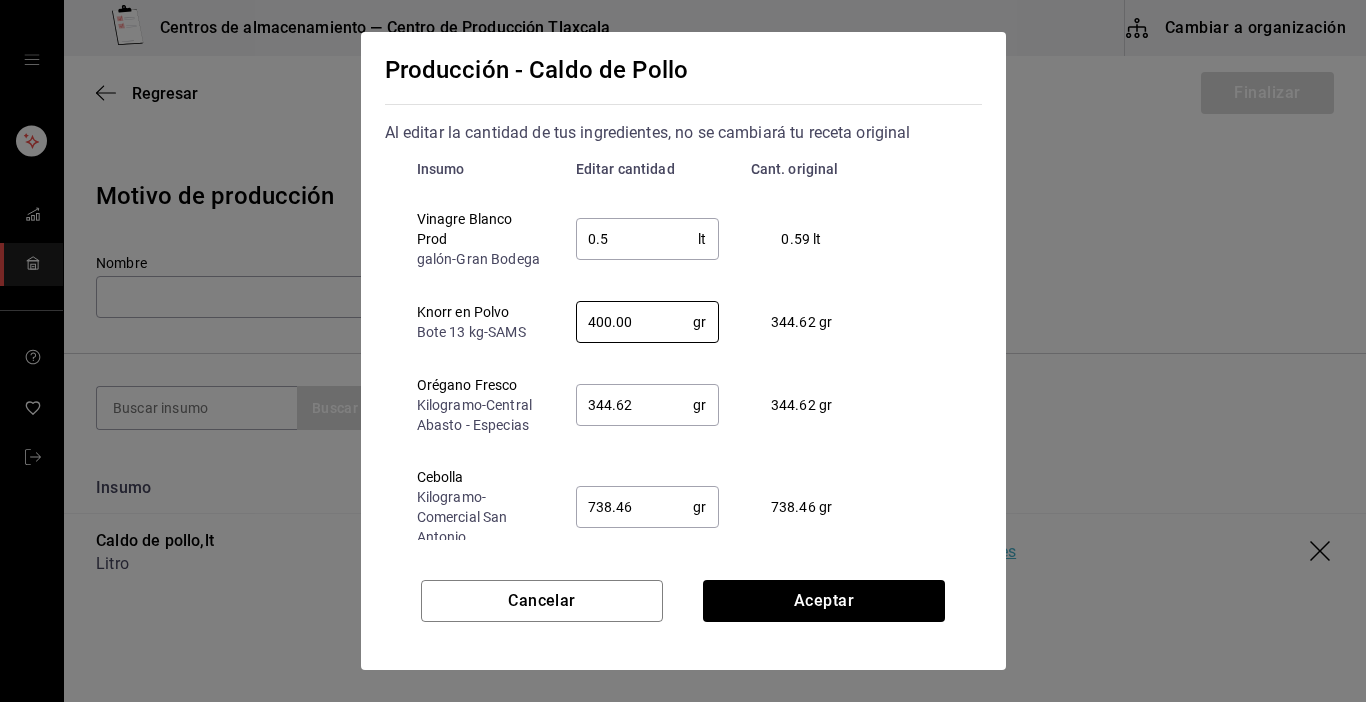 type on "400.00" 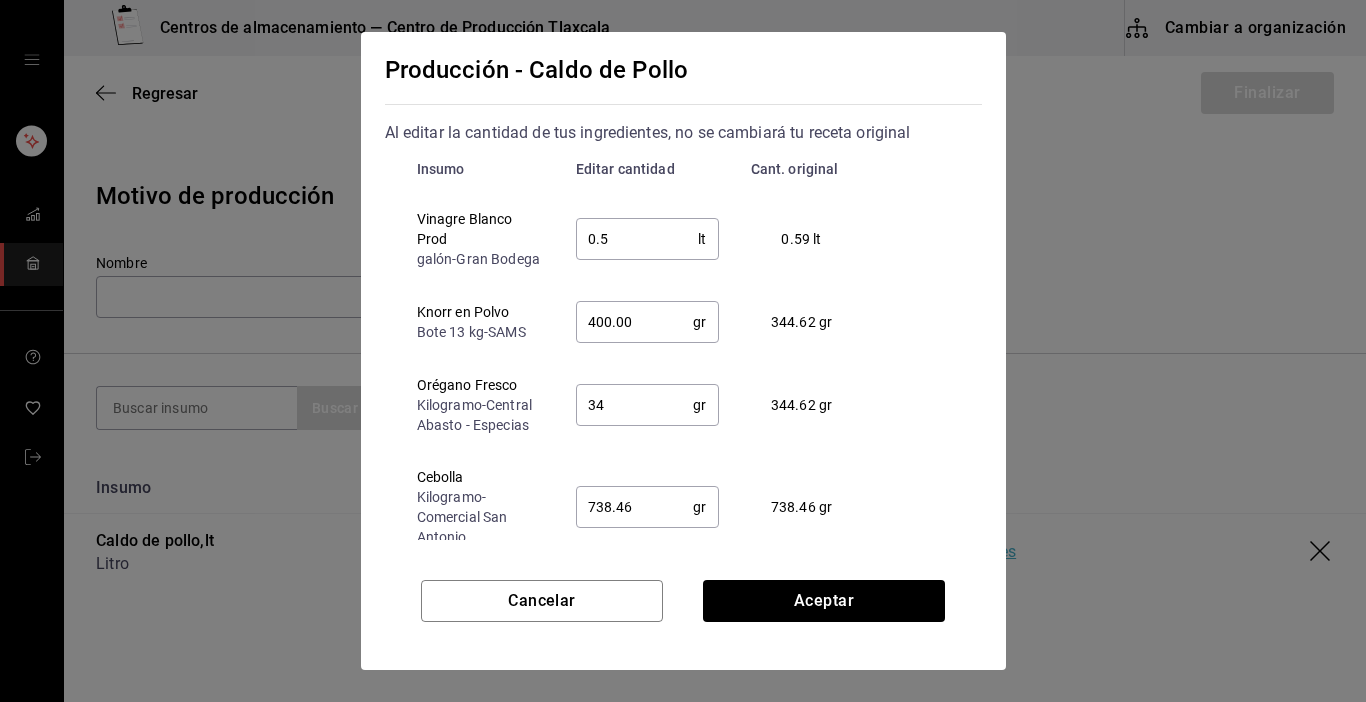 type on "3" 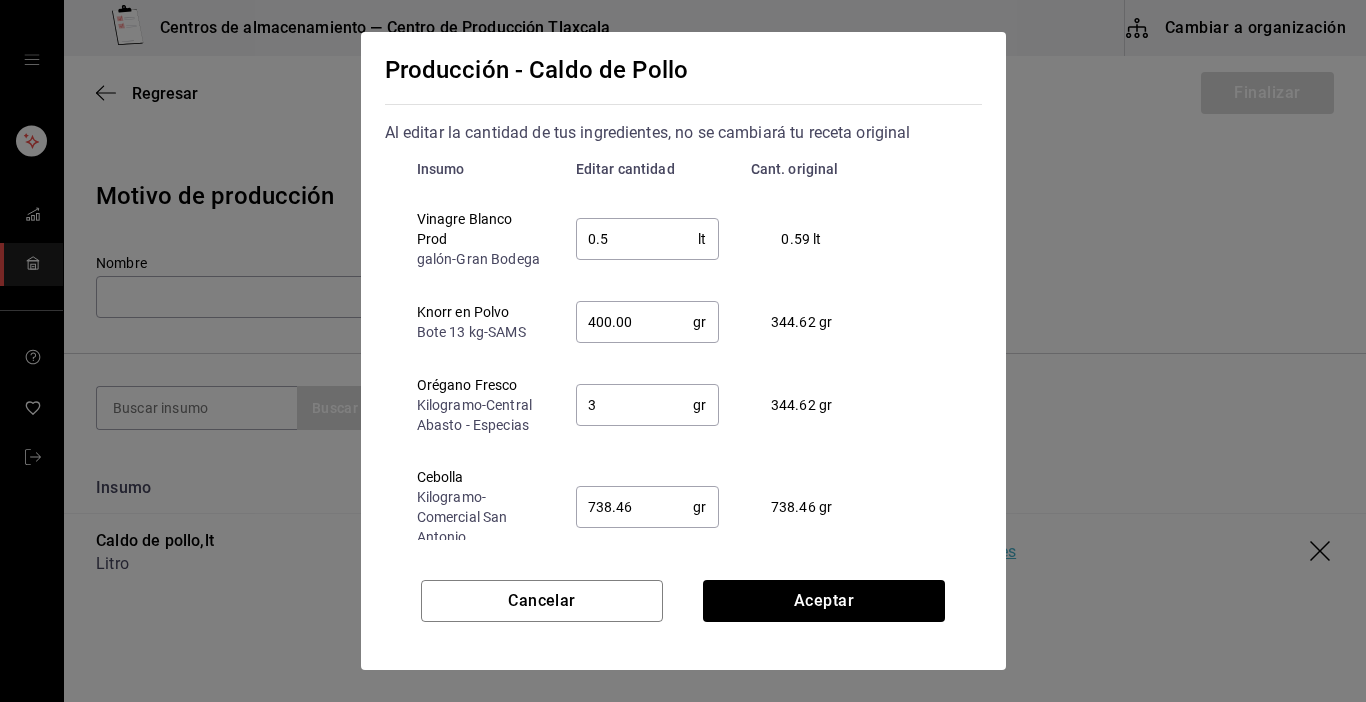 type 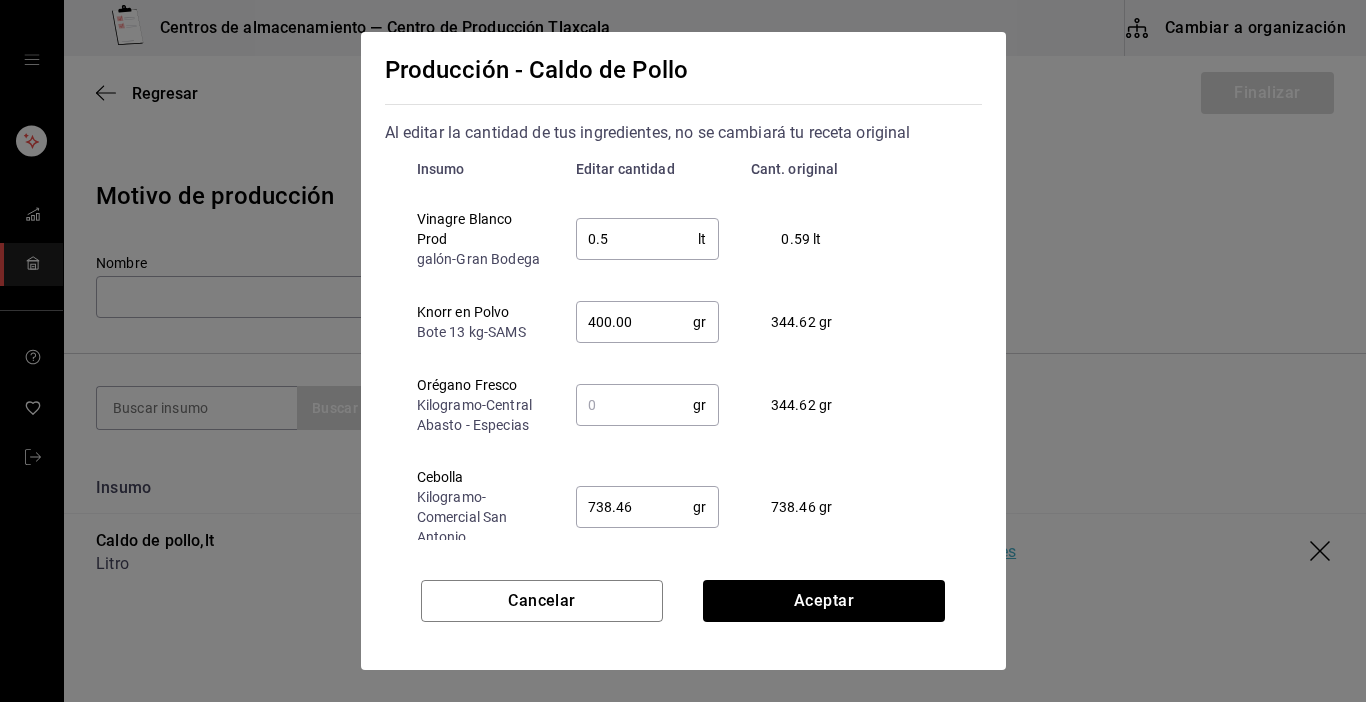 type on "400" 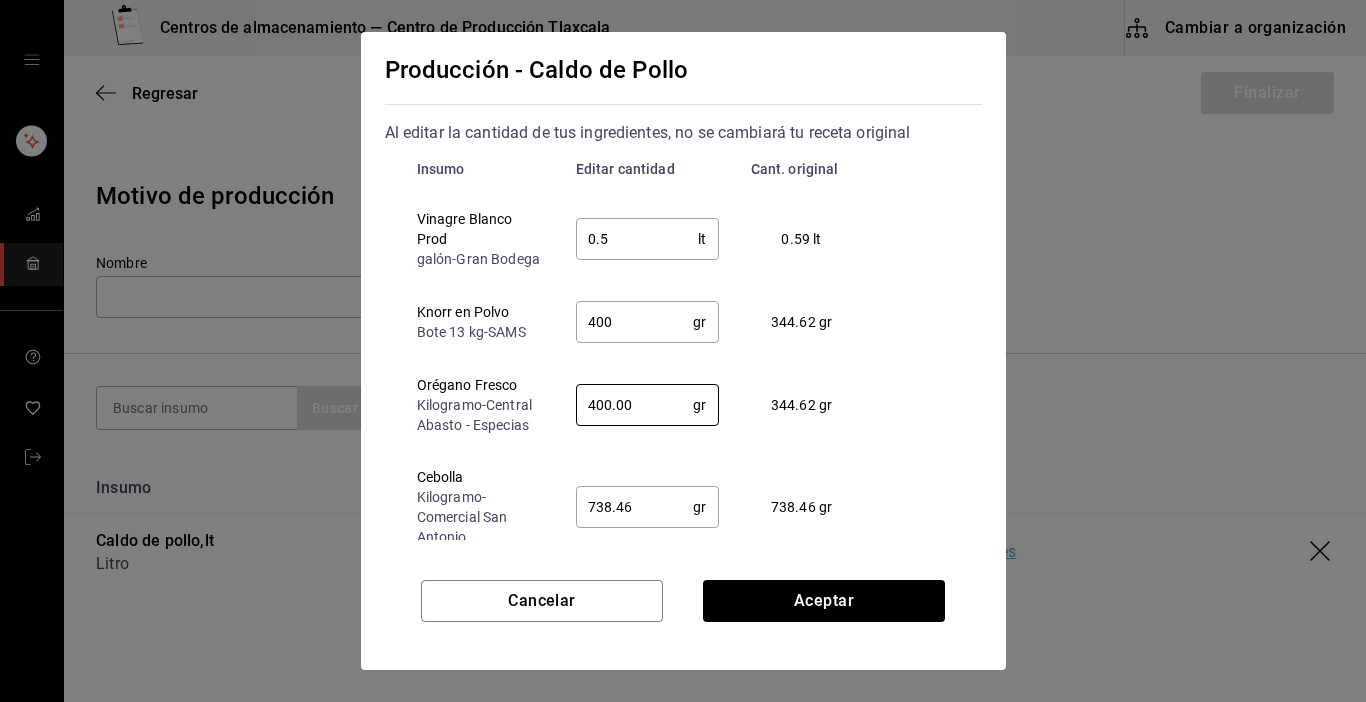 type on "400.00" 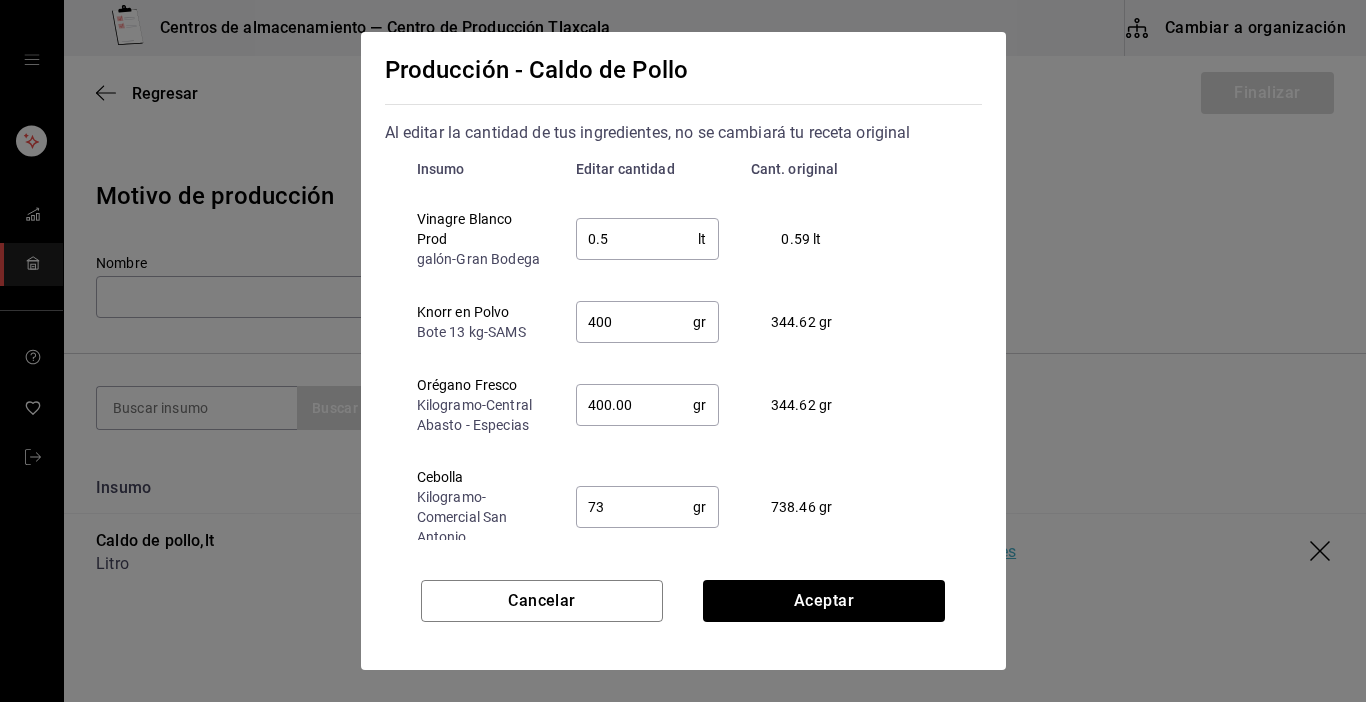 type on "7" 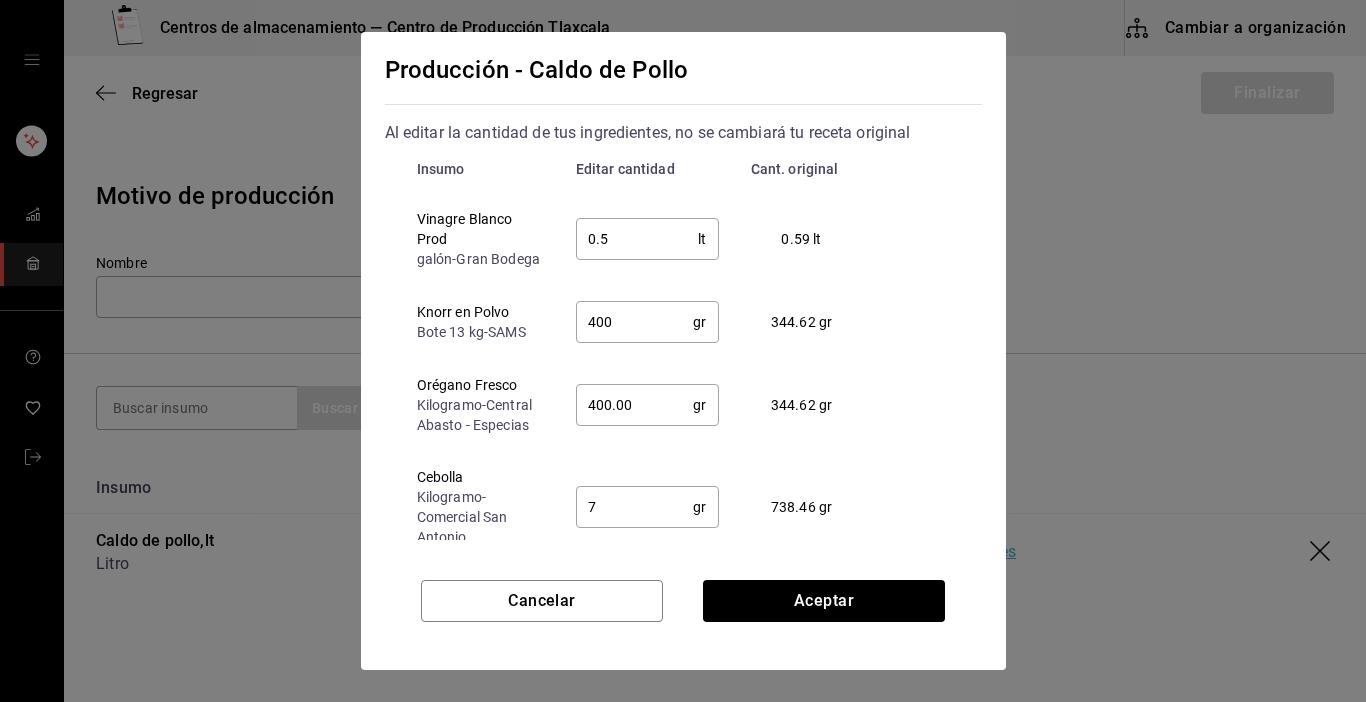 type 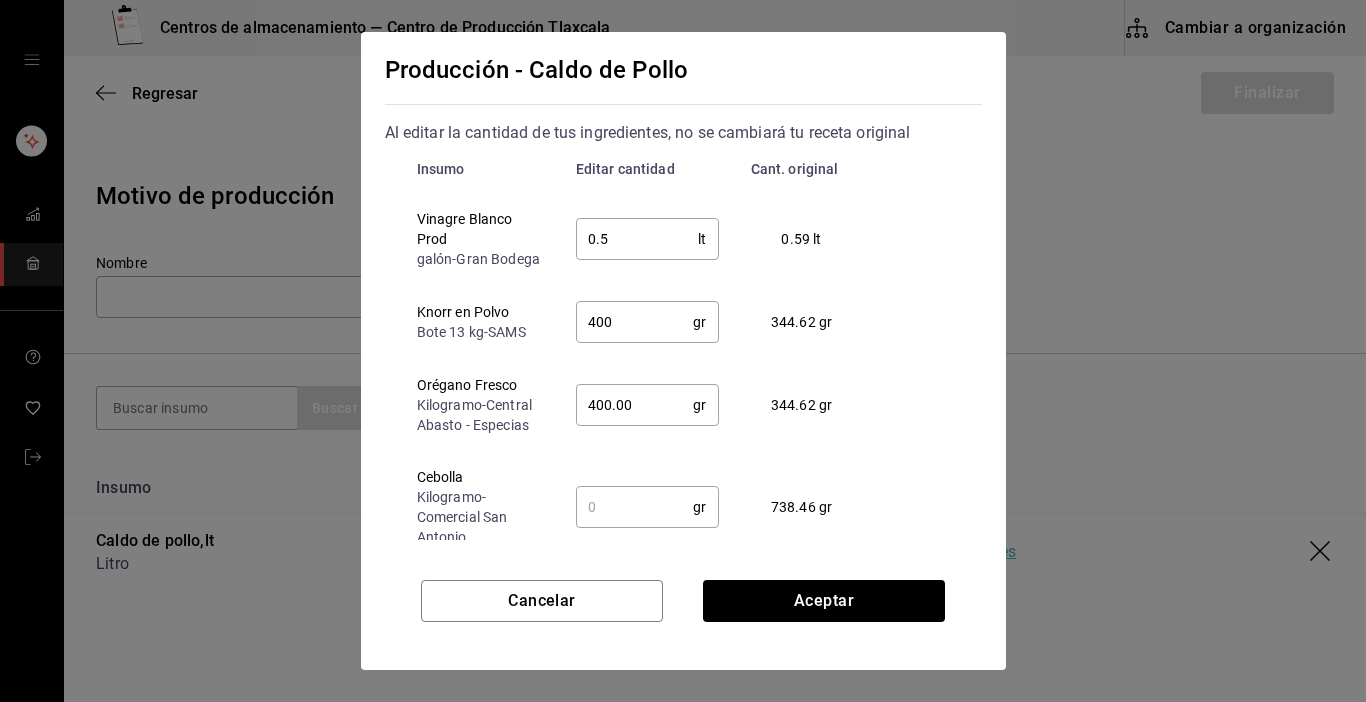 type on "400" 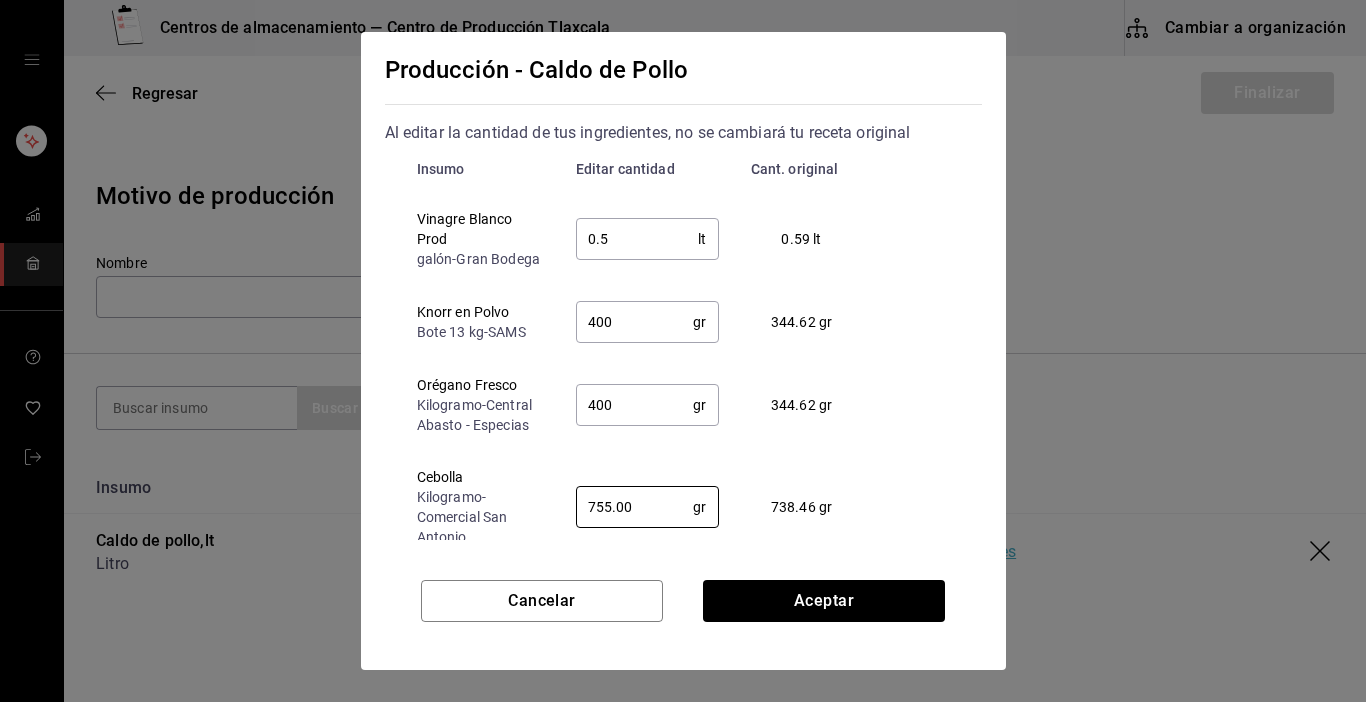 type on "755.00" 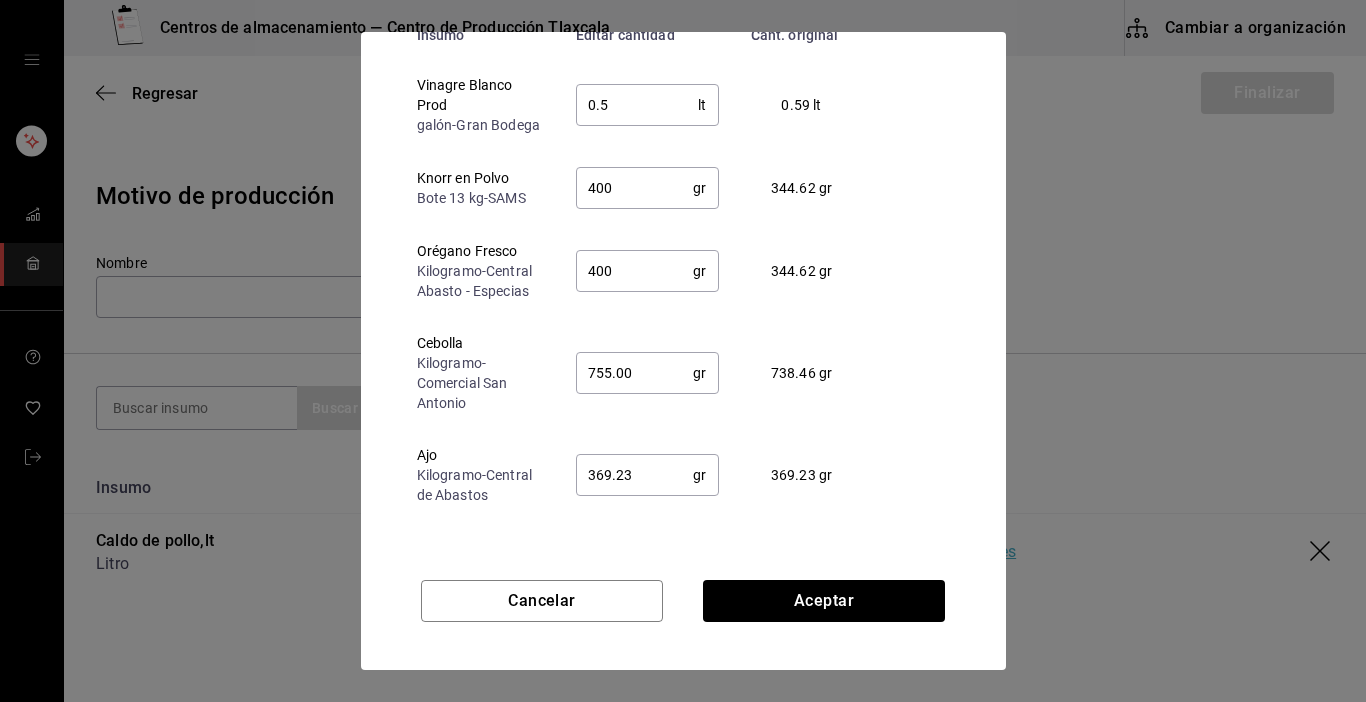 scroll, scrollTop: 152, scrollLeft: 0, axis: vertical 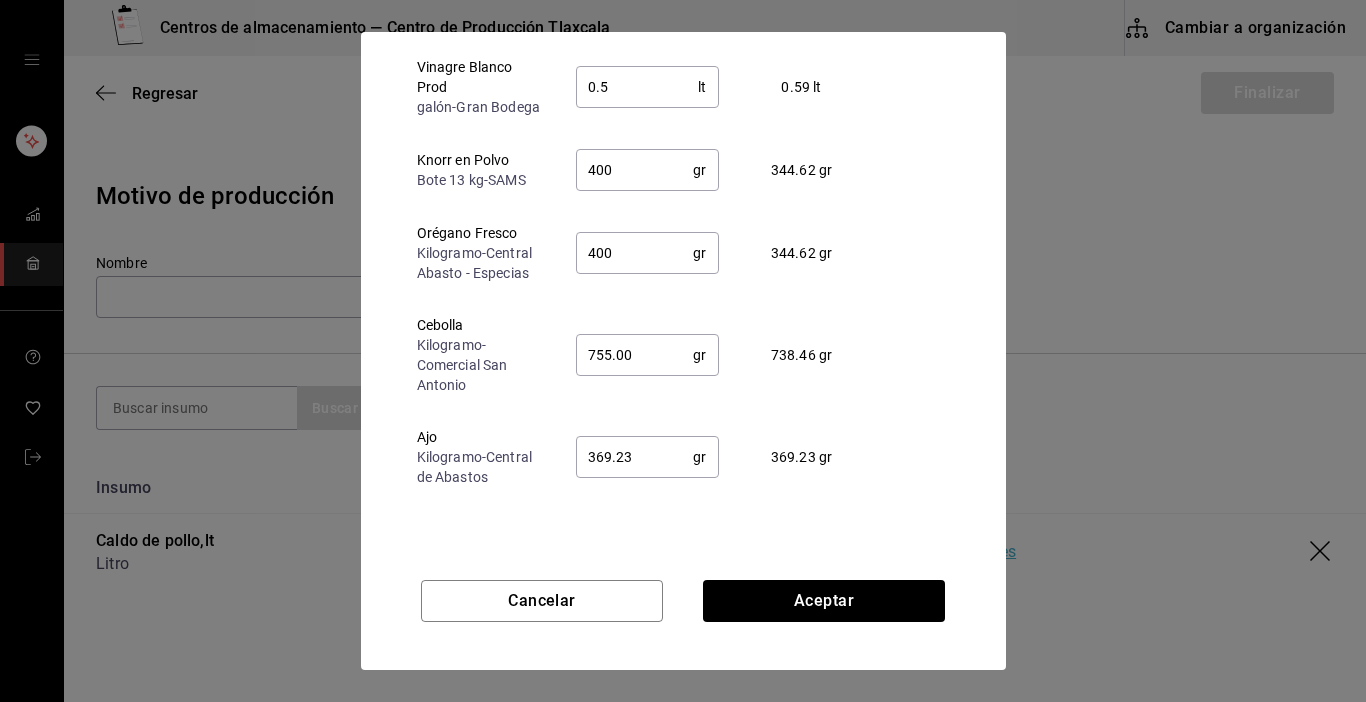 click on "369.23" at bounding box center (635, 457) 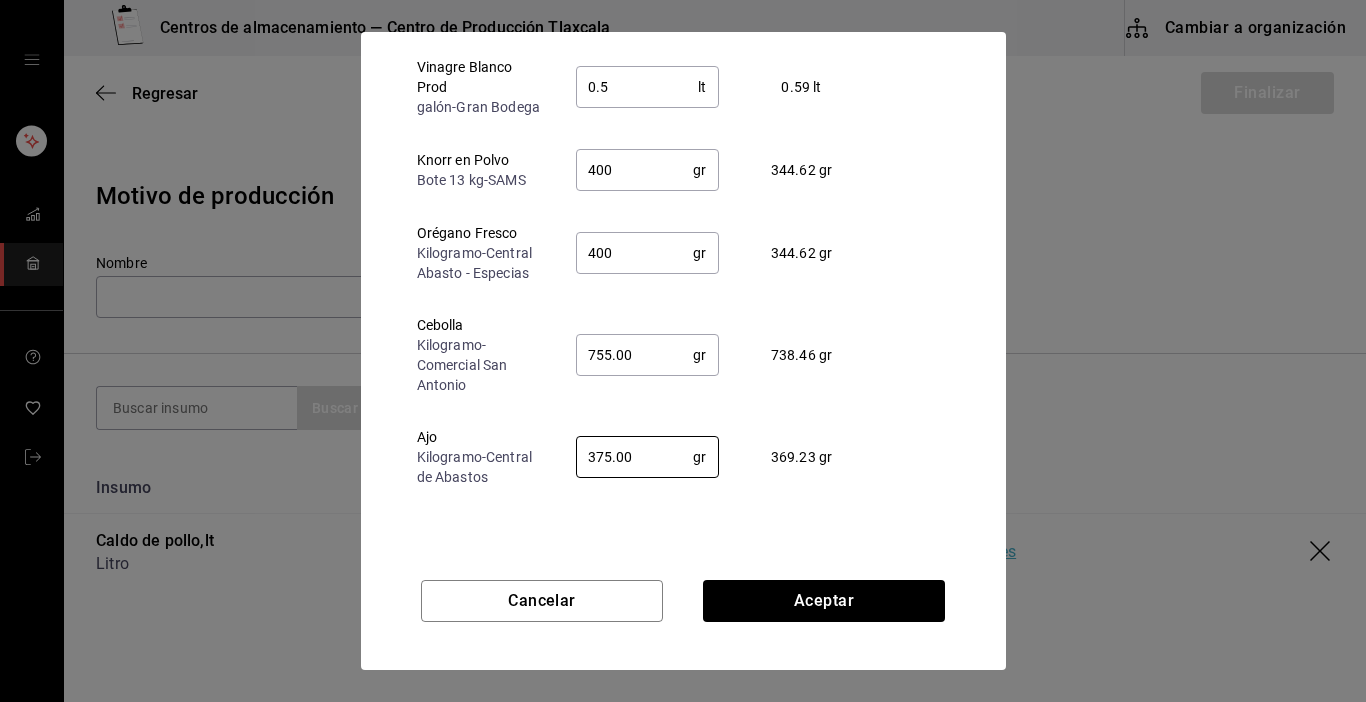 type on "375.00" 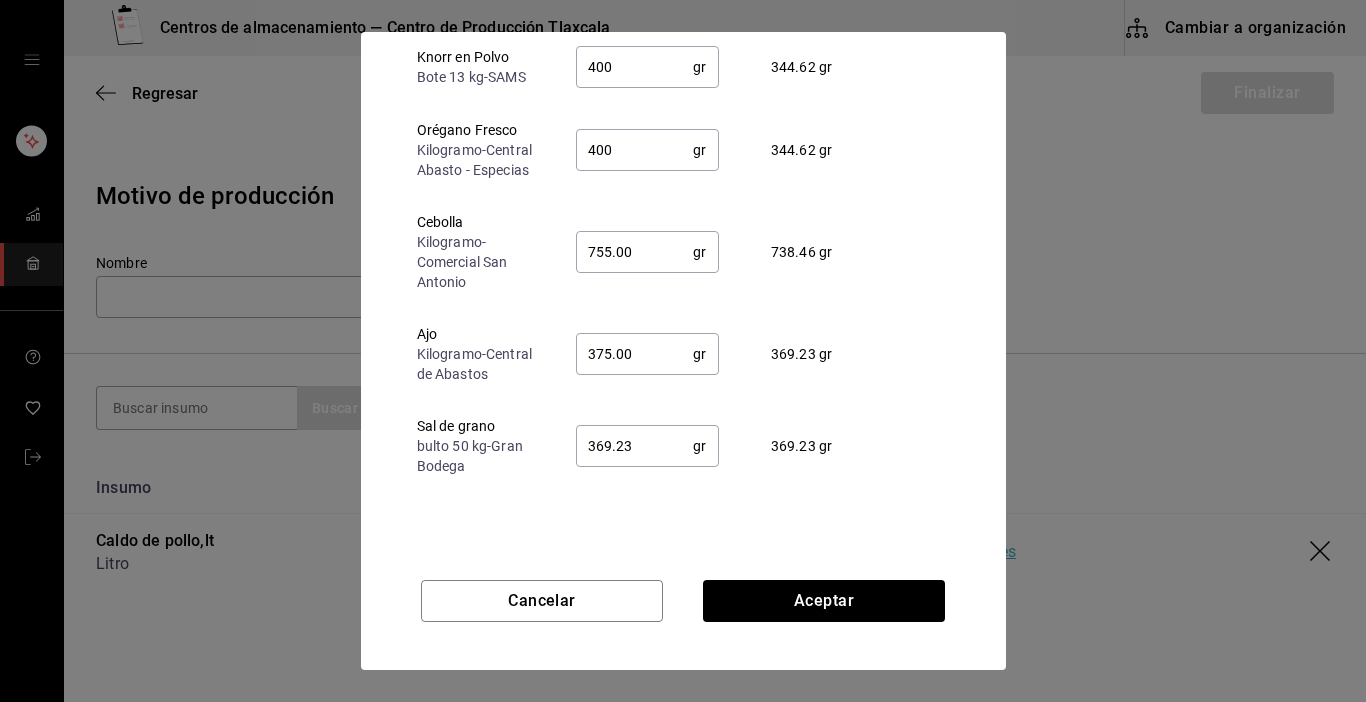 scroll, scrollTop: 124, scrollLeft: 0, axis: vertical 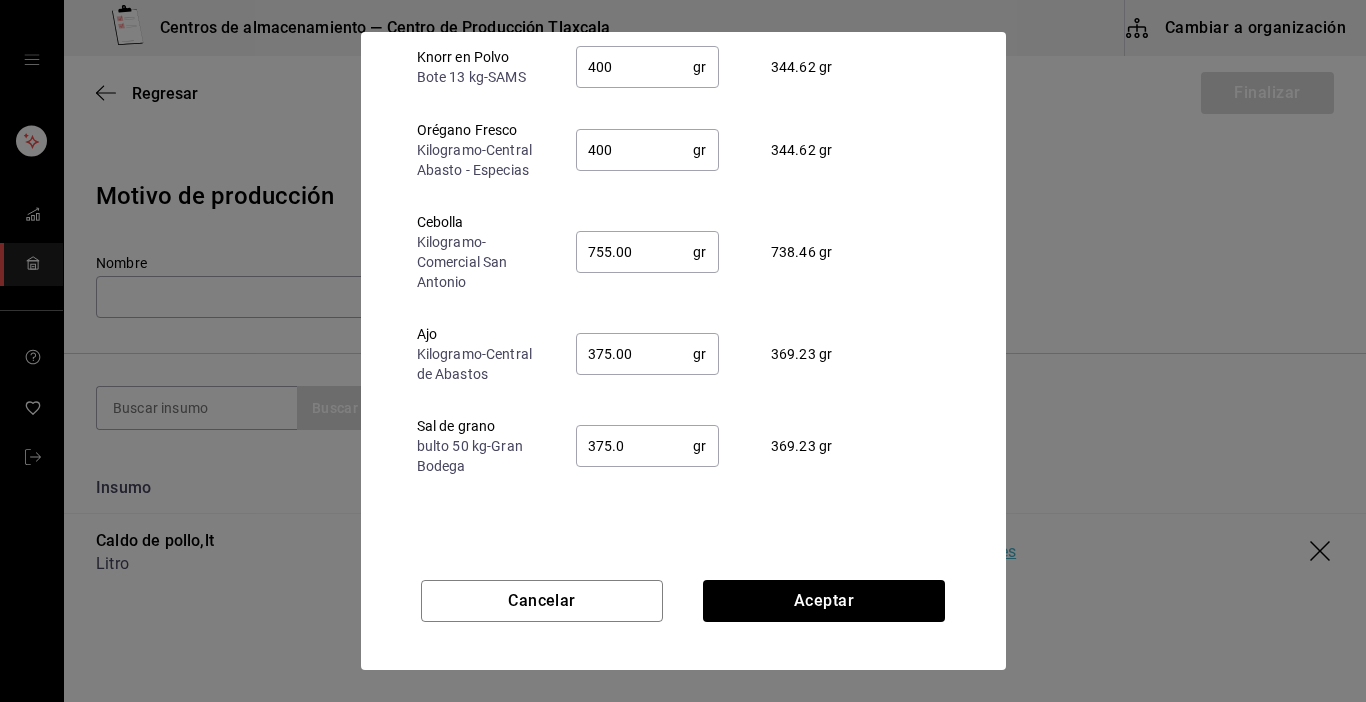 type on "375.00" 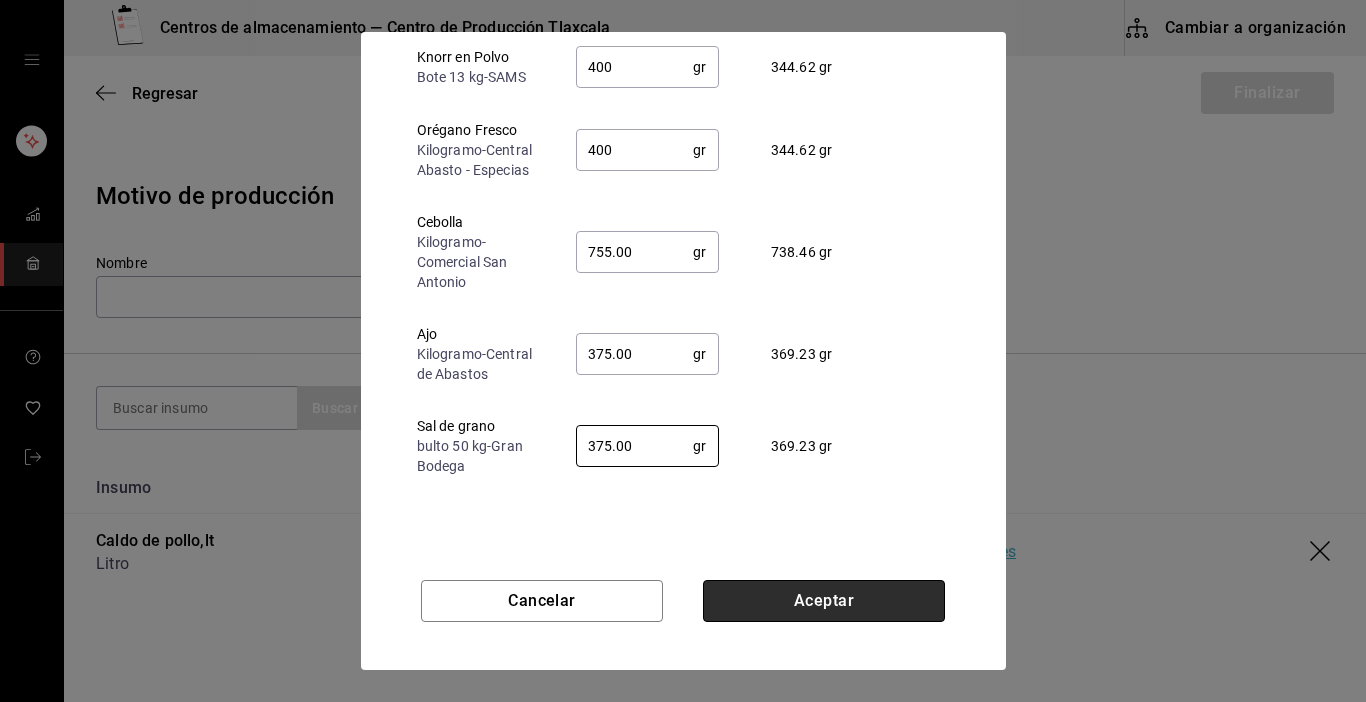click on "Aceptar" at bounding box center (824, 601) 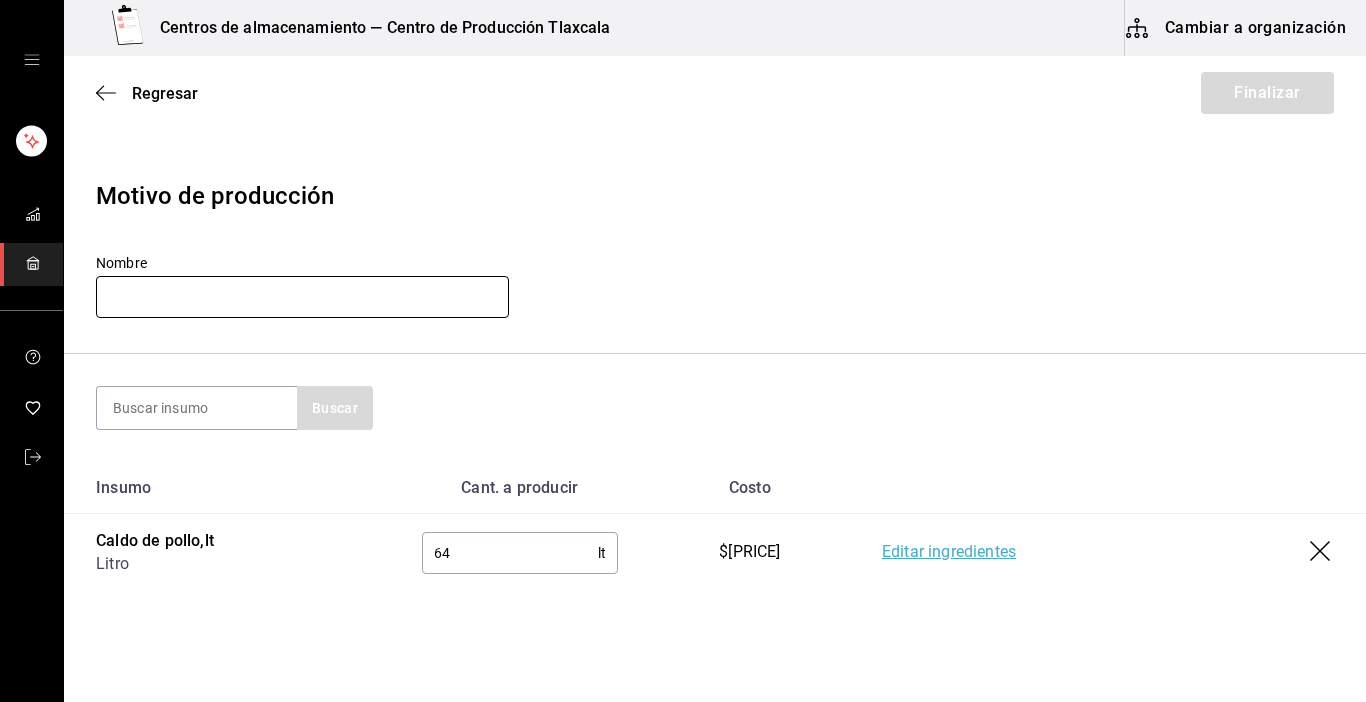 click at bounding box center [302, 297] 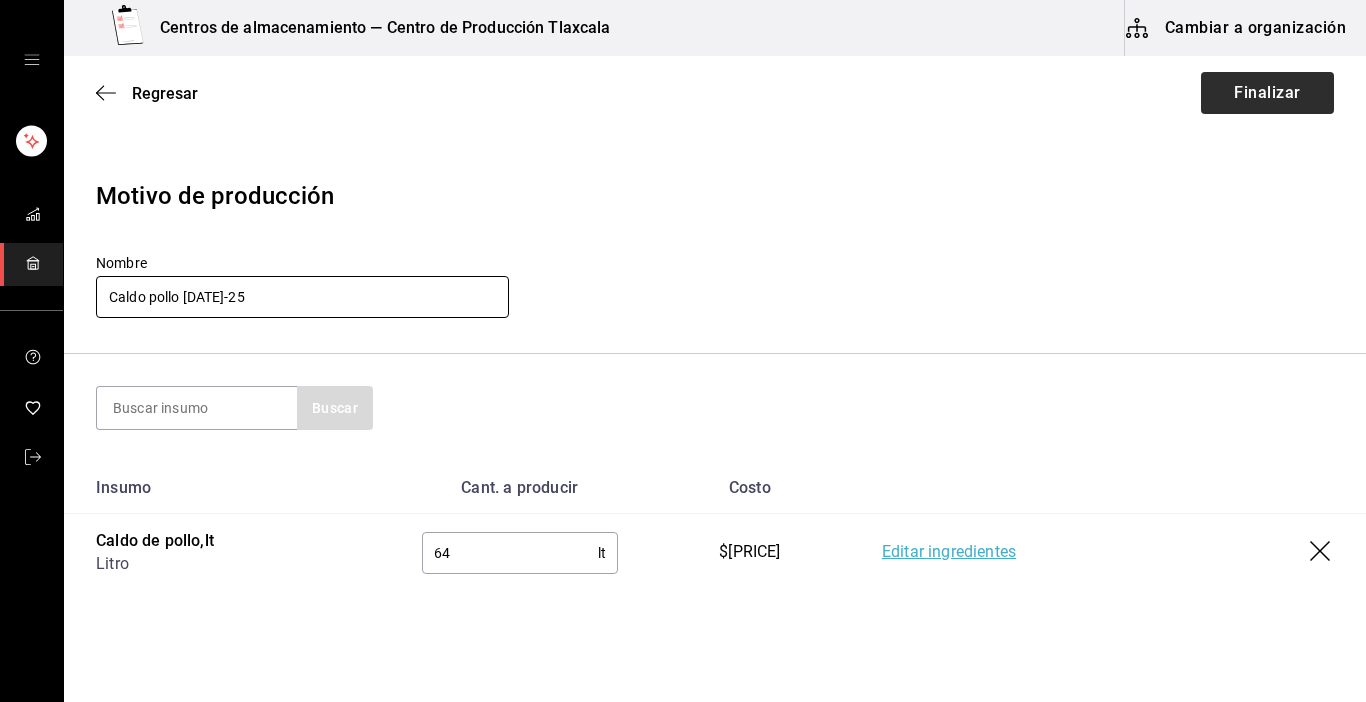 type on "Caldo pollo [DATE]-25" 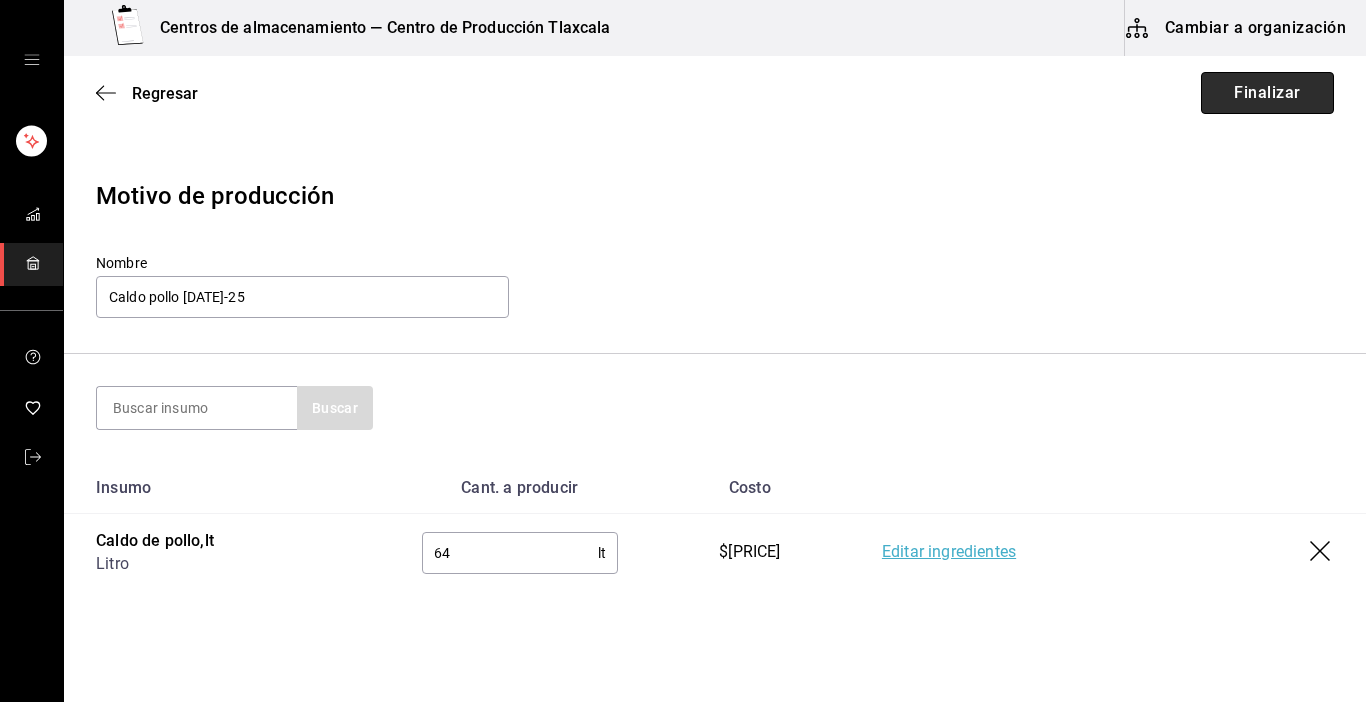 click on "Finalizar" at bounding box center [1267, 93] 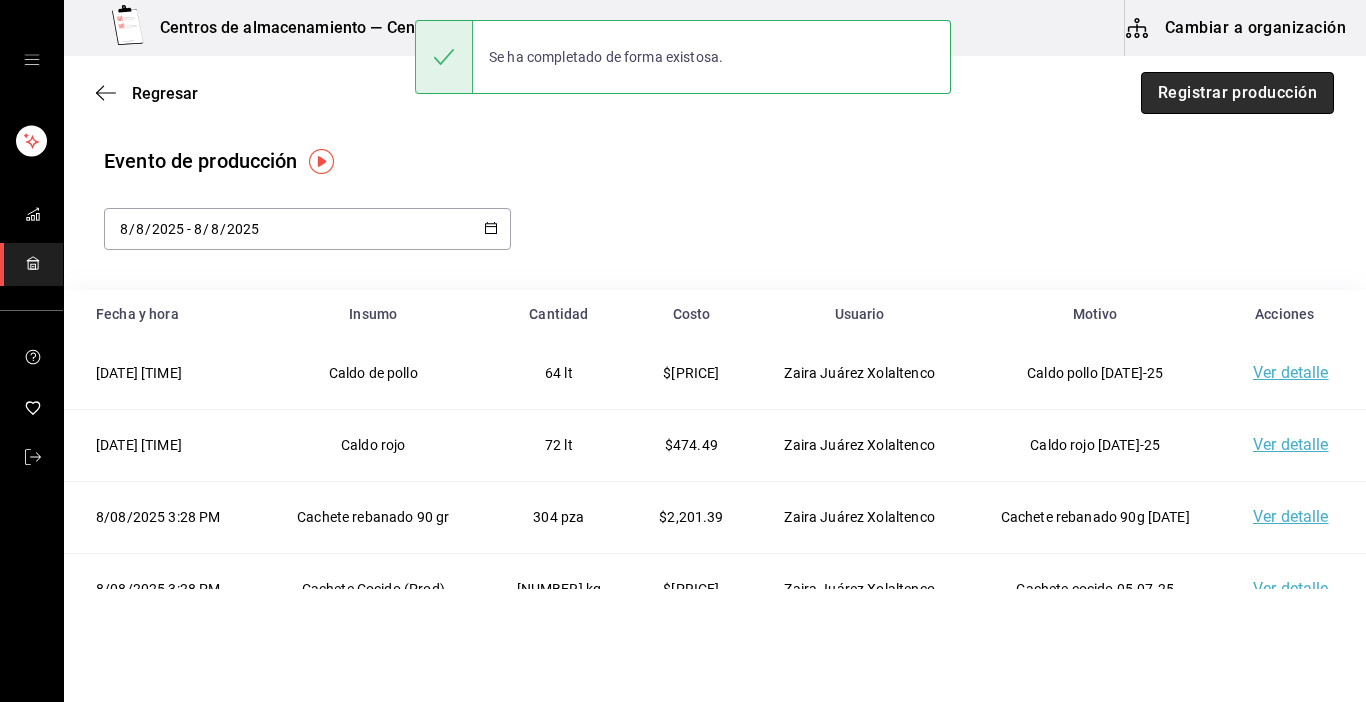 click on "Registrar producción" at bounding box center (1237, 93) 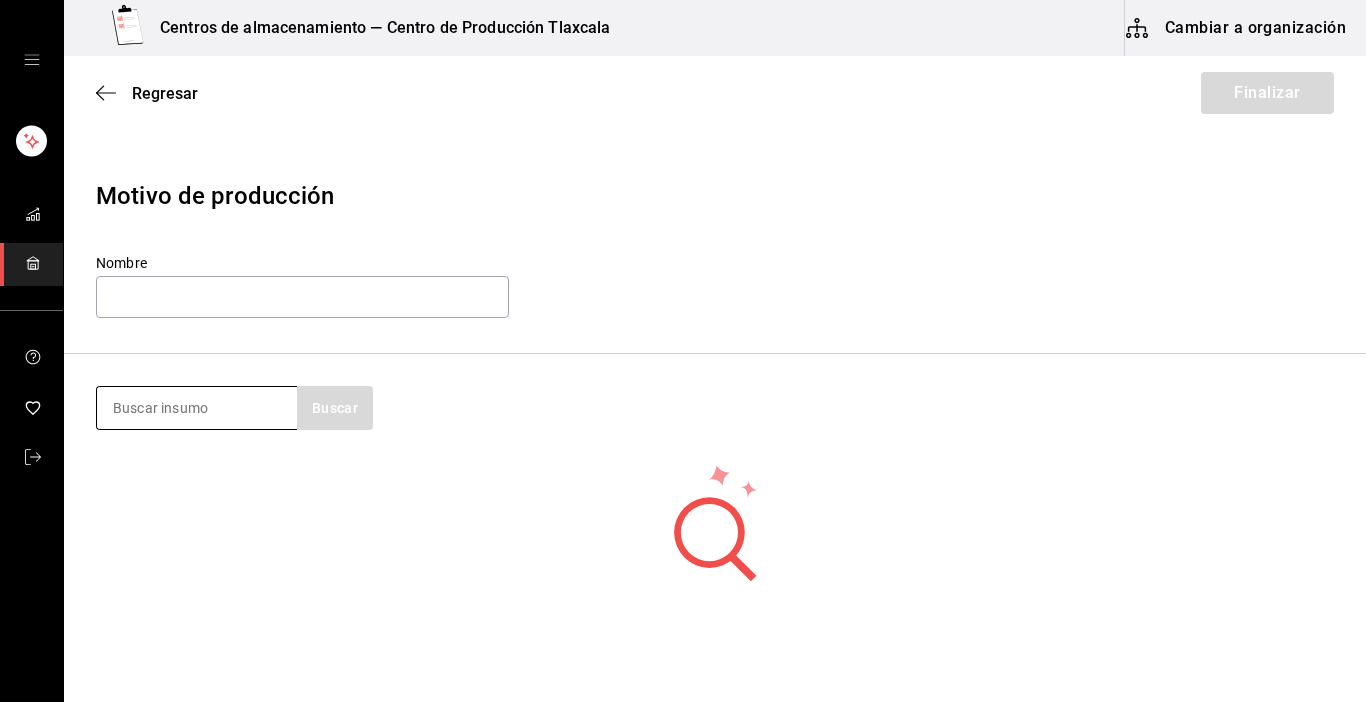 click at bounding box center (197, 408) 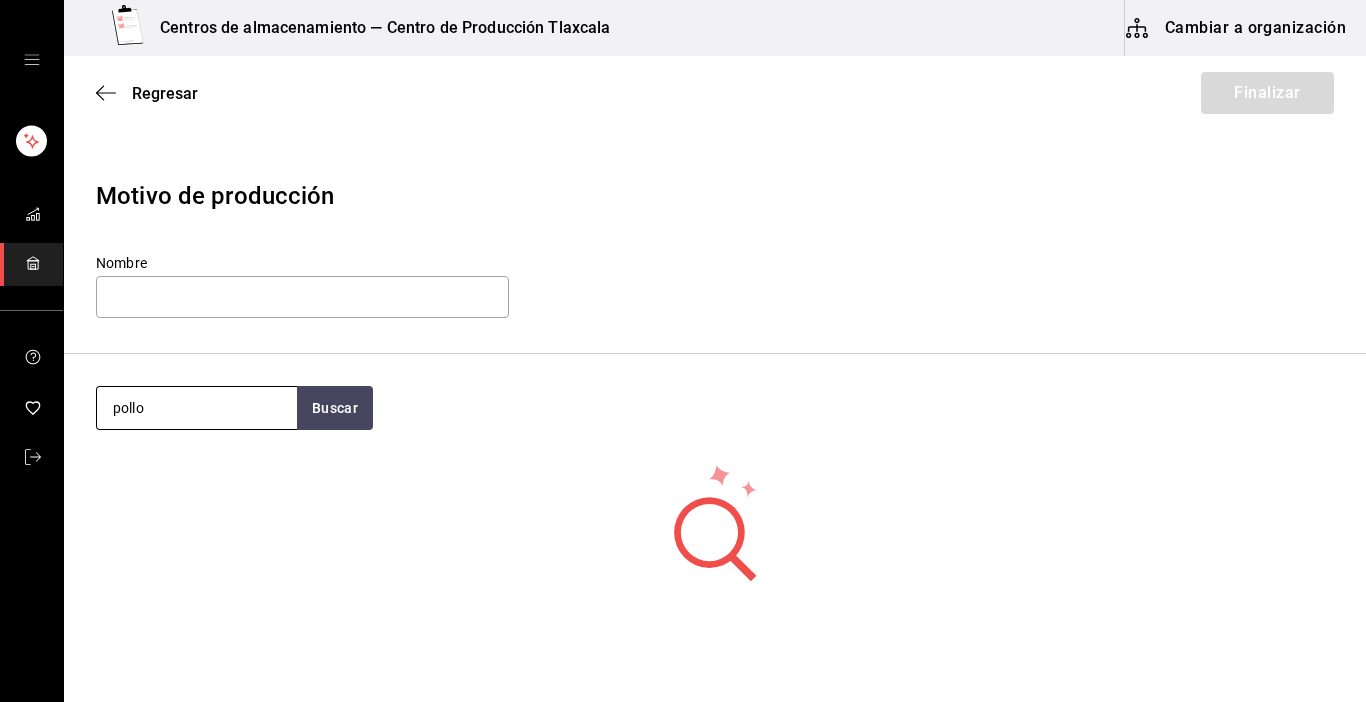 type on "pollo" 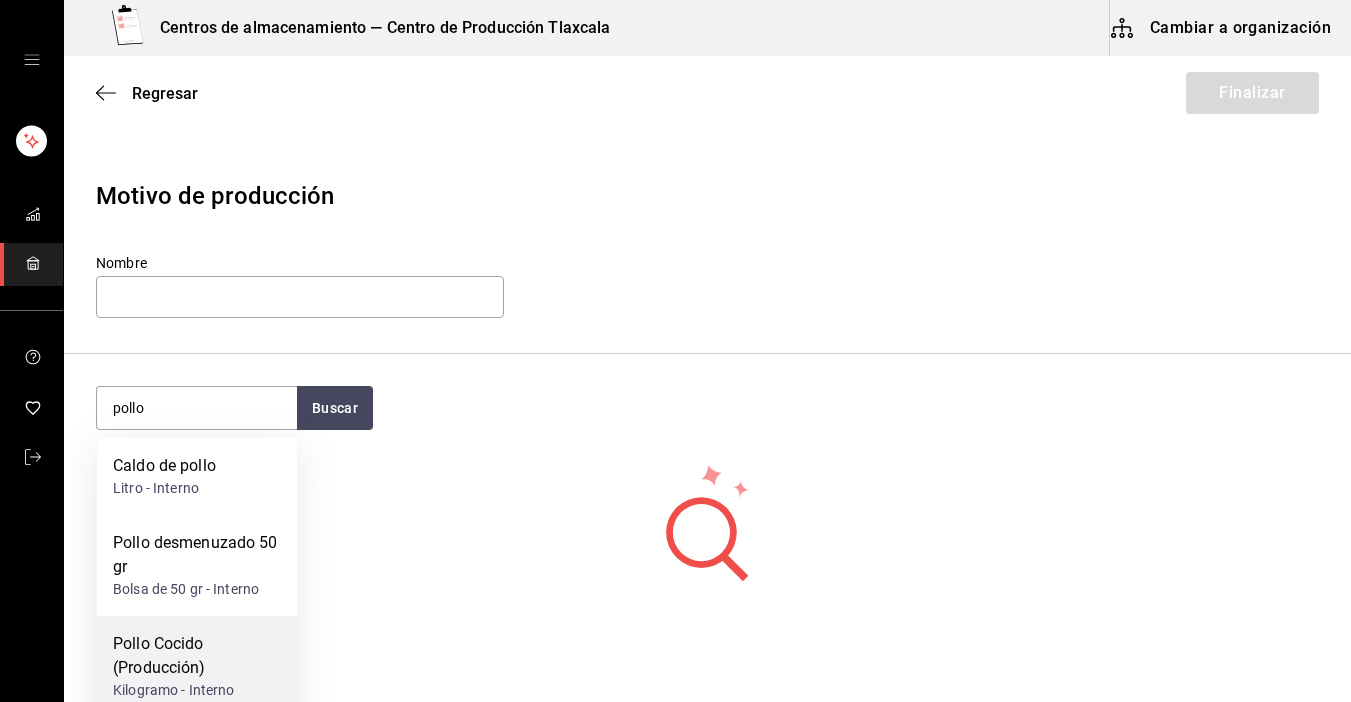 click on "Pollo Cocido (Producción)" at bounding box center [197, 656] 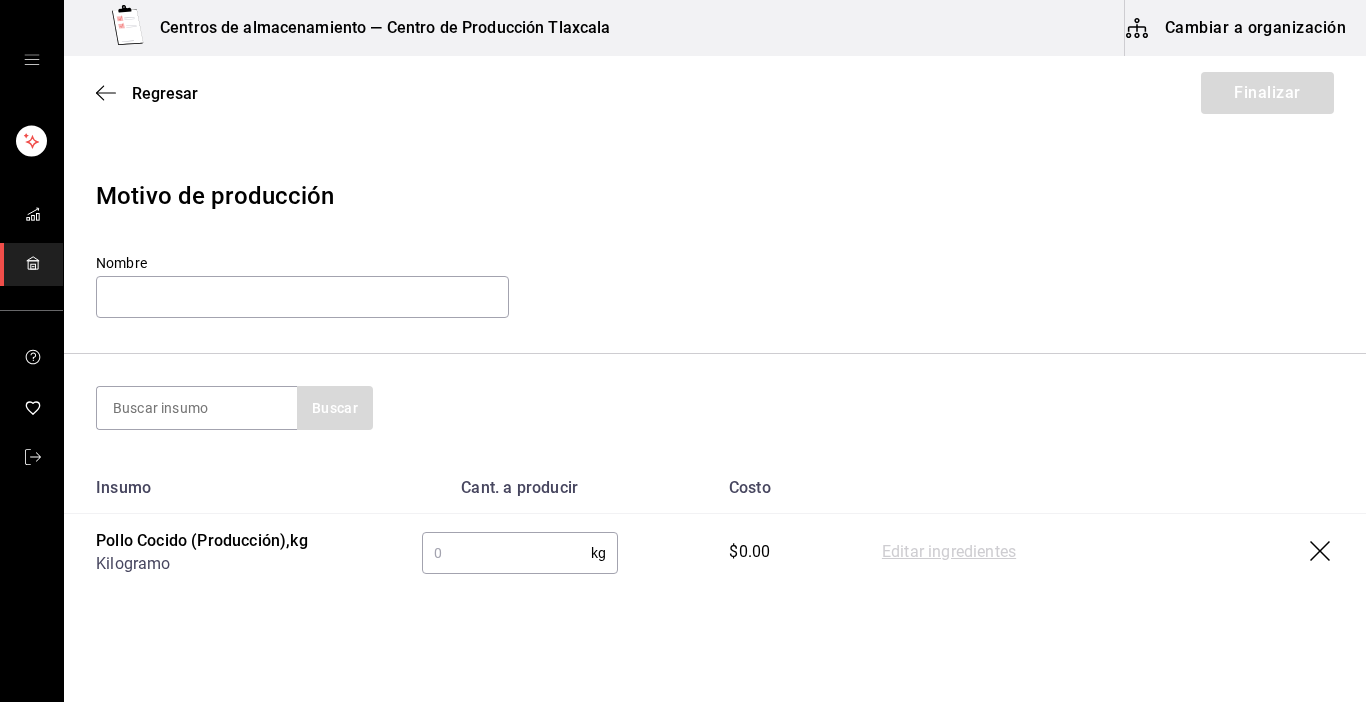 click at bounding box center (506, 553) 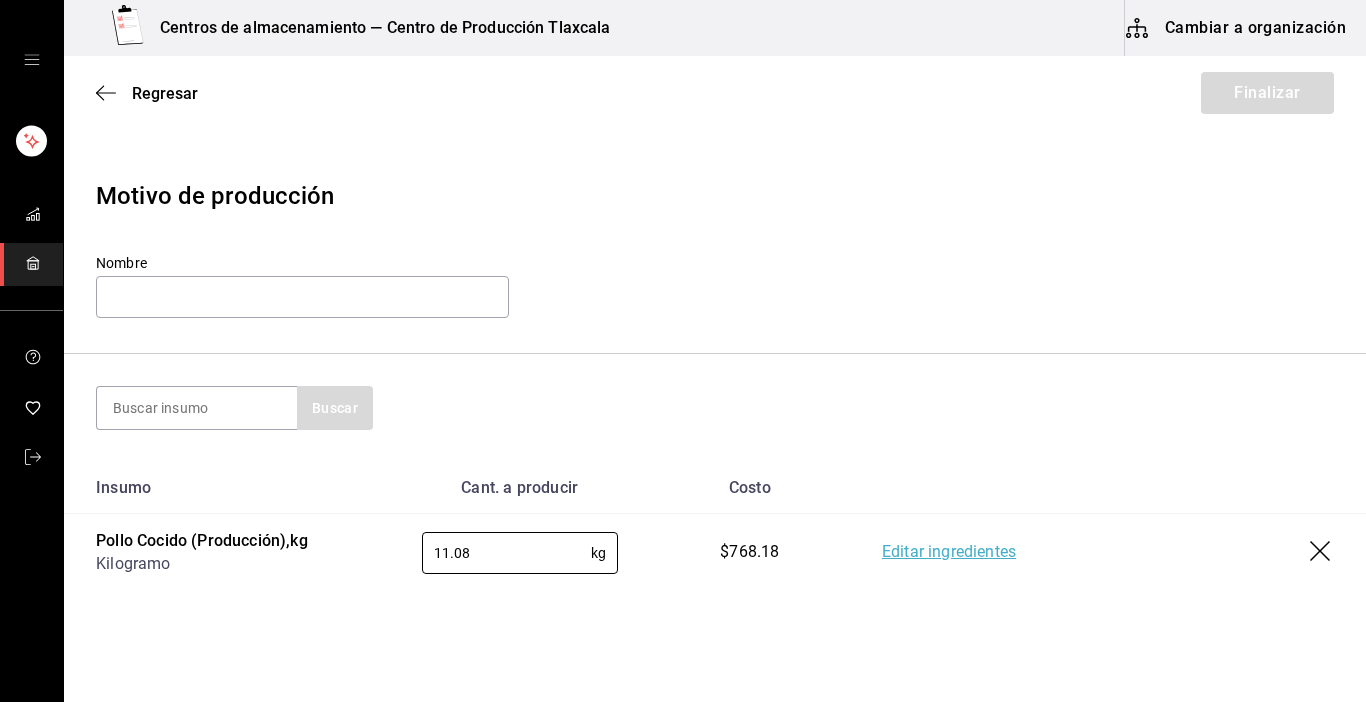 type on "11.08" 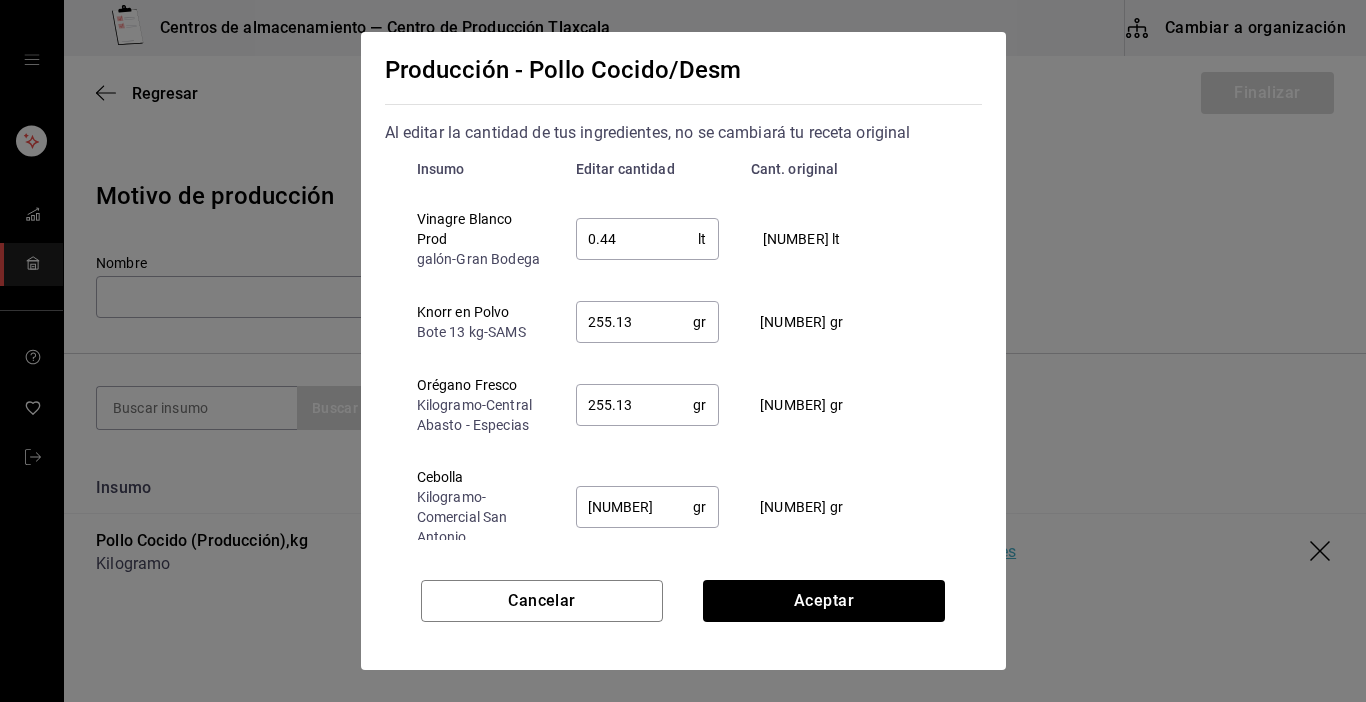 click on "0.44" at bounding box center [637, 239] 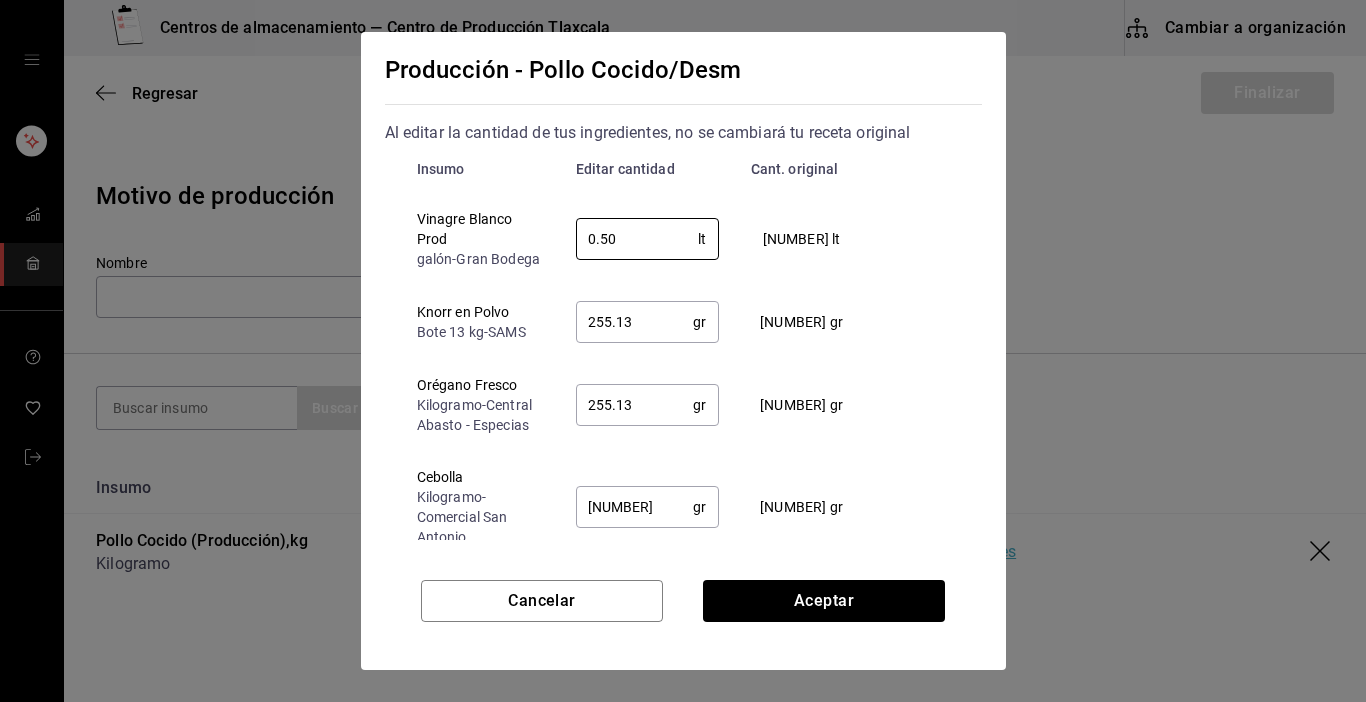 type on "0.50" 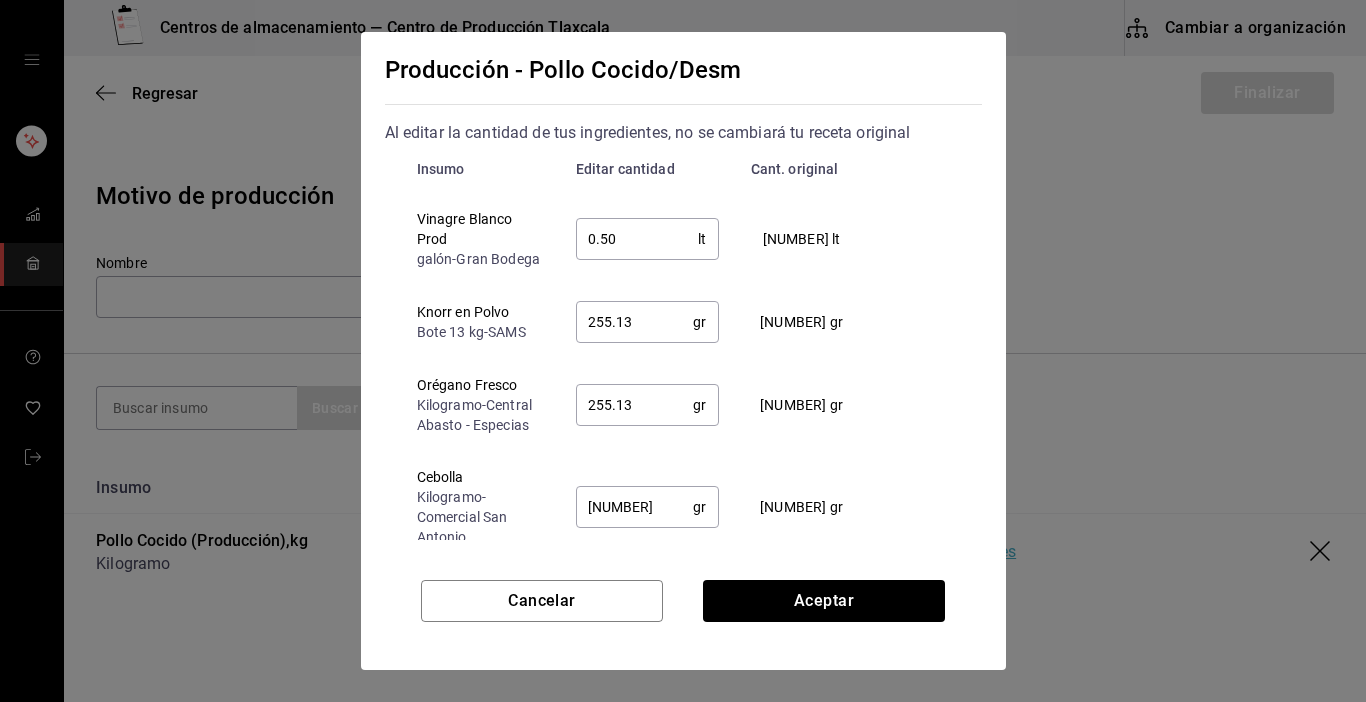 click on "255.13" at bounding box center [635, 322] 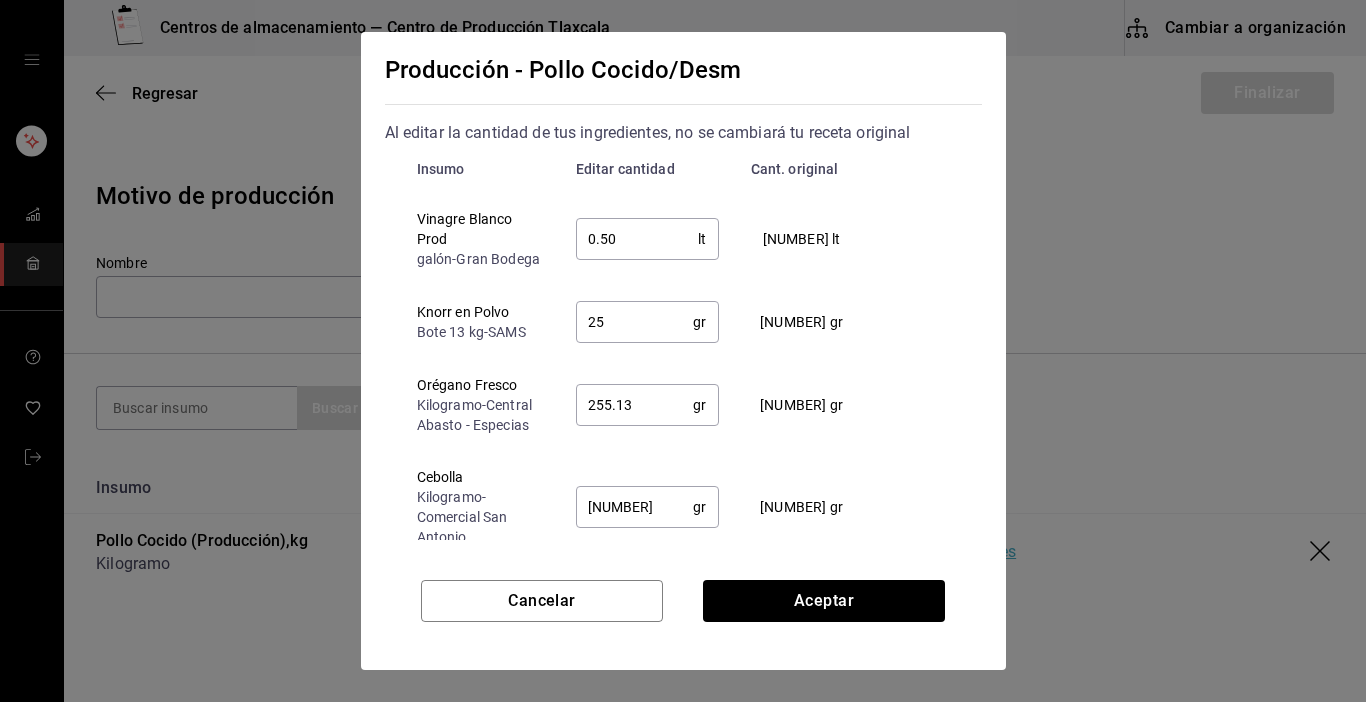 type on "2" 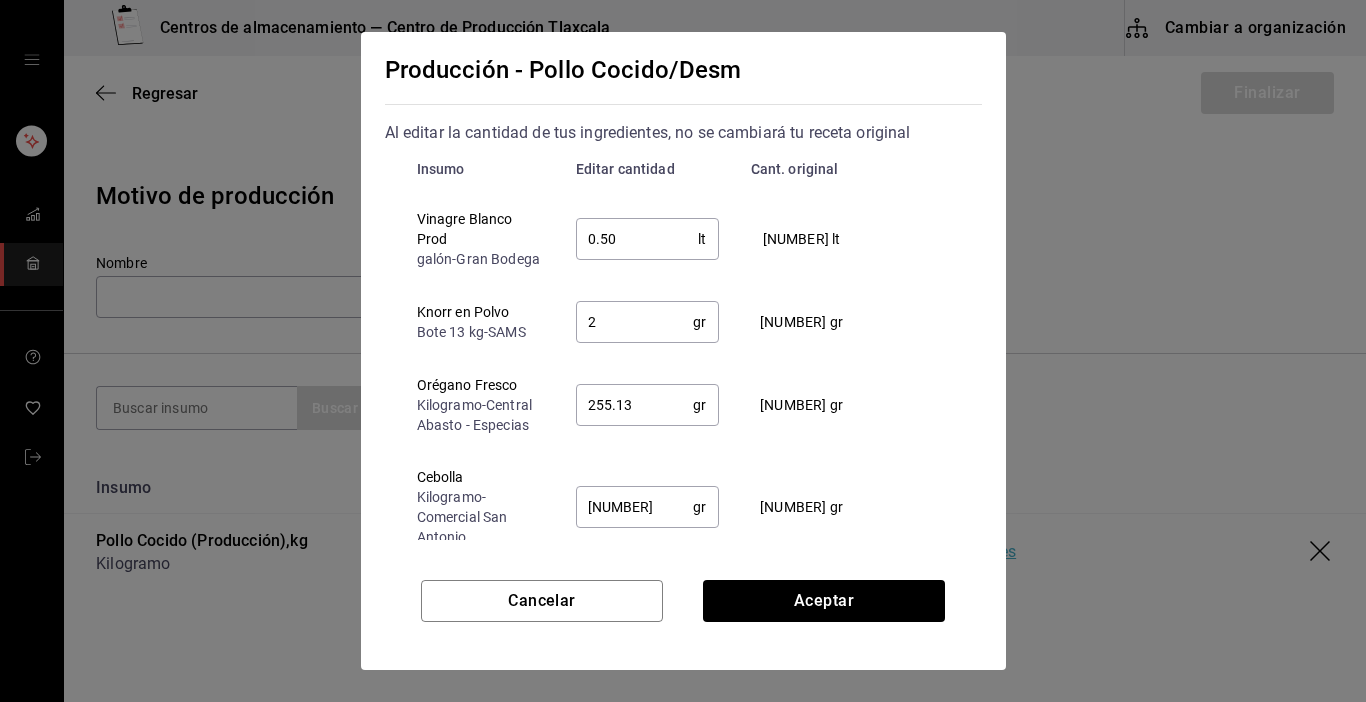 type 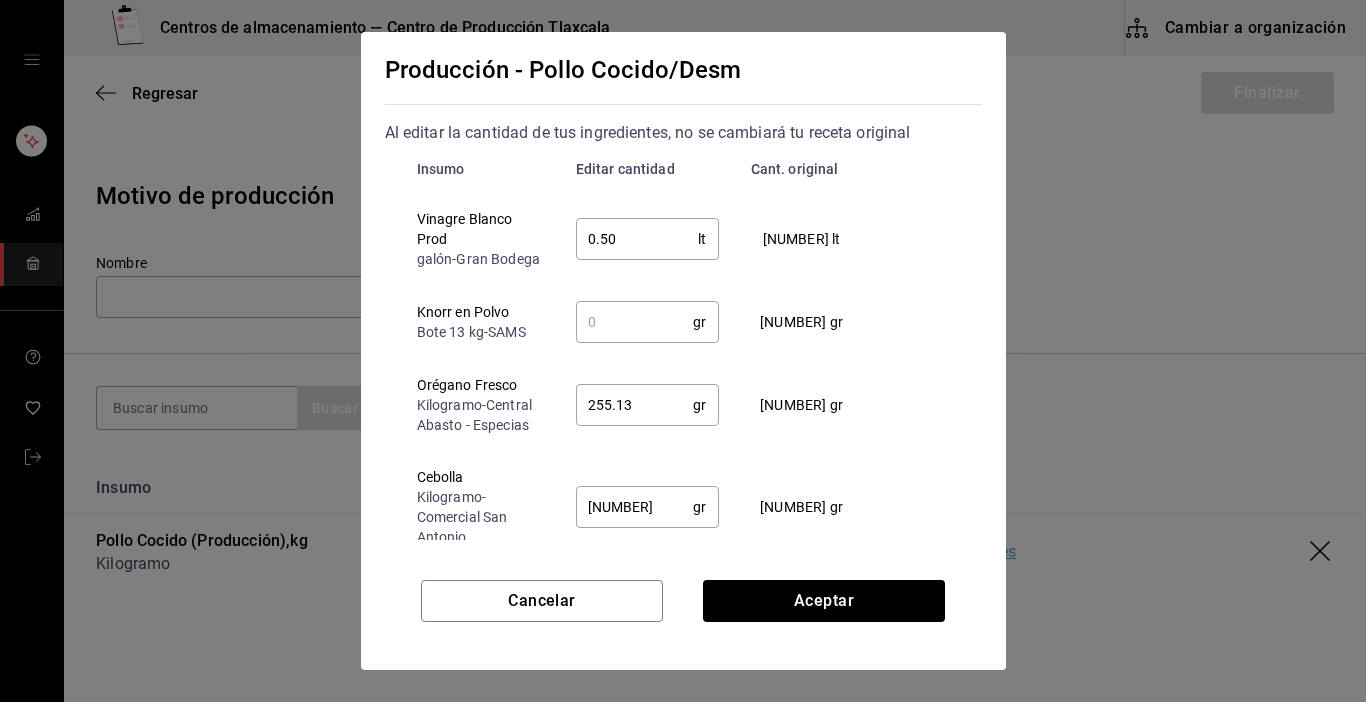 type on "0.5" 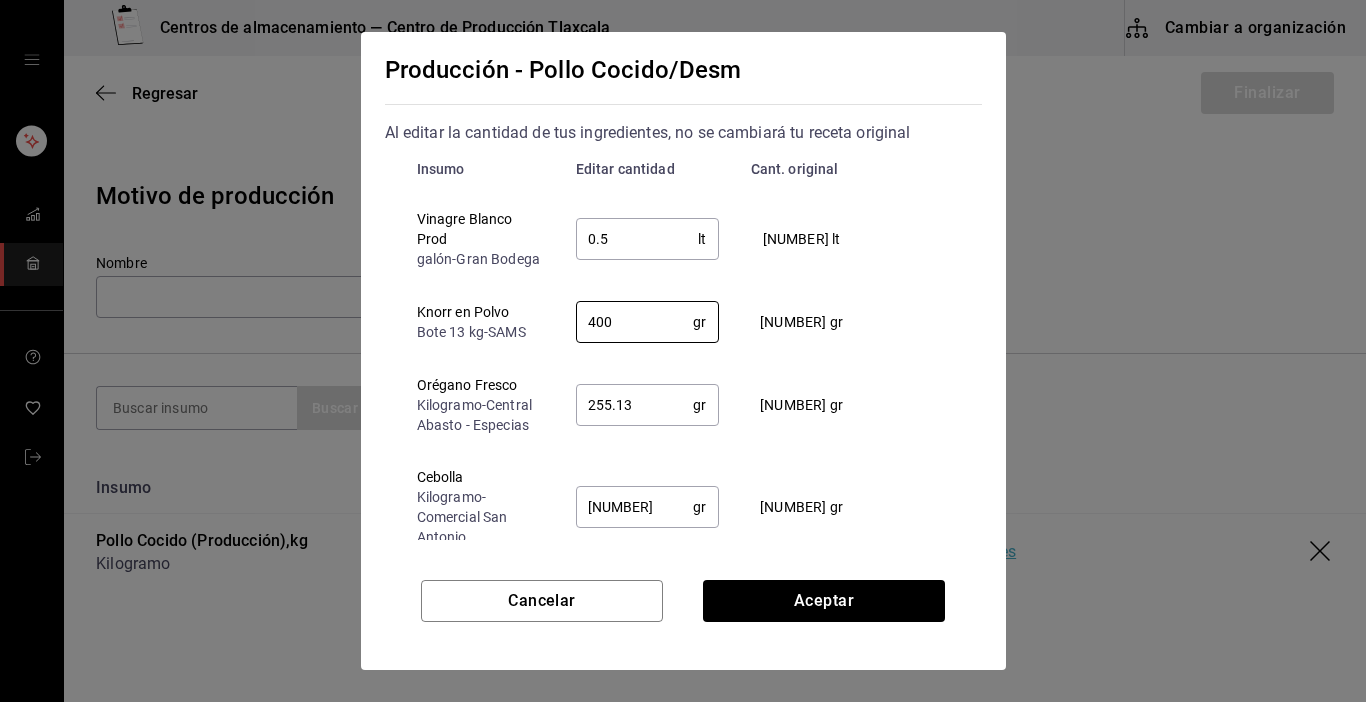 type on "400" 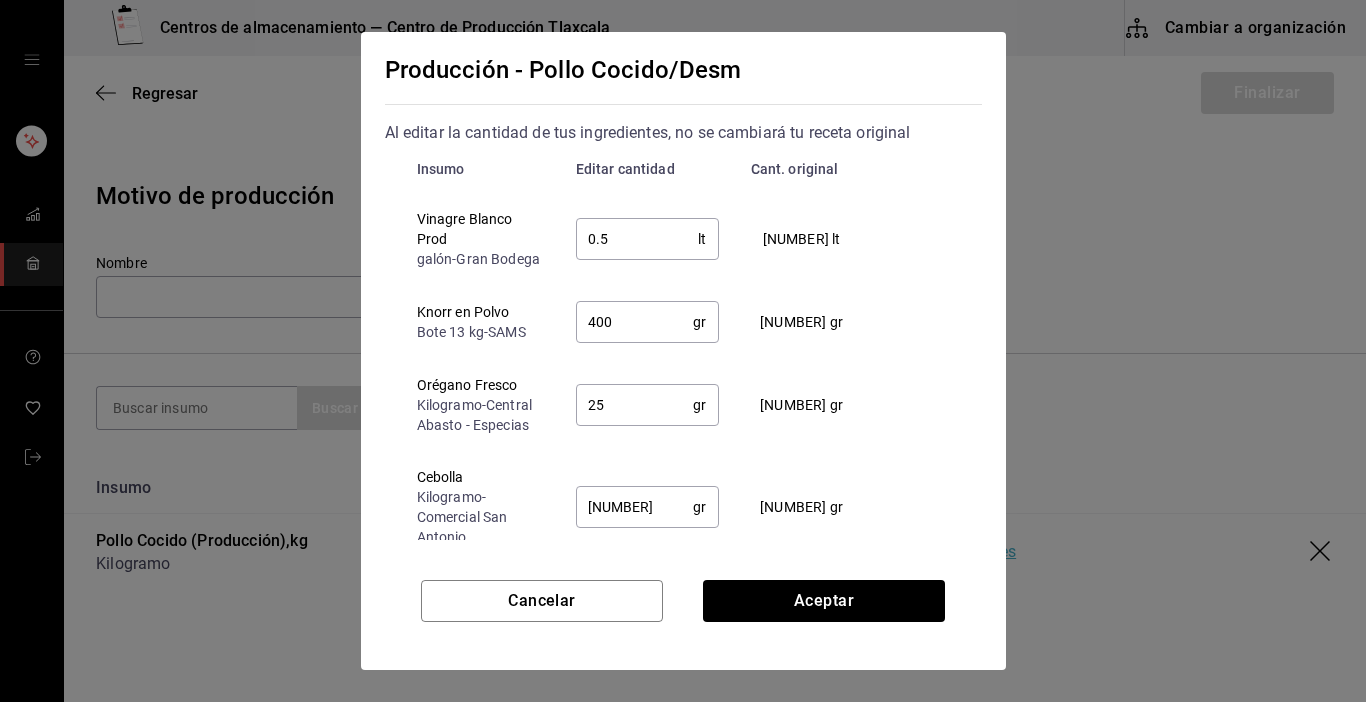 type on "2" 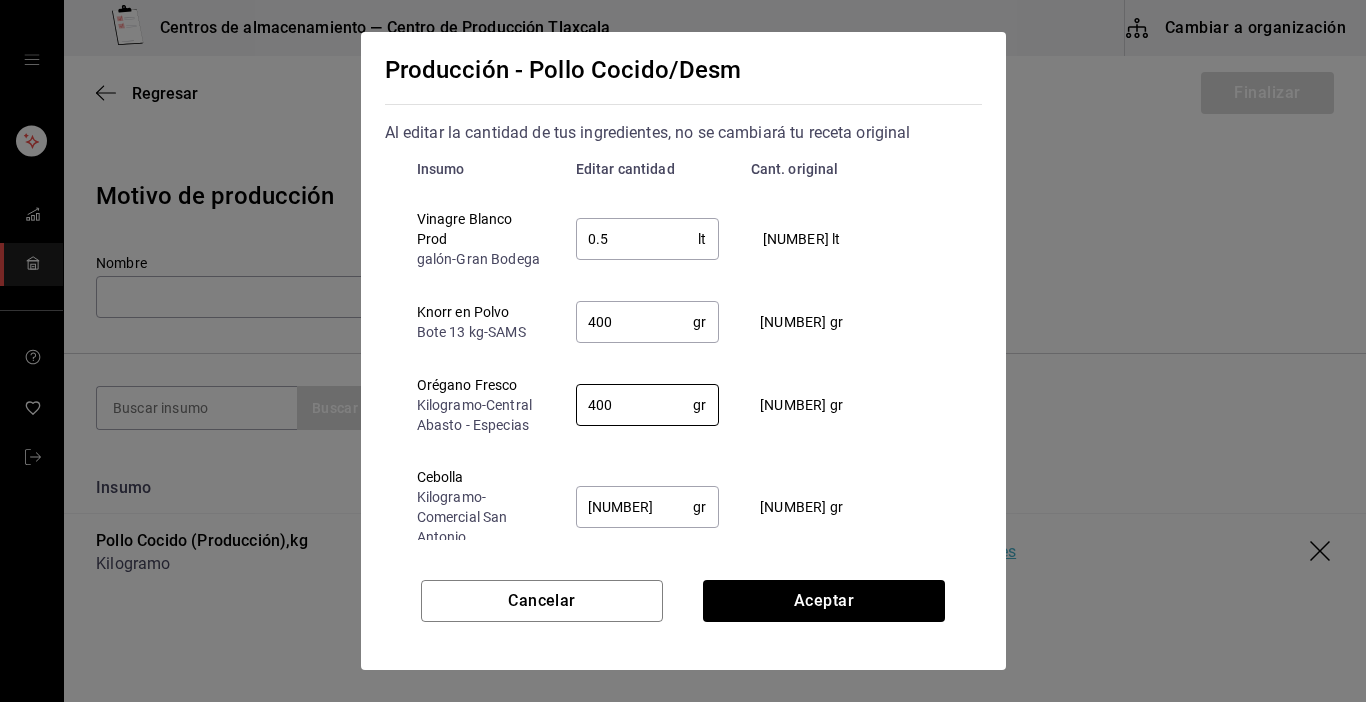 type on "400" 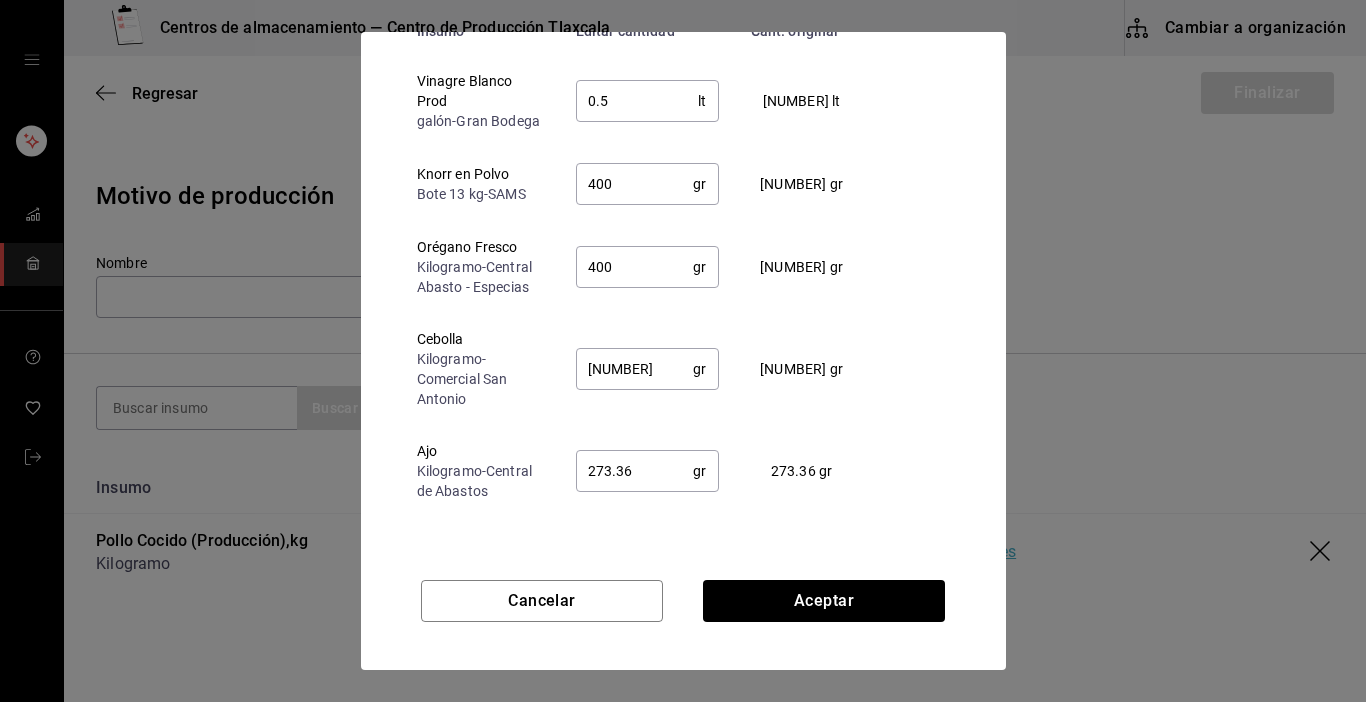 scroll, scrollTop: 152, scrollLeft: 0, axis: vertical 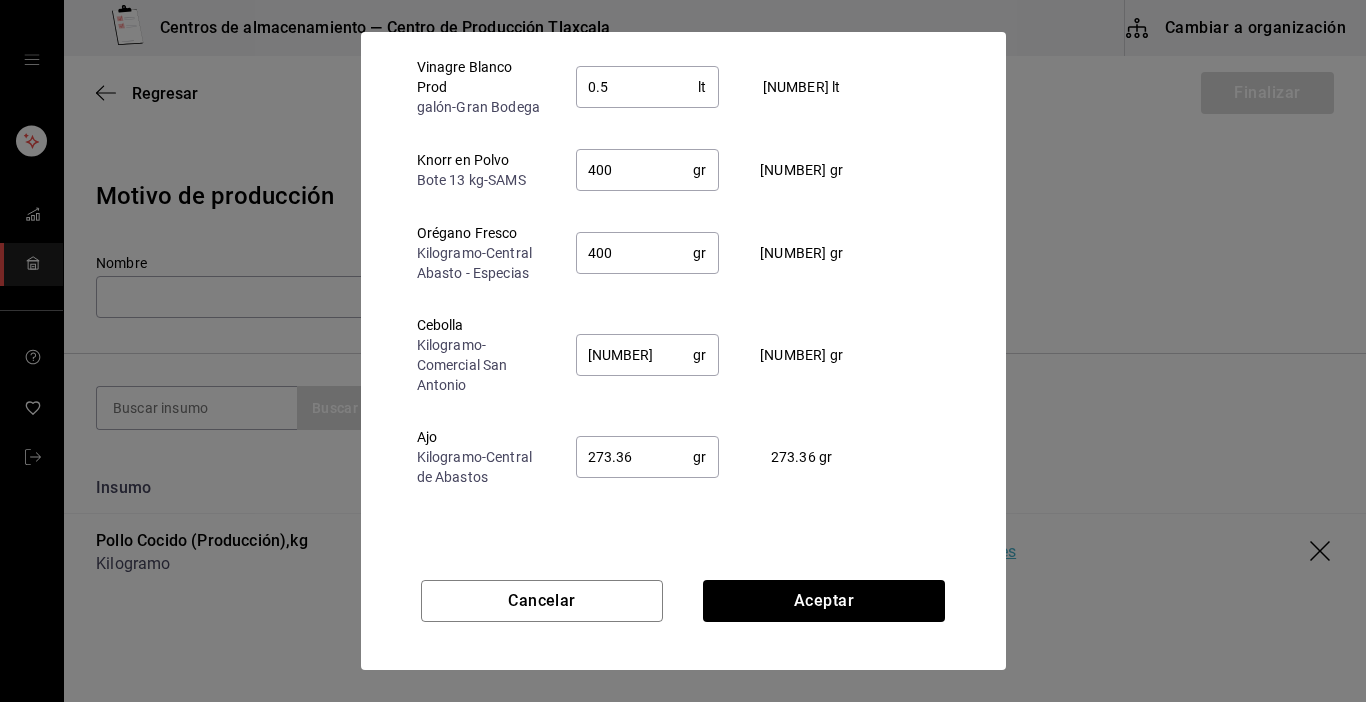 click on "[NUMBER]" at bounding box center [635, 355] 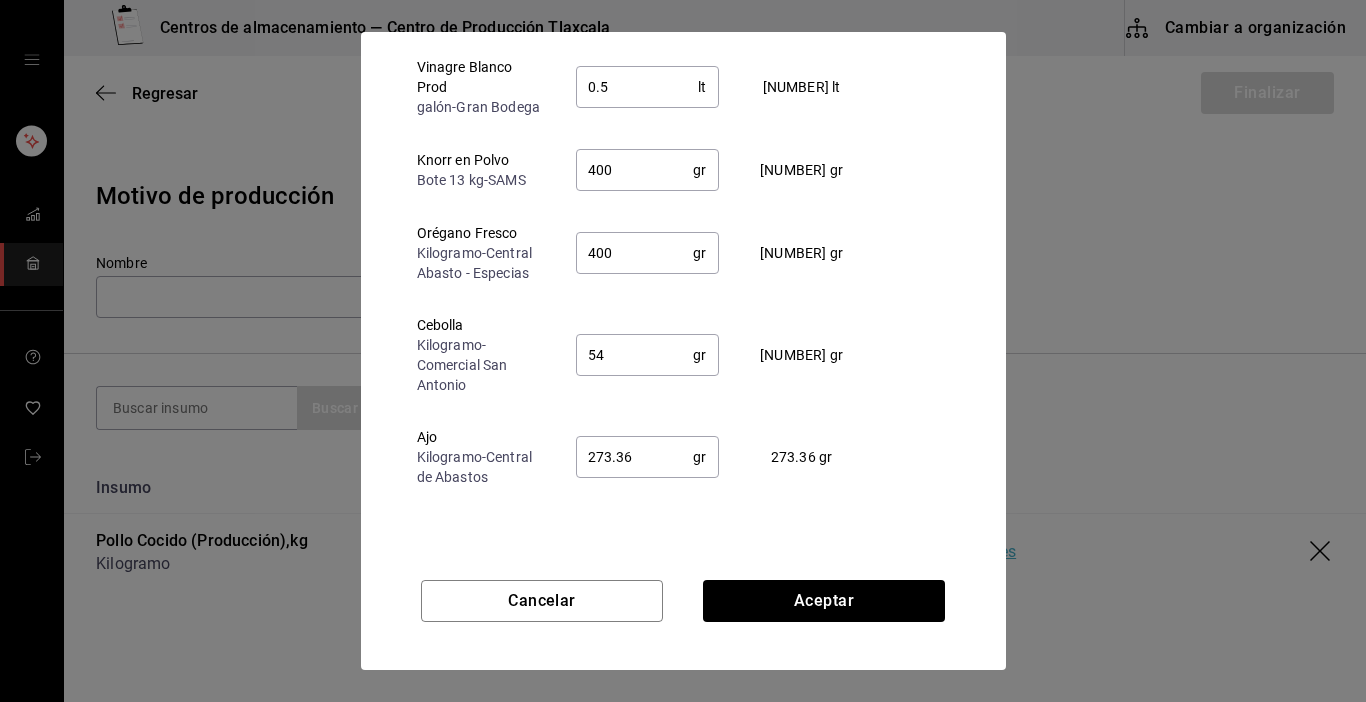 type on "5" 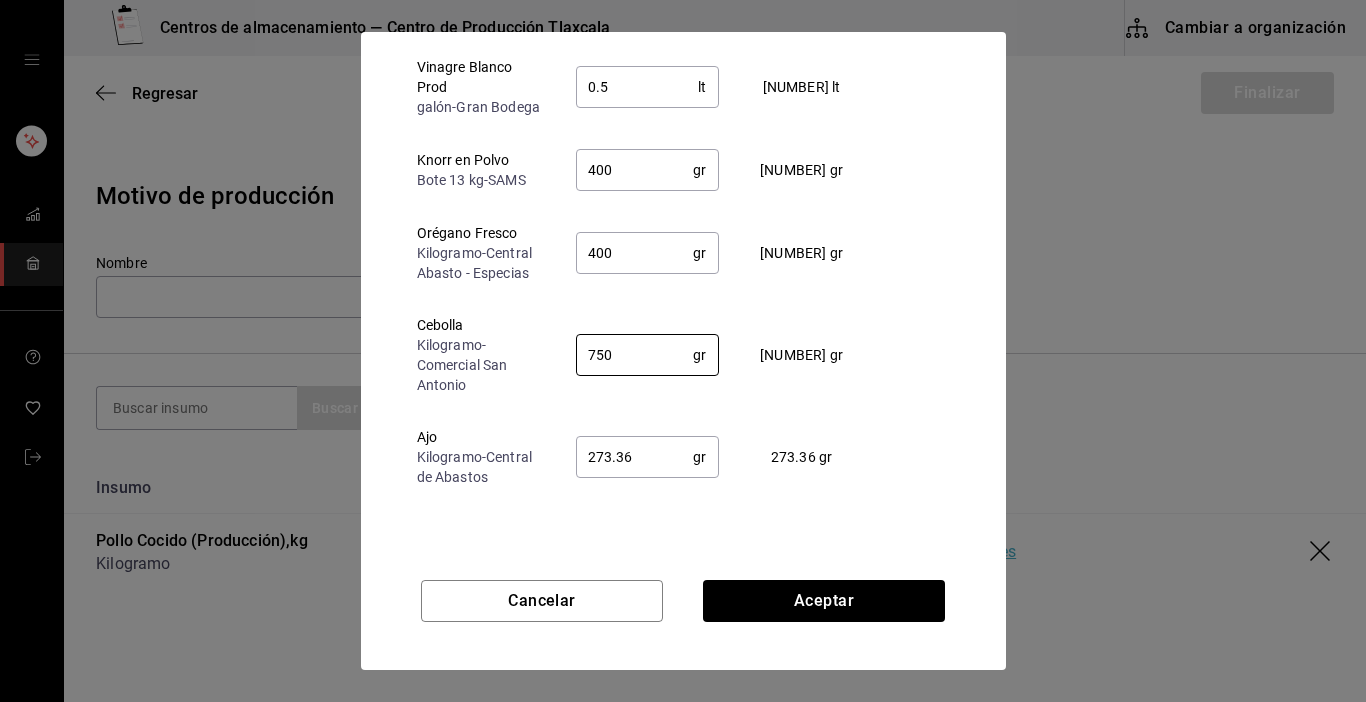 type on "750" 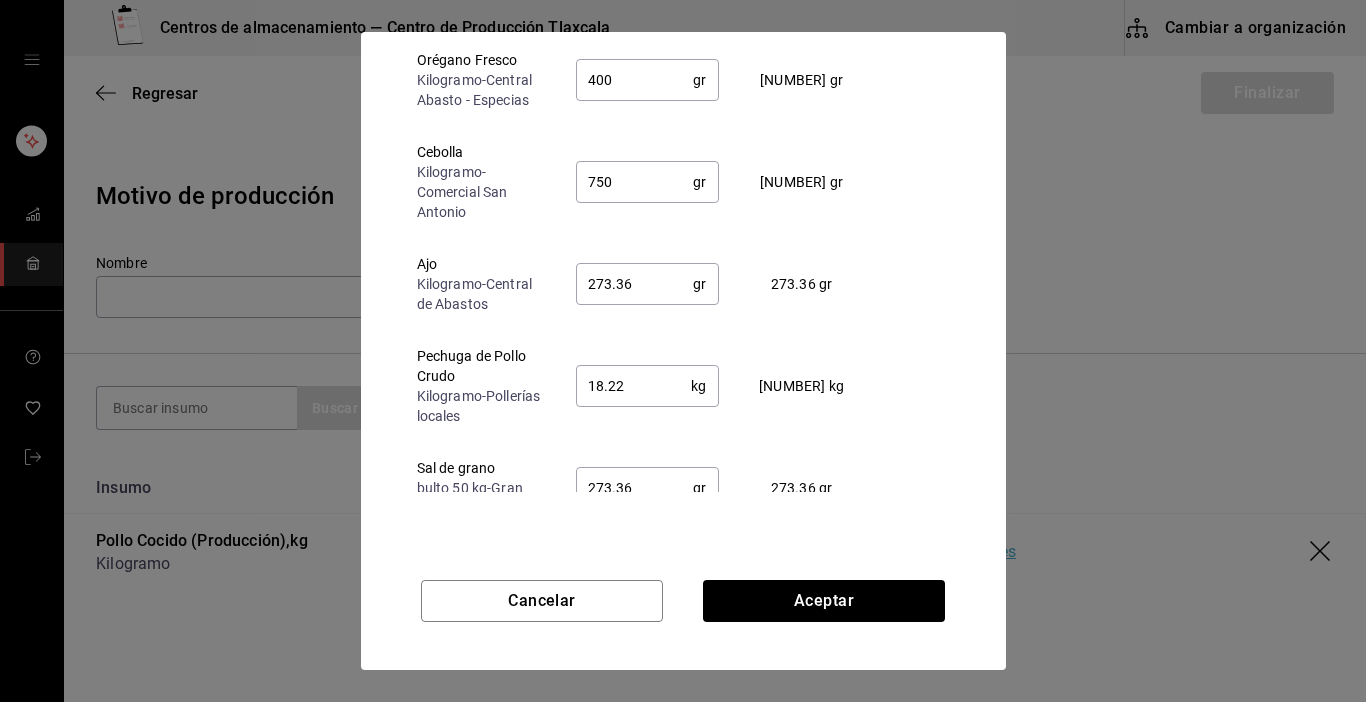 scroll, scrollTop: 200, scrollLeft: 0, axis: vertical 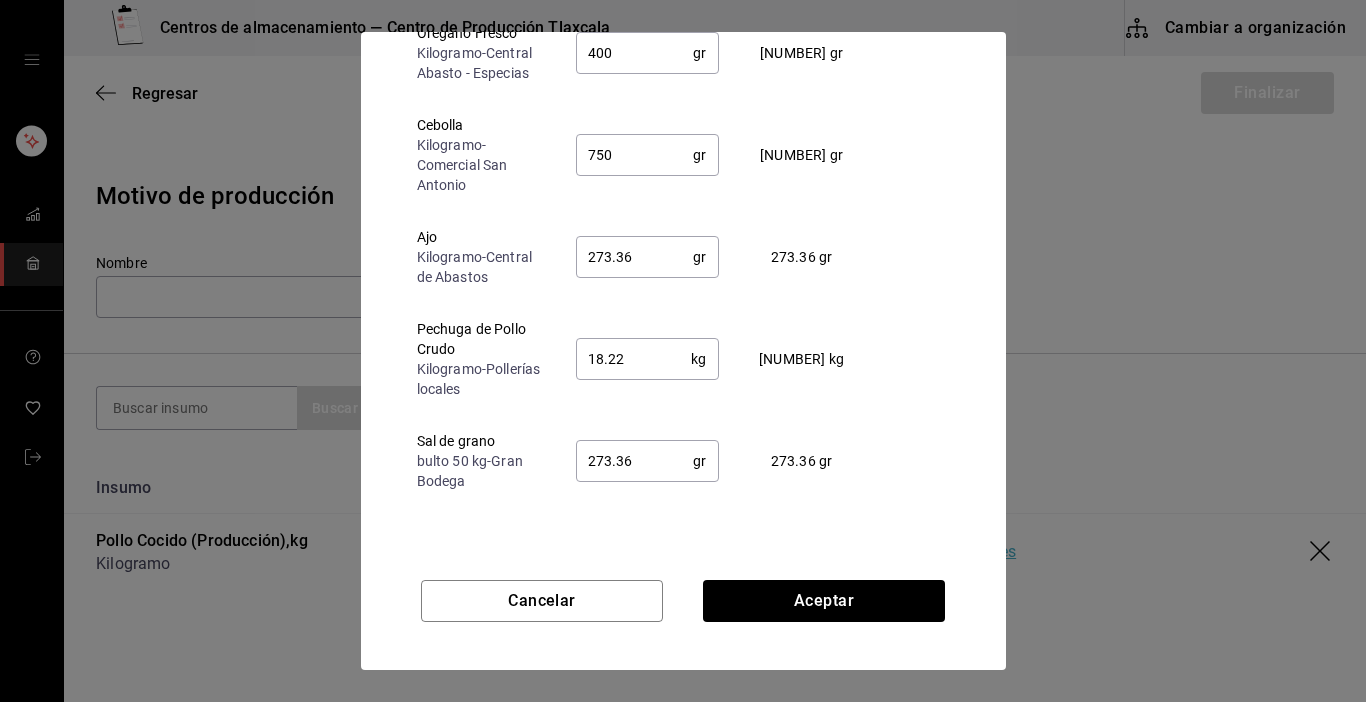 click on "273.36" at bounding box center [635, 257] 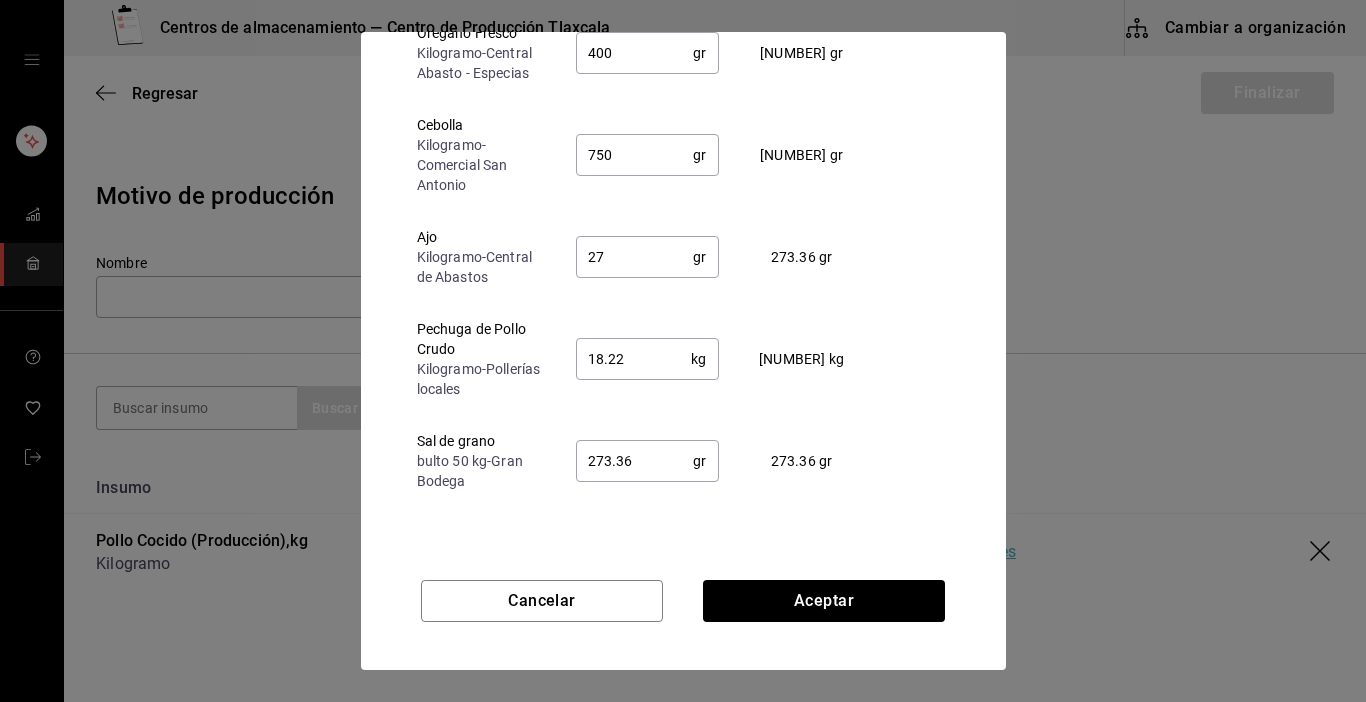 type on "2" 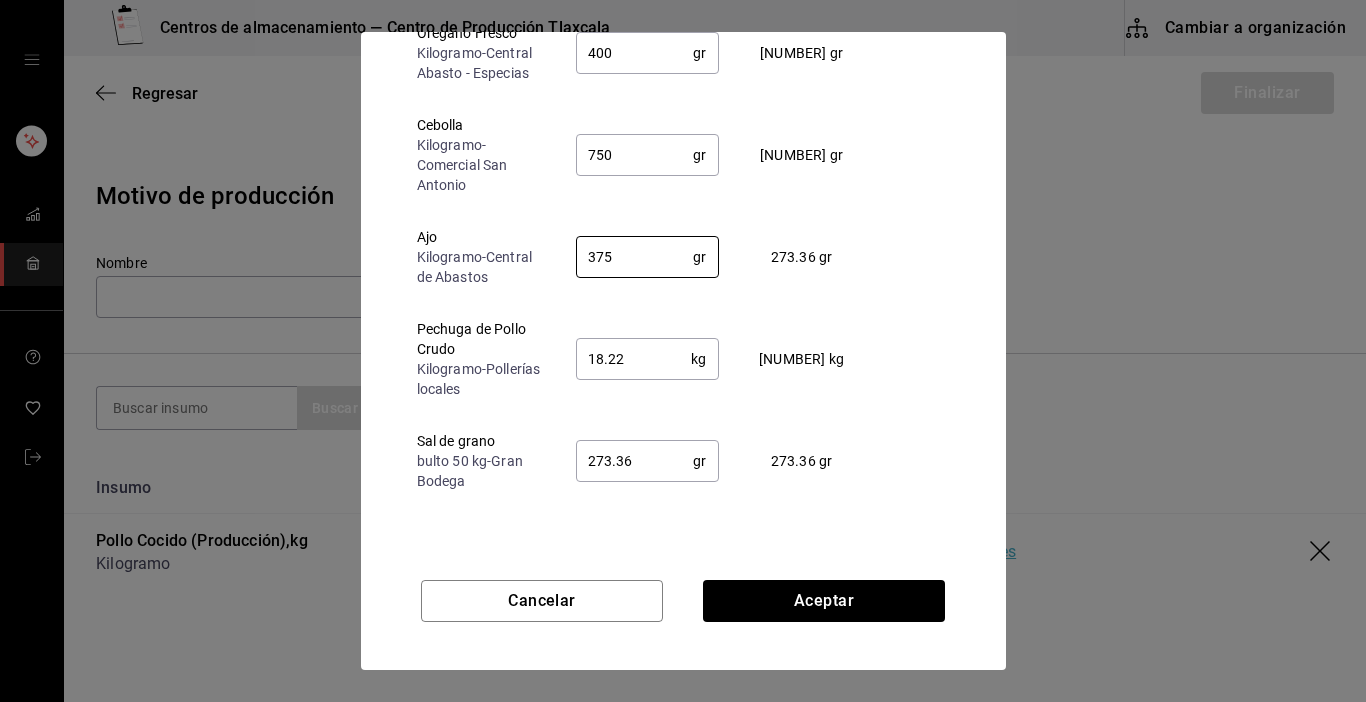 type on "375" 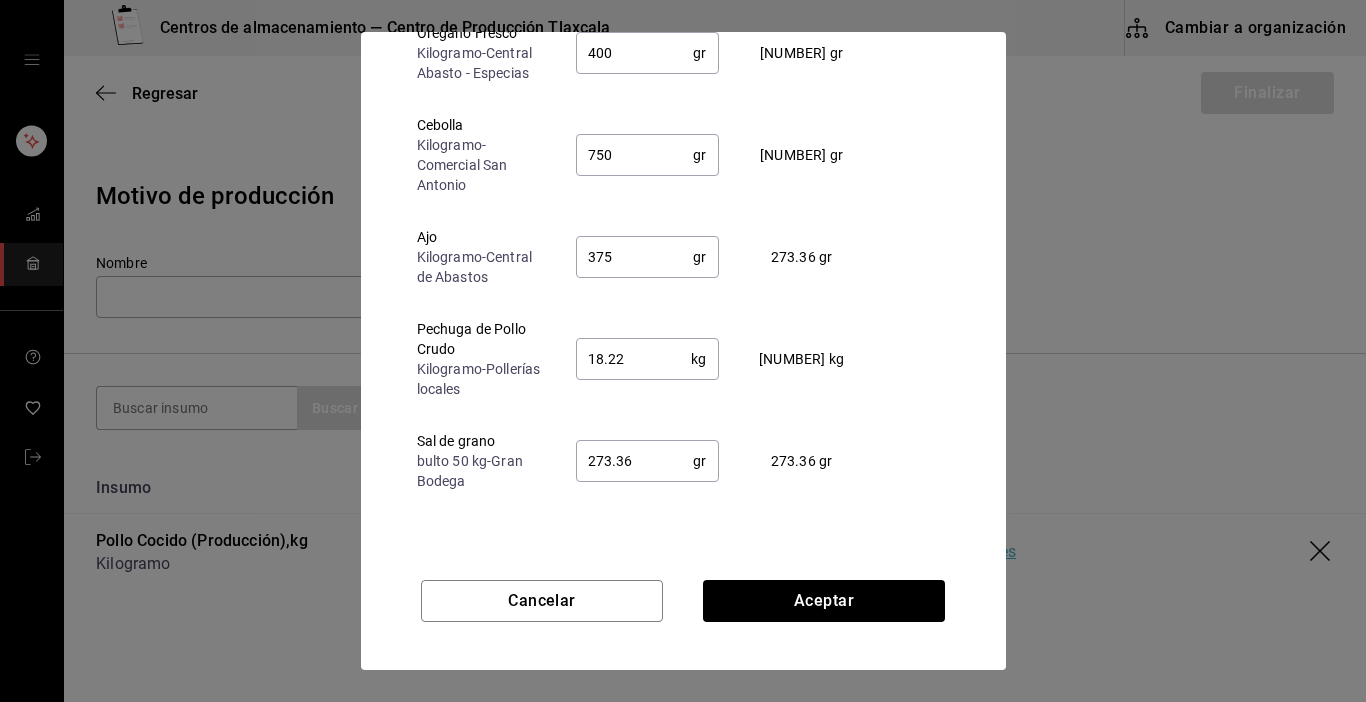click on "18.22" at bounding box center (634, 359) 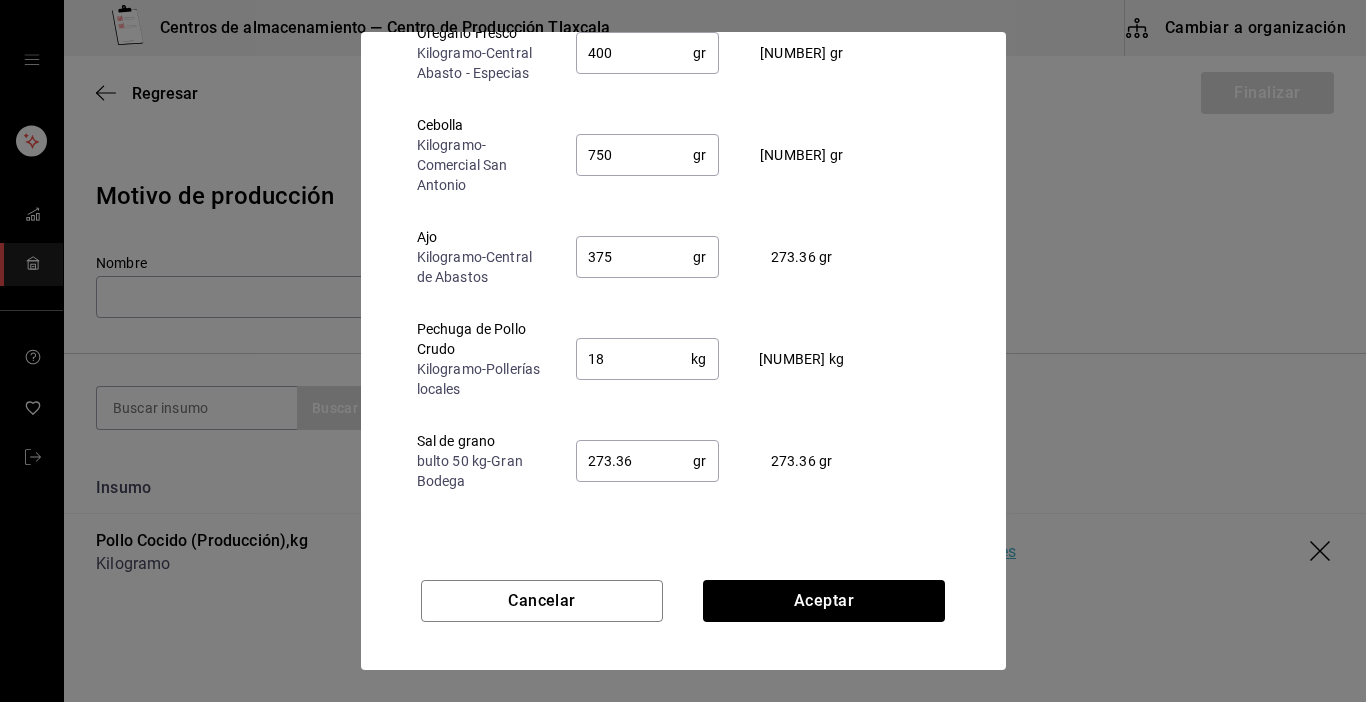 type on "1" 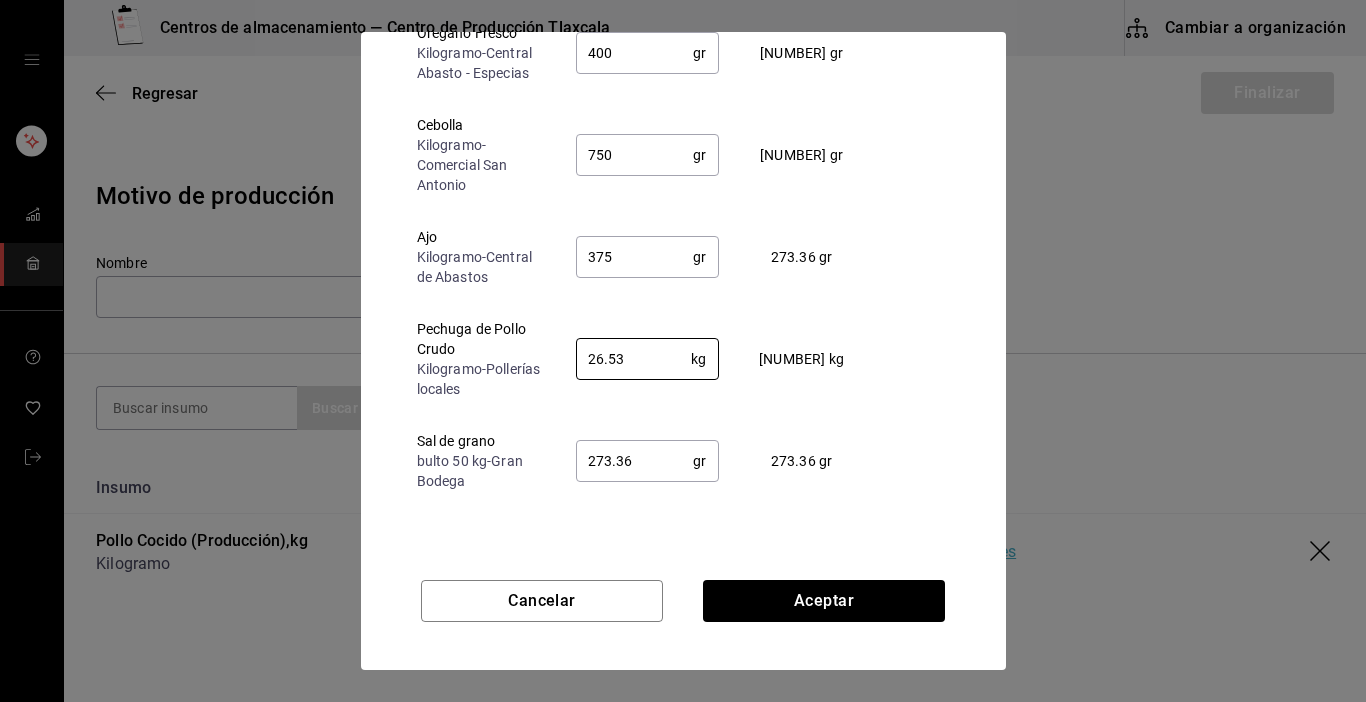 type on "26.53" 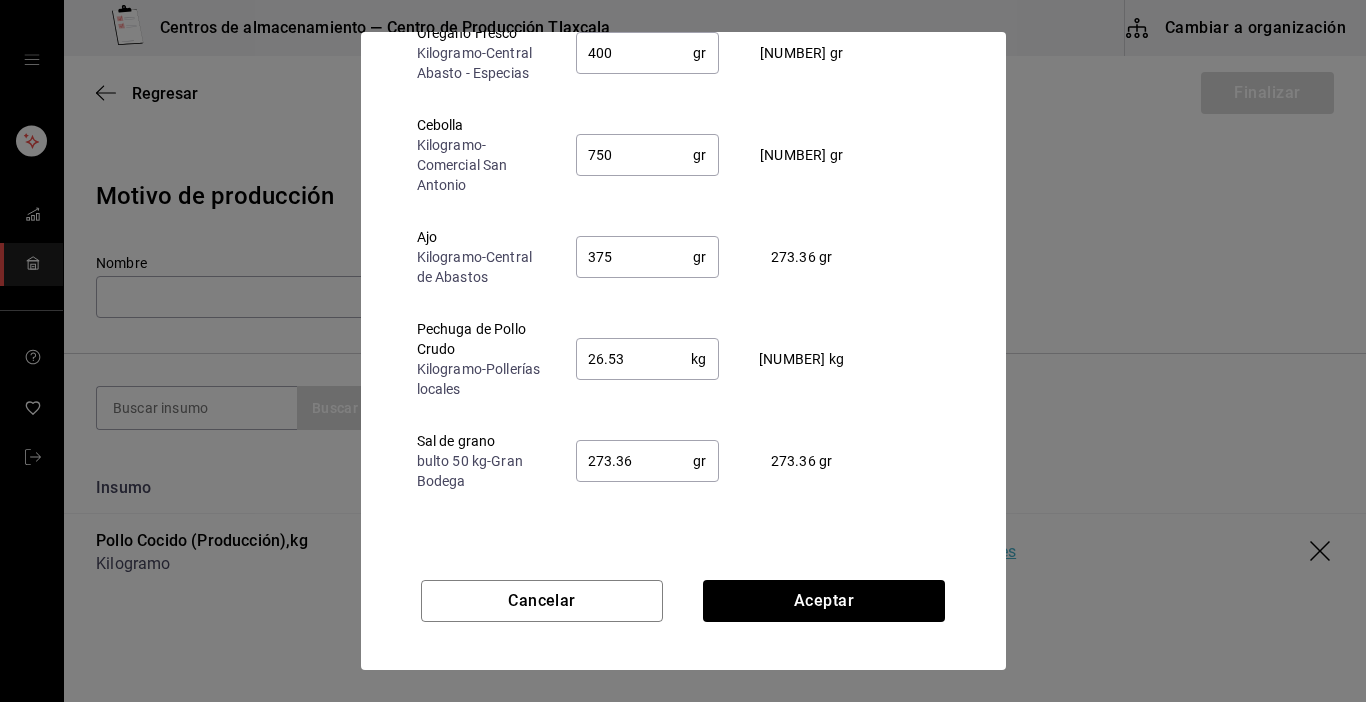 click on "273.36" at bounding box center (635, 461) 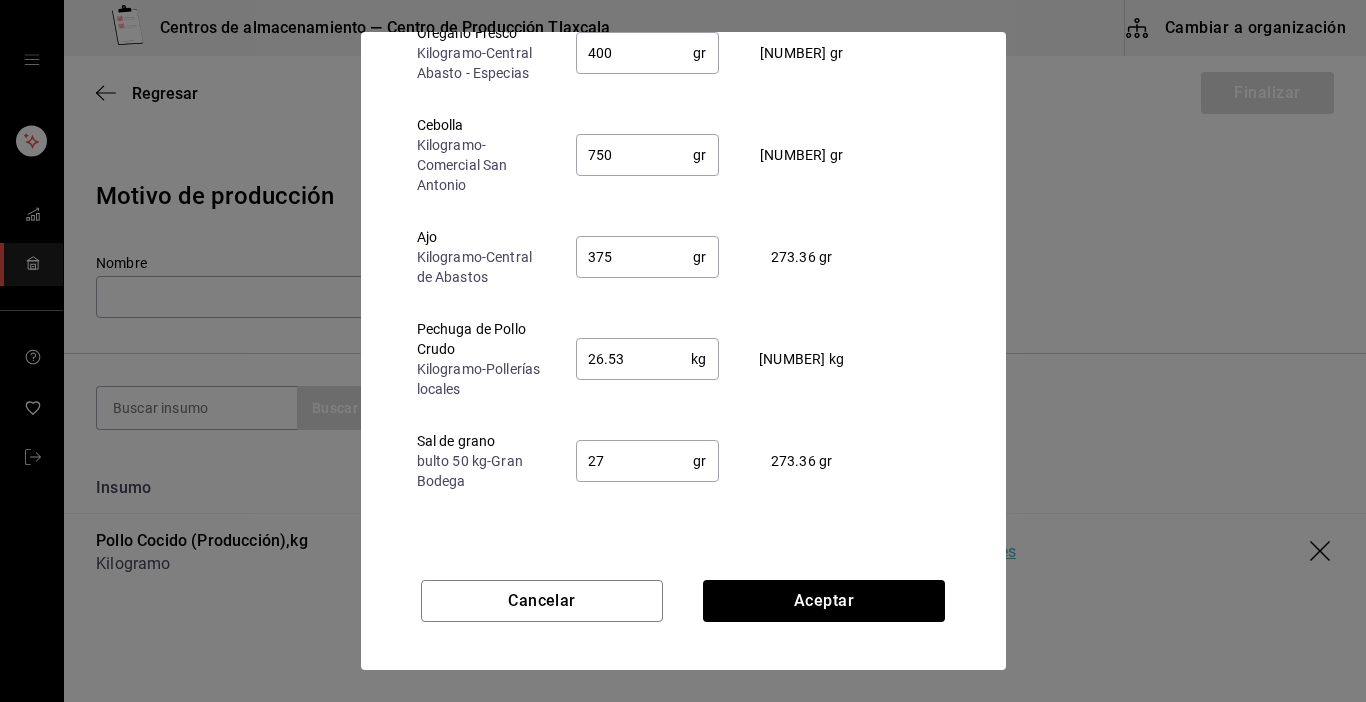 type on "2" 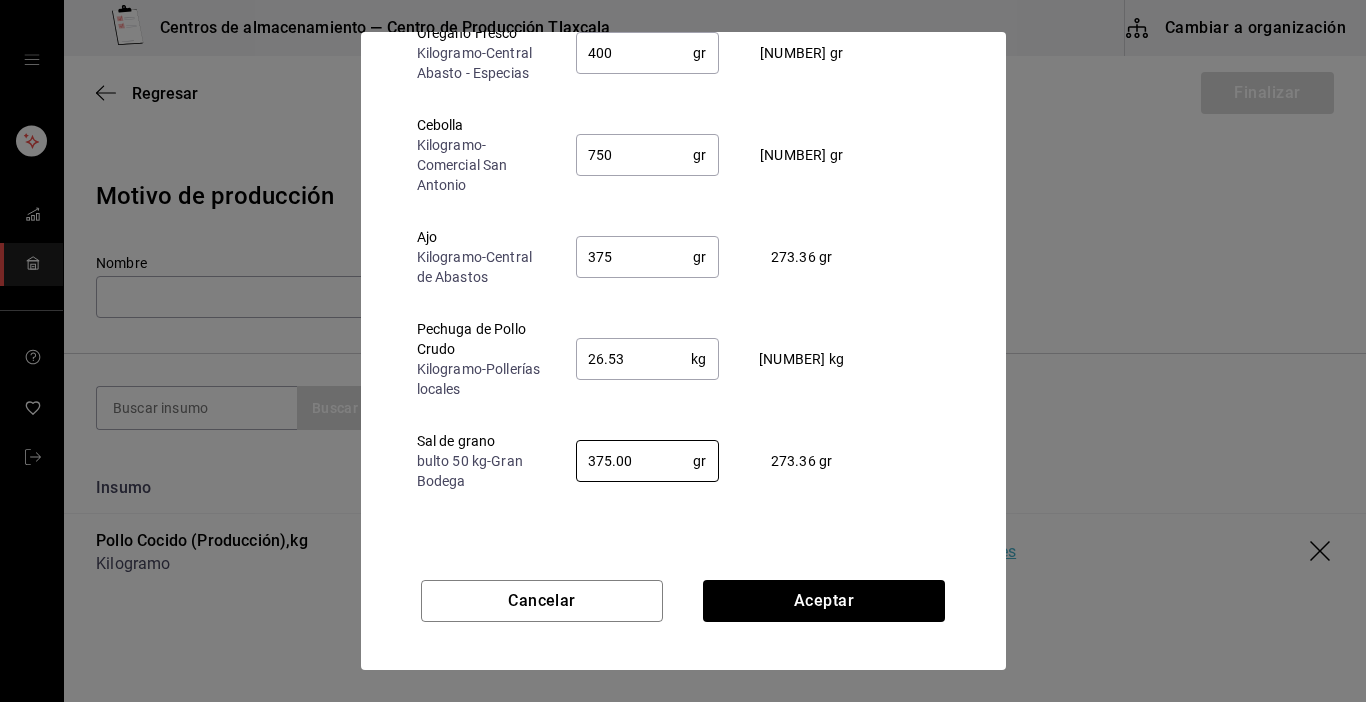 type on "375.00" 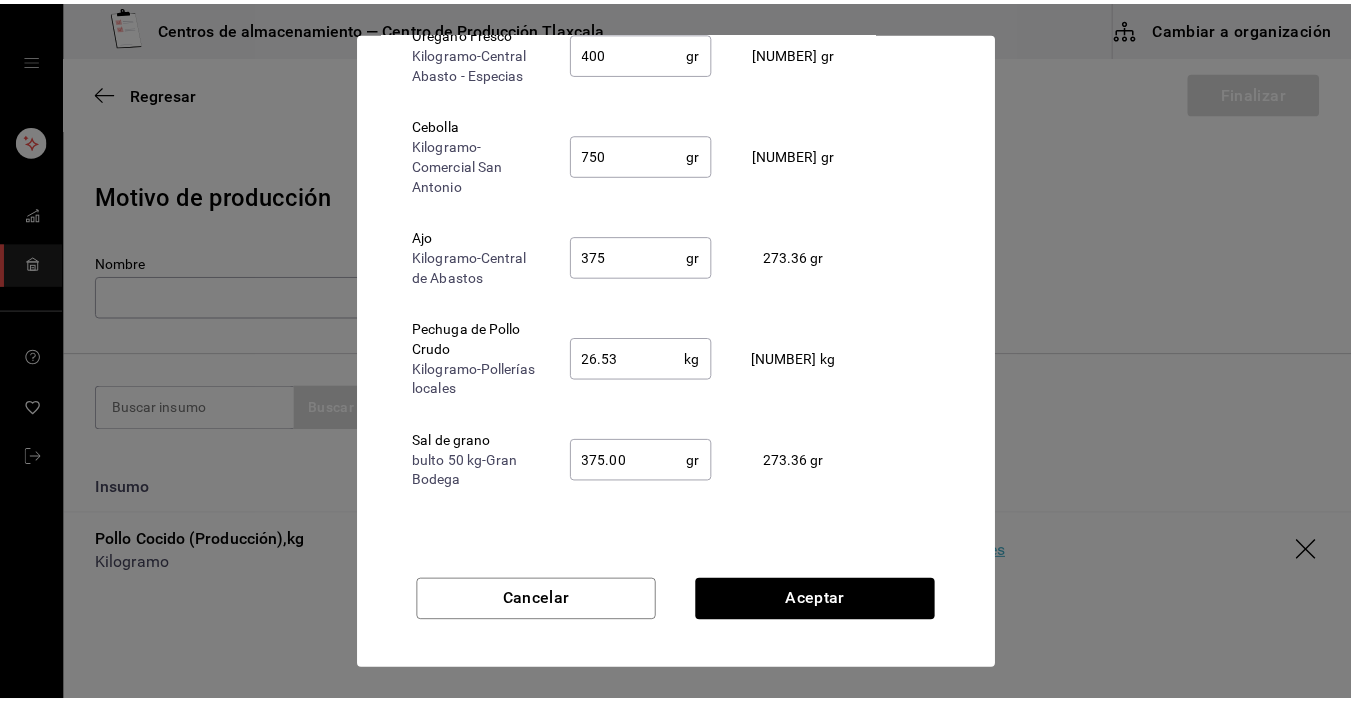 scroll, scrollTop: 236, scrollLeft: 0, axis: vertical 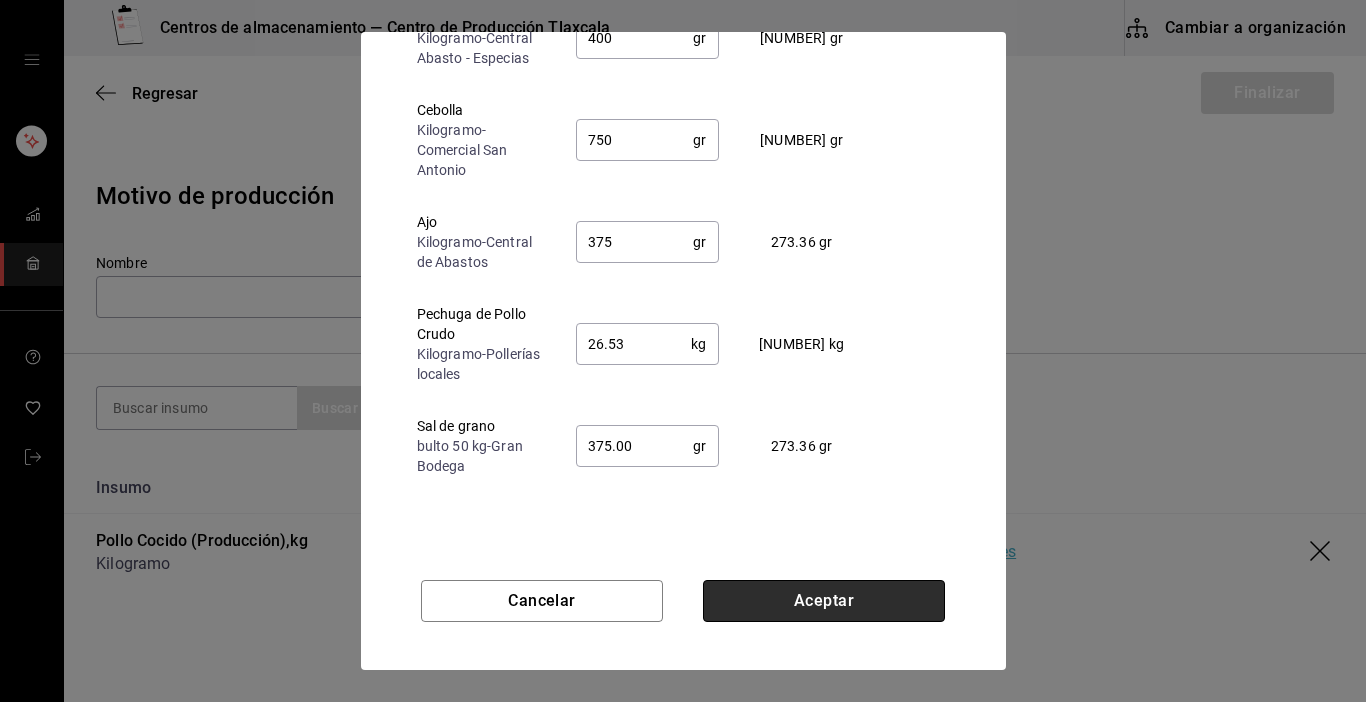 click on "Aceptar" at bounding box center [824, 601] 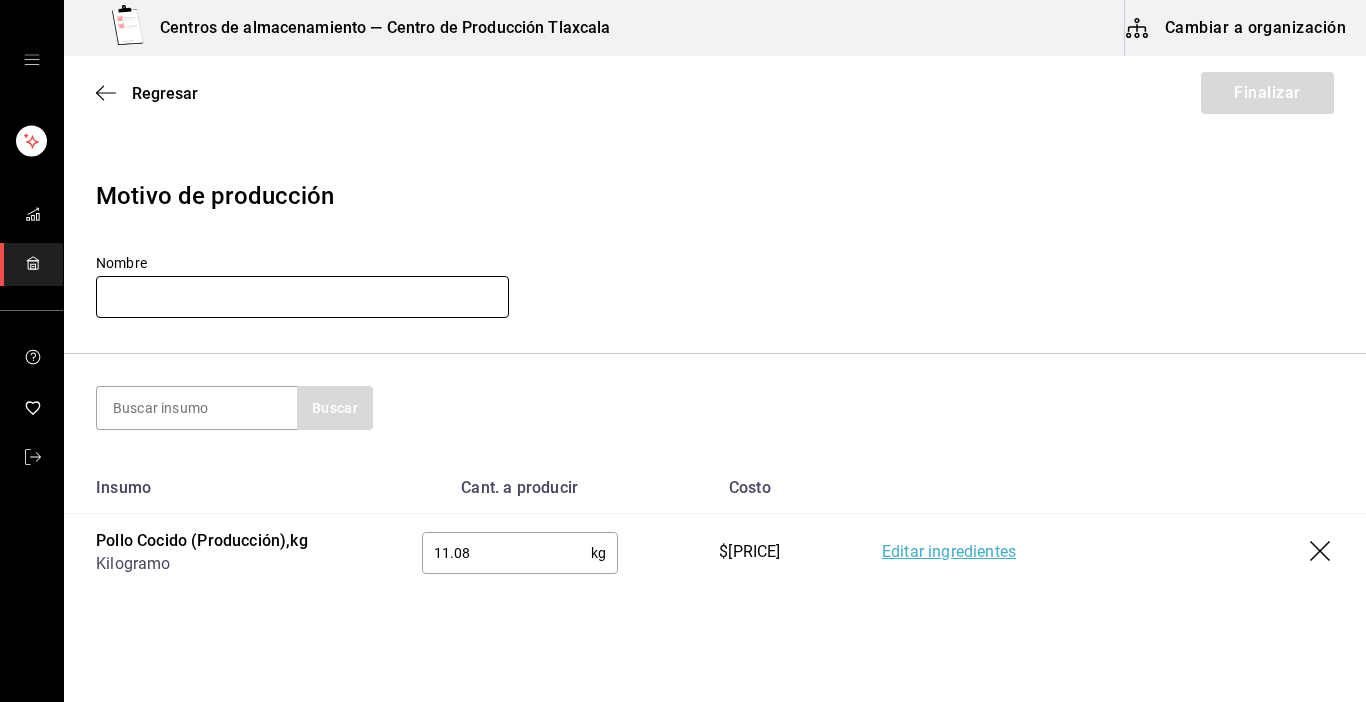 click at bounding box center (302, 297) 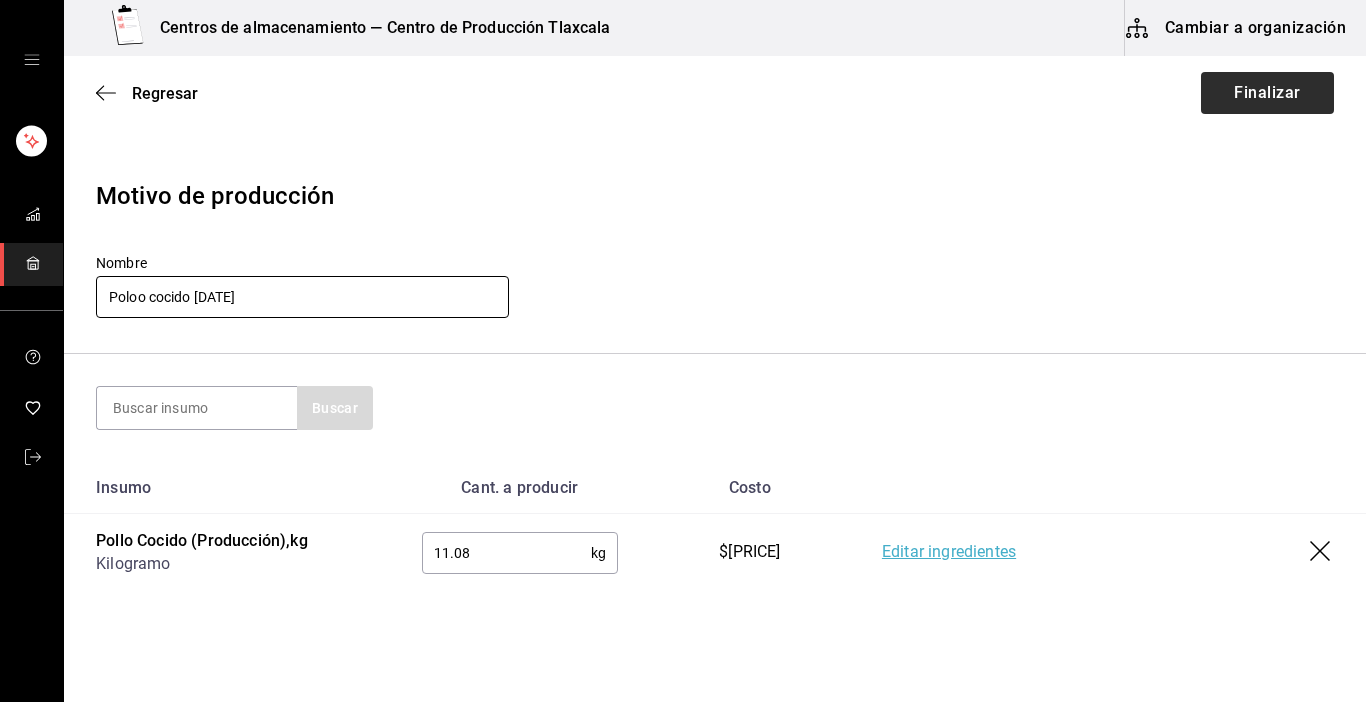 type on "Poloo cocido [DATE]" 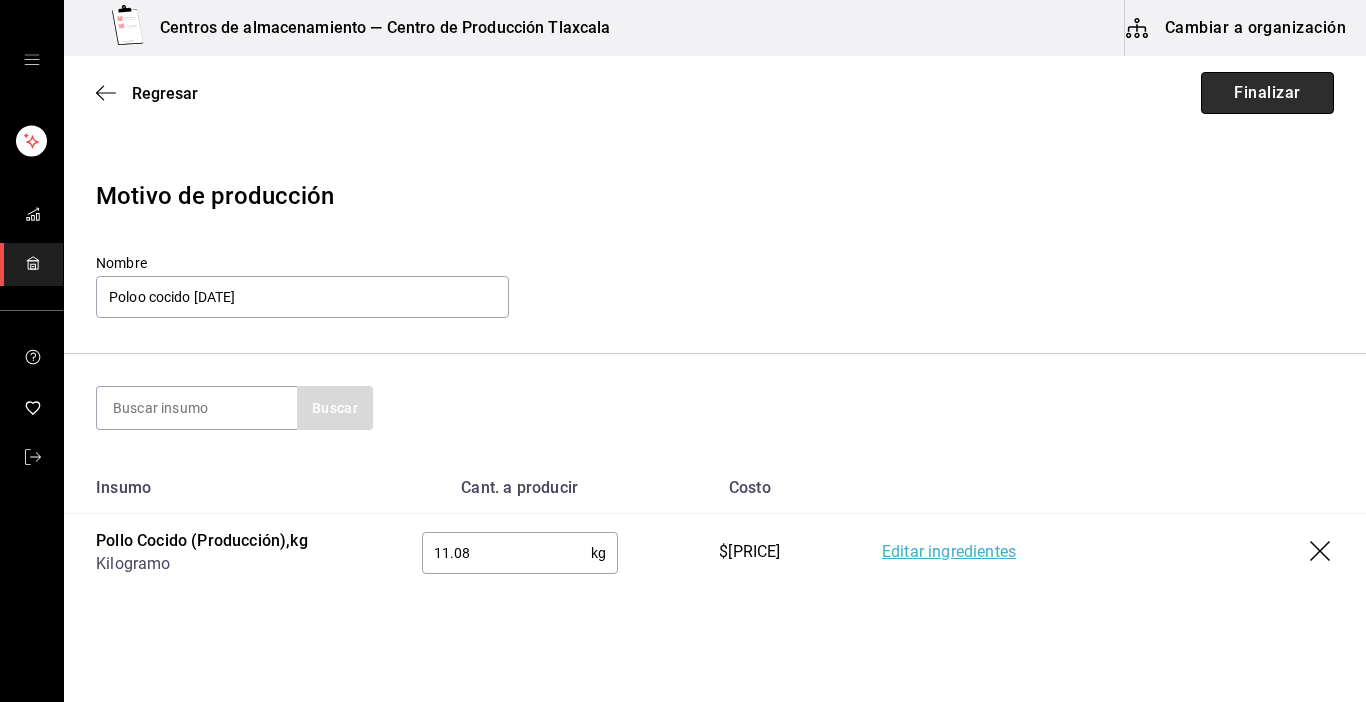 click on "Finalizar" at bounding box center (1267, 93) 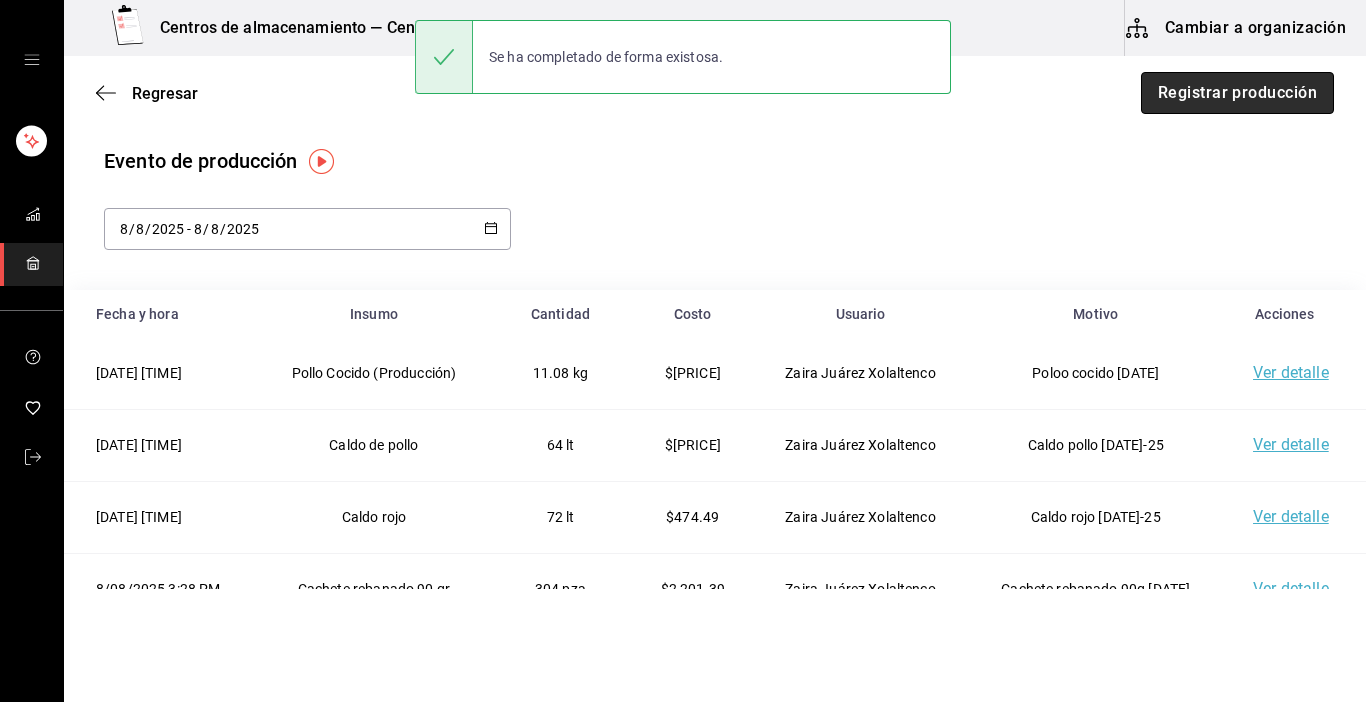 click on "Registrar producción" at bounding box center (1237, 93) 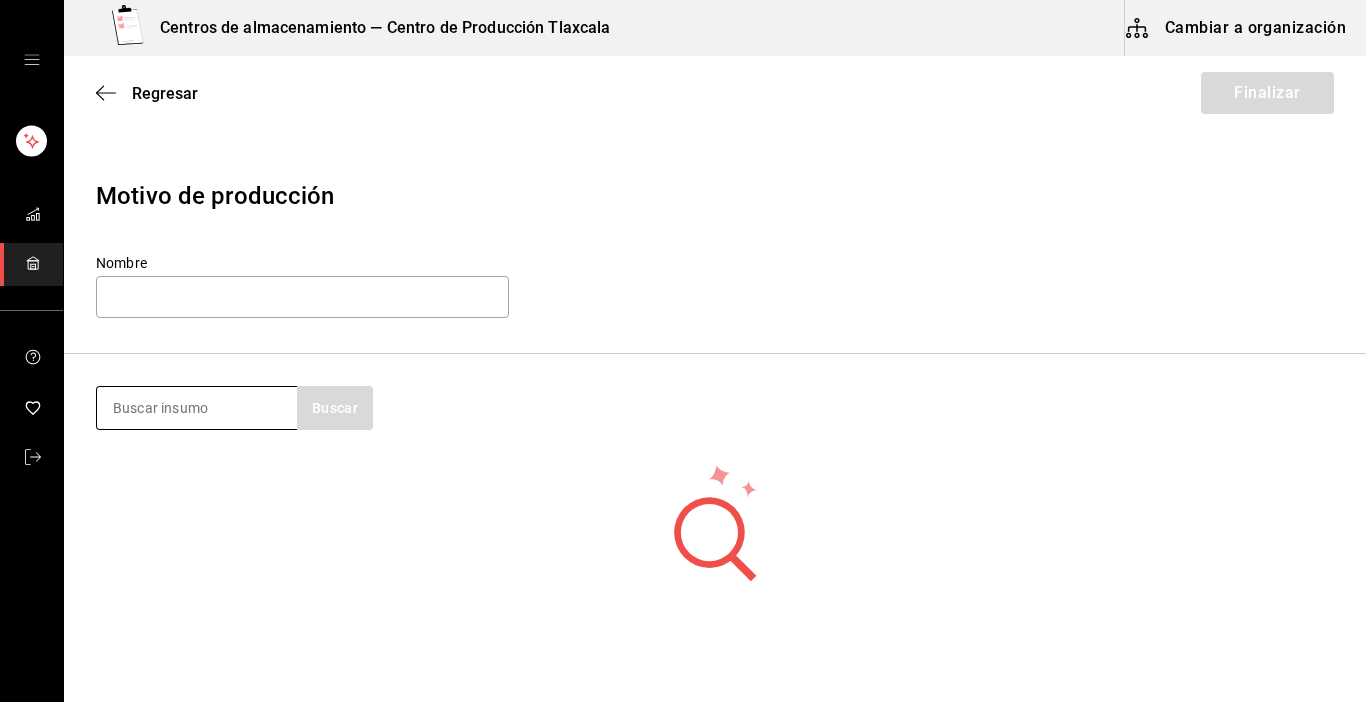 click at bounding box center (197, 408) 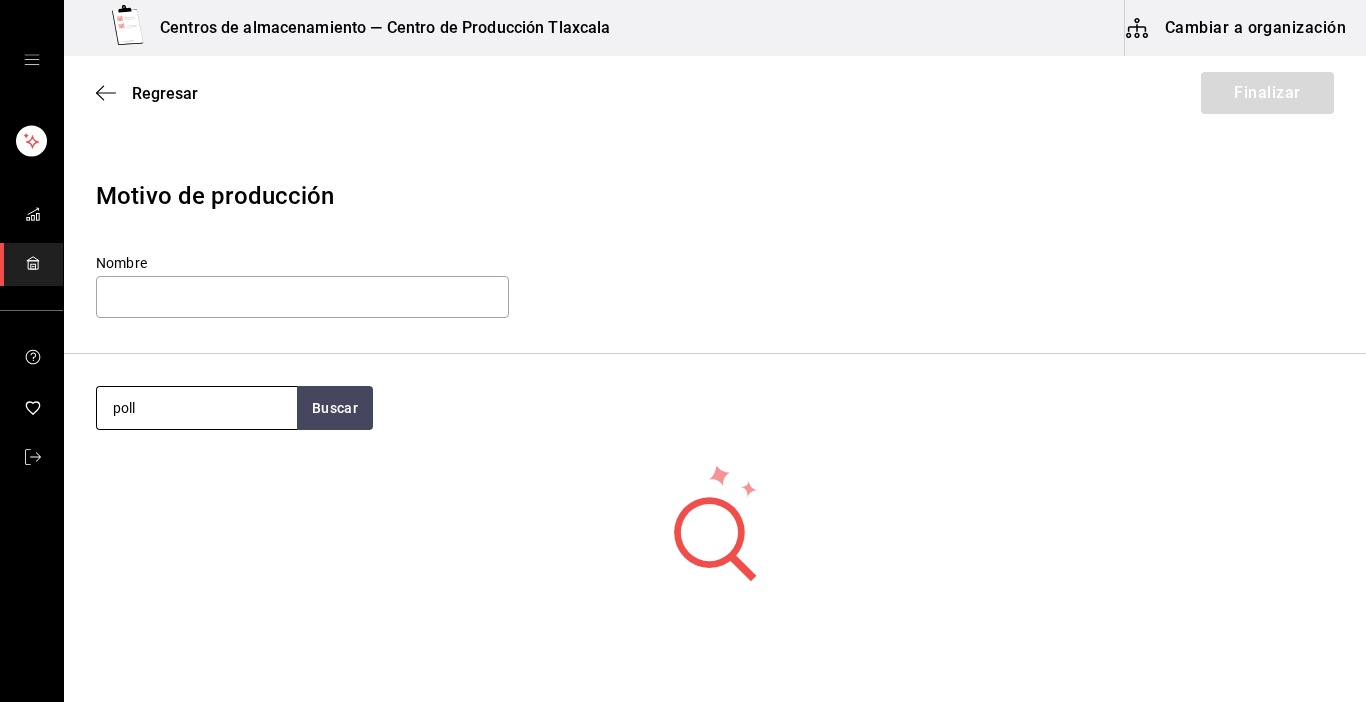 type on "pollo" 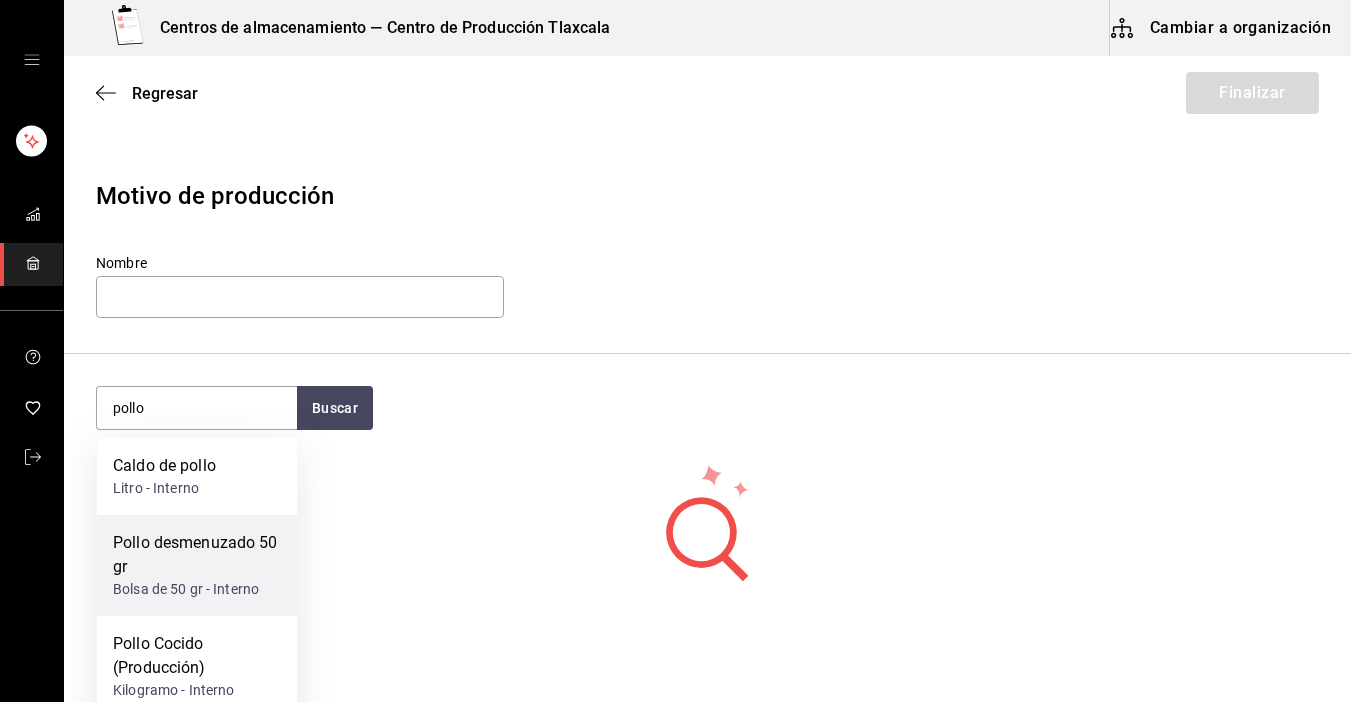 click on "Bolsa de 50 gr - Interno" at bounding box center [197, 589] 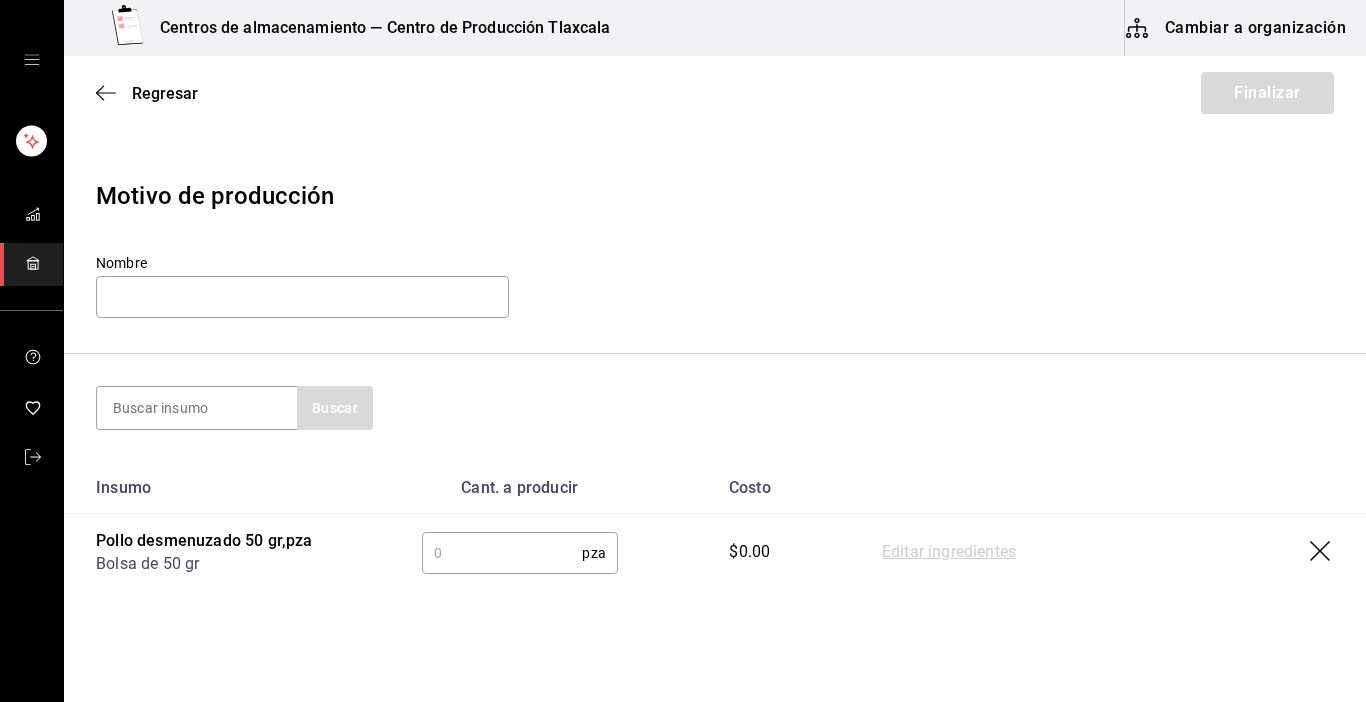 click at bounding box center [502, 553] 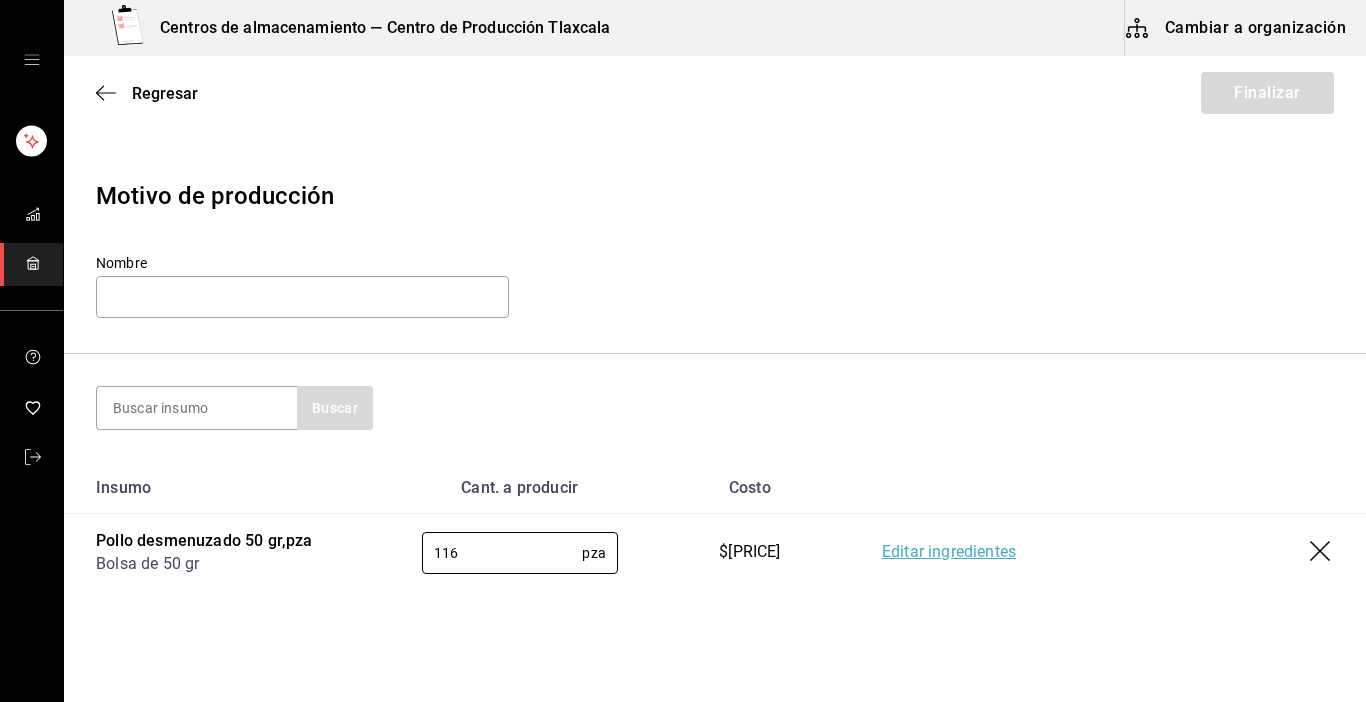 type on "116" 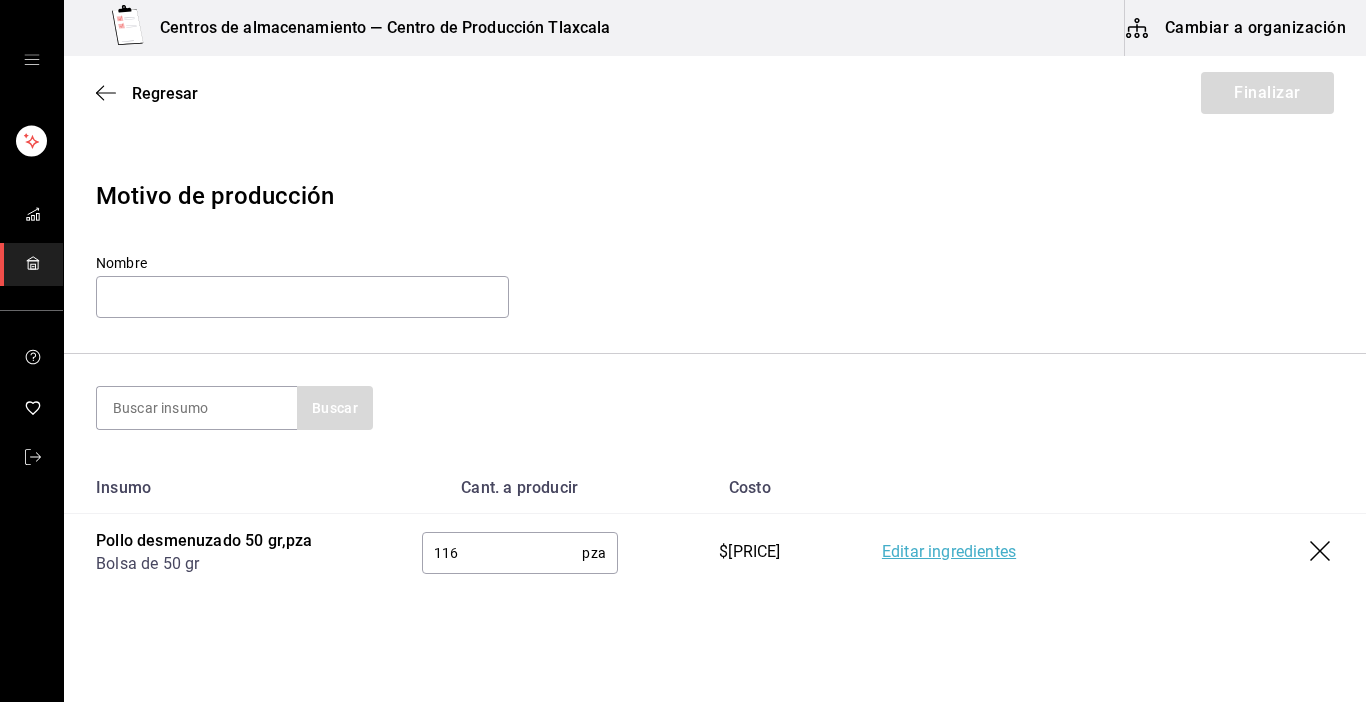 click on "Editar ingredientes" at bounding box center [949, 553] 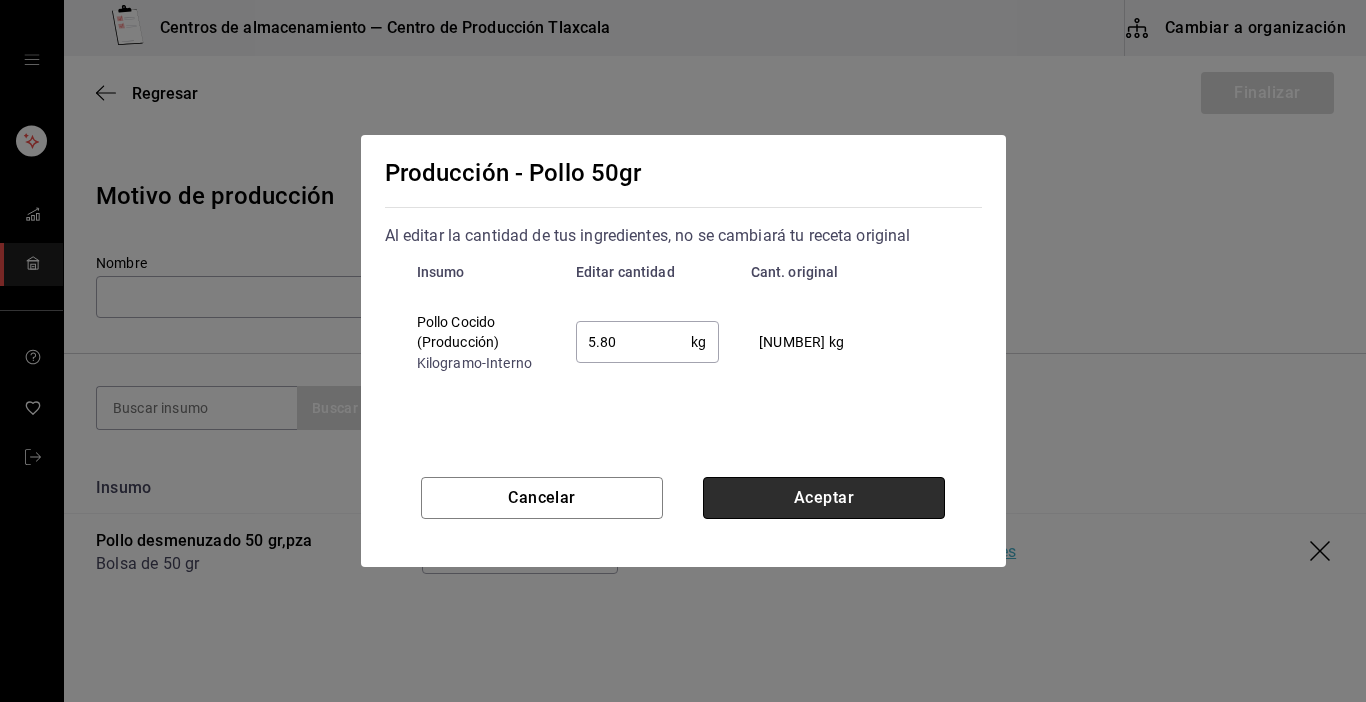 click on "Aceptar" at bounding box center [824, 498] 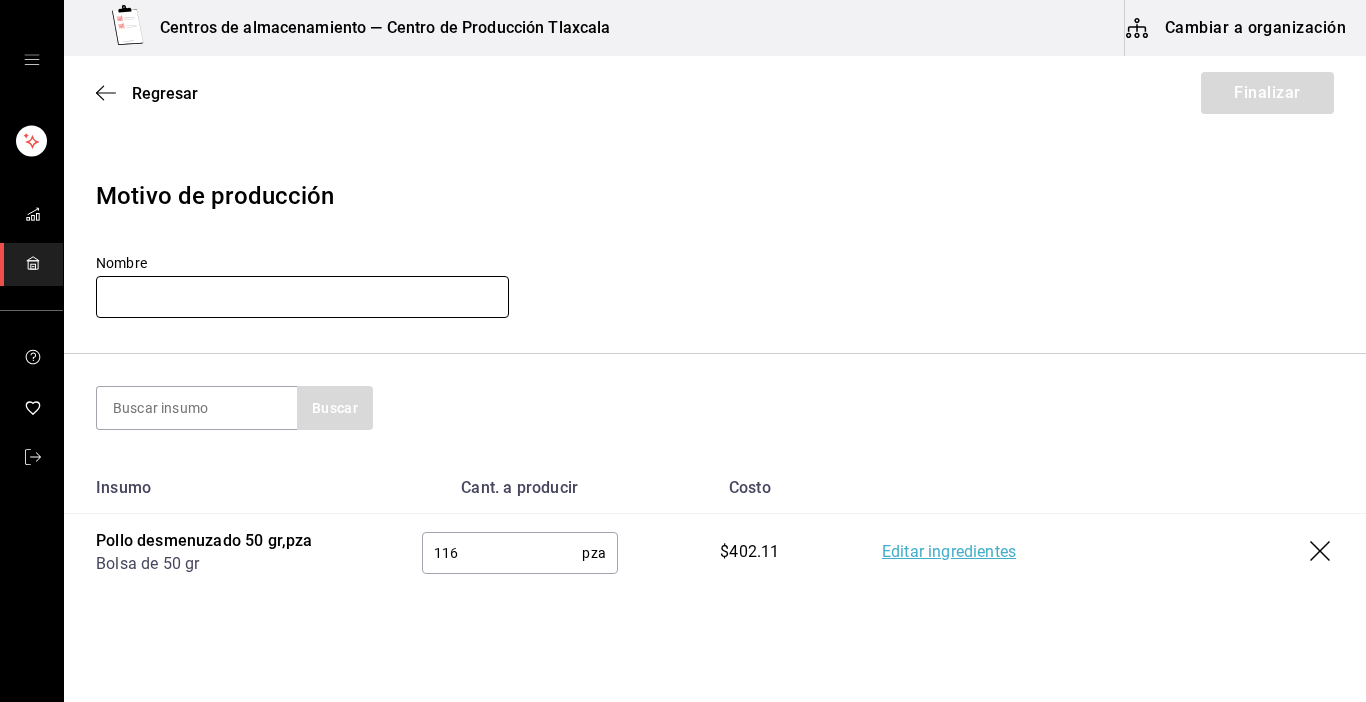 click at bounding box center (302, 297) 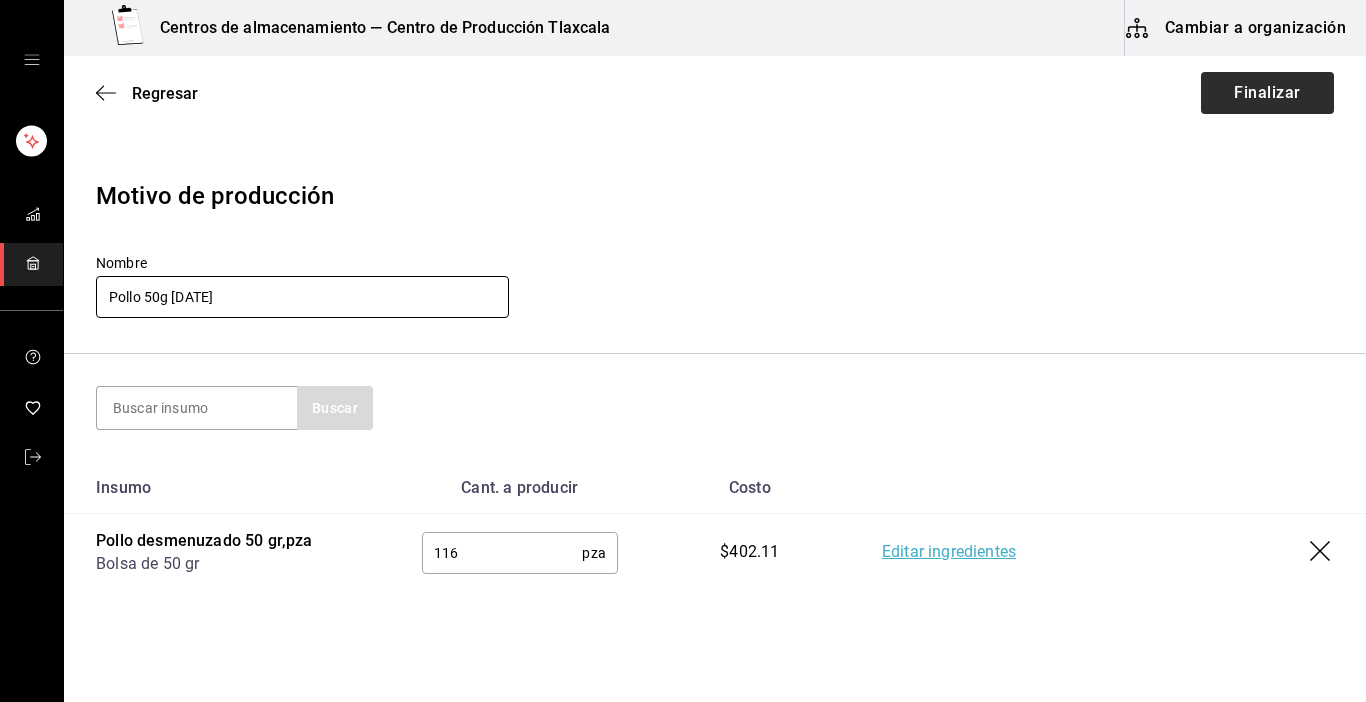 type on "Pollo 50g [DATE]" 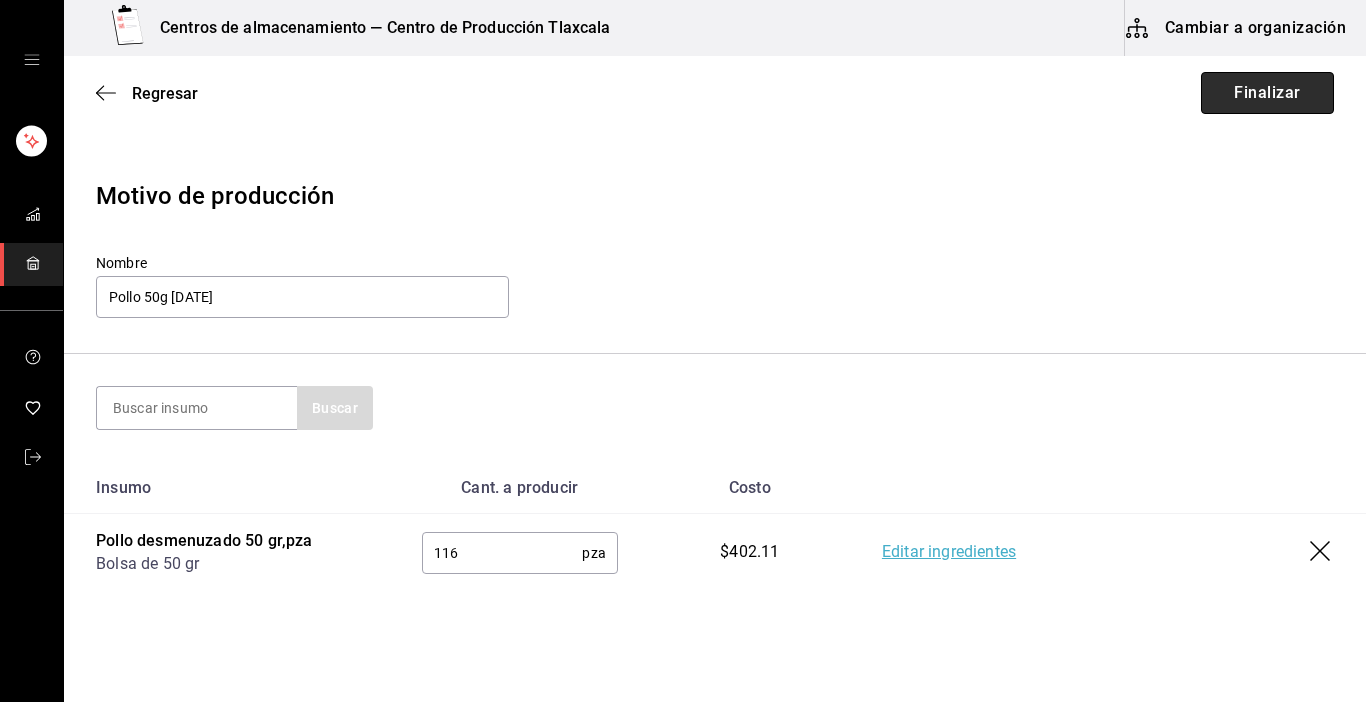 click on "Finalizar" at bounding box center [1267, 93] 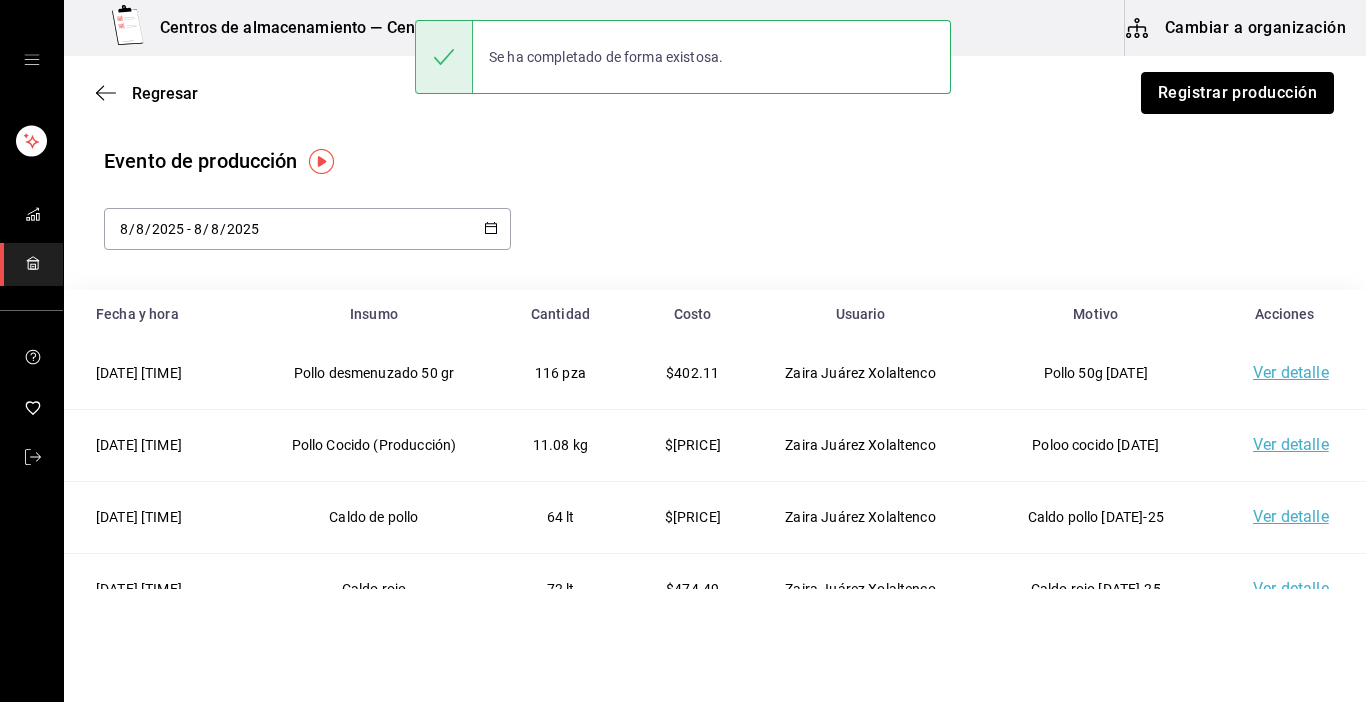 click on "Registrar producción" at bounding box center [1237, 93] 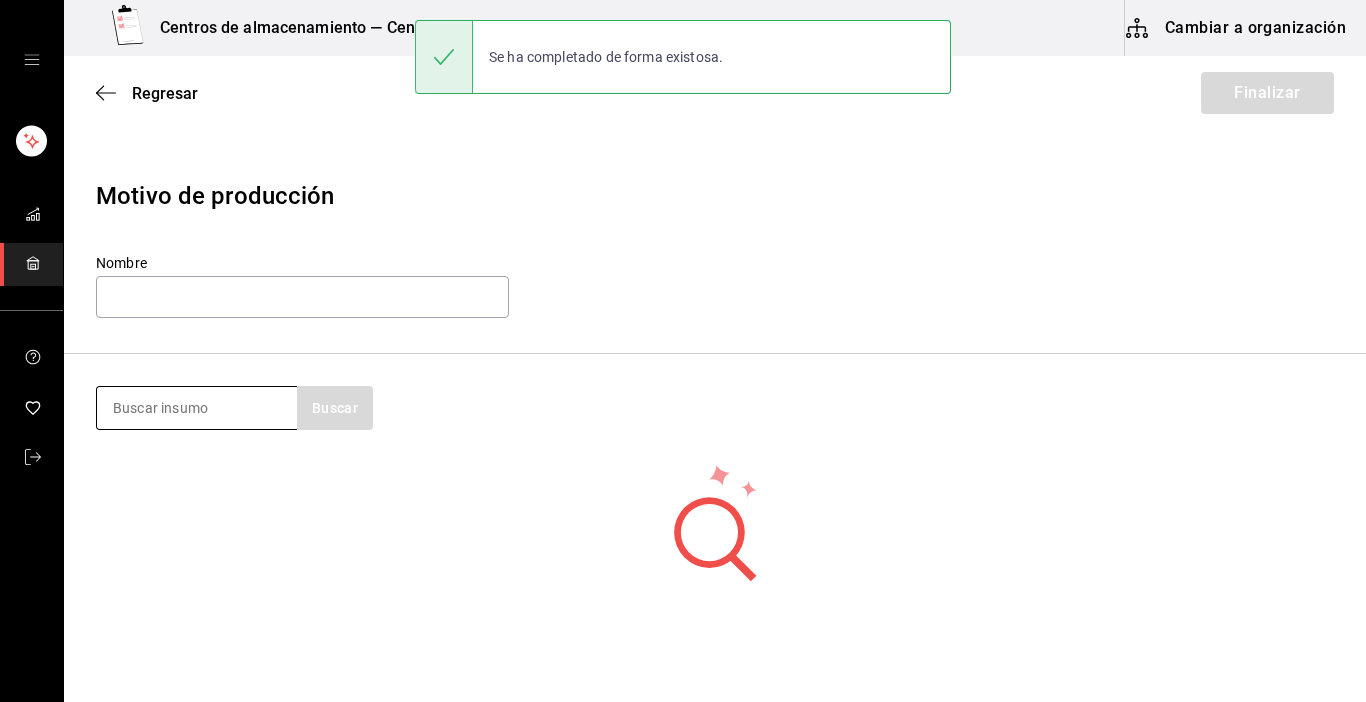 click at bounding box center (197, 408) 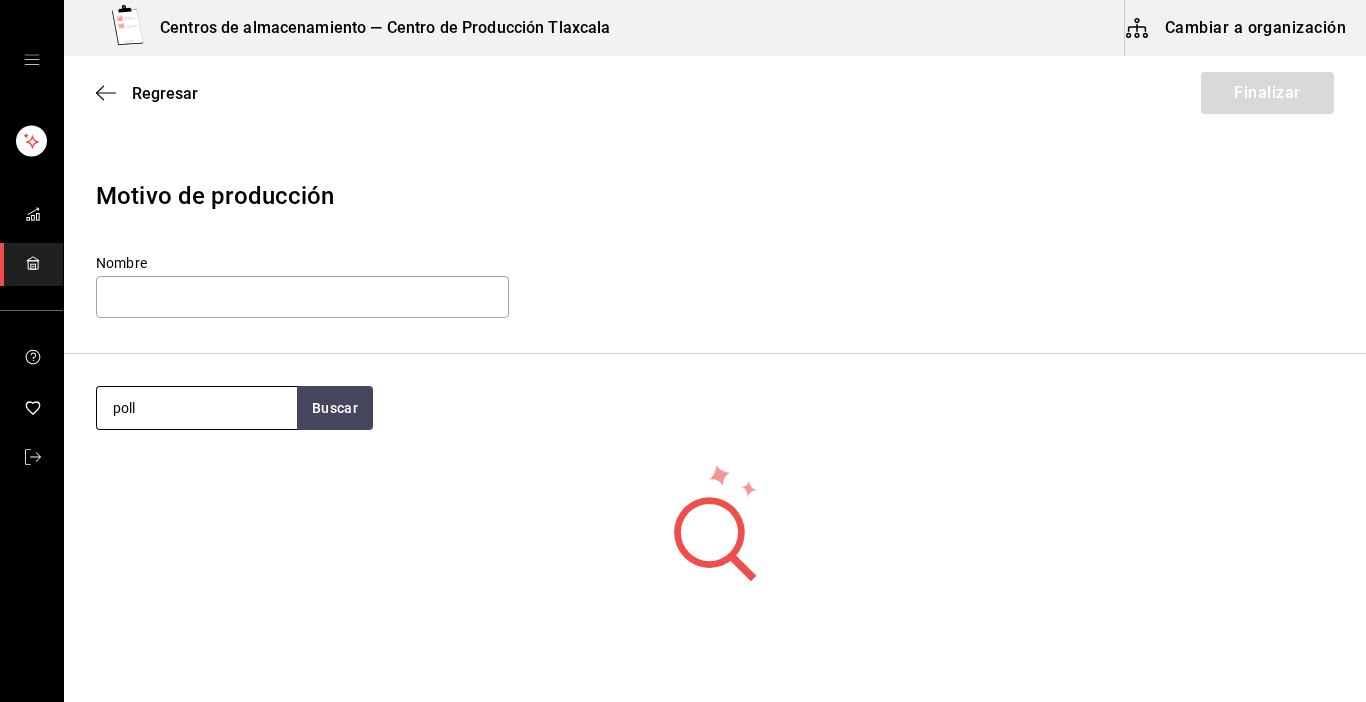 type on "pollo" 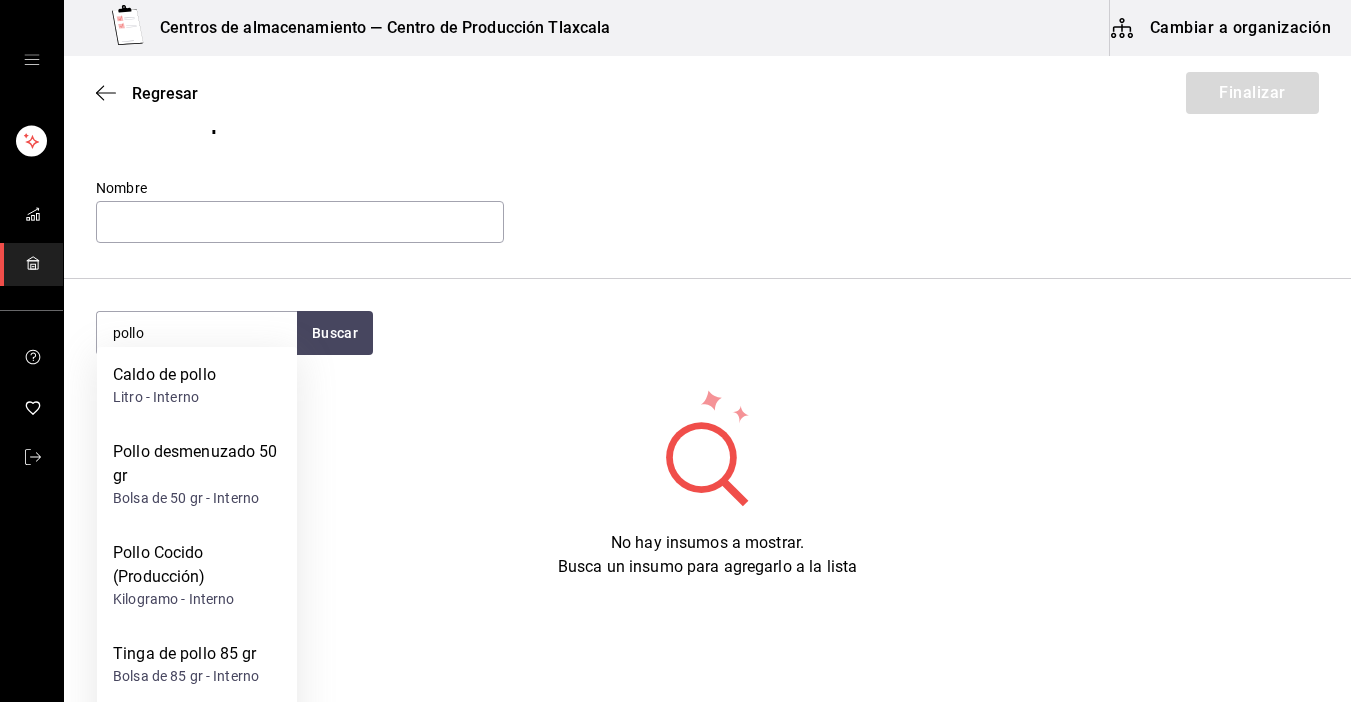 scroll, scrollTop: 113, scrollLeft: 0, axis: vertical 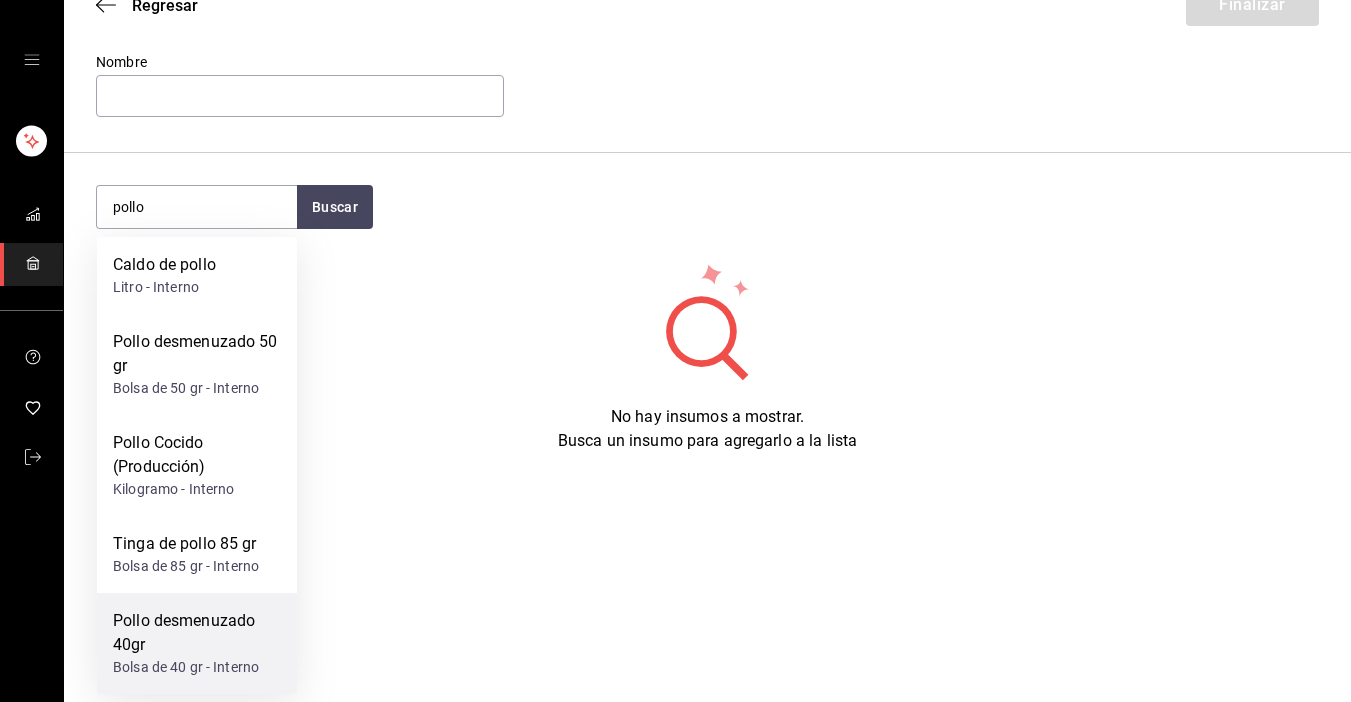 click on "Pollo desmenuzado 40gr" at bounding box center [197, 633] 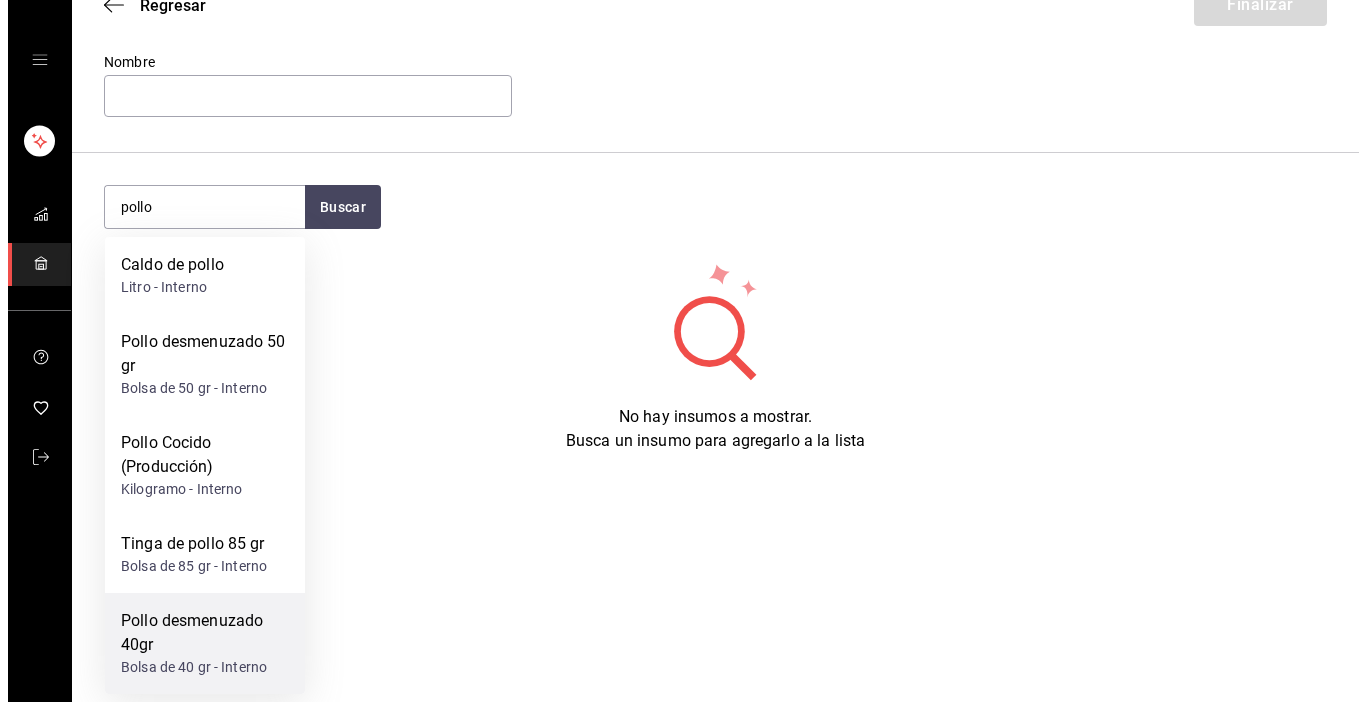 scroll, scrollTop: 0, scrollLeft: 0, axis: both 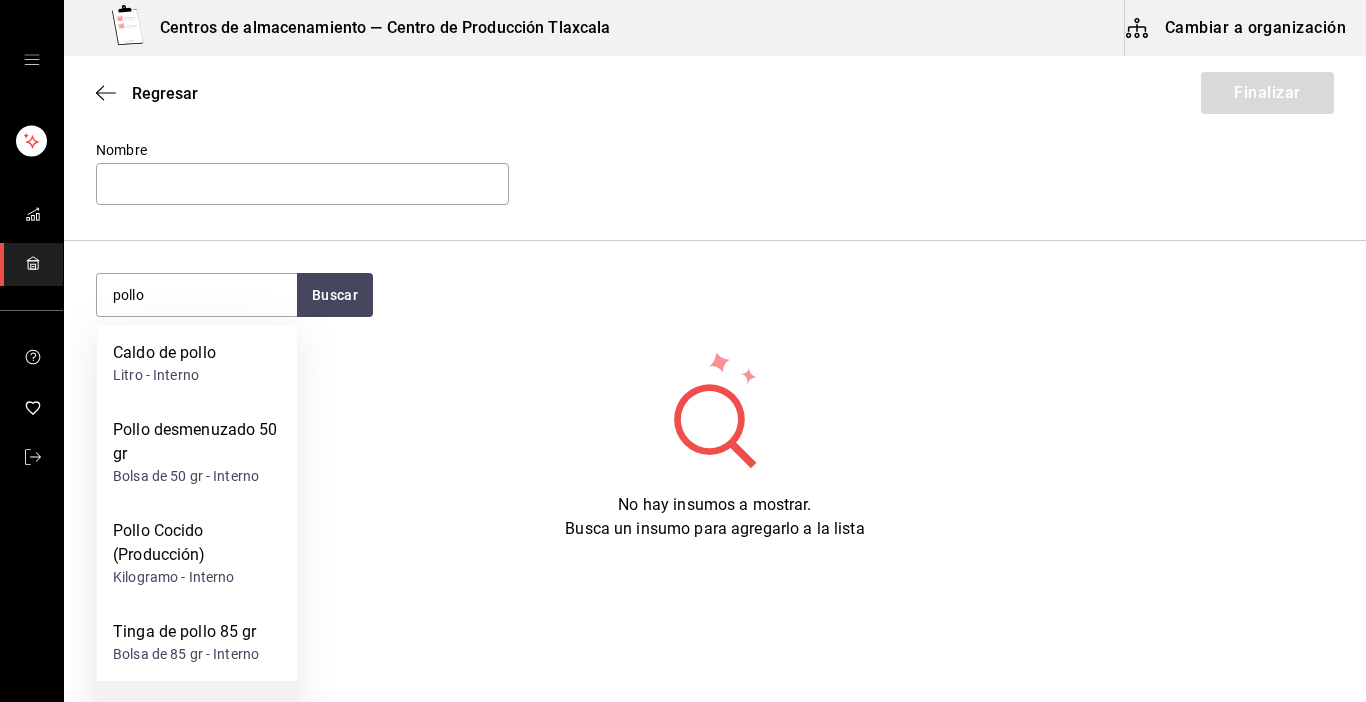 type 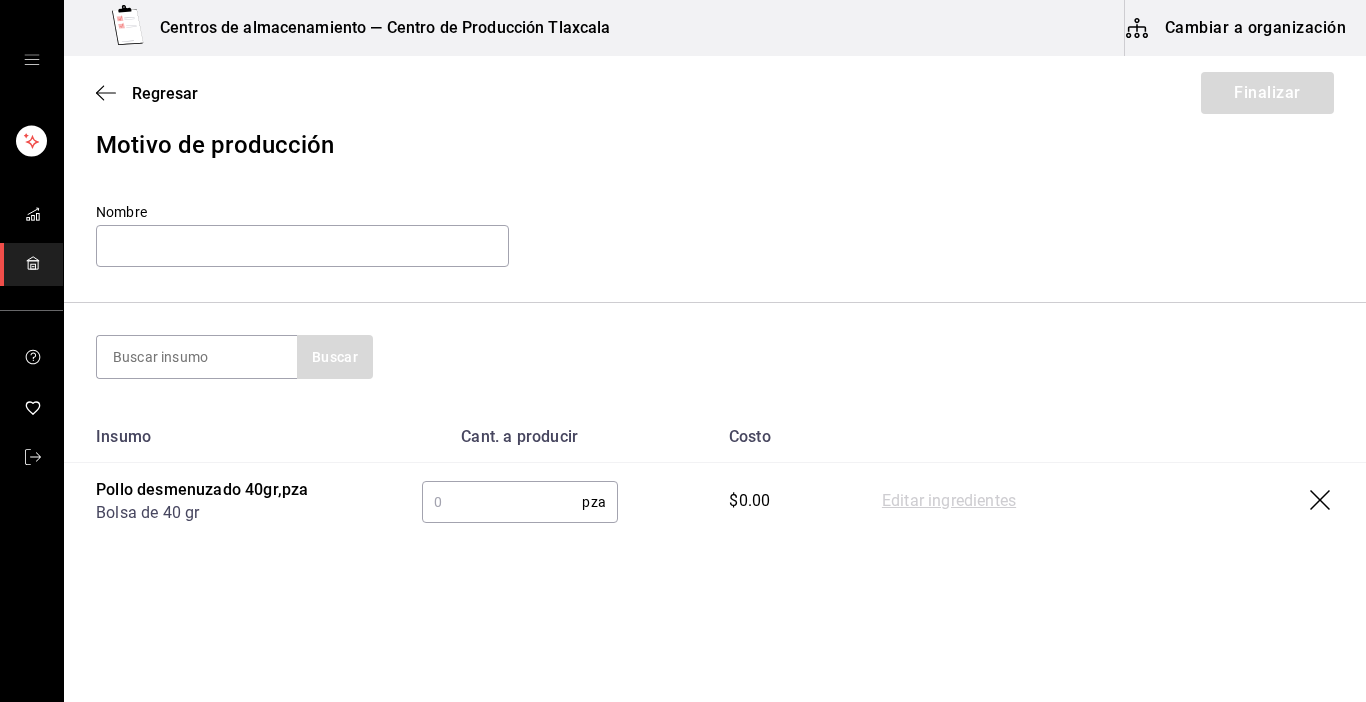 scroll, scrollTop: 51, scrollLeft: 0, axis: vertical 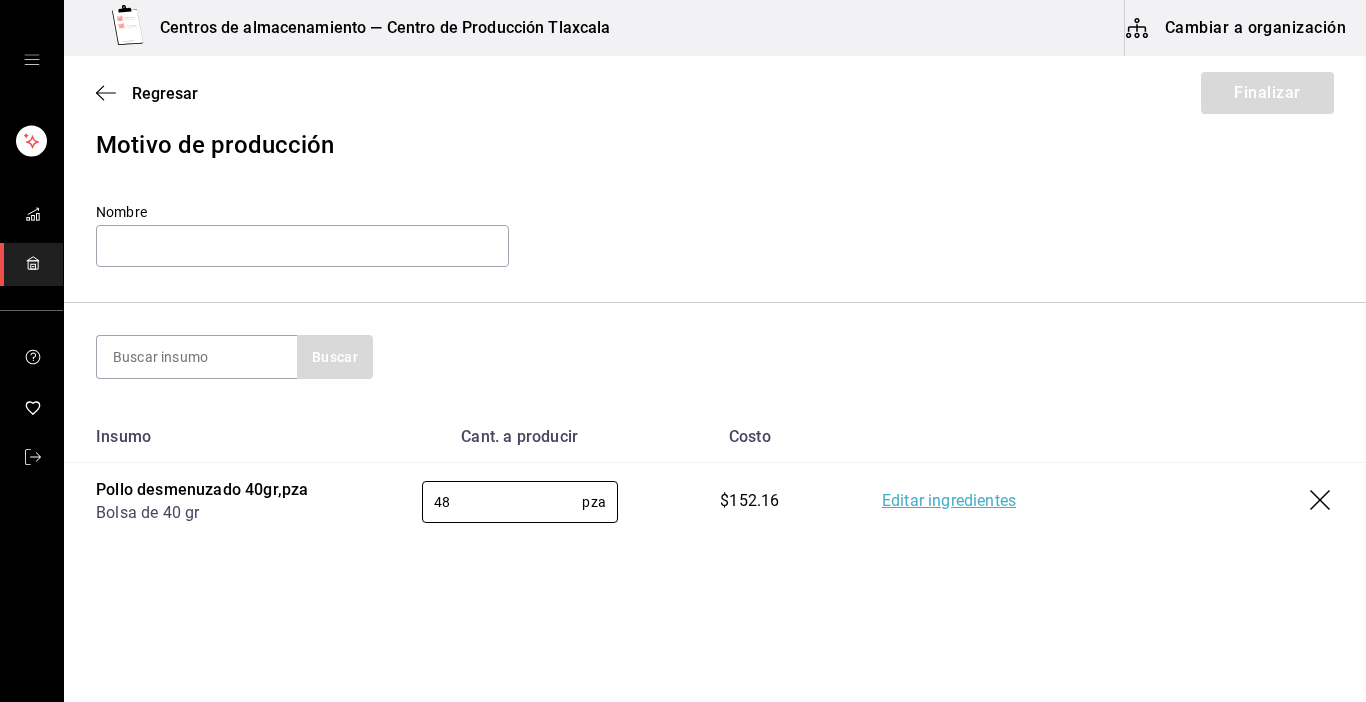 type on "48" 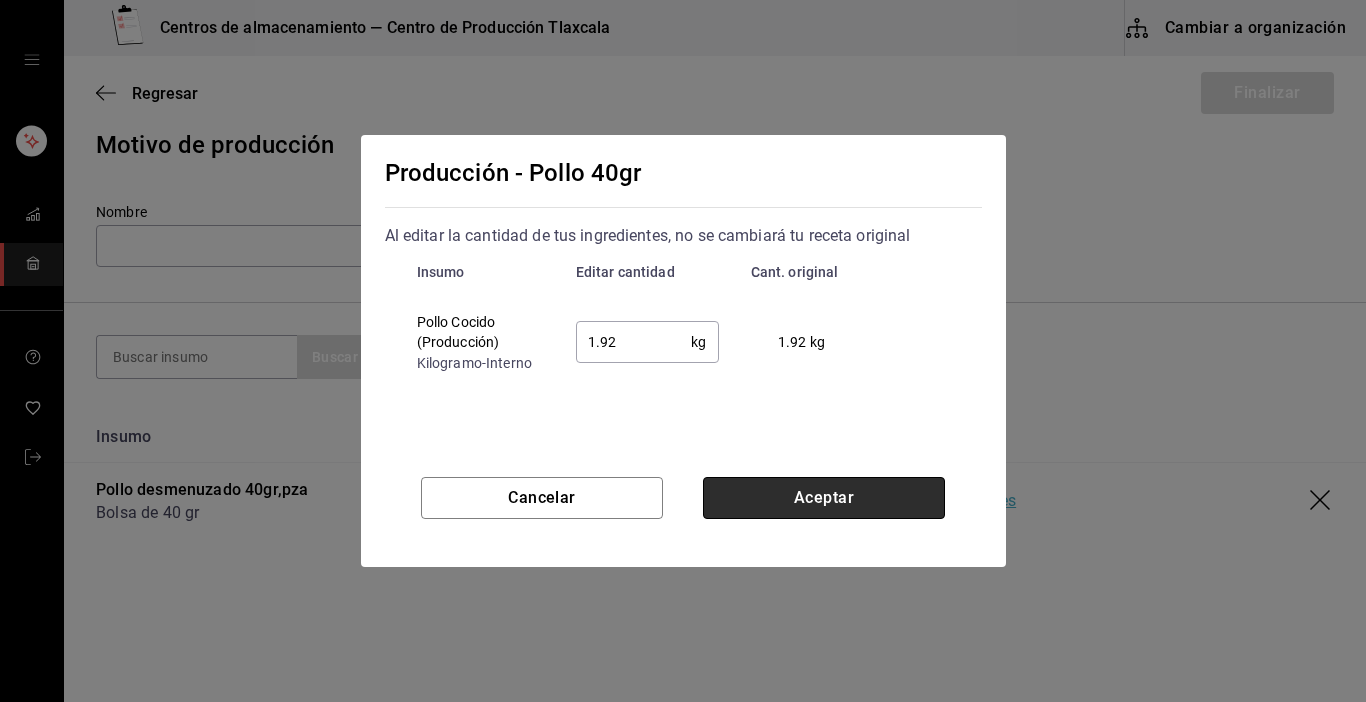 click on "Aceptar" at bounding box center (824, 498) 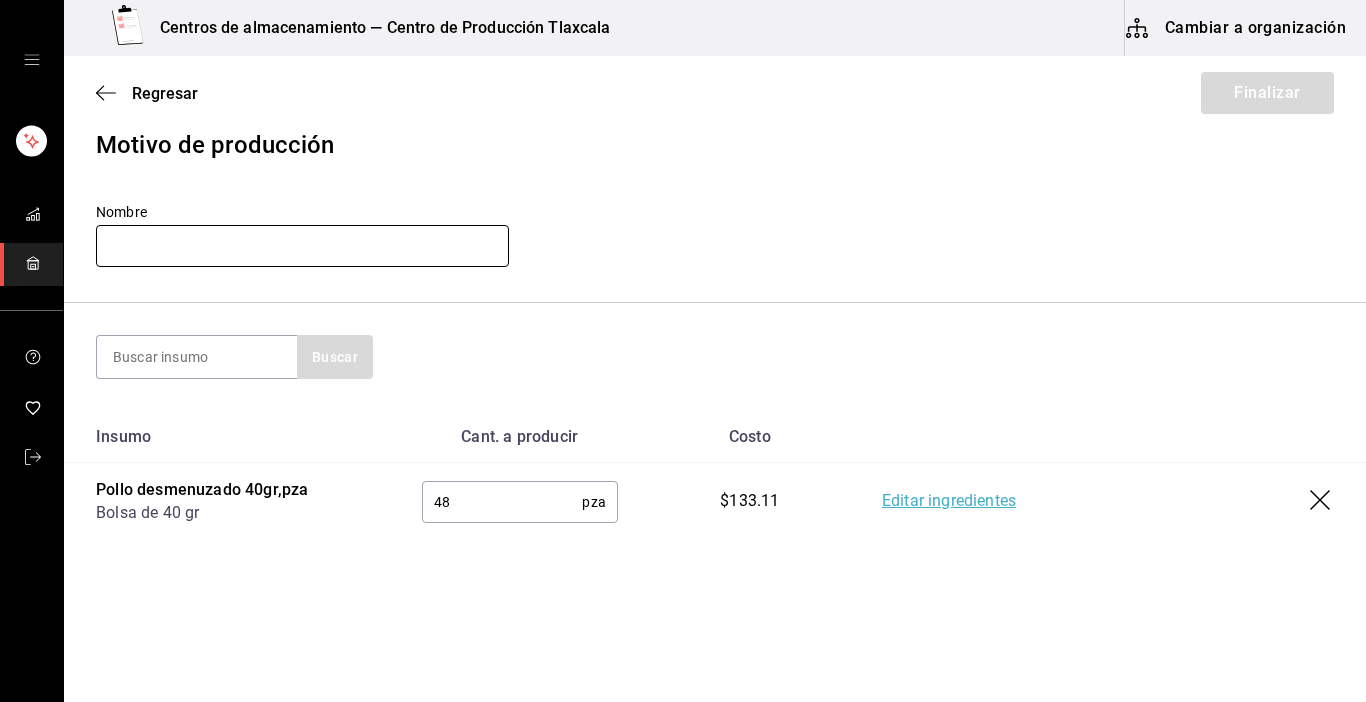 click at bounding box center (302, 246) 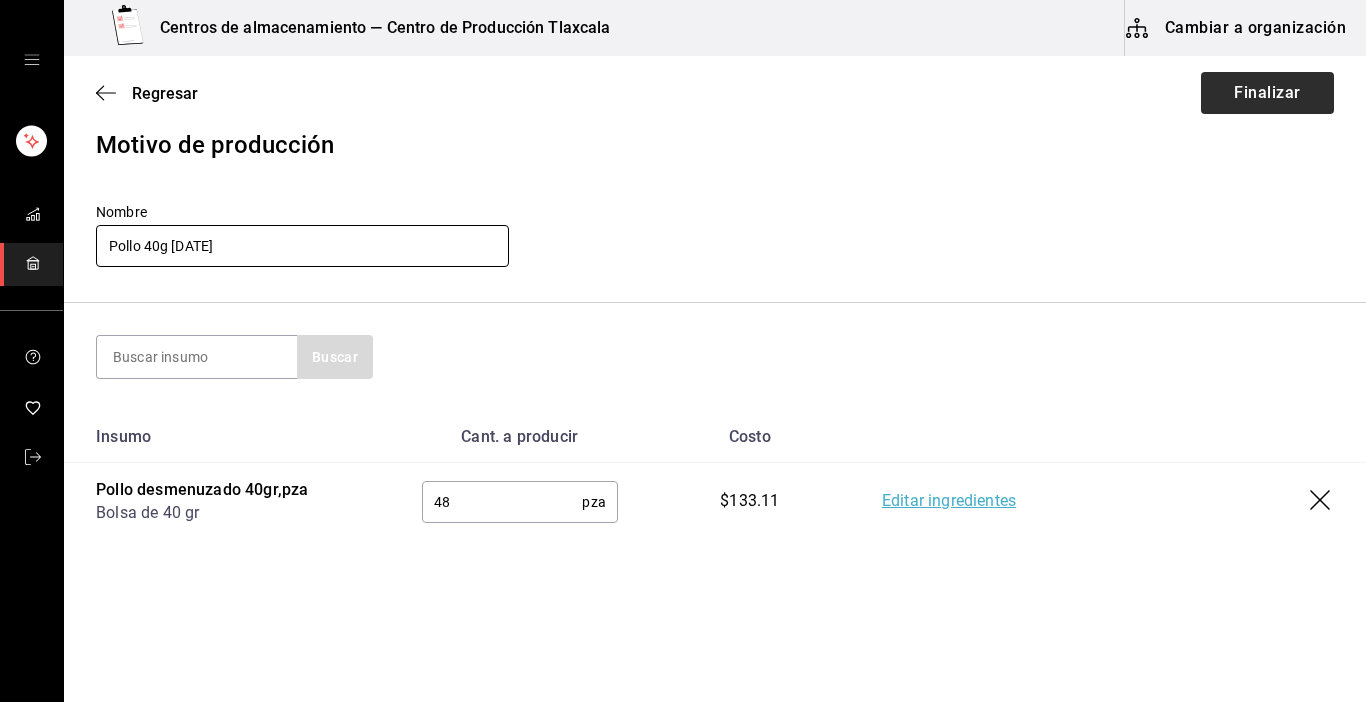 type on "Pollo 40g [DATE]" 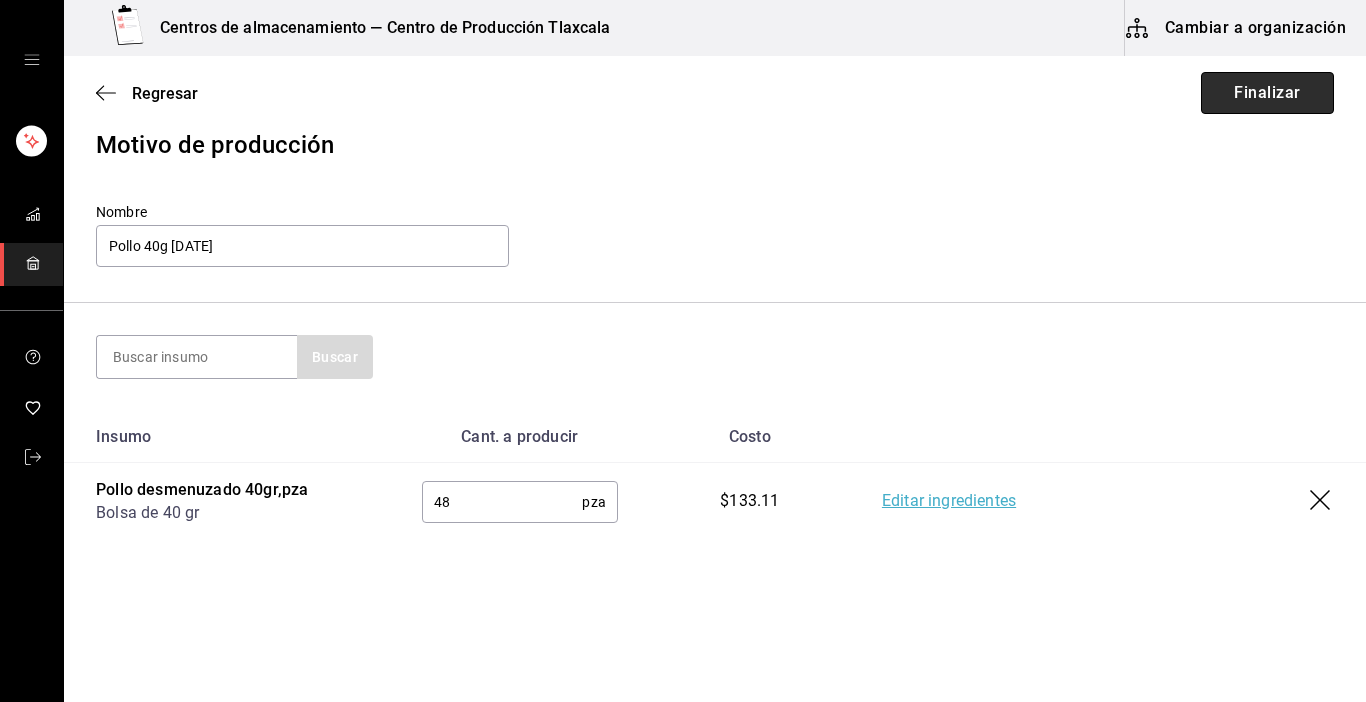click on "Finalizar" at bounding box center (1267, 93) 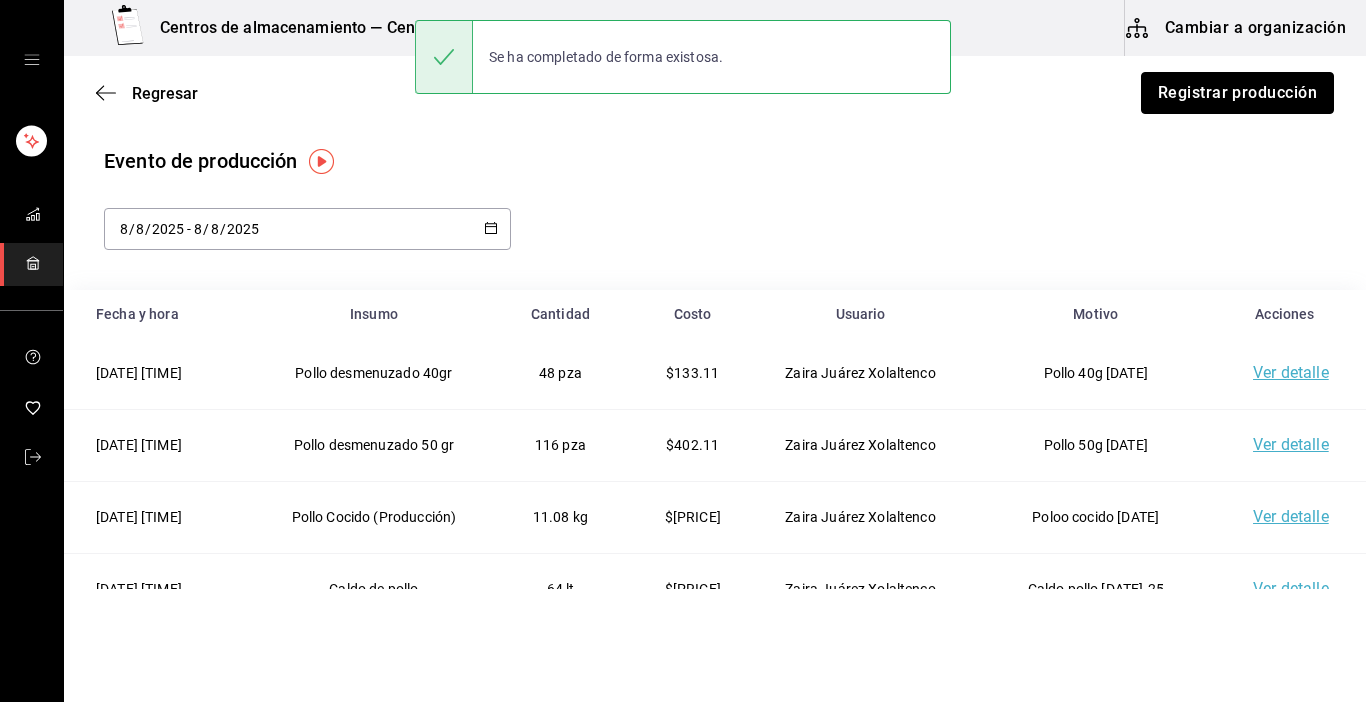 click on "Registrar producción" at bounding box center (1237, 93) 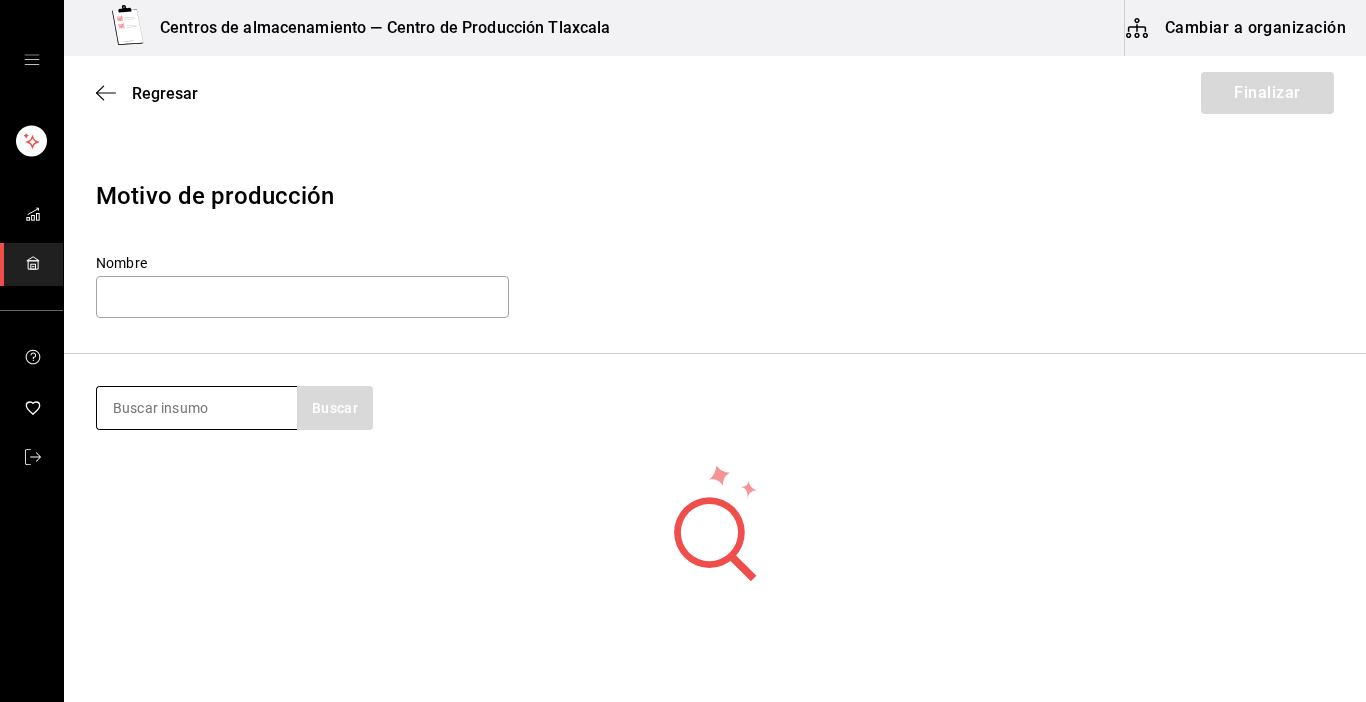click at bounding box center (197, 408) 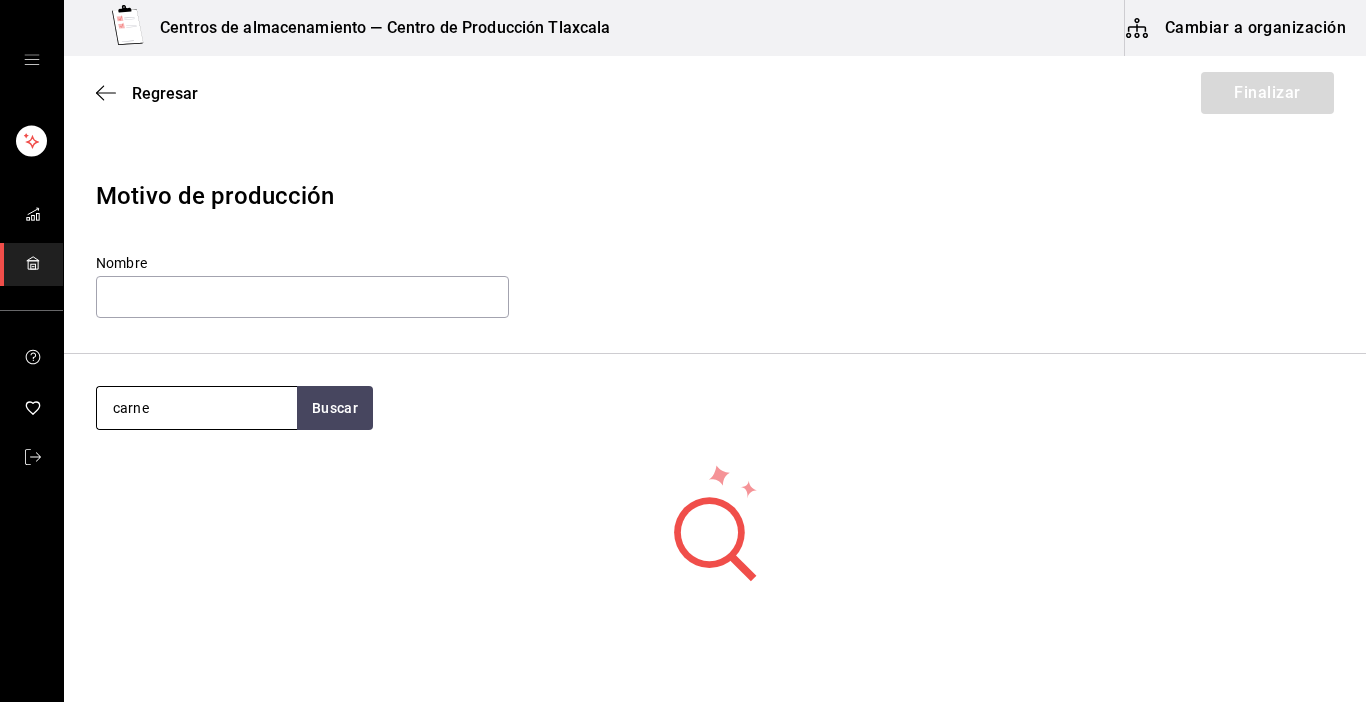 type on "carne" 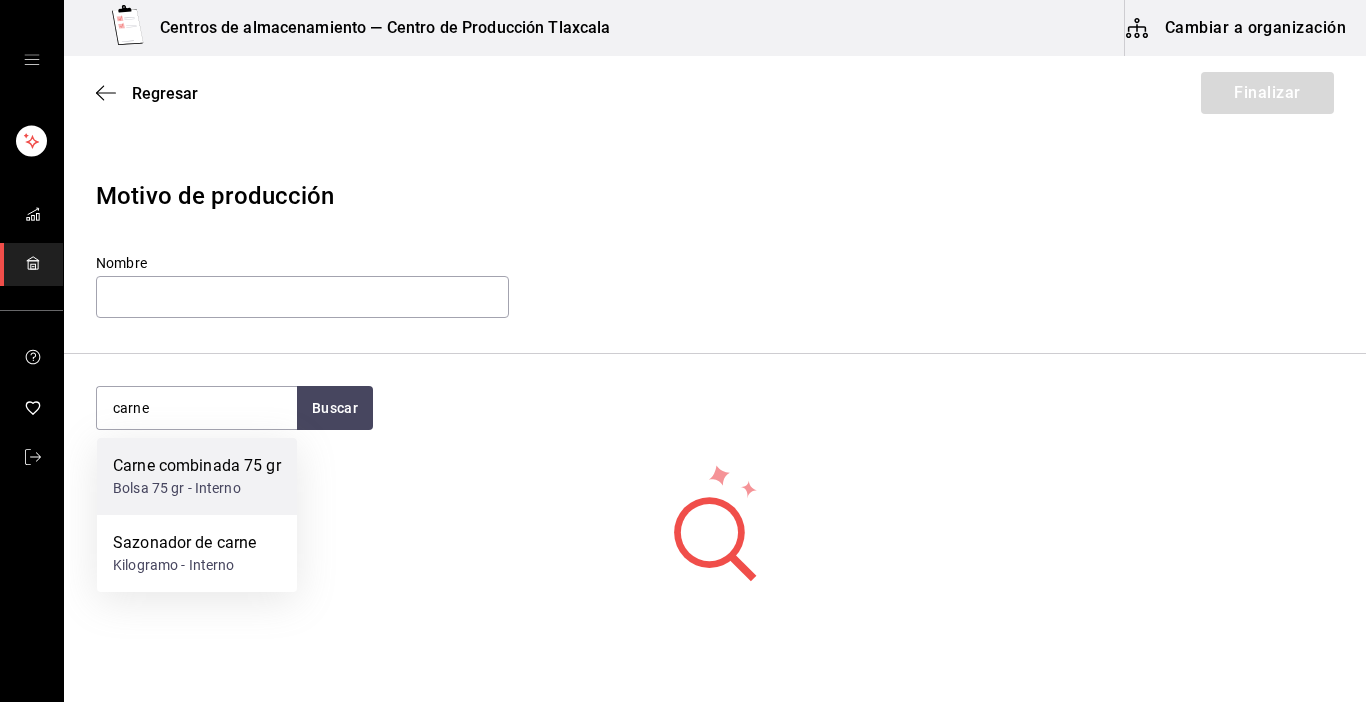 click on "Carne combinada 75 gr" at bounding box center [197, 466] 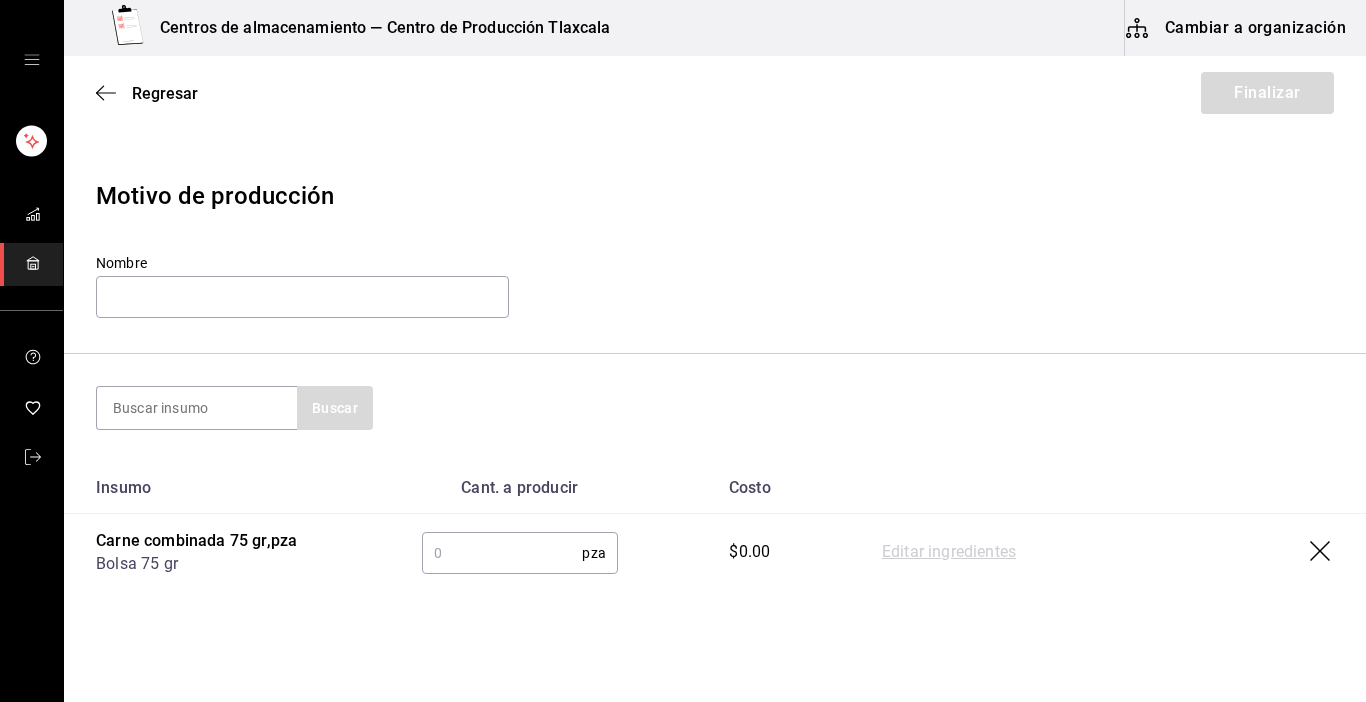 click at bounding box center (502, 553) 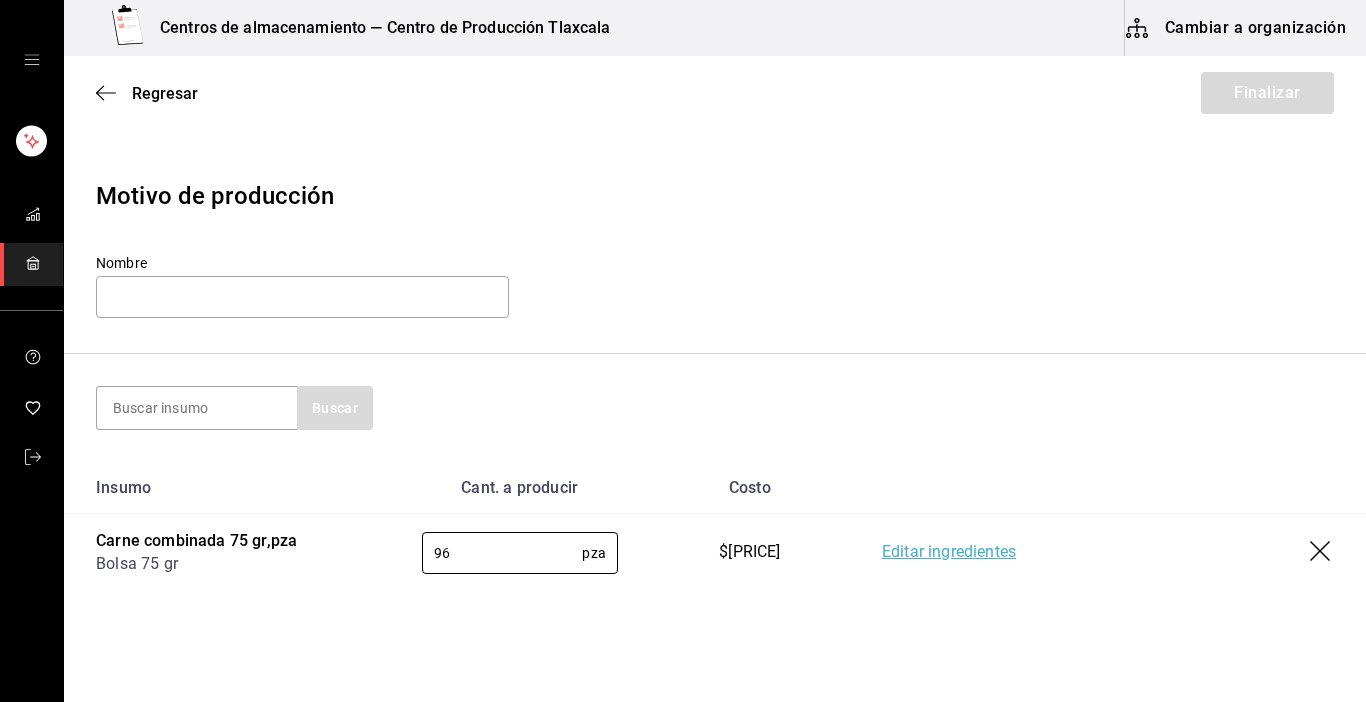 type on "96" 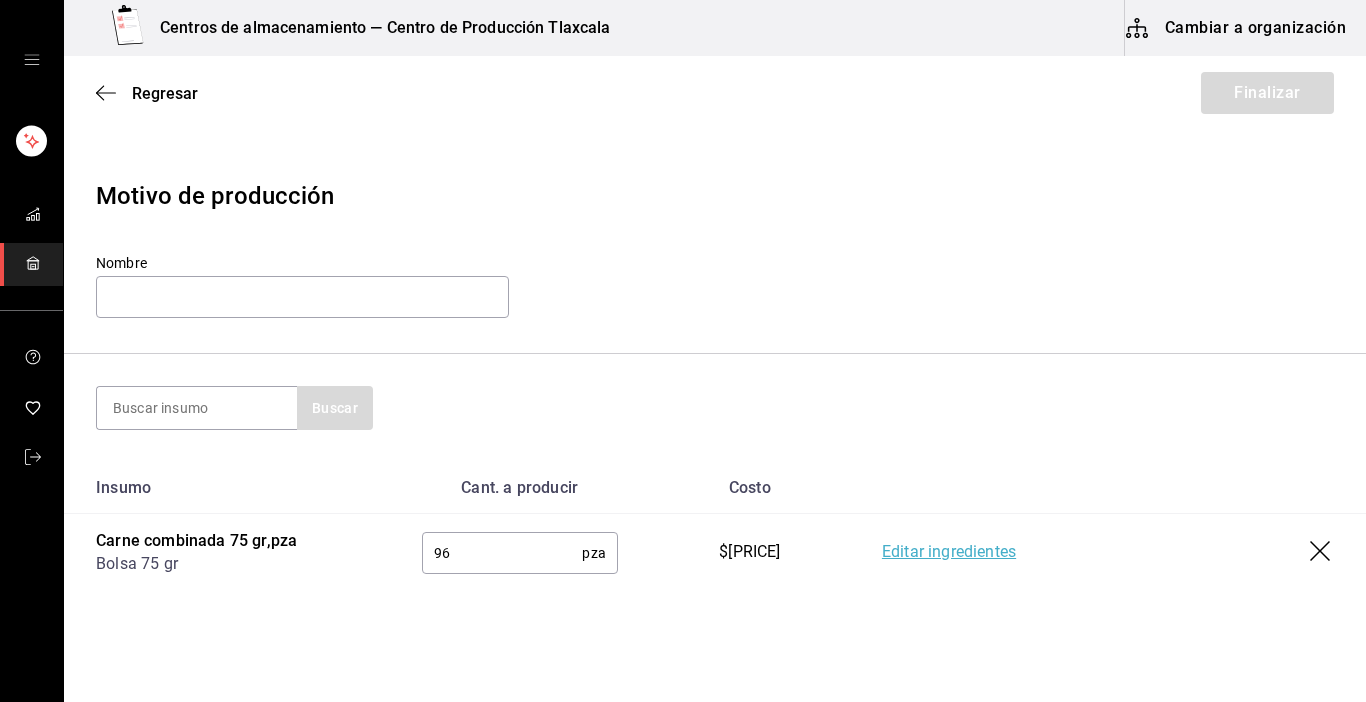 click on "Editar ingredientes" at bounding box center (949, 553) 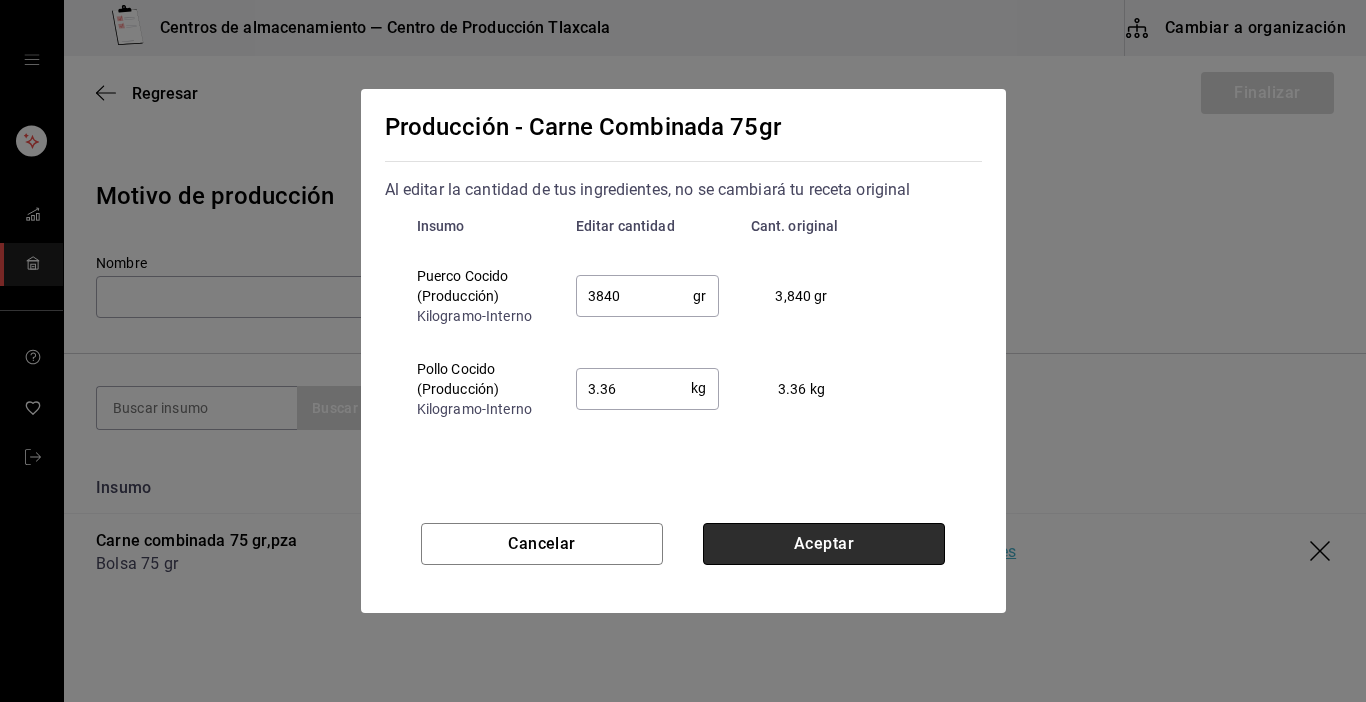 click on "Aceptar" at bounding box center [824, 544] 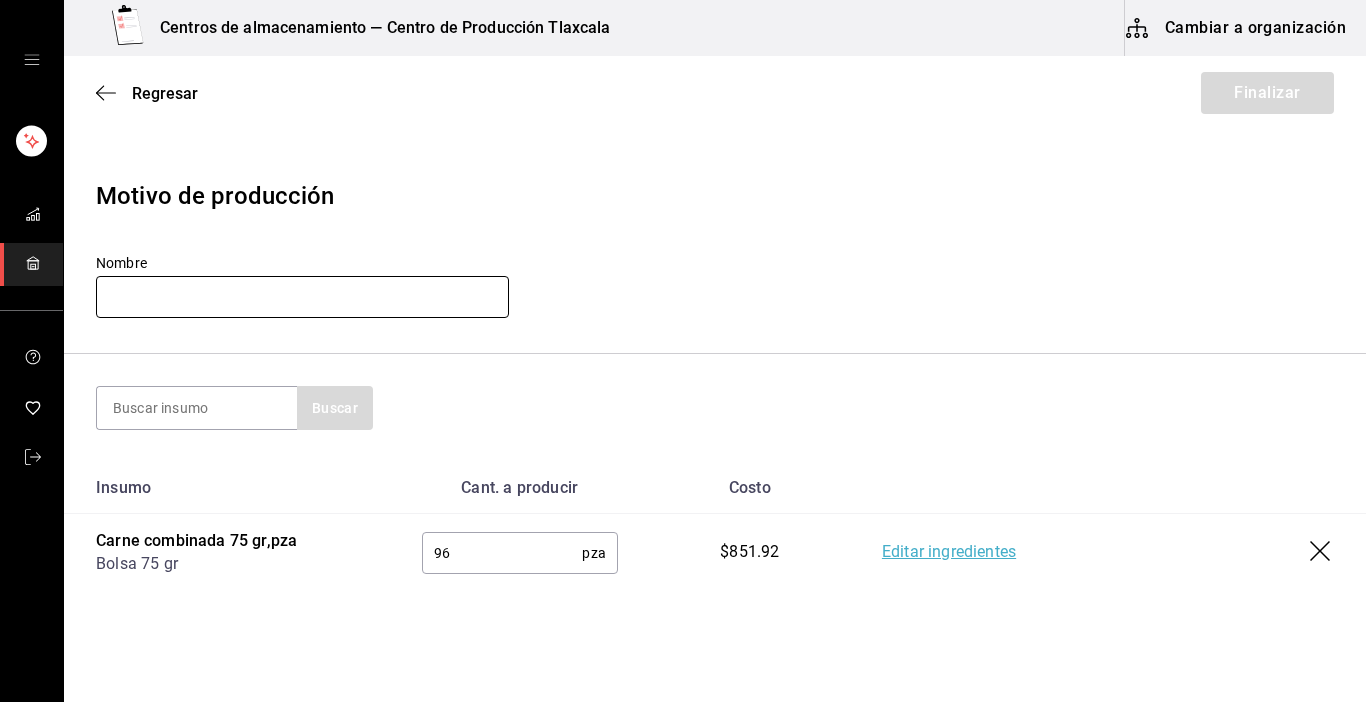 click at bounding box center [302, 297] 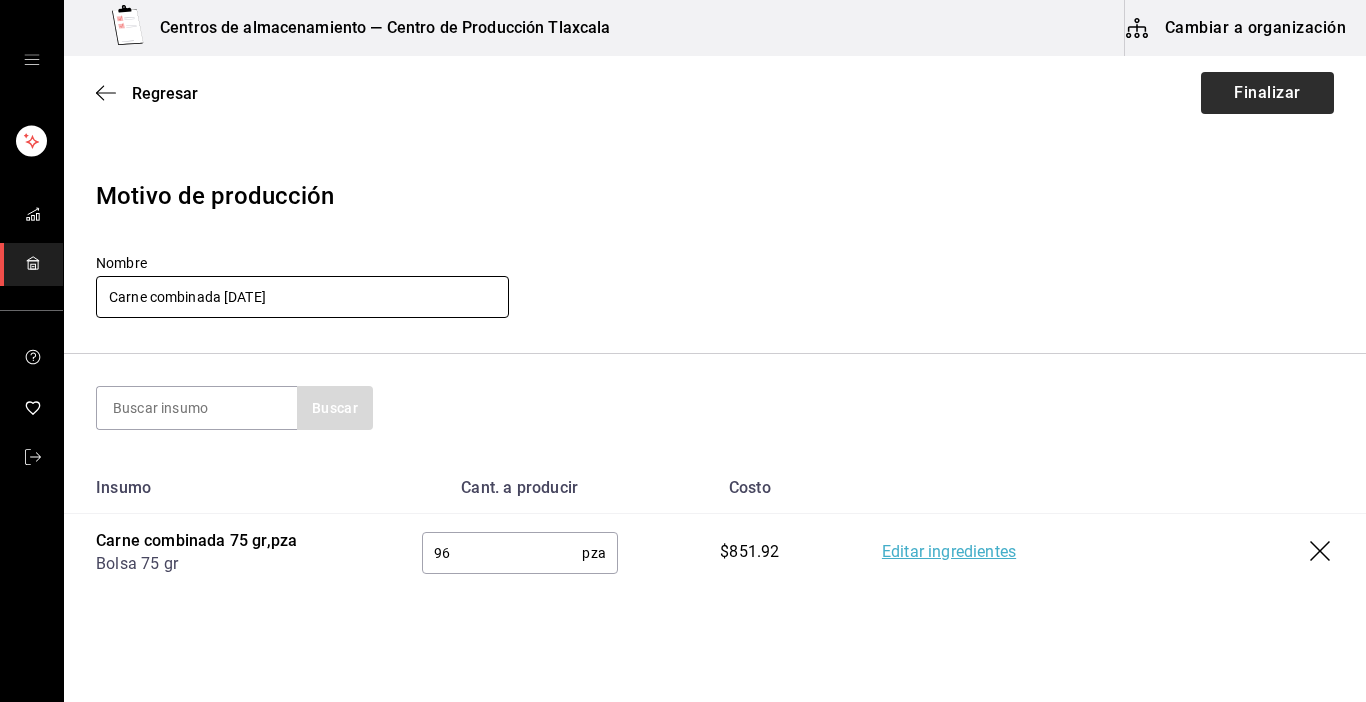type on "Carne combinada [DATE]" 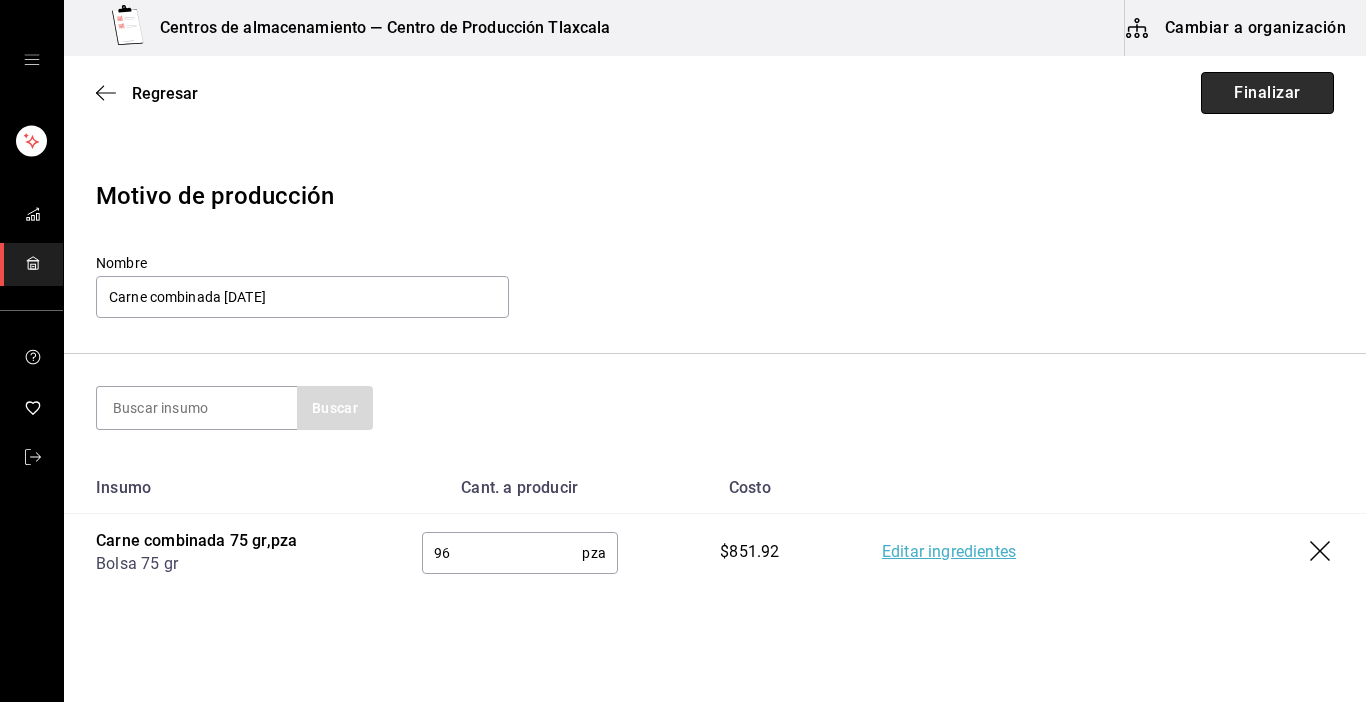 click on "Finalizar" at bounding box center [1267, 93] 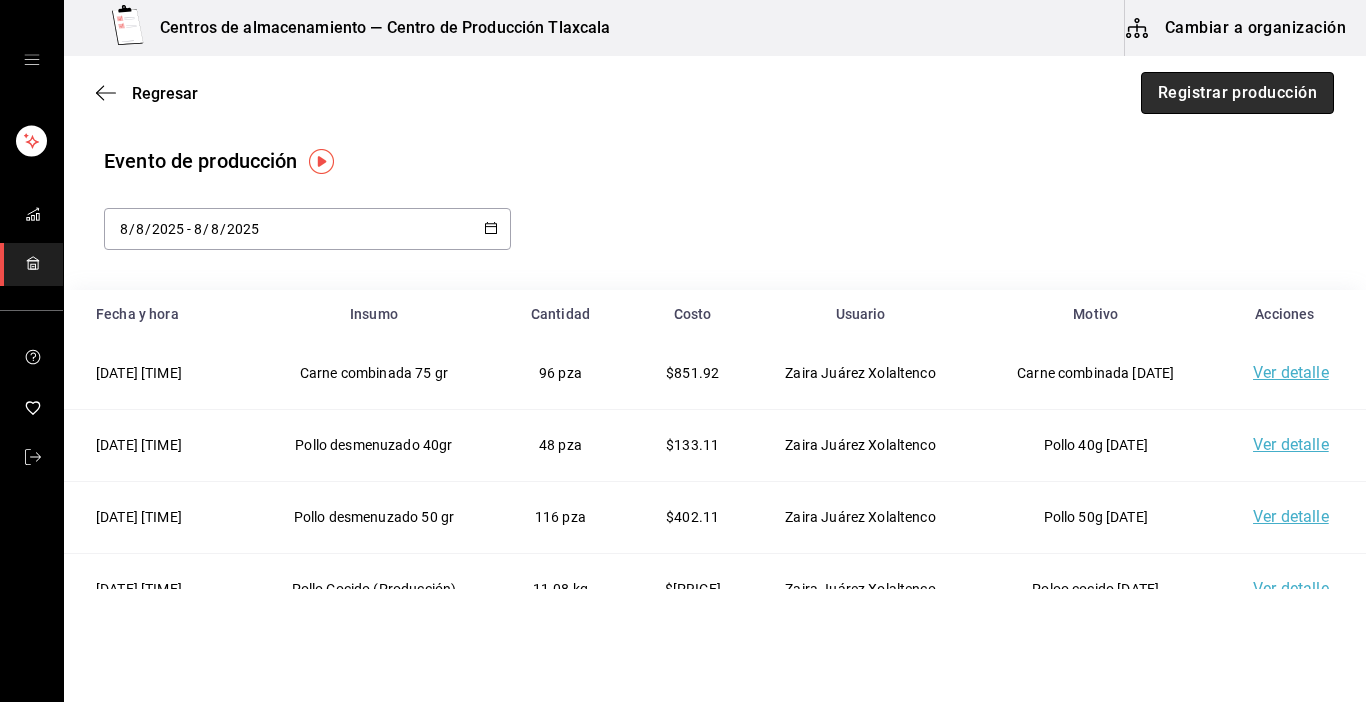 click on "Registrar producción" at bounding box center [1237, 93] 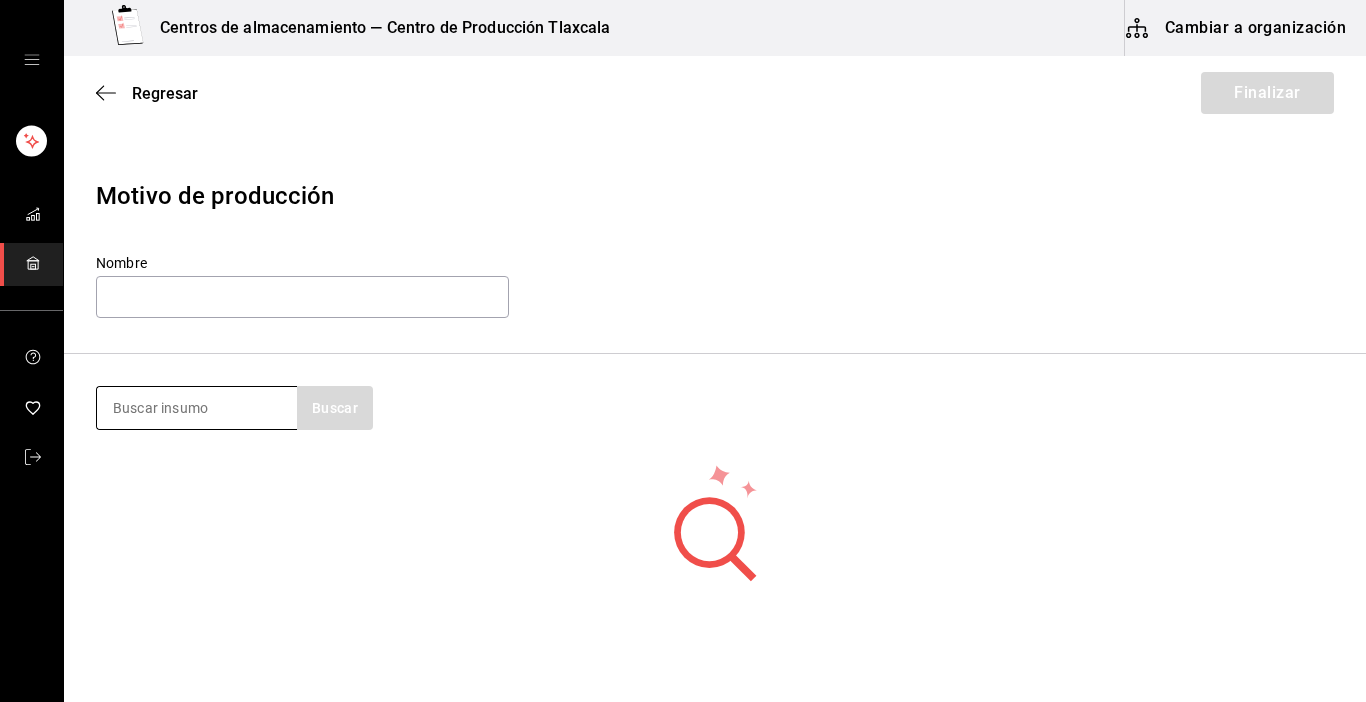 click at bounding box center (197, 408) 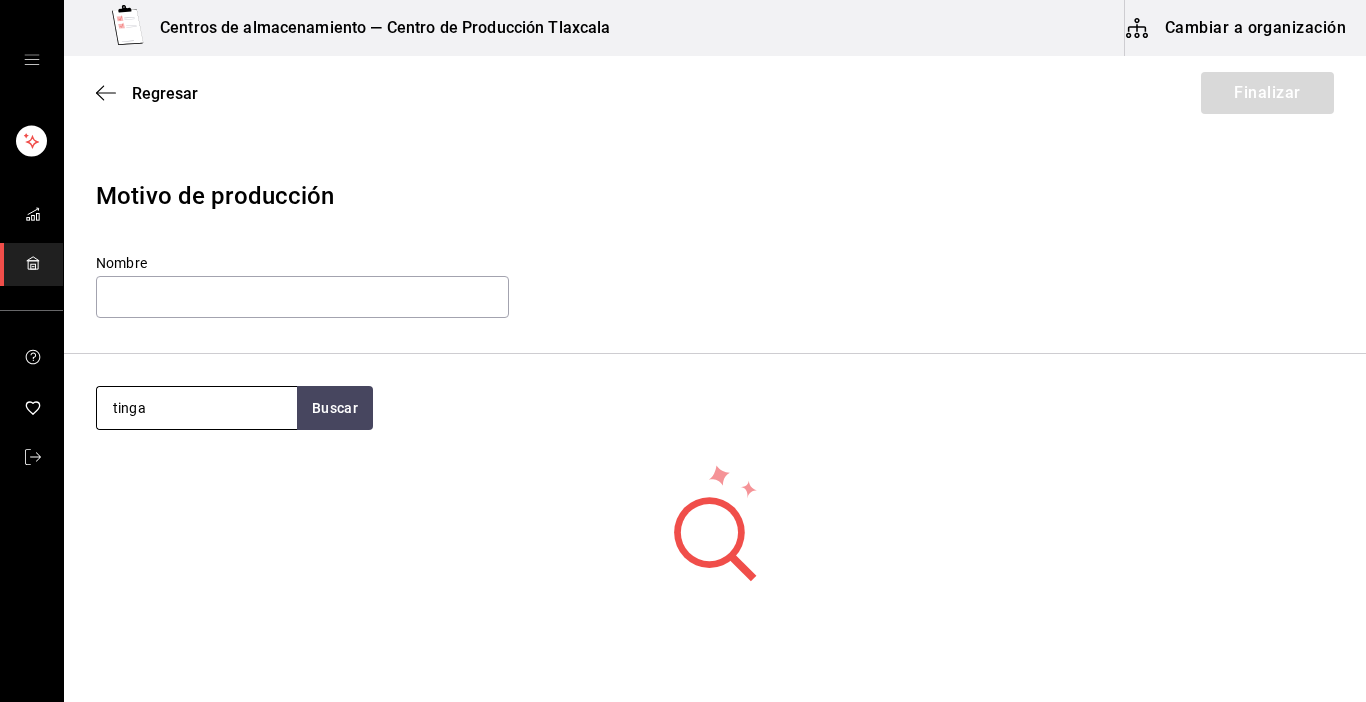 type on "tinga" 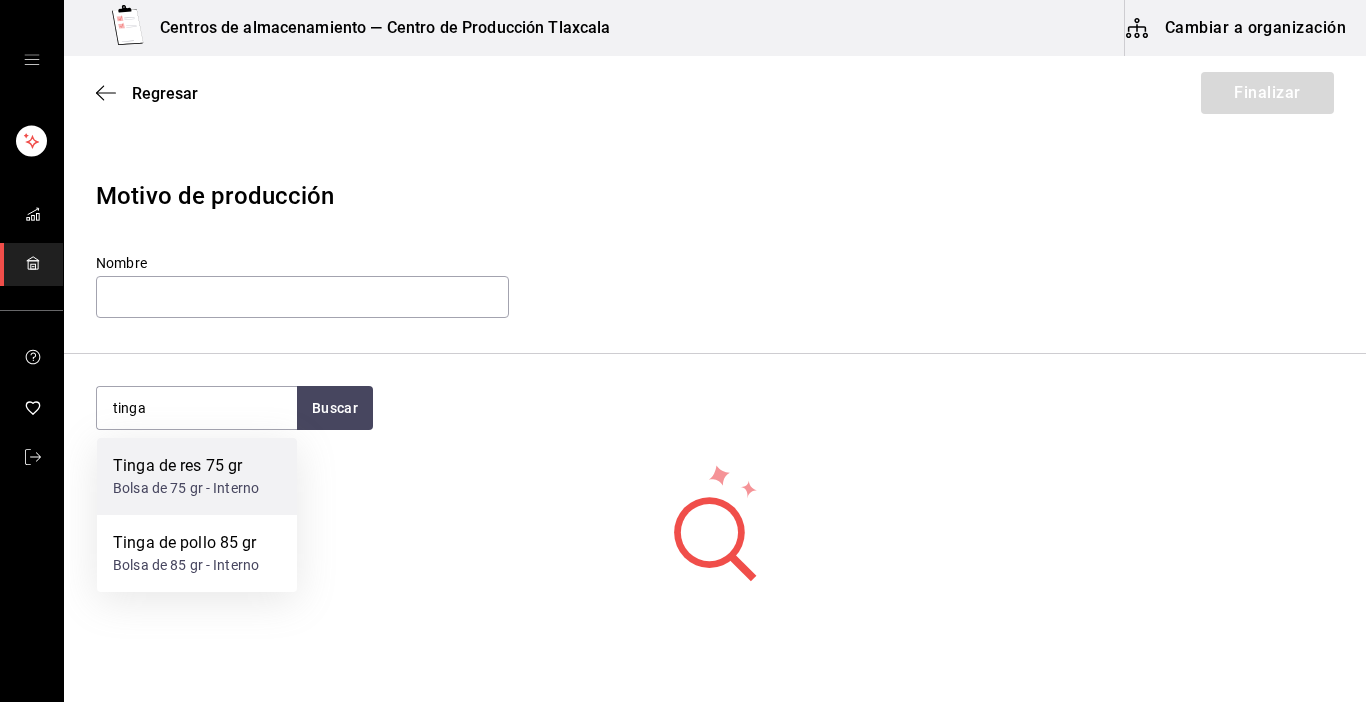 click on "Bolsa de 75 gr - Interno" at bounding box center (186, 488) 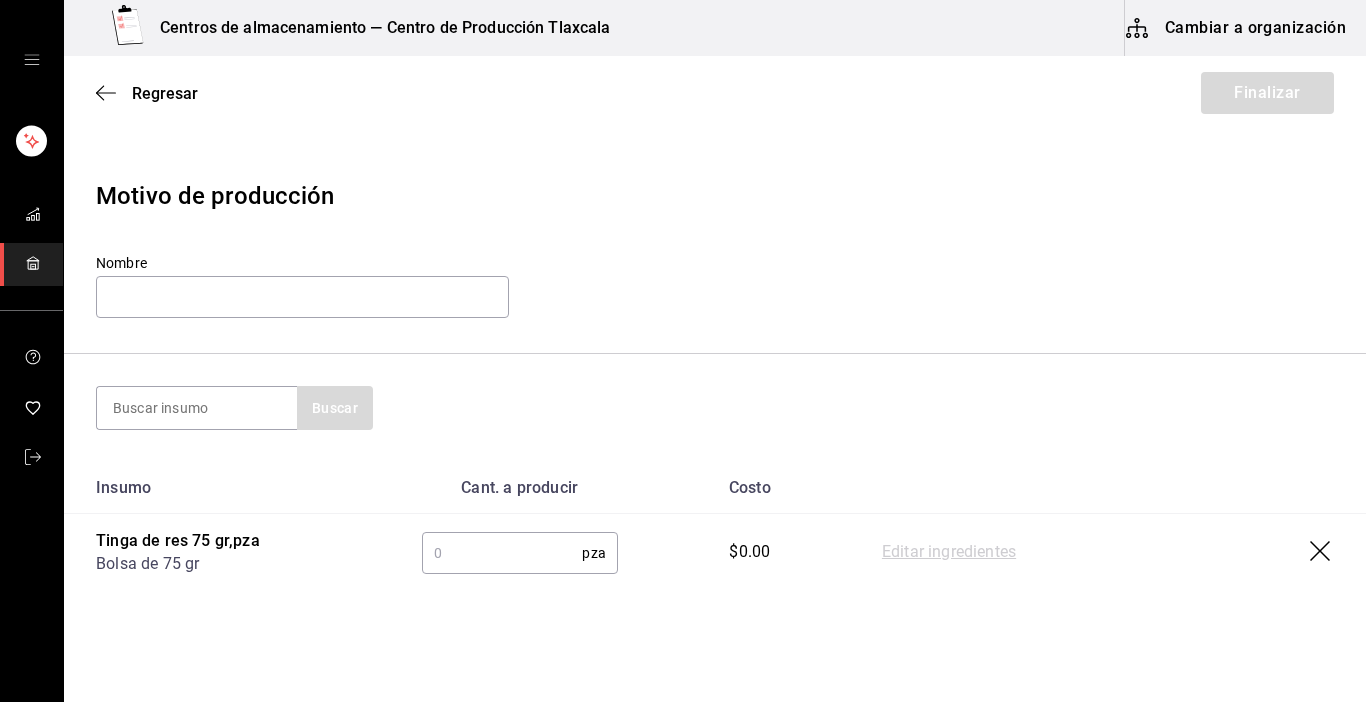 click at bounding box center [502, 553] 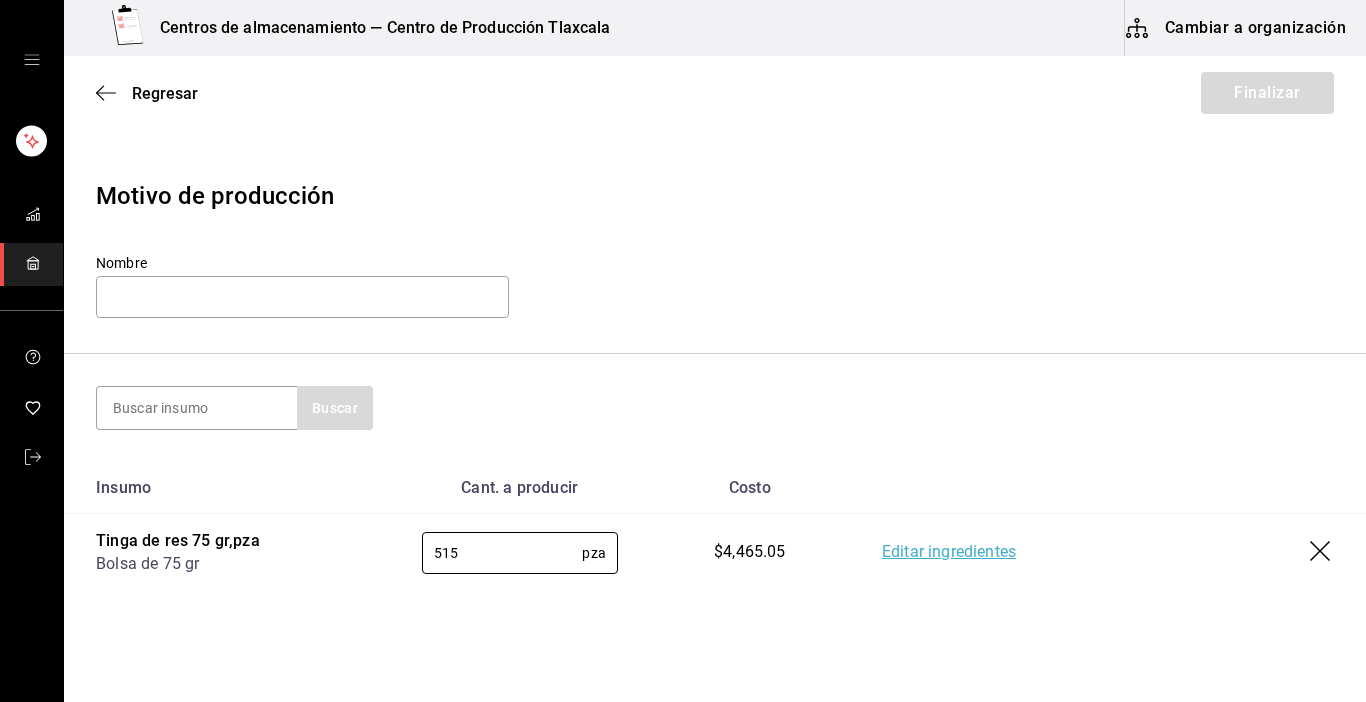 type 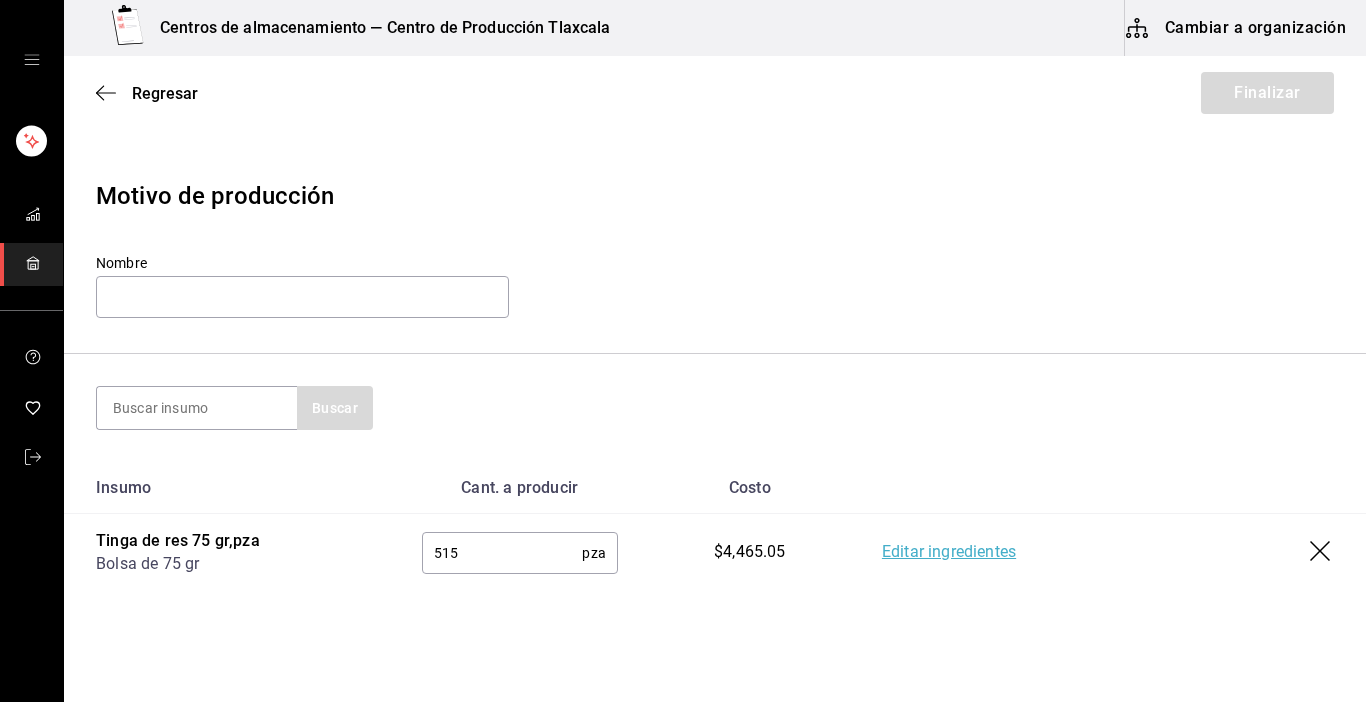 click on "Editar ingredientes" at bounding box center [949, 553] 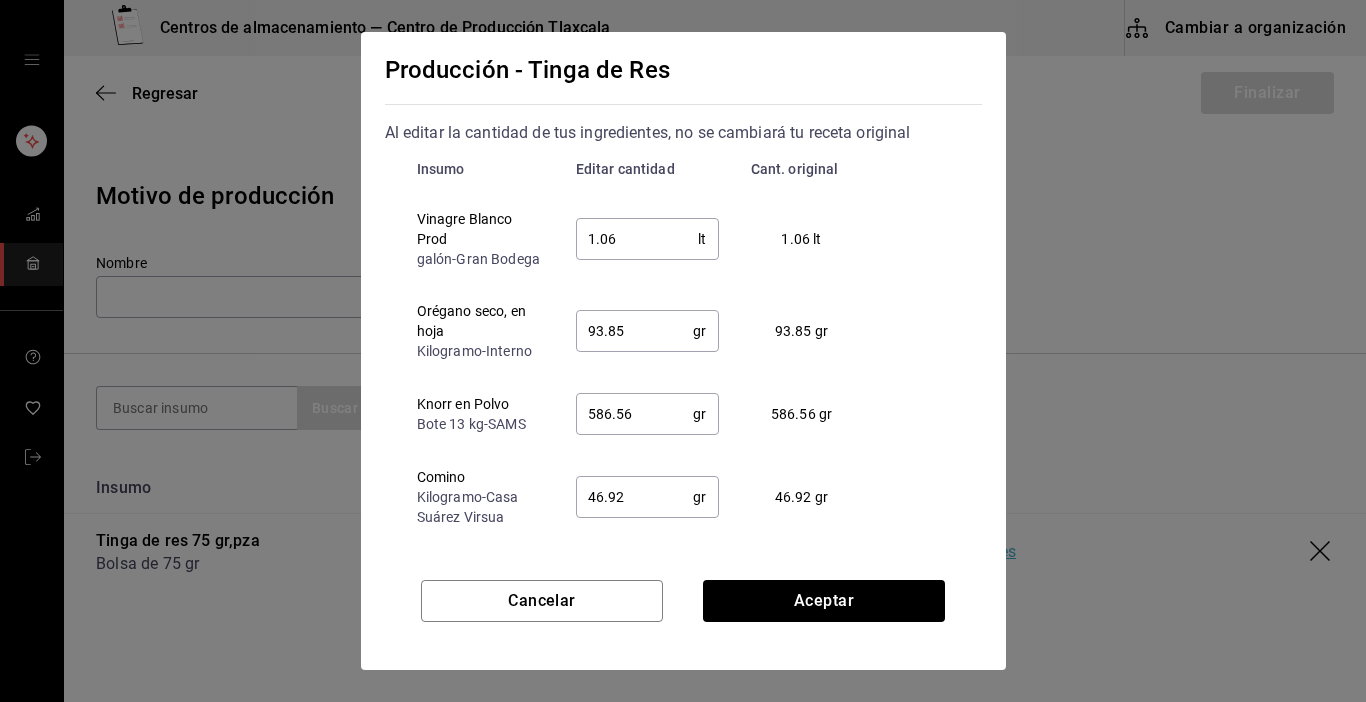 click on "1.06" at bounding box center (637, 239) 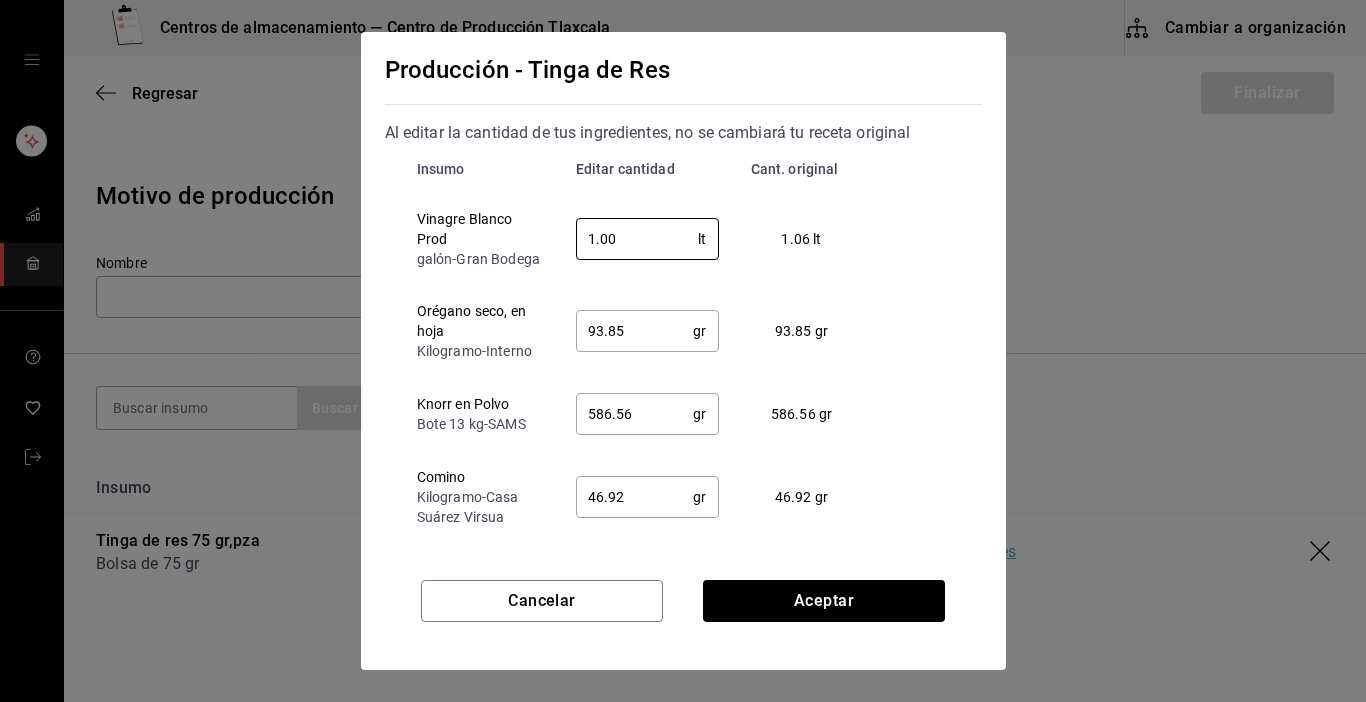 click on "93.85" at bounding box center [635, 331] 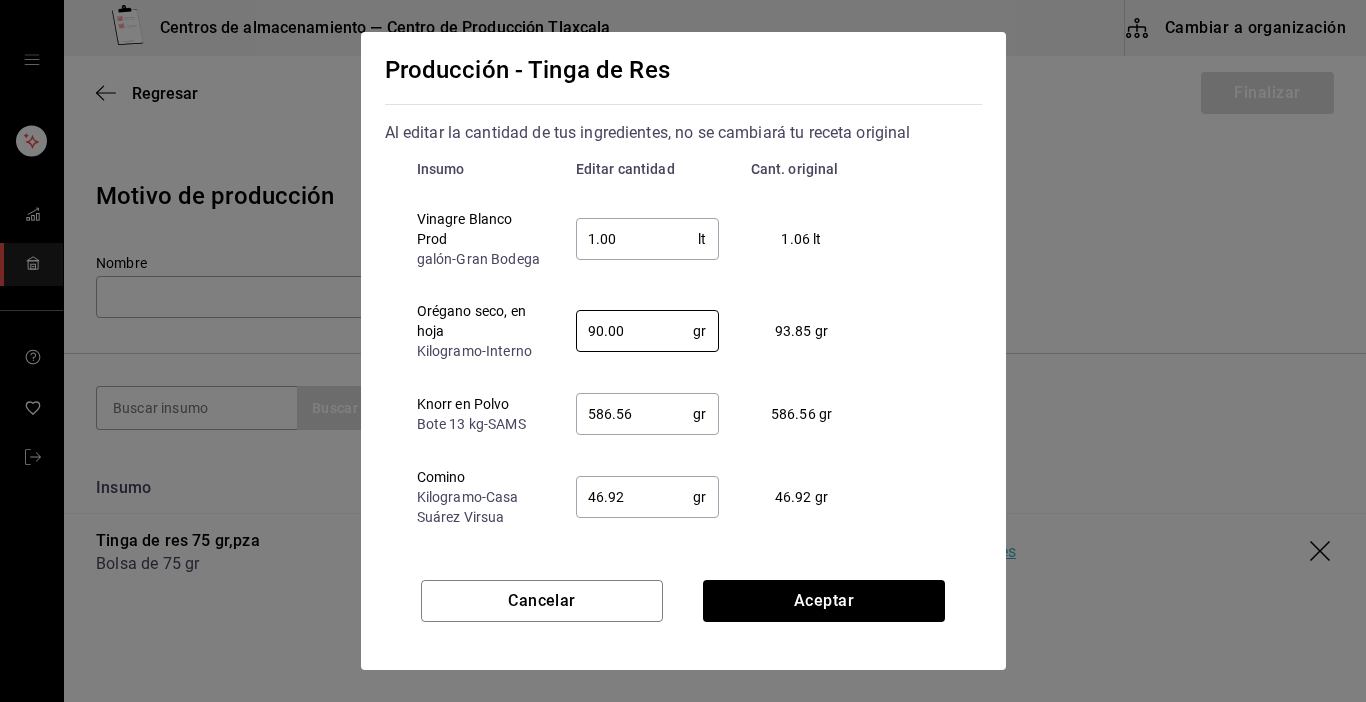 click on "586.56" at bounding box center [635, 414] 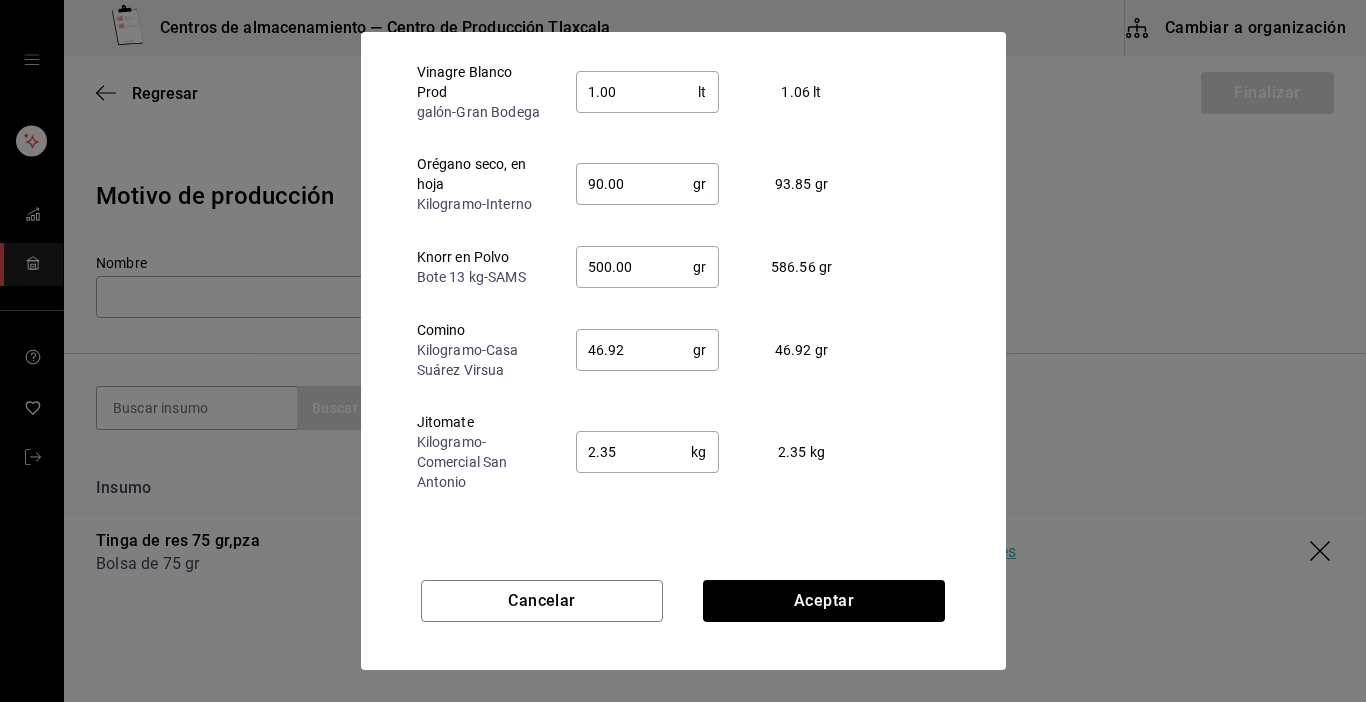 scroll, scrollTop: 152, scrollLeft: 0, axis: vertical 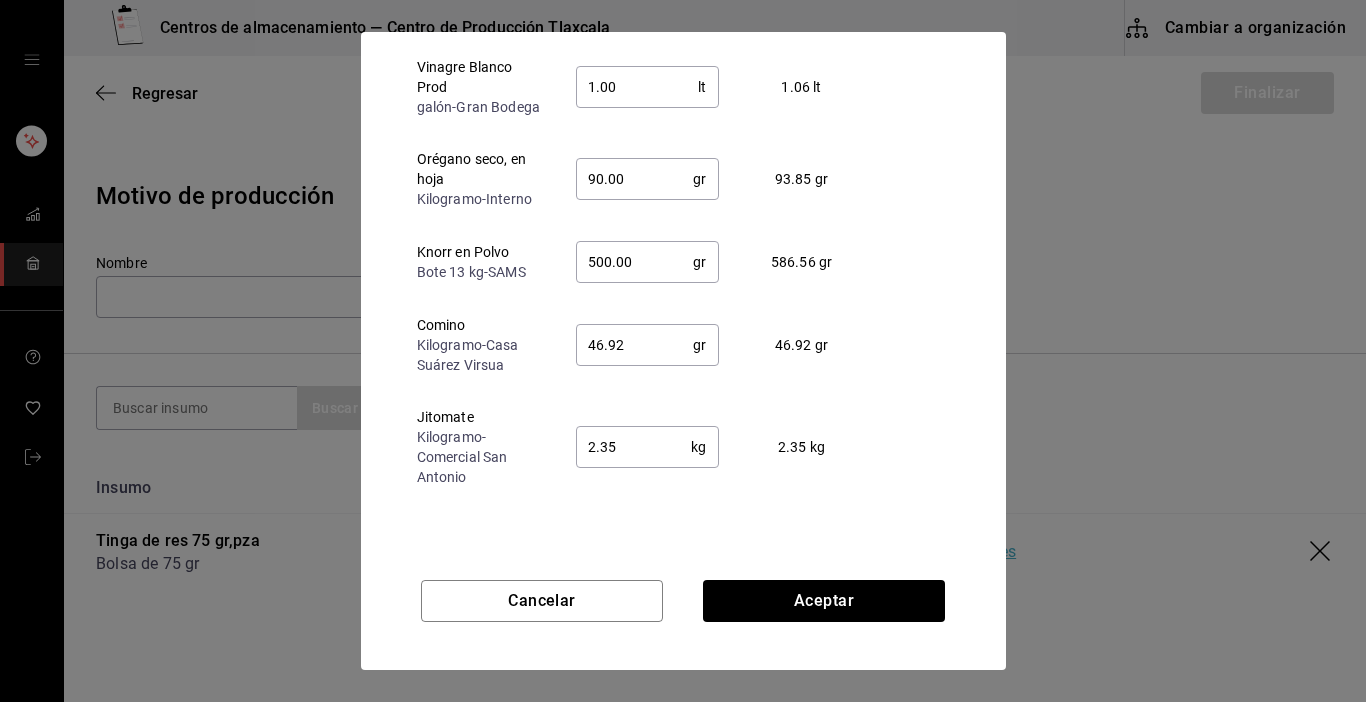 click on "46.92" at bounding box center [635, 345] 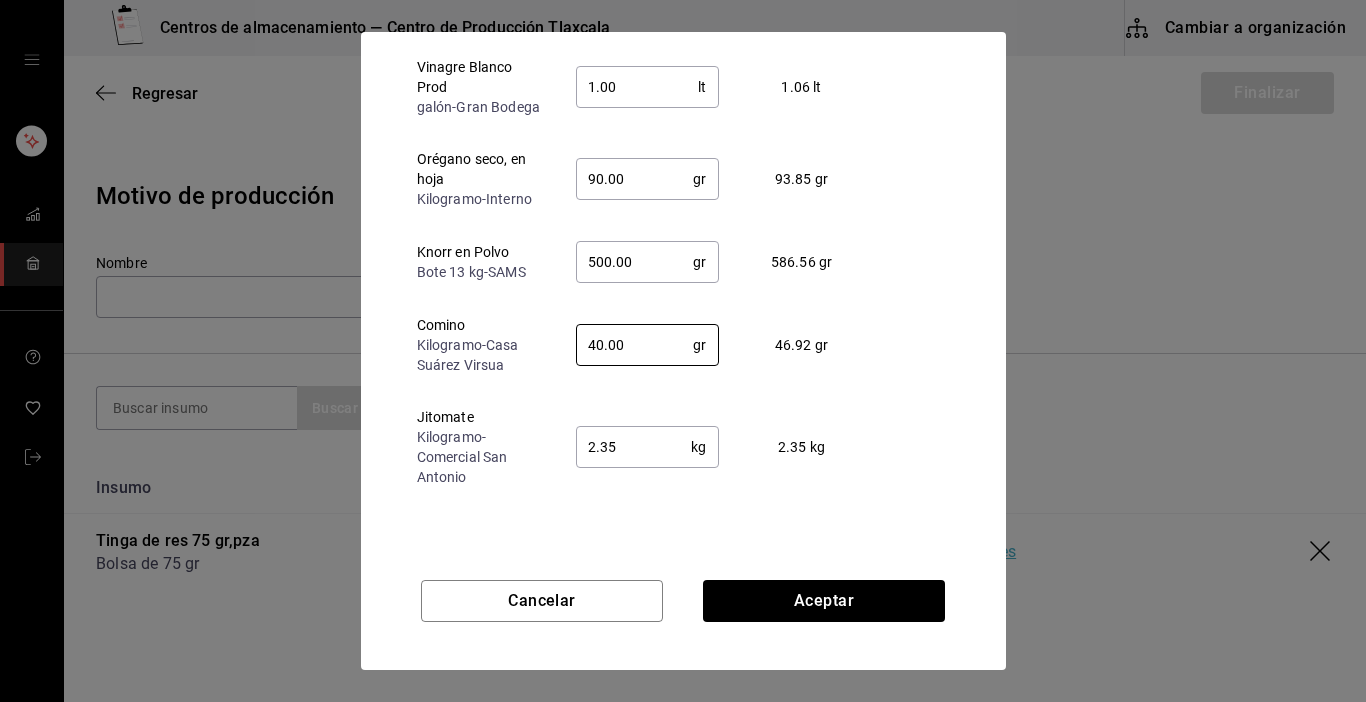 click on "2.35" at bounding box center (634, 447) 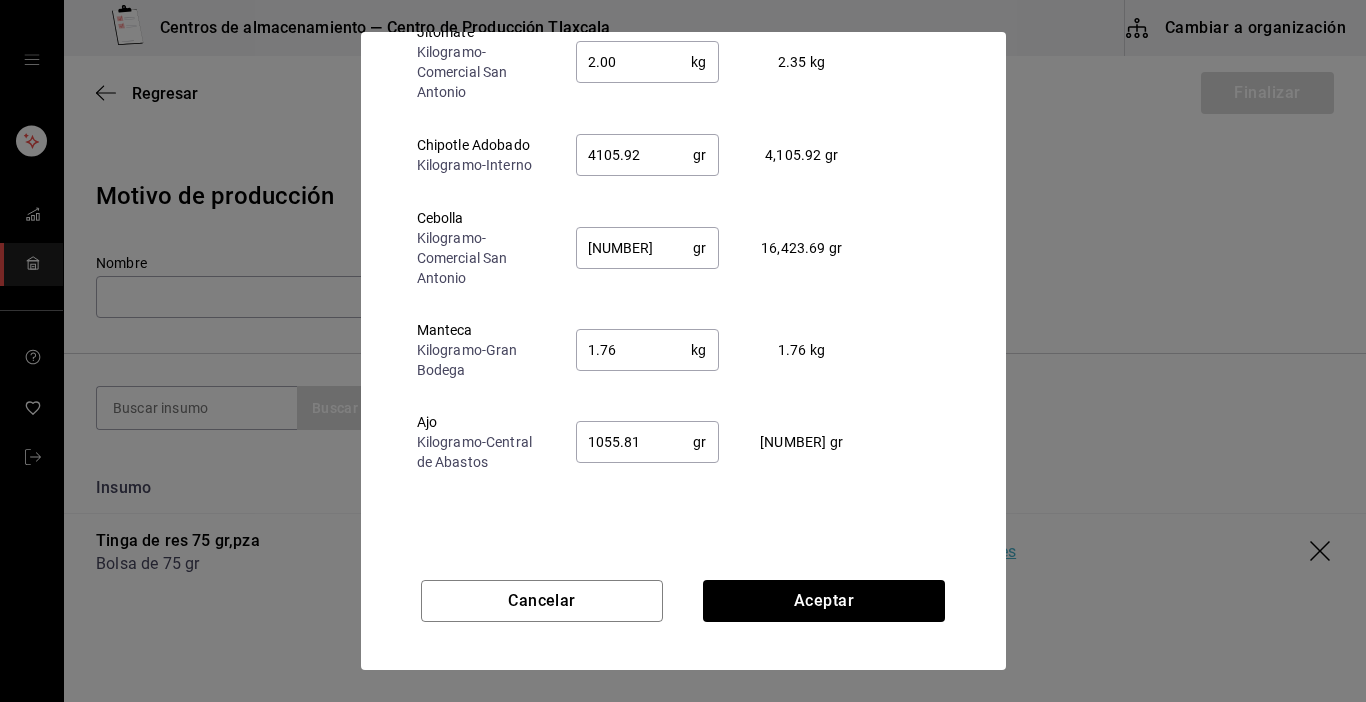 scroll, scrollTop: 400, scrollLeft: 0, axis: vertical 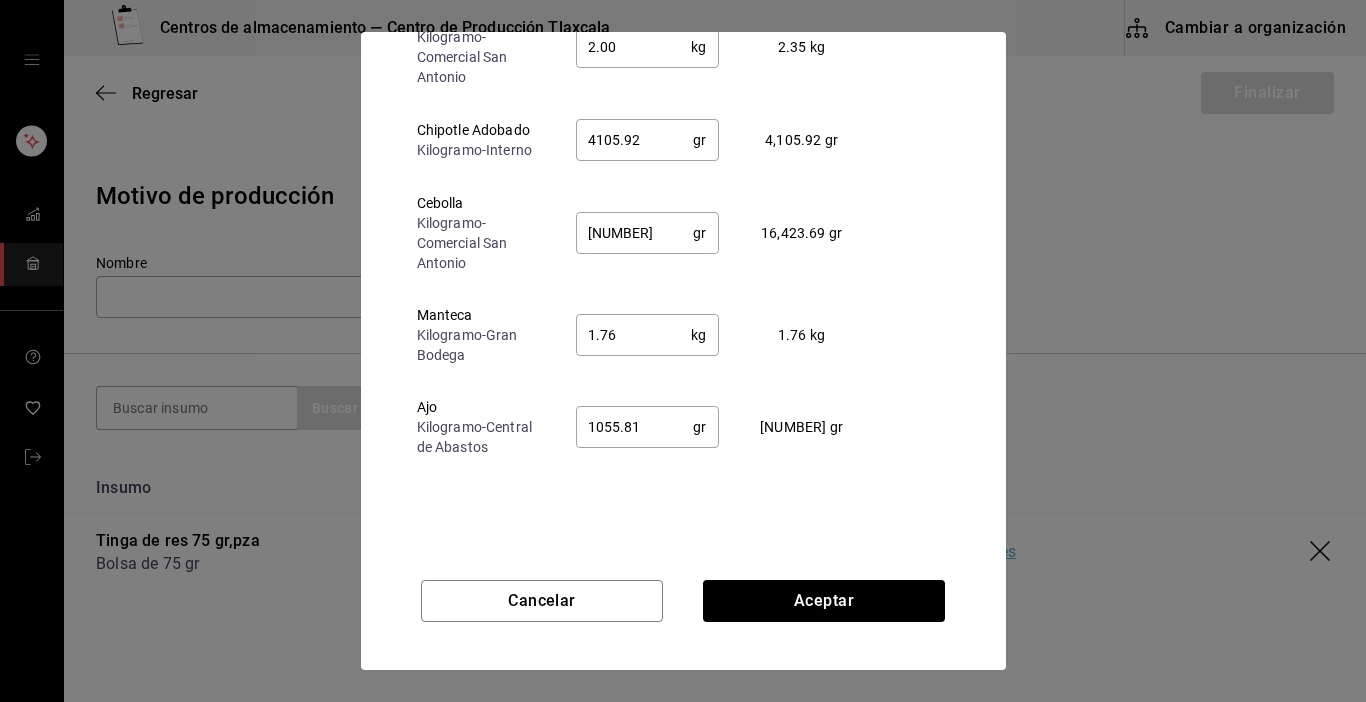 click on "[NUMBER]" at bounding box center [635, 233] 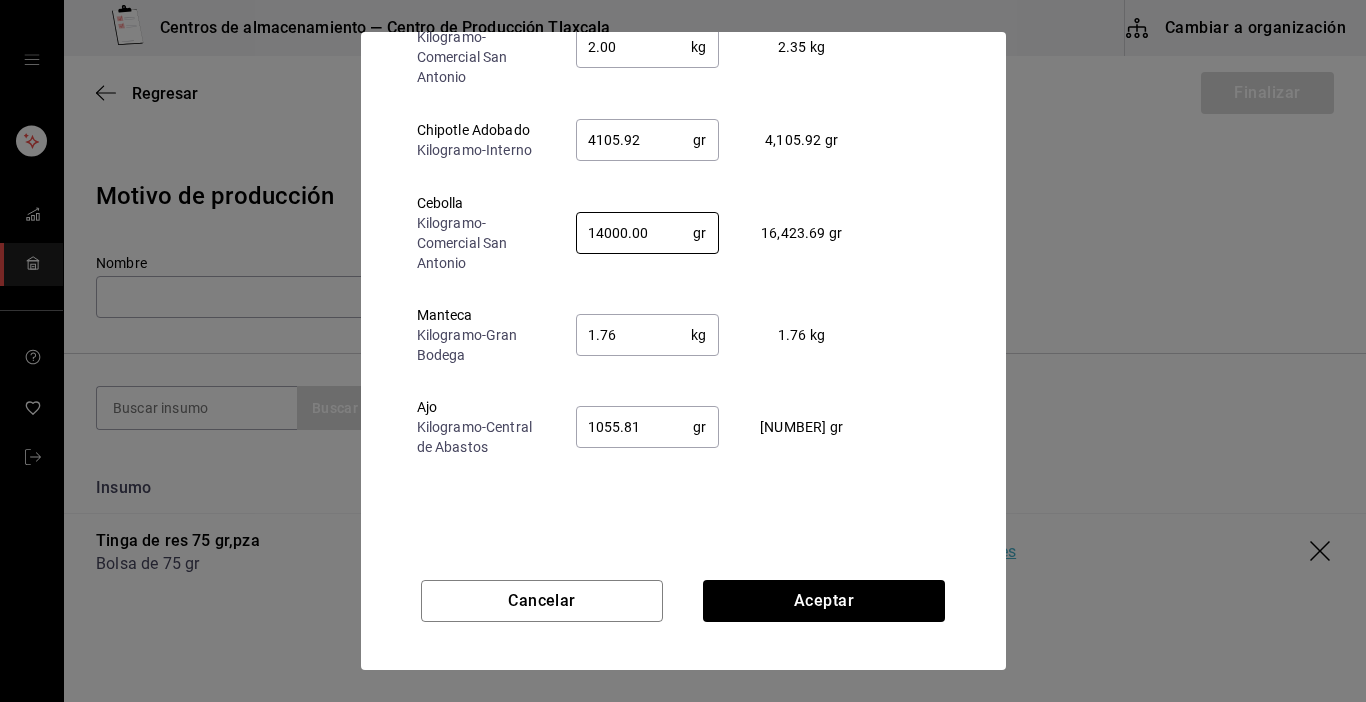 click on "1.76" at bounding box center [634, 335] 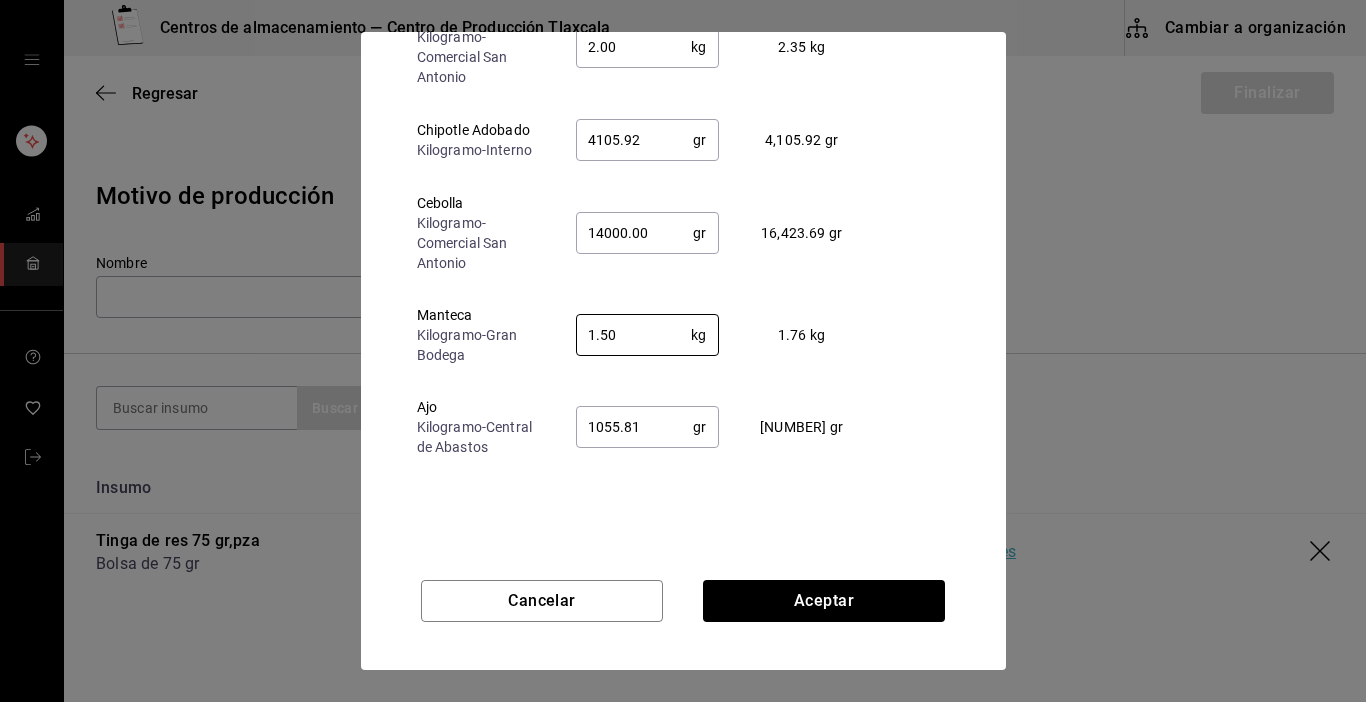 click on "1055.81" at bounding box center (635, 427) 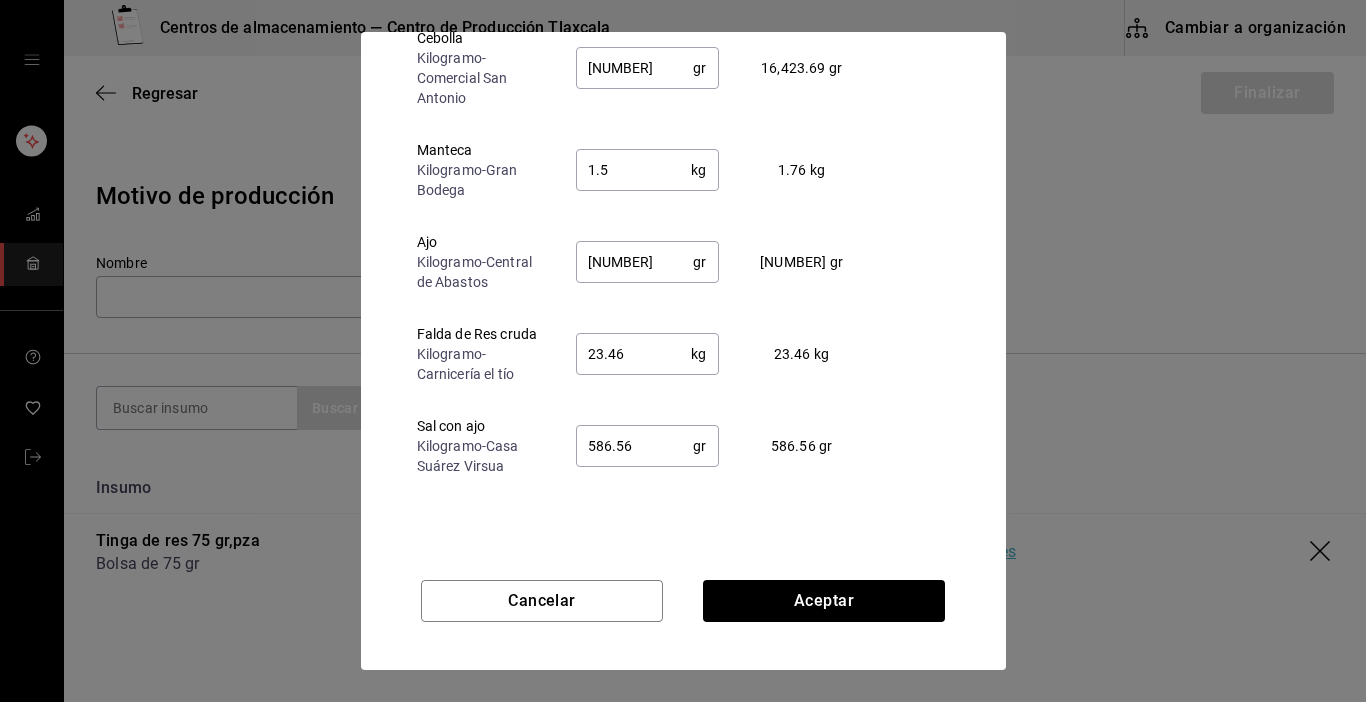 scroll, scrollTop: 586, scrollLeft: 0, axis: vertical 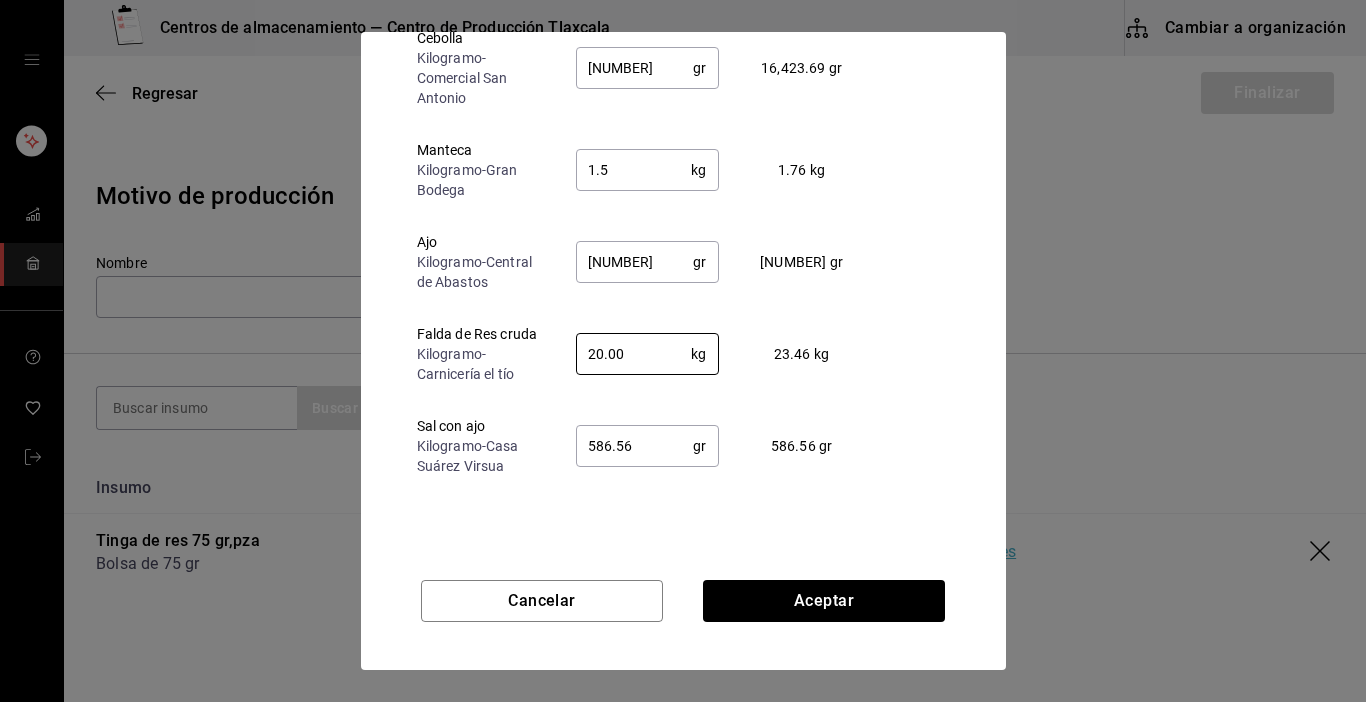 click on "586.56" at bounding box center (635, 446) 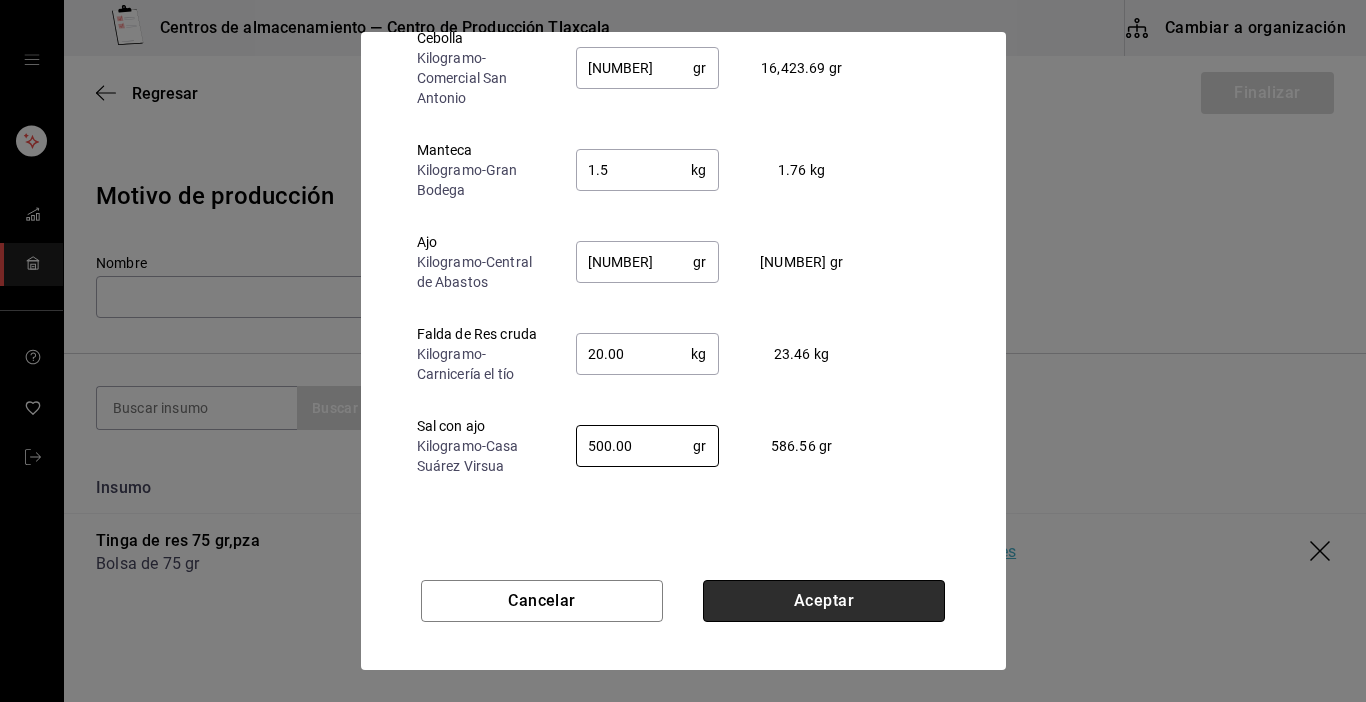 click on "Aceptar" at bounding box center (824, 601) 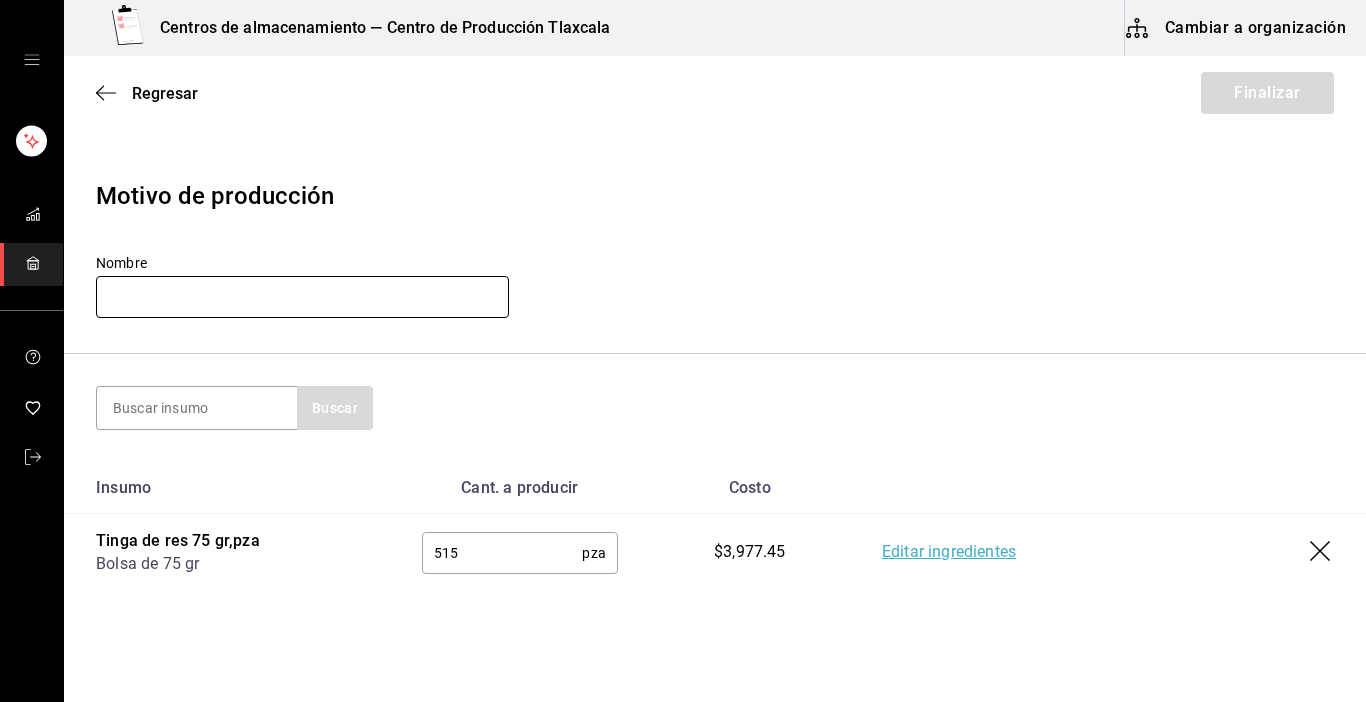 click at bounding box center (302, 297) 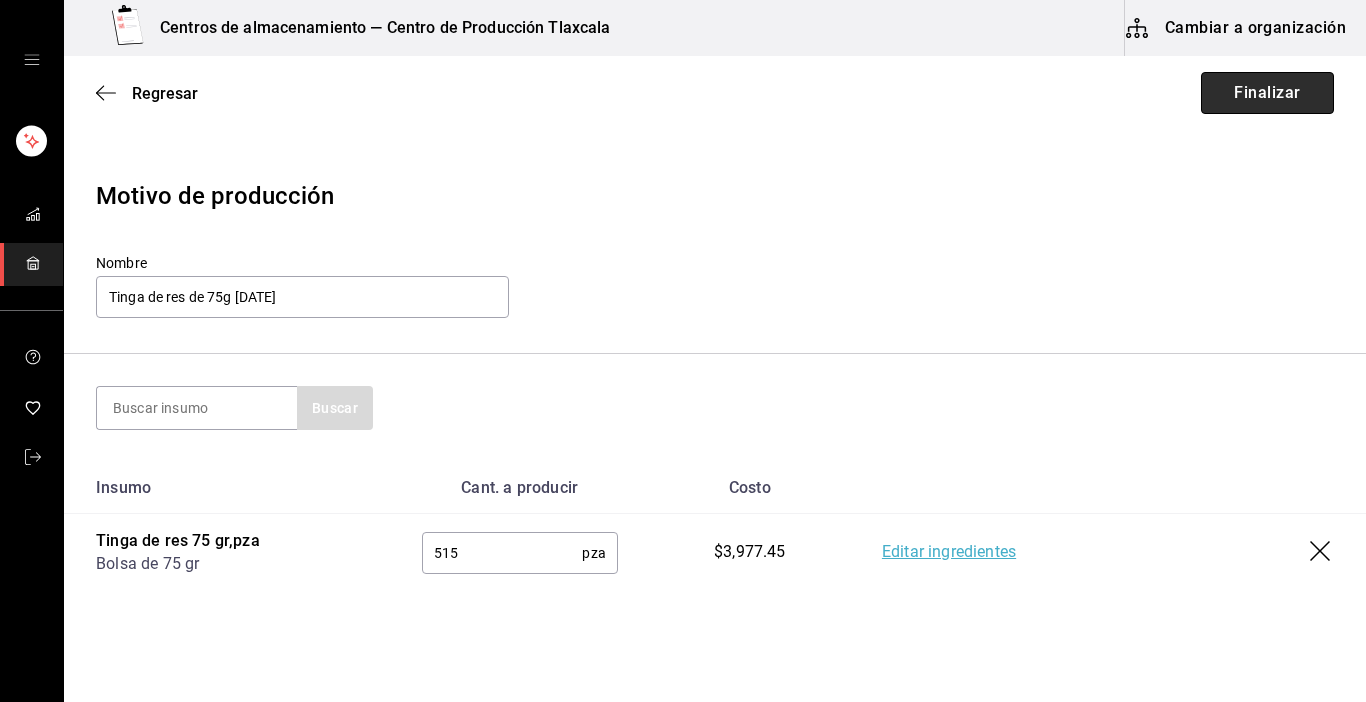 click on "Finalizar" at bounding box center (1267, 93) 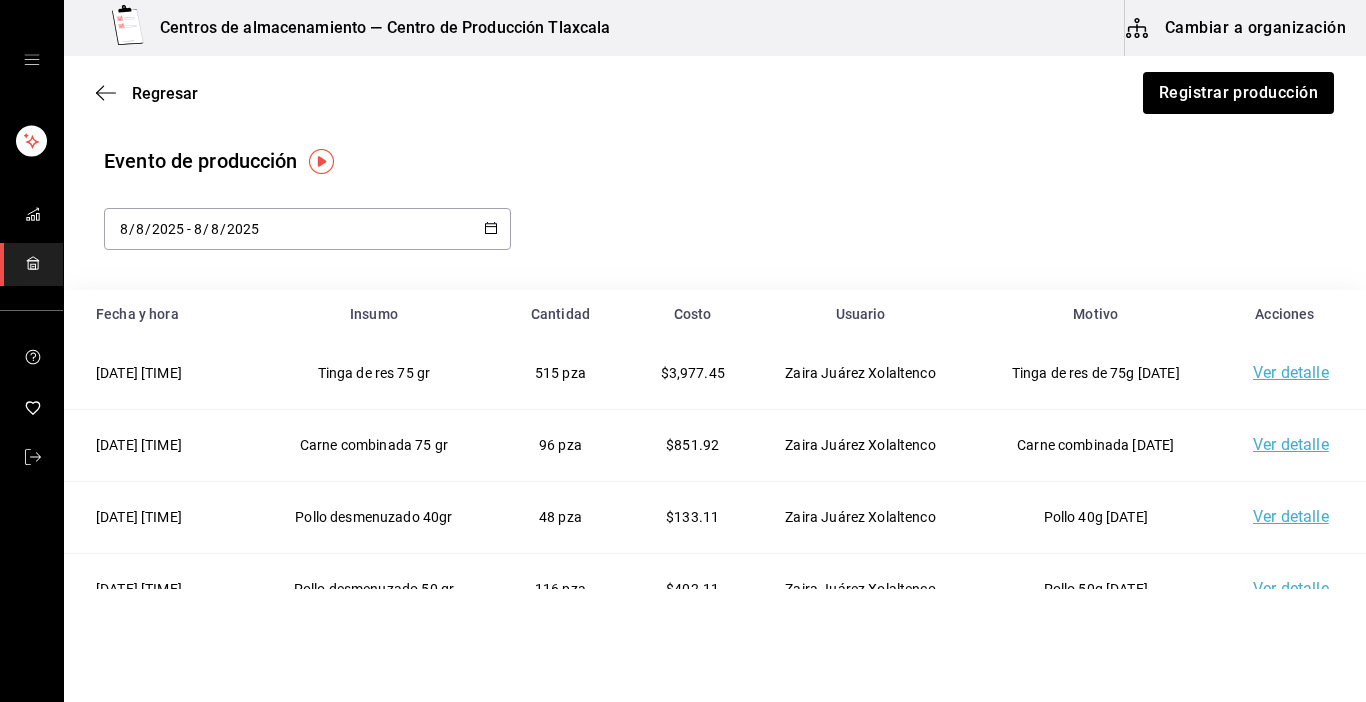 click on "Regresar Registrar producción Evento de producción [DATE] [DATE] - [DATE] [DATE] Fecha y hora Insumo Cantidad Costo Usuario Motivo Acciones [DATE] [TIME] Tinga de res  75 gr 515 pza $[PRICE] [NAME] [LOCATION] Tinga de res de 75g [DATE] Ver detalle [DATE] [TIME] Carne combinada 75 gr 96 pza $[PRICE] [NAME] [LOCATION] Carne combinada [DATE] Ver detalle [DATE] [TIME] Pollo desmenuzado 40gr 48 pza $[PRICE] [NAME] [LOCATION] Pollo 40g [DATE] Ver detalle [DATE] [TIME] Pollo desmenuzado 50 gr 116 pza $[PRICE] [NAME] [LOCATION] Pollo 50g [DATE] Ver detalle [DATE] [TIME] Pollo Cocido (Producción) 11.08 kg $[PRICE] [NAME] [LOCATION] Poloo cocido [DATE] Ver detalle [DATE] [TIME] Caldo de pollo 64 lt $[PRICE] [NAME] [LOCATION] Caldo pollo [DATE] Ver detalle [DATE] [TIME] Caldo rojo 72 lt $[PRICE] [NAME] [LOCATION] Caldo rojo [DATE] Ver detalle [DATE] [TIME] Cachete rebanado 90 gr 304 pza $[PRICE] [NUMBER] kg" at bounding box center (715, 476) 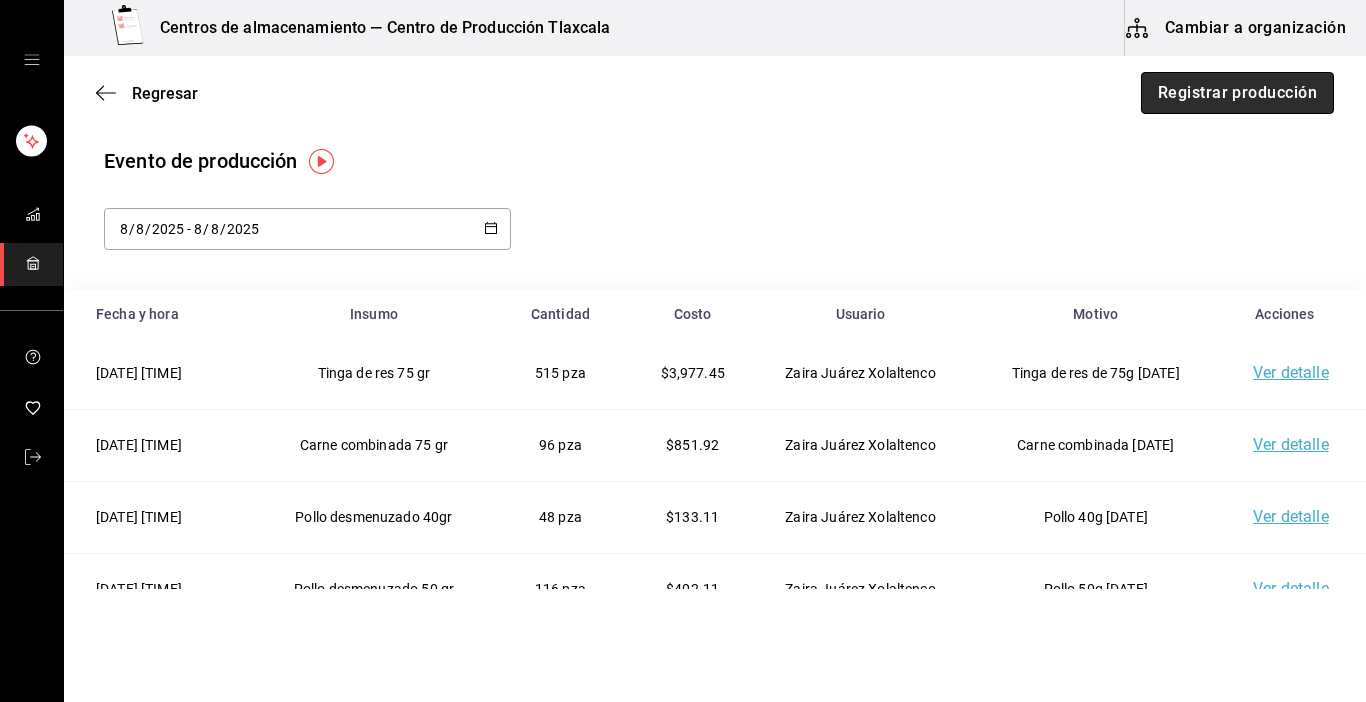 click on "Registrar producción" at bounding box center (1237, 93) 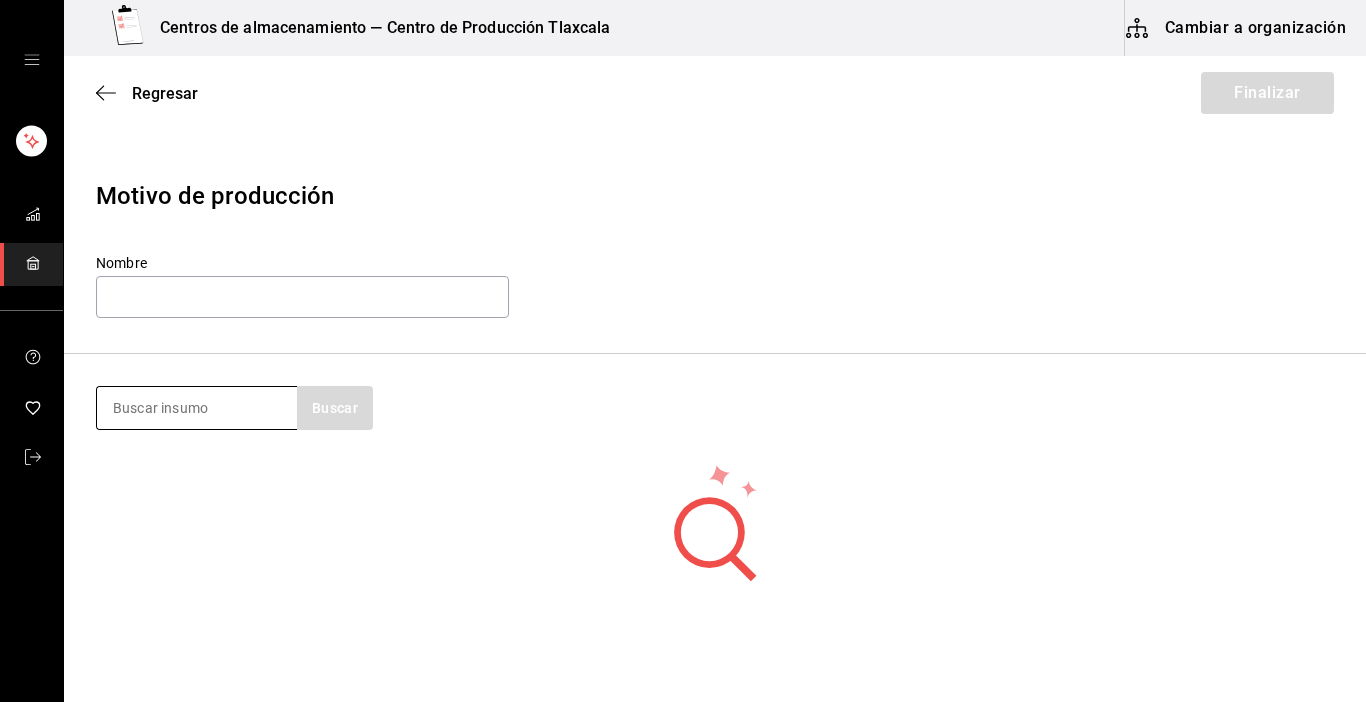 click at bounding box center (197, 408) 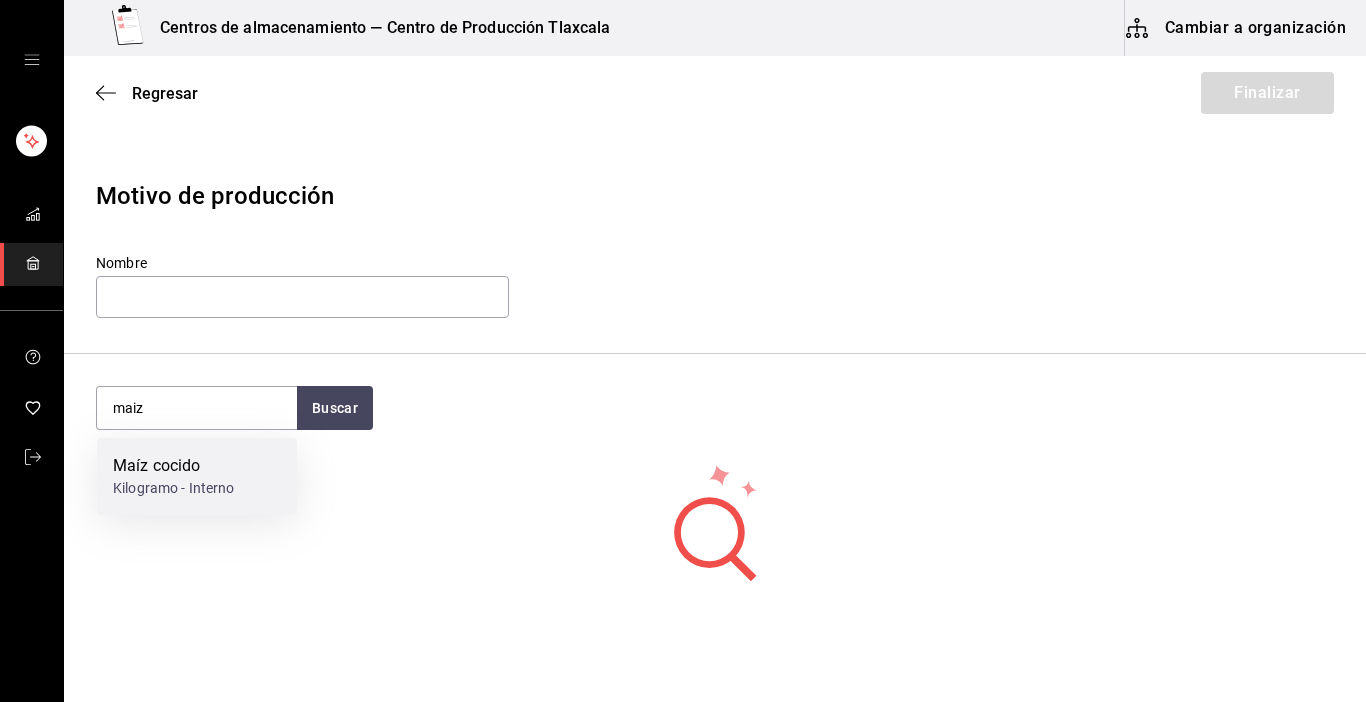 click on "Kilogramo - Interno" at bounding box center [174, 488] 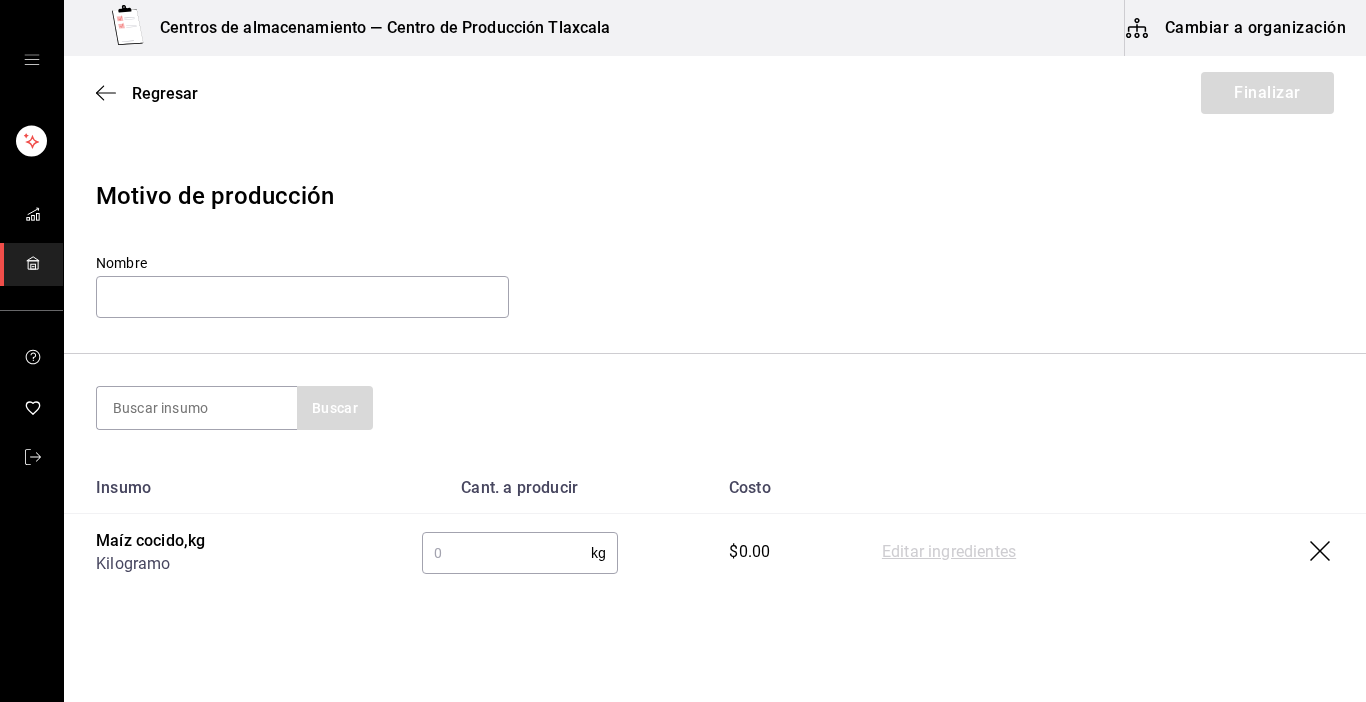 click at bounding box center (506, 553) 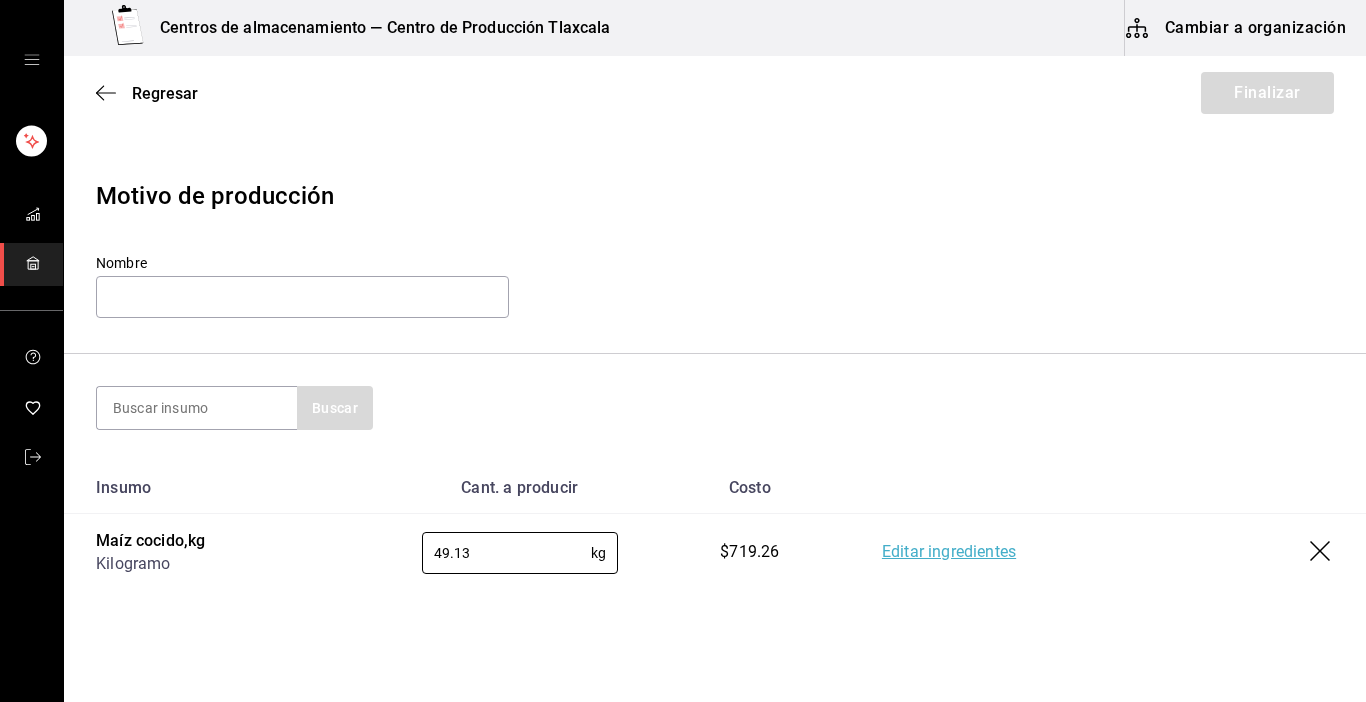 click on "Editar ingredientes" at bounding box center (949, 553) 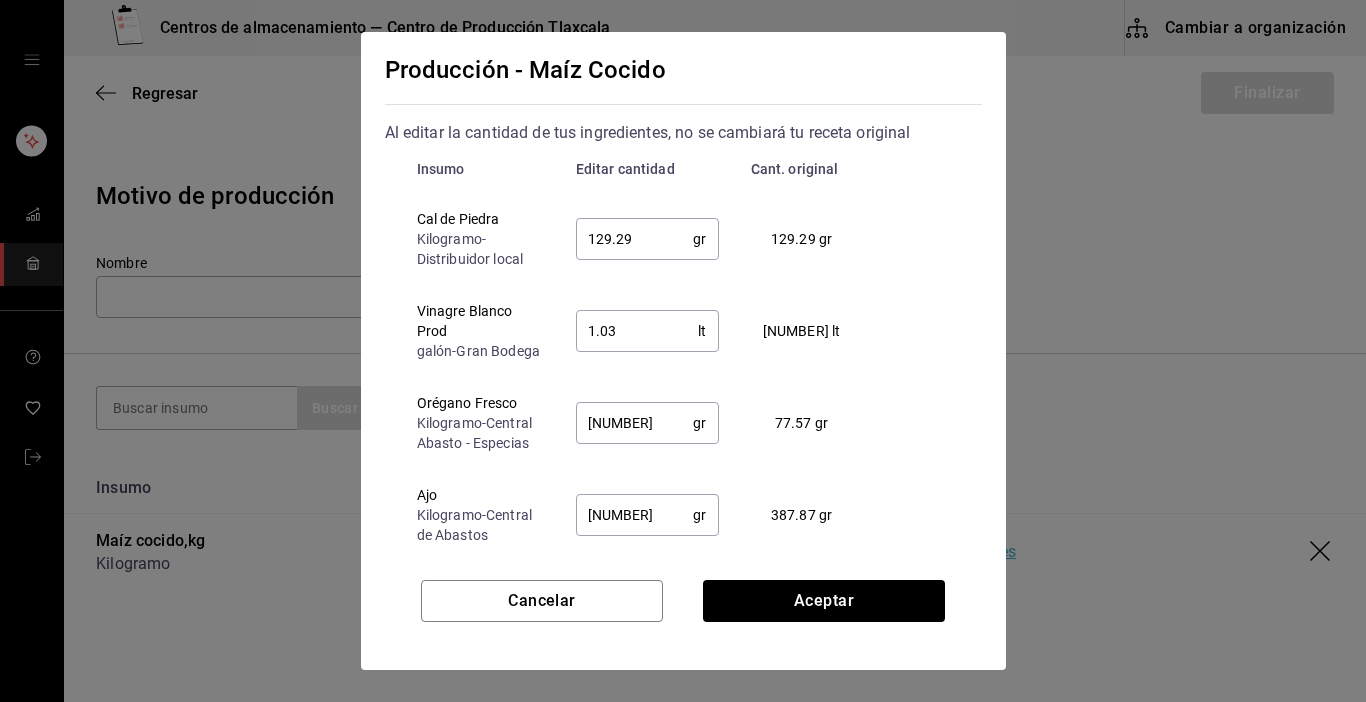 click on "129.29" at bounding box center [635, 239] 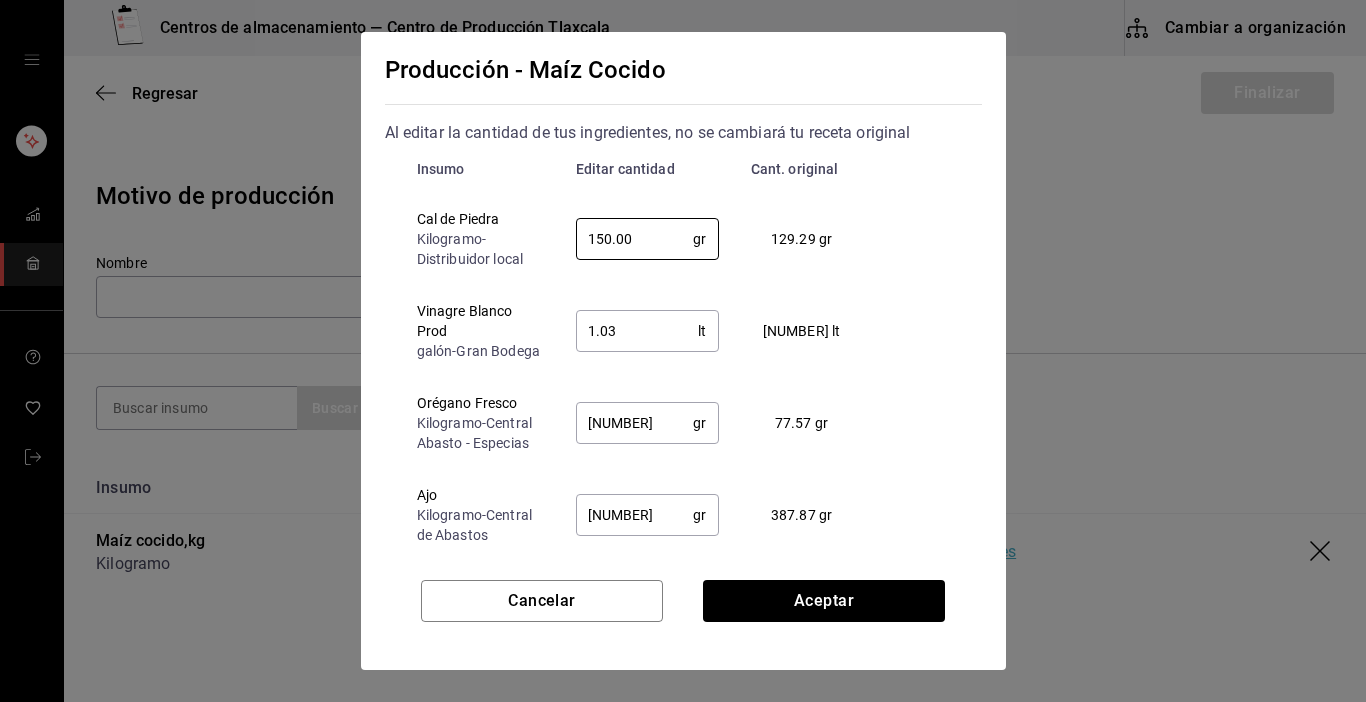click on "1.03" at bounding box center [637, 331] 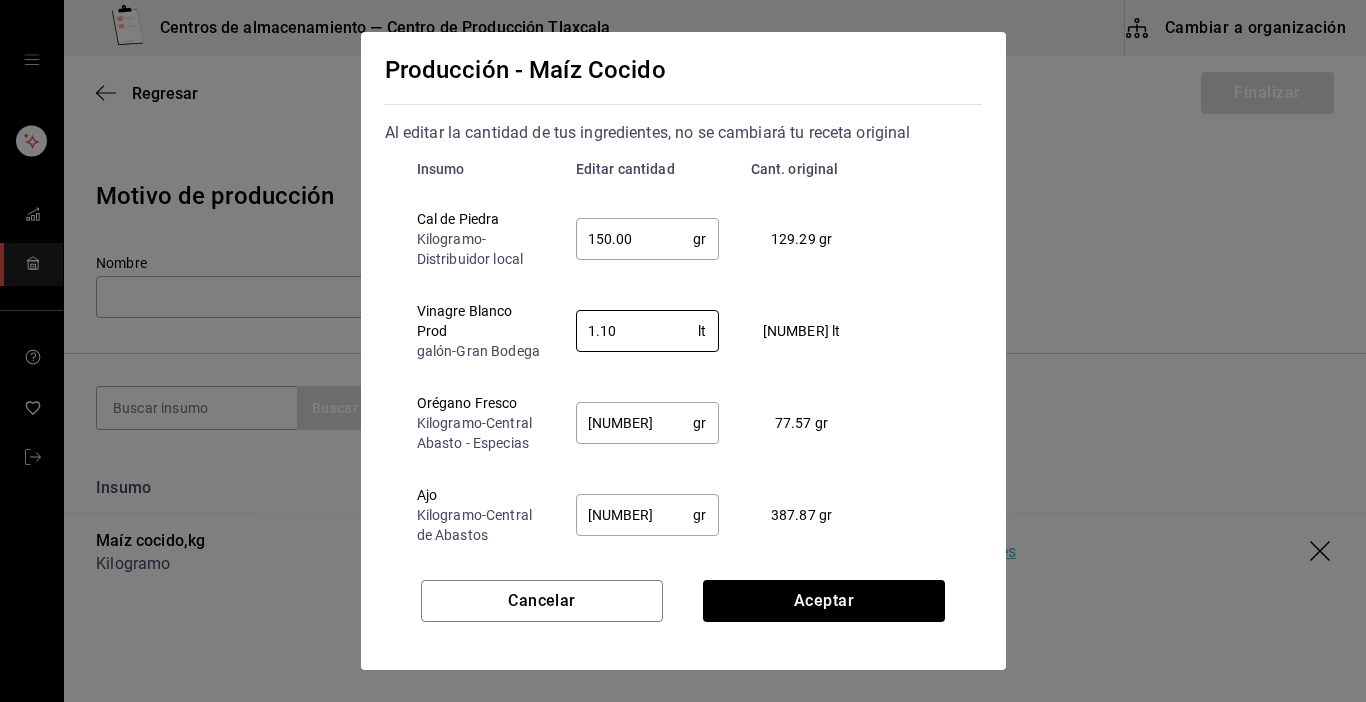 drag, startPoint x: 648, startPoint y: 456, endPoint x: 680, endPoint y: 459, distance: 32.140316 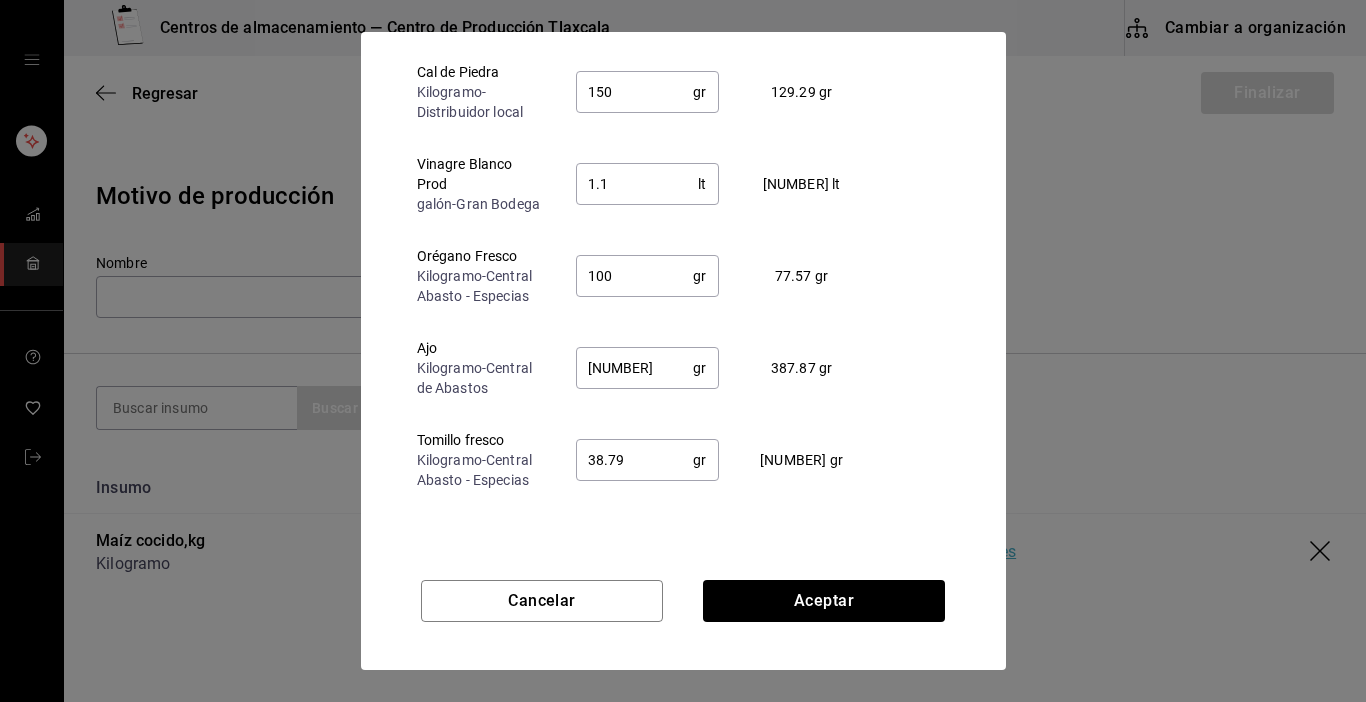 scroll, scrollTop: 152, scrollLeft: 0, axis: vertical 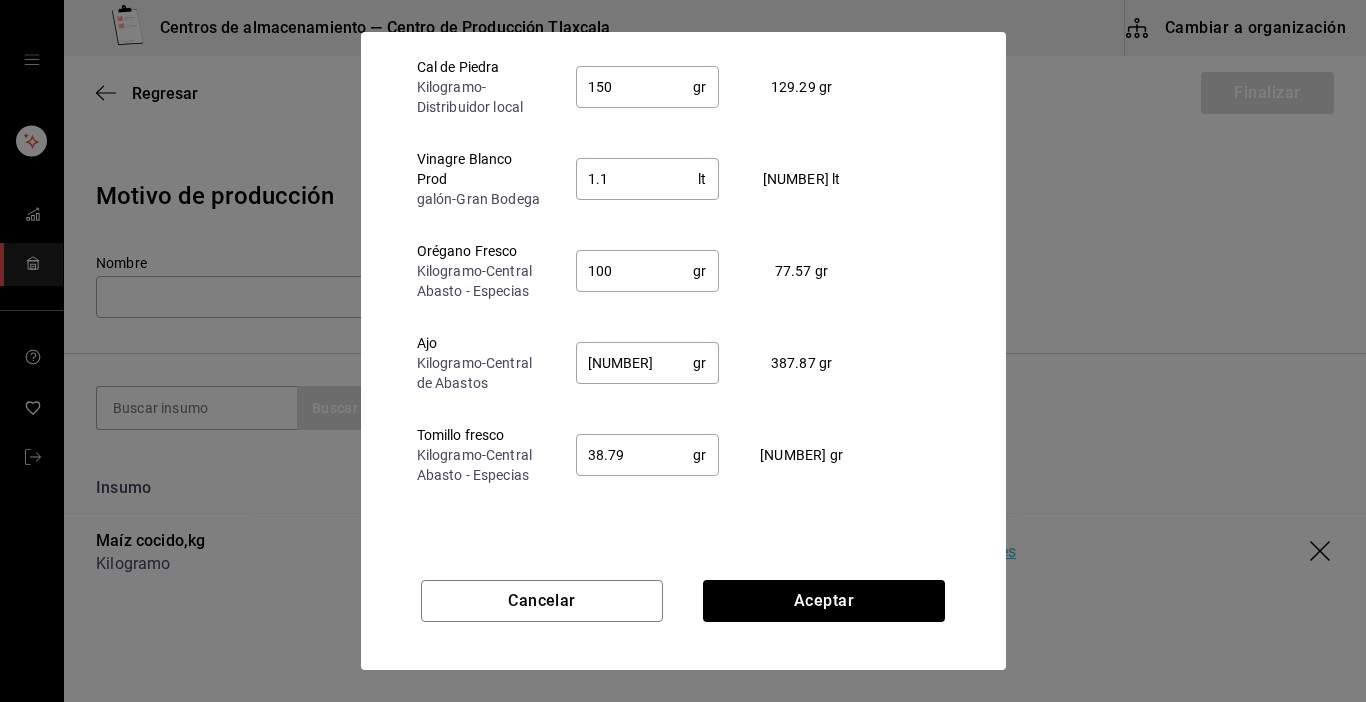 click on "[NUMBER] gr ​" at bounding box center [647, 363] 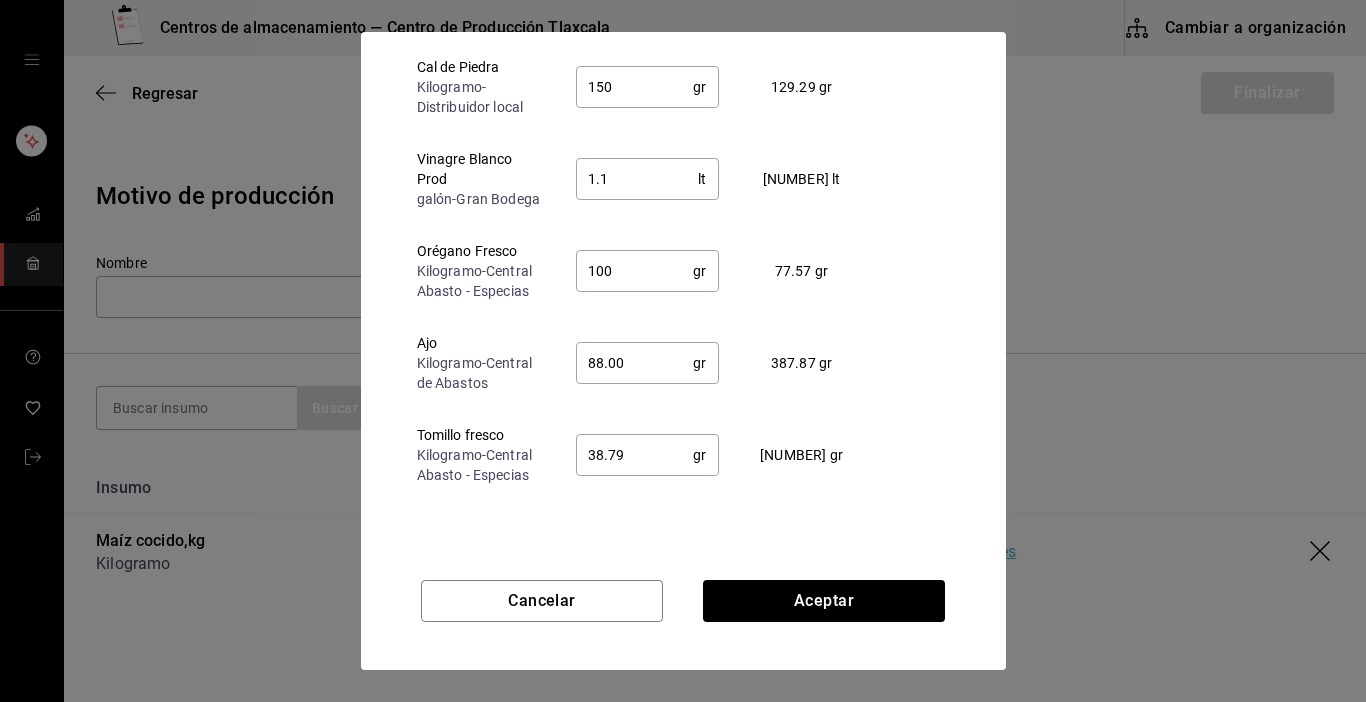 click on "38.79" at bounding box center [635, 455] 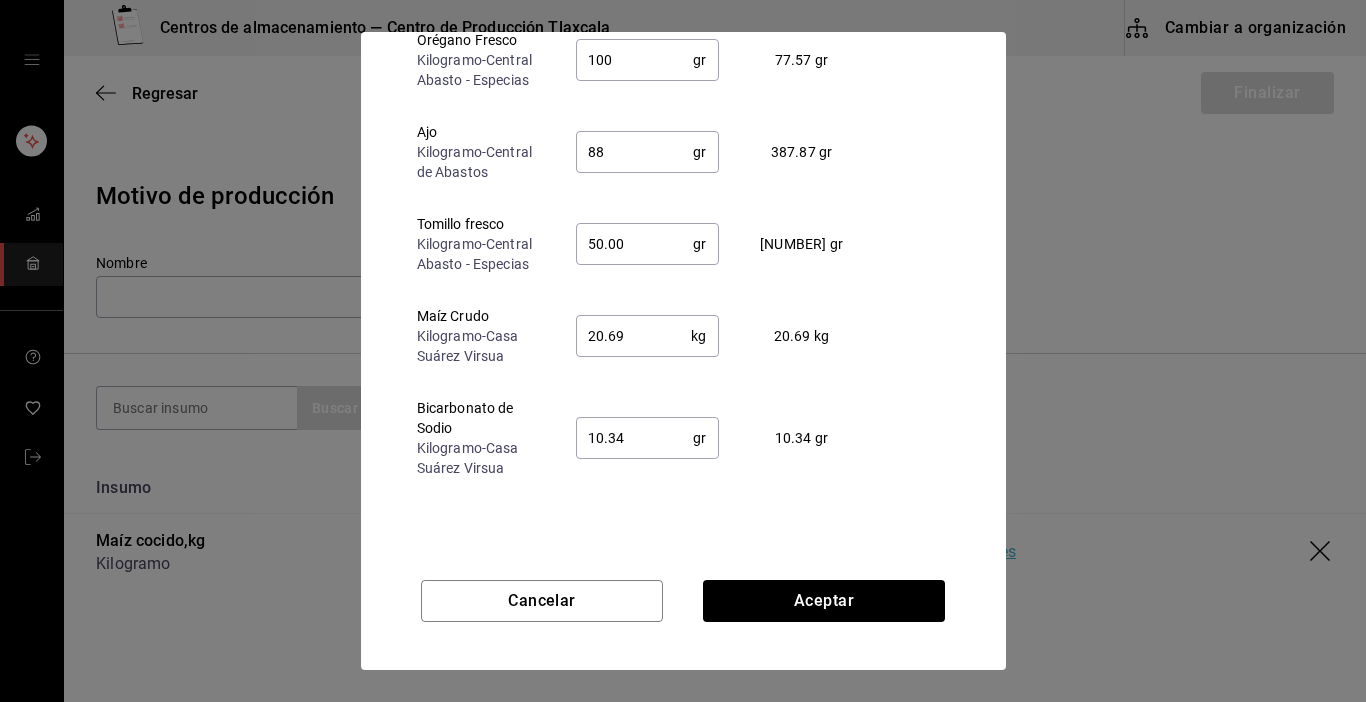 scroll, scrollTop: 240, scrollLeft: 0, axis: vertical 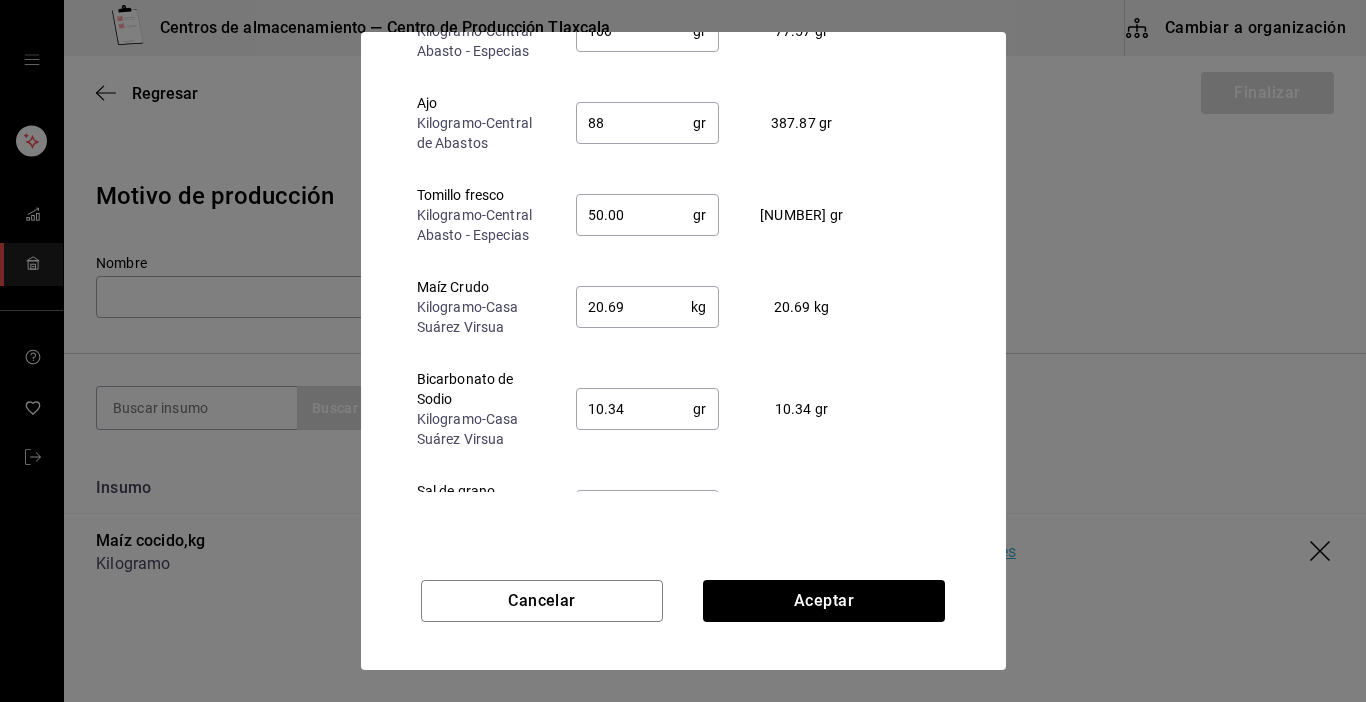 click on "20.69" at bounding box center [634, 307] 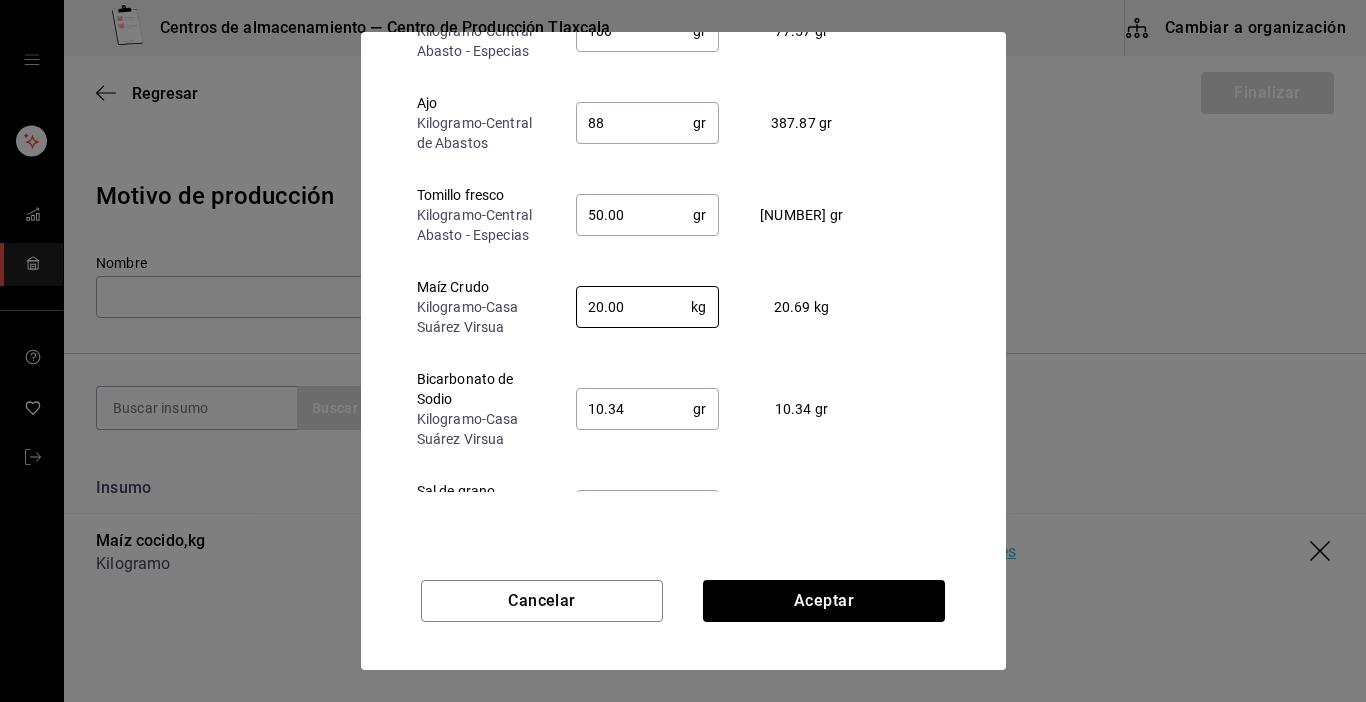 click on "10.34" at bounding box center (635, 409) 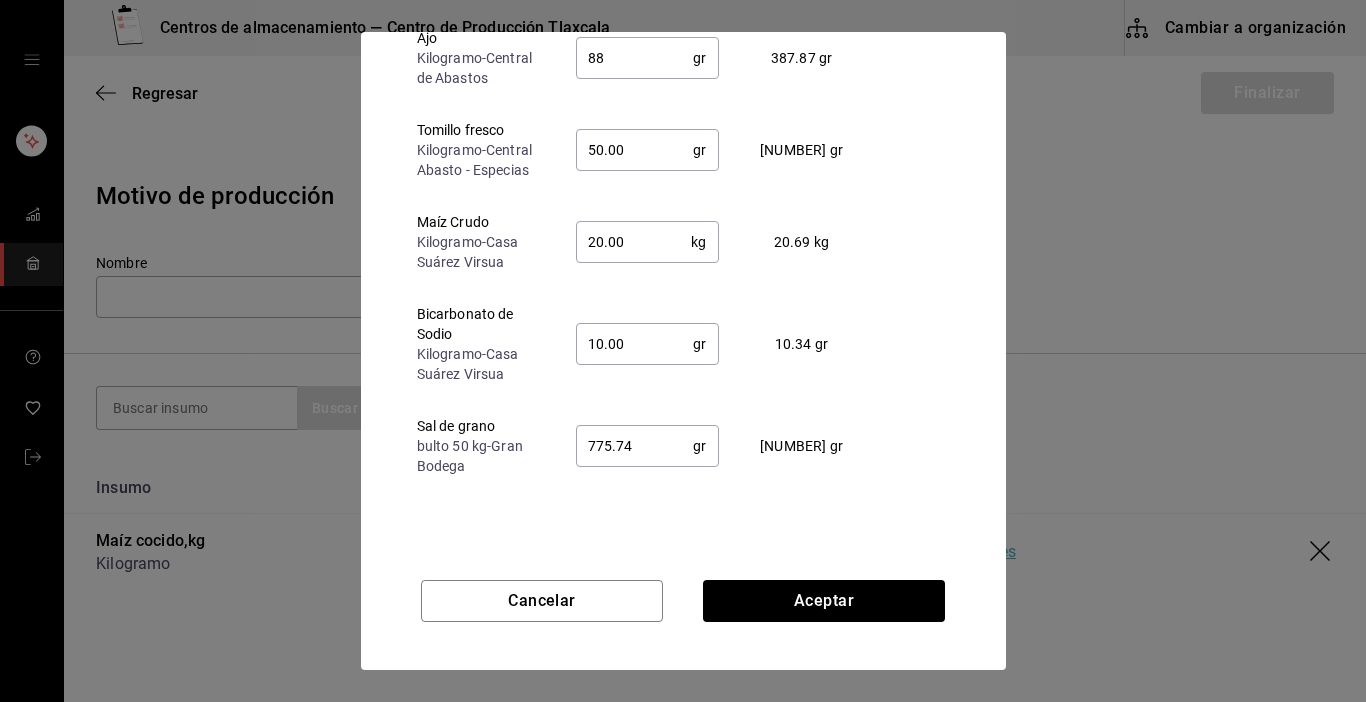 scroll, scrollTop: 326, scrollLeft: 0, axis: vertical 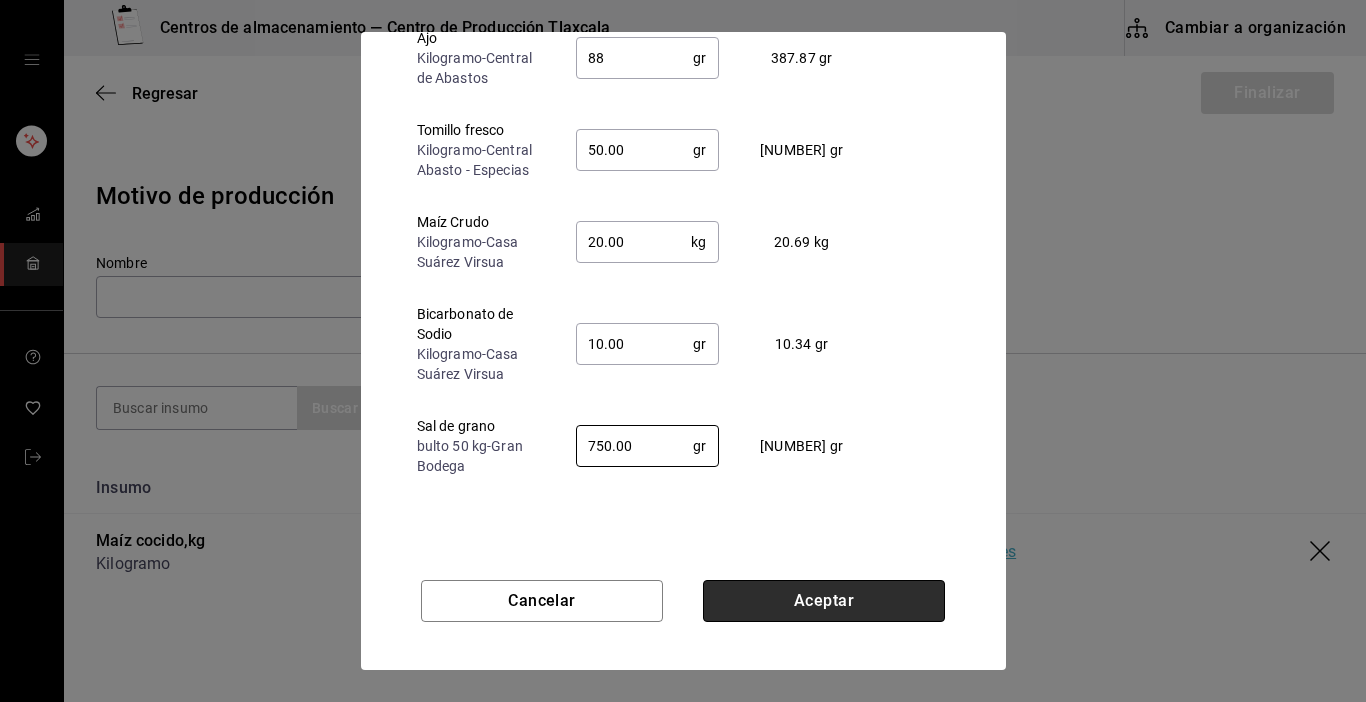 click on "Aceptar" at bounding box center [824, 601] 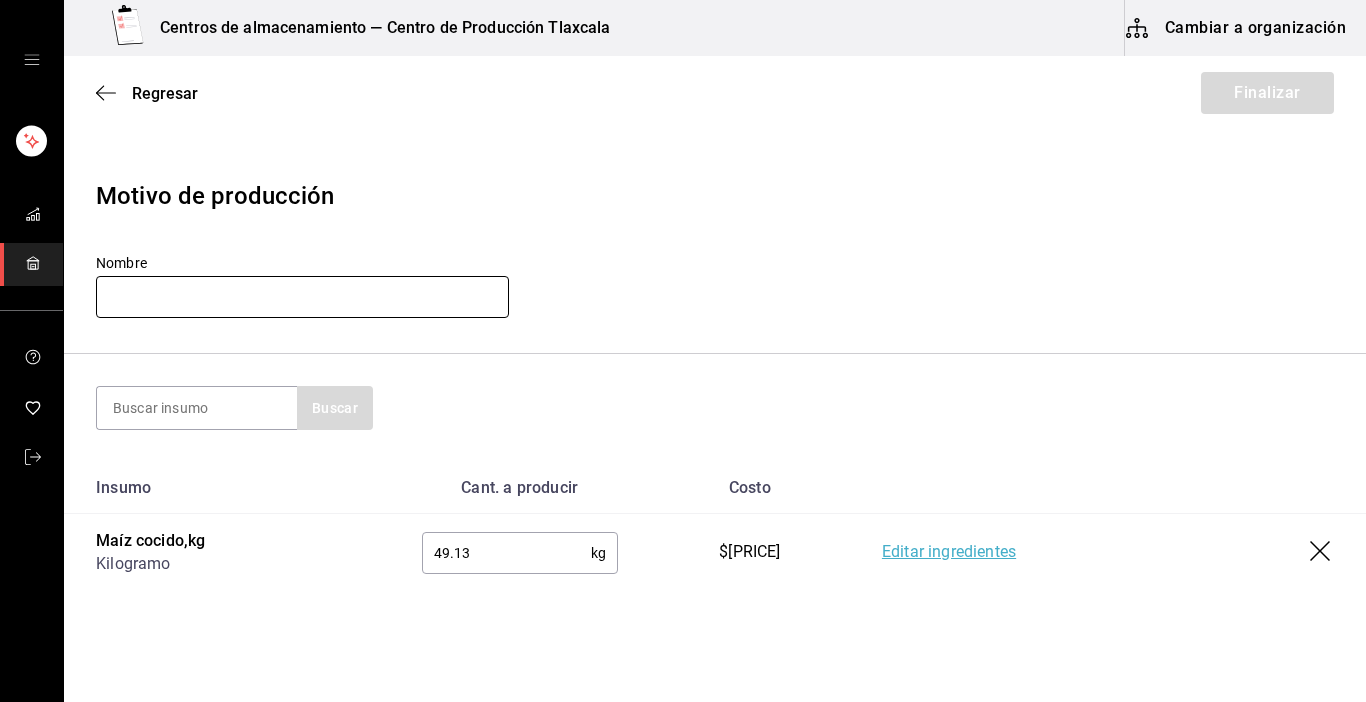 click at bounding box center (302, 297) 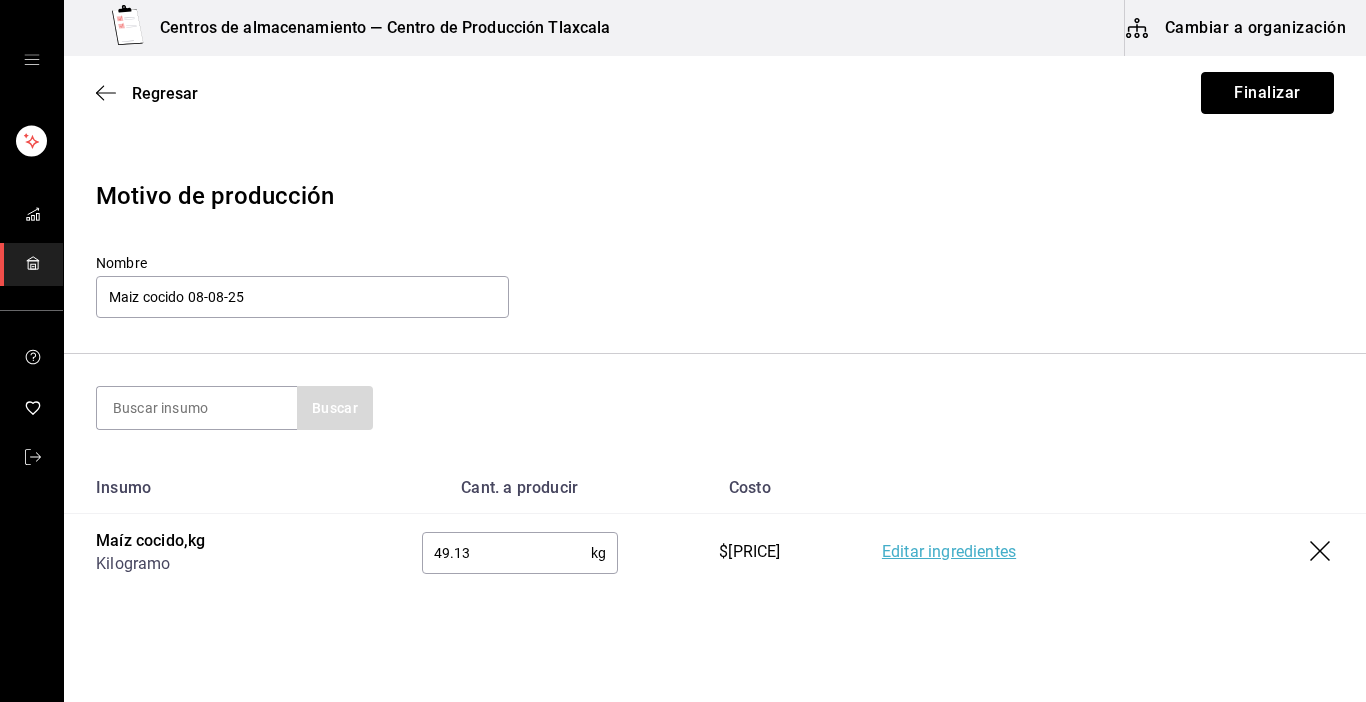 click on "Finalizar" at bounding box center (1267, 93) 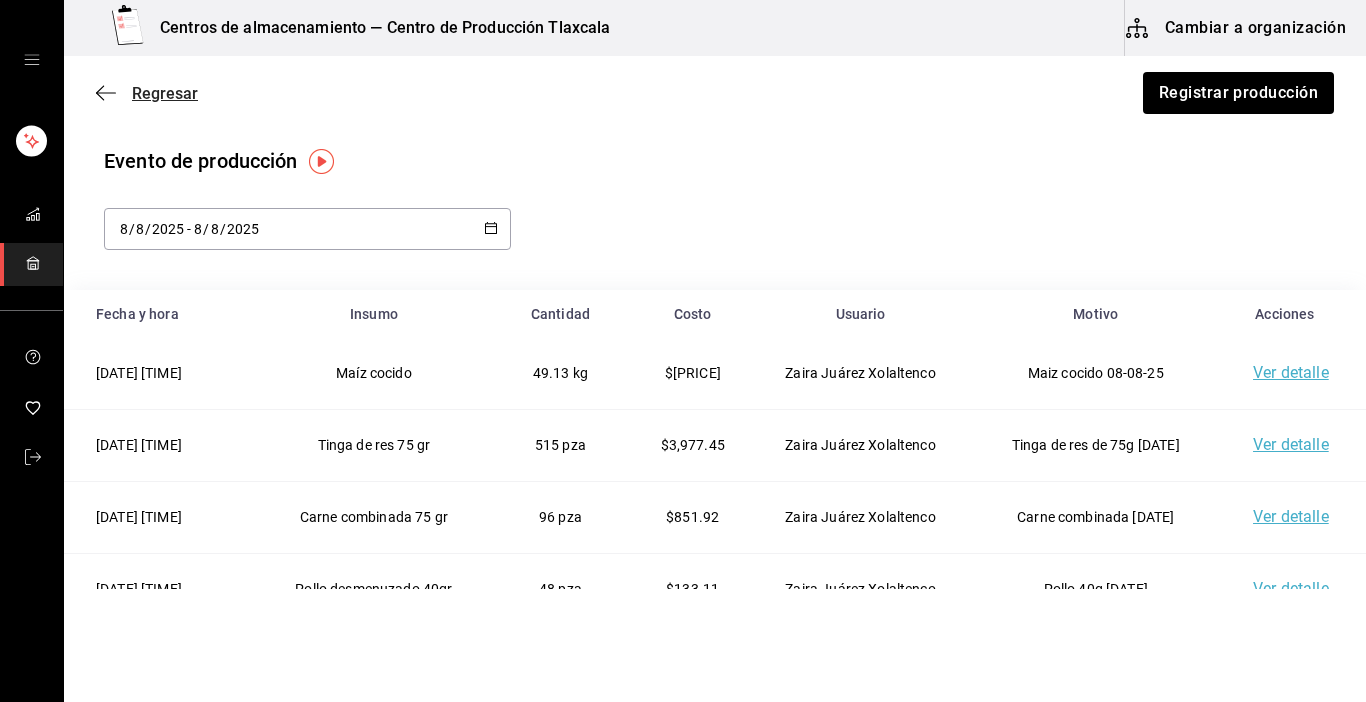 click 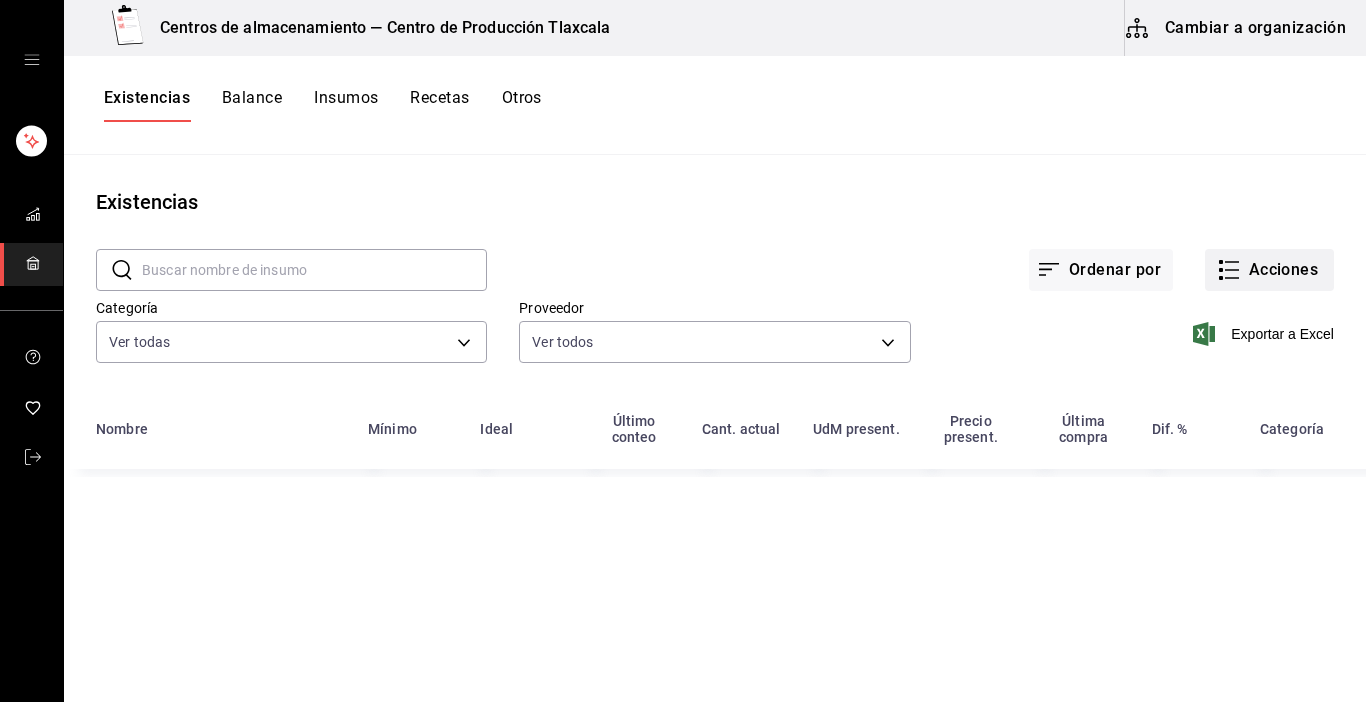 click 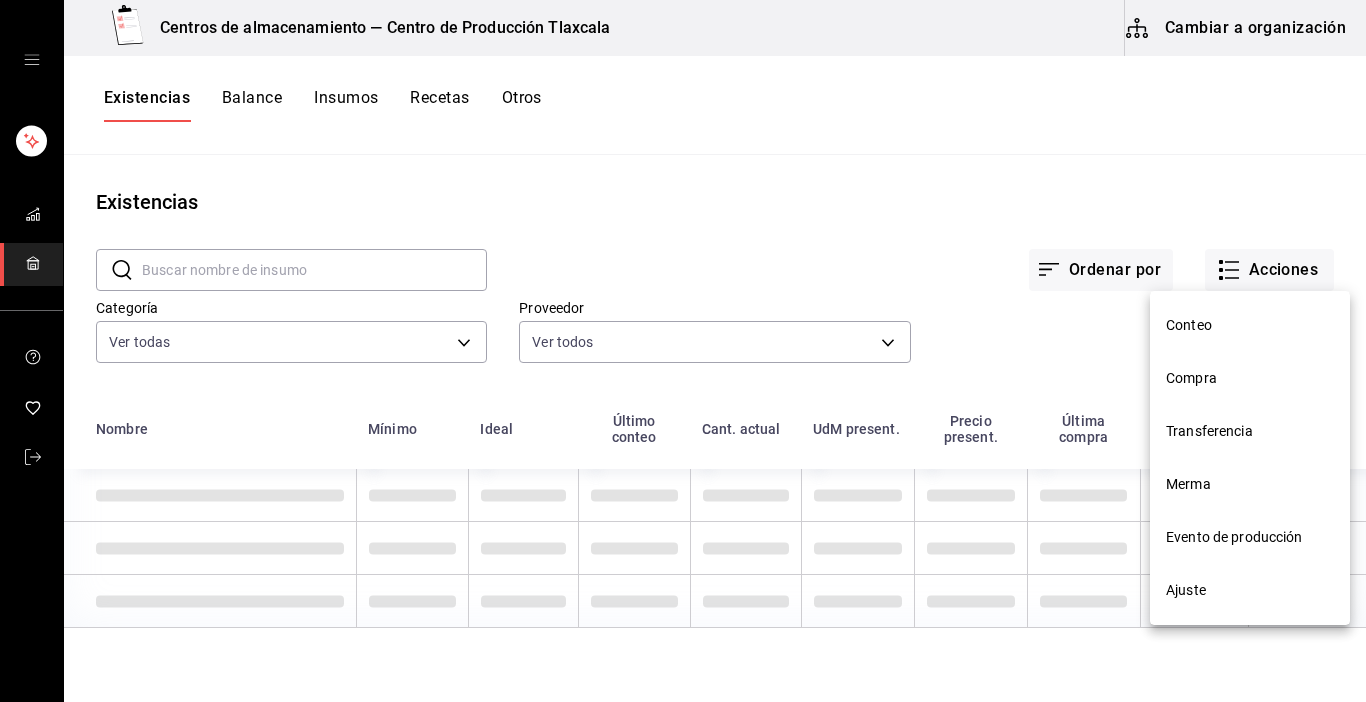 click on "Compra" at bounding box center [1250, 378] 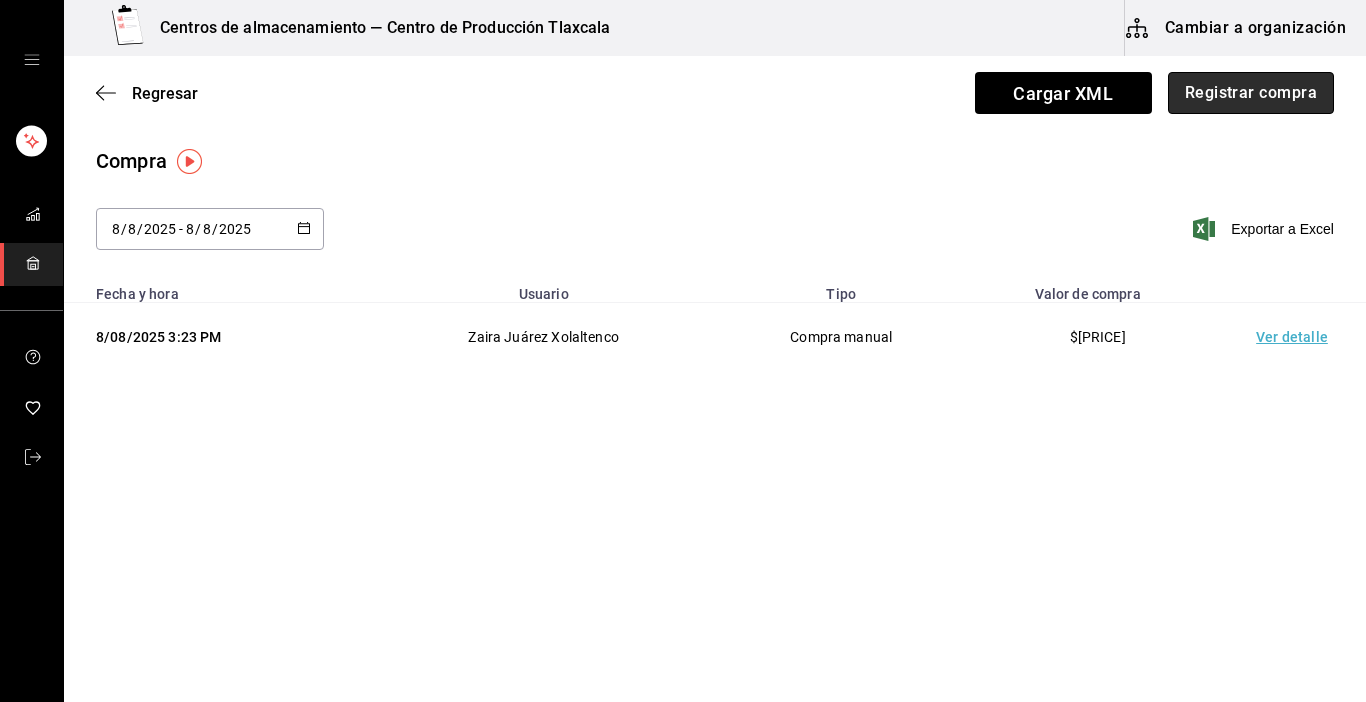 click on "Registrar compra" at bounding box center (1251, 93) 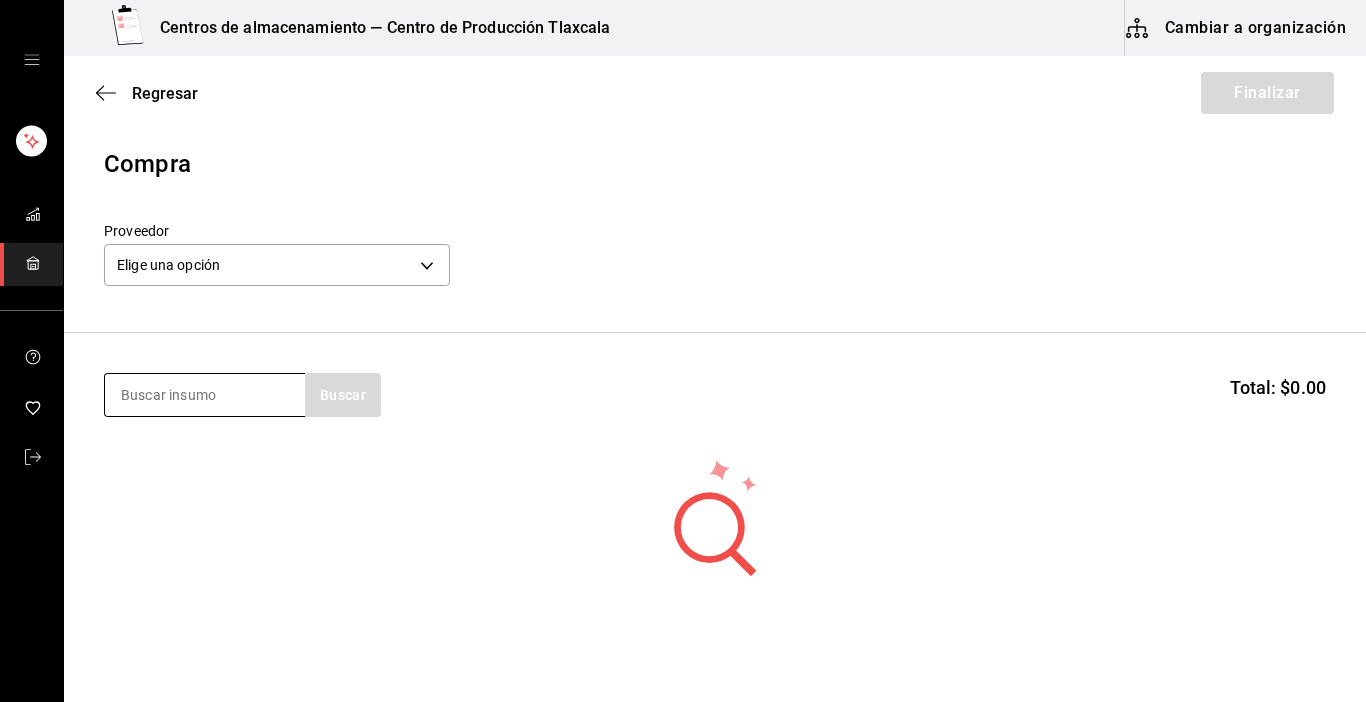 click at bounding box center (205, 395) 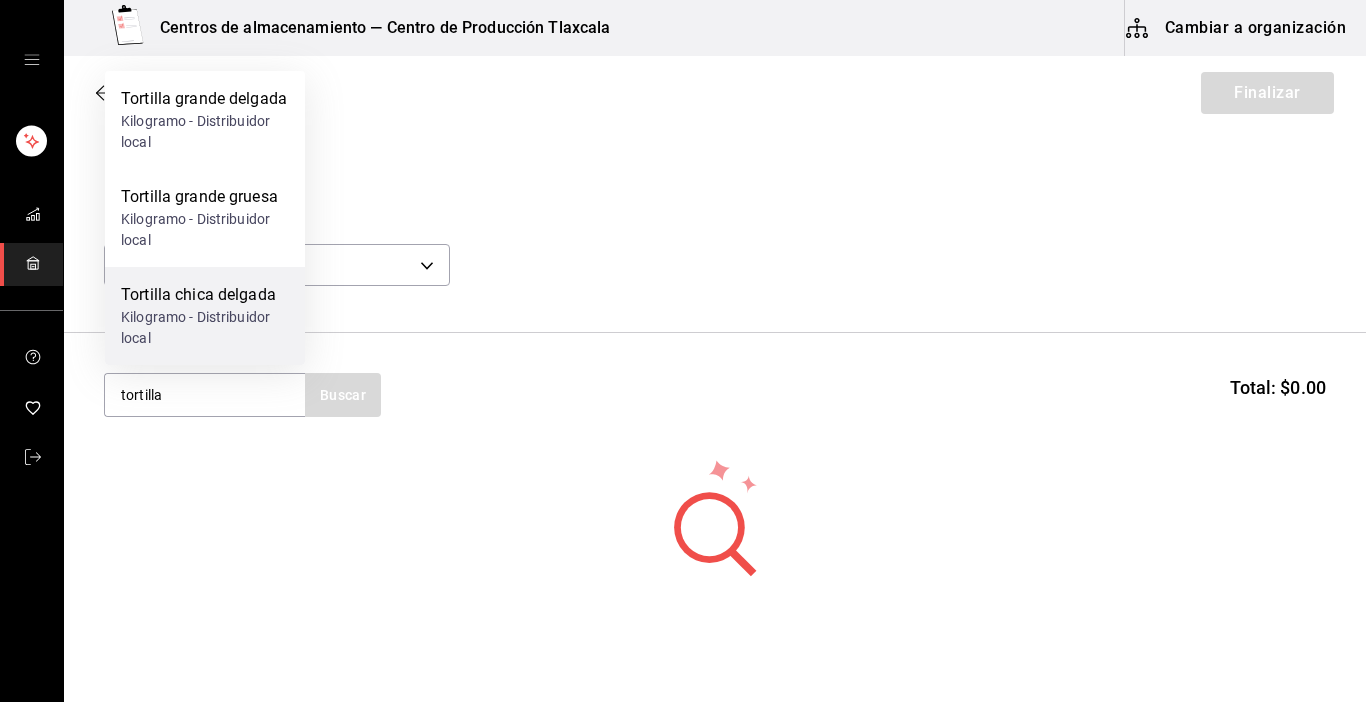 click on "Kilogramo - Distribuidor local" at bounding box center [205, 328] 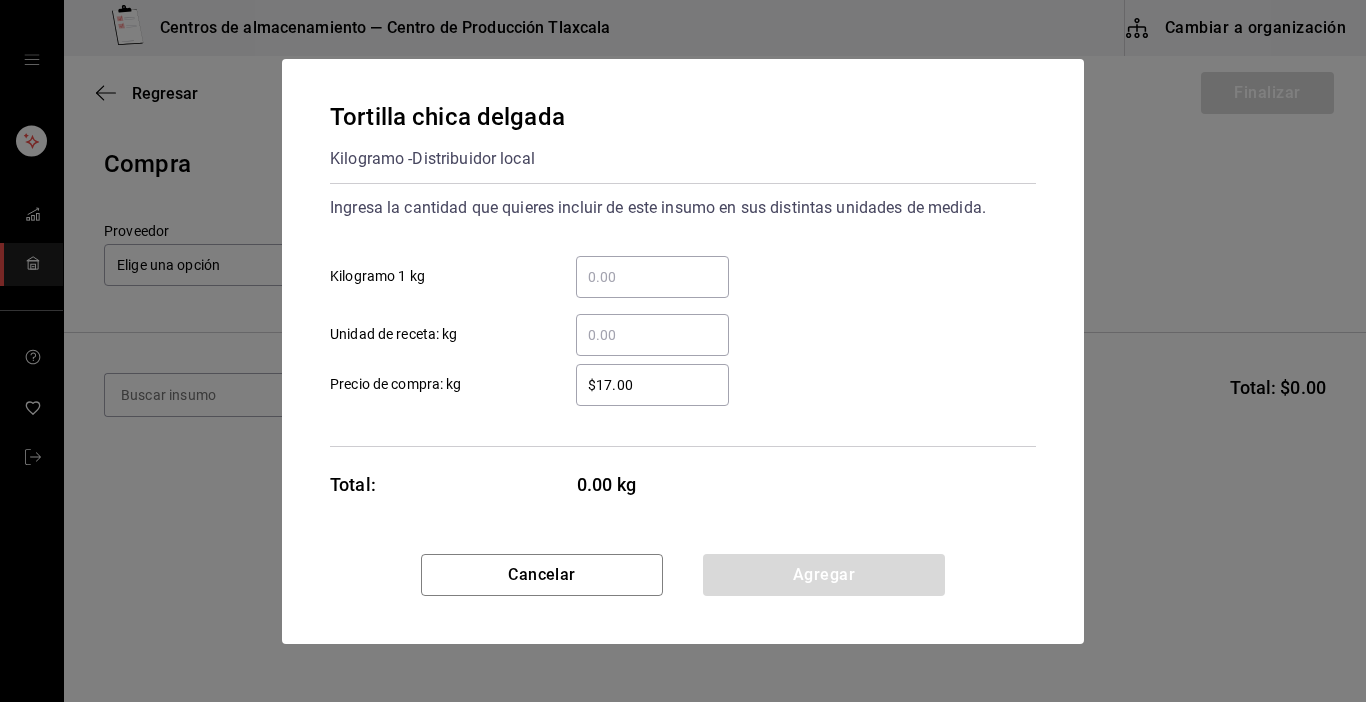 click on "​ Kilogramo 1 kg" at bounding box center (652, 277) 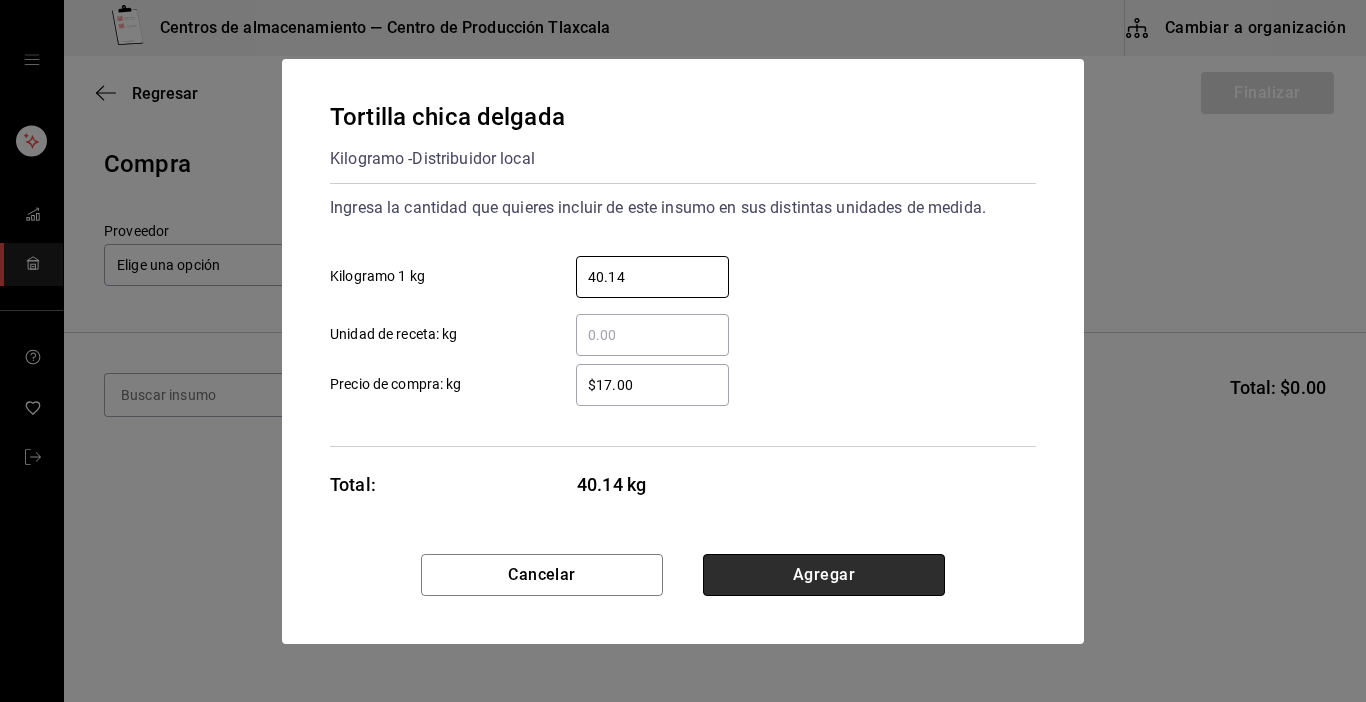 click on "Agregar" at bounding box center (824, 575) 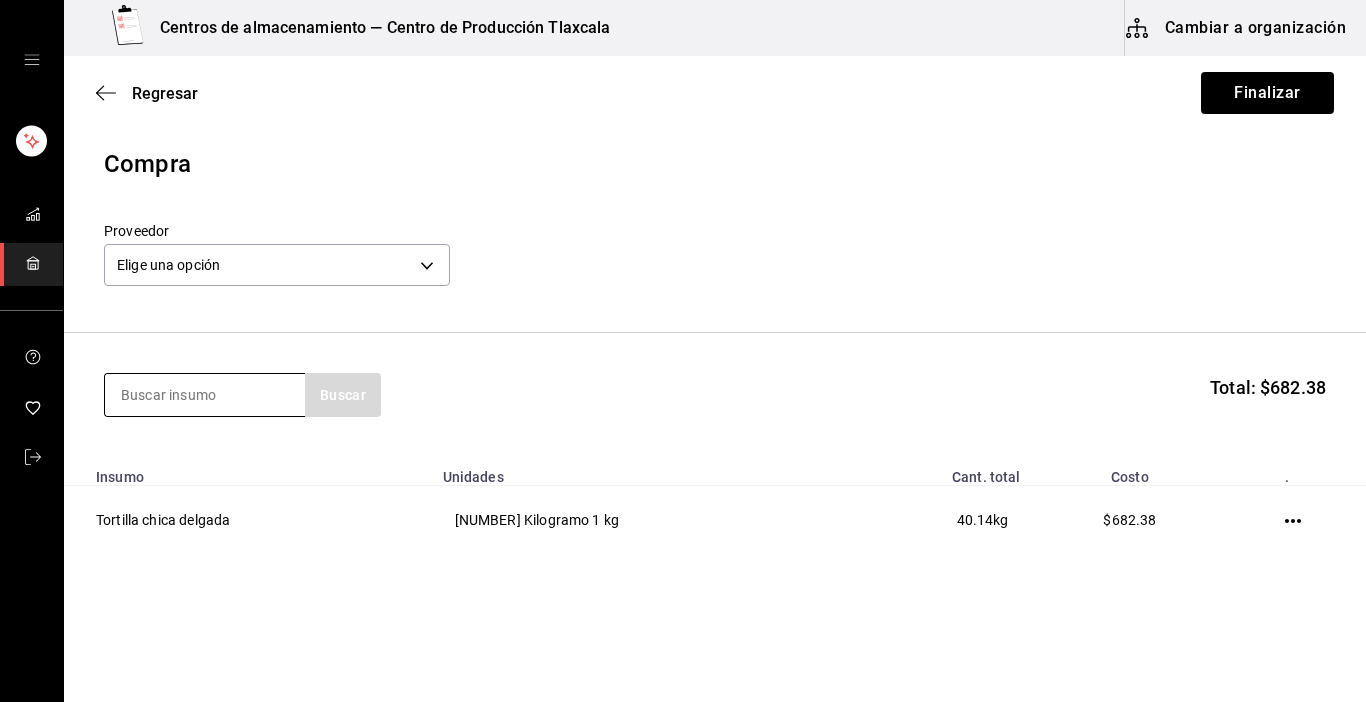 click at bounding box center (205, 395) 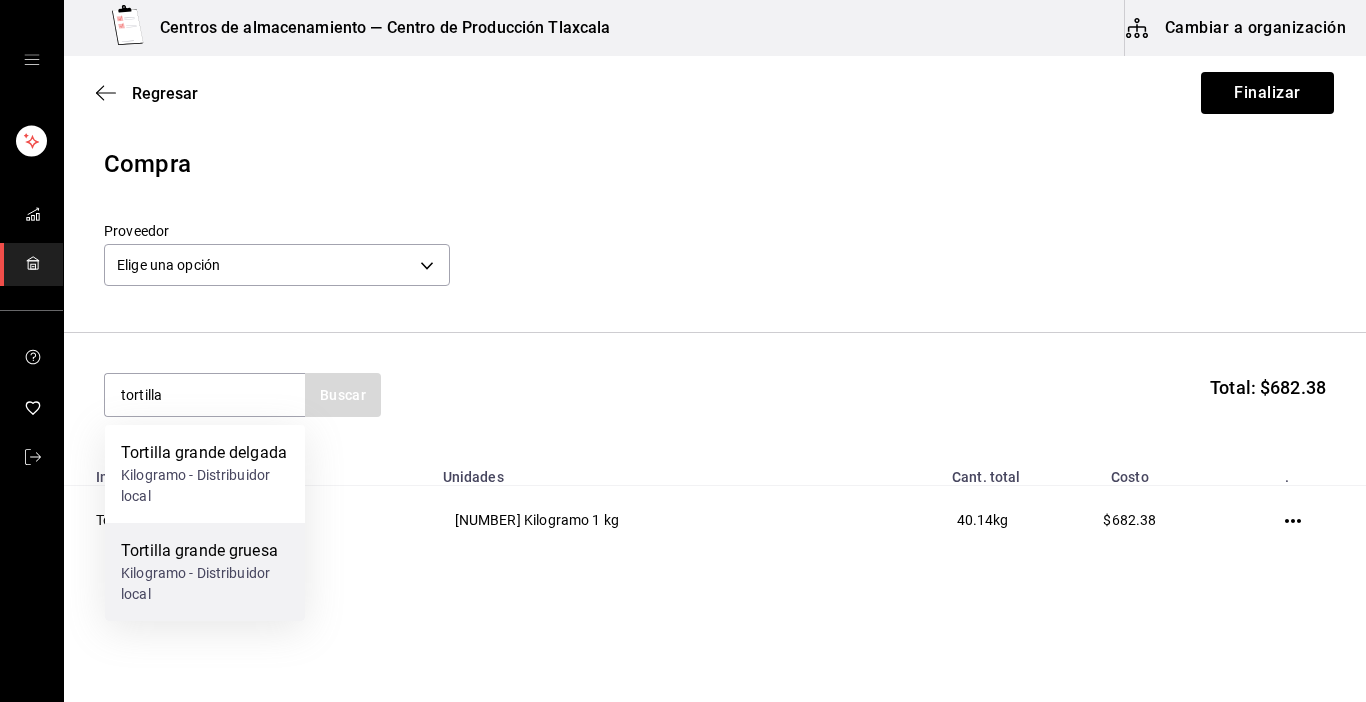 click on "Kilogramo - Distribuidor local" at bounding box center [205, 584] 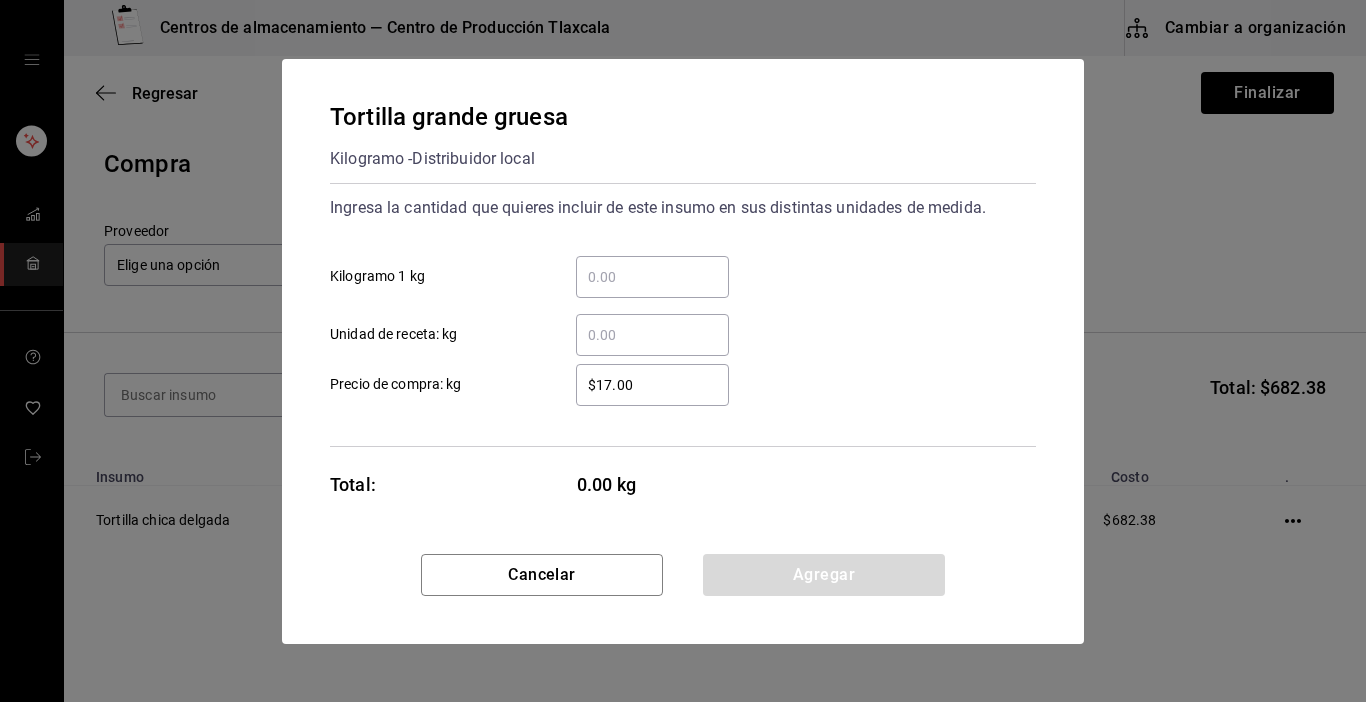 click on "​ Kilogramo 1 kg" at bounding box center (652, 277) 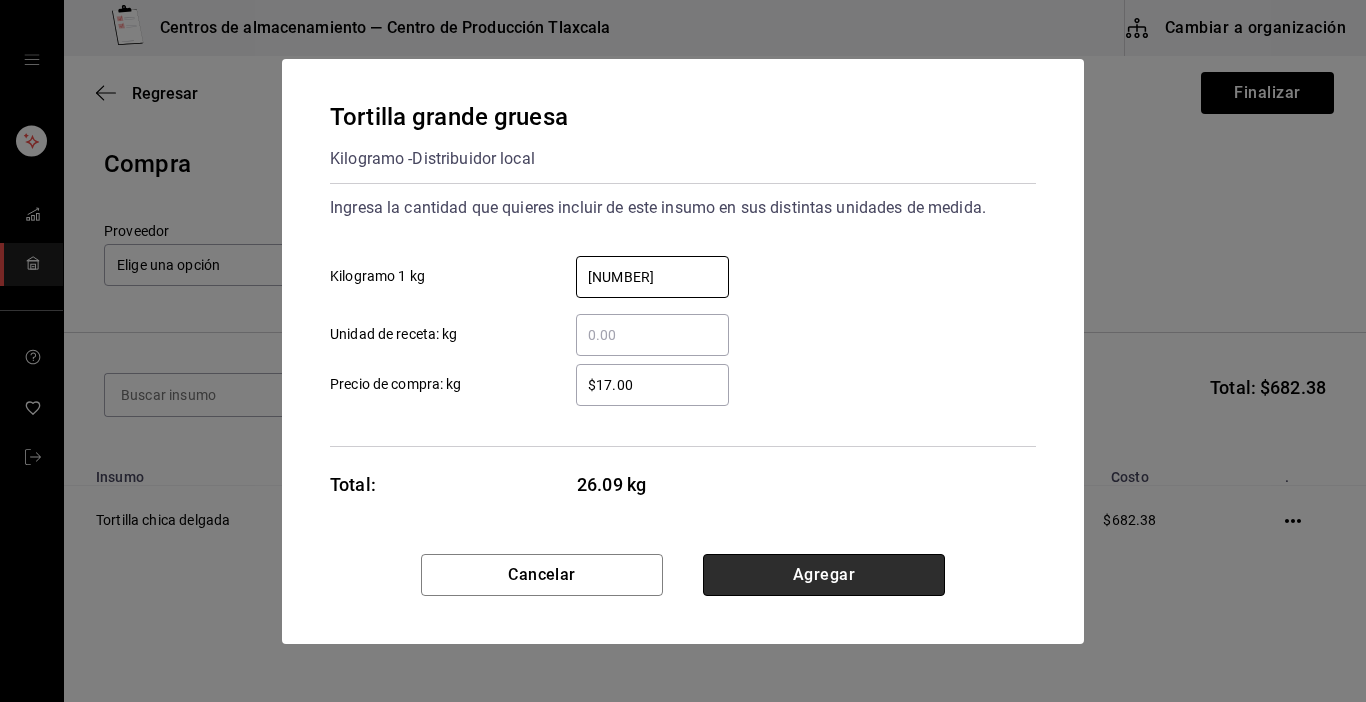 click on "Agregar" at bounding box center [824, 575] 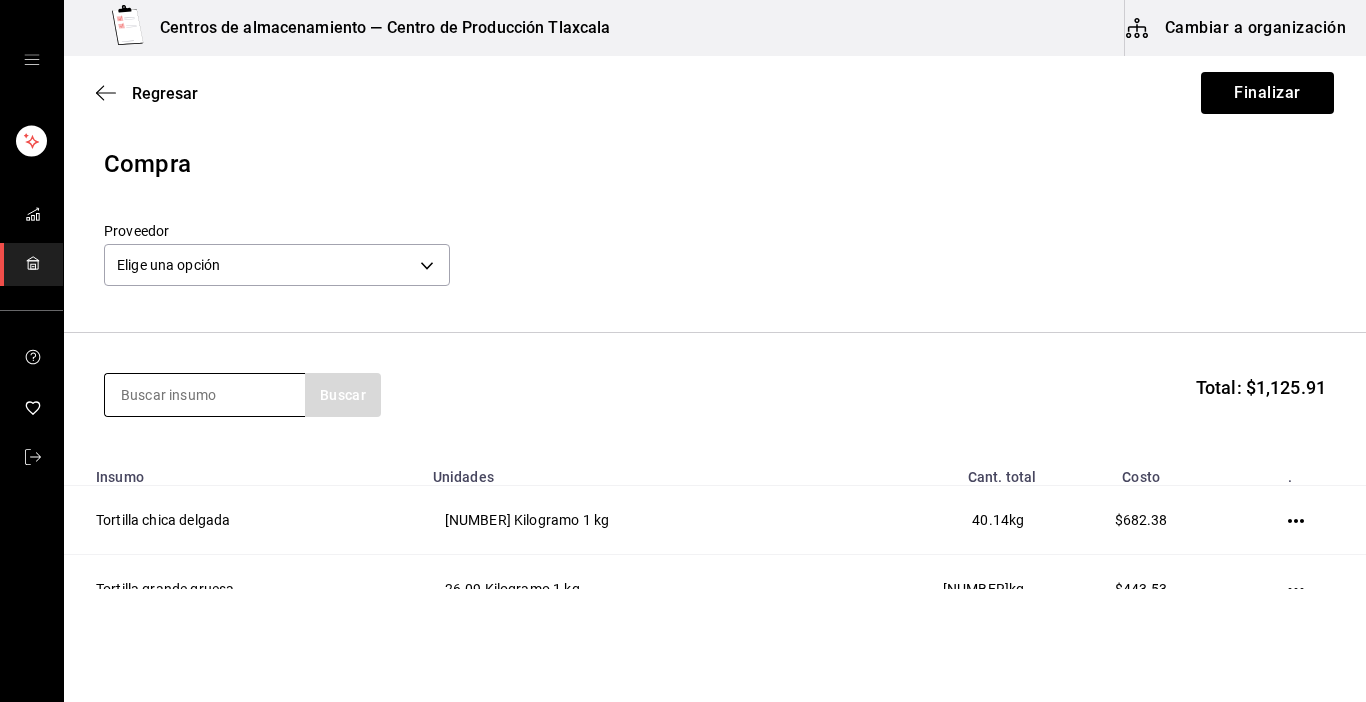 click at bounding box center [205, 395] 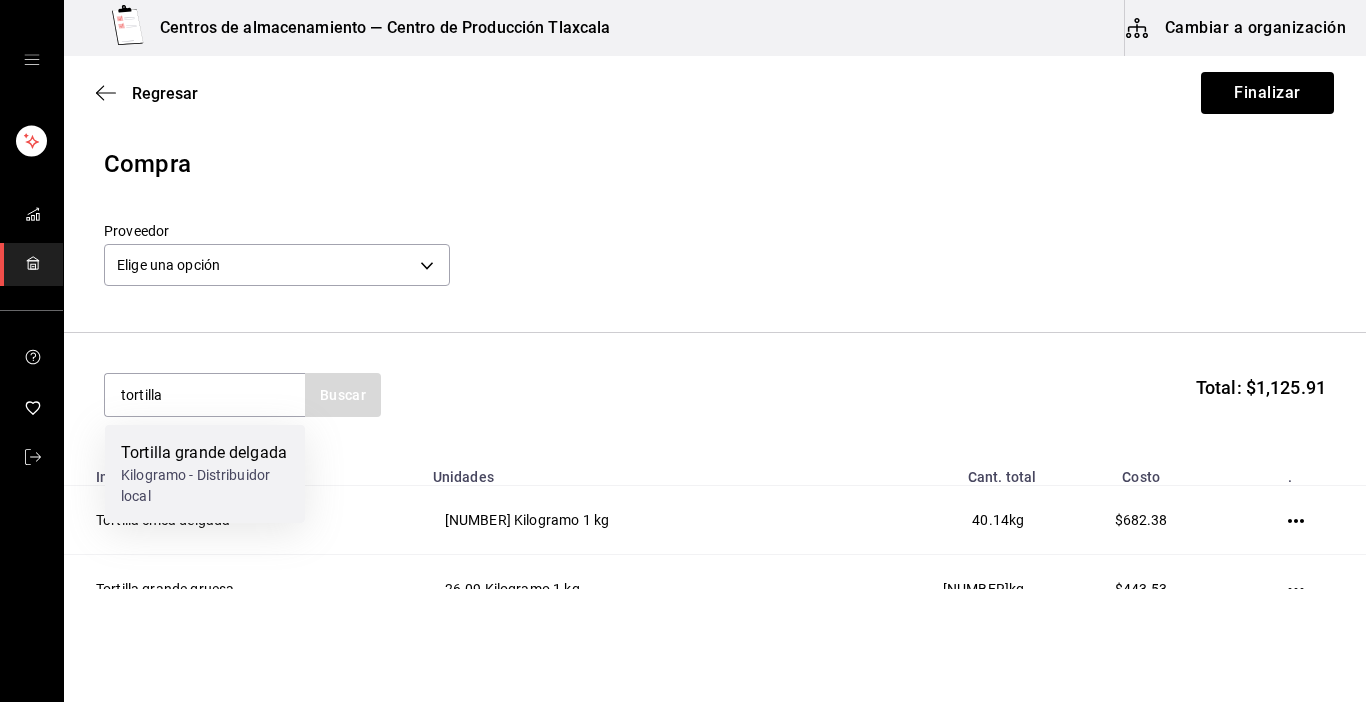 click on "Tortilla grande delgada" at bounding box center [205, 453] 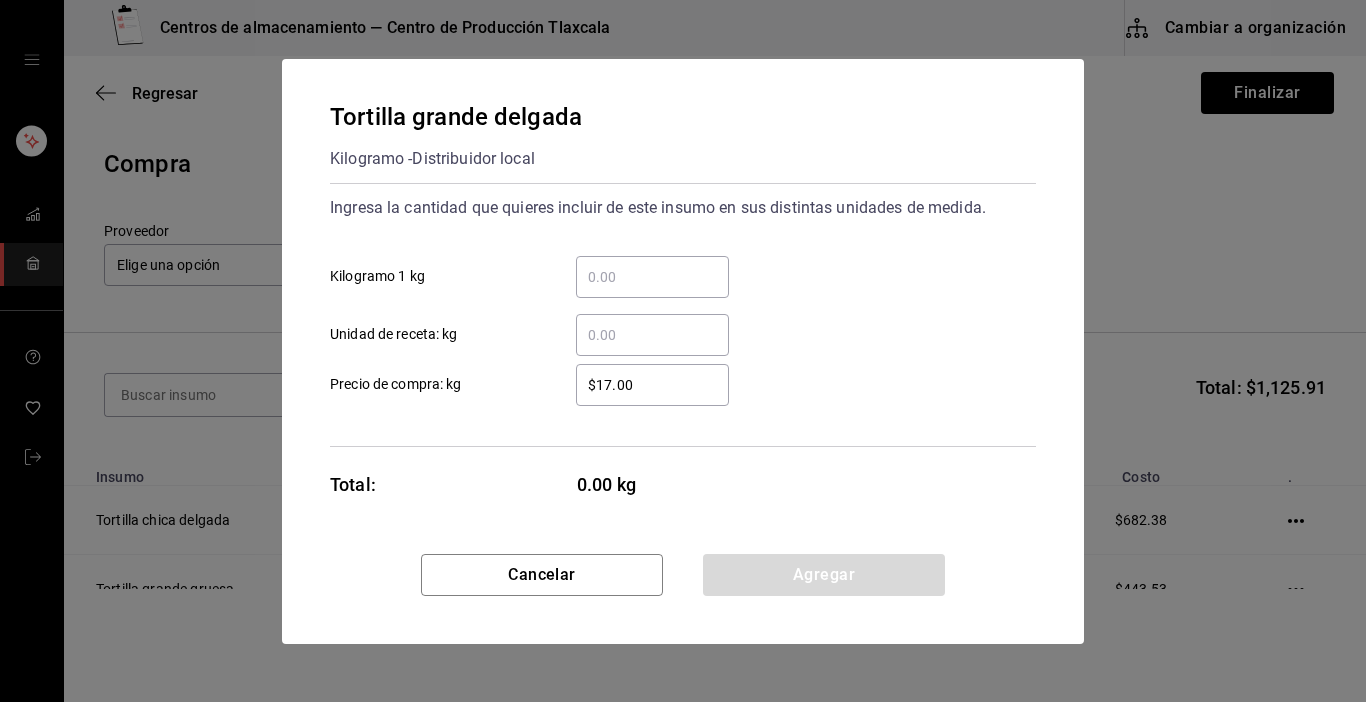 click on "​ Kilogramo 1 kg" at bounding box center (652, 277) 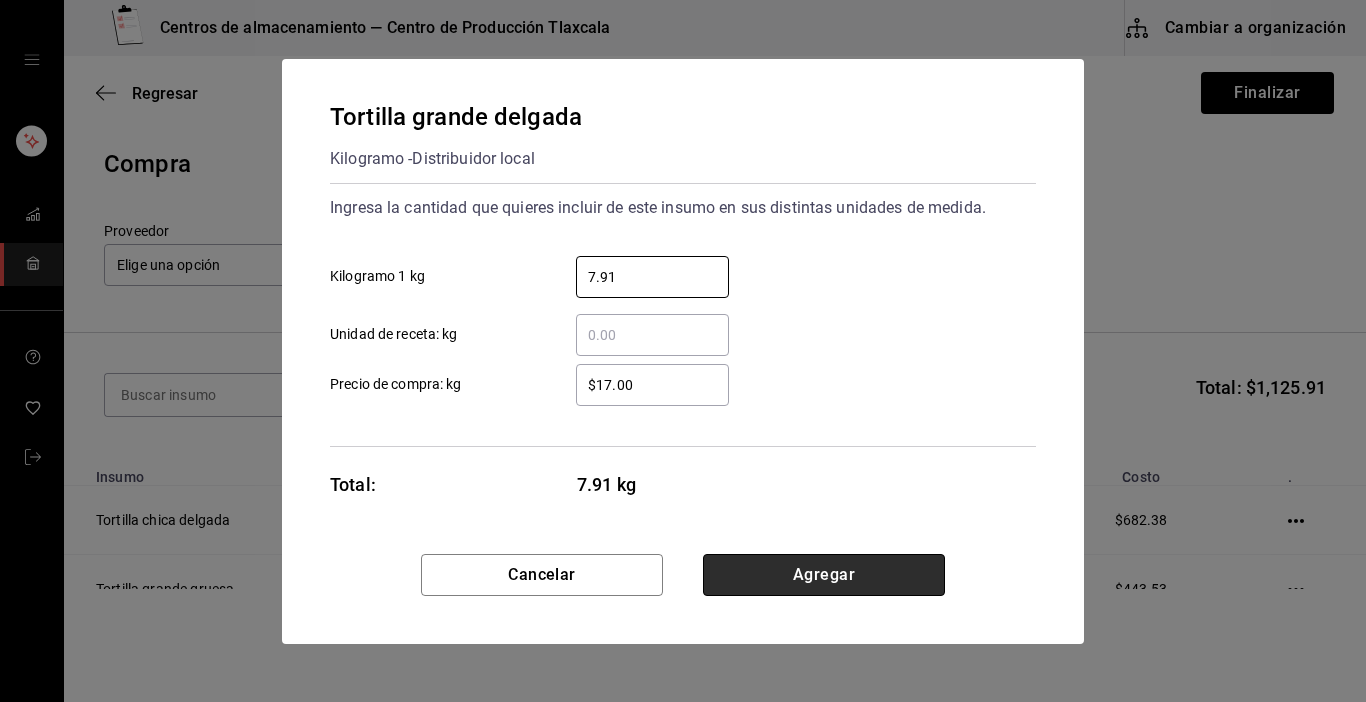 click on "Agregar" at bounding box center [824, 575] 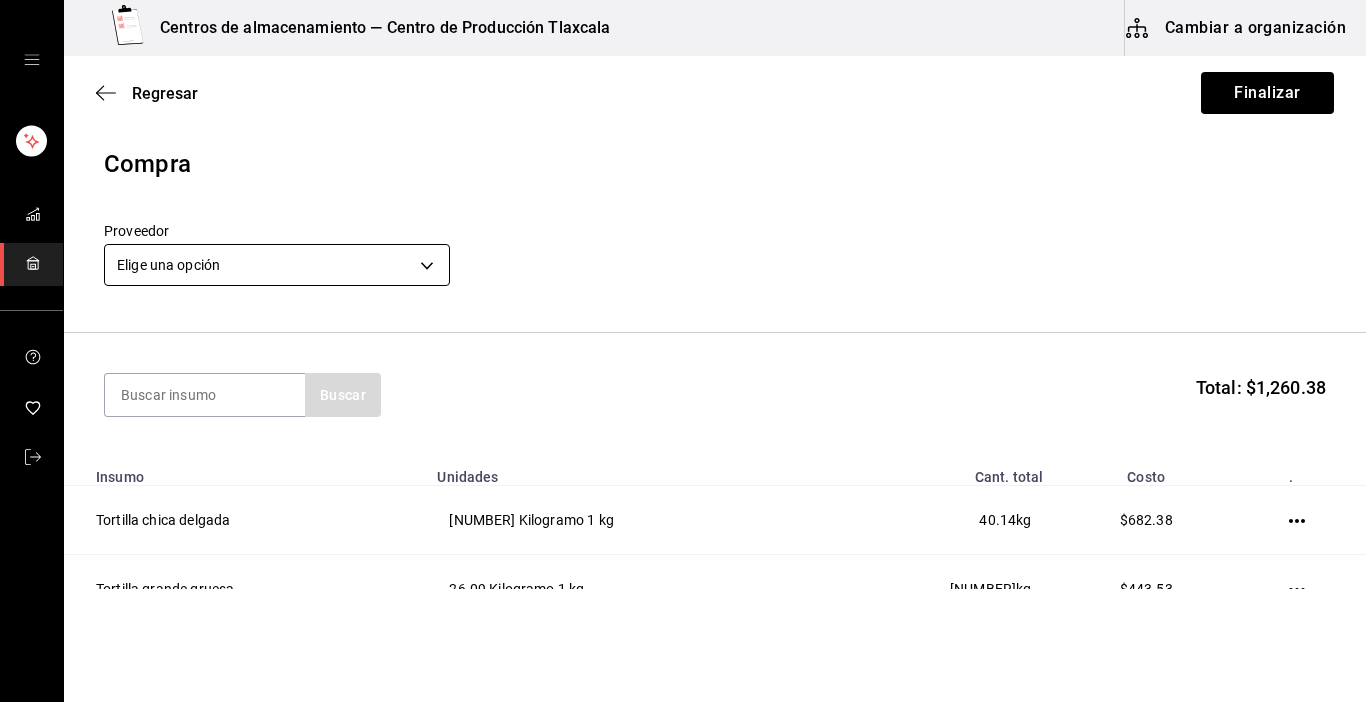 click on "Centros de almacenamiento — Centro de Producción [STATE] Cambiar a organización Regresar Finalizar Compra Proveedor Elige una opción default Buscar Total: $1,260.38 Insumo Unidades Cant. total Costo  .  Tortilla chica delgada 40.14 Kilogramo 1 kg 40.14  kg $682.38 Tortilla grande gruesa 26.09 Kilogramo 1 kg 26.09  kg $443.53 Tortilla grande delgada 7.91 Kilogramo 1 kg 7.91  kg $134.47 GANA 1 MES GRATIS EN TU SUSCRIPCIÓN AQUÍ ¿Recuerdas cómo empezó tu restaurante?
Hoy puedes ayudar a un colega a tener el mismo cambio que tú viviste.
Recomienda Parrot directamente desde tu Portal Administrador.
Es fácil y rápido.
🎁 Por cada restaurante que se una, ganas 1 mes gratis. Ver video tutorial Ir a video Editar Eliminar Visitar centro de ayuda ([PHONE]) soporte@parrotsoftware.io Visitar centro de ayuda ([PHONE]) soporte@parrotsoftware.io" at bounding box center (683, 294) 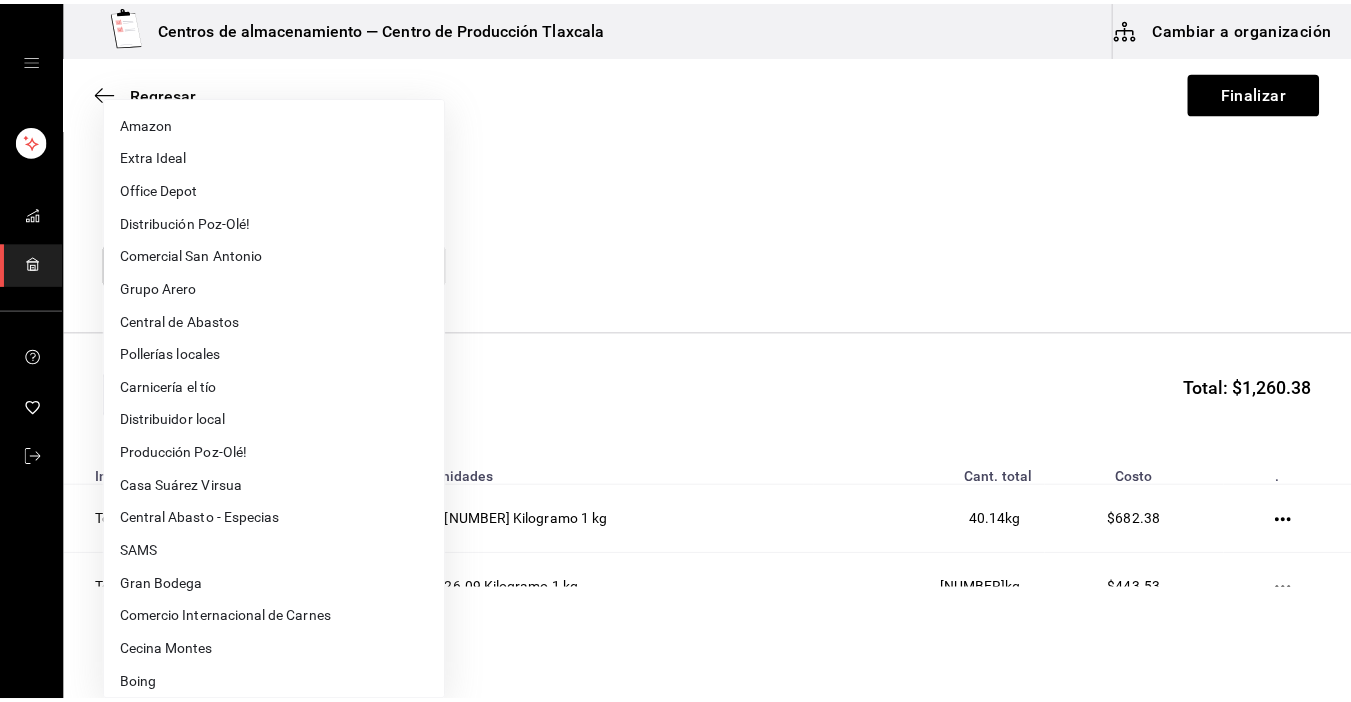 scroll, scrollTop: 468, scrollLeft: 0, axis: vertical 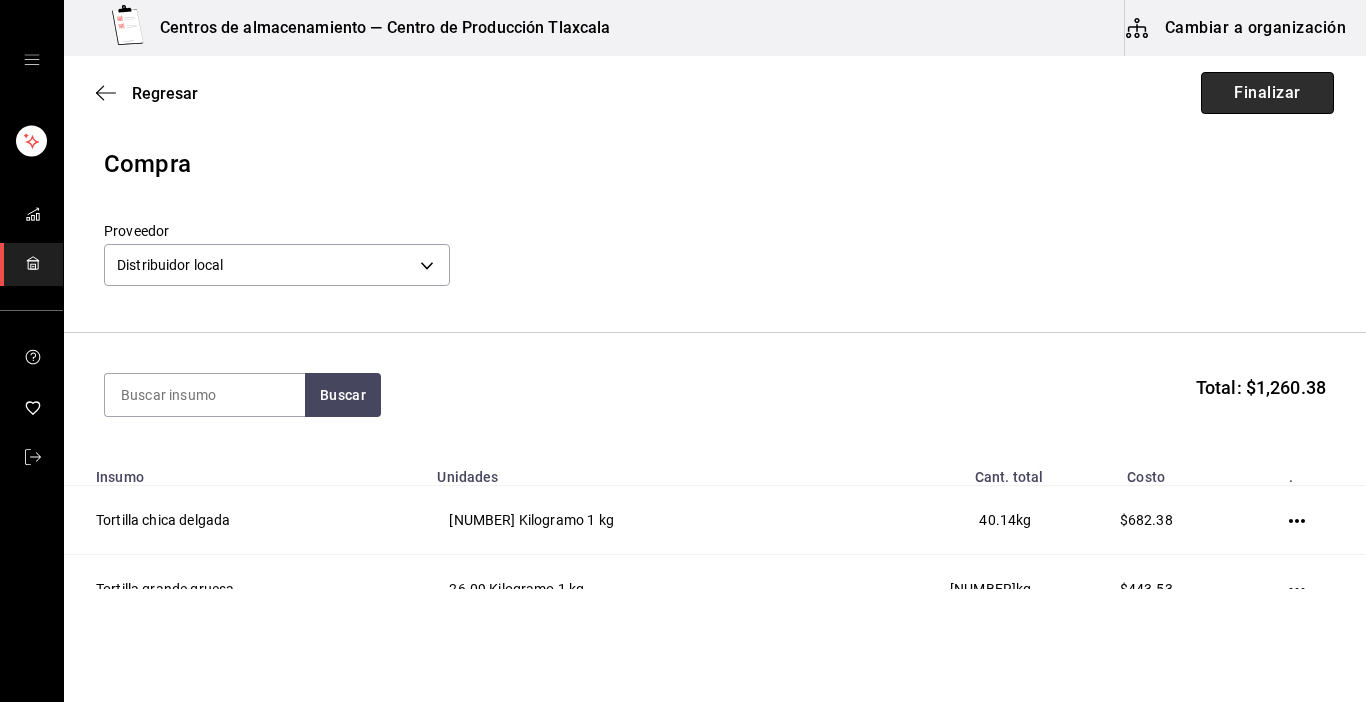 click on "Finalizar" at bounding box center (1267, 93) 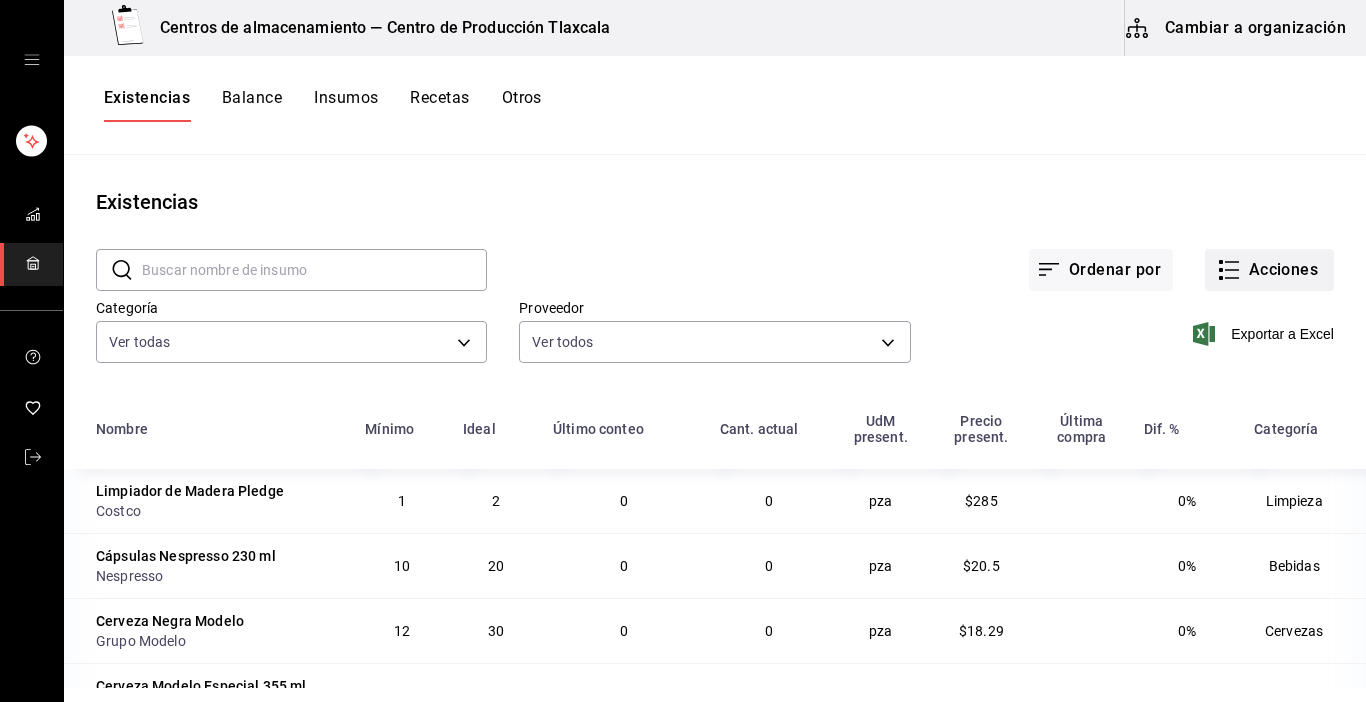 click 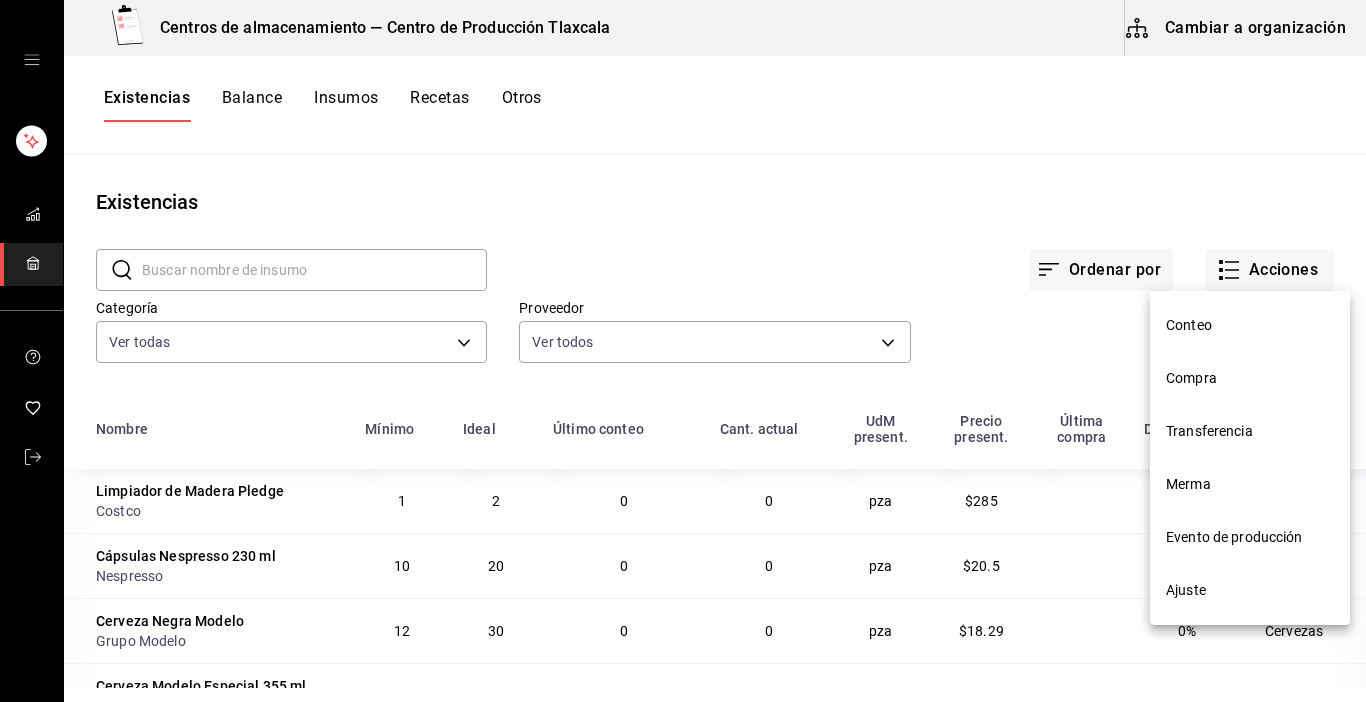 click on "Transferencia" at bounding box center [1250, 431] 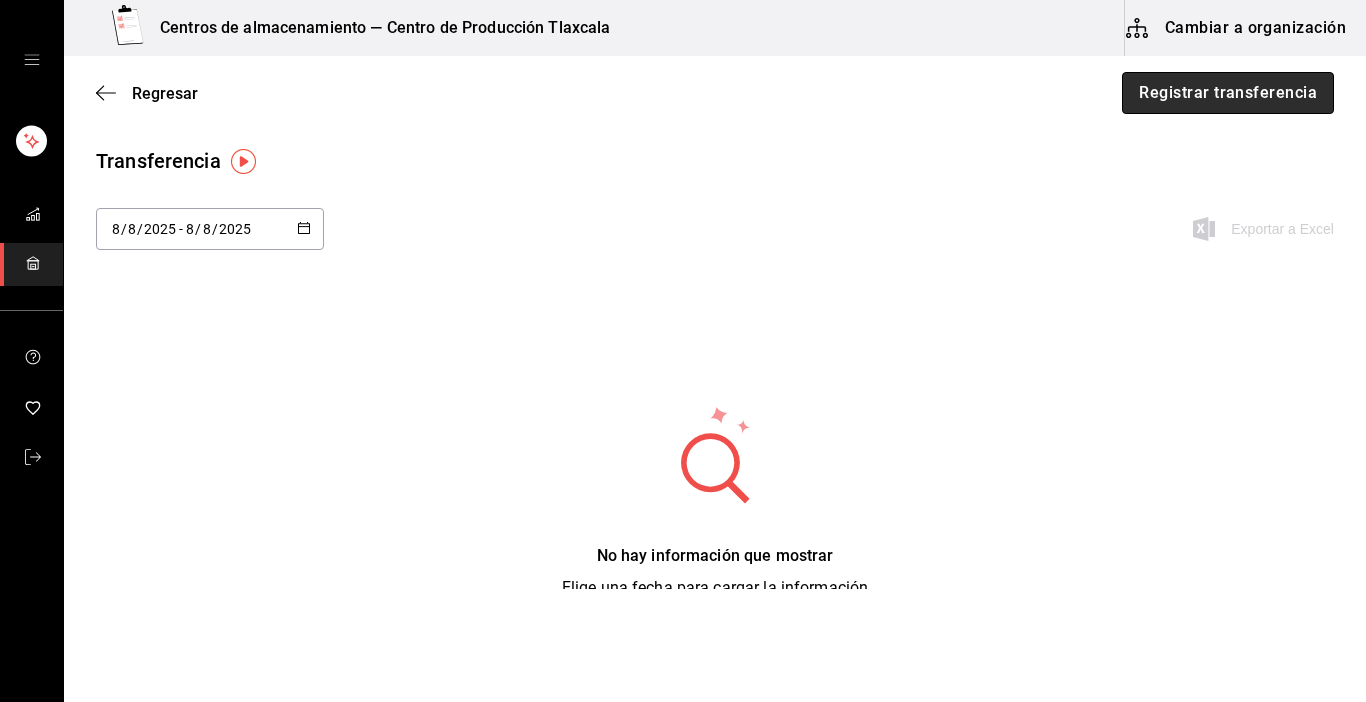 click on "Registrar transferencia" at bounding box center [1228, 93] 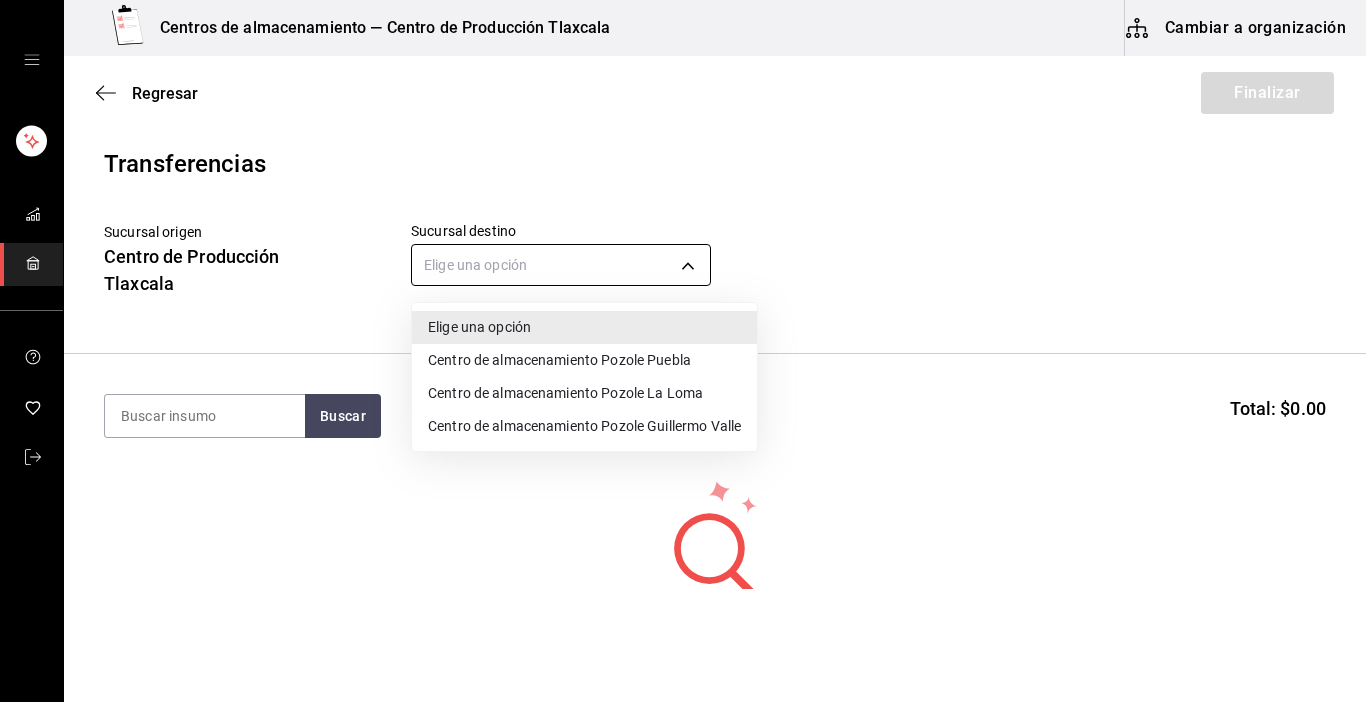 click on "Centros de almacenamiento — Centro de Producción [STATE] Cambiar a organización Regresar Finalizar Transferencias Sucursal origen Centro de Producción [STATE] Sucursal destino Elige una opción default Buscar Total: $0.00 No hay insumos a mostrar. Busca un insumo para agregarlo a la lista GANA 1 MES GRATIS EN TU SUSCRIPCIÓN AQUÍ ¿Recuerdas cómo empezó tu restaurante?
Hoy puedes ayudar a un colega a tener el mismo cambio que tú viviste.
Recomienda Parrot directamente desde tu Portal Administrador.
Es fácil y rápido.
🎁 Por cada restaurante que se una, ganas 1 mes gratis. Ver video tutorial Ir a video Editar Eliminar Visitar centro de ayuda ([PHONE]) soporte@parrotsoftware.io Visitar centro de ayuda ([PHONE]) soporte@parrotsoftware.io Elige una opción Centro de almacenamiento Pozole Puebla Centro de almacenamiento Pozole La Loma Centro de almacenamiento Pozole Guillermo Valle" at bounding box center (683, 294) 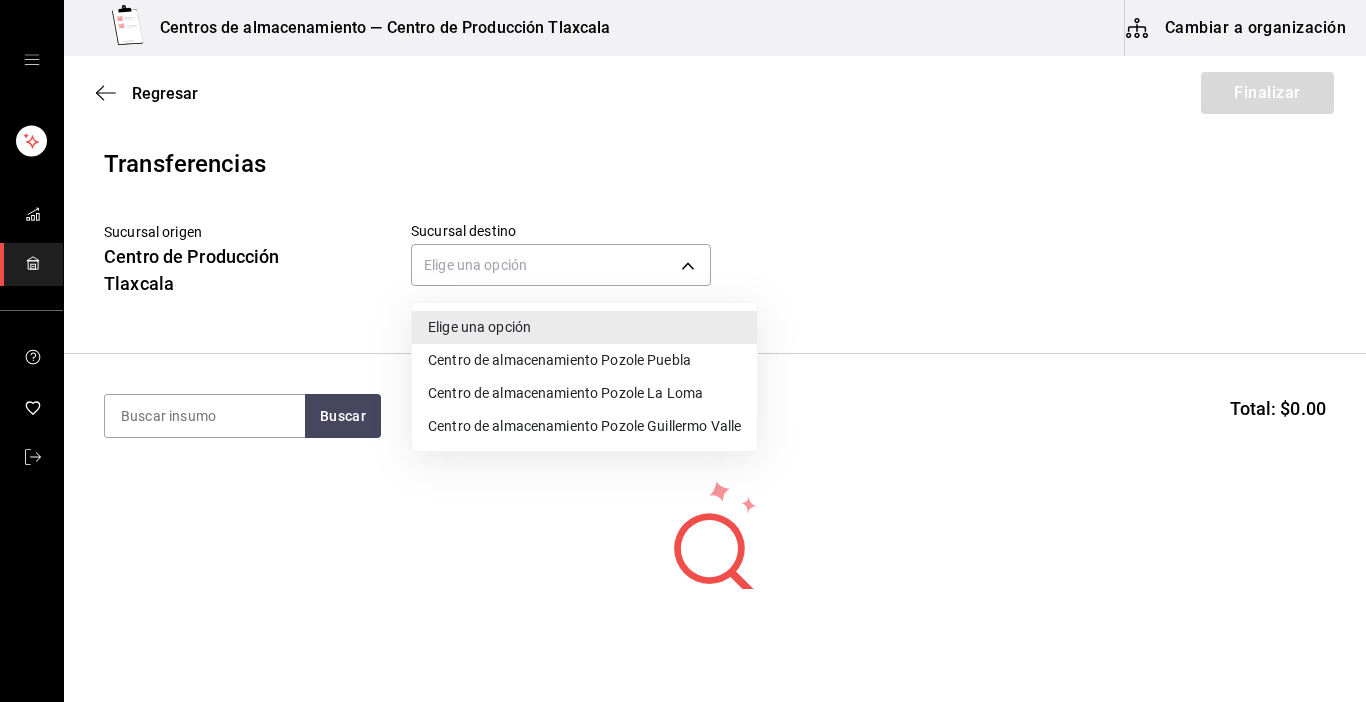 click on "Centro de almacenamiento Pozole Puebla" at bounding box center [584, 360] 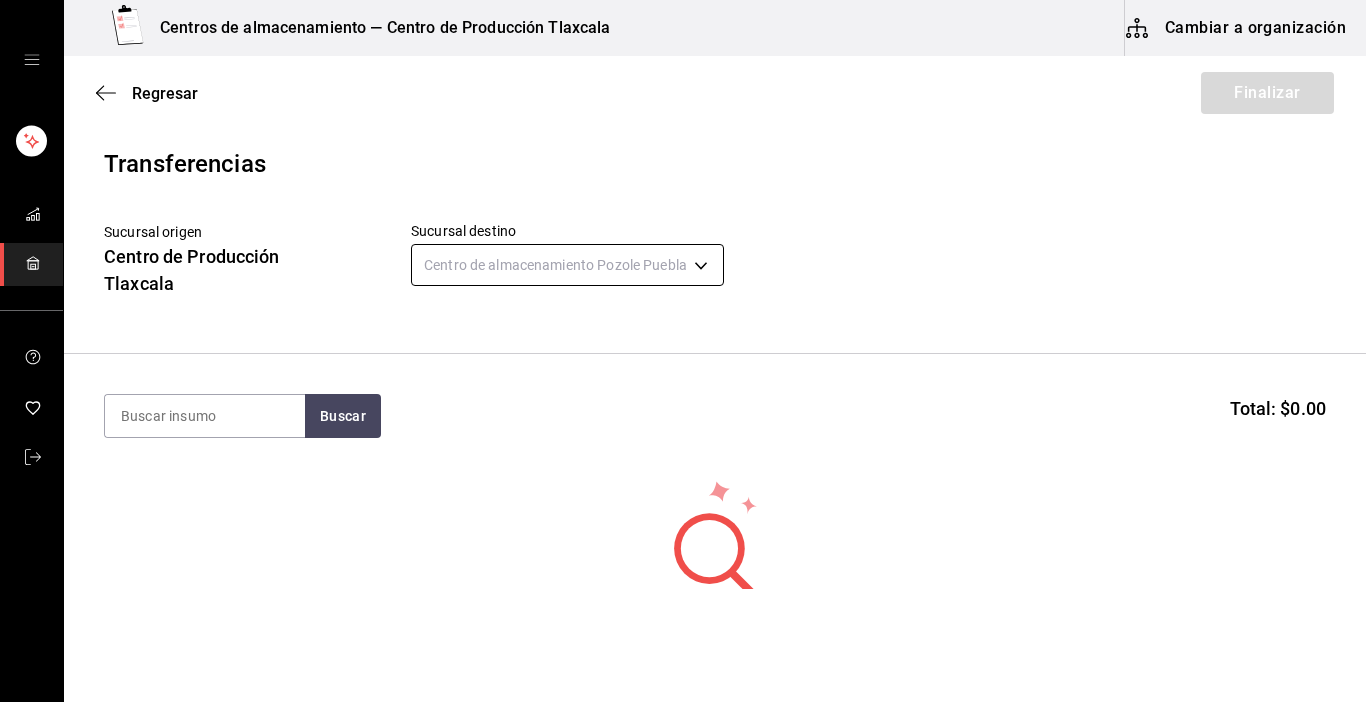 click on "Centros de almacenamiento — Centro de Producción [STATE] Cambiar a organización Regresar Finalizar Transferencias Sucursal origen Centro de Producción [STATE] Sucursal destino Centro de almacenamiento Pozole Puebla ddc3d7bb-b11d-4e44-bee7-b2d04ff8fb33 Buscar Total: $0.00 No hay insumos a mostrar. Busca un insumo para agregarlo a la lista GANA 1 MES GRATIS EN TU SUSCRIPCIÓN AQUÍ ¿Recuerdas cómo empezó tu restaurante?
Hoy puedes ayudar a un colega a tener el mismo cambio que tú viviste.
Recomienda Parrot directamente desde tu Portal Administrador.
Es fácil y rápido.
🎁 Por cada restaurante que se una, ganas 1 mes gratis. Ver video tutorial Ir a video Editar Eliminar Visitar centro de ayuda ([PHONE]) soporte@parrotsoftware.io Visitar centro de ayuda ([PHONE]) soporte@parrotsoftware.io" at bounding box center [683, 294] 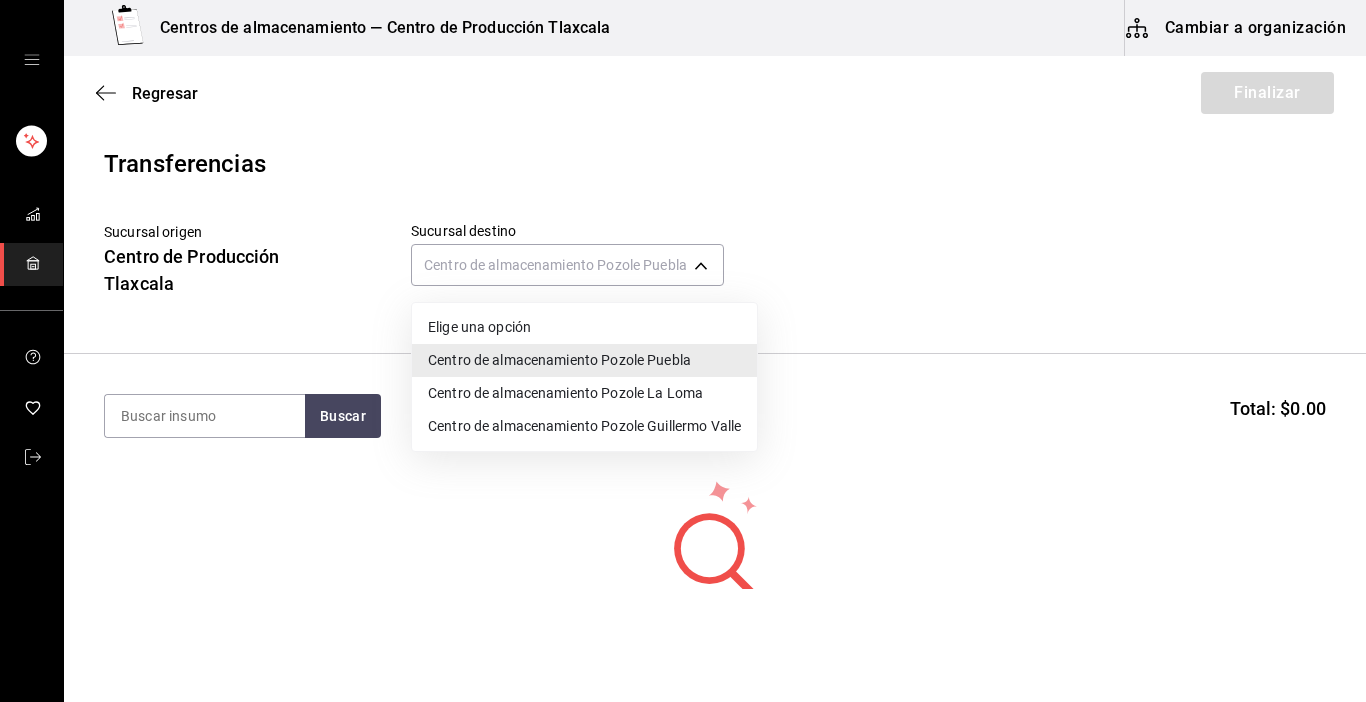 click on "Centro de almacenamiento Pozole La Loma" at bounding box center (584, 393) 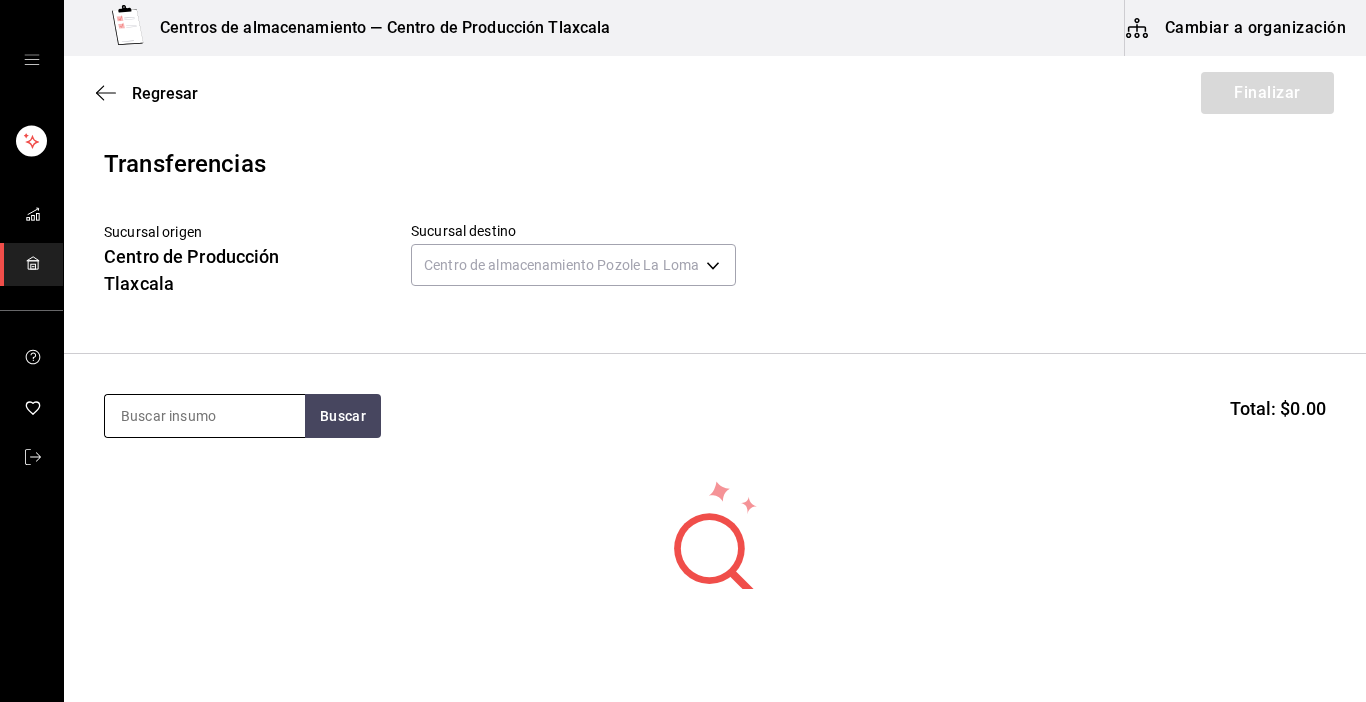 click at bounding box center (205, 416) 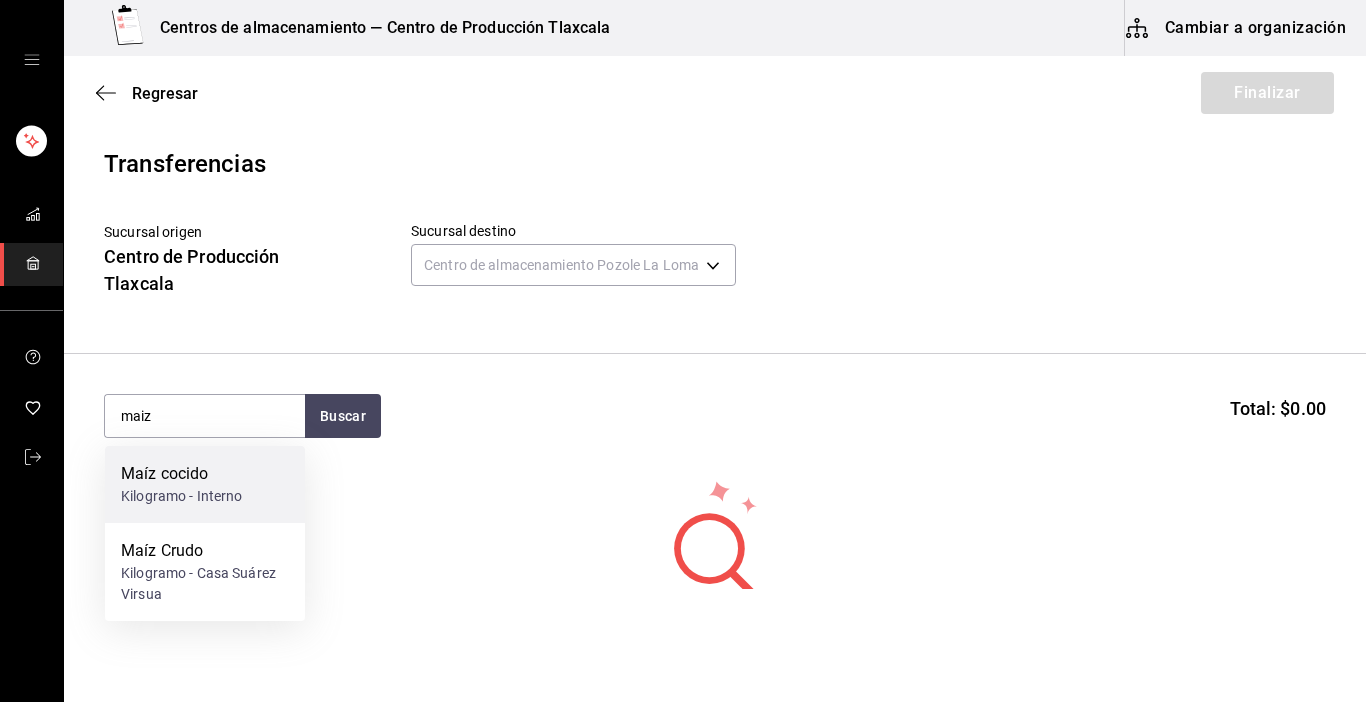 click on "Kilogramo - Interno" at bounding box center [182, 496] 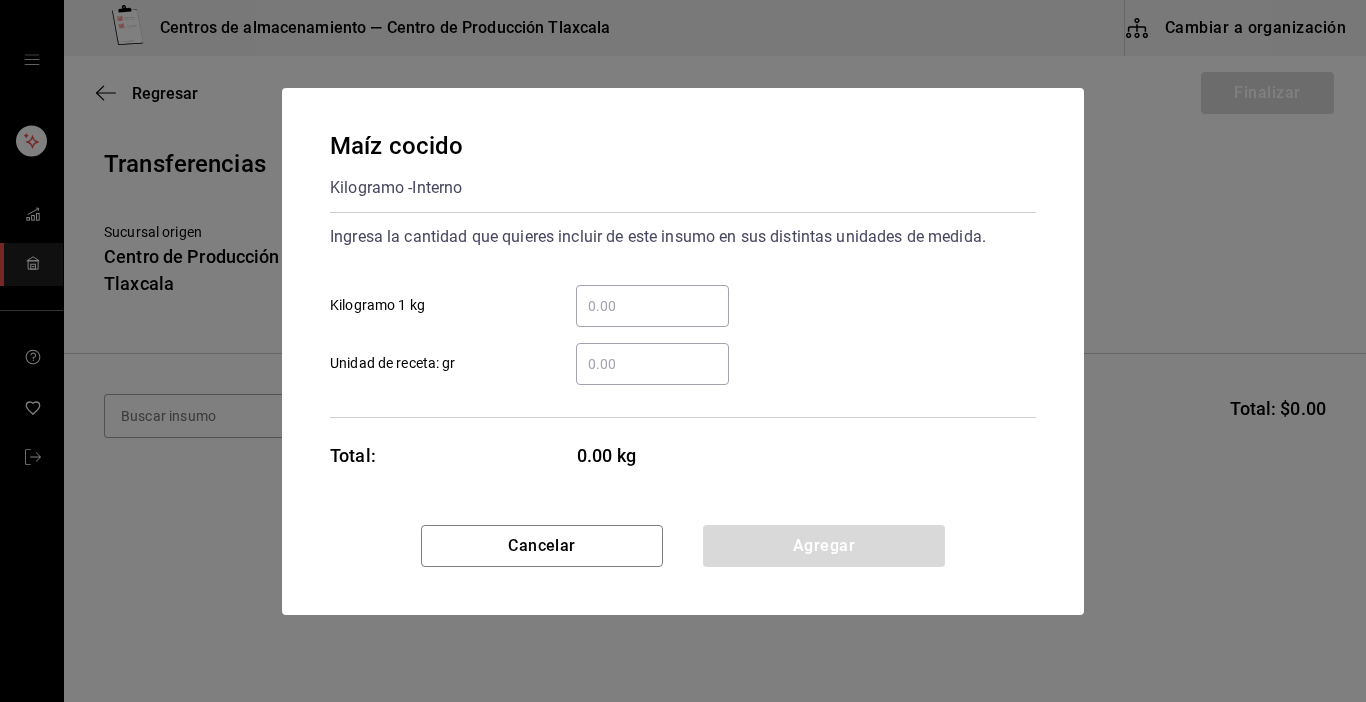 click on "​ Kilogramo 1 kg" at bounding box center (652, 306) 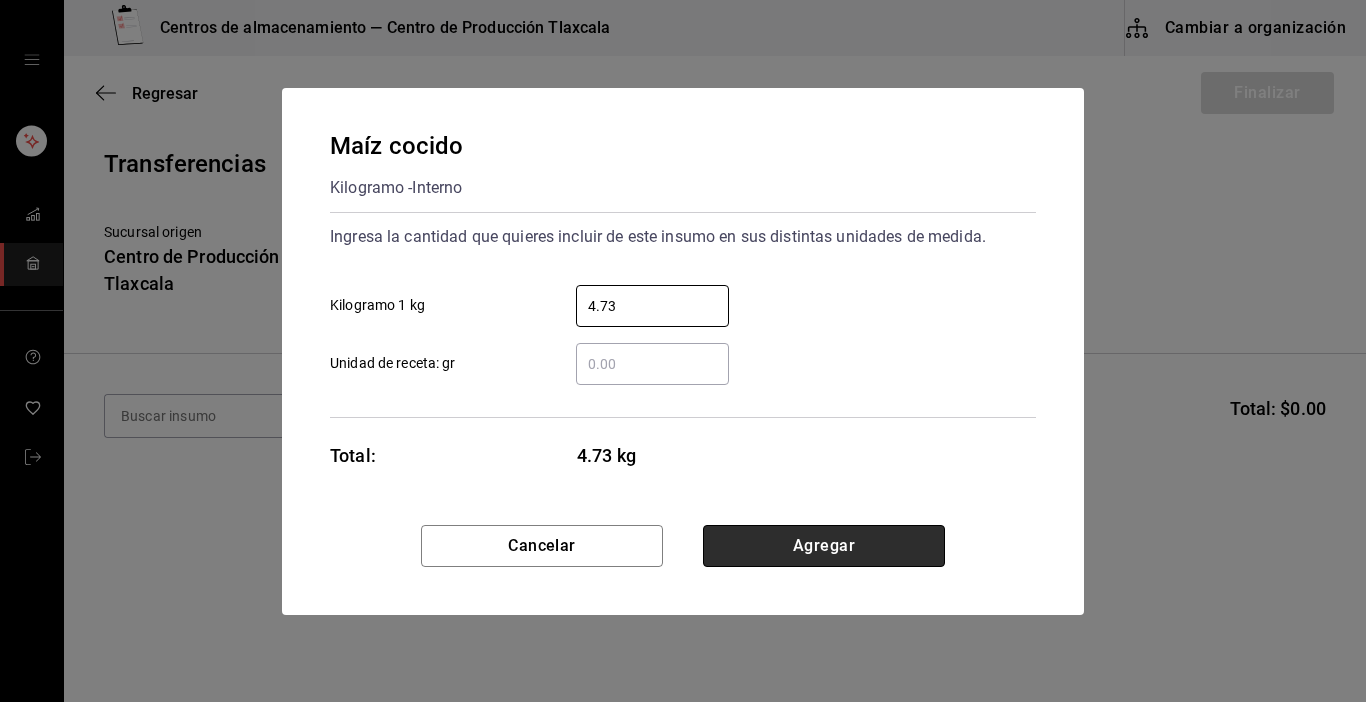 click on "Agregar" at bounding box center [824, 546] 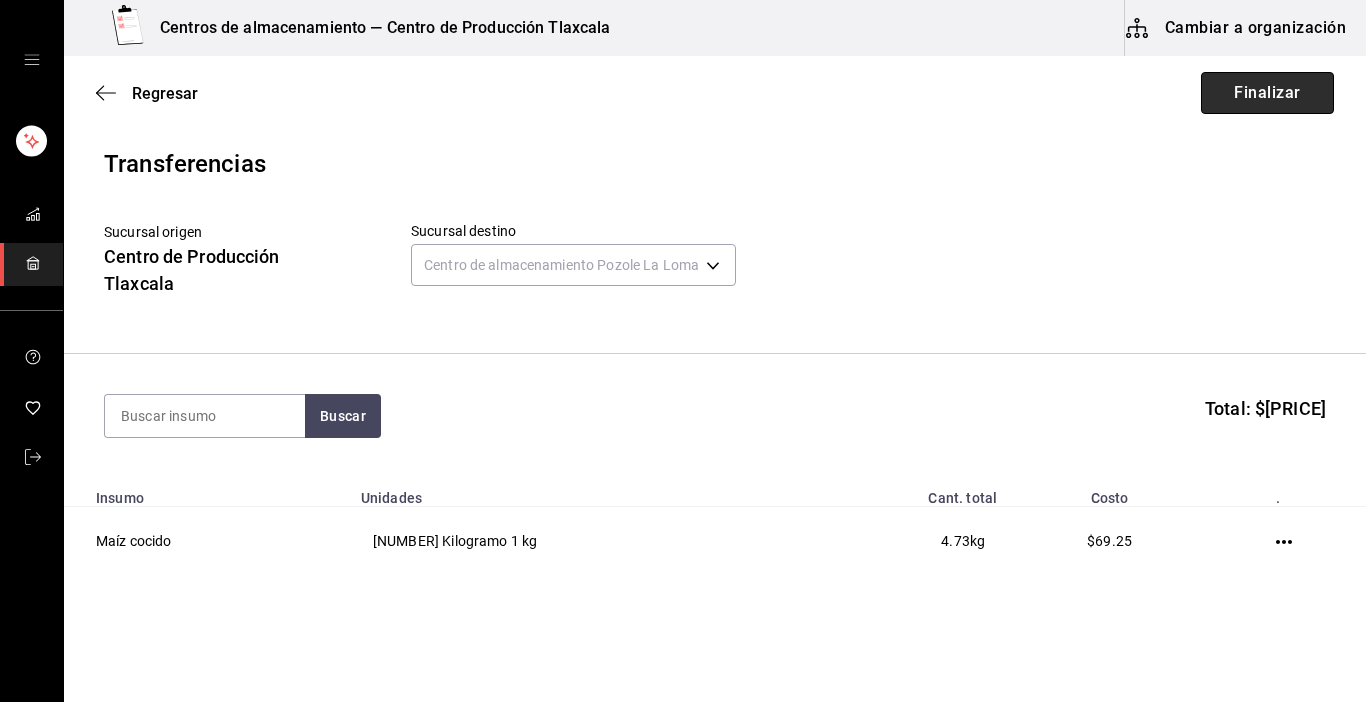 click on "Finalizar" at bounding box center [1267, 93] 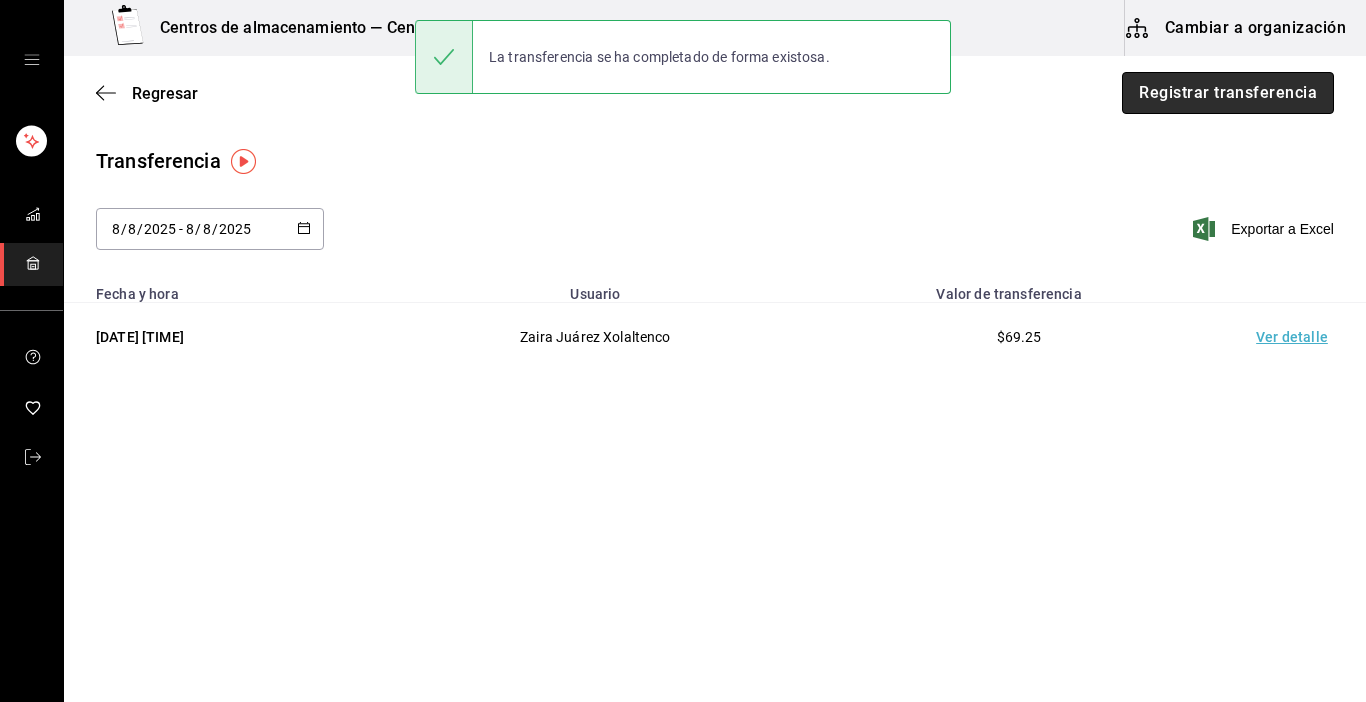 click on "Registrar transferencia" at bounding box center [1228, 93] 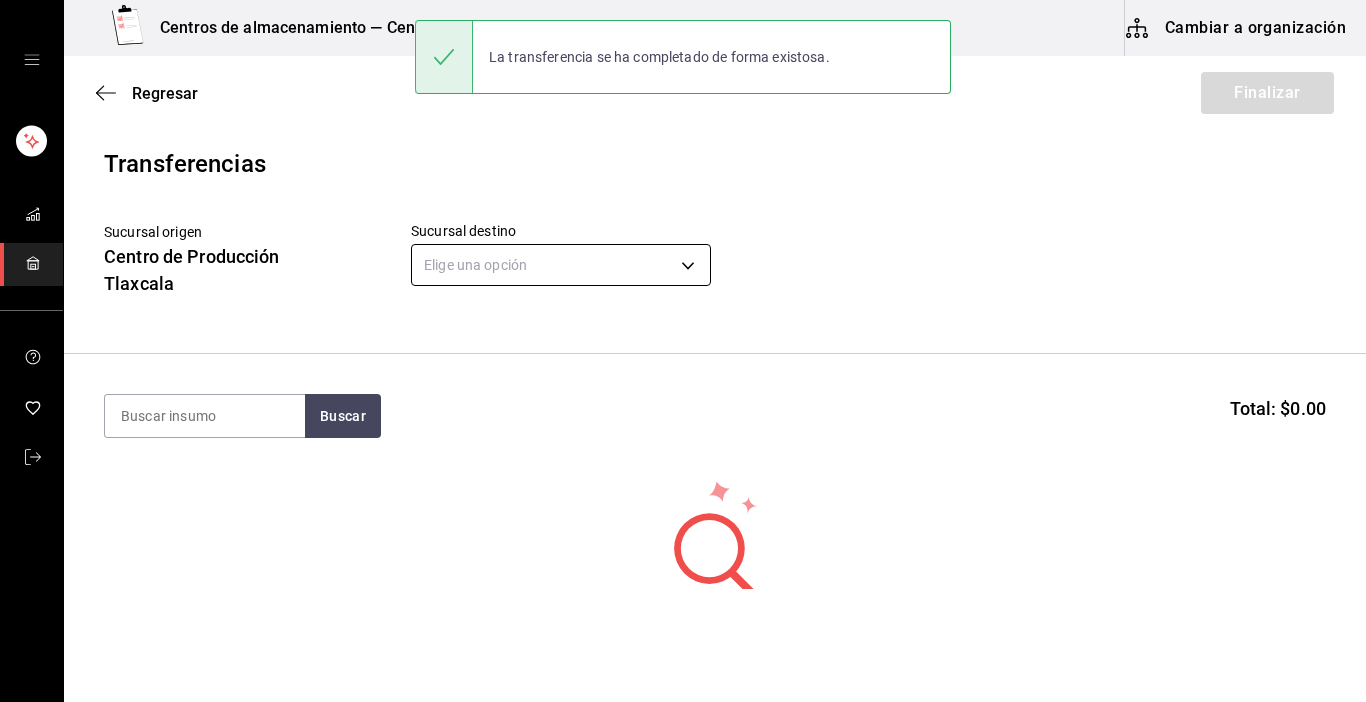 click on "Centros de almacenamiento — Centro de Producción Tlaxcala Cambiar a organización Regresar Finalizar Transferencias Sucursal origen Centro de Producción Tlaxcala Sucursal destino Elige una opción default Buscar Total: $[PRICE].00 No hay insumos a mostrar. Busca un insumo para agregarlo a la lista La transferencia se ha completado de forma existosa. GANA 1 MES GRATIS EN TU SUSCRIPCIÓN AQUÍ ¿Recuerdas cómo empezó tu restaurante?
Hoy puedes ayudar a un colega a tener el mismo cambio que tú viviste.
Recomienda Parrot directamente desde tu Portal Administrador.
Es fácil y rápido.
🎁 Por cada restaurante que se una, ganas 1 mes gratis. Editar Eliminar Visitar centro de ayuda ([PHONE]) soporte@example.com Visitar centro de ayuda ([PHONE]) soporte@example.com" at bounding box center [683, 294] 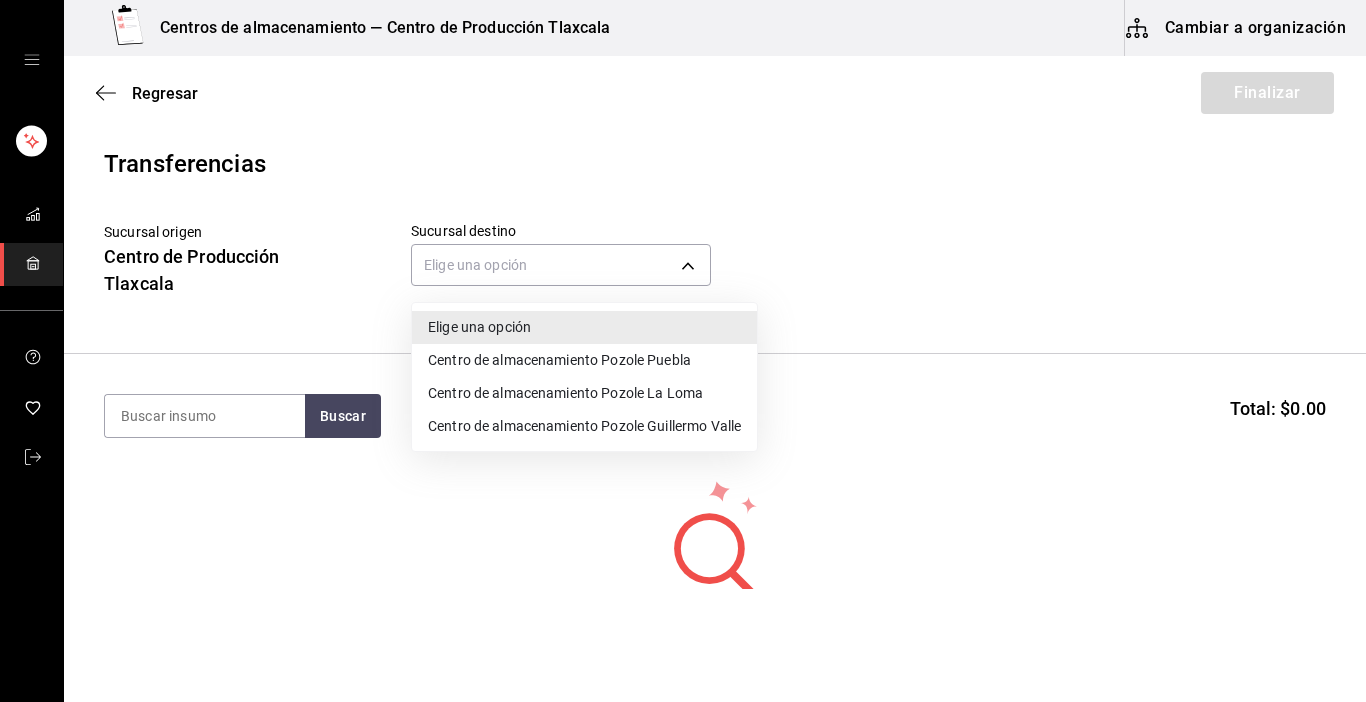 click on "Centro de almacenamiento Pozole La Loma" at bounding box center (584, 393) 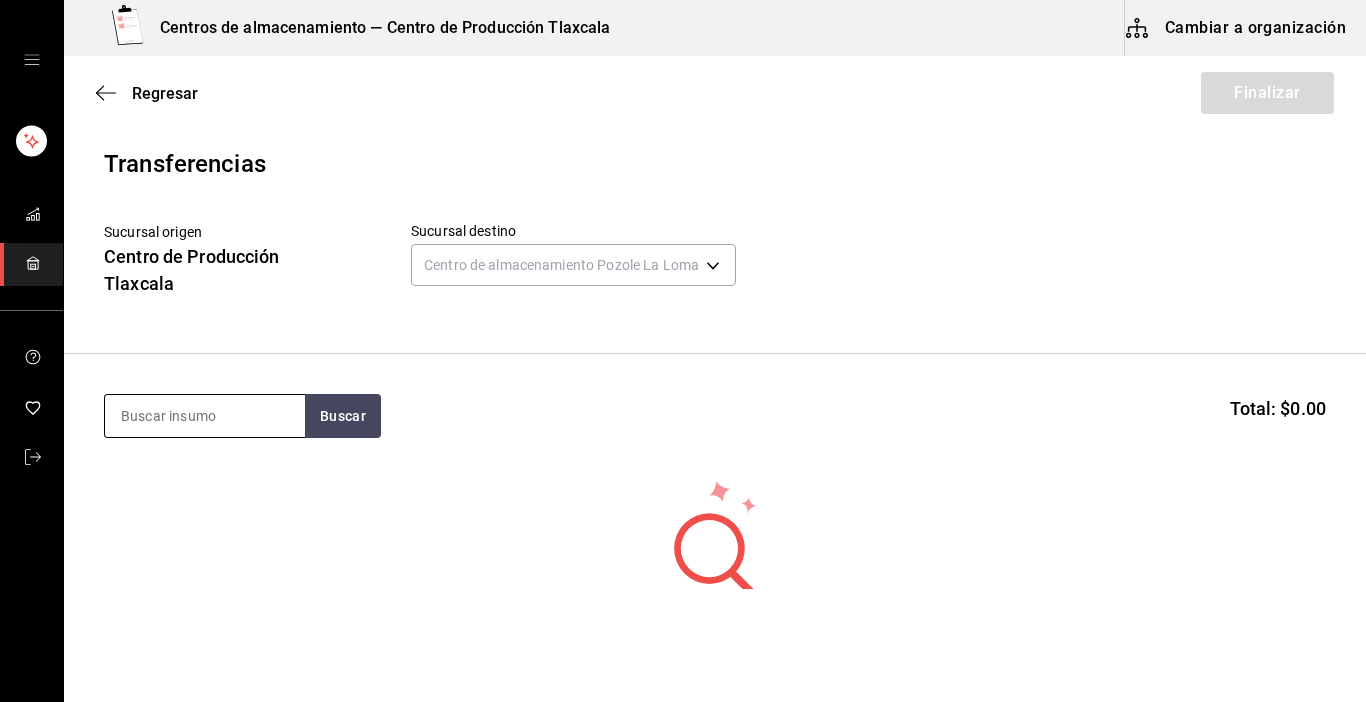 click at bounding box center (205, 416) 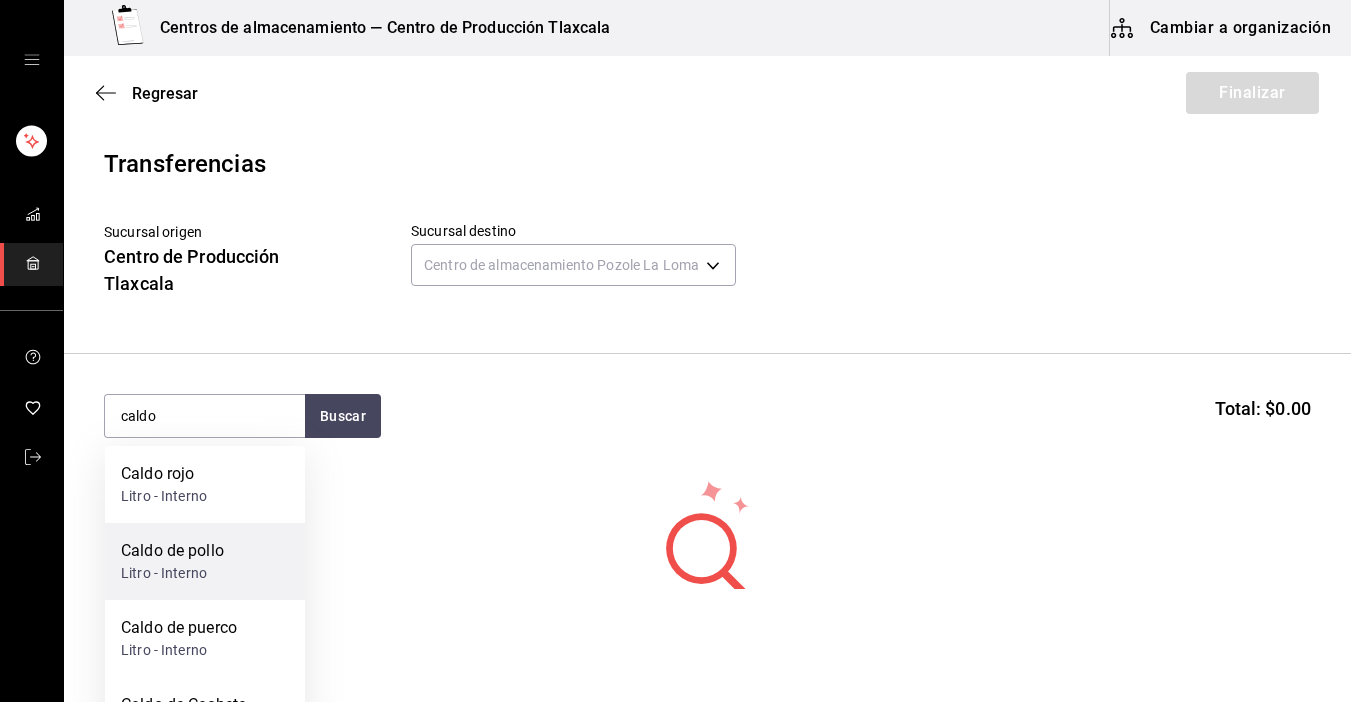 click on "Caldo de pollo" at bounding box center (172, 551) 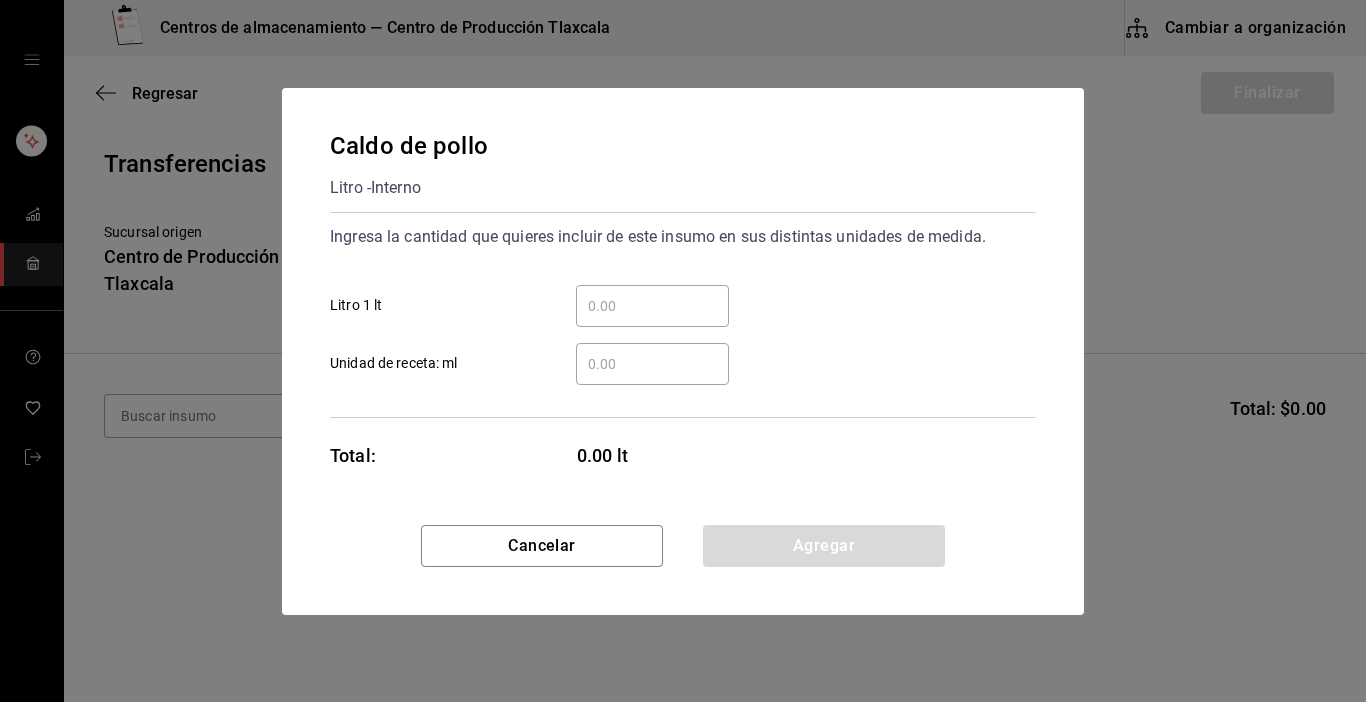 click on "​ Litro 1 lt" at bounding box center (652, 306) 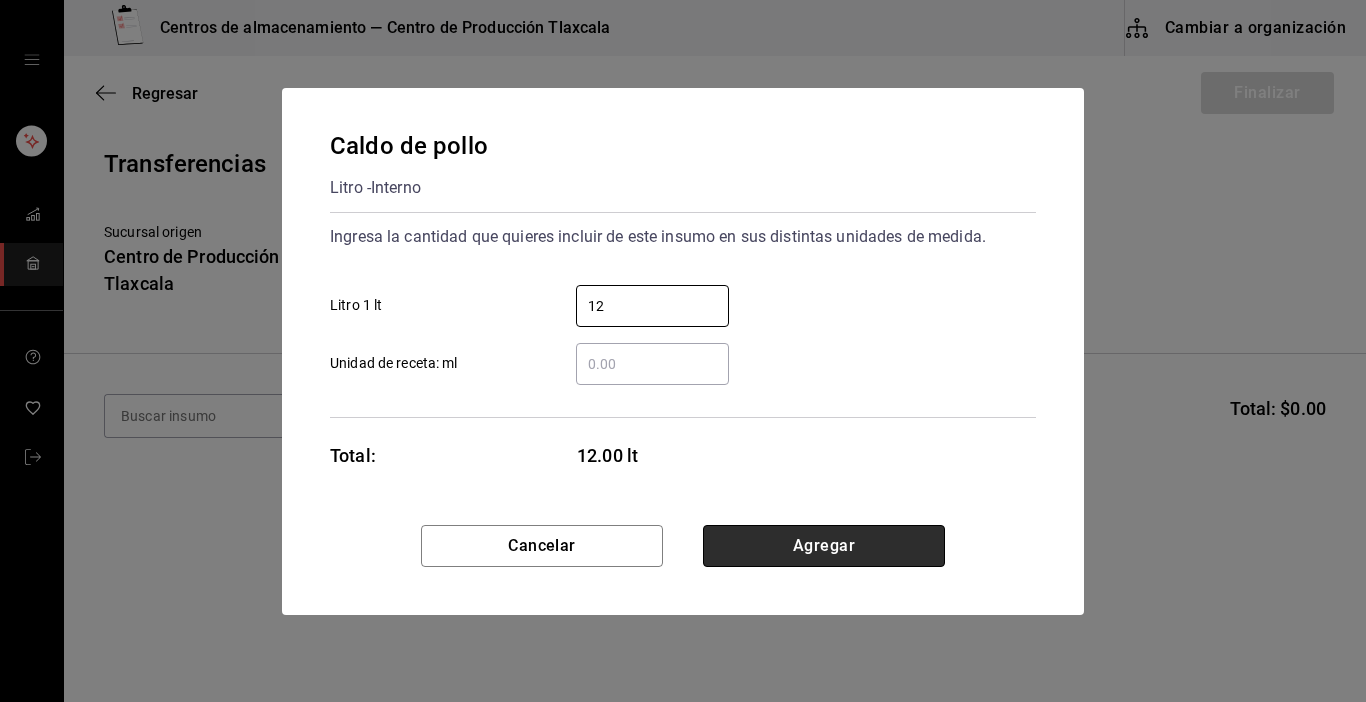 click on "Agregar" at bounding box center (824, 546) 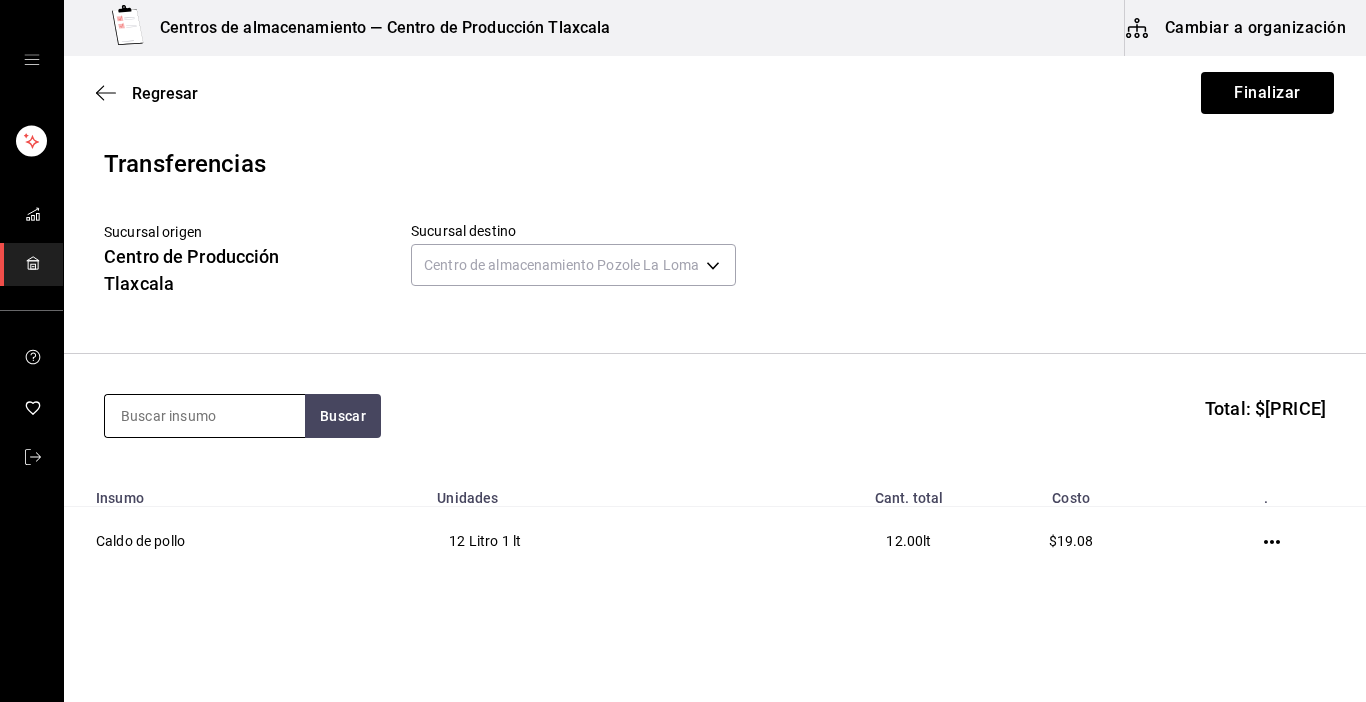click at bounding box center (205, 416) 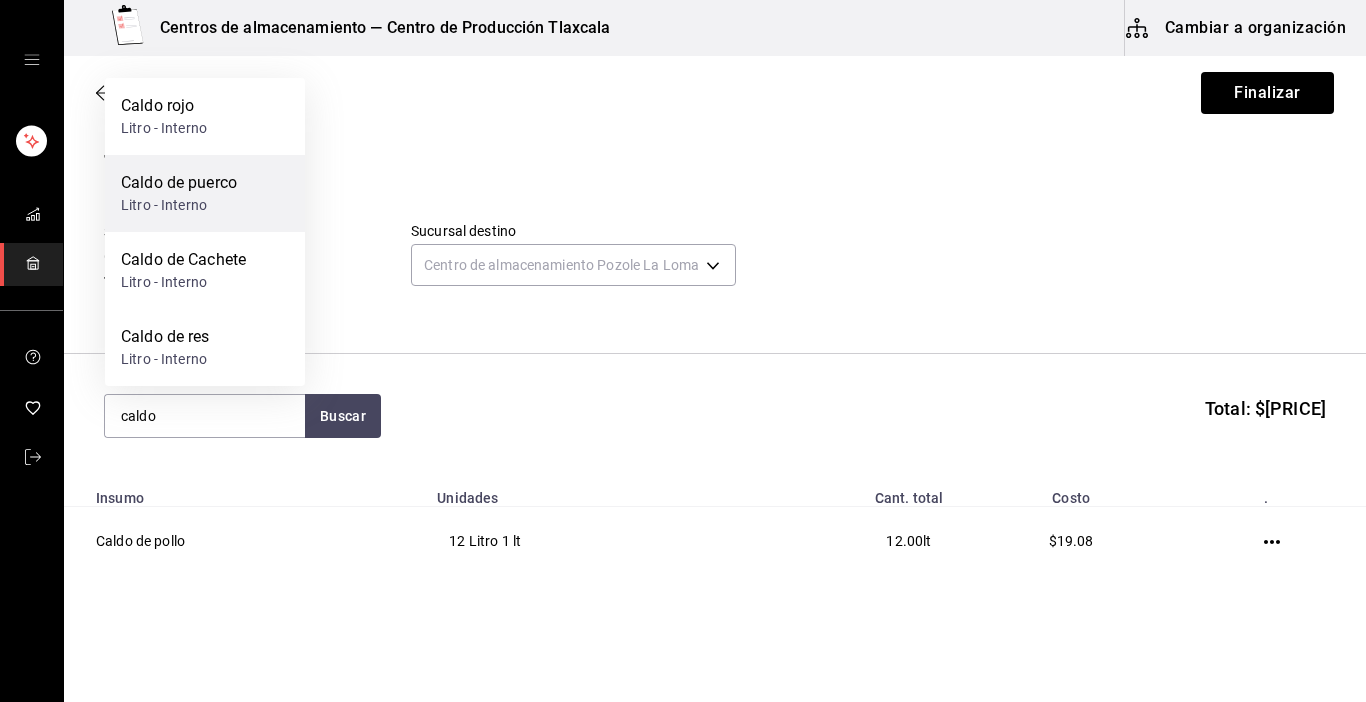 click on "Litro - Interno" at bounding box center [179, 205] 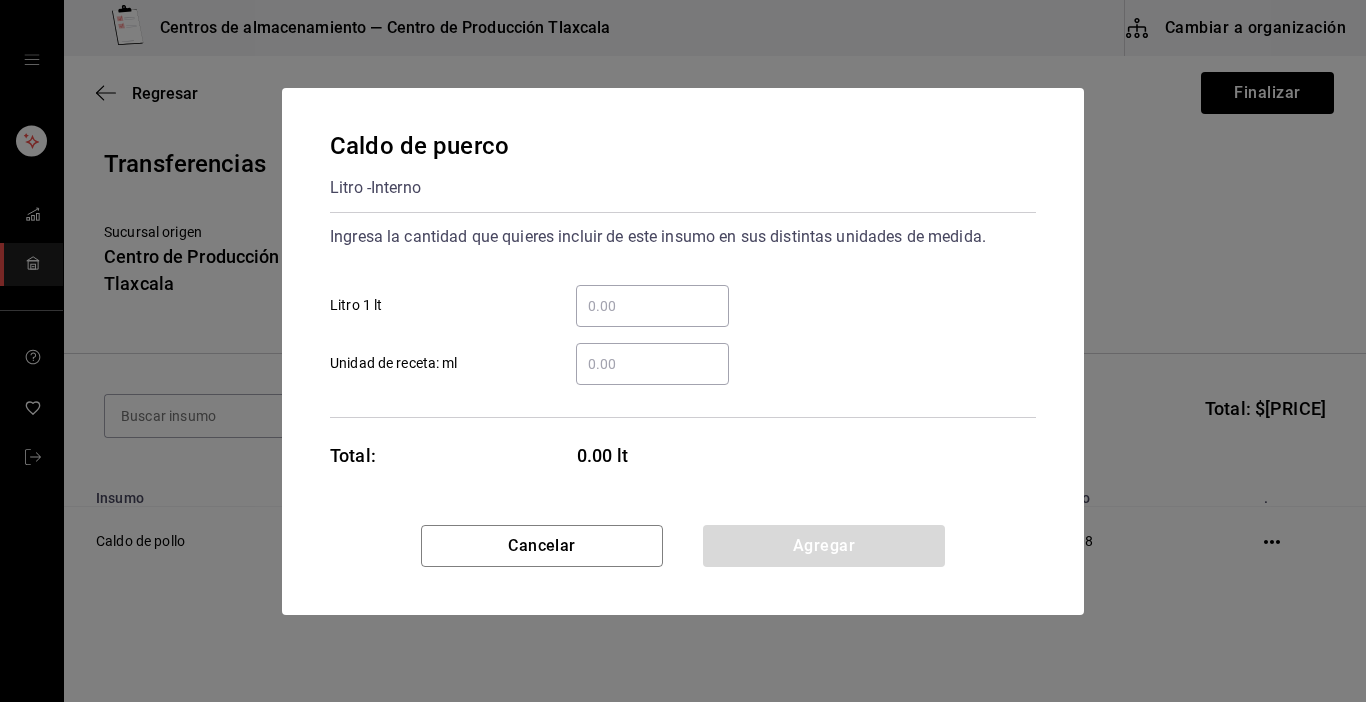 click on "​ Litro 1 lt" at bounding box center [652, 306] 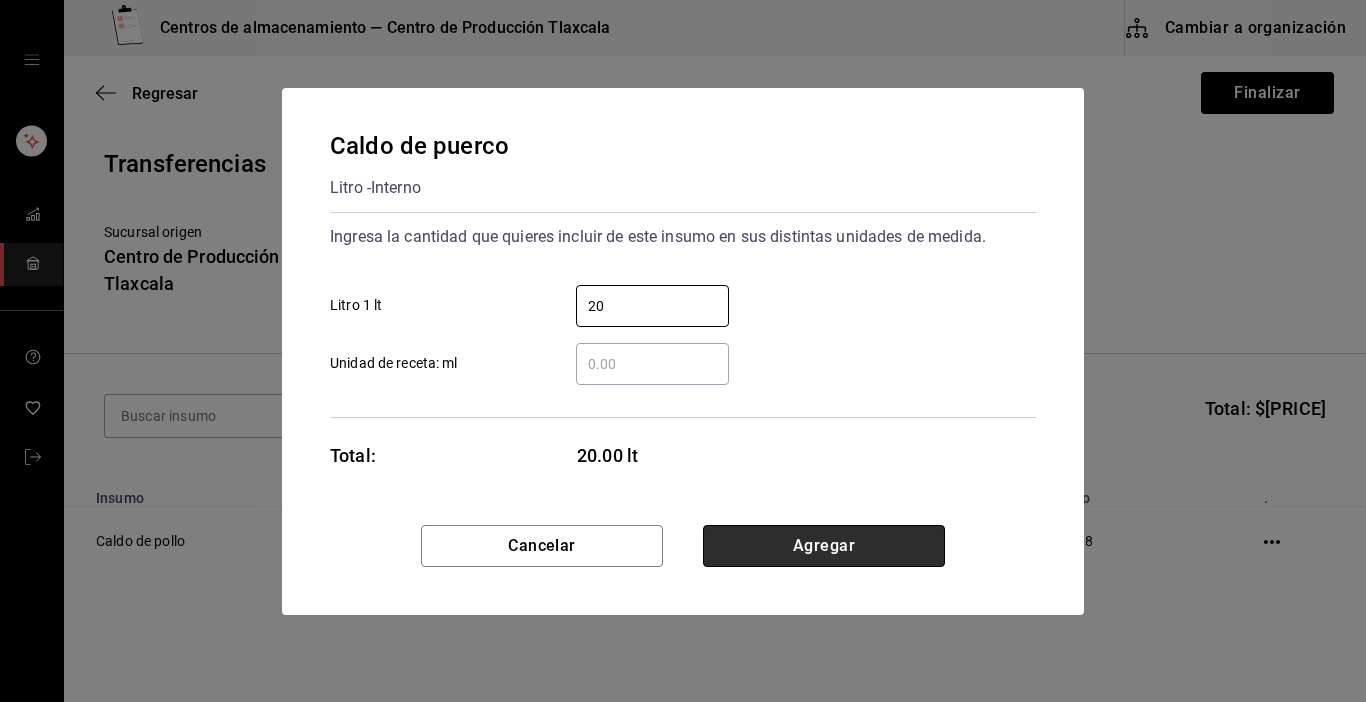 click on "Agregar" at bounding box center [824, 546] 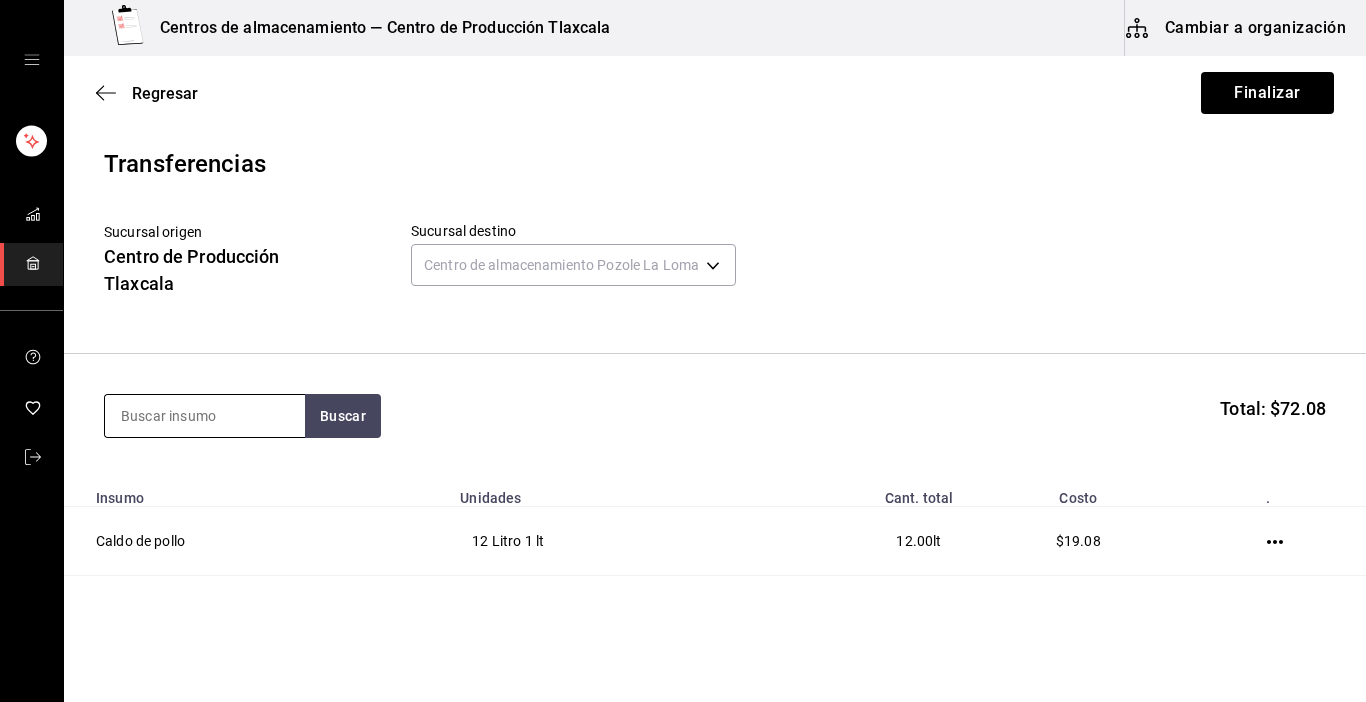 click at bounding box center [205, 416] 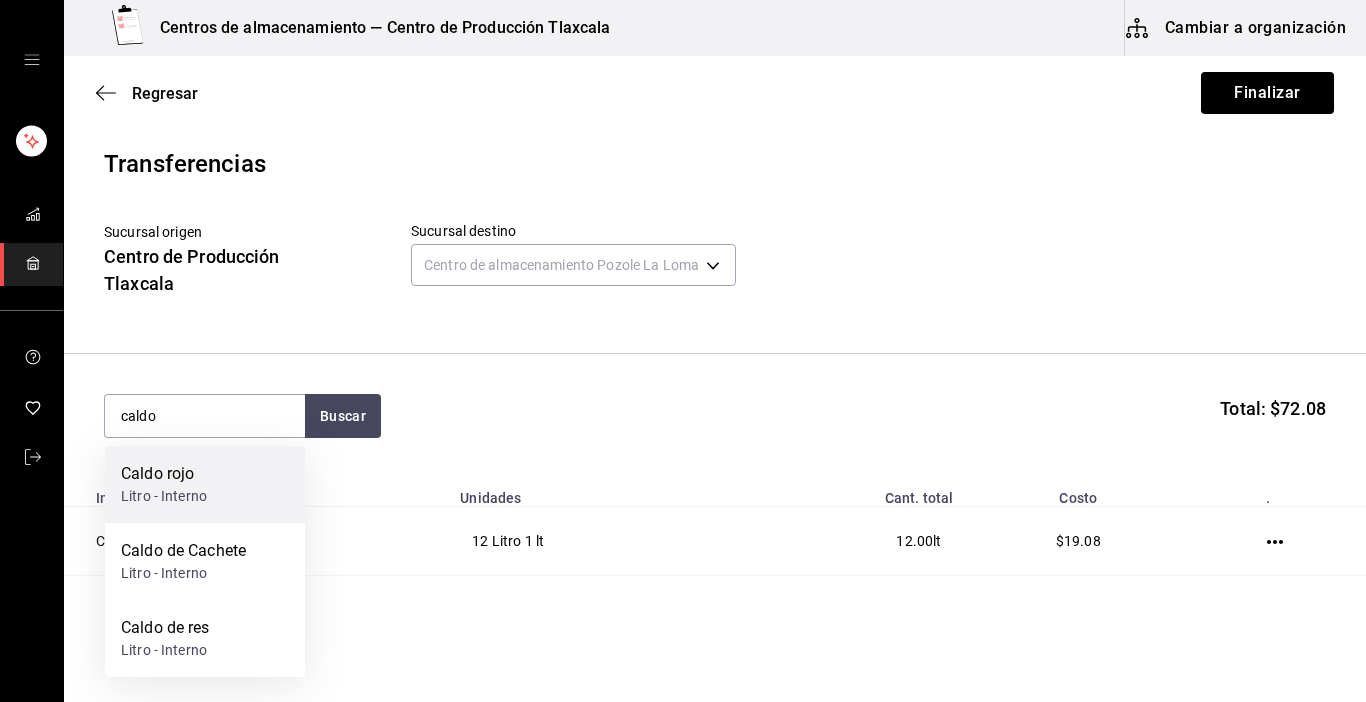 click on "Caldo rojo Litro - Interno" at bounding box center (205, 484) 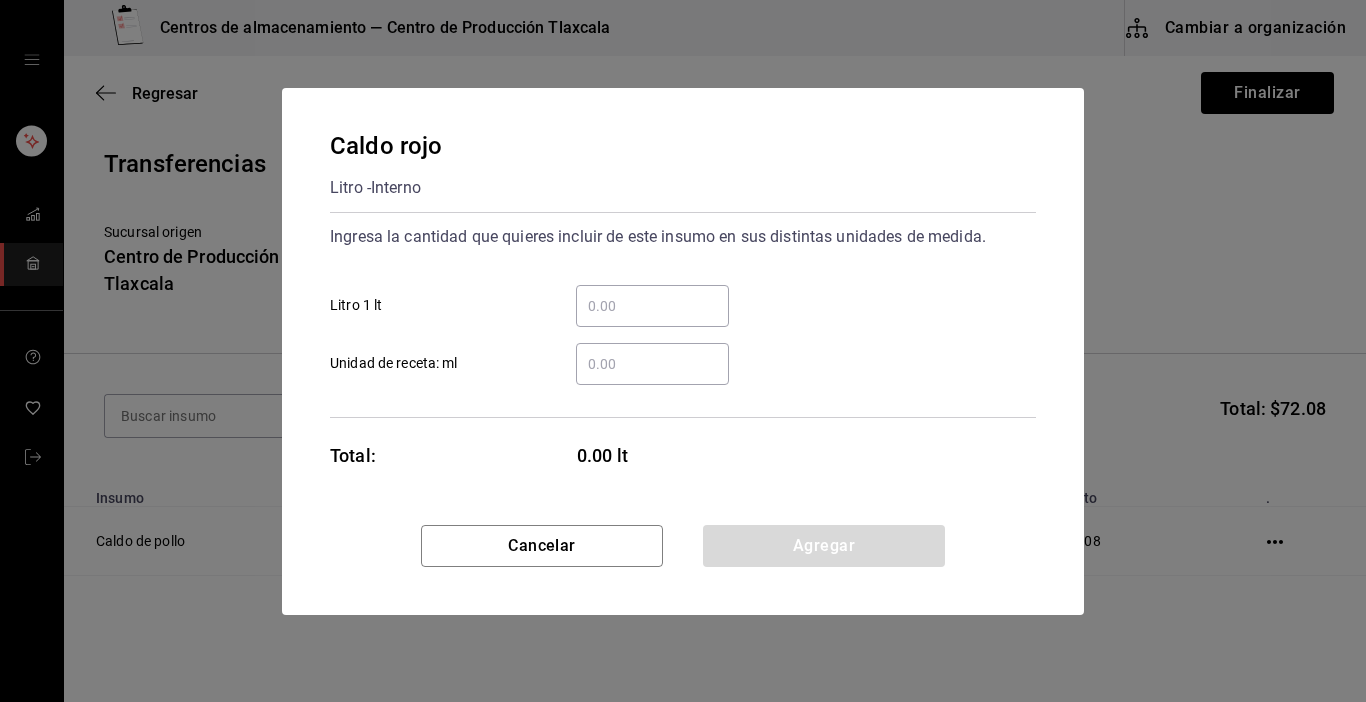 click on "​" at bounding box center [652, 306] 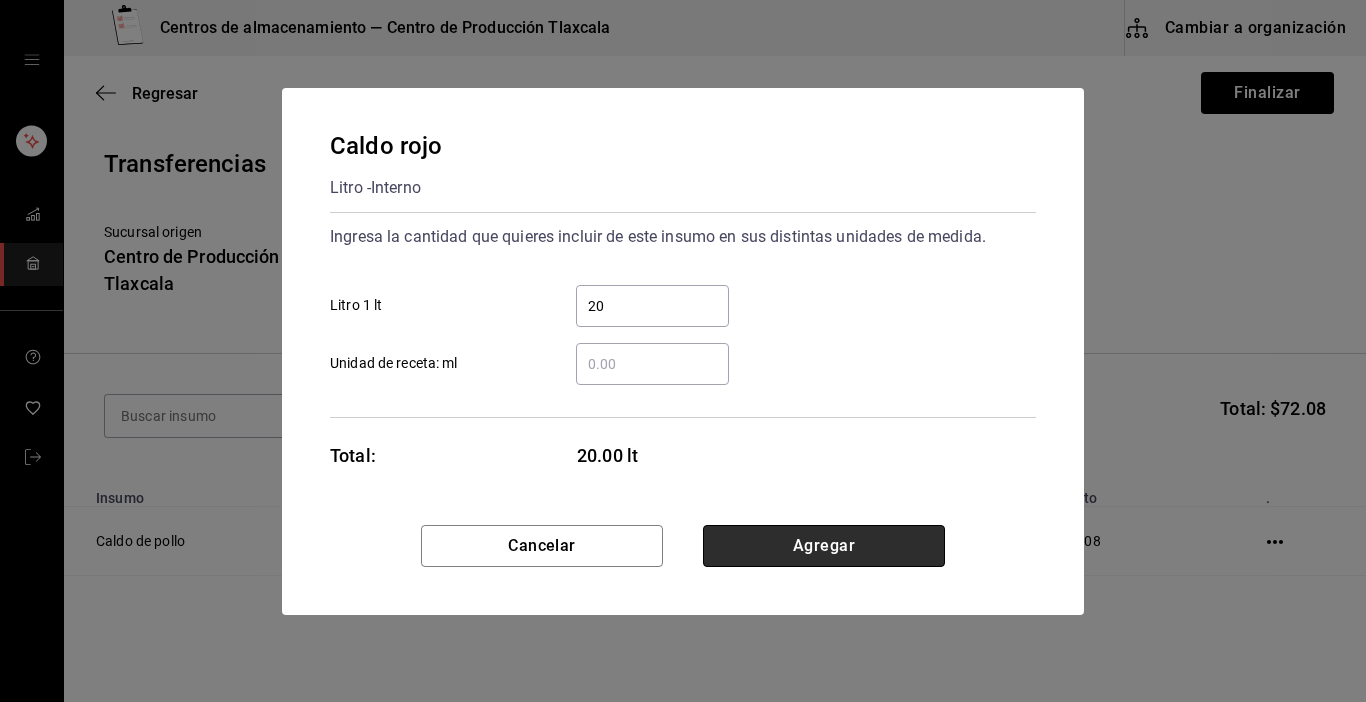 click on "Agregar" at bounding box center (824, 546) 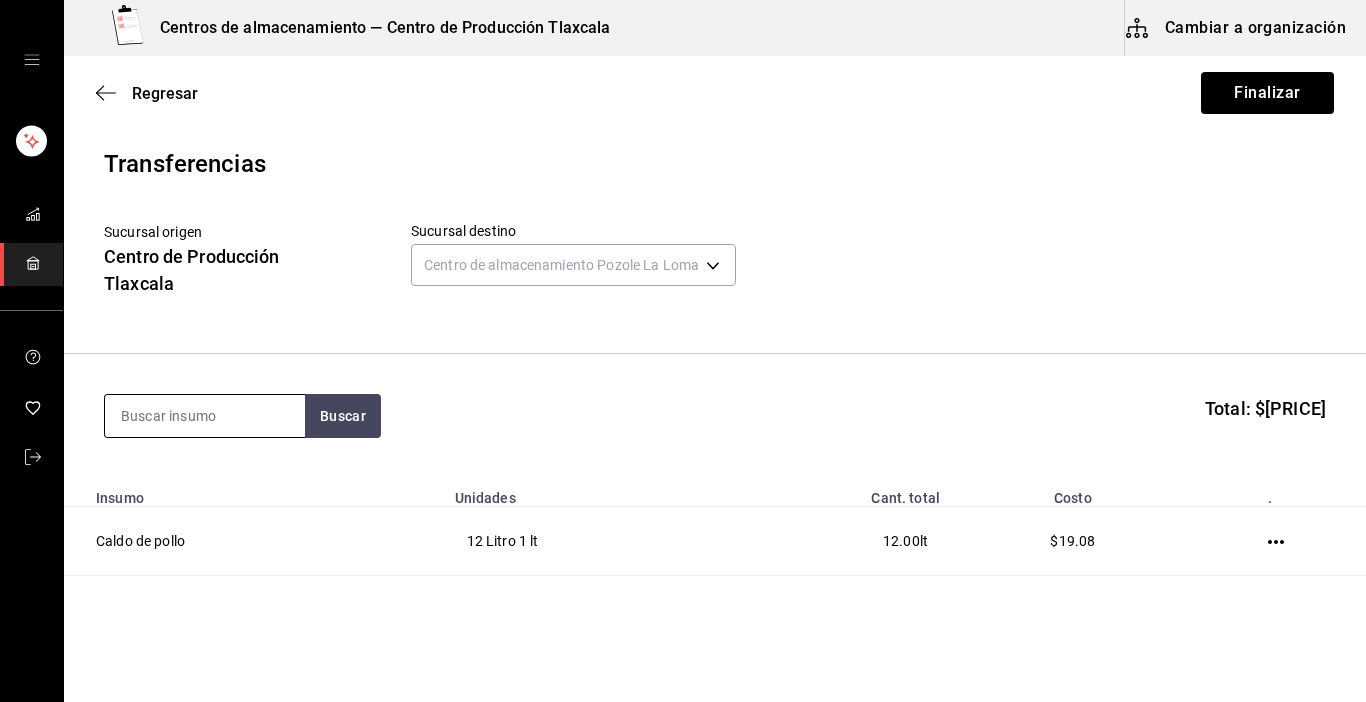 click at bounding box center (205, 416) 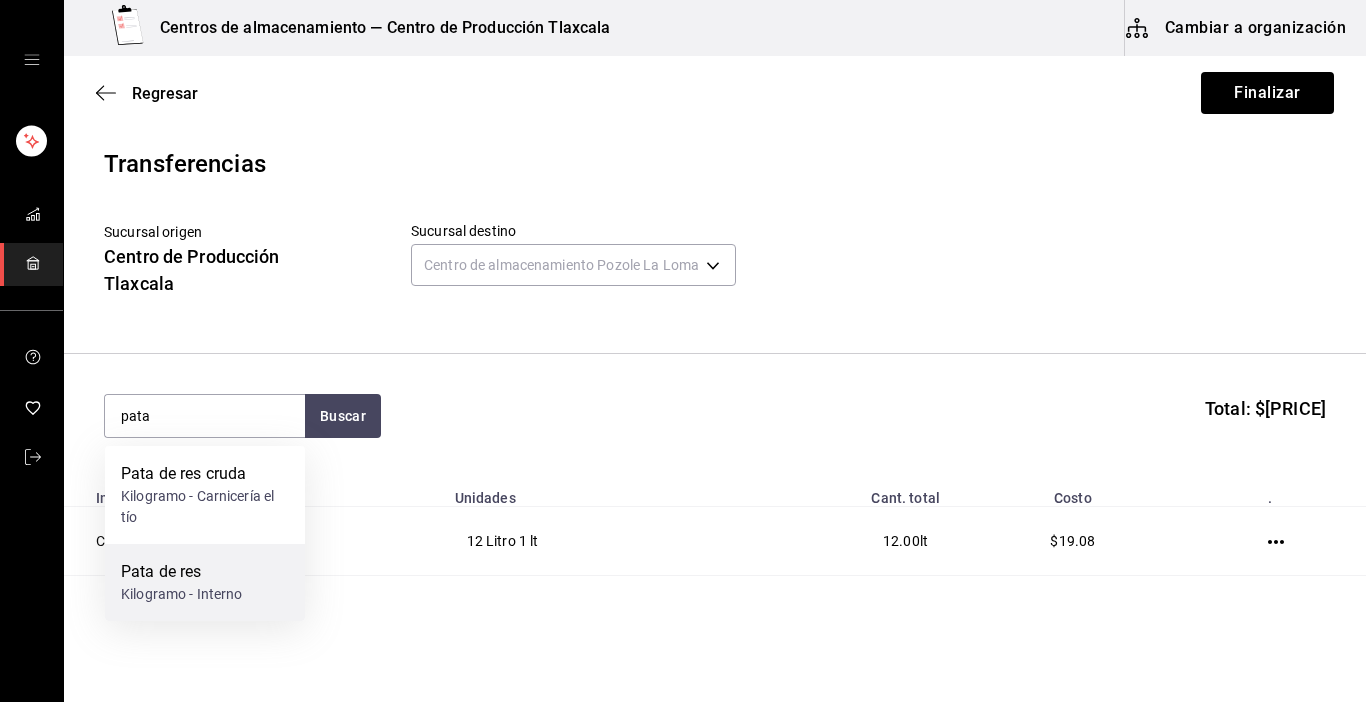 click on "Pata de res" at bounding box center (182, 572) 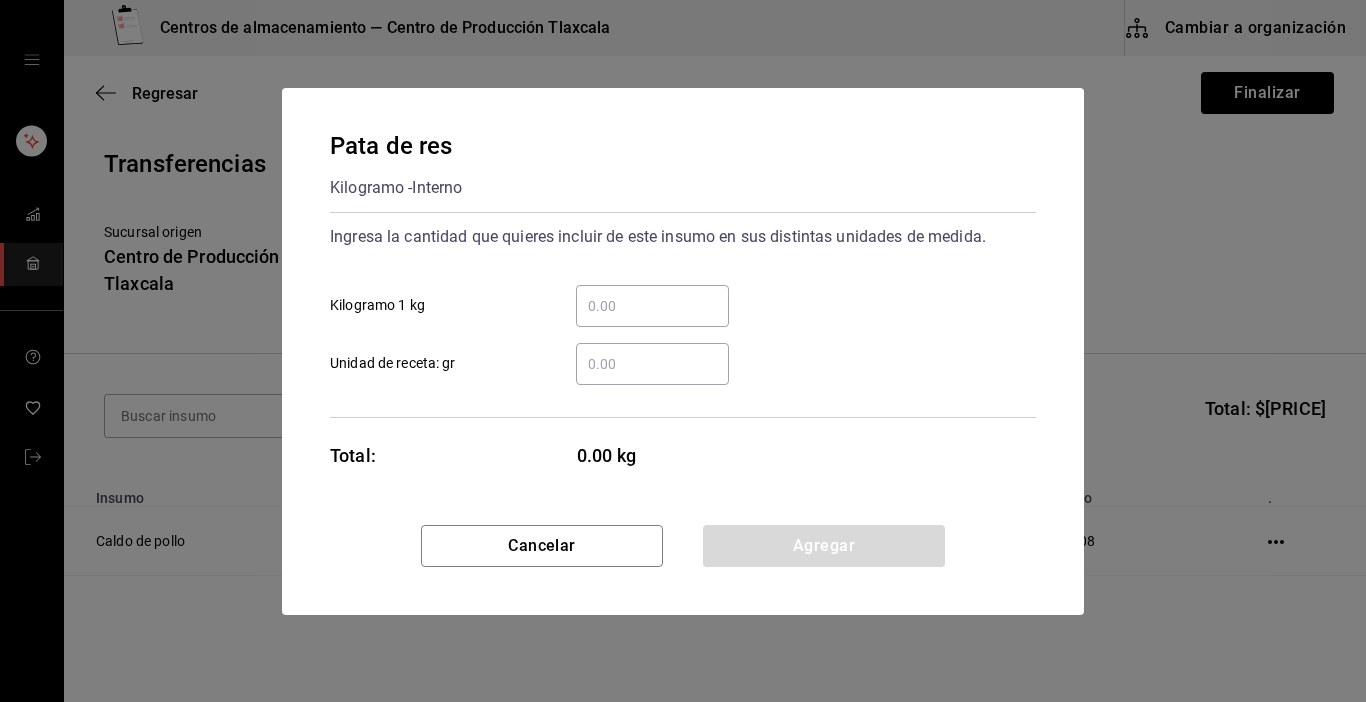 click on "​ Kilogramo 1 kg" at bounding box center (652, 306) 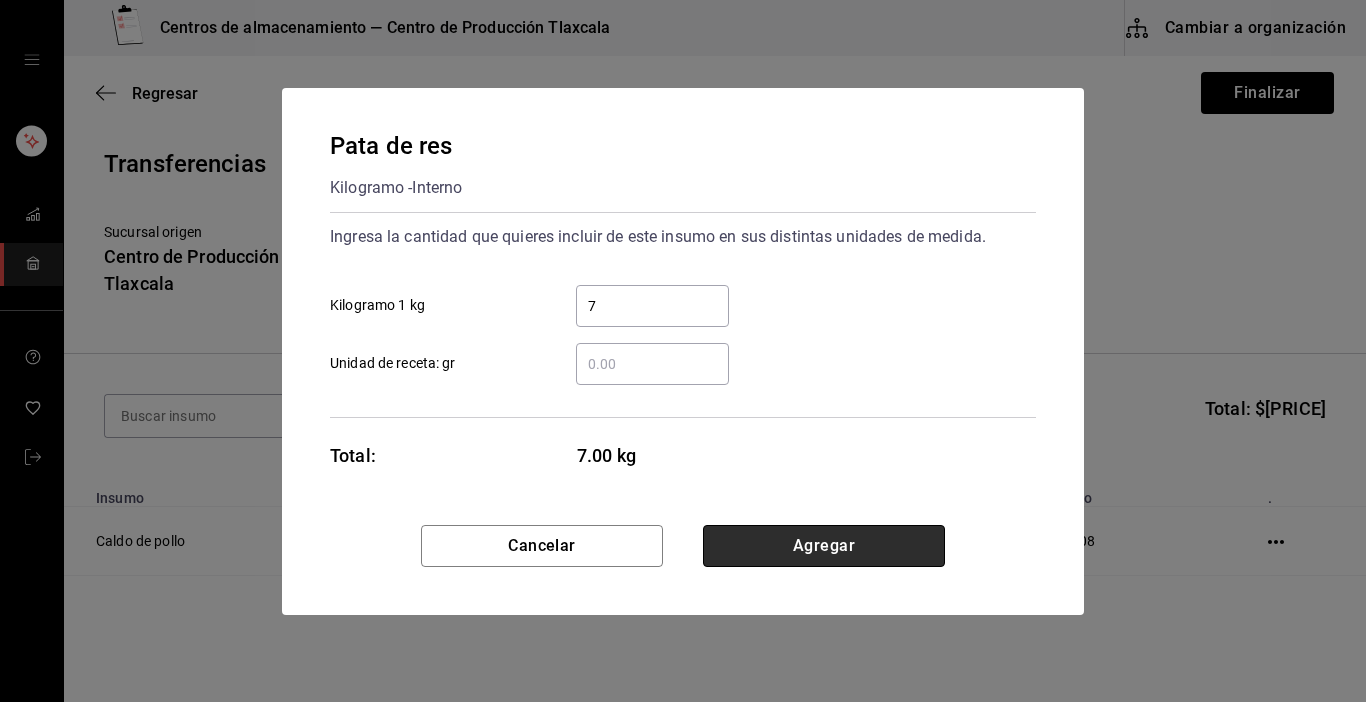 click on "Agregar" at bounding box center (824, 546) 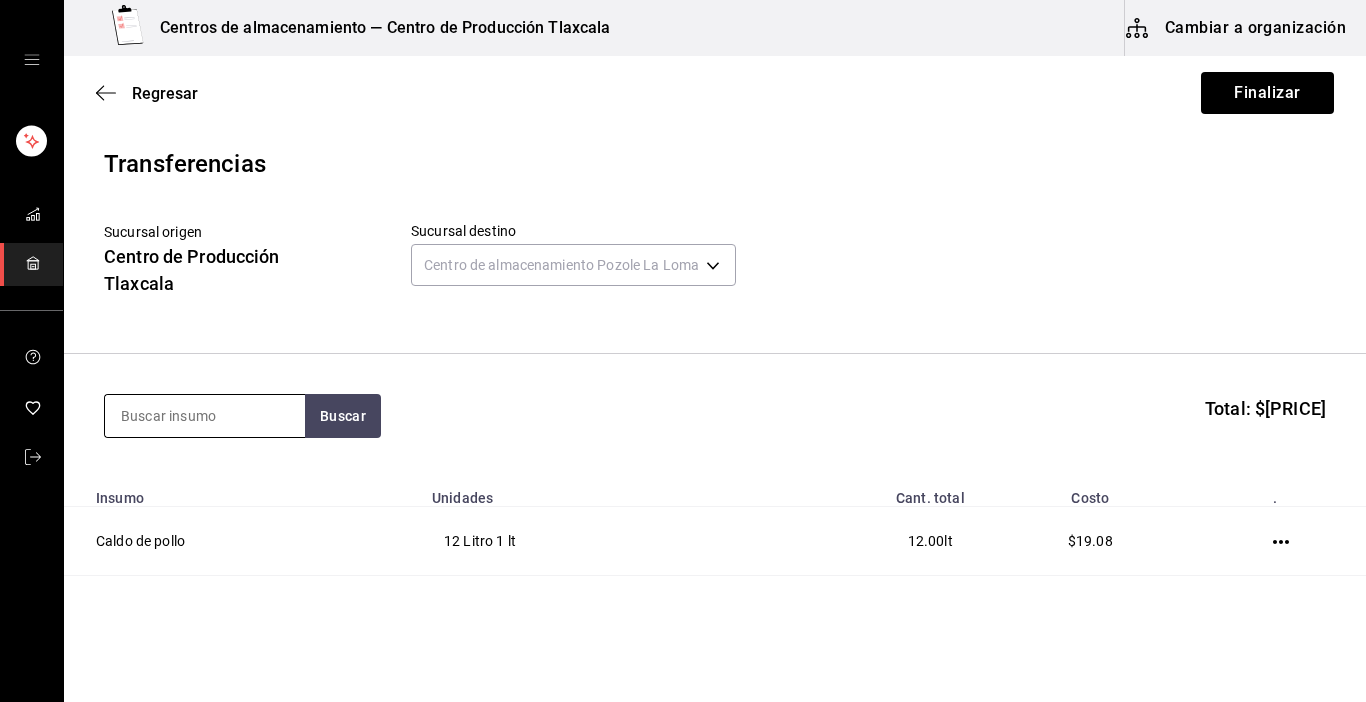 click at bounding box center (205, 416) 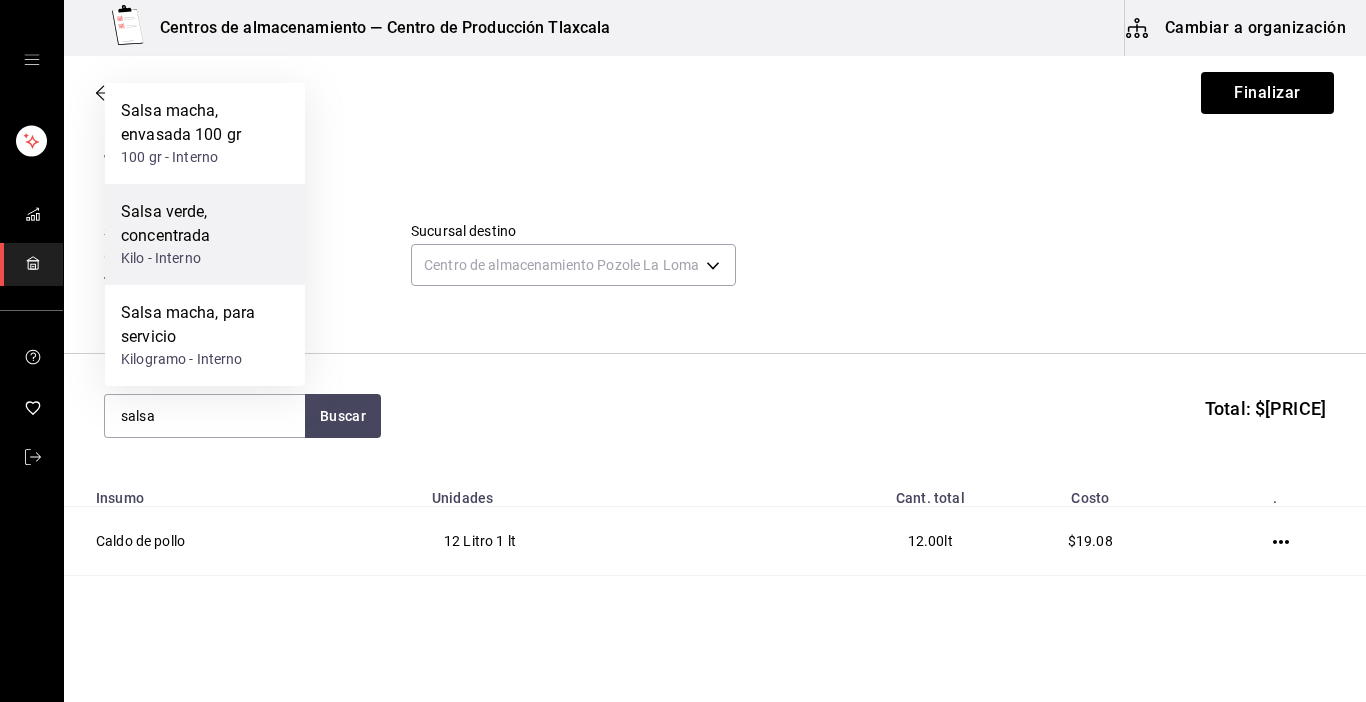 click on "Salsa verde, concentrada" at bounding box center (205, 224) 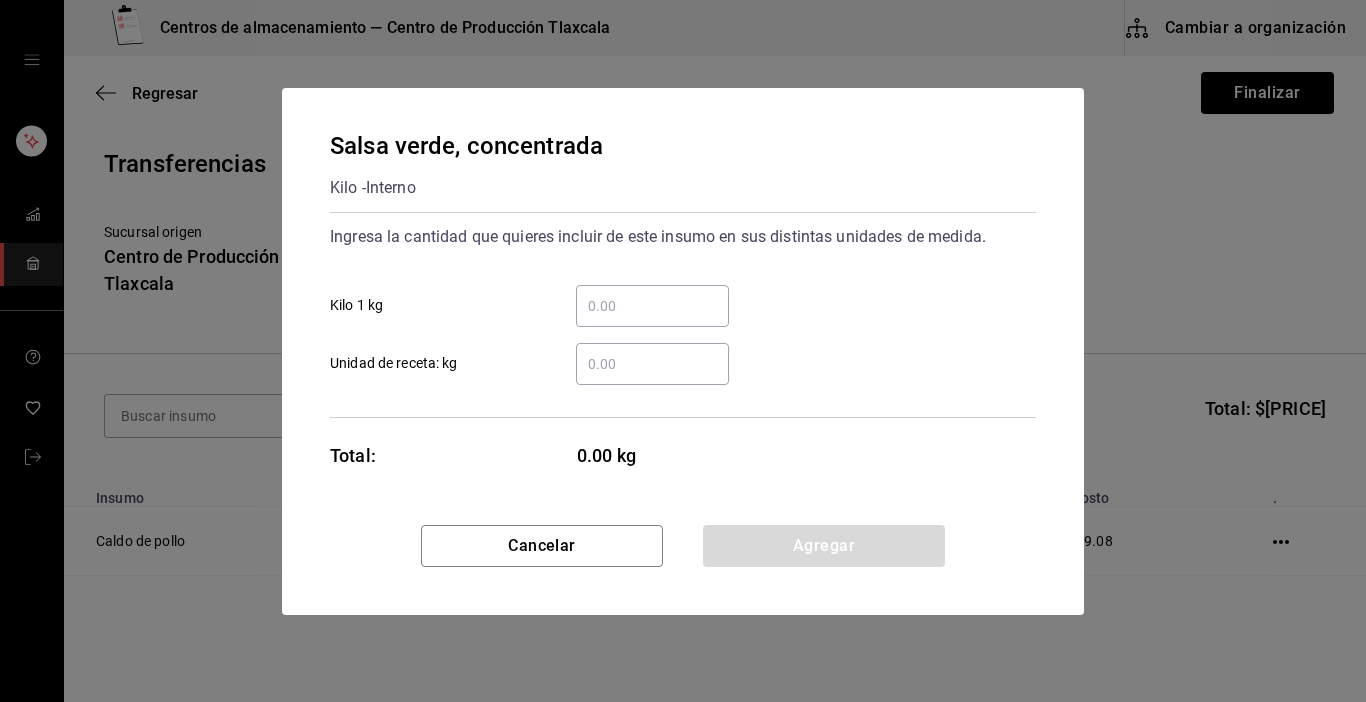 click on "​ Kilo 1 kg" at bounding box center (652, 306) 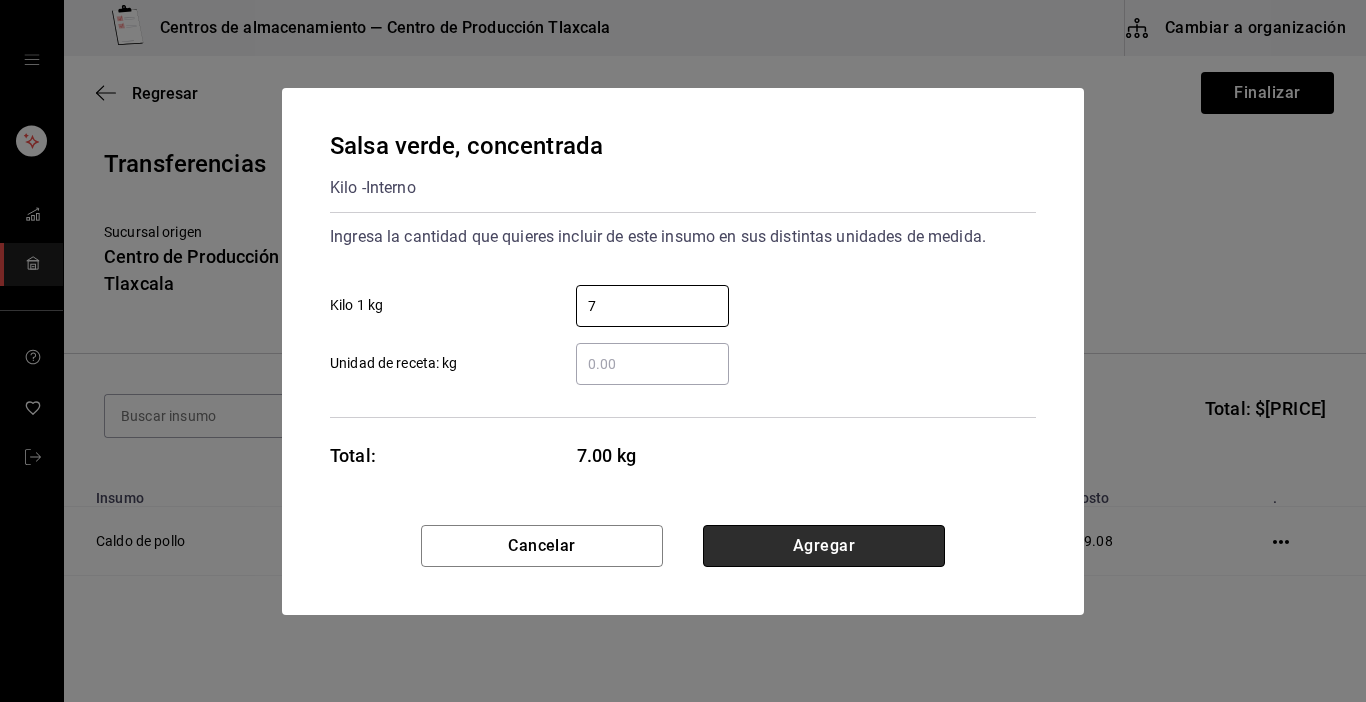 click on "Agregar" at bounding box center (824, 546) 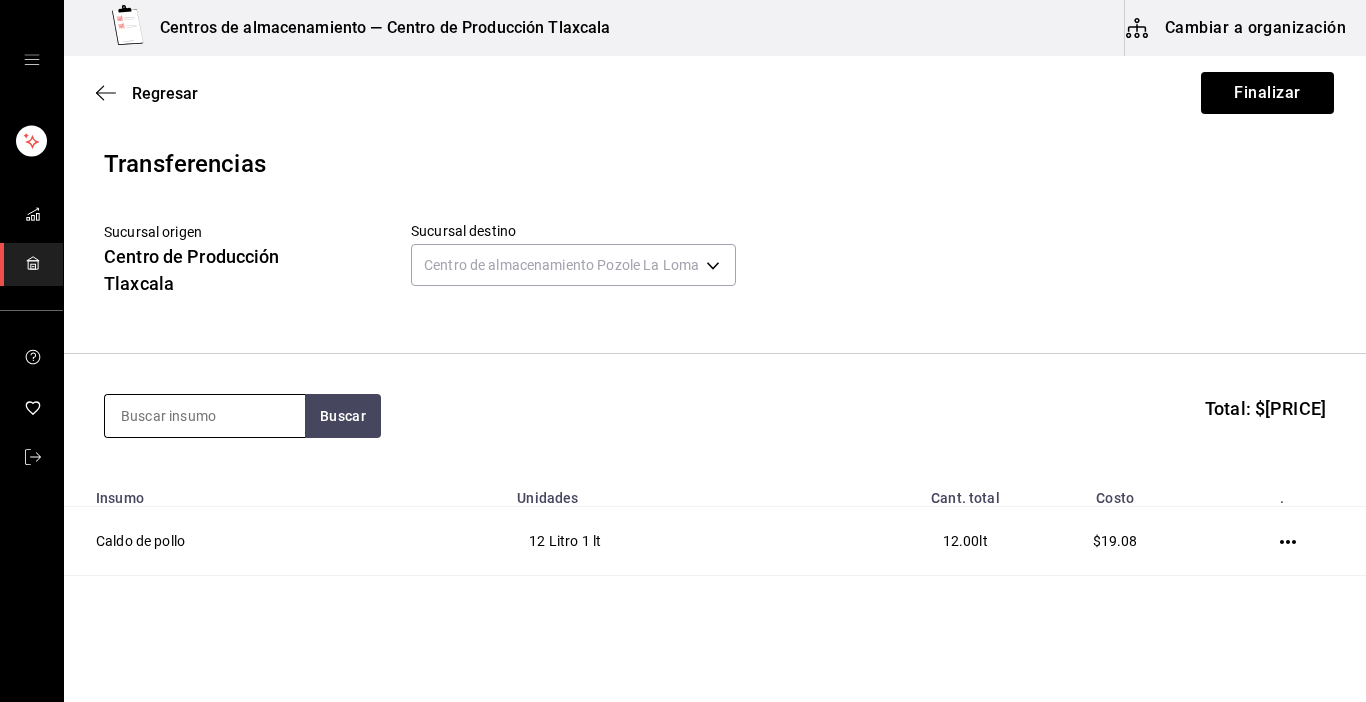 click at bounding box center [205, 416] 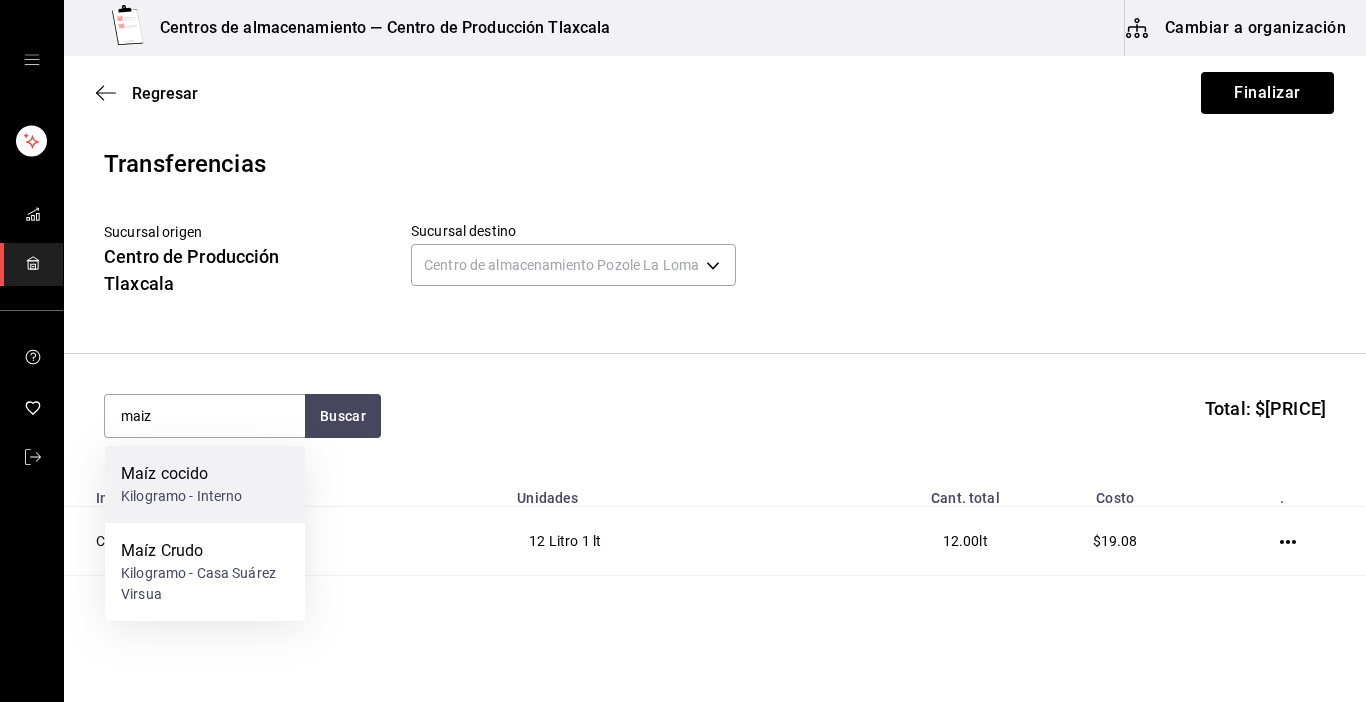 click on "Maíz cocido" at bounding box center [182, 474] 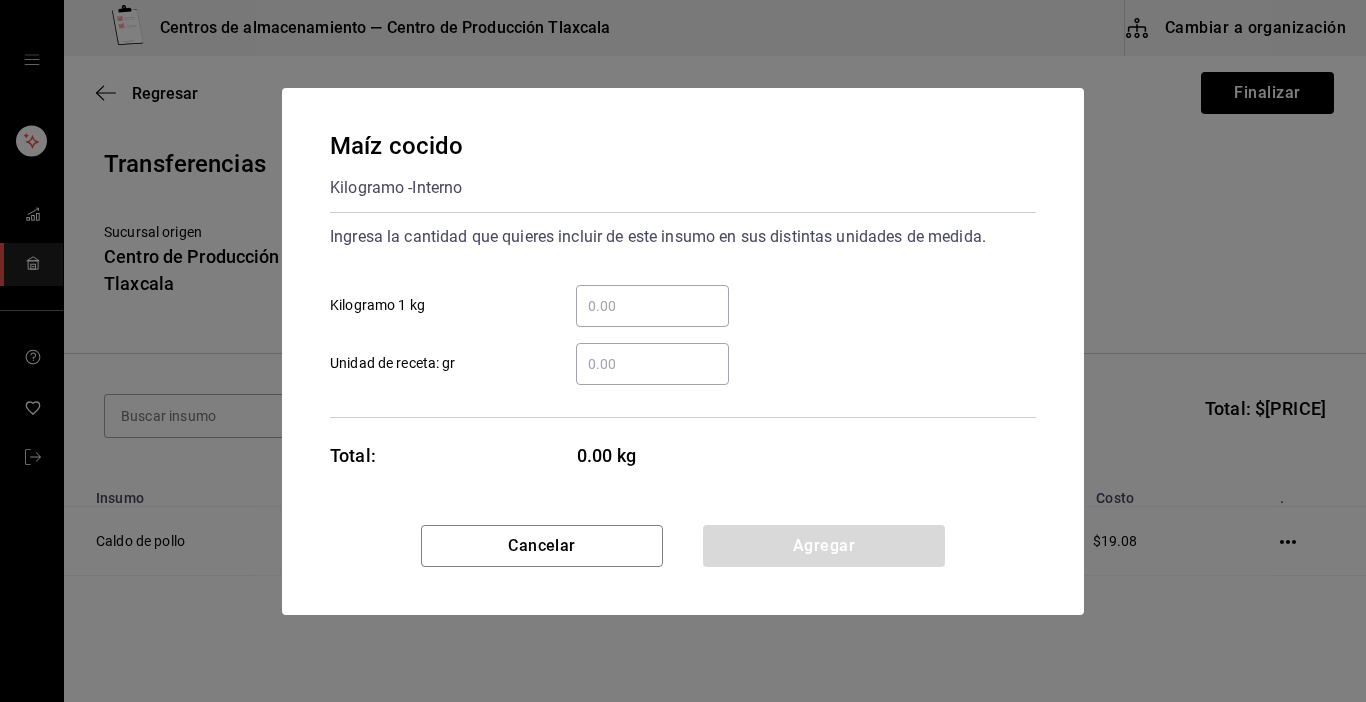 click on "​" at bounding box center (652, 306) 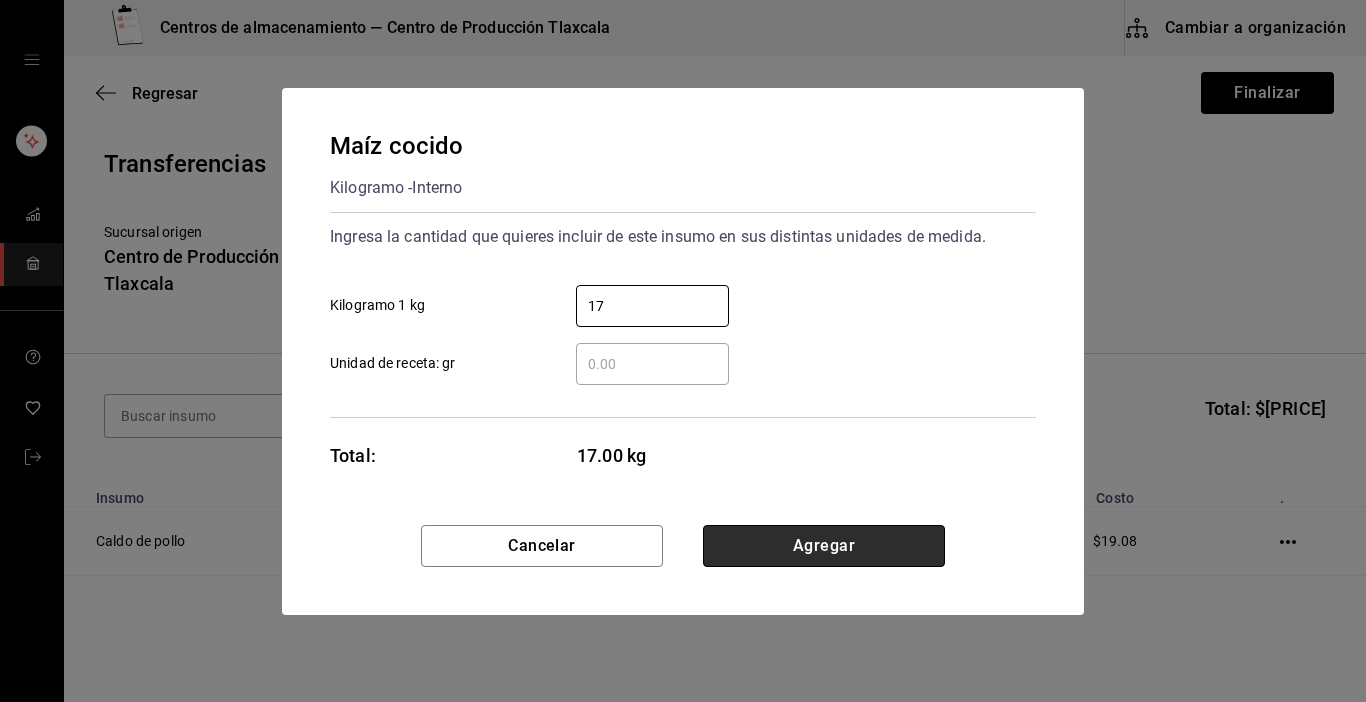 click on "Agregar" at bounding box center (824, 546) 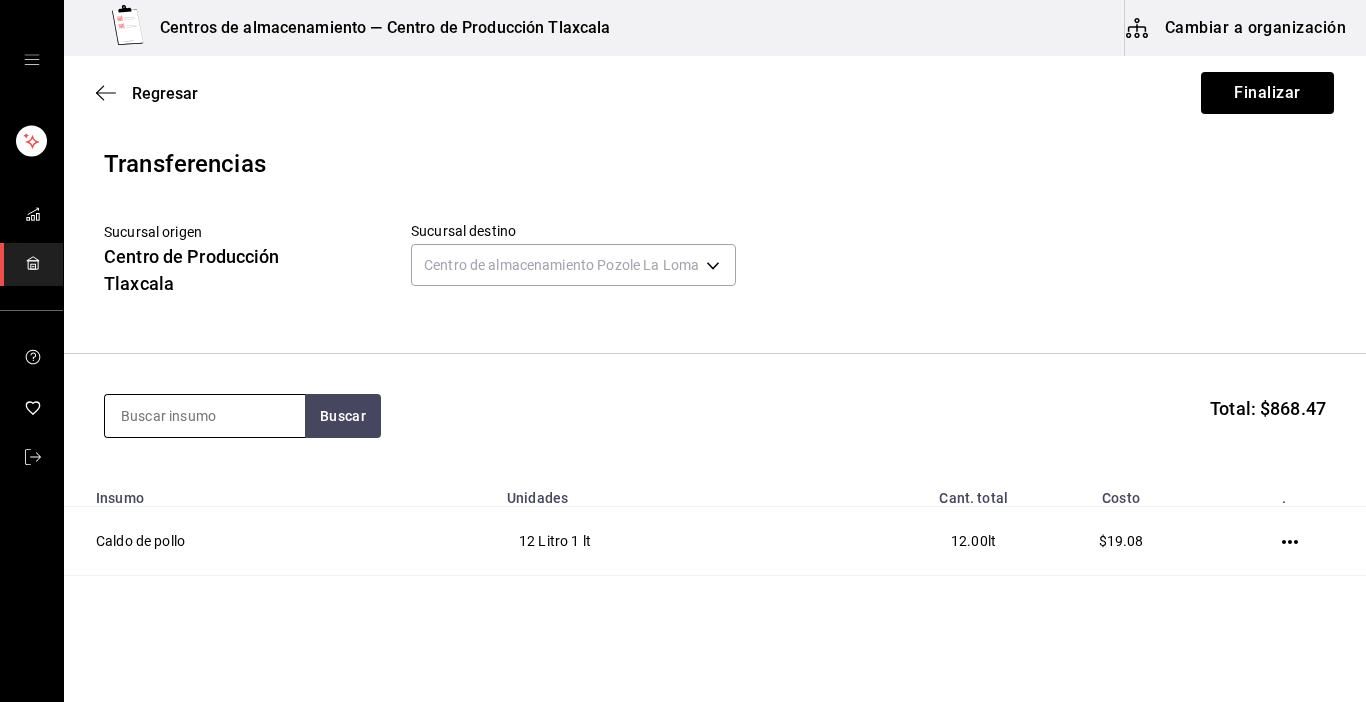 click at bounding box center [205, 416] 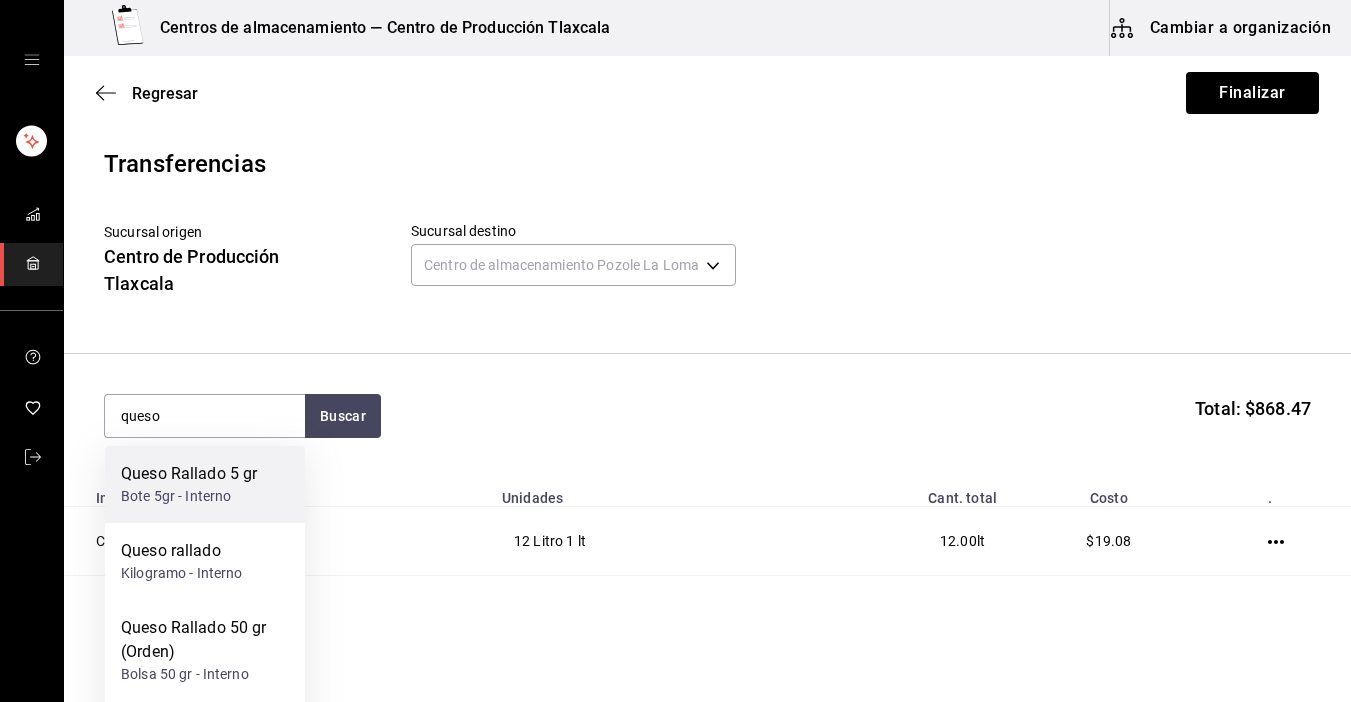 click on "Queso Rallado 5 gr Bote 5gr - Interno" at bounding box center (205, 484) 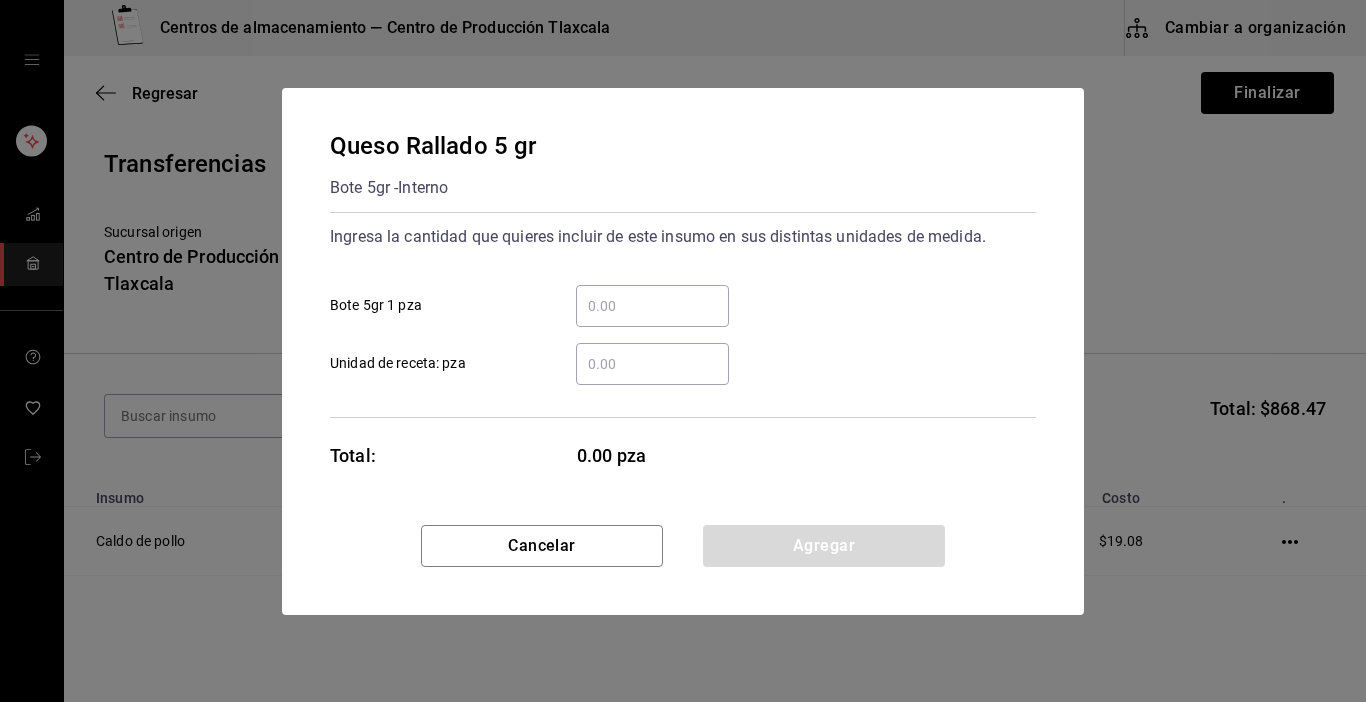 click on "​ Bote 5gr 1 pza" at bounding box center [652, 306] 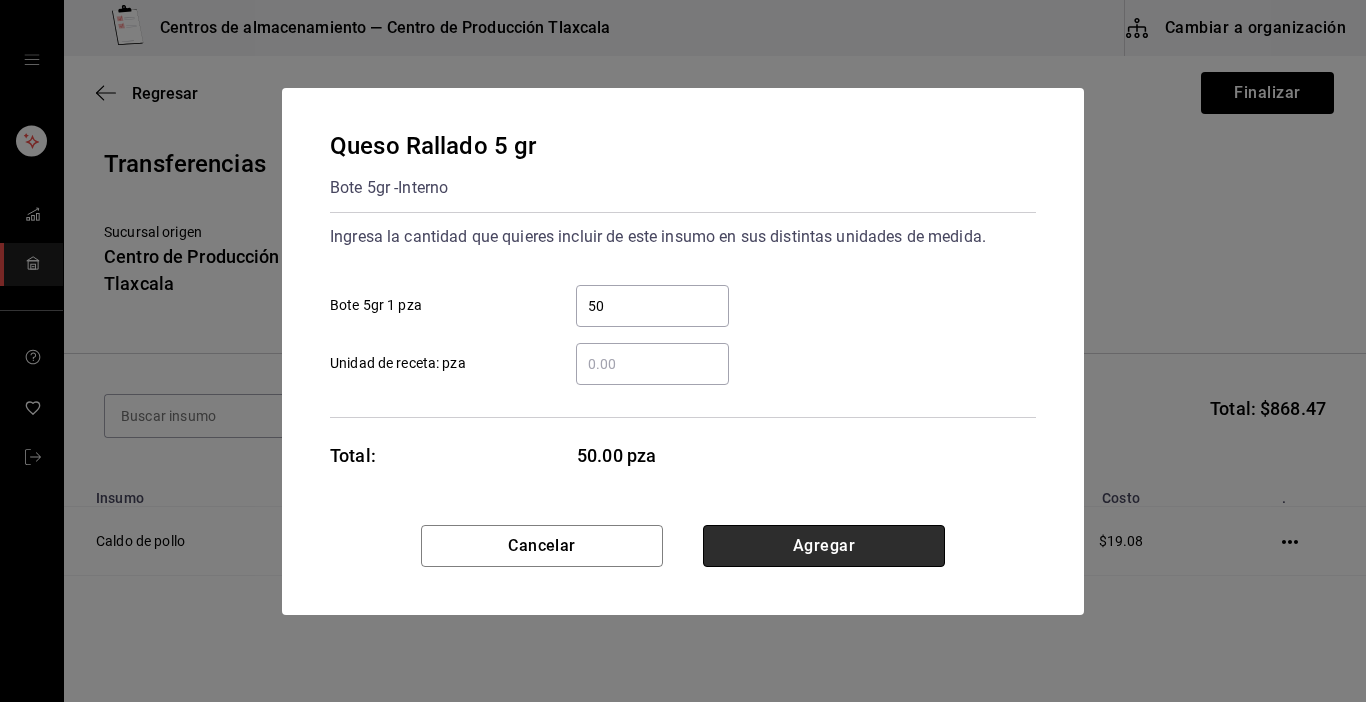 click on "Agregar" at bounding box center (824, 546) 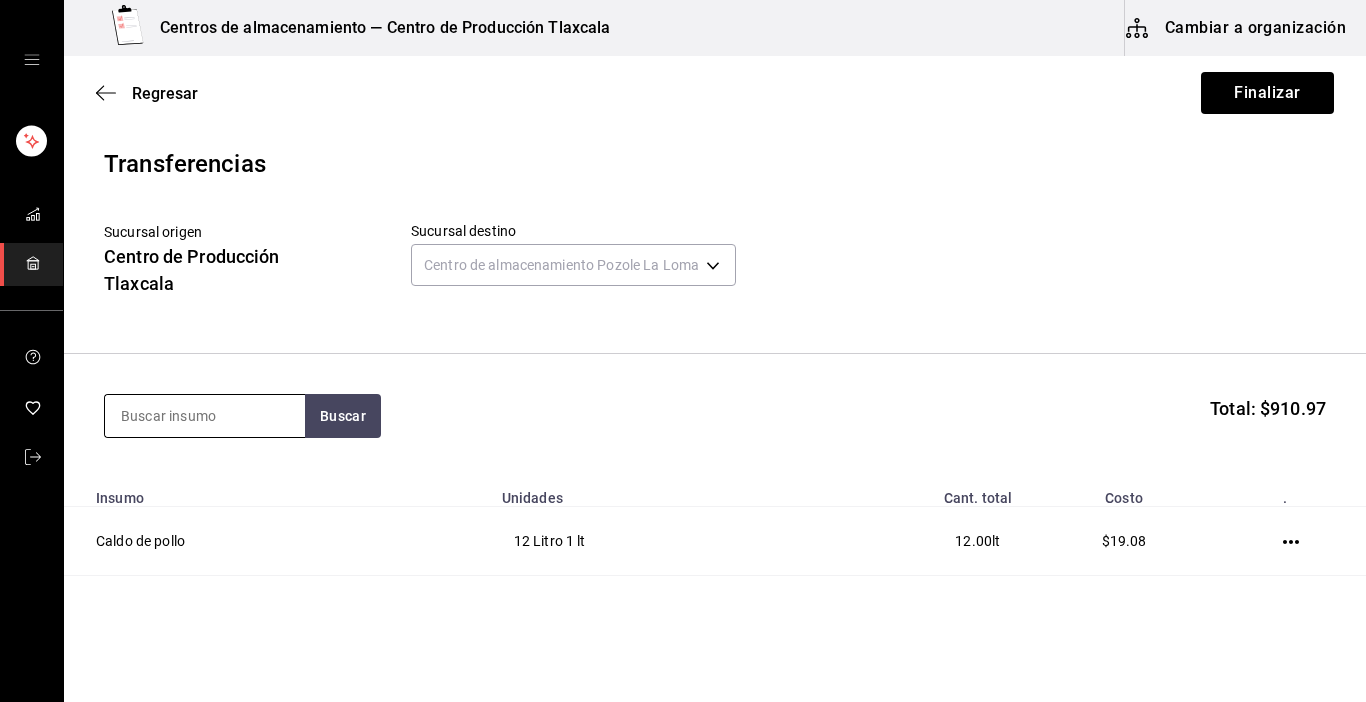 click at bounding box center (205, 416) 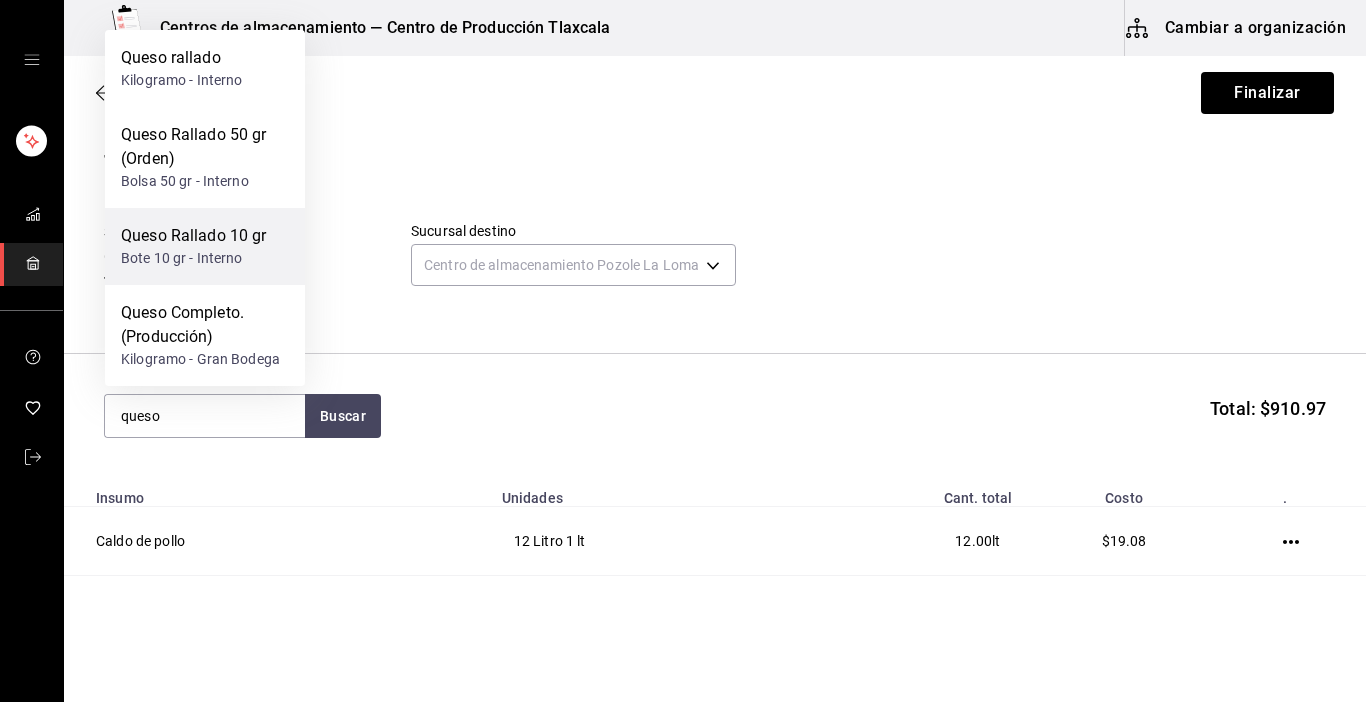 click on "Bote 10 gr - Interno" at bounding box center (194, 258) 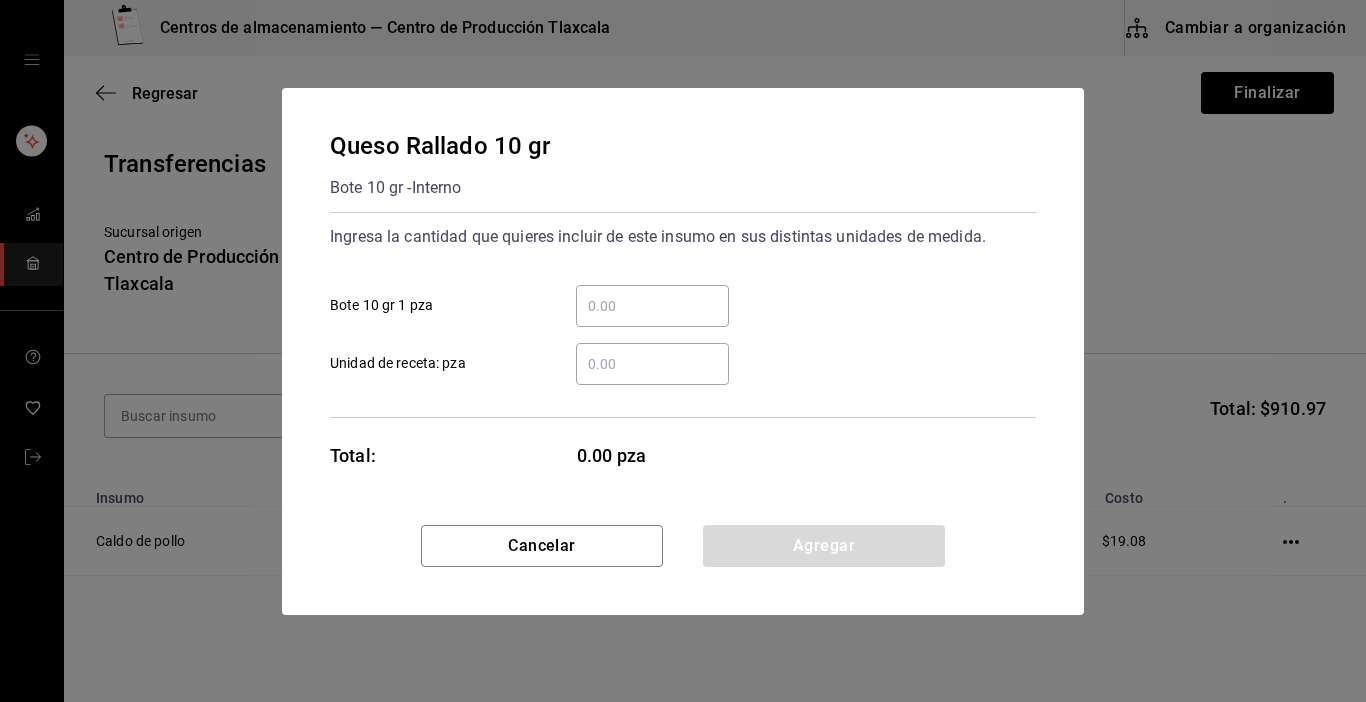 click on "​ Bote 10 gr 1 pza" at bounding box center (652, 306) 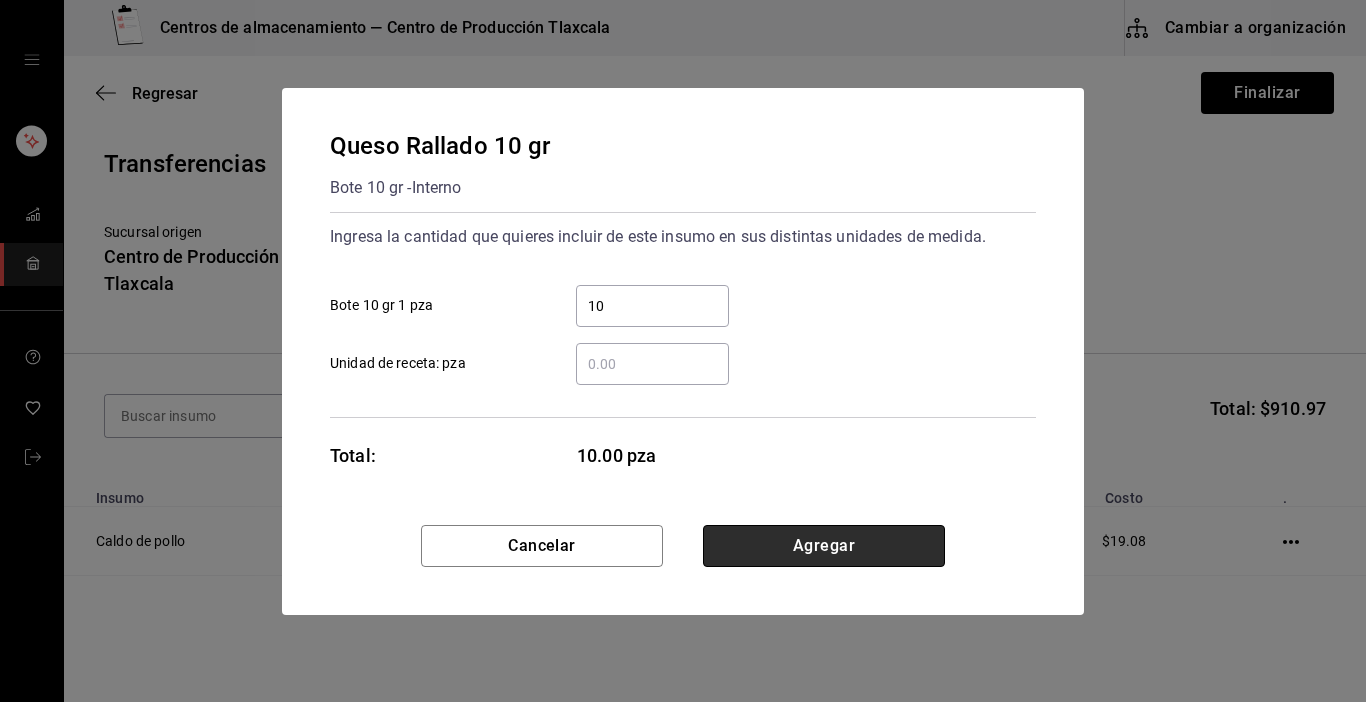 click on "Agregar" at bounding box center (824, 546) 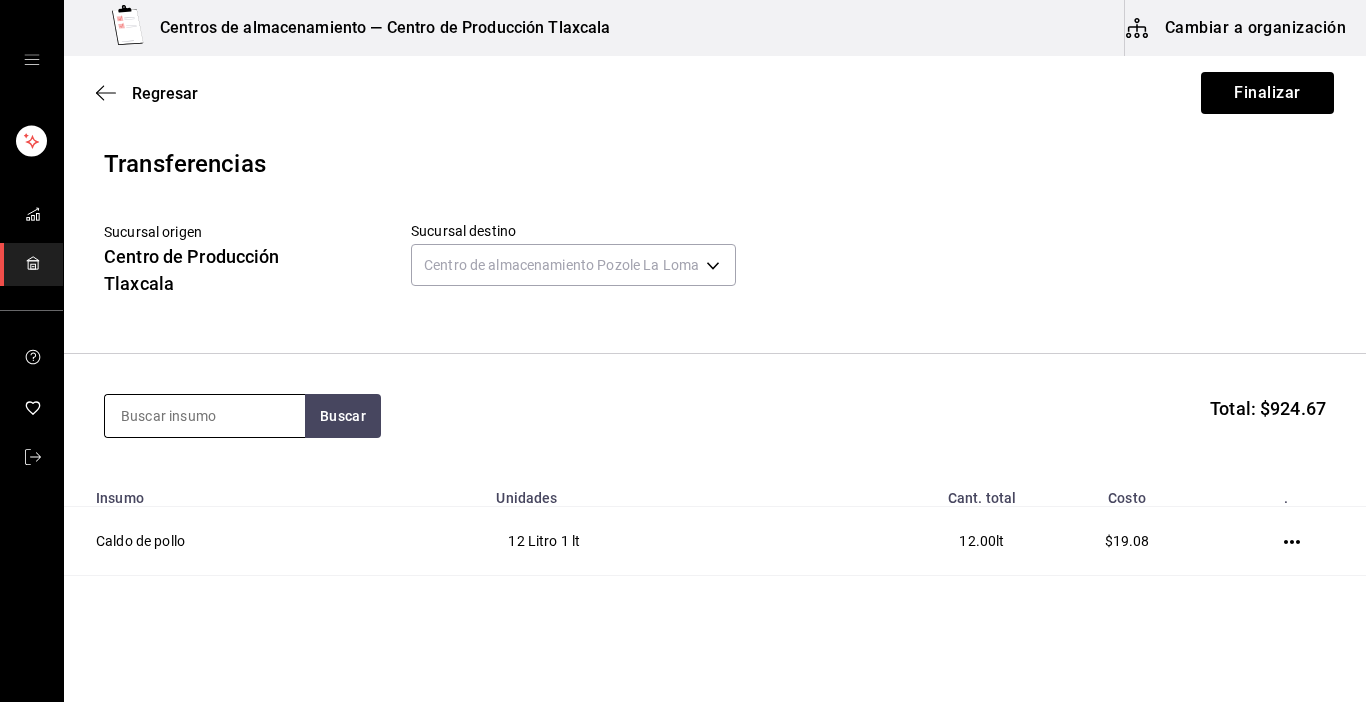 click at bounding box center (205, 416) 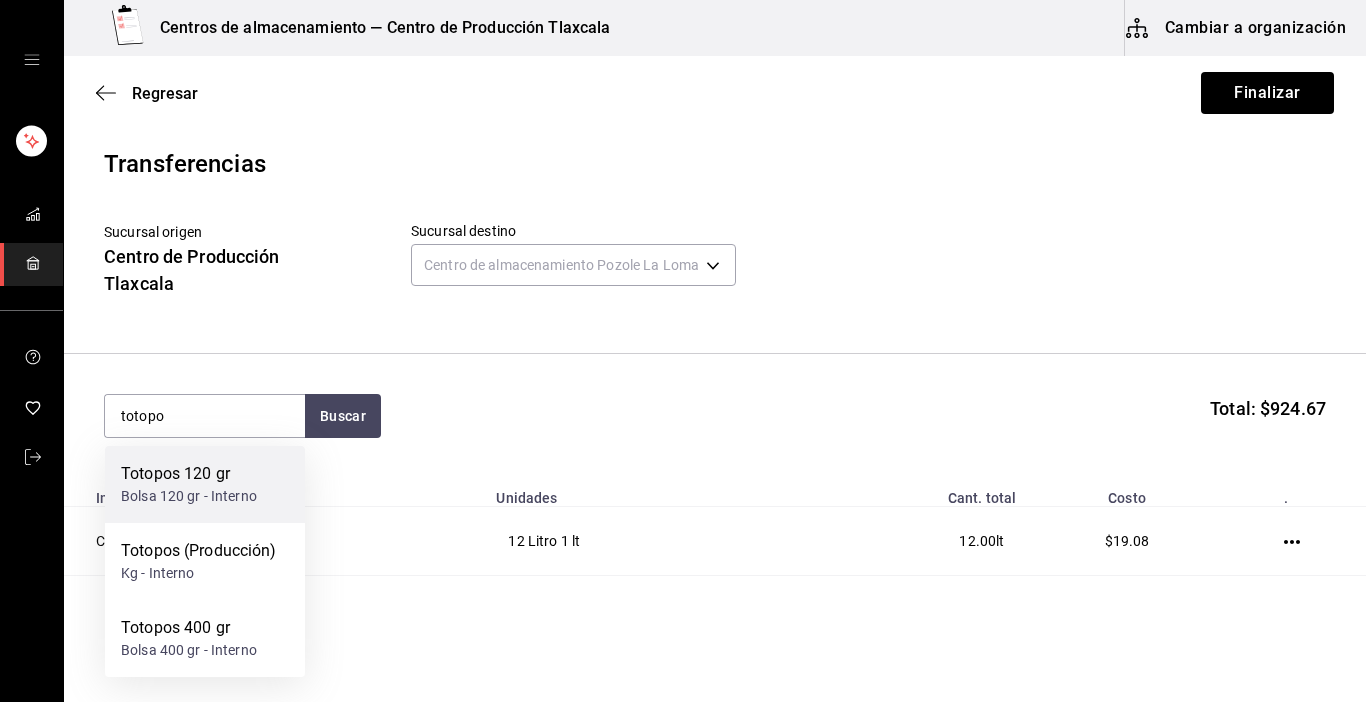 click on "Totopos 120 gr" at bounding box center [189, 474] 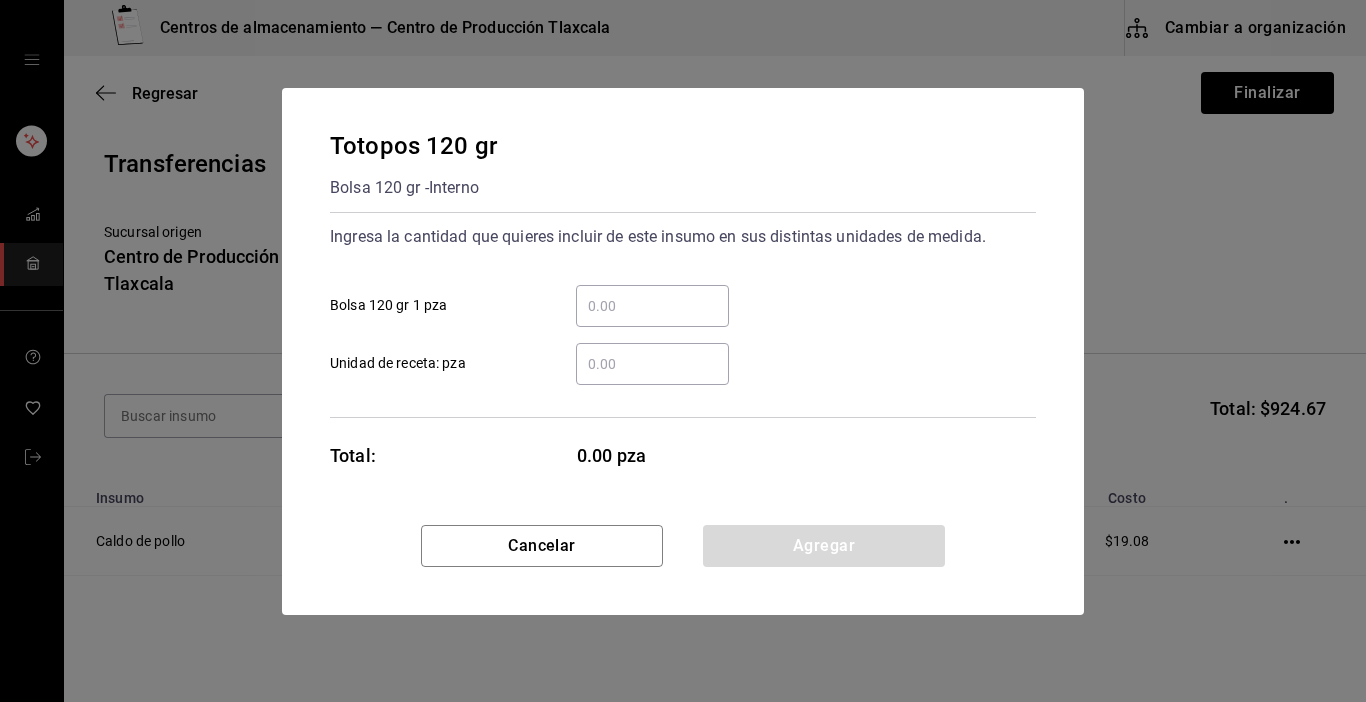 click on "​ Bolsa 120 gr 1 pza" at bounding box center (652, 306) 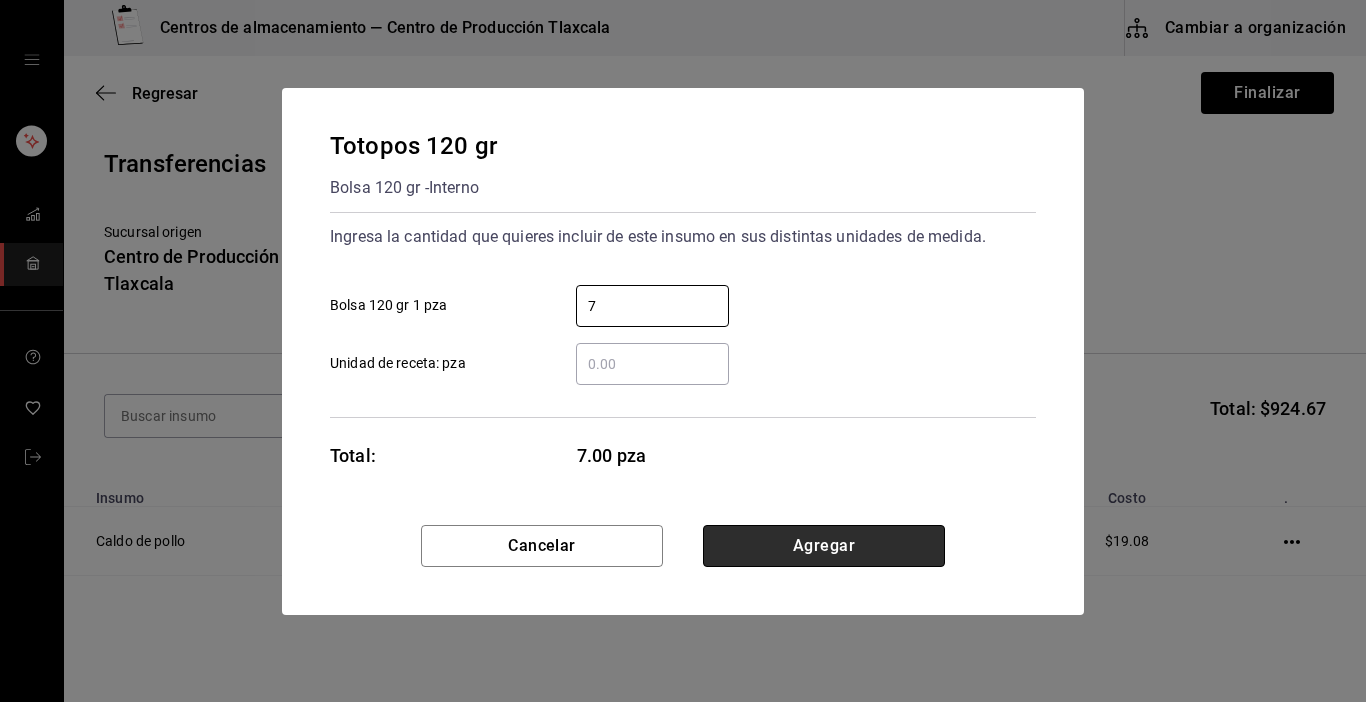 click on "Agregar" at bounding box center (824, 546) 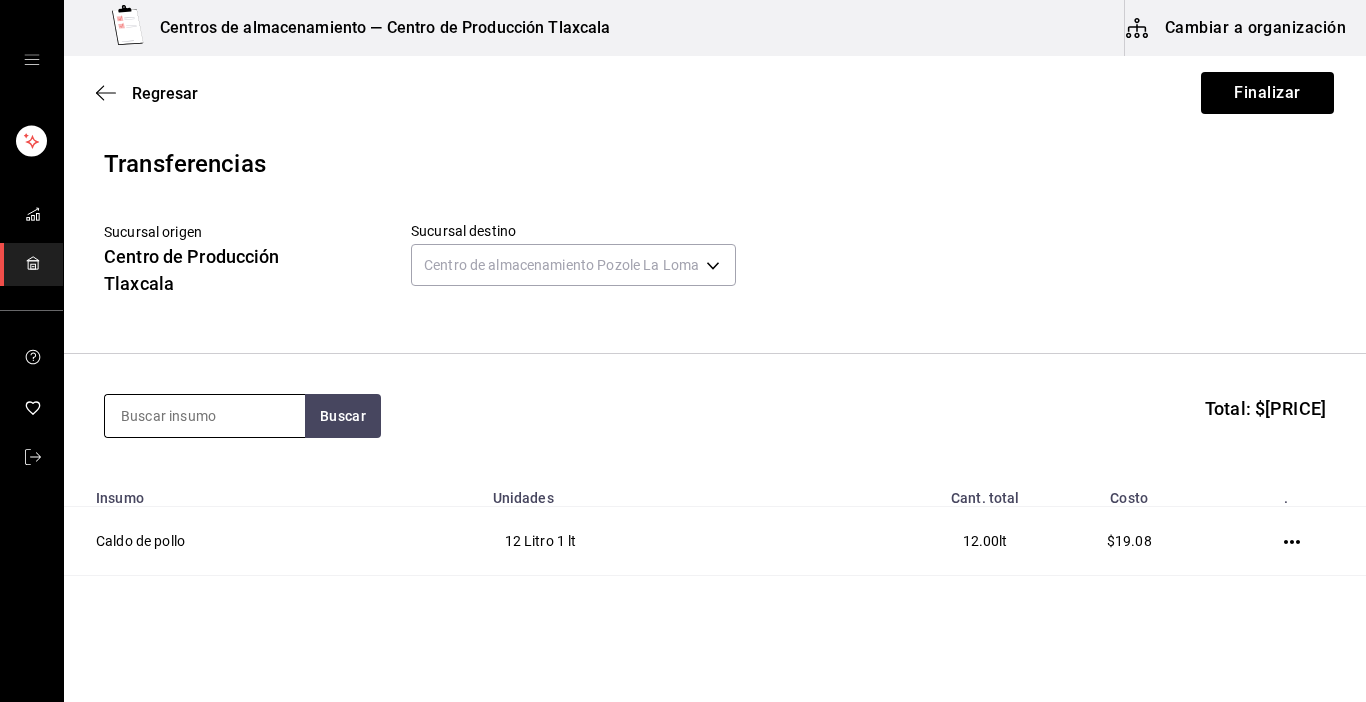 click at bounding box center (205, 416) 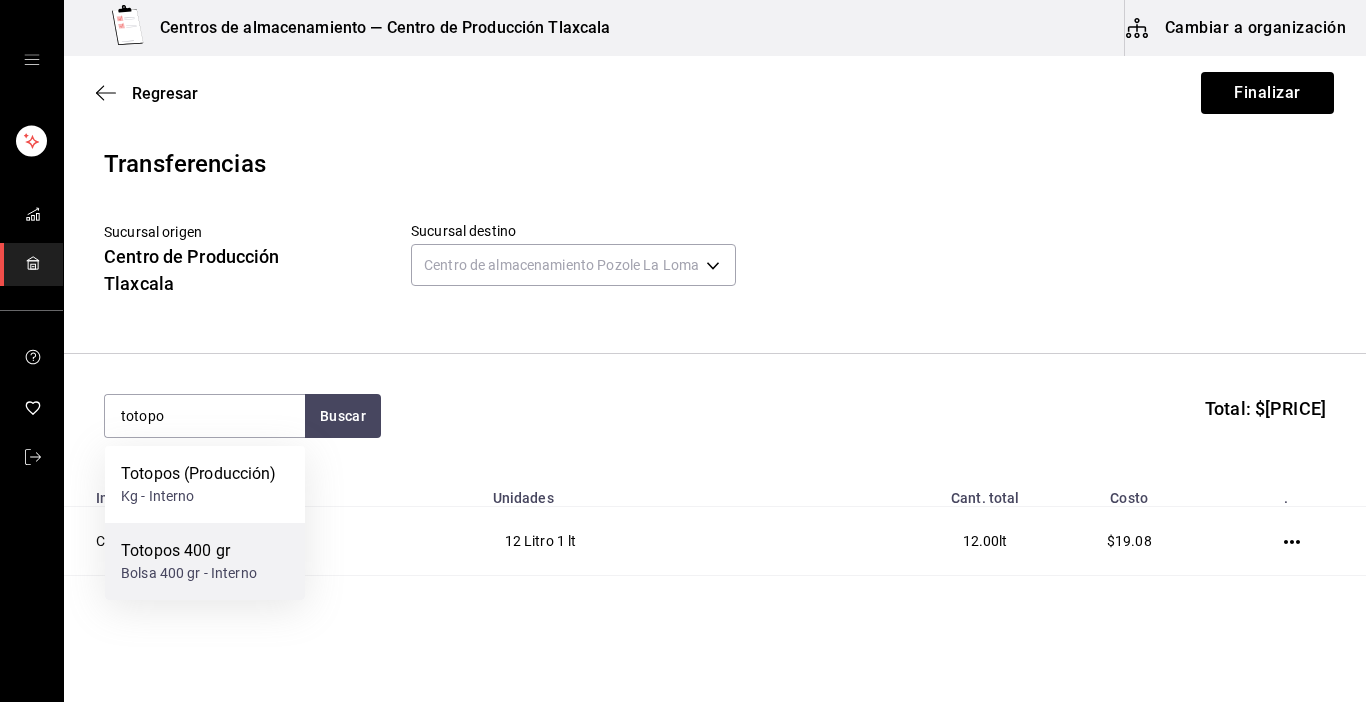 click on "Bolsa 400 gr - Interno" at bounding box center (189, 573) 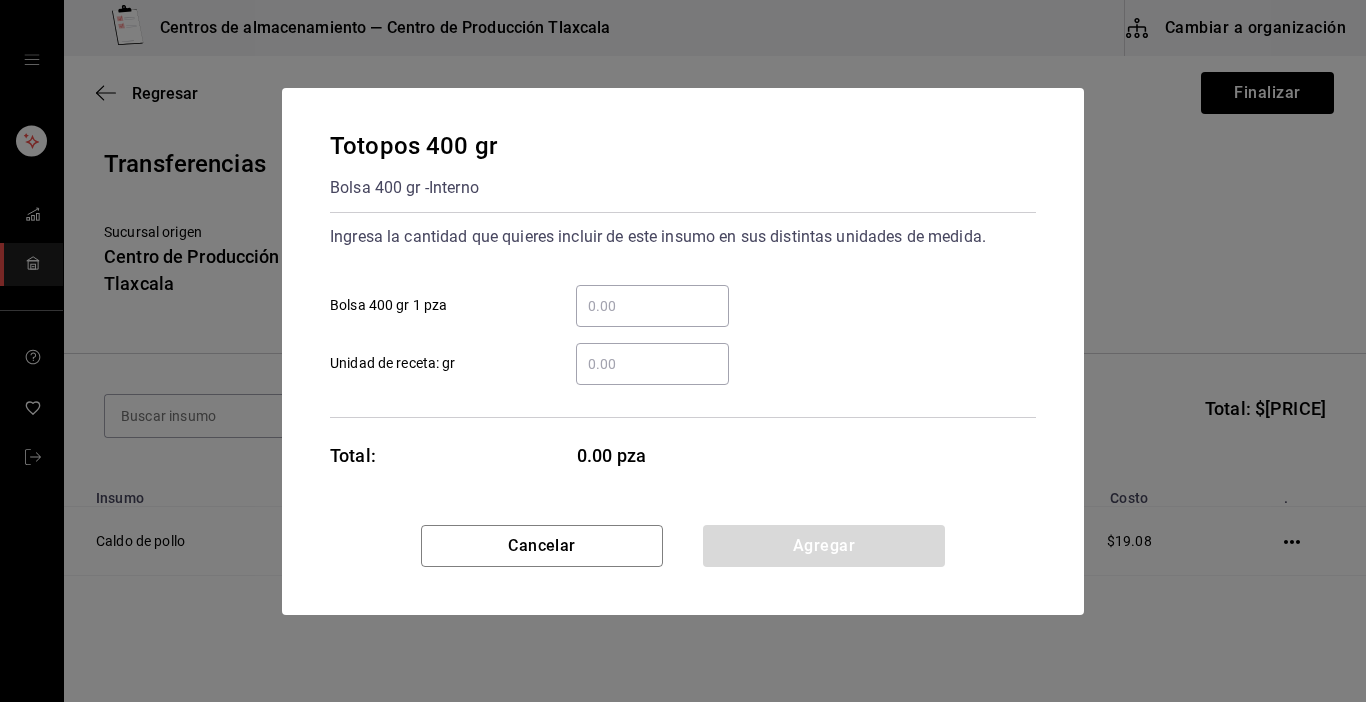 click on "​ Bolsa 400 gr 1 pza" at bounding box center (652, 306) 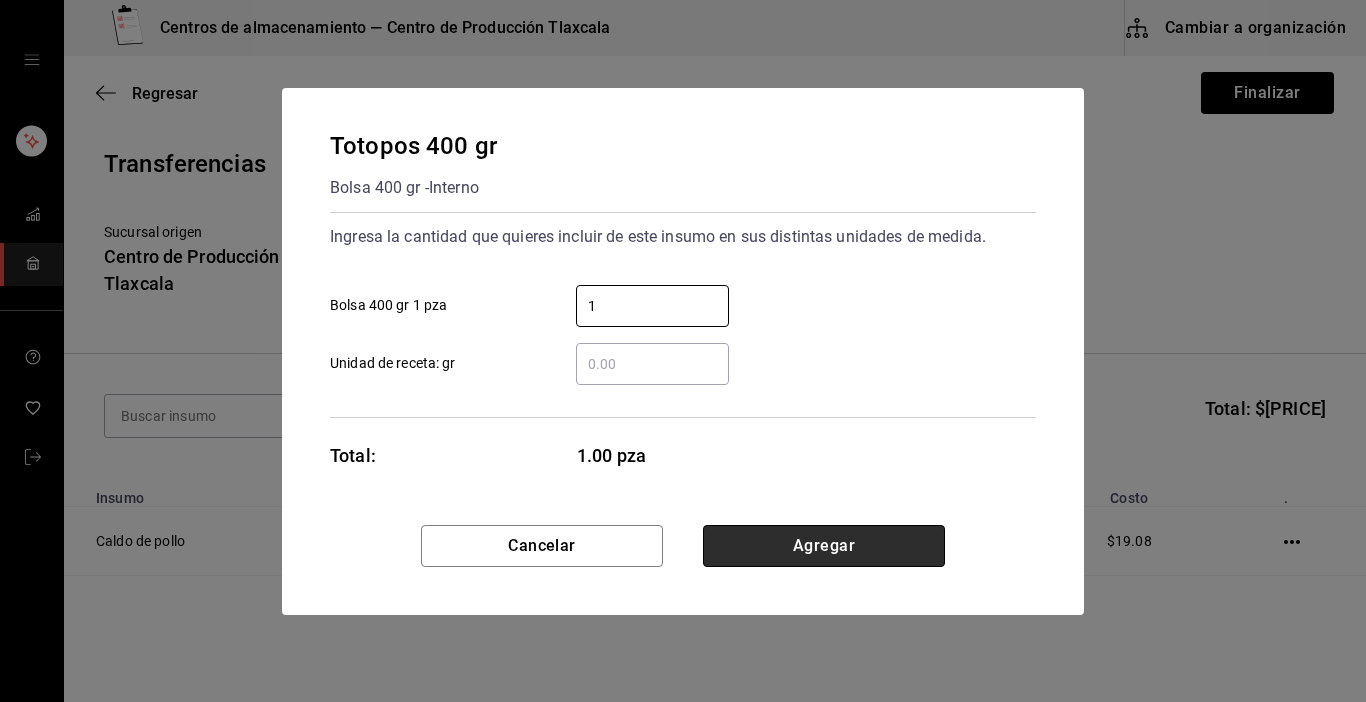 click on "Agregar" at bounding box center [824, 546] 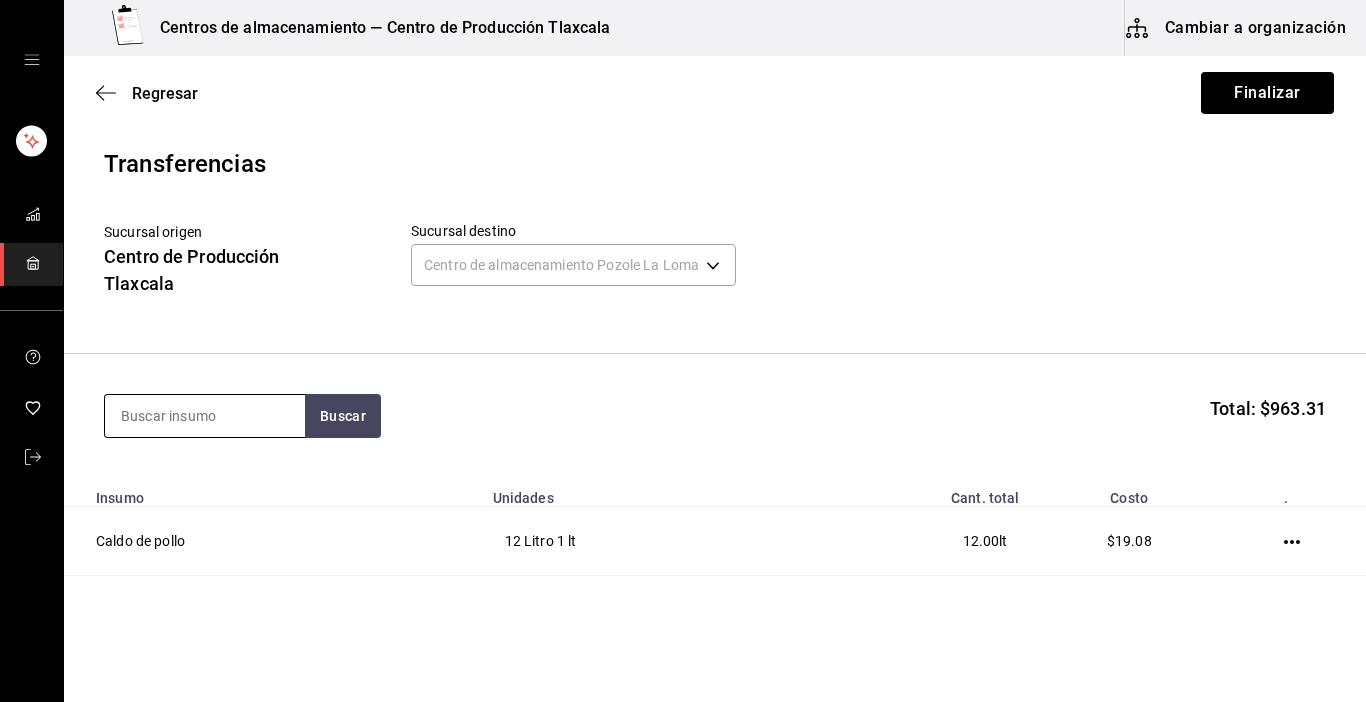 click at bounding box center [205, 416] 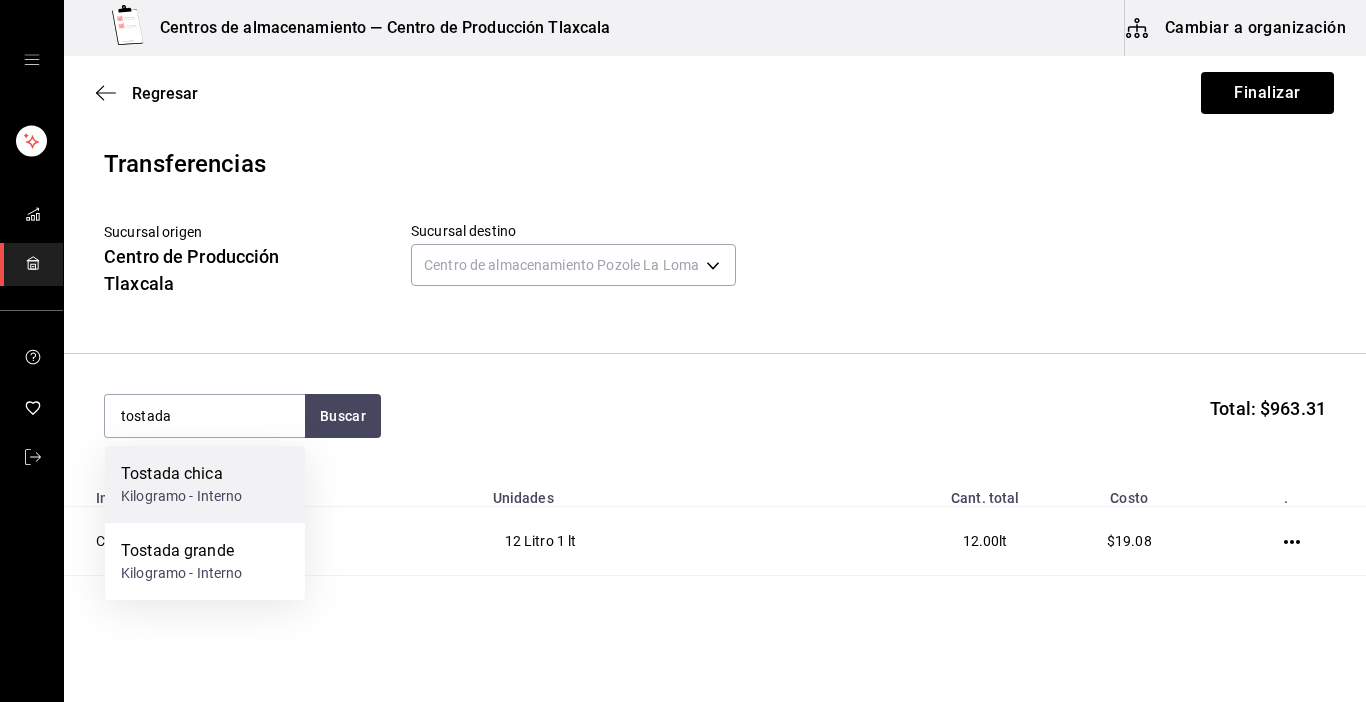 click on "Tostada chica Kilogramo - Interno" at bounding box center (205, 484) 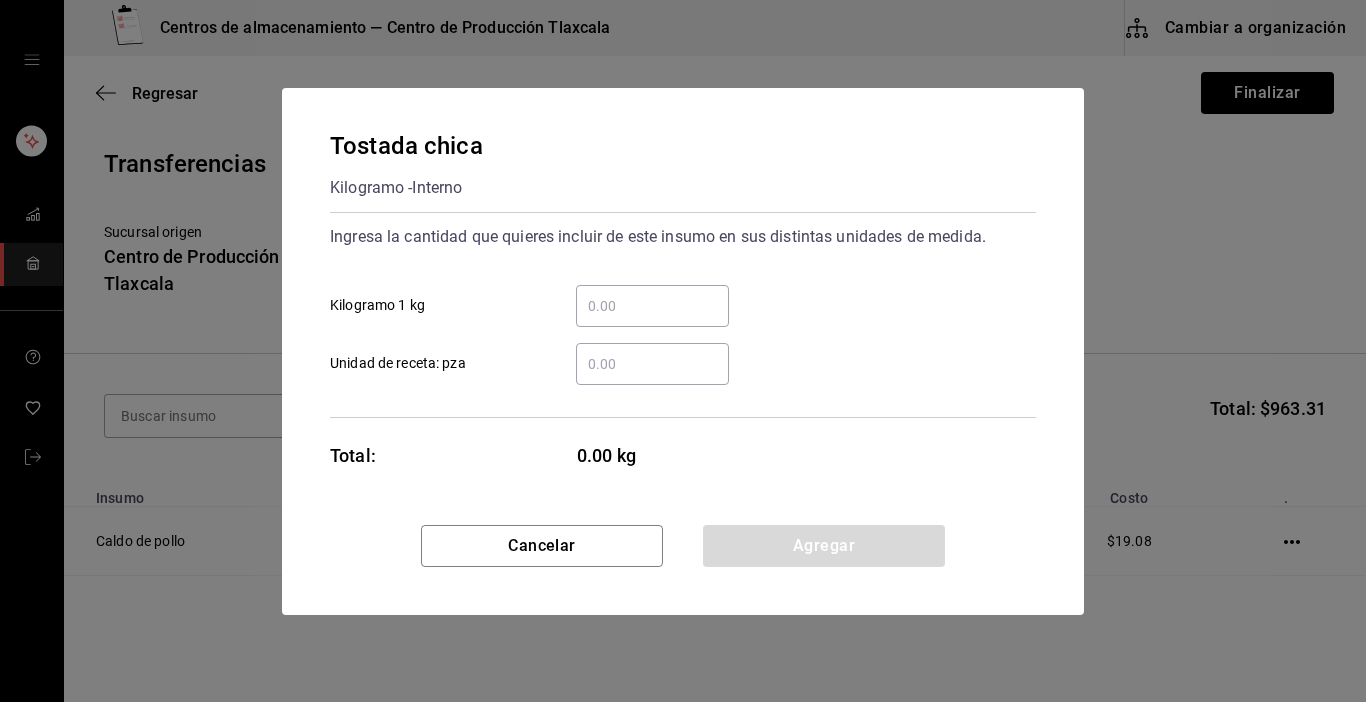 click on "​ Kilogramo 1 kg" at bounding box center (675, 298) 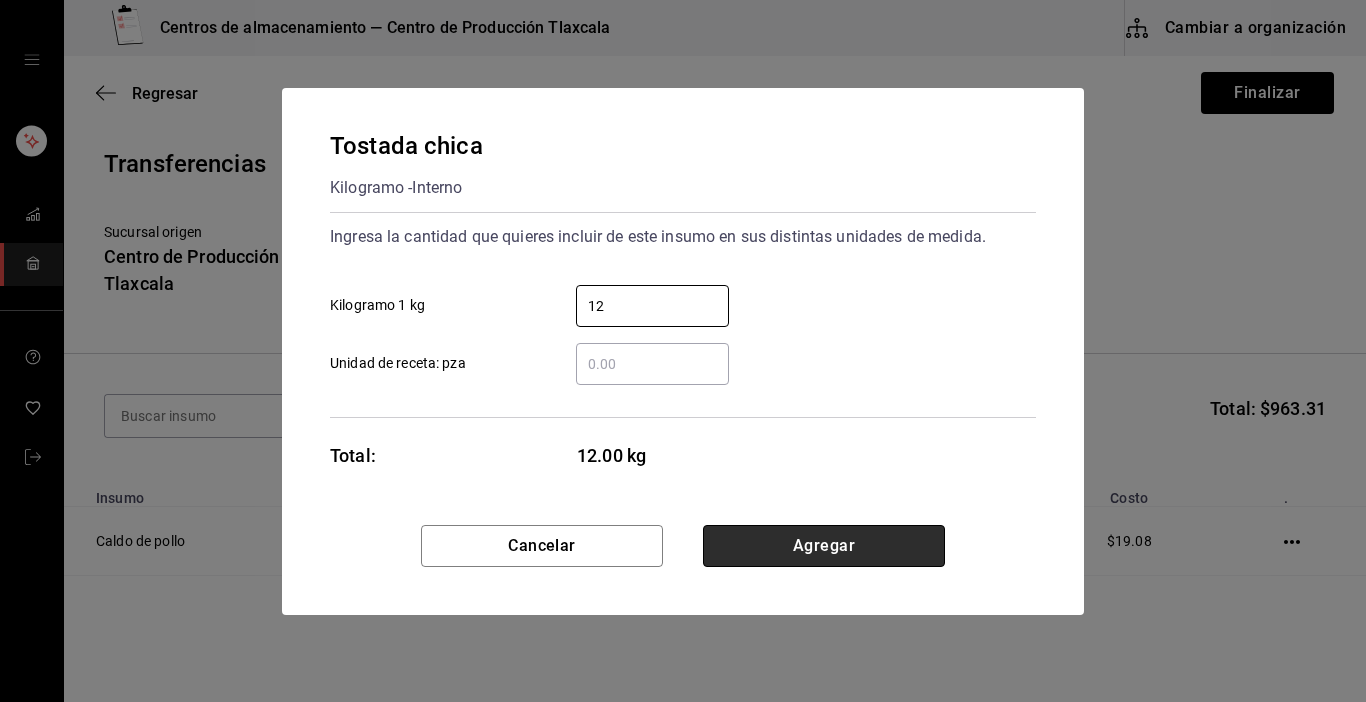 click on "Agregar" at bounding box center (824, 546) 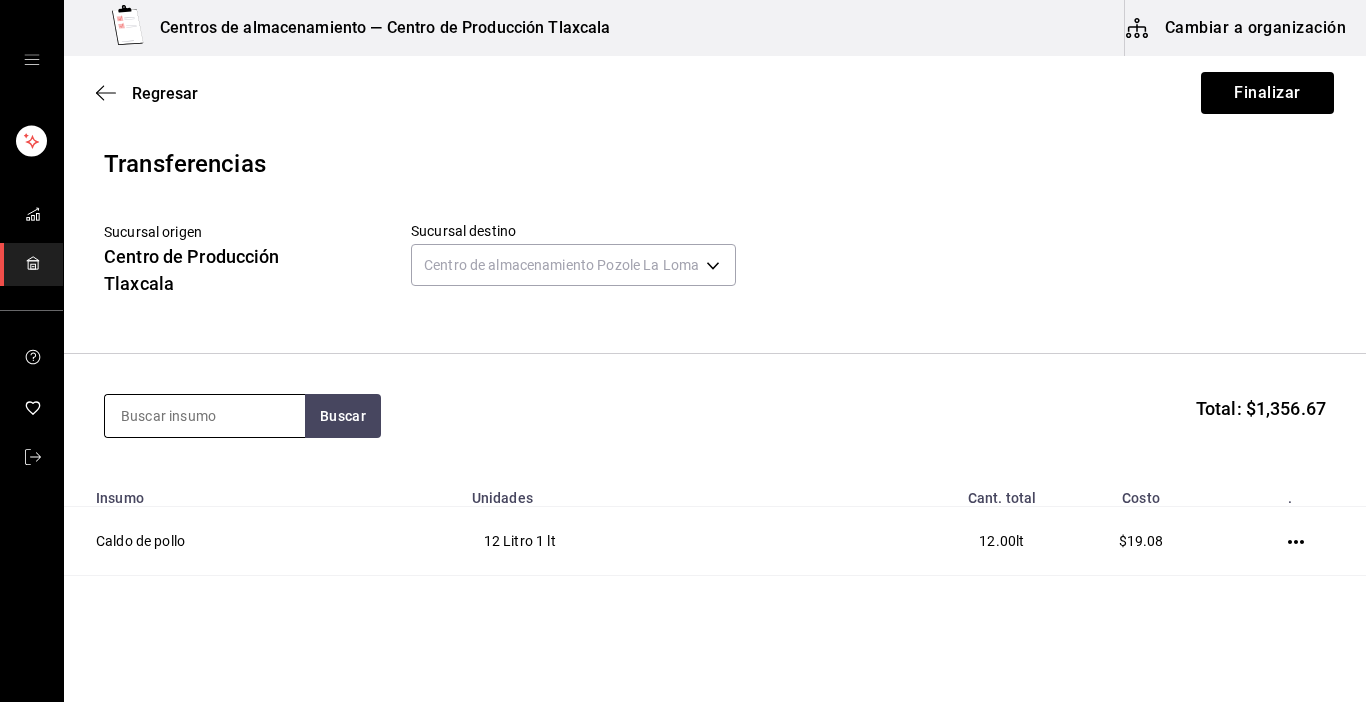 click at bounding box center (205, 416) 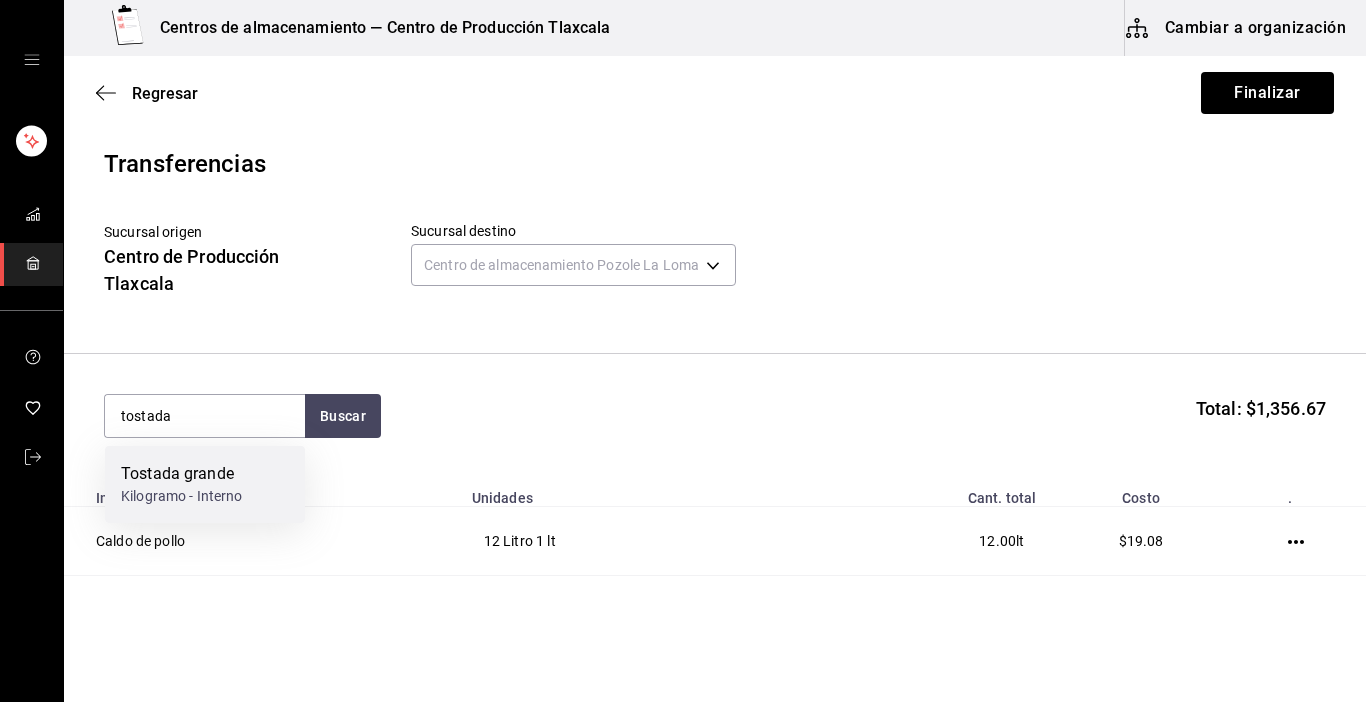 click on "Tostada grande" at bounding box center [182, 474] 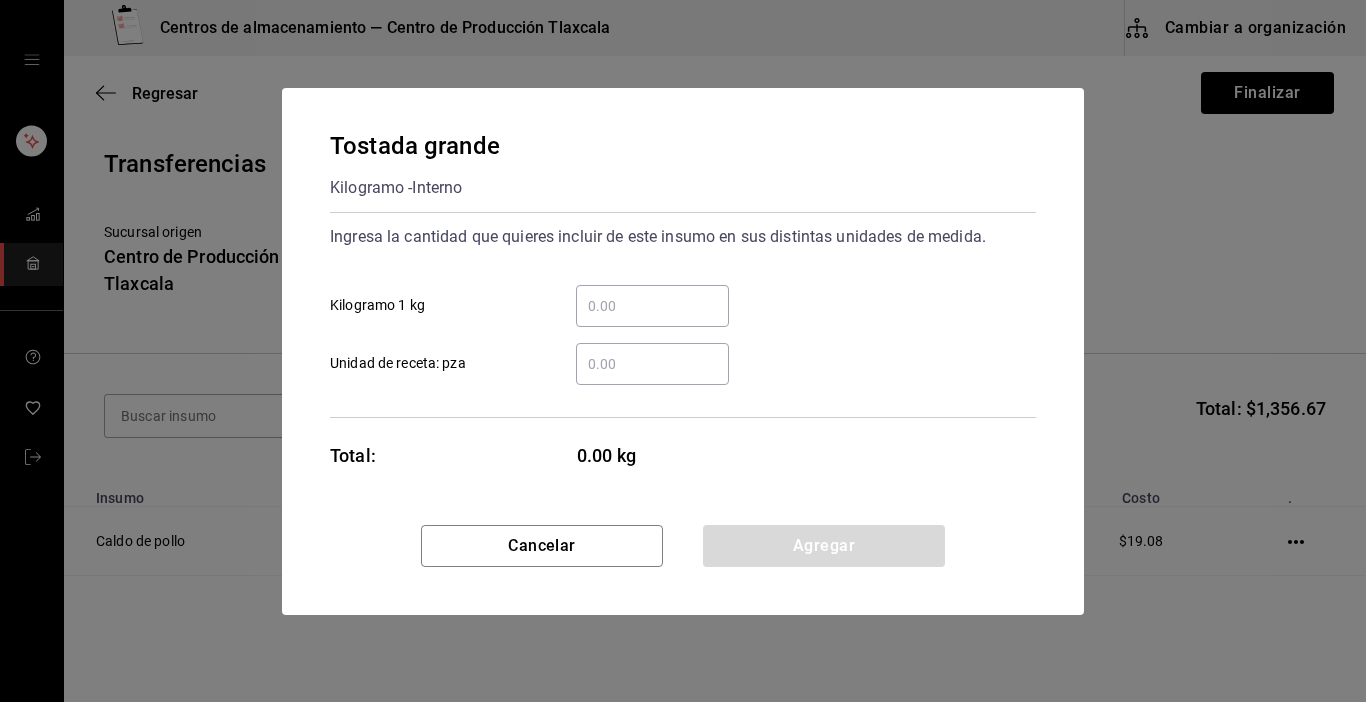 click on "​ Kilogramo 1 kg" at bounding box center (652, 306) 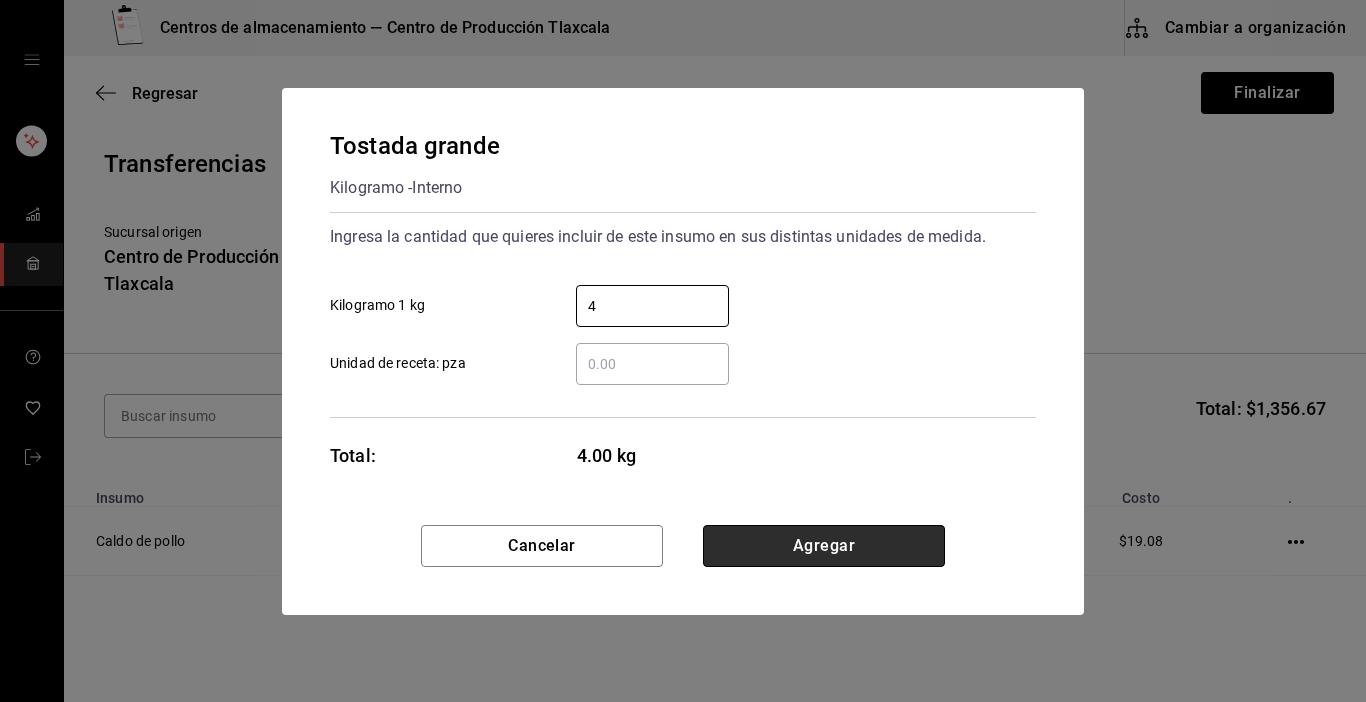 click on "Agregar" at bounding box center (824, 546) 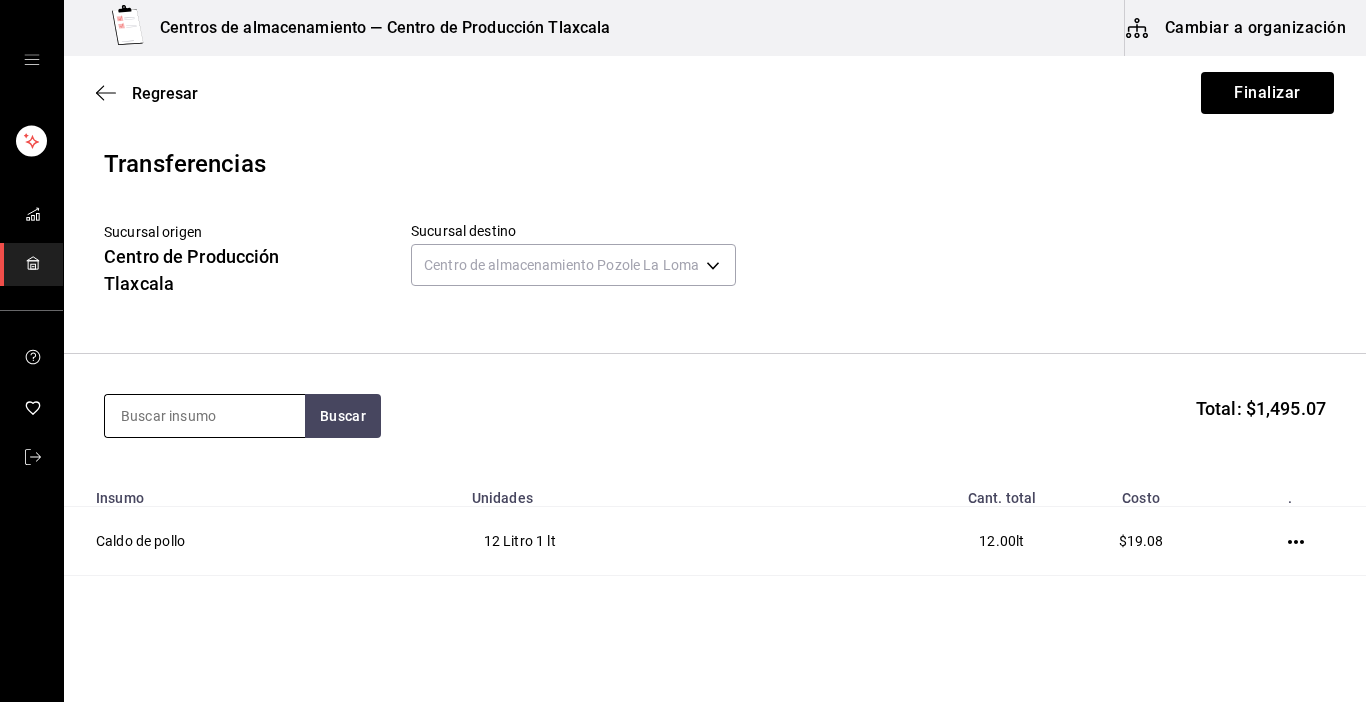 click at bounding box center (205, 416) 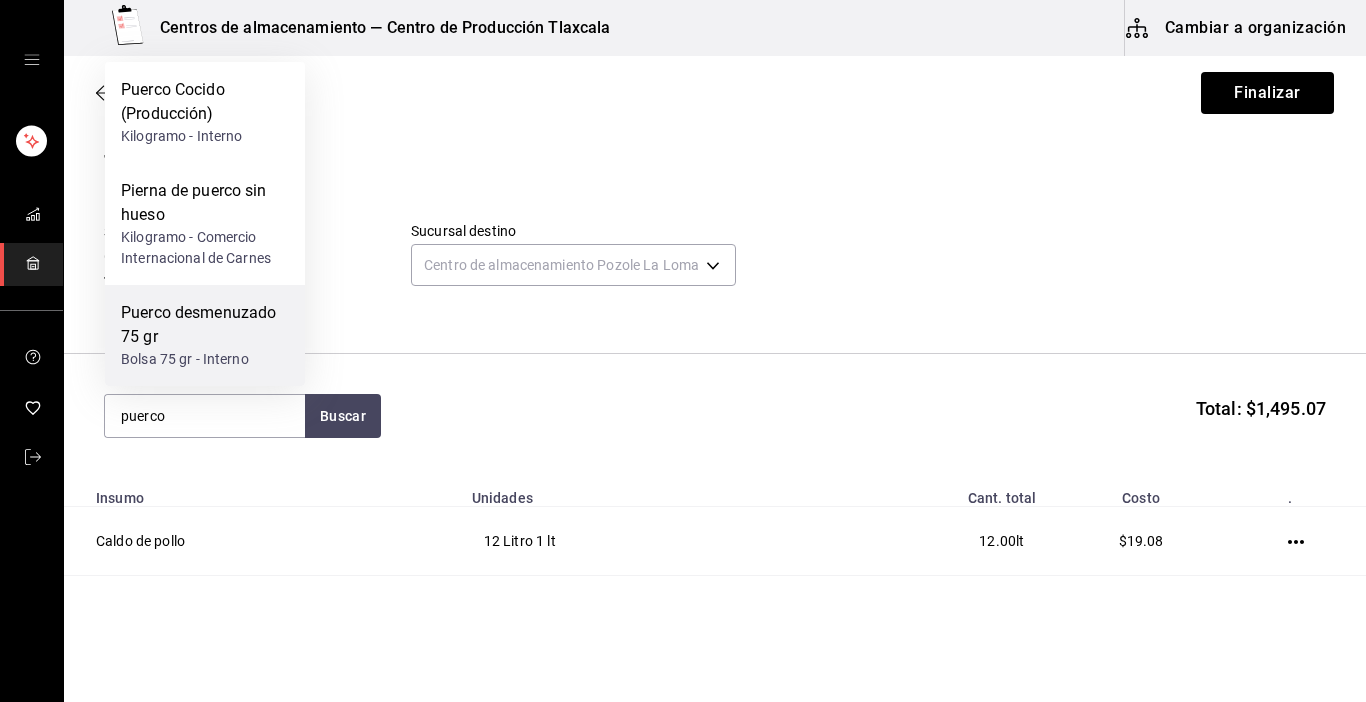 click on "Puerco desmenuzado 75 gr" at bounding box center [205, 325] 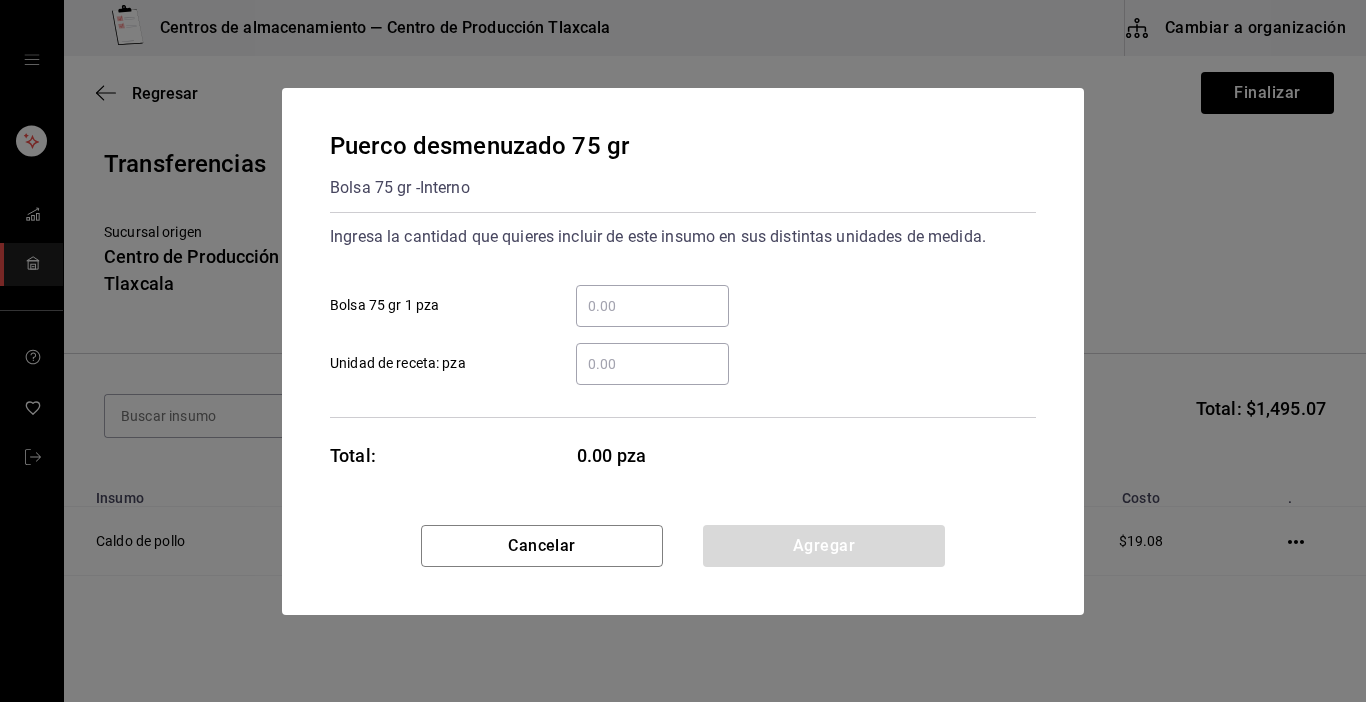click on "​ Bolsa 75 gr 1 pza" at bounding box center (652, 306) 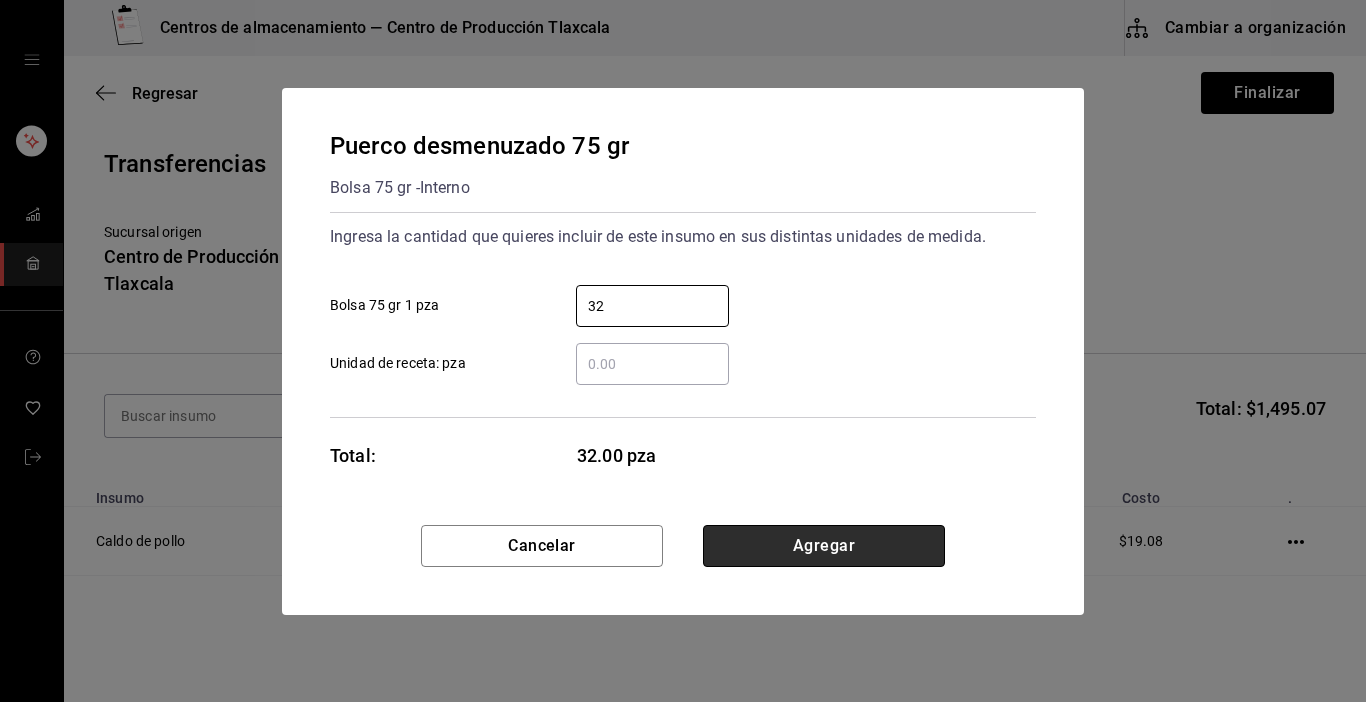 click on "Agregar" at bounding box center [824, 546] 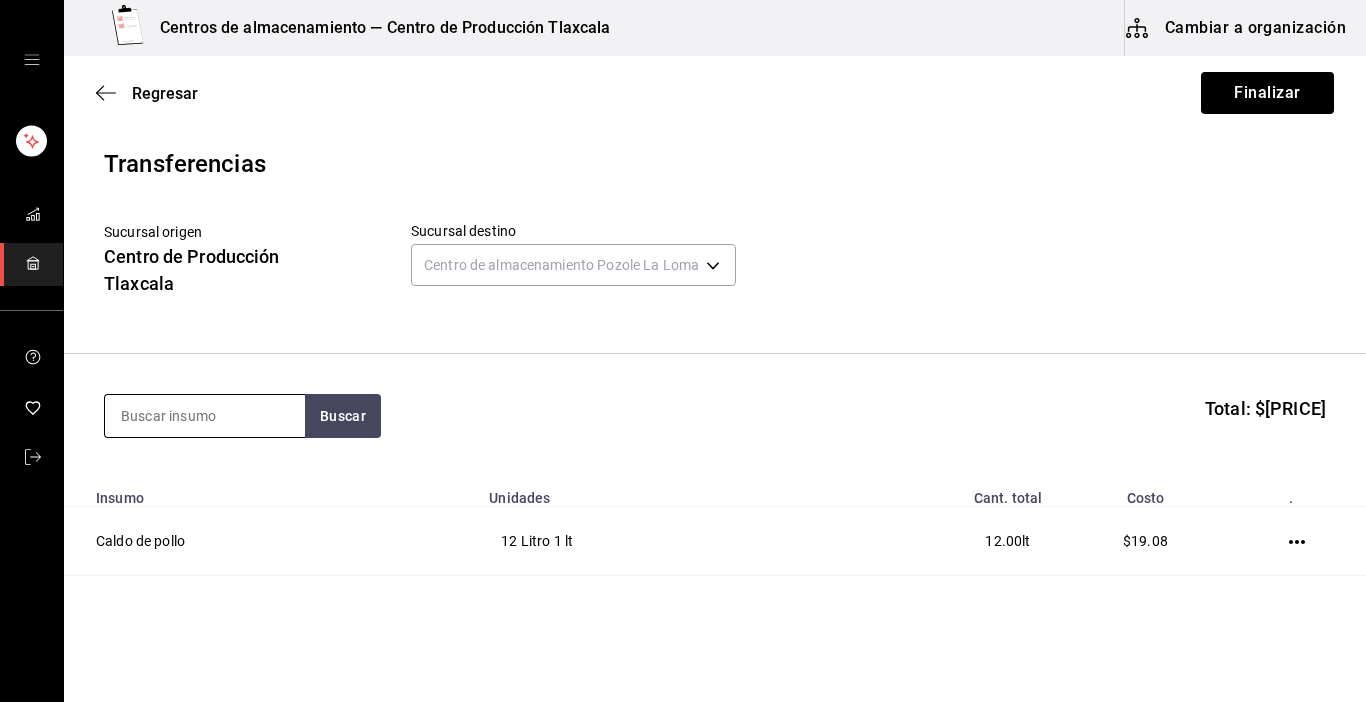 click at bounding box center [205, 416] 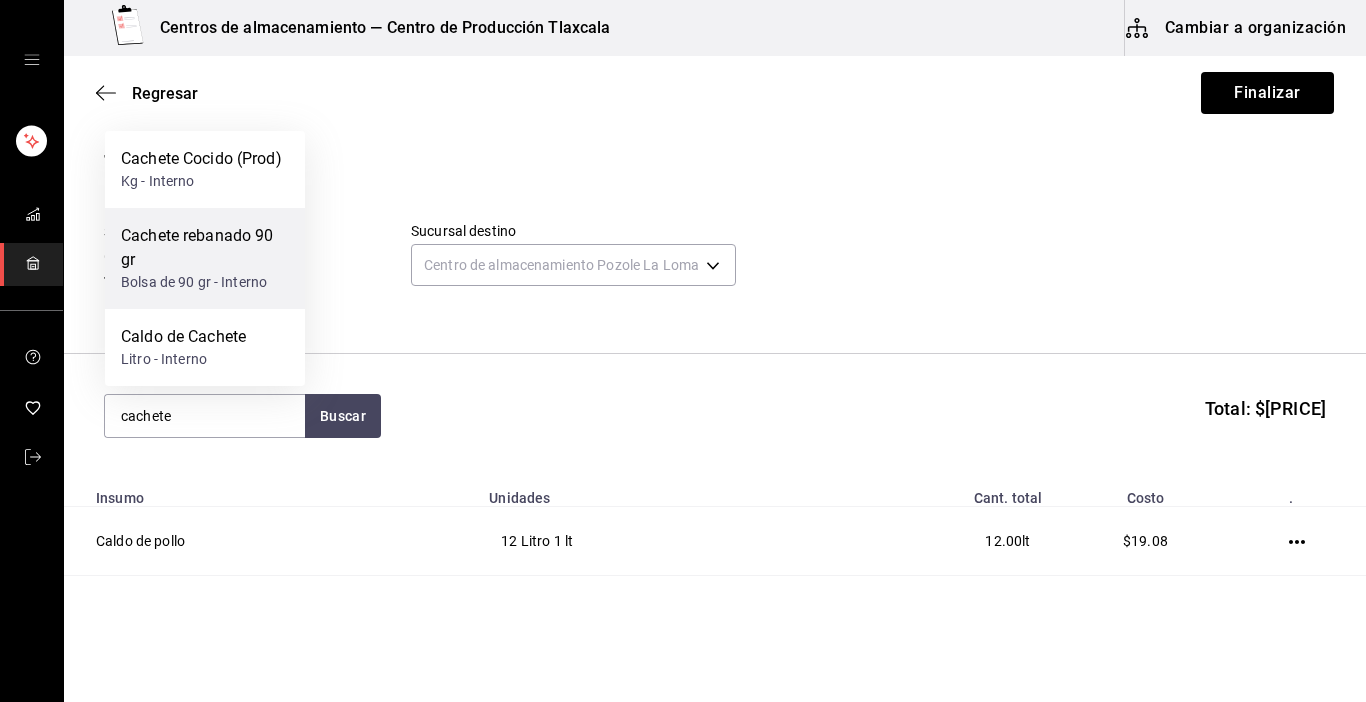 click on "Cachete rebanado 90 gr" at bounding box center [205, 248] 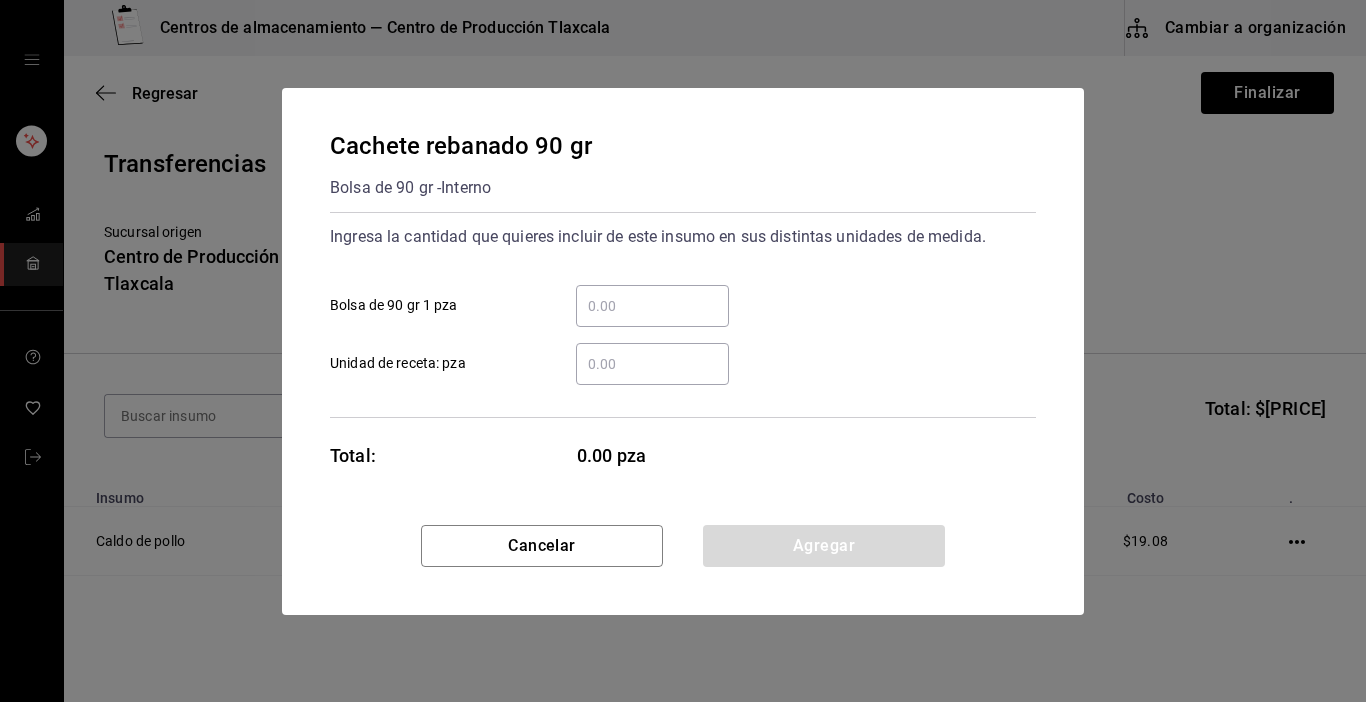 click on "​ Bolsa de 90 gr 1 pza" at bounding box center [652, 306] 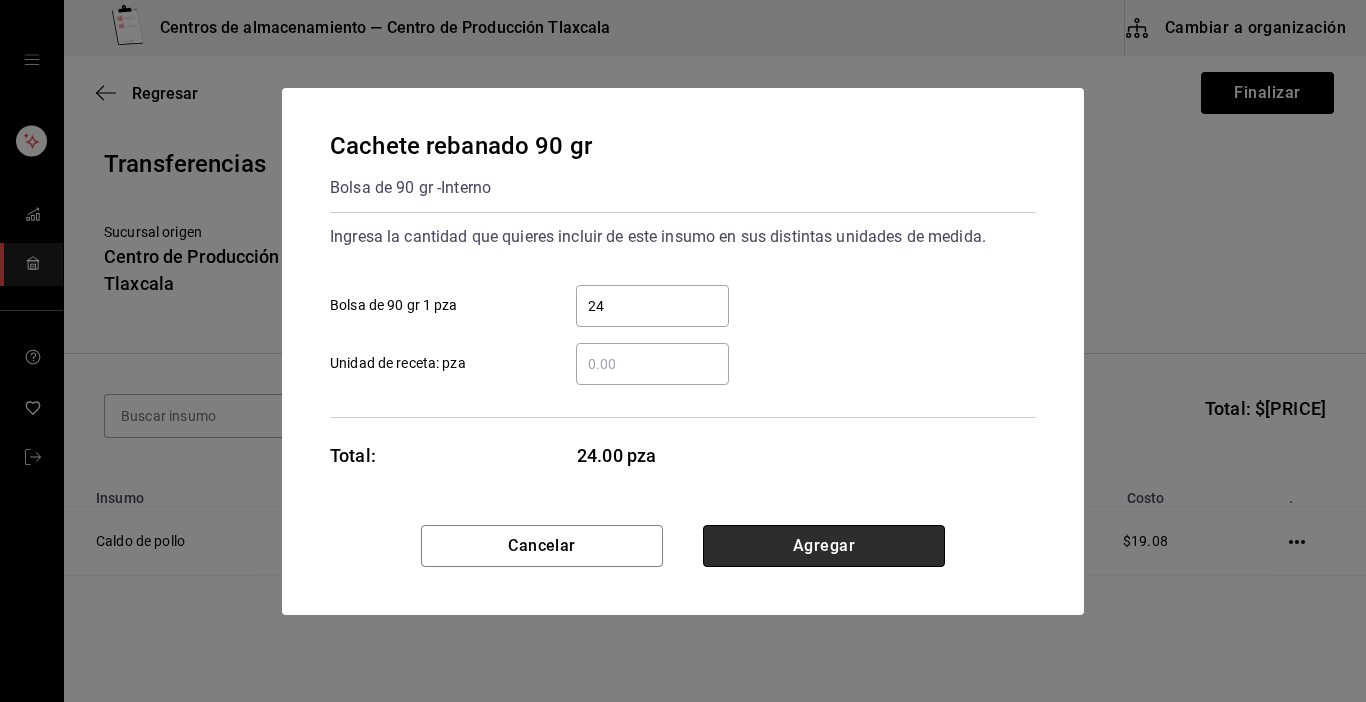click on "Agregar" at bounding box center (824, 546) 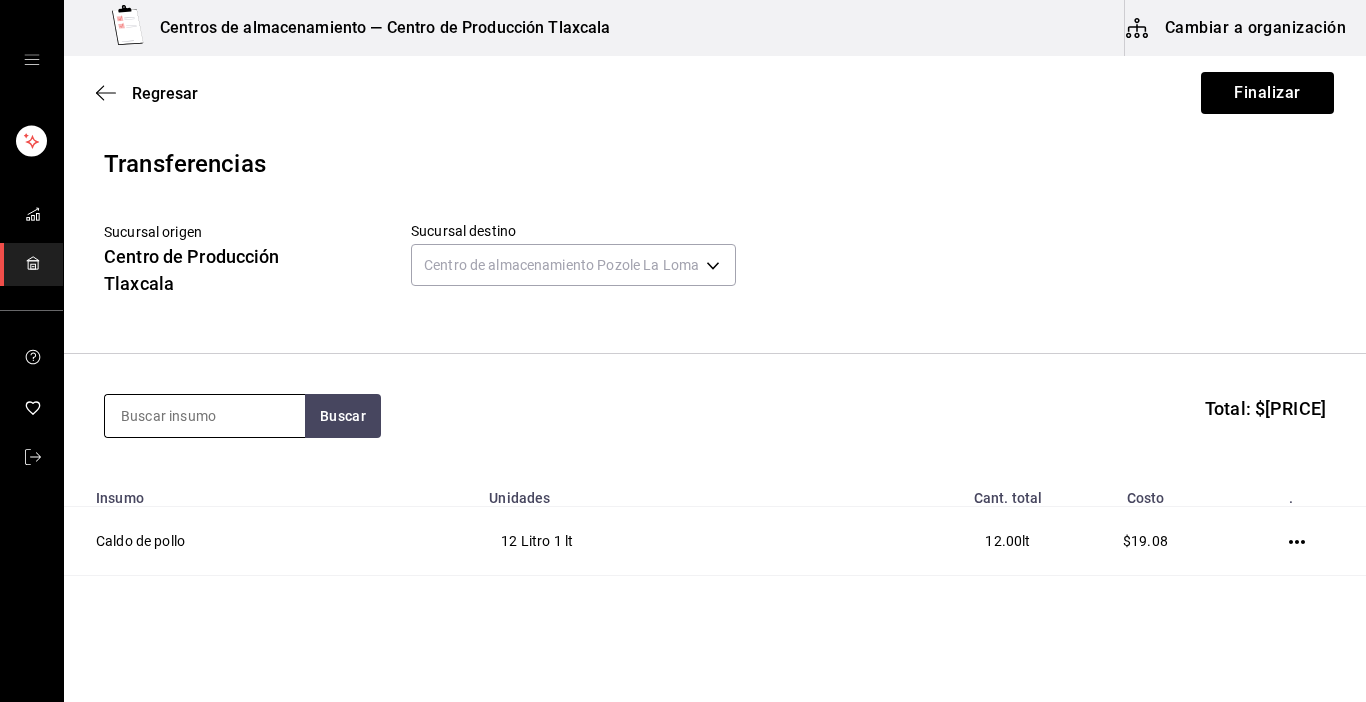 click at bounding box center [205, 416] 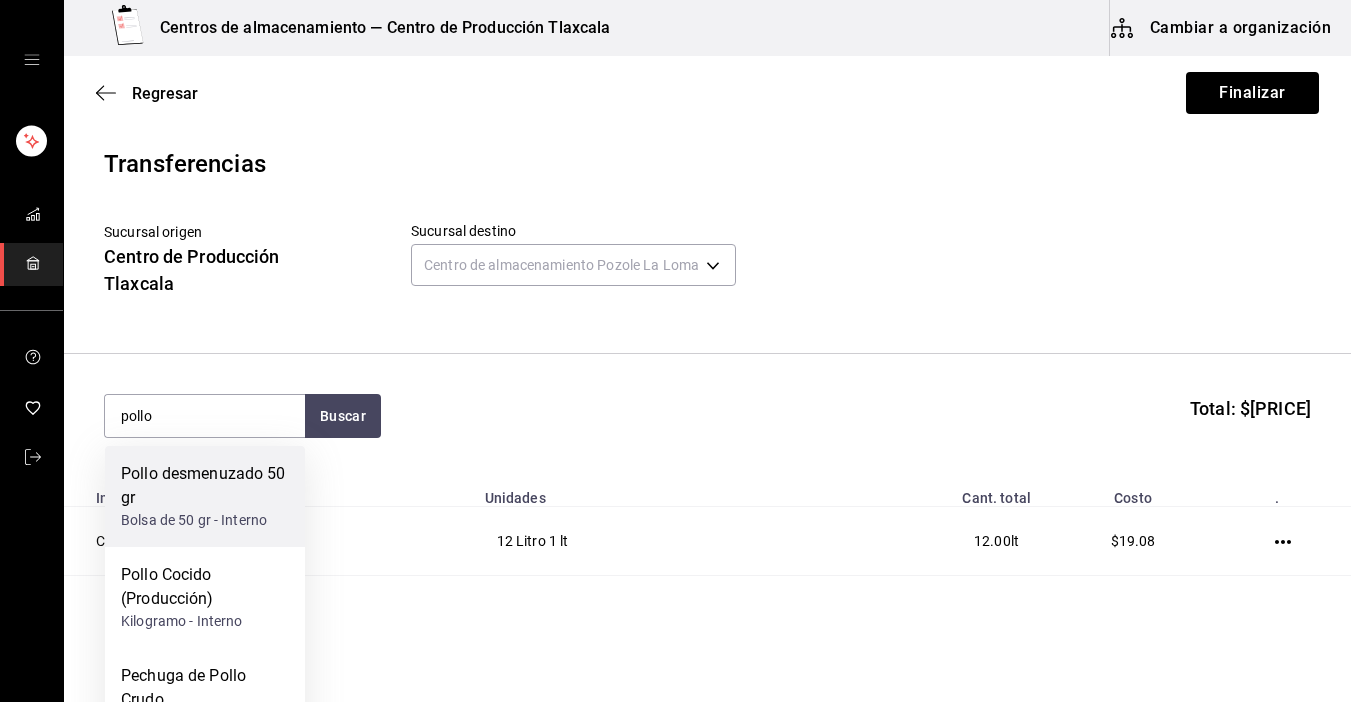 click on "Pollo desmenuzado 50 gr" at bounding box center (205, 486) 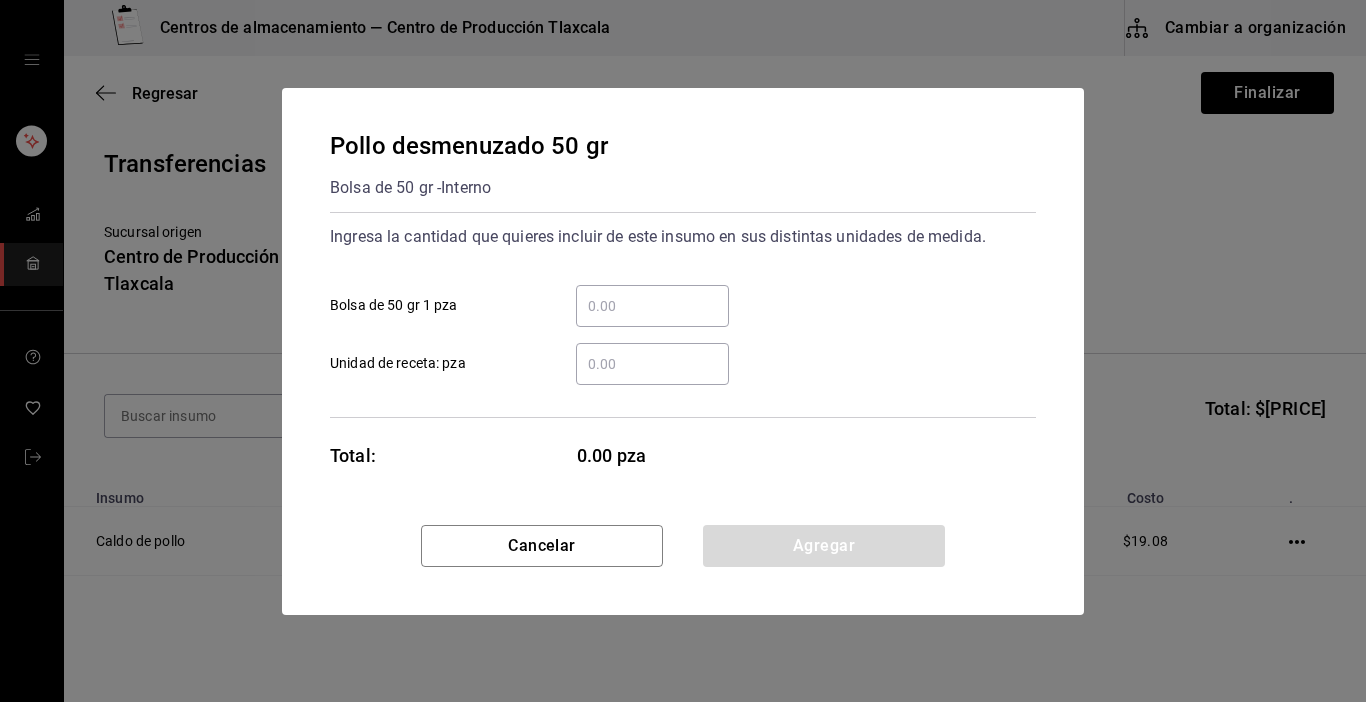 click on "​ Bolsa de 50 gr 1 pza" at bounding box center (652, 306) 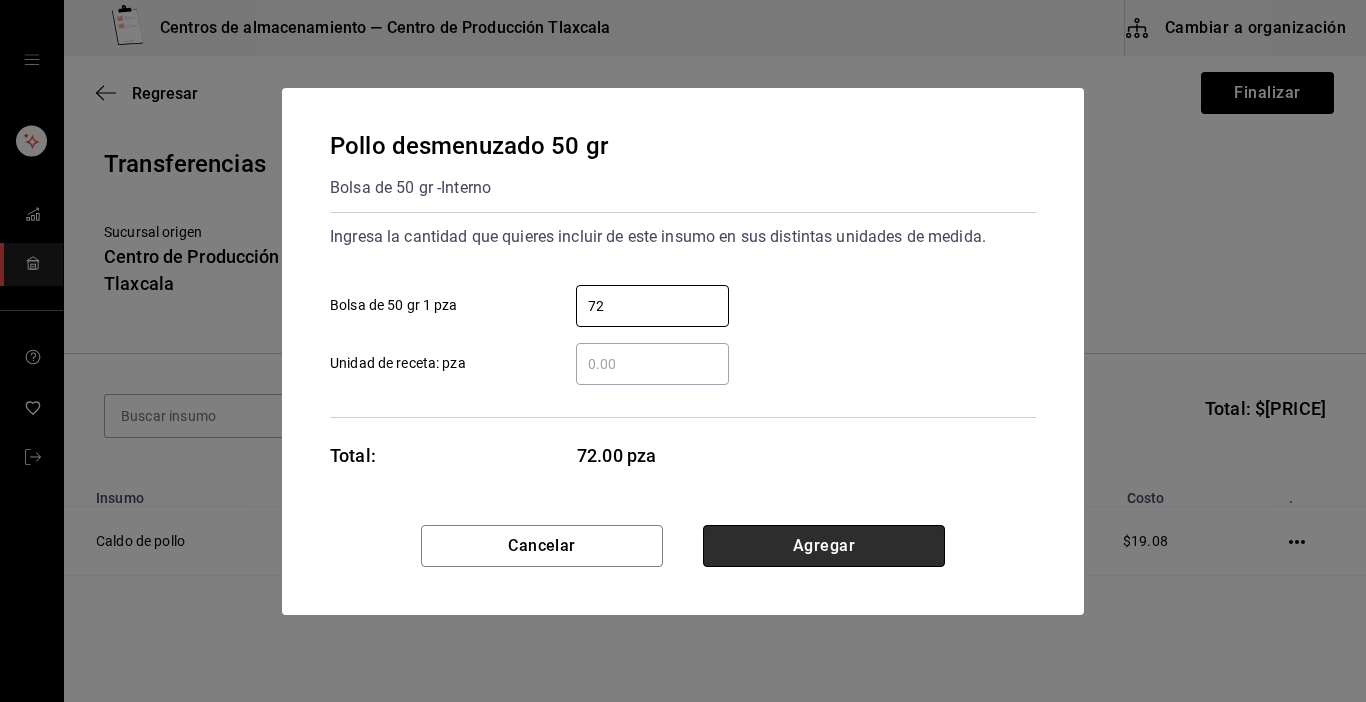 click on "Agregar" at bounding box center [824, 546] 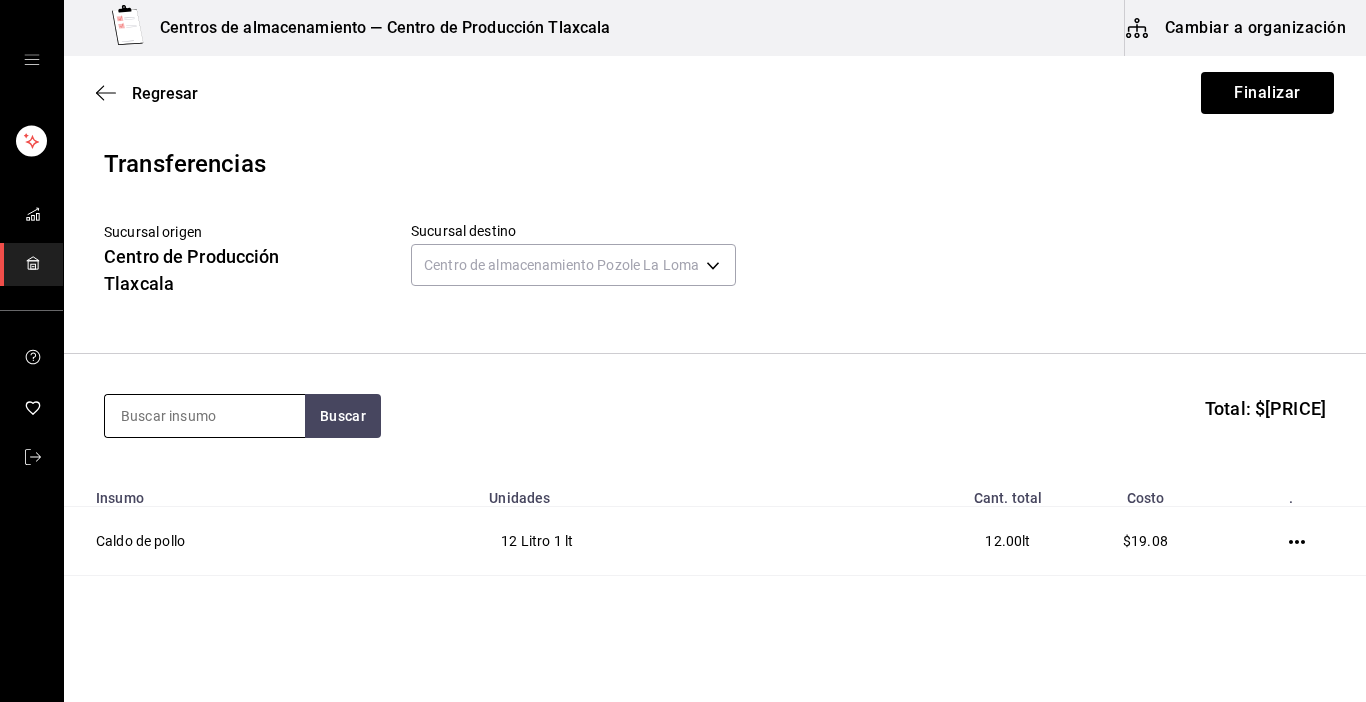 click at bounding box center (205, 416) 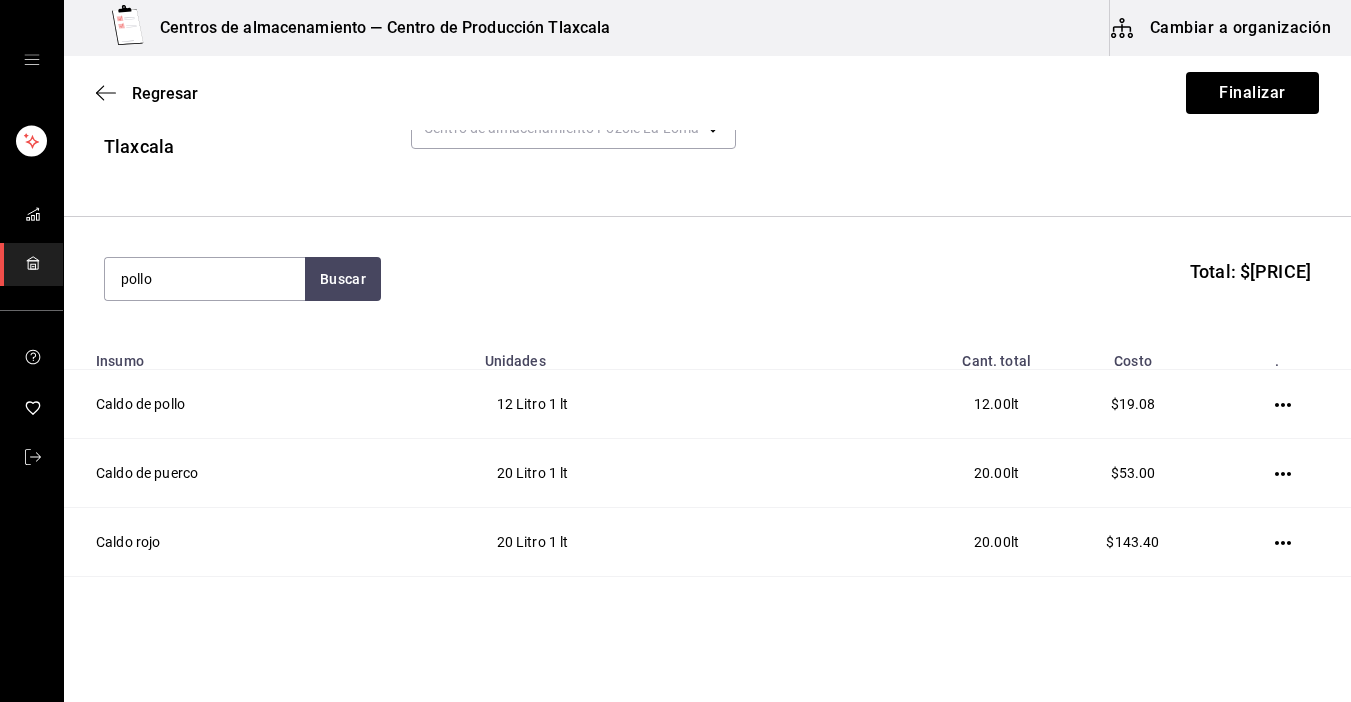 click at bounding box center (1287, 611) 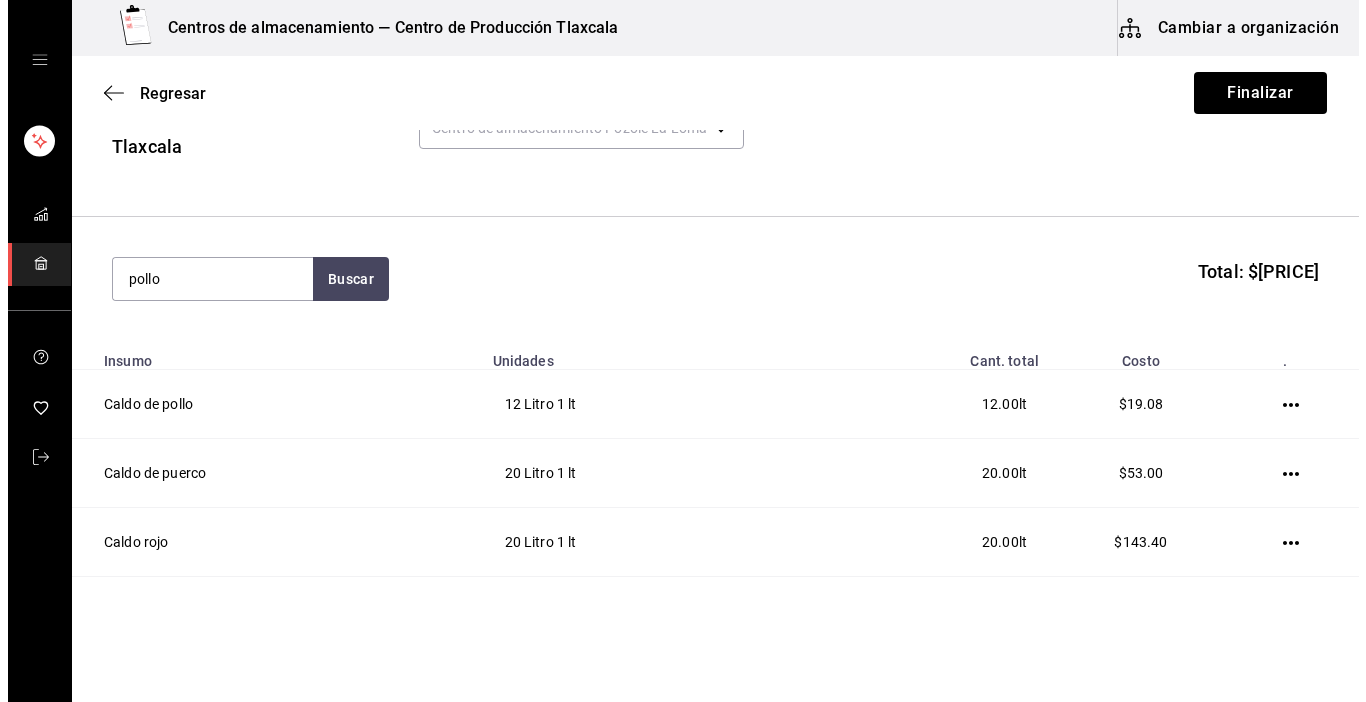 scroll, scrollTop: 200, scrollLeft: 0, axis: vertical 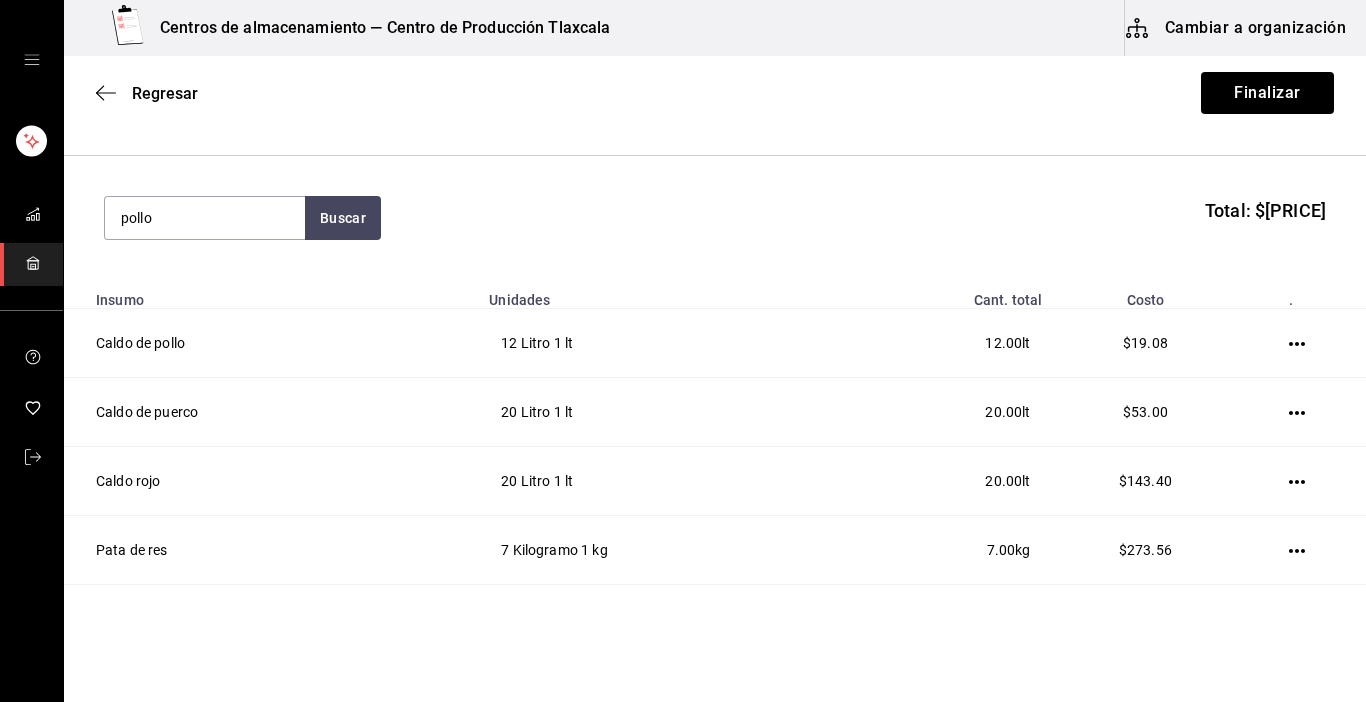 click at bounding box center [1301, 550] 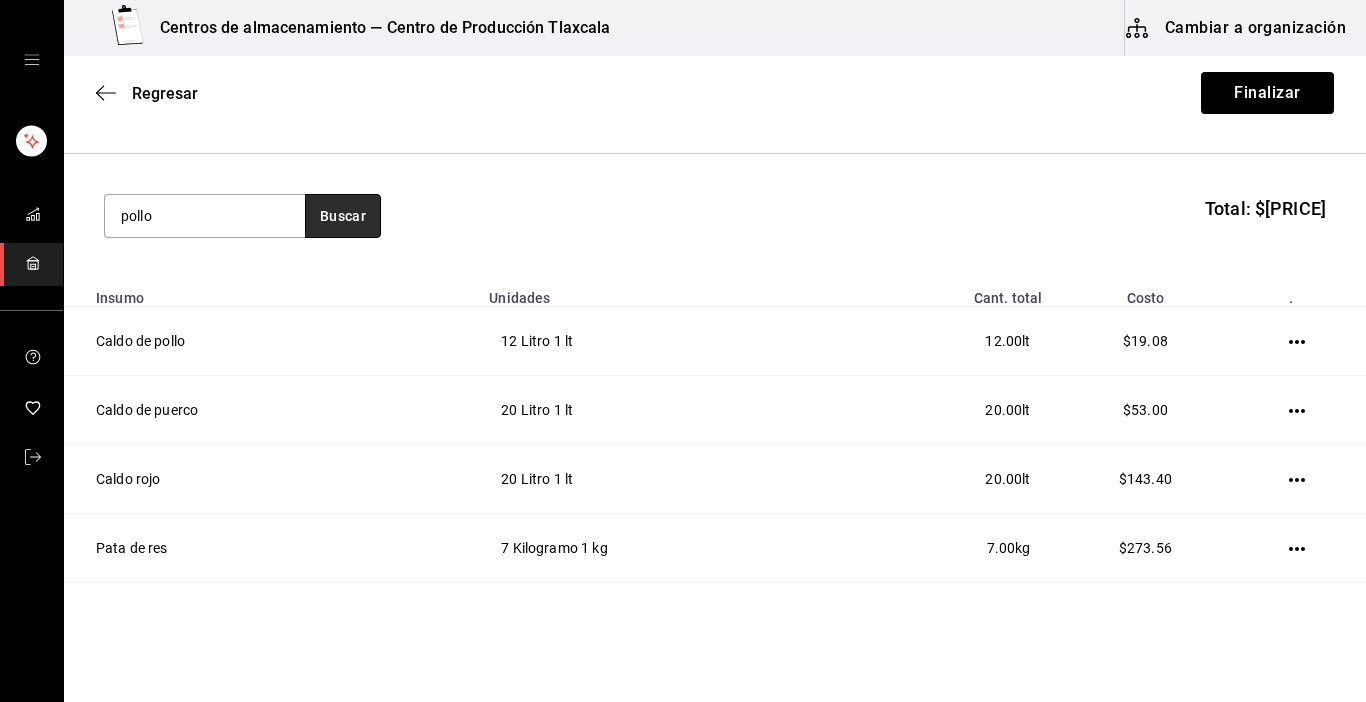 drag, startPoint x: 316, startPoint y: 205, endPoint x: 340, endPoint y: 217, distance: 26.832815 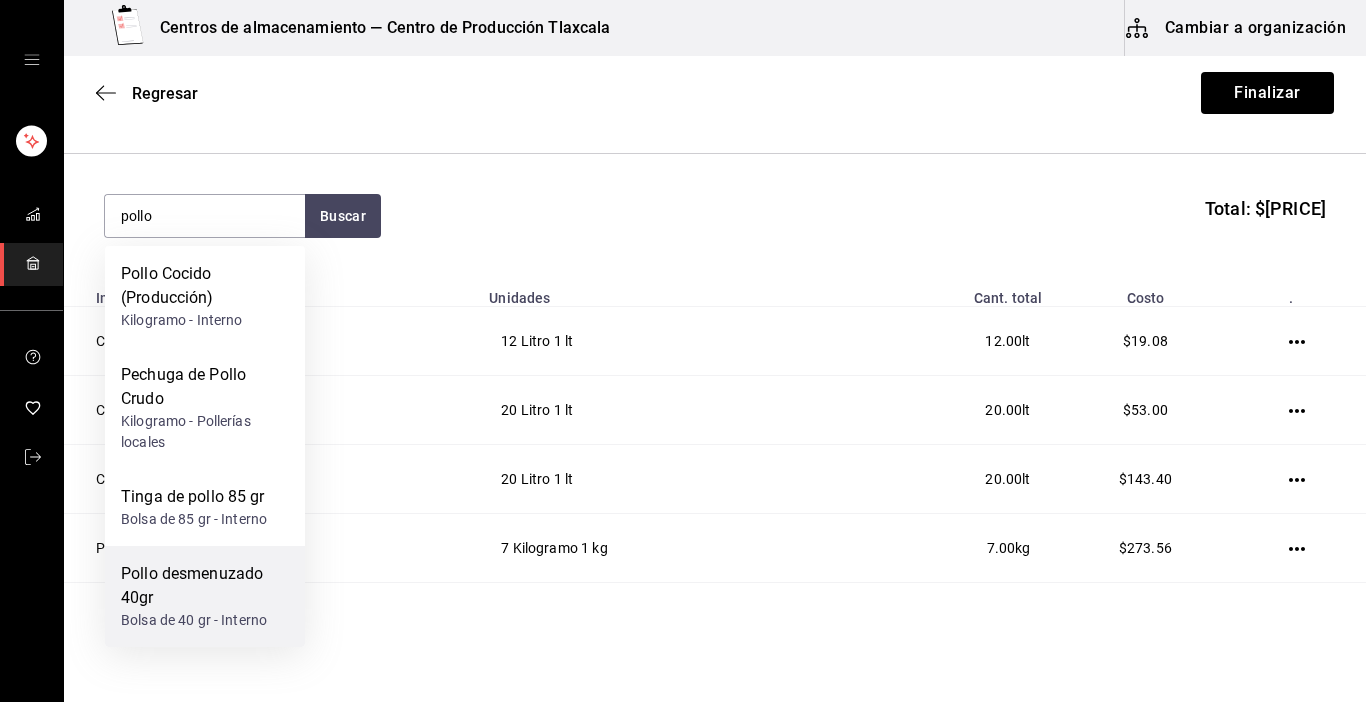 click on "Pollo desmenuzado 40gr" at bounding box center (205, 586) 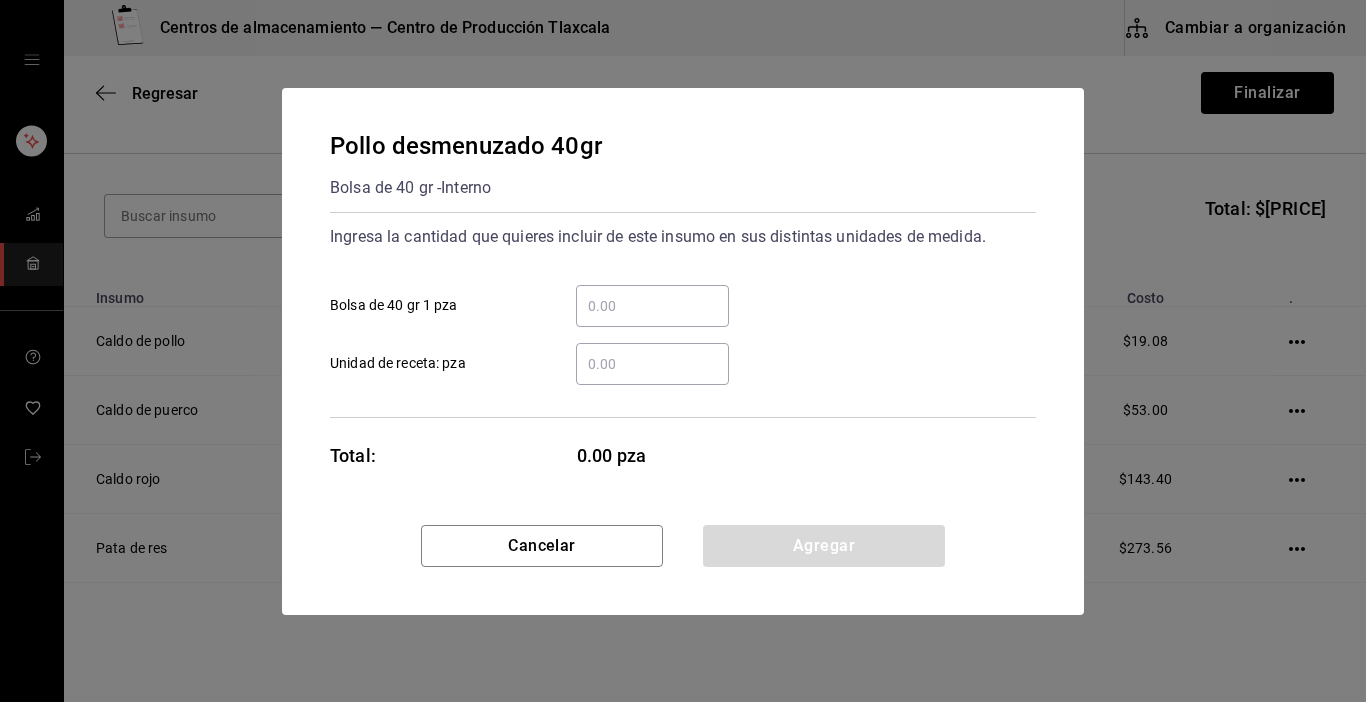 click on "​ Bolsa de 40 gr 1 pza" at bounding box center (652, 306) 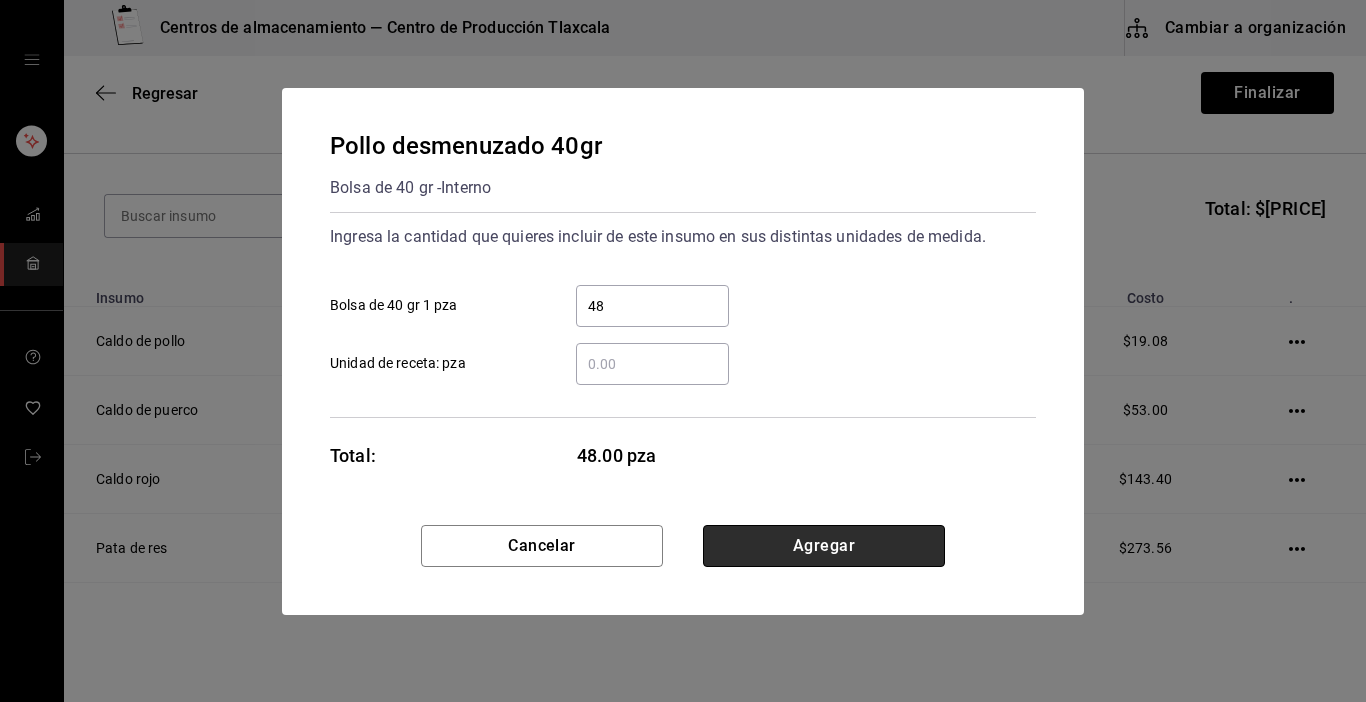 click on "Agregar" at bounding box center [824, 546] 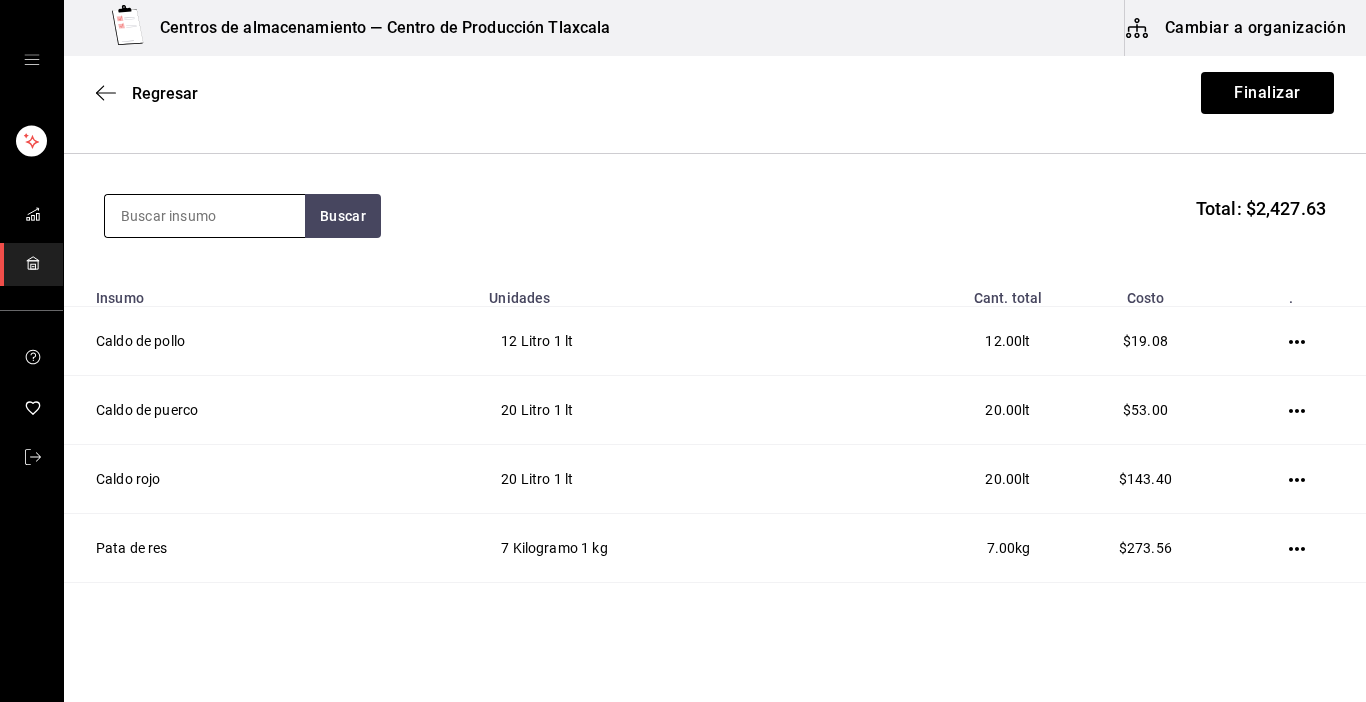 click at bounding box center (205, 216) 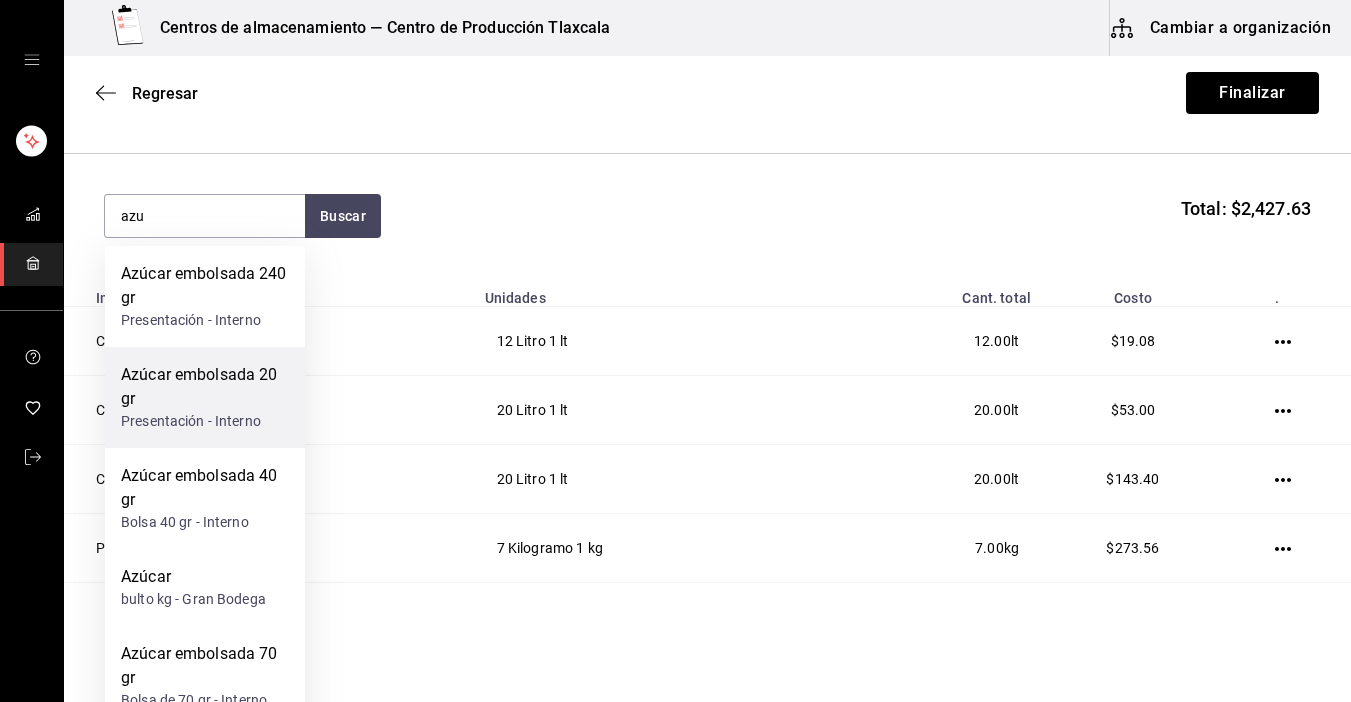click on "Azúcar embolsada 20 gr" at bounding box center [205, 387] 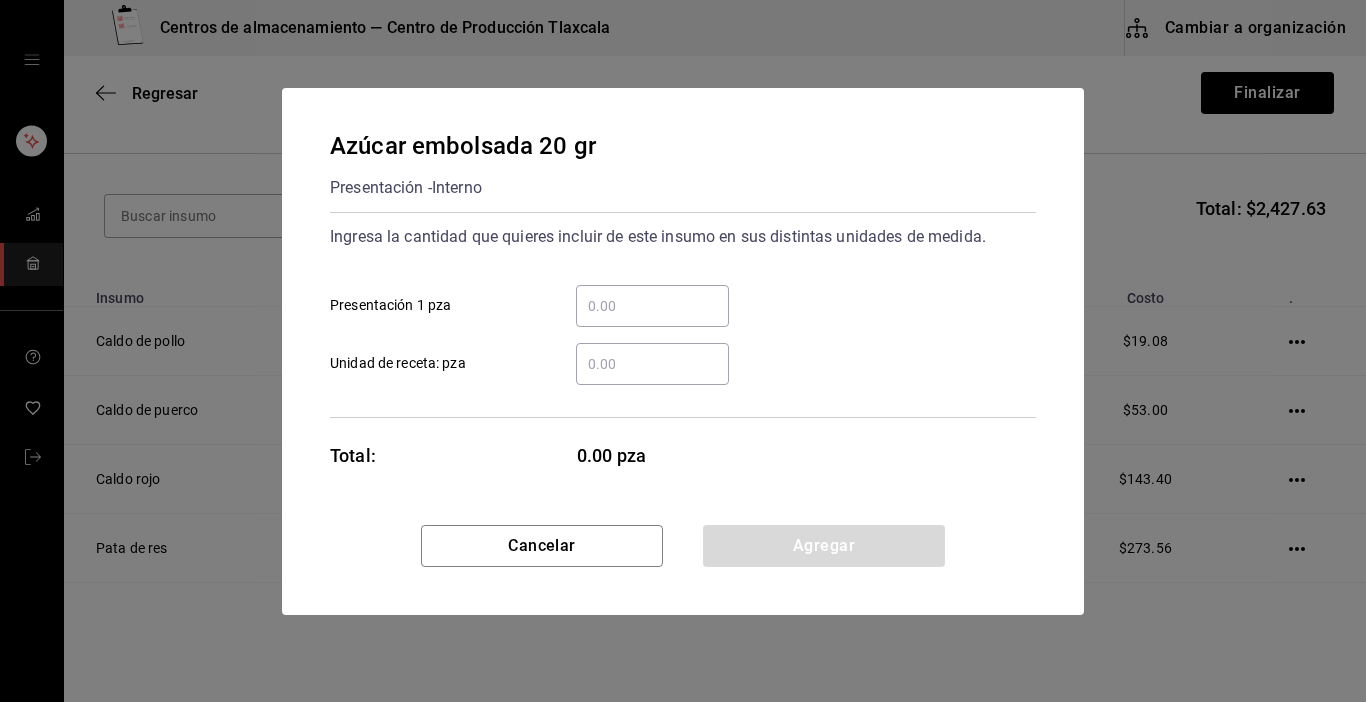 click on "​ Presentación 1 pza" at bounding box center (652, 306) 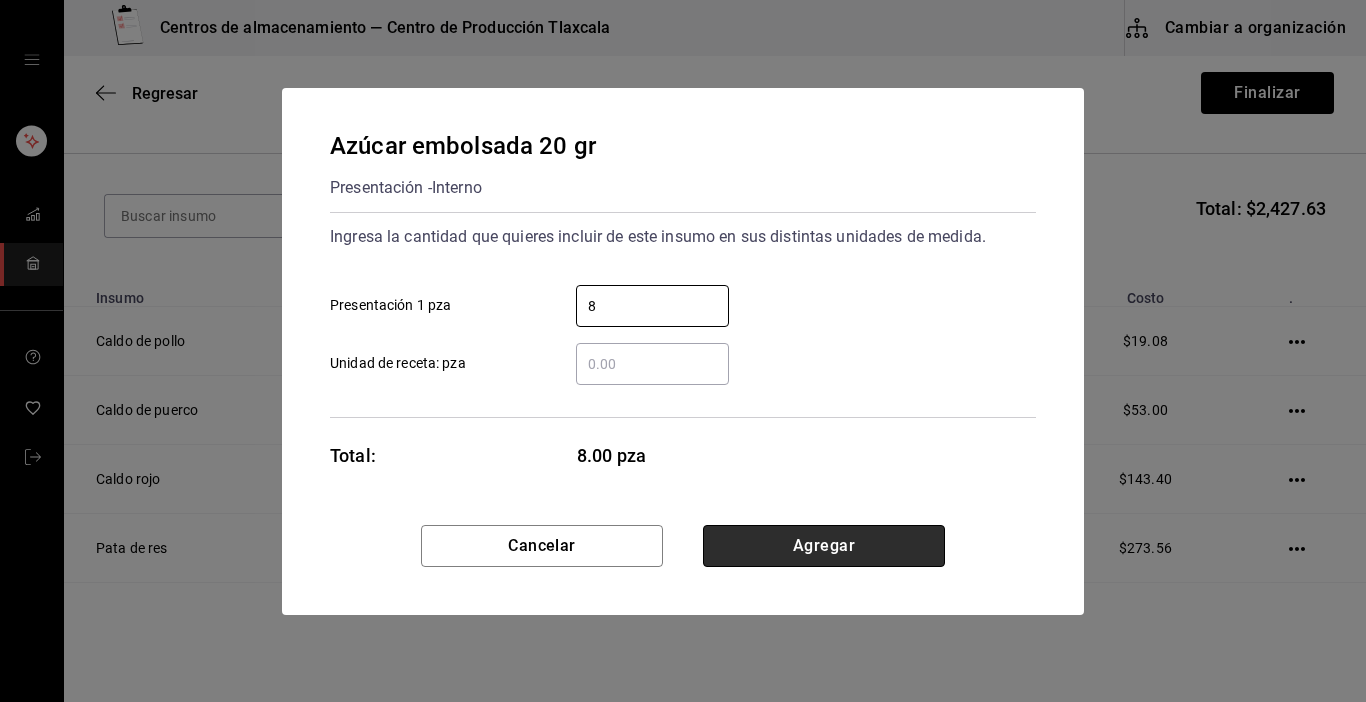 click on "Agregar" at bounding box center (824, 546) 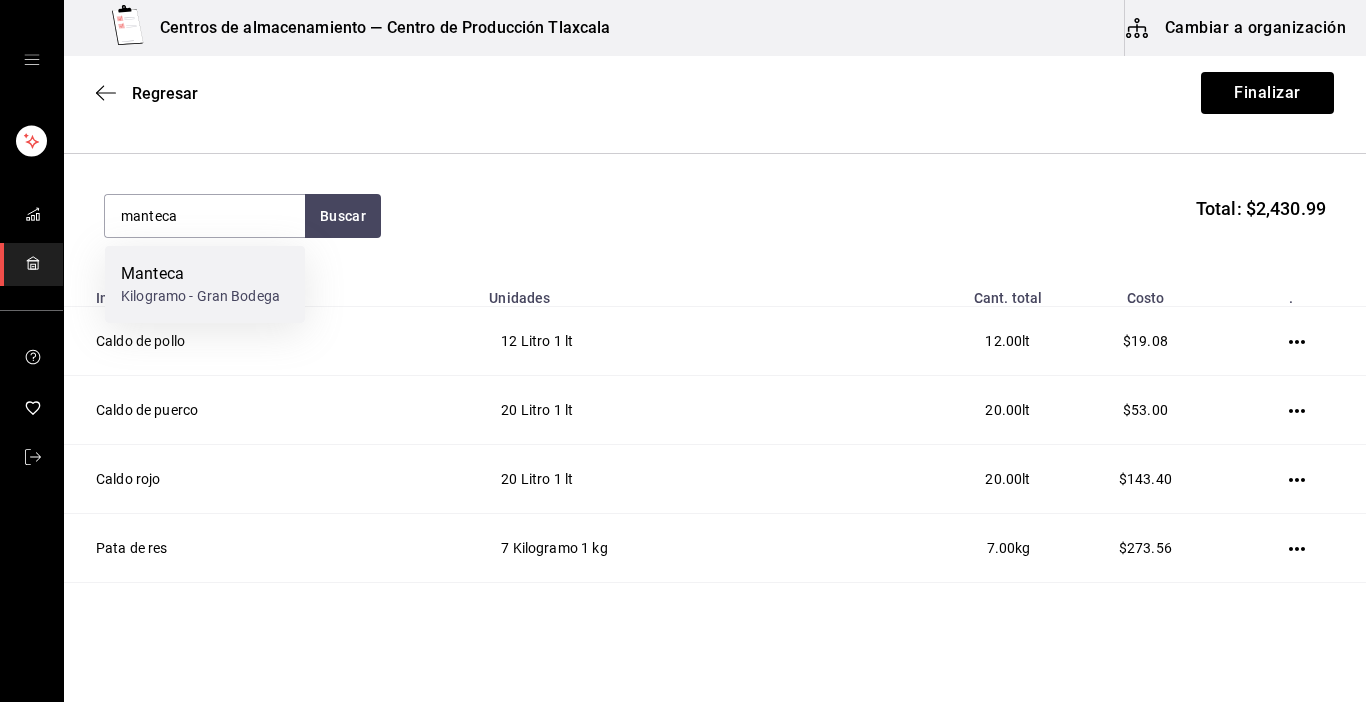 click on "Kilogramo - Gran Bodega" at bounding box center (200, 296) 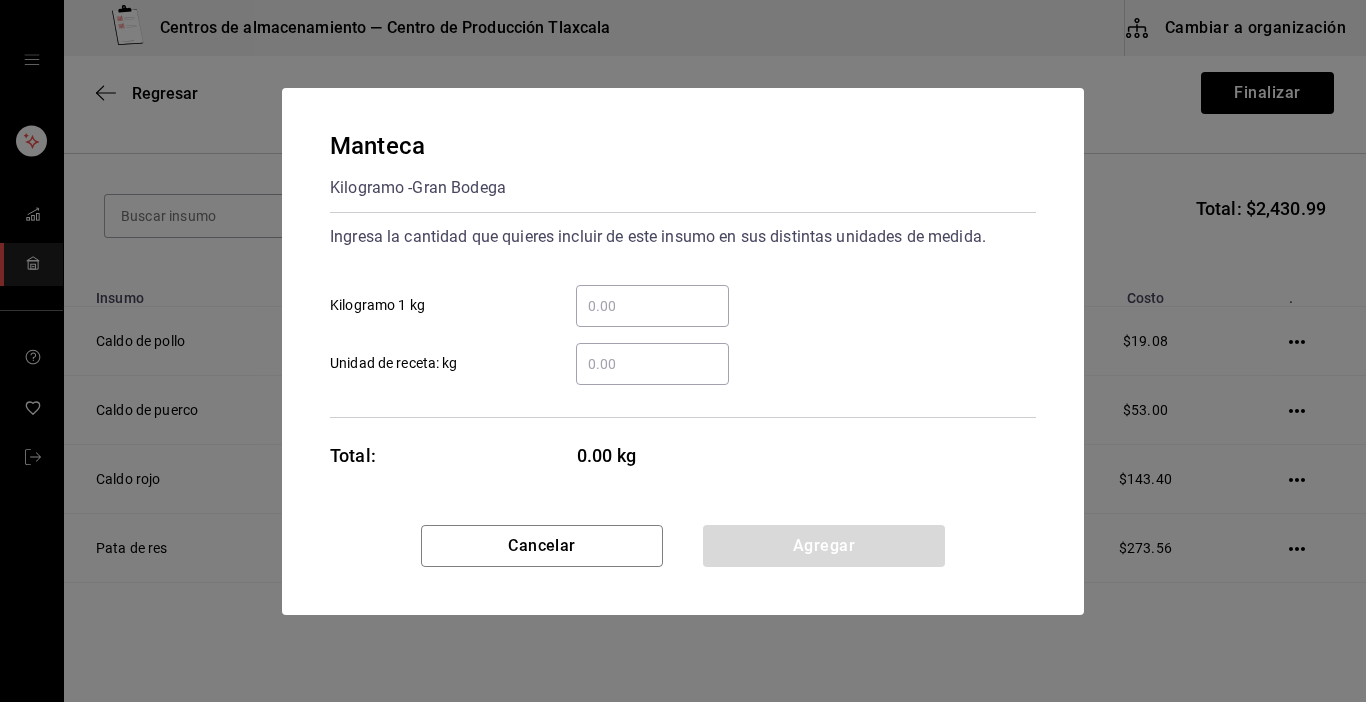 click on "​ Unidad de receta: kg" at bounding box center (652, 364) 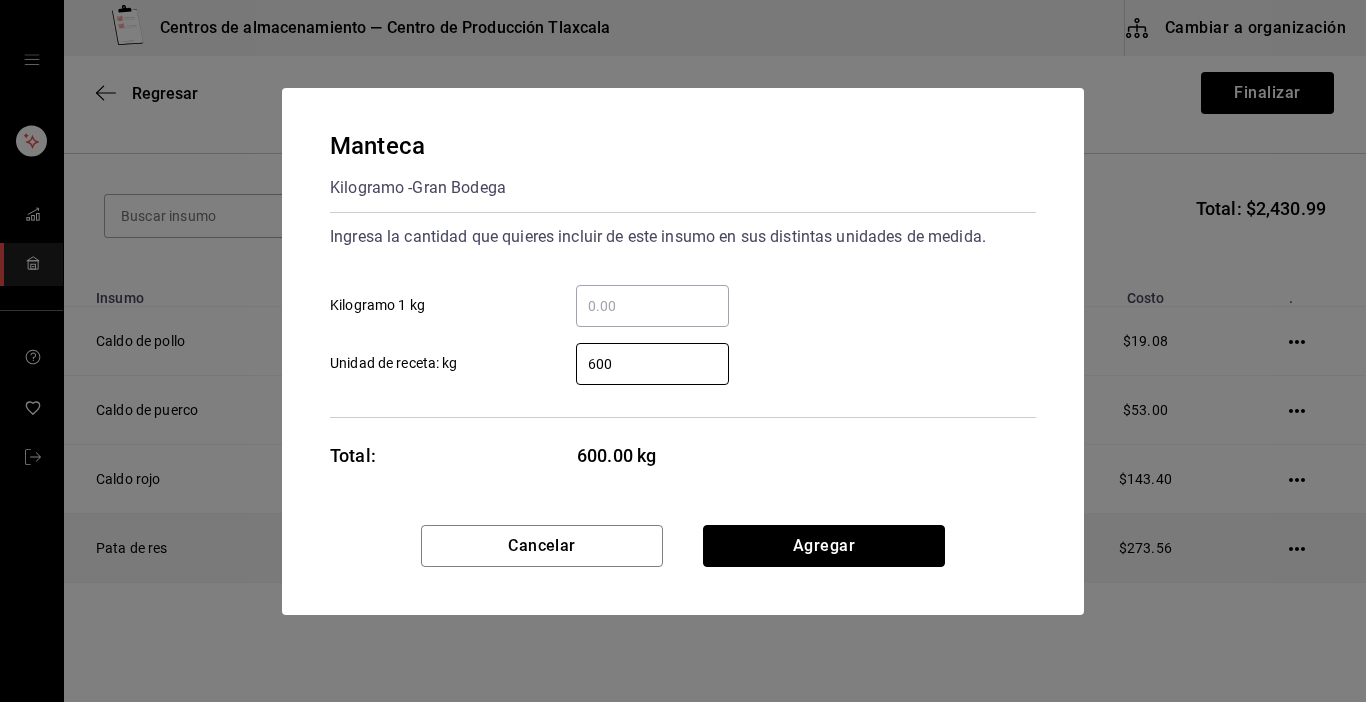 drag, startPoint x: 738, startPoint y: 534, endPoint x: 748, endPoint y: 529, distance: 11.18034 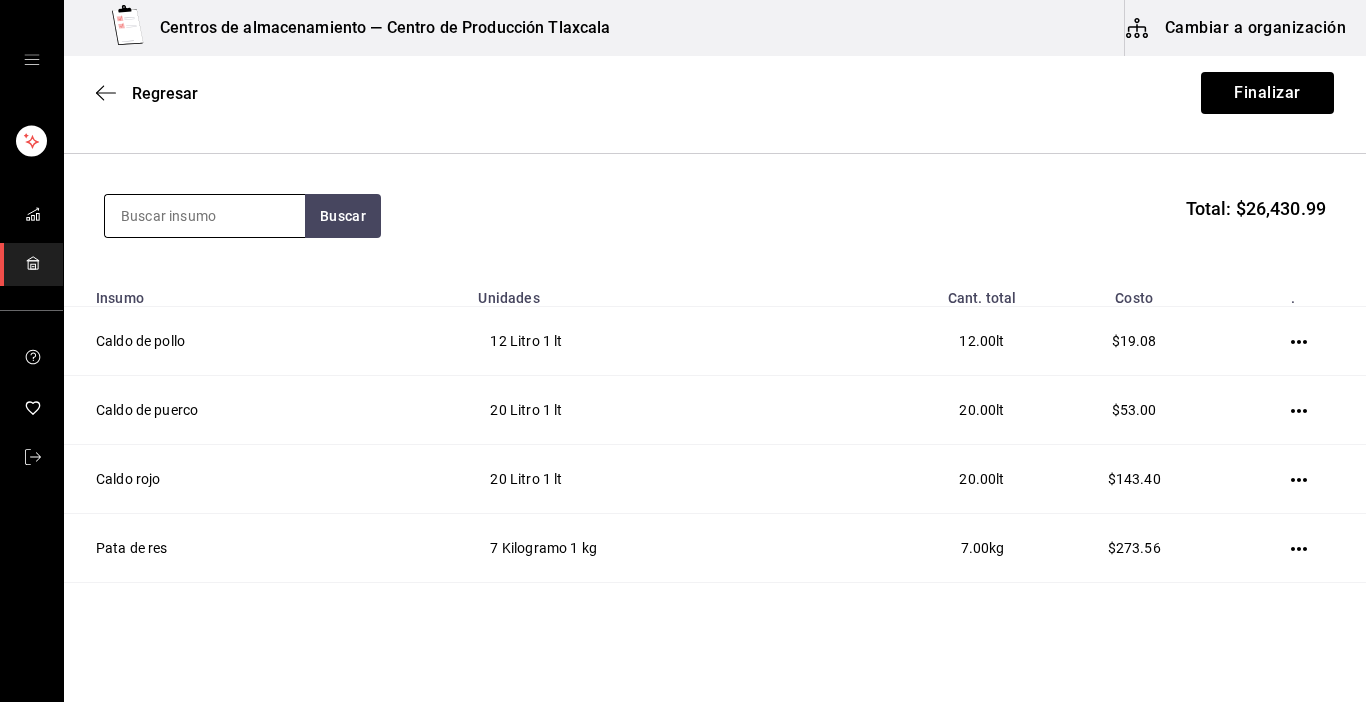 click at bounding box center (205, 216) 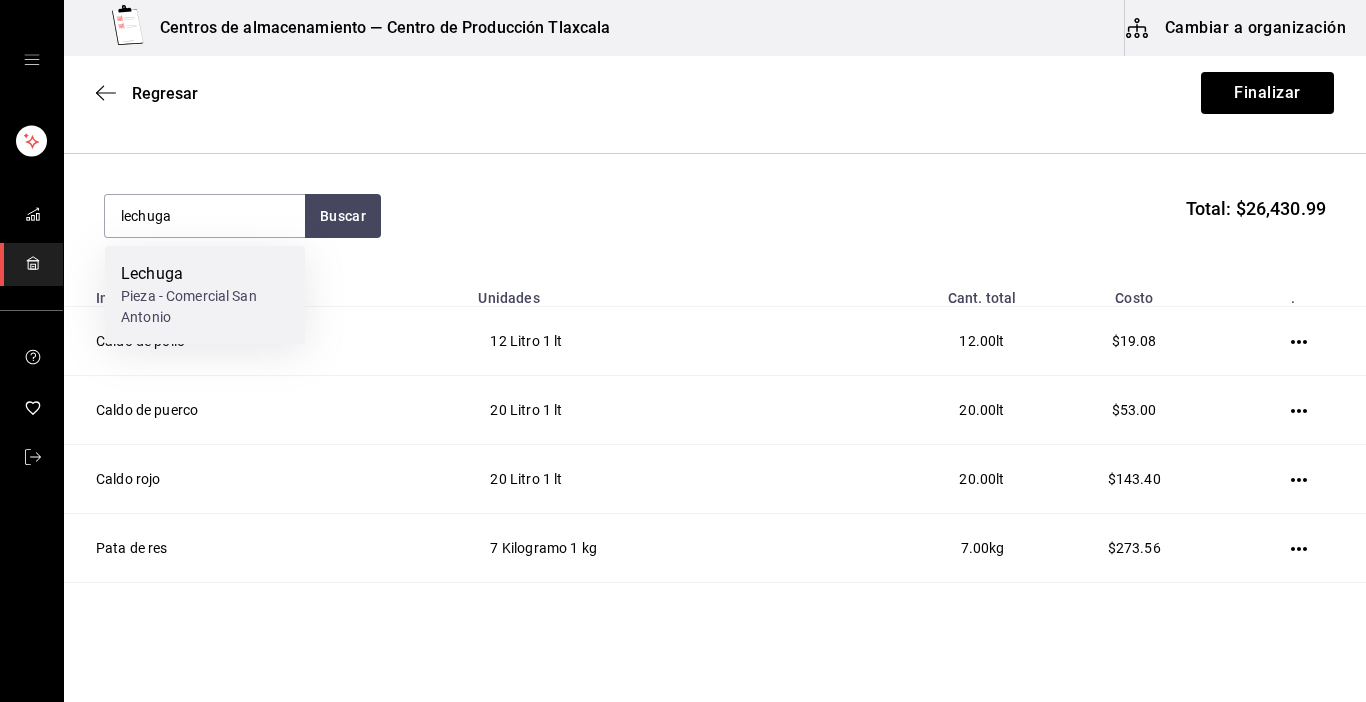 click on "Lechuga" at bounding box center [205, 274] 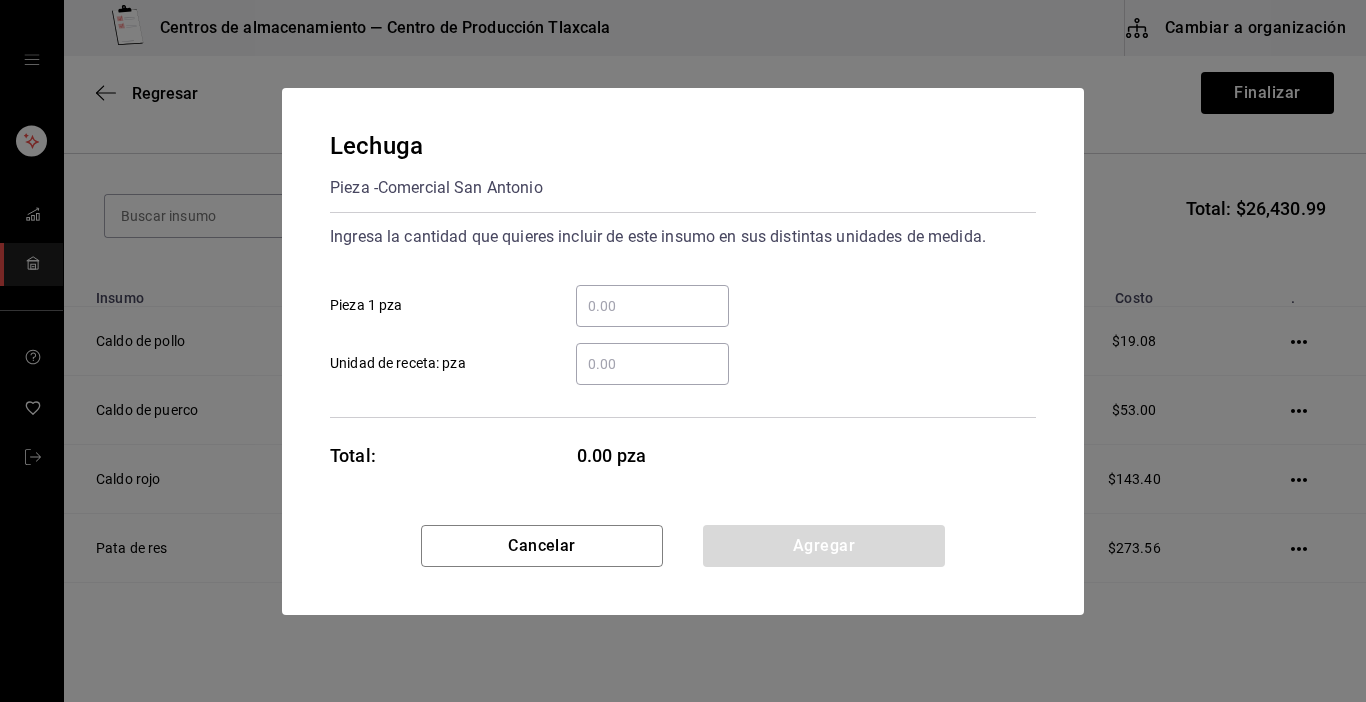 click on "​" at bounding box center [652, 306] 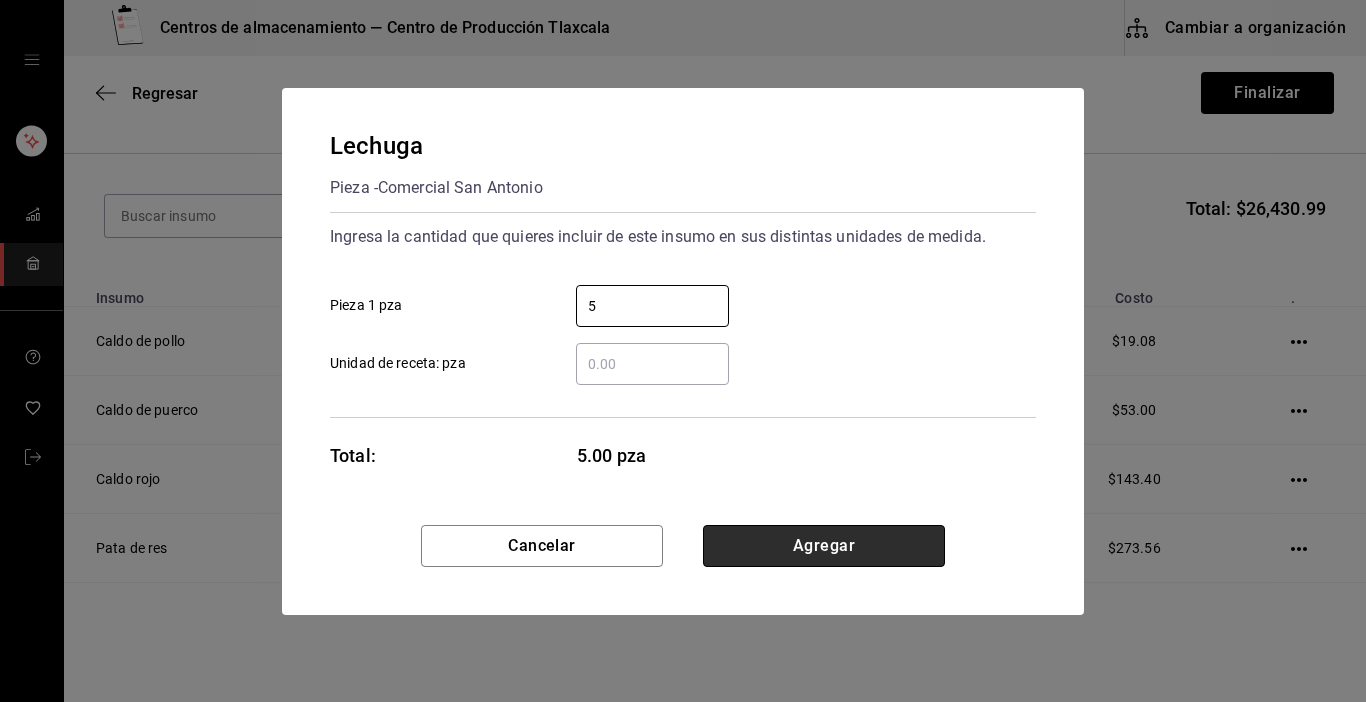 click on "Agregar" at bounding box center [824, 546] 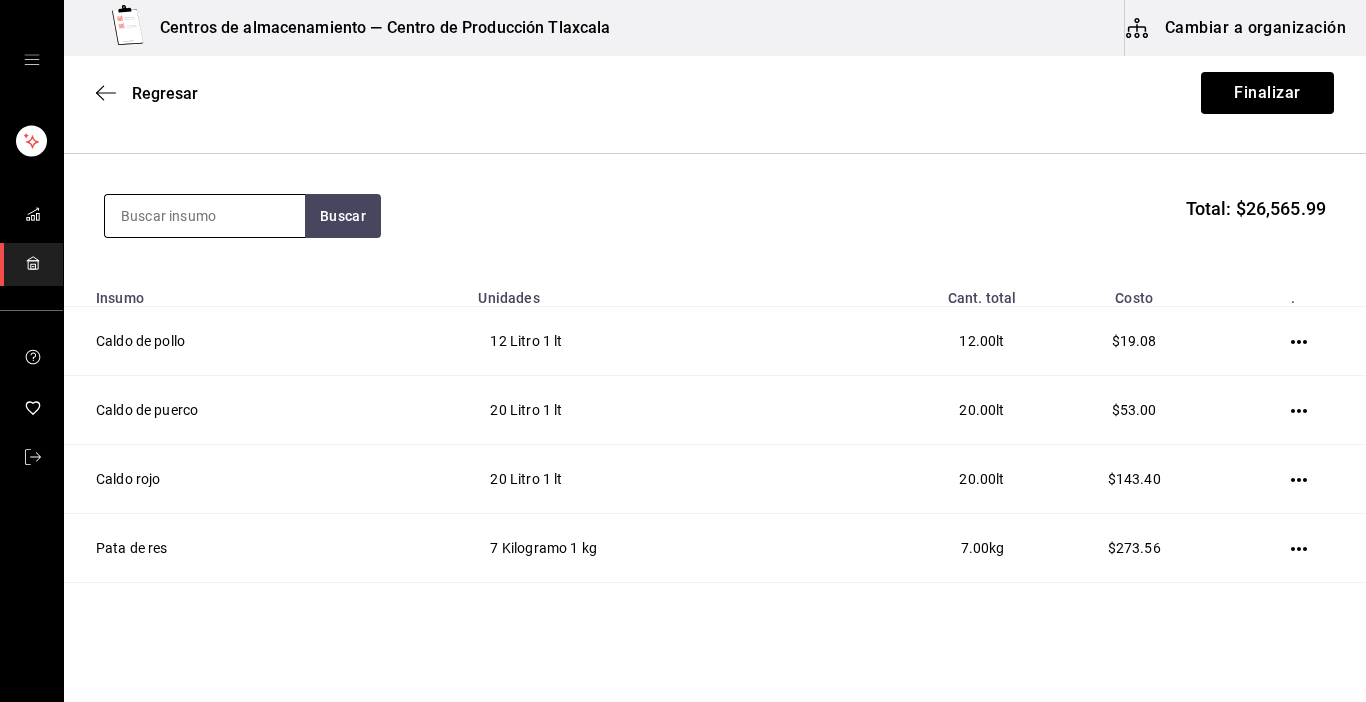 click at bounding box center (205, 216) 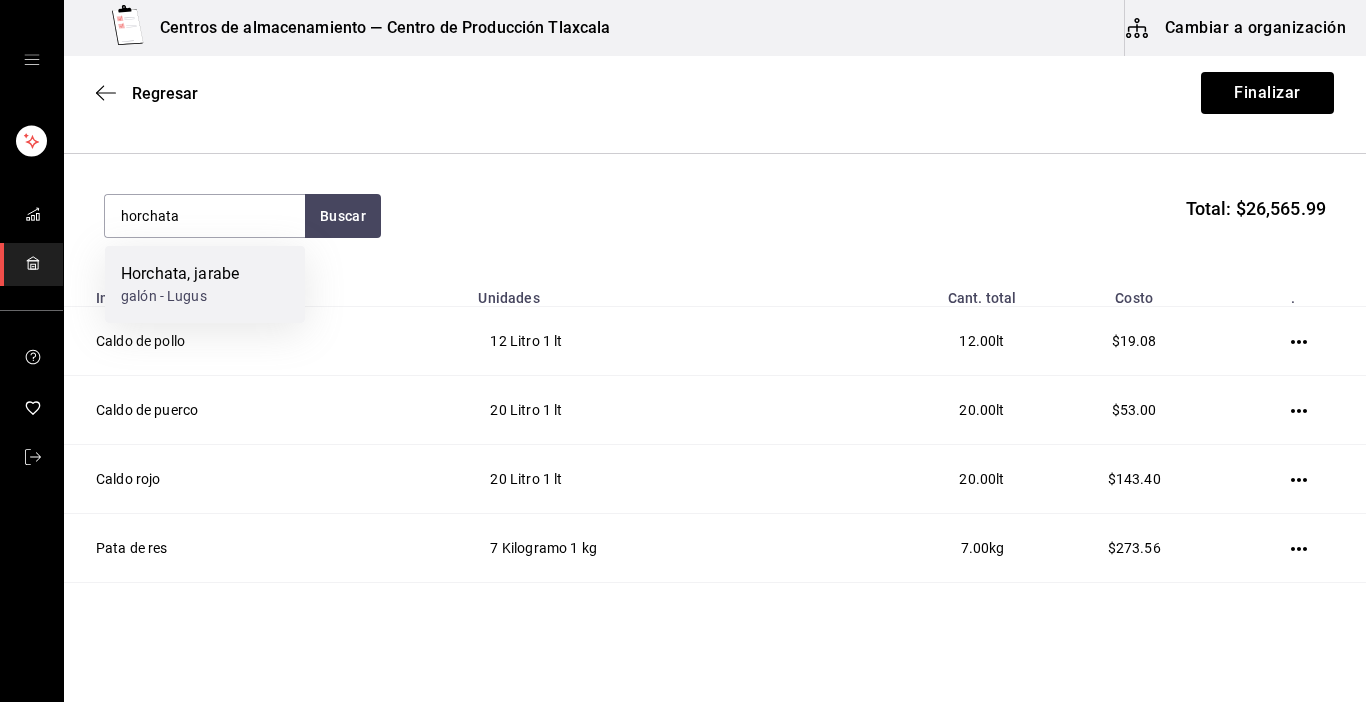 click on "Horchata, jarabe" at bounding box center [180, 274] 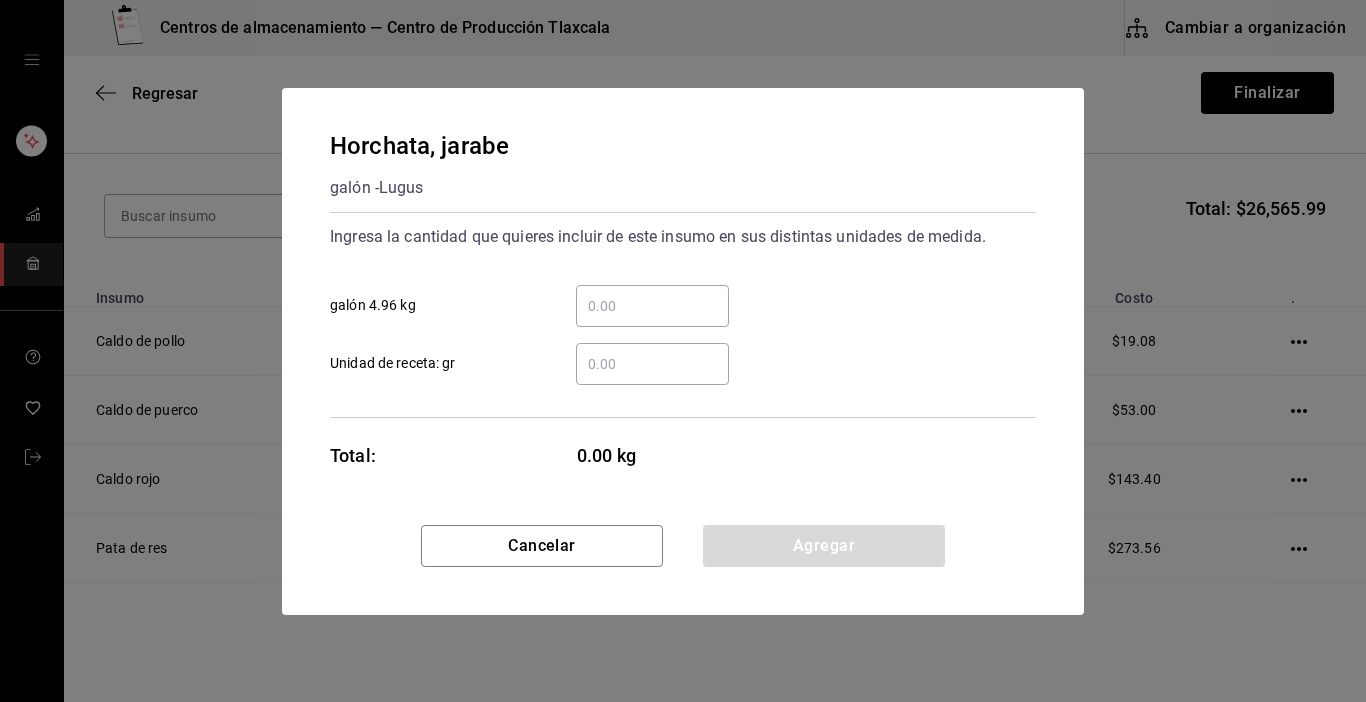 click on "​ galón 4.96 kg" at bounding box center (652, 306) 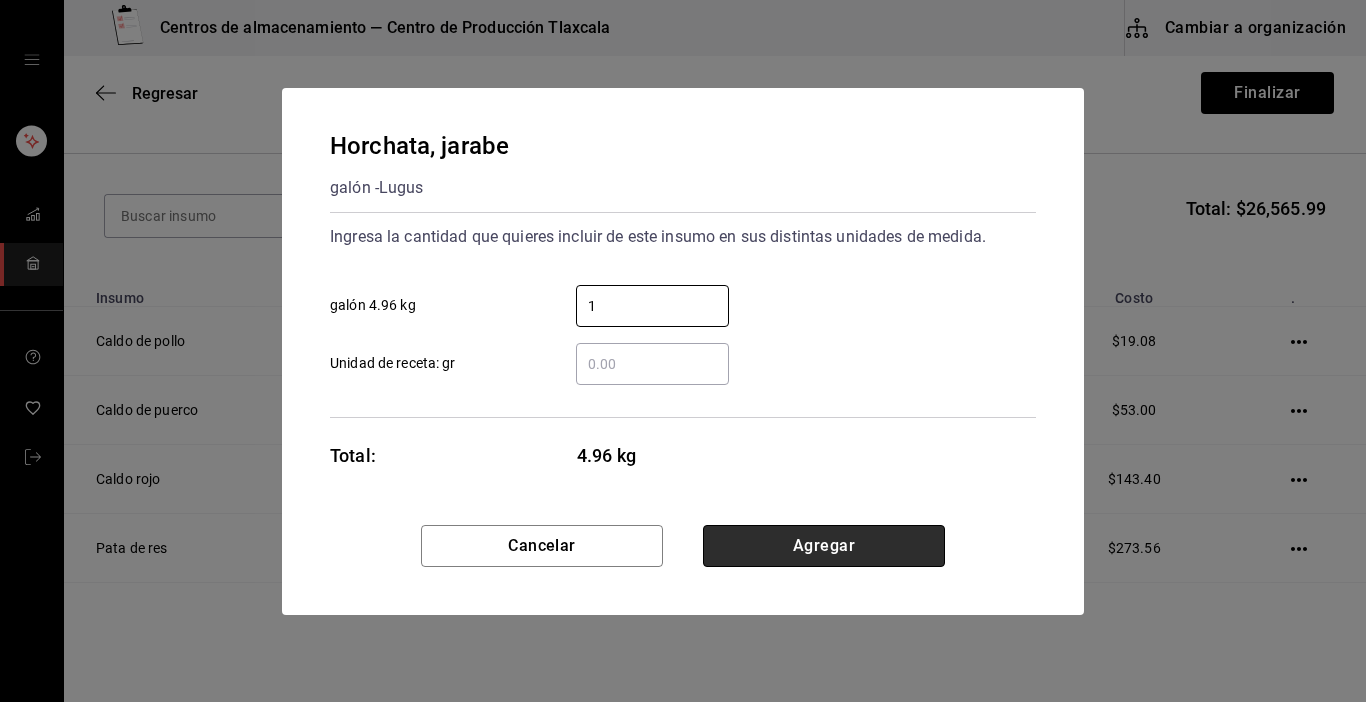 click on "Agregar" at bounding box center [824, 546] 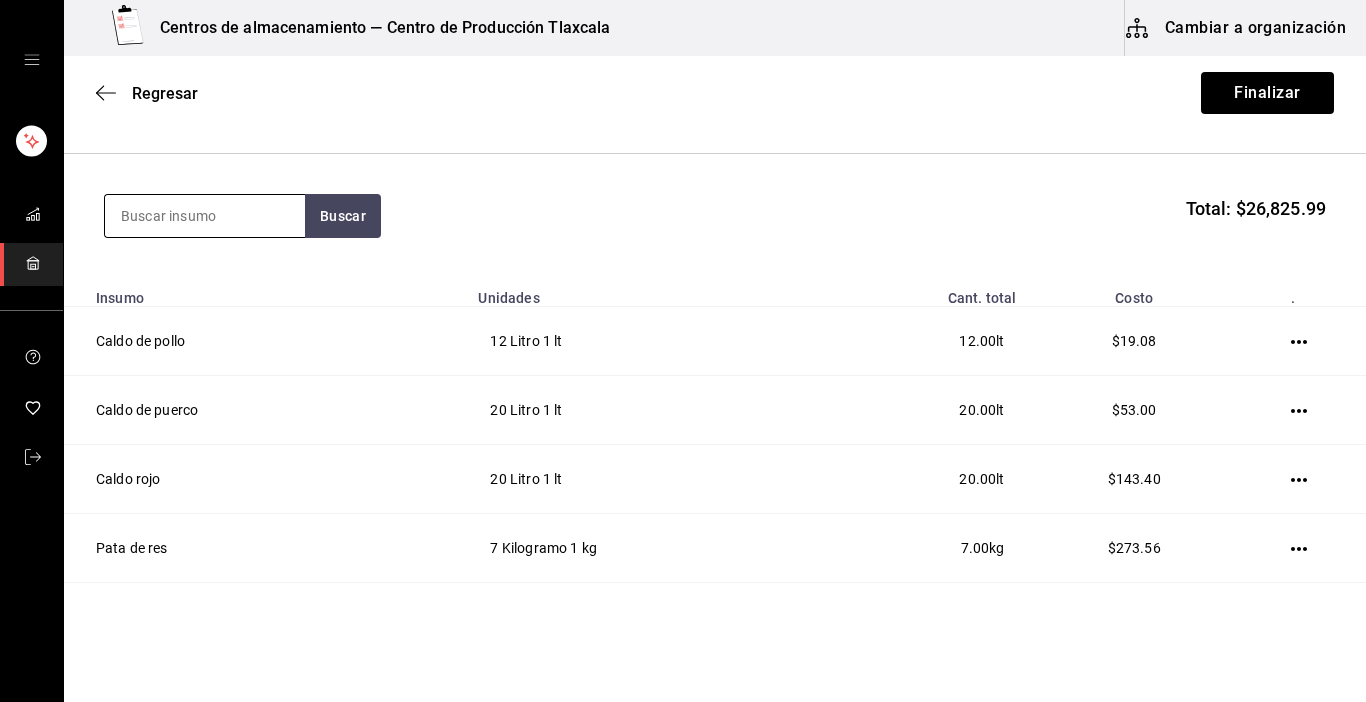 click at bounding box center (205, 216) 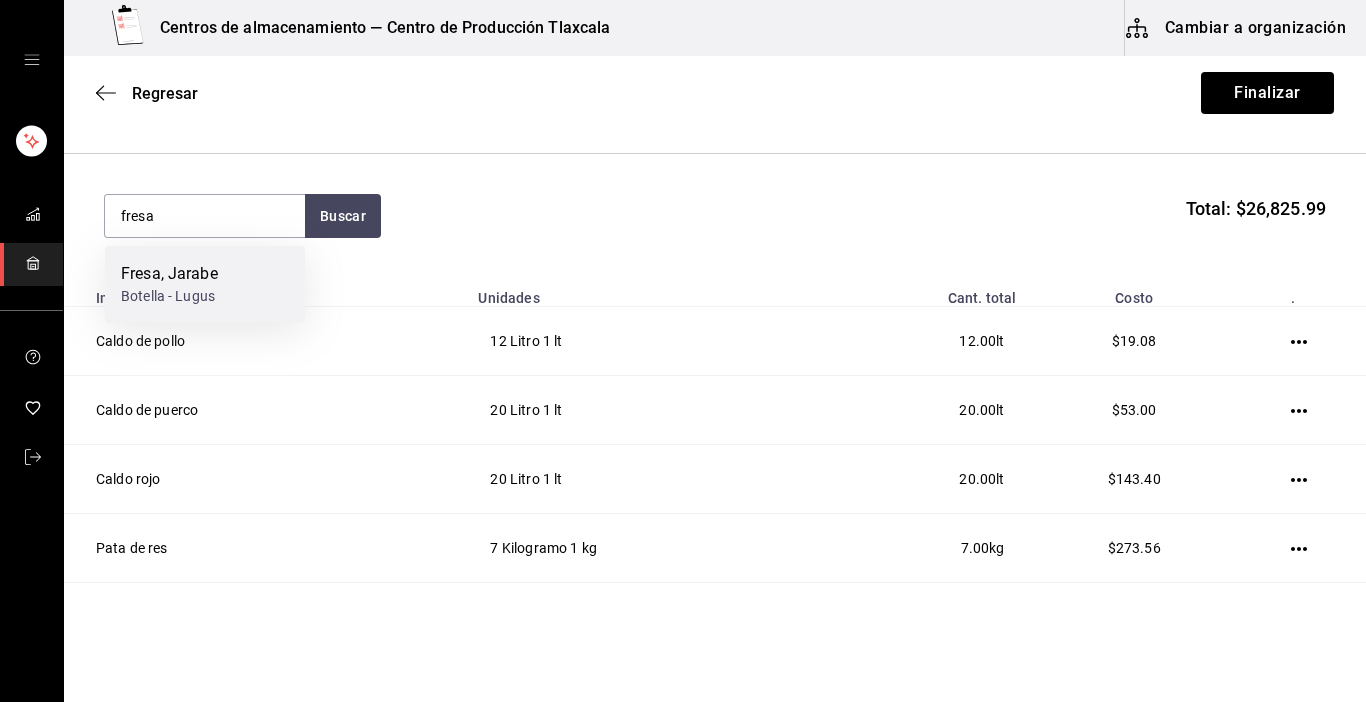 click on "Fresa, Jarabe Botella - Lugus" at bounding box center [205, 284] 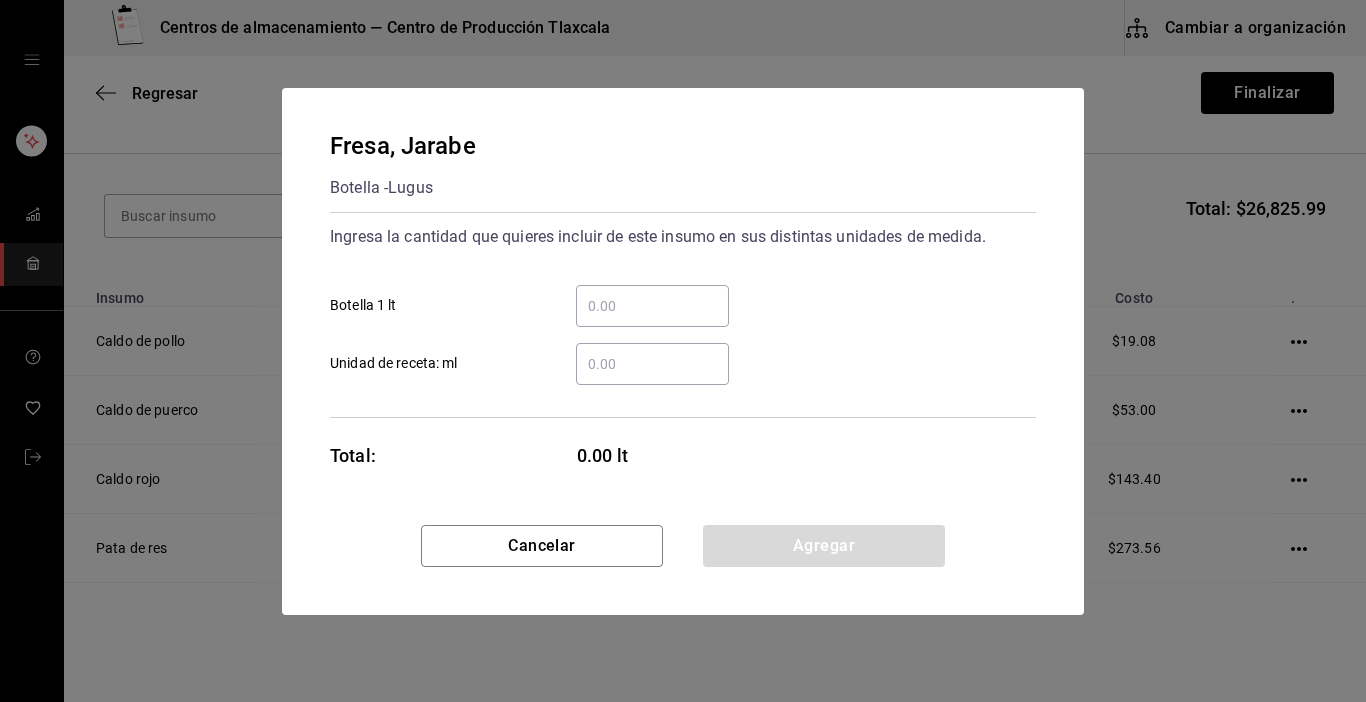 click on "​ Botella 1 lt" at bounding box center (652, 306) 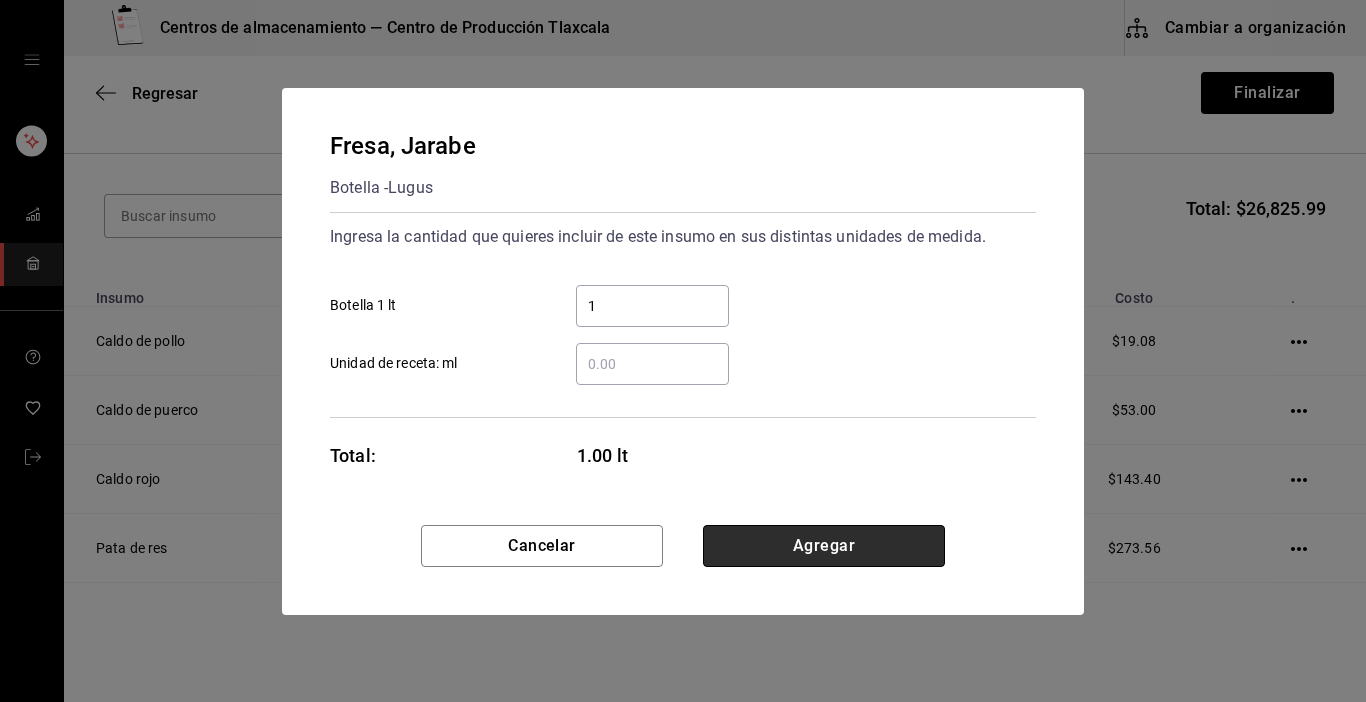 click on "Agregar" at bounding box center [824, 546] 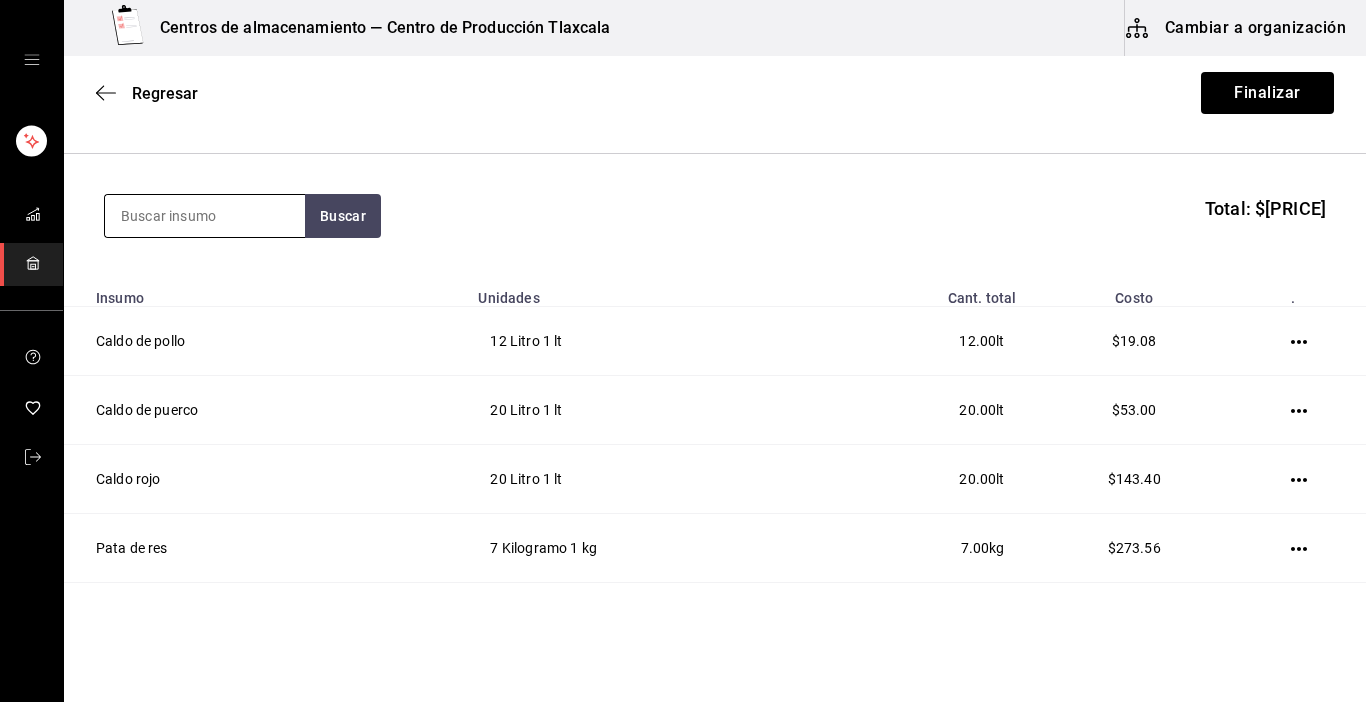 click at bounding box center (205, 216) 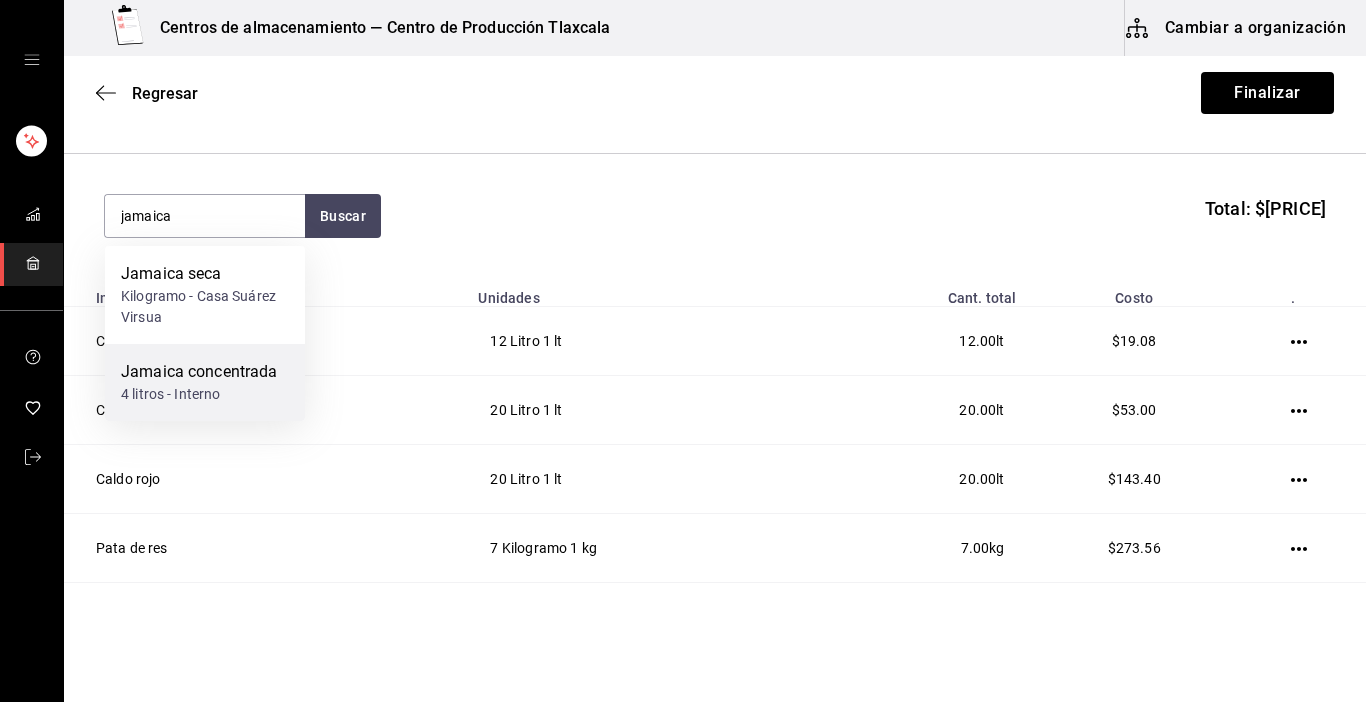 click on "4 litros - Interno" at bounding box center (199, 394) 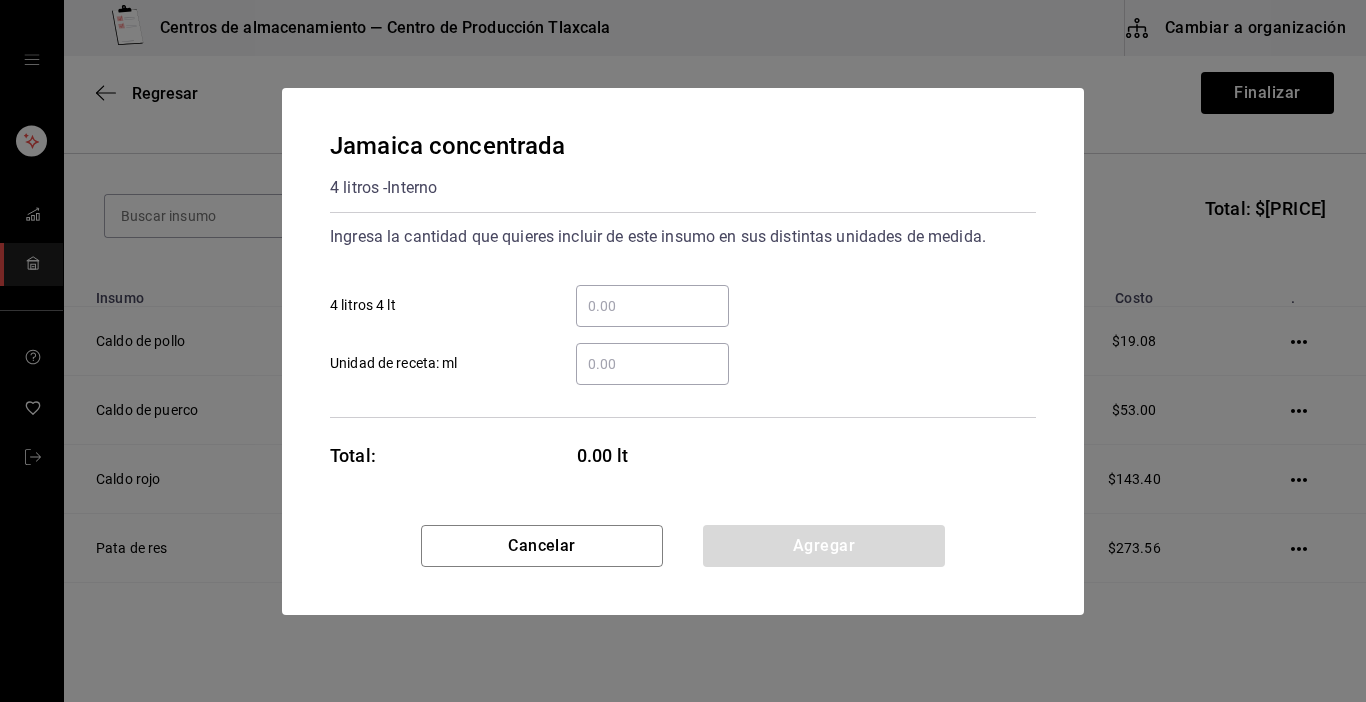 click on "​ Unidad de receta: ml" at bounding box center (675, 356) 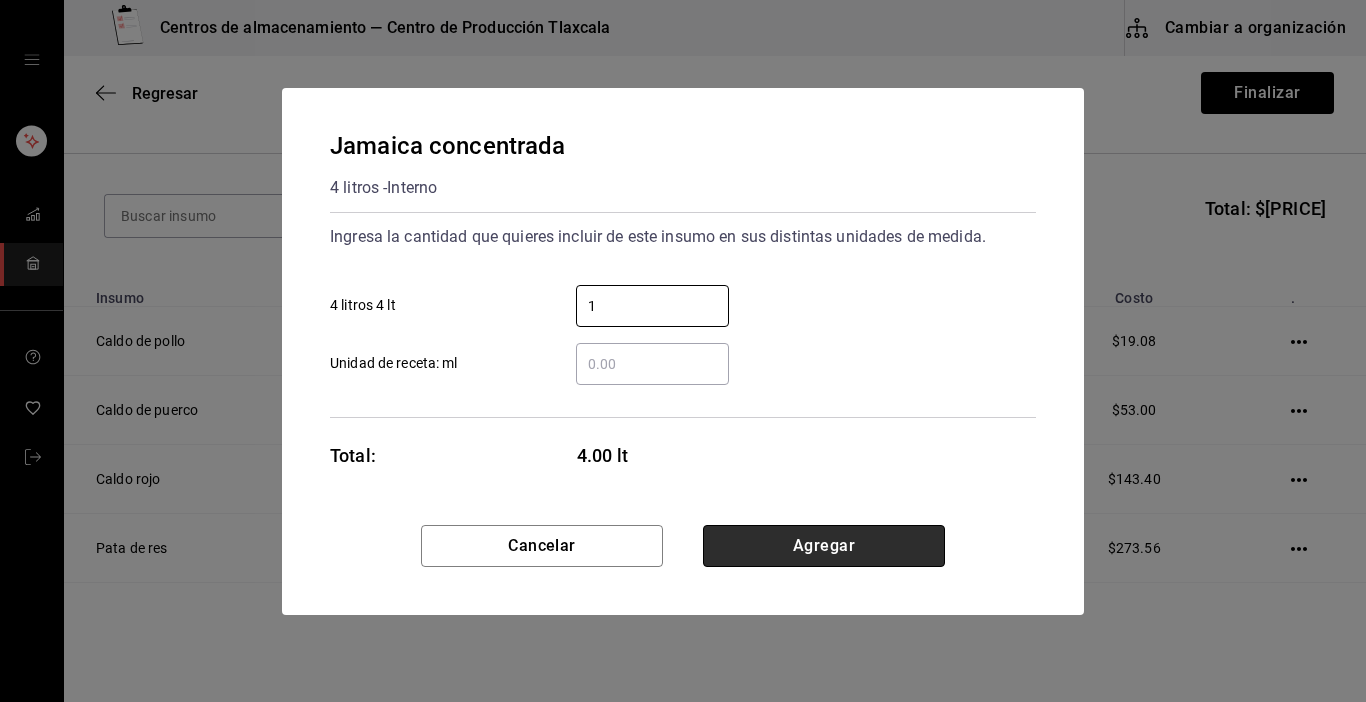 click on "Agregar" at bounding box center [824, 546] 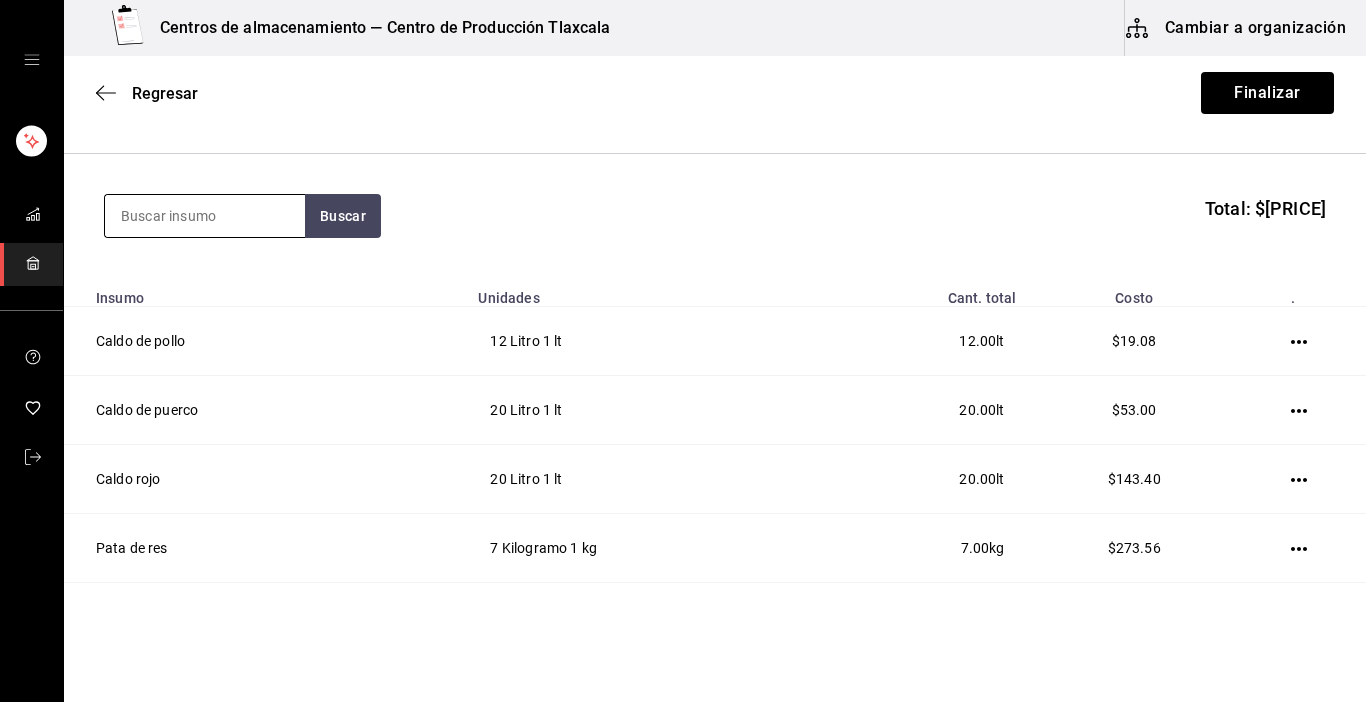 click at bounding box center (205, 216) 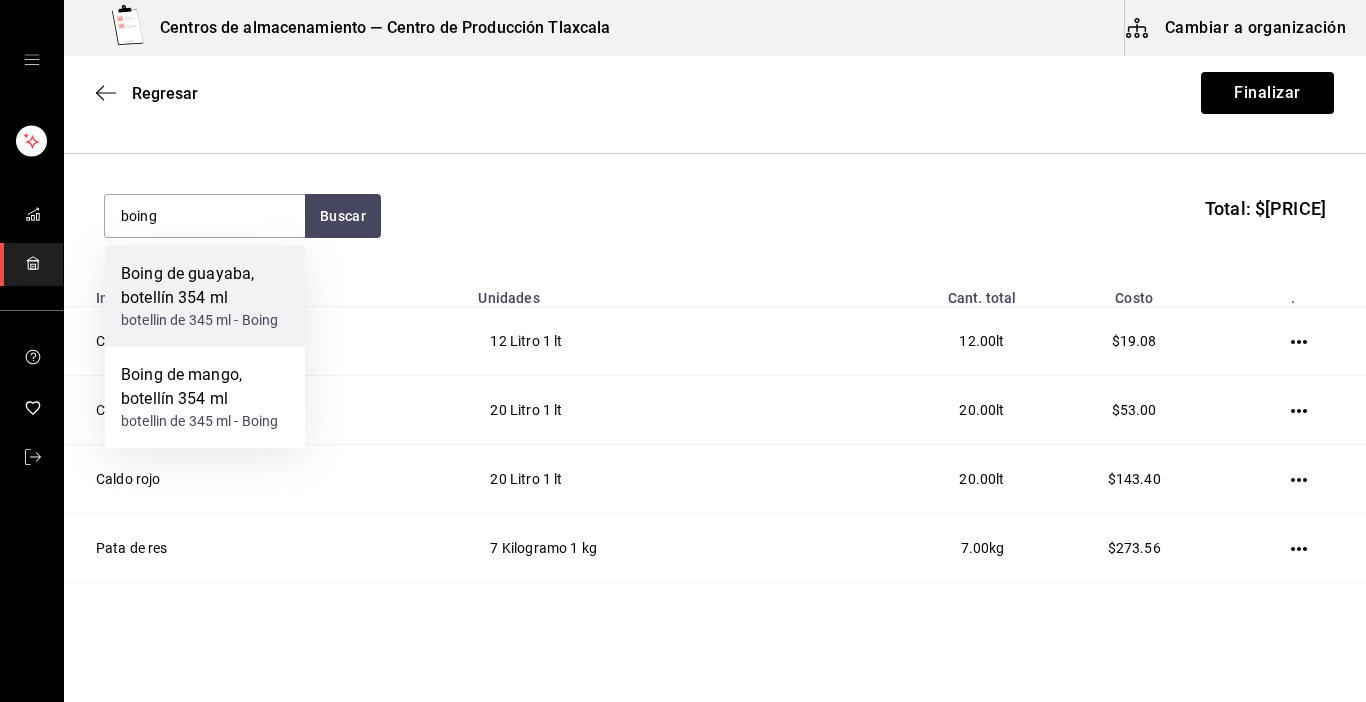 click on "Boing de guayaba, botellín 354 ml" at bounding box center (205, 286) 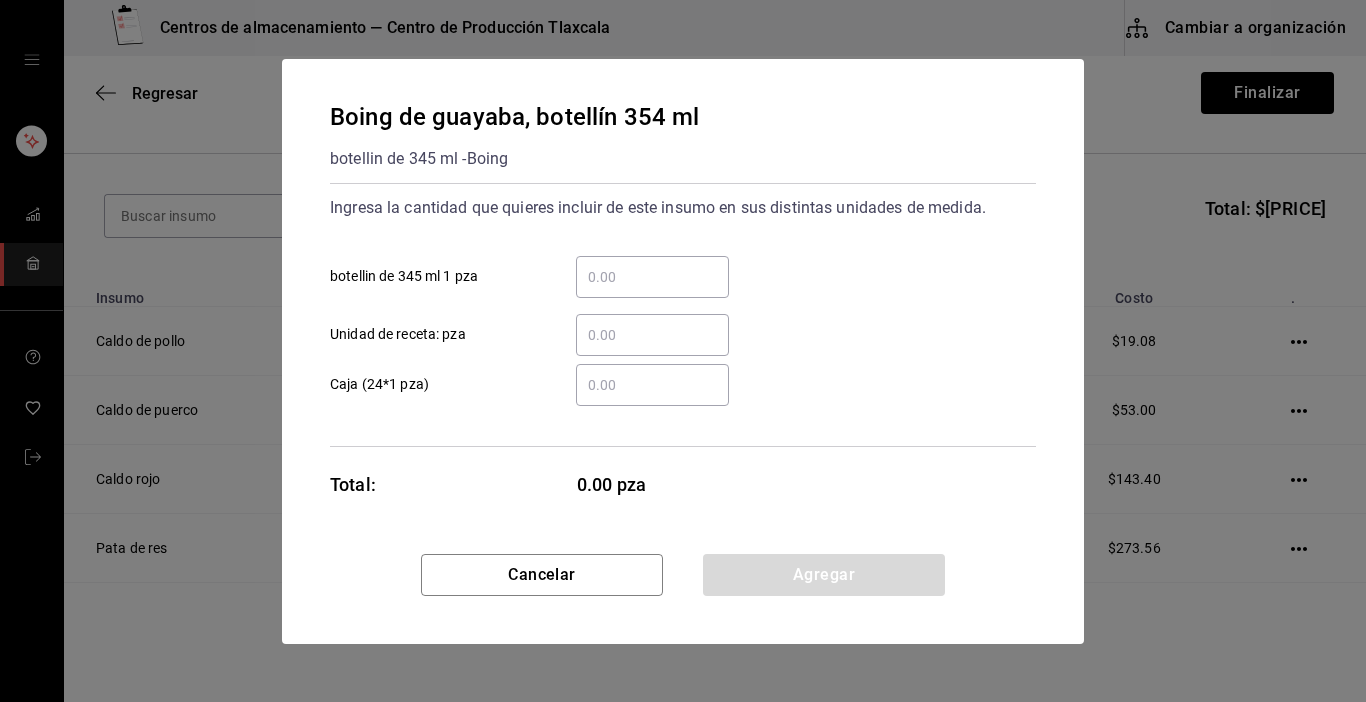 click on "​ botellin de 345 ml 1 pza" at bounding box center (652, 277) 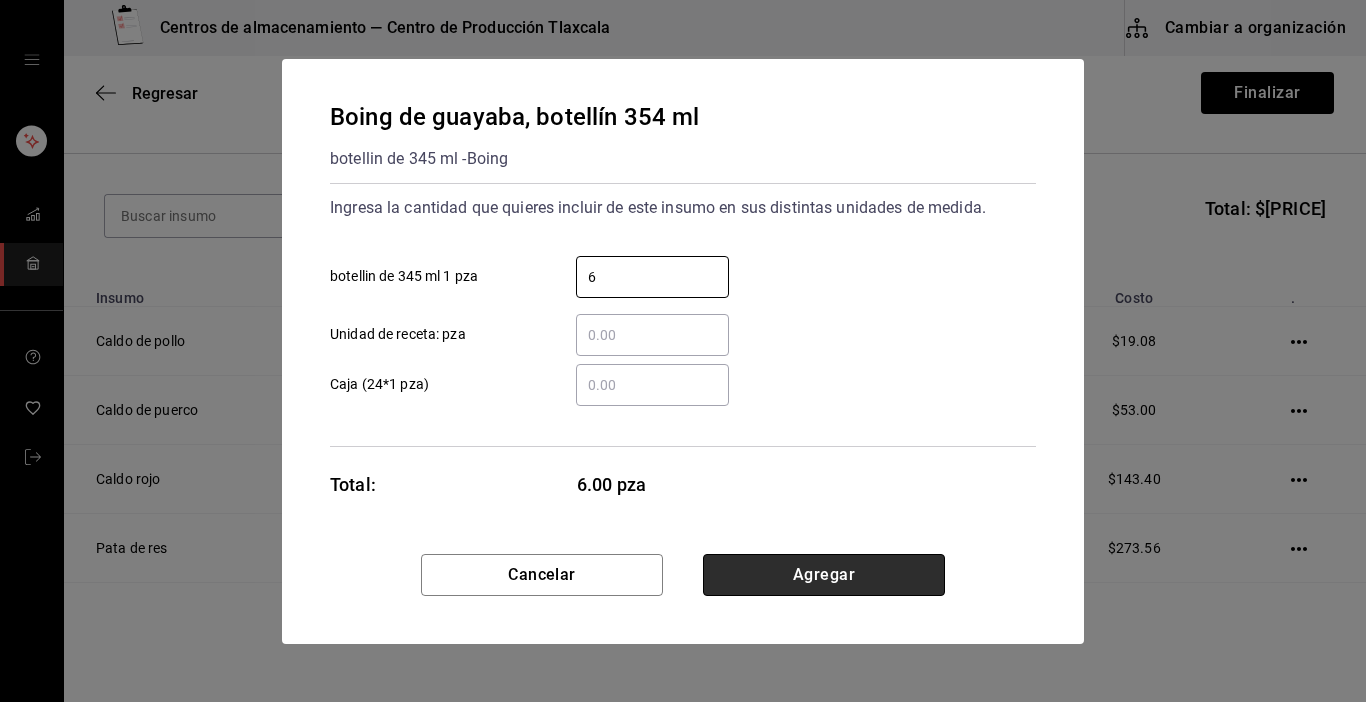 click on "Agregar" at bounding box center (824, 575) 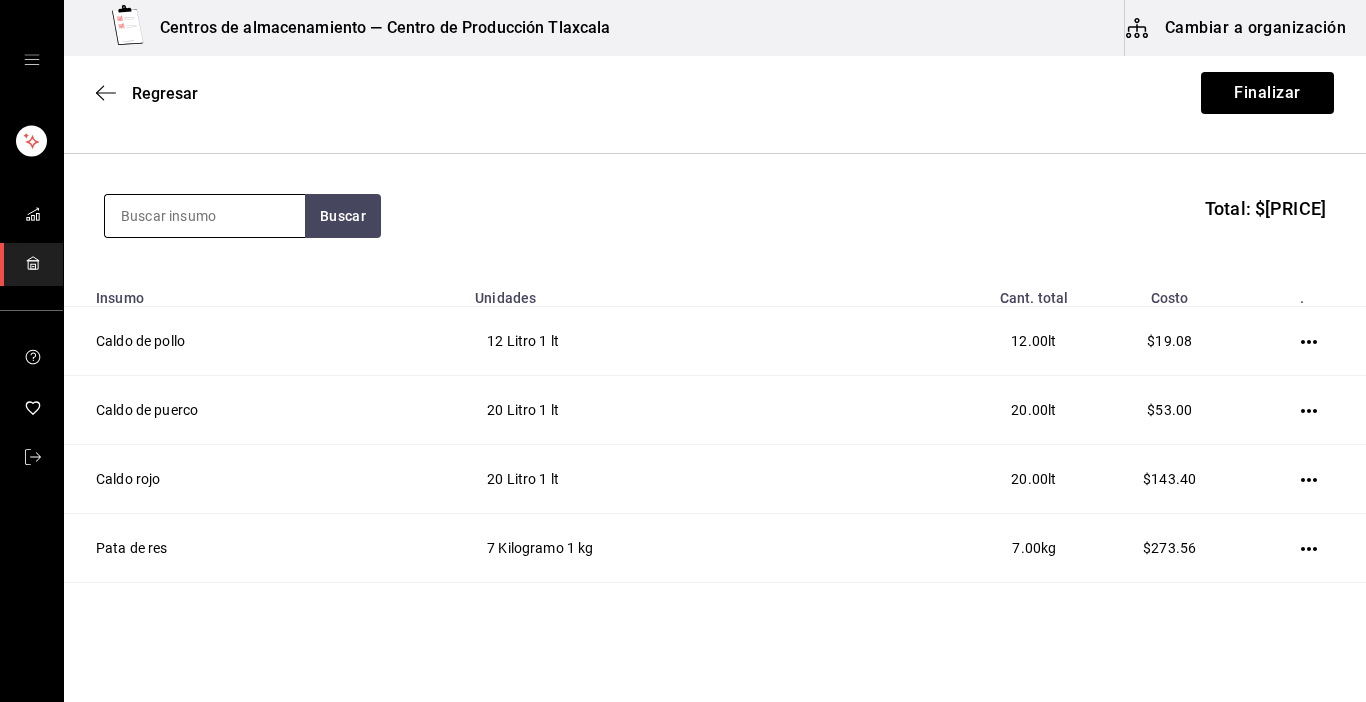 click at bounding box center [205, 216] 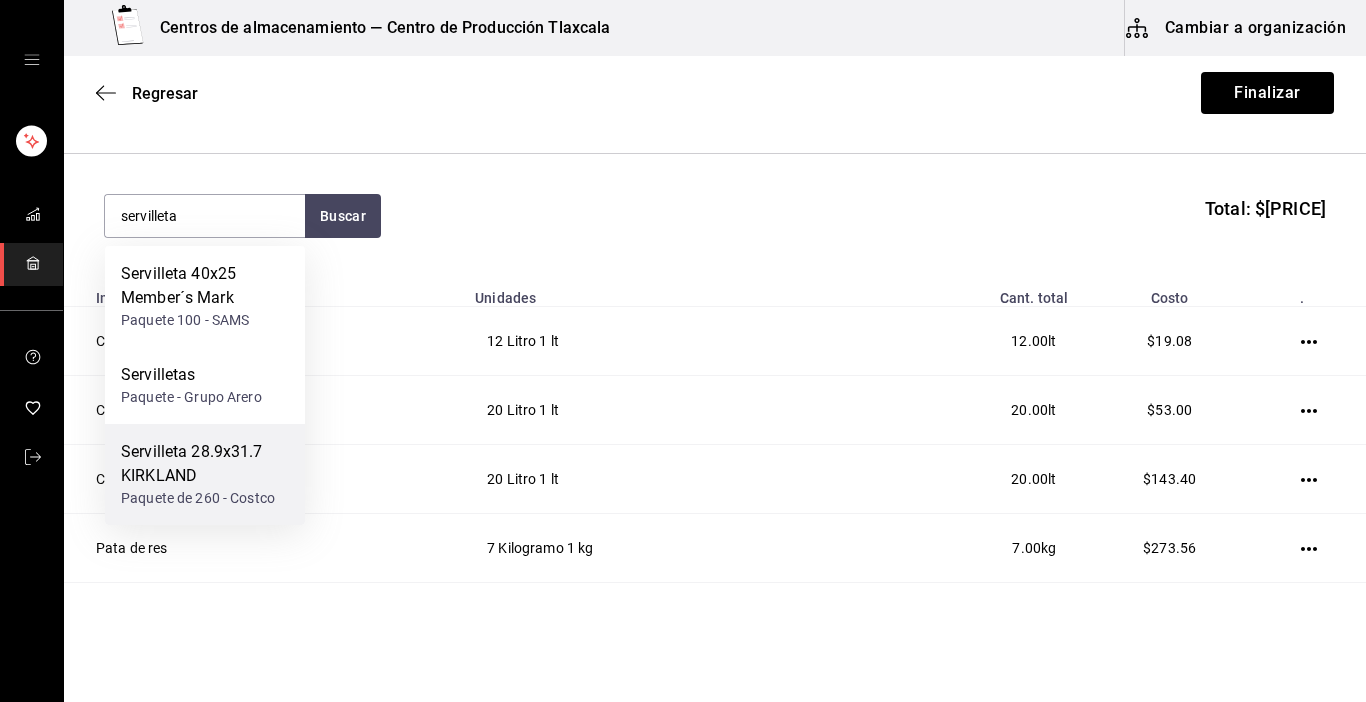 click on "Servilleta 28.9x31.7 KIRKLAND" at bounding box center [205, 464] 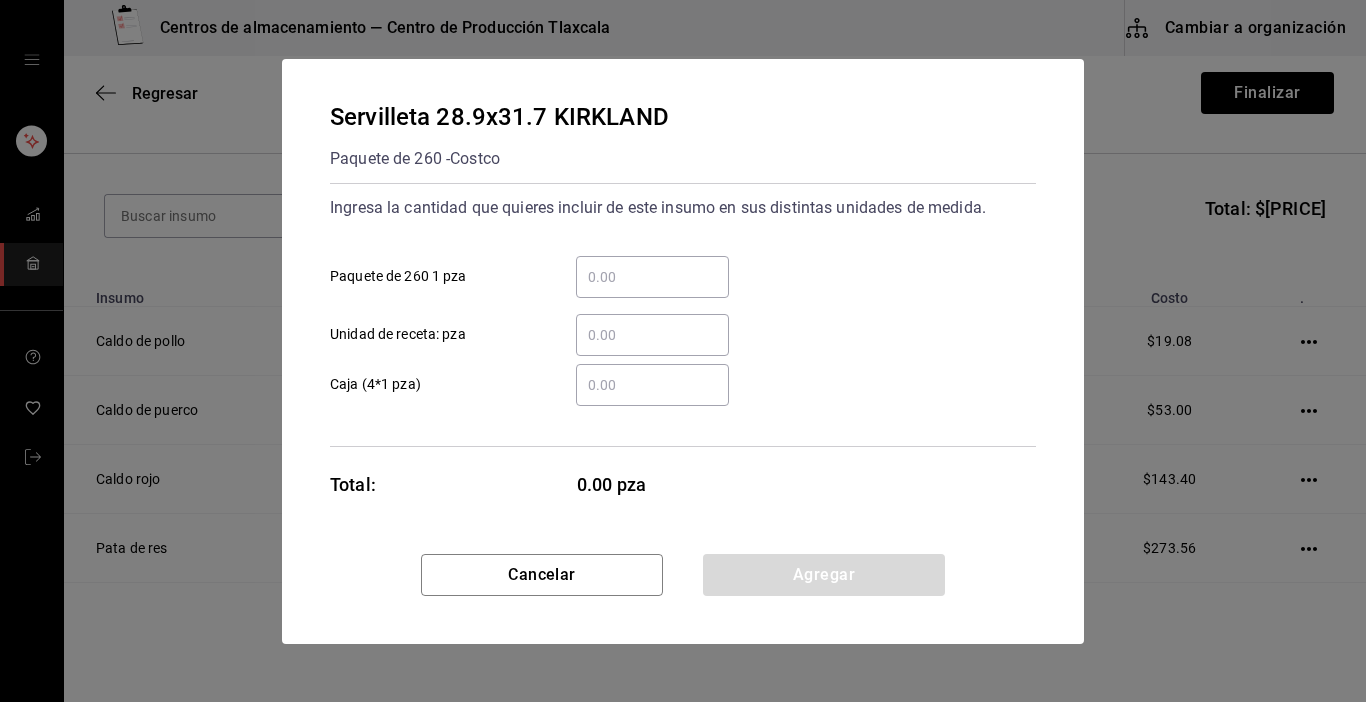 click on "​ Paquete de 260 1 pza" at bounding box center (652, 277) 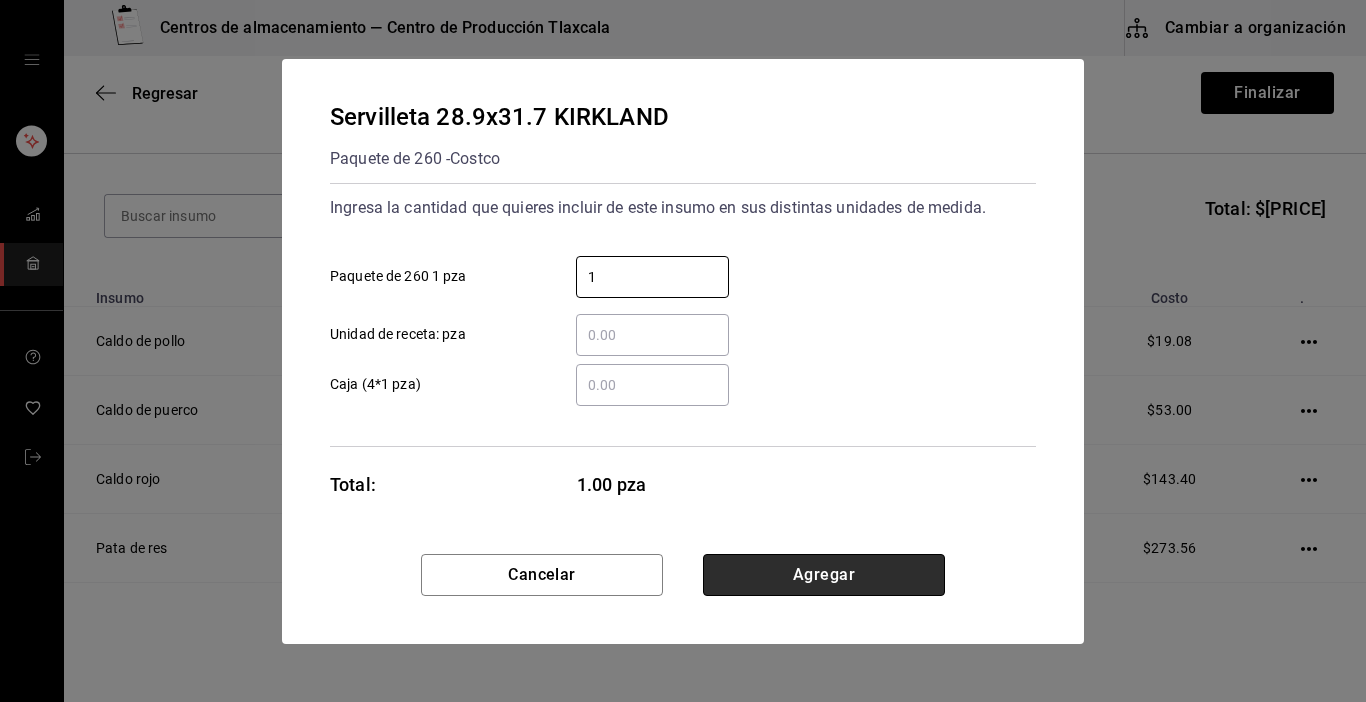 click on "Agregar" at bounding box center (824, 575) 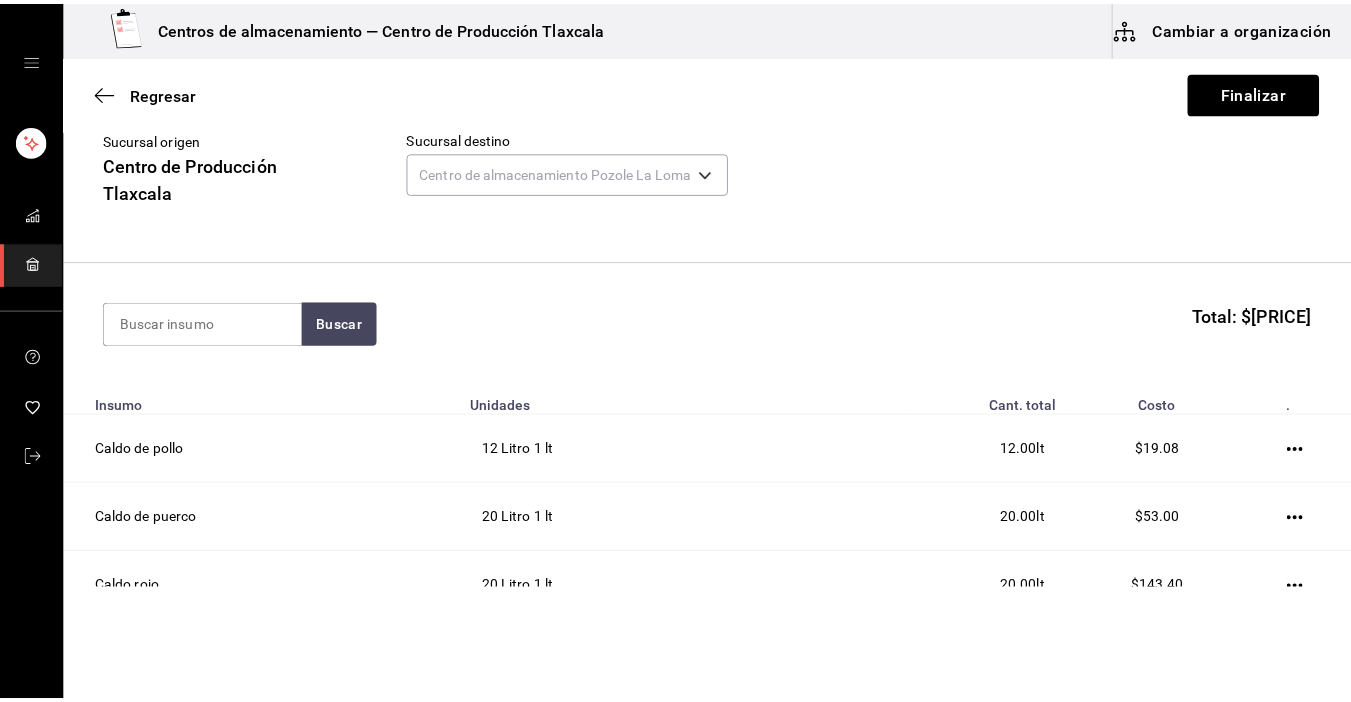 scroll, scrollTop: 40, scrollLeft: 0, axis: vertical 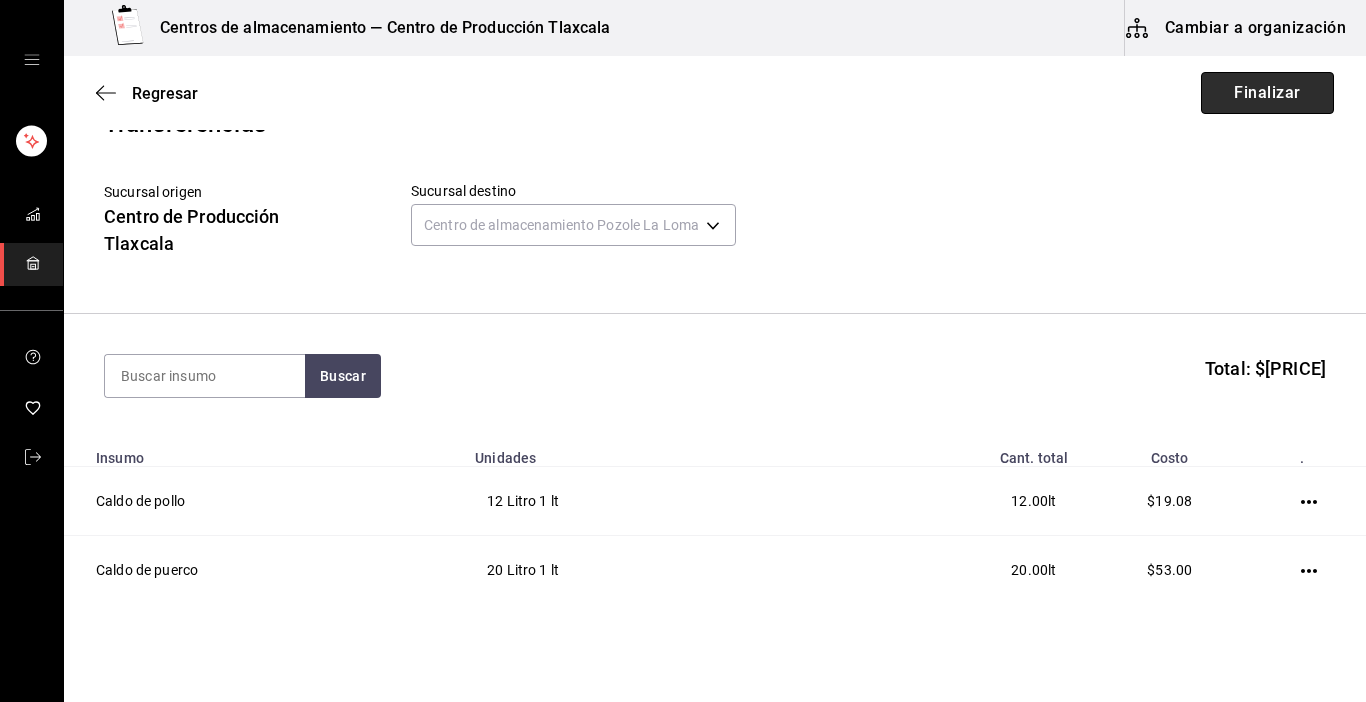 click on "Finalizar" at bounding box center (1267, 93) 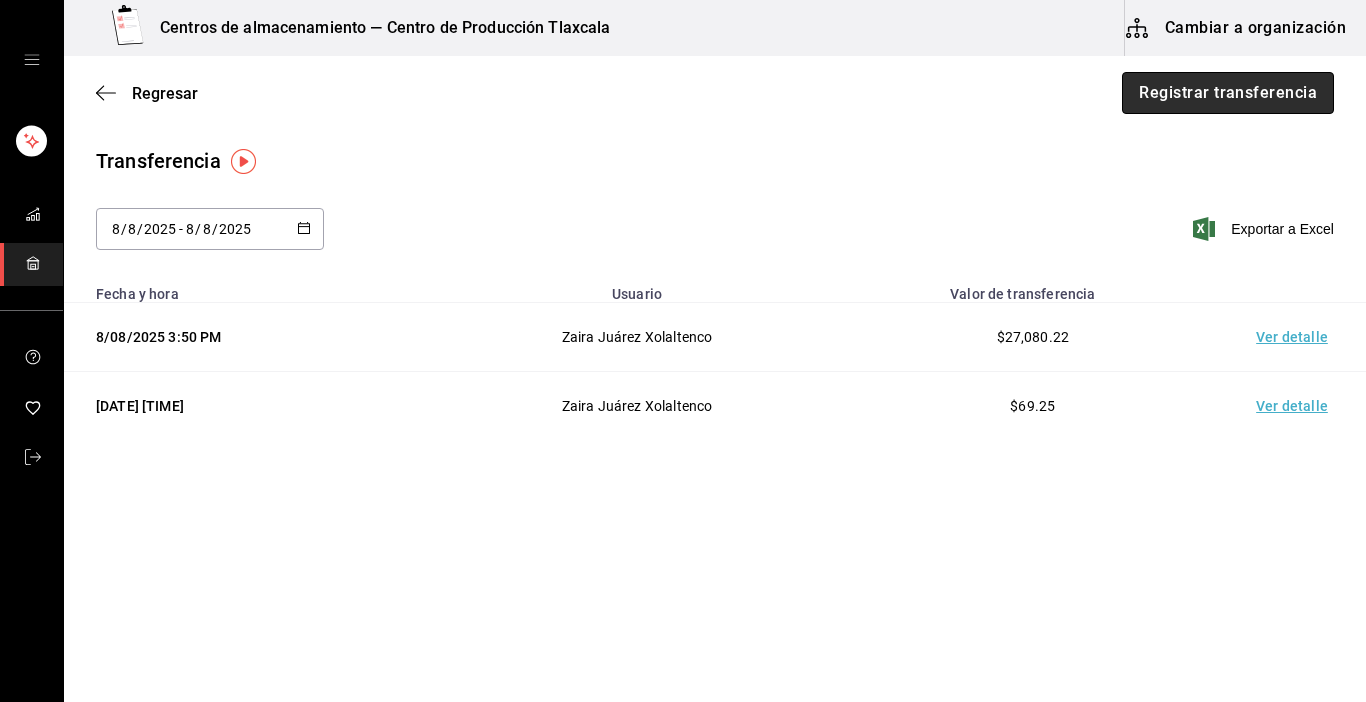 click on "Registrar transferencia" at bounding box center [1228, 93] 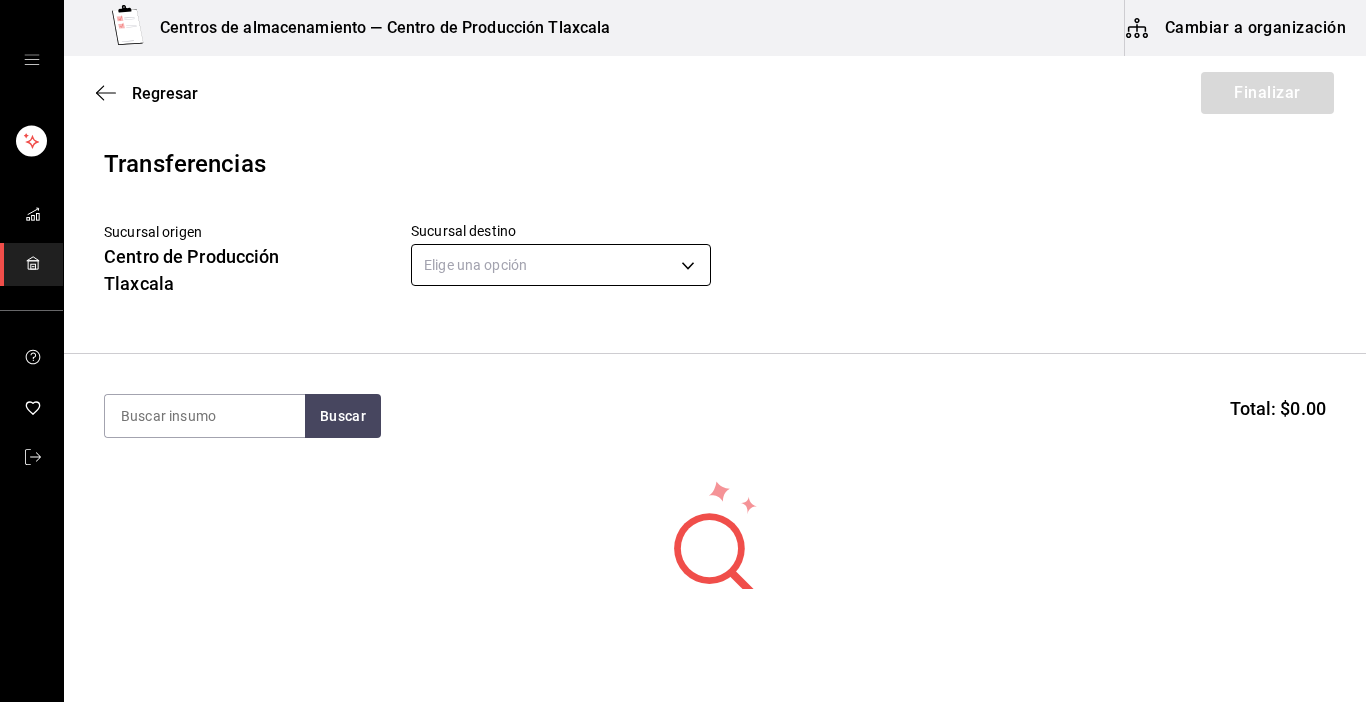 click on "Centros de almacenamiento — Centro de Producción Tlaxcala Cambiar a organización Regresar Finalizar Transferencias Sucursal origen Centro de Producción Tlaxcala Sucursal destino Centro de almacenamiento Pozole Guillermo Valle ee3f4e0a-9fd2-4c06-83c3-2938205c01d0 Buscar Total: $[PRICE] Insumo Unidades Cant. total Costo  .  Pollo desmenuzado 50 gr 72 Bolsa de 50 gr 1 pza $[PRICE]  pza $[PRICE] Puerco desmenuzado 75 gr 64 Bolsa 75 gr 1 pza $[PRICE]  pza $[PRICE] Carne combinada 75 gr 64 Bolsa 75 gr 1 pza $[PRICE]  pza $[PRICE] Cachete rebanado 90 gr 24 Bolsa de 90 gr 1 pza $[PRICE]  pza $[PRICE] Pechuga aplanada porcionada 5 Pechuga aplanada porcionada 1 pza $[PRICE]  pza $[PRICE] Costilla roast beef porcionada 5 Bistec Costilla roast beef 1 pza $[PRICE]  pza $[PRICE] Rabano 4 Kilogramo 1 kg $[PRICE]  kg $[PRICE] Limón 9.9 Kilogramo 1 kg $[PRICE]  kg $[PRICE] Lechuga 6 Pieza 1 pza $[PRICE]  pza $[PRICE] Pata de res 5 Kilogramo 1 kg $[PRICE]  kg $[PRICE] Frijoles pre cocidos 3.5 Kilogramo 1 kg $[PRICE]  kg $[PRICE] Maíz cocido 34 Kilogramo 1 kg $[PRICE]  kg $[PRICE] Salsa verde, concentrada 3.5 Kilo 1 kg $[PRICE]  kg $[PRICE] Boing de mango, botellín 354 ml $[PRICE]  pza" at bounding box center (683, 294) 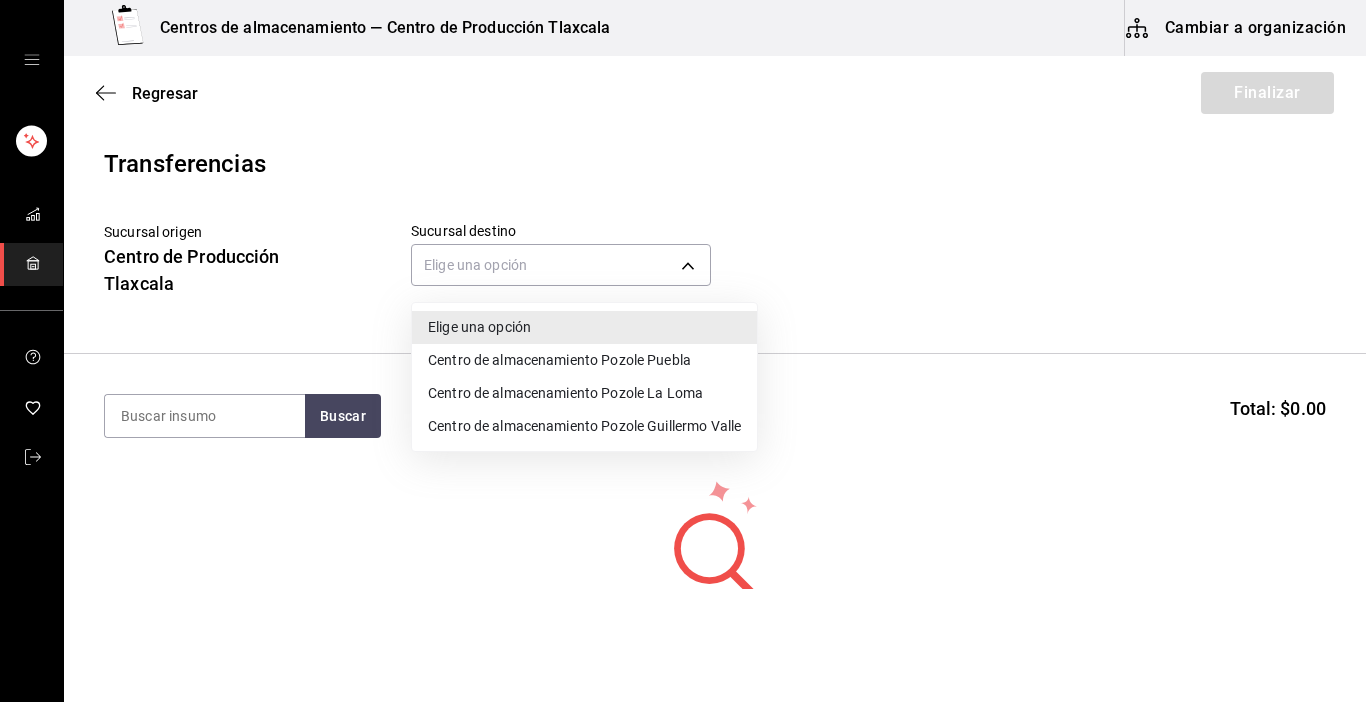 click on "Centro de almacenamiento Pozole Guillermo Valle" at bounding box center (584, 426) 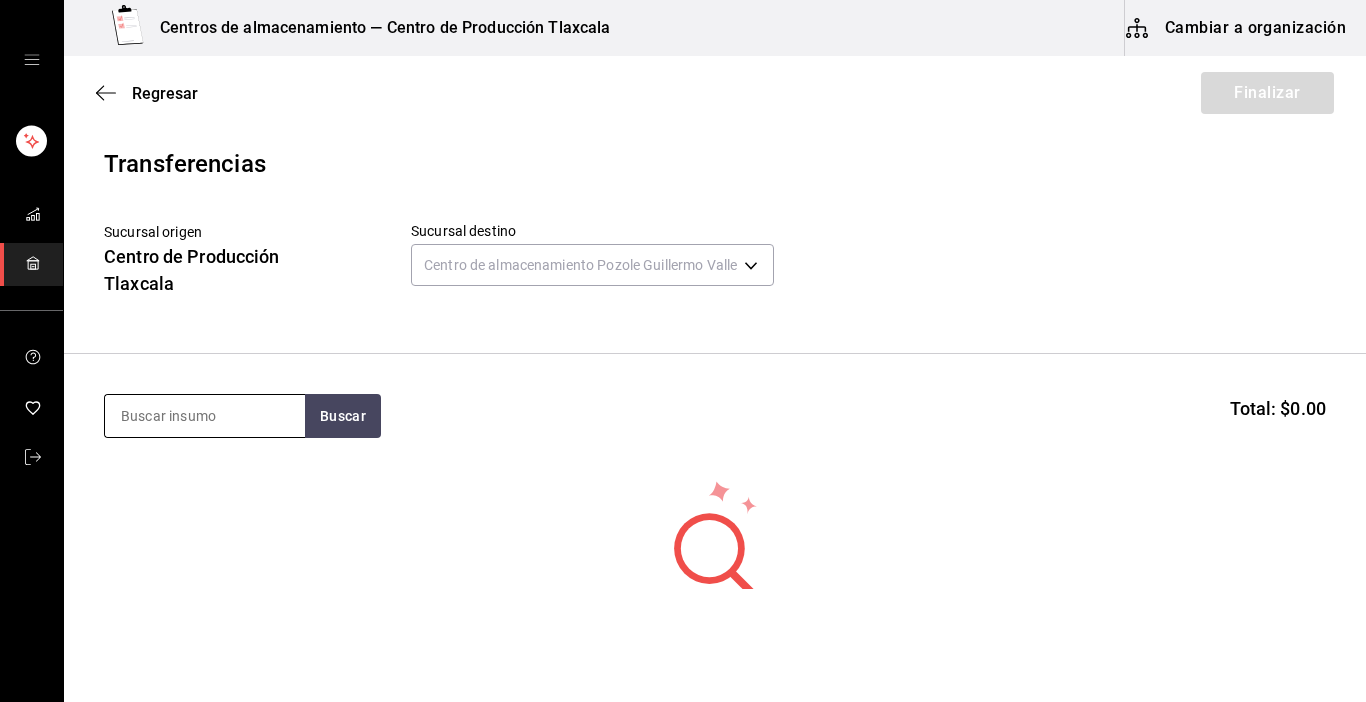click at bounding box center (205, 416) 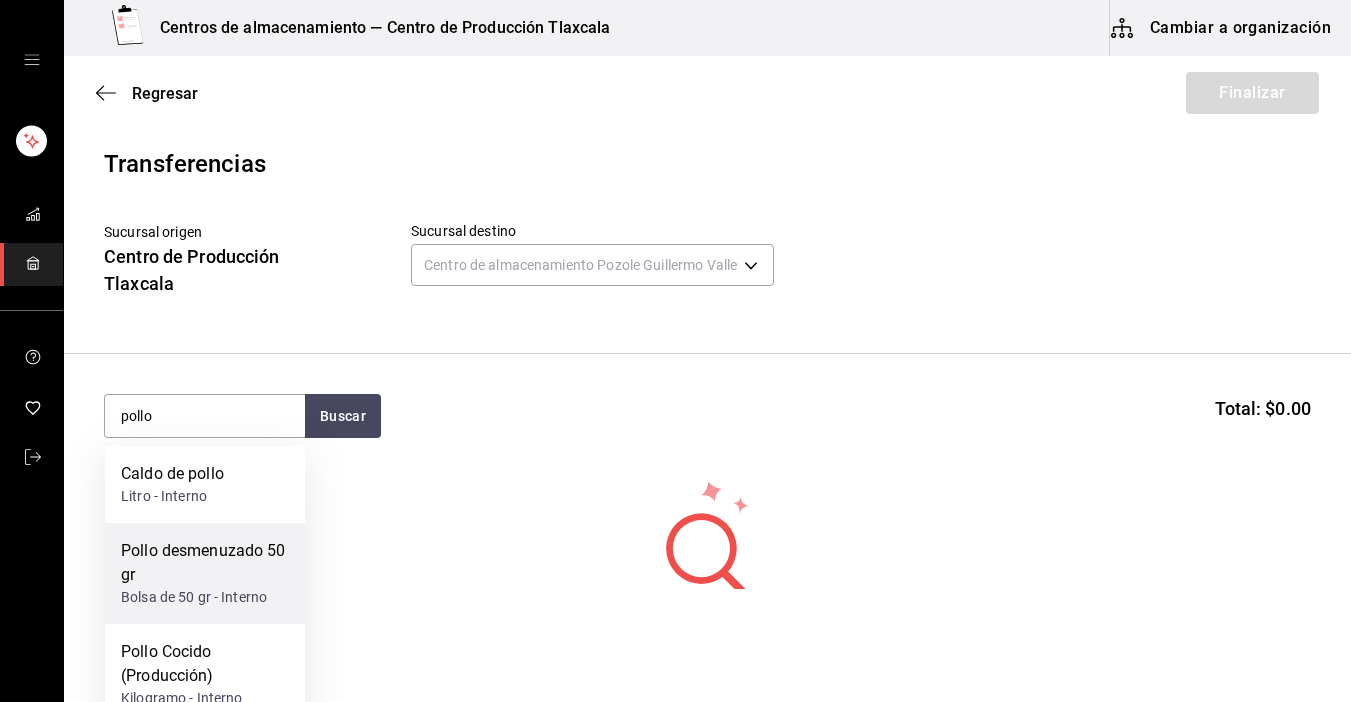 click on "Bolsa de 50 gr - Interno" at bounding box center (205, 597) 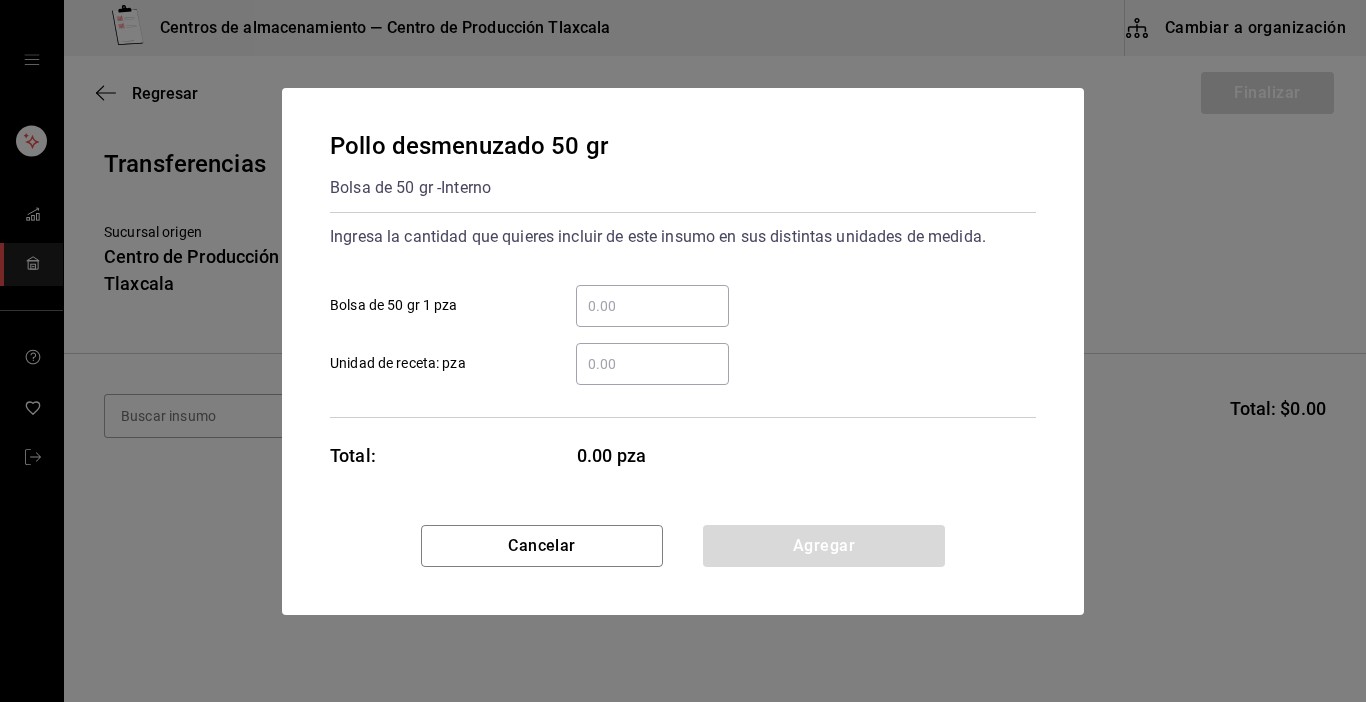 click on "​" at bounding box center [652, 306] 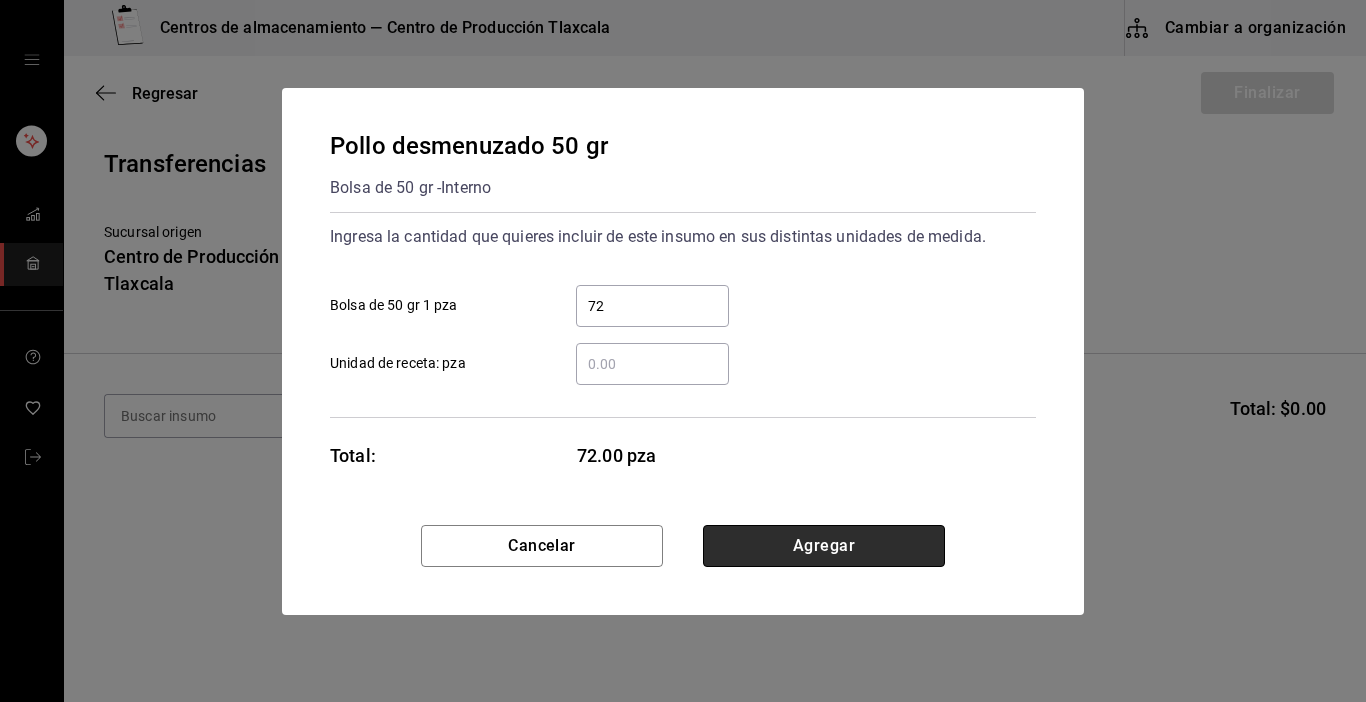 click on "Agregar" at bounding box center (824, 546) 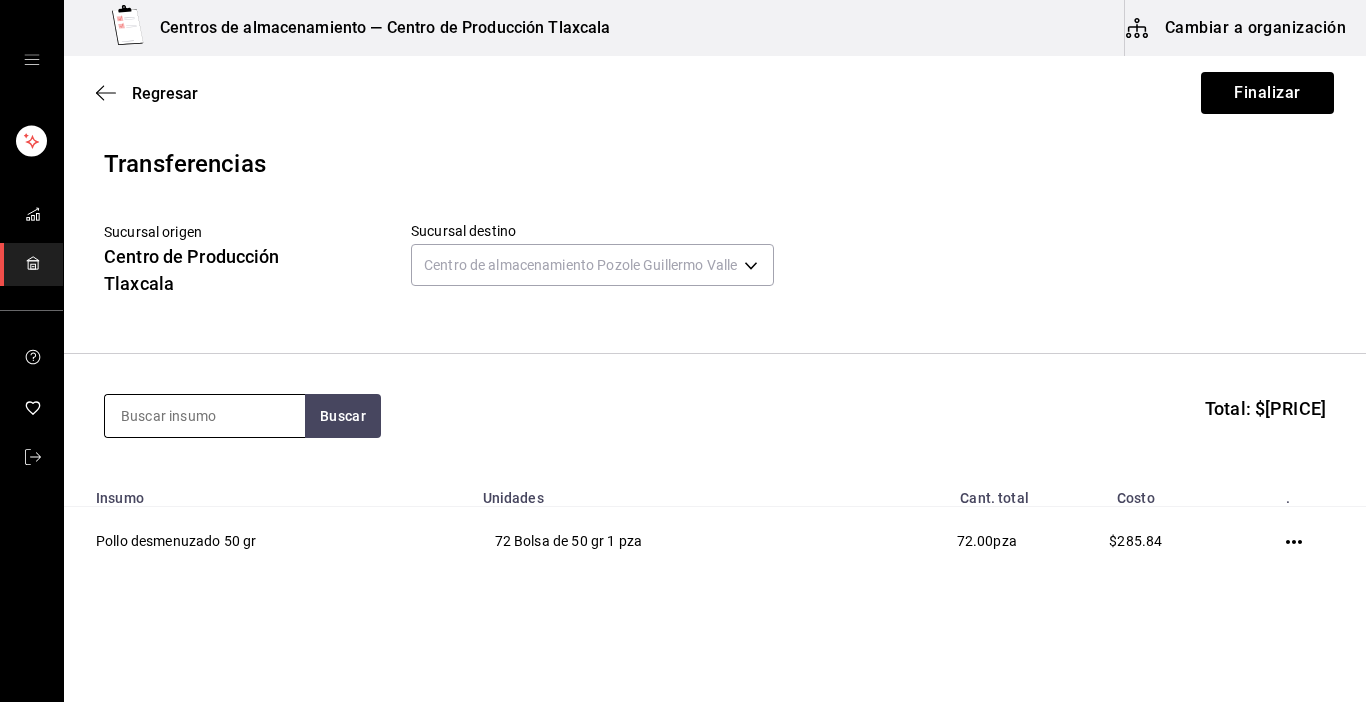 click at bounding box center [205, 416] 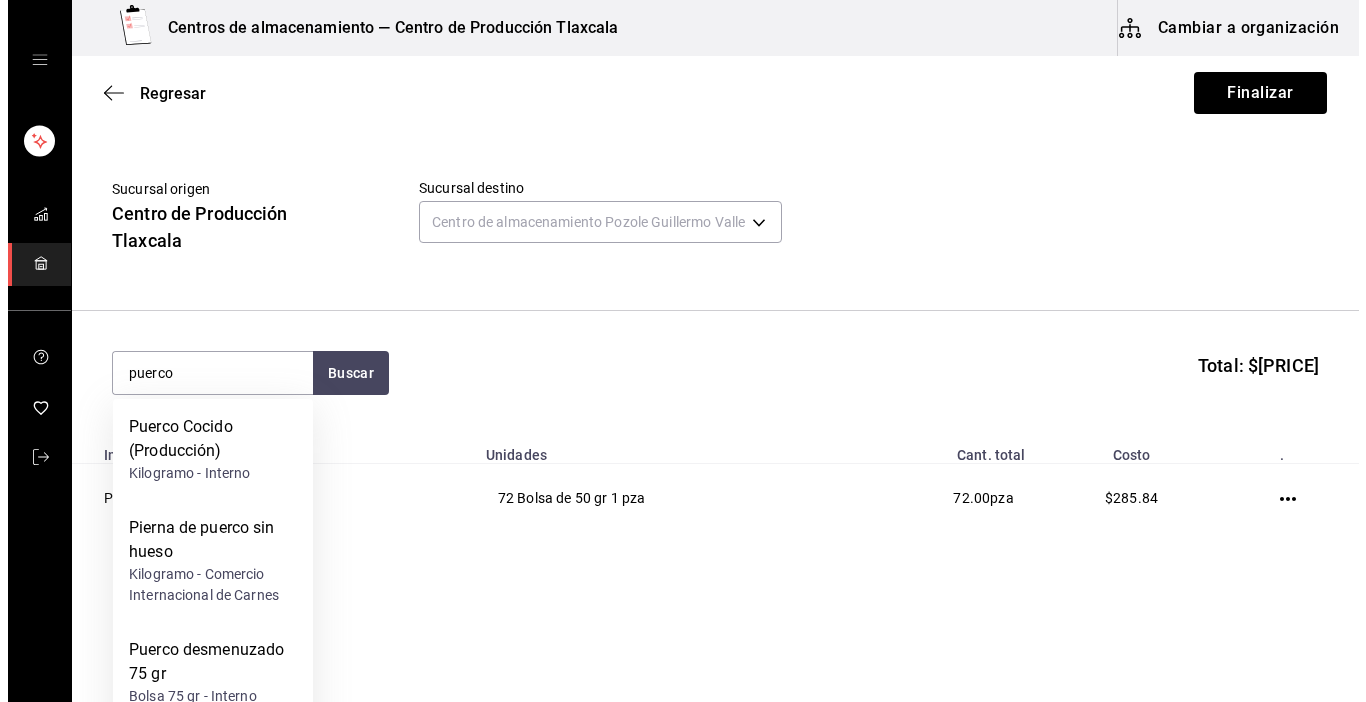 scroll, scrollTop: 51, scrollLeft: 0, axis: vertical 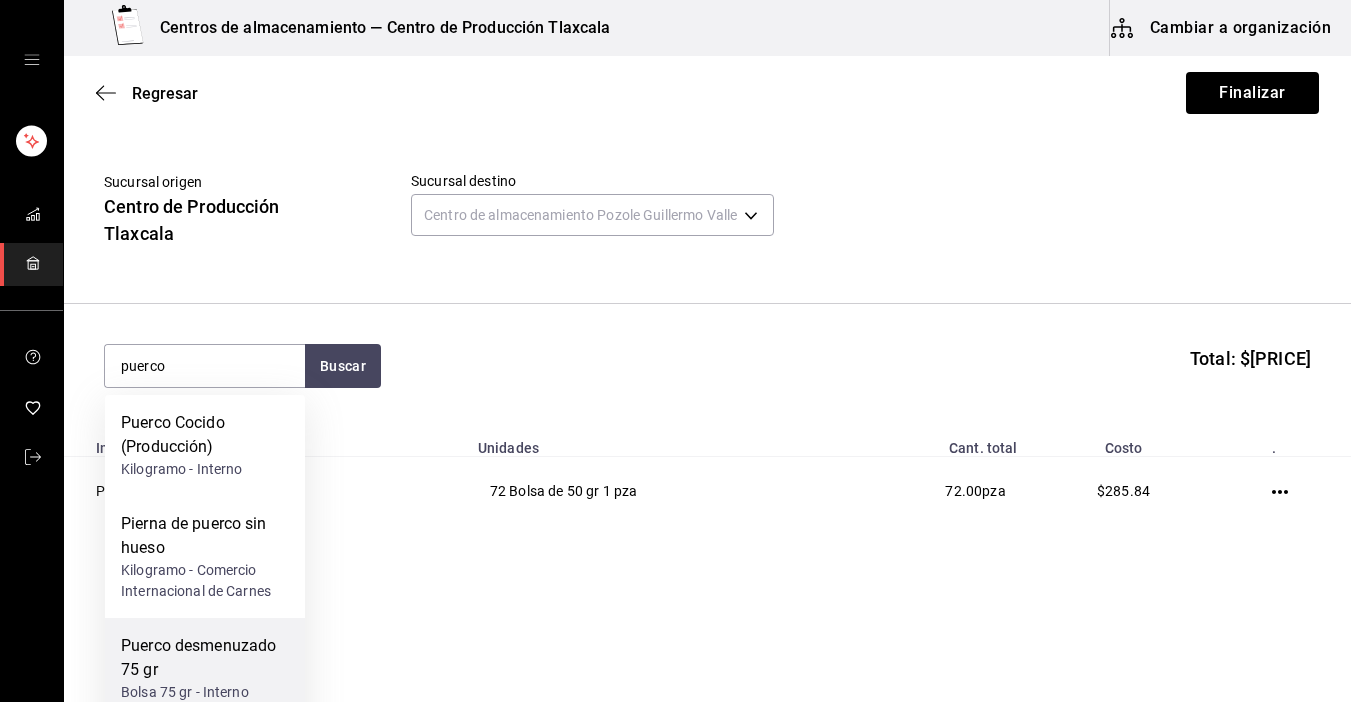 click on "Puerco desmenuzado 75 gr" at bounding box center (205, 658) 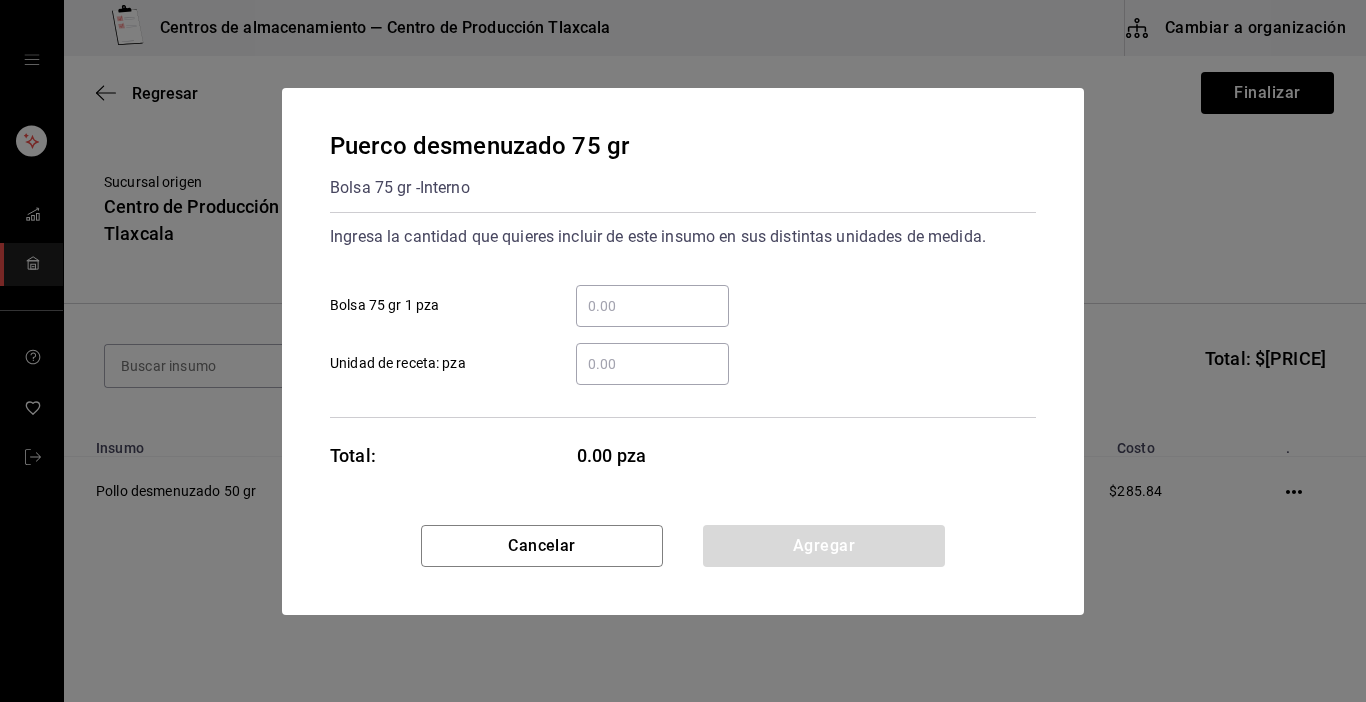 click on "​ Bolsa 75 gr 1 pza" at bounding box center (652, 306) 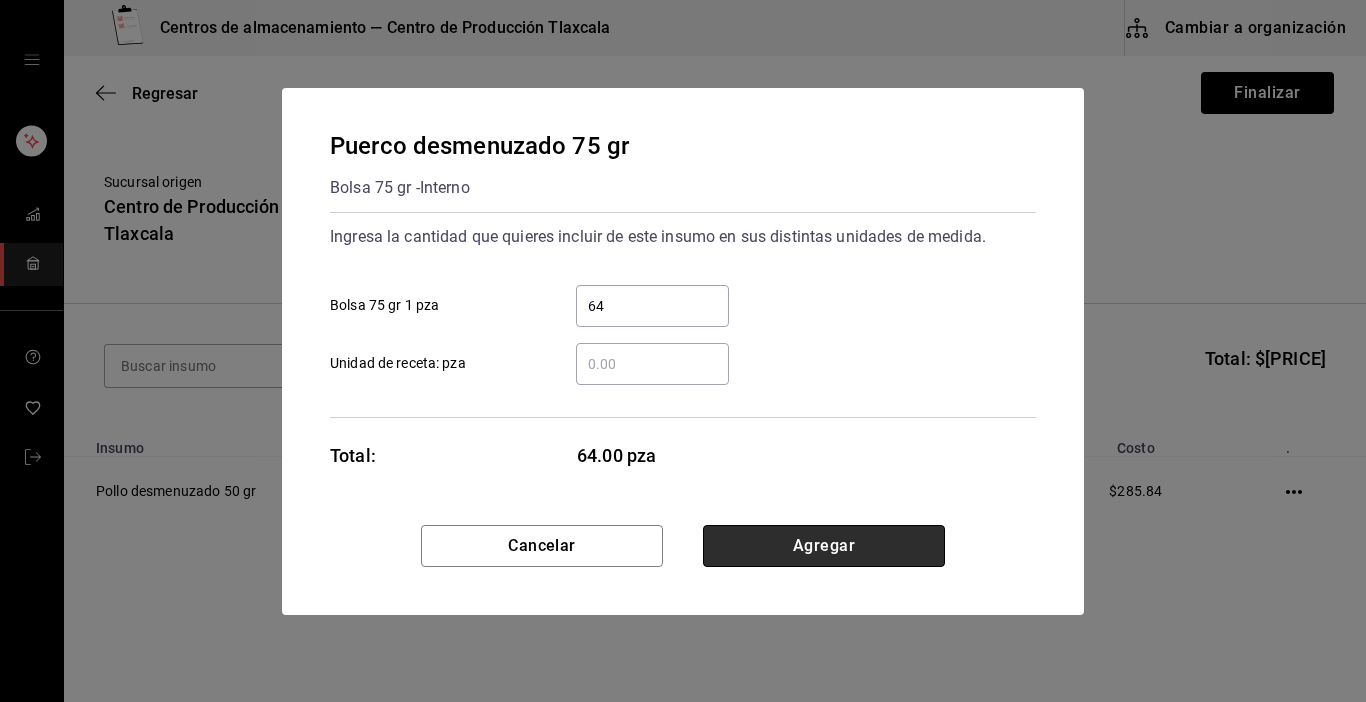 click on "Agregar" at bounding box center (824, 546) 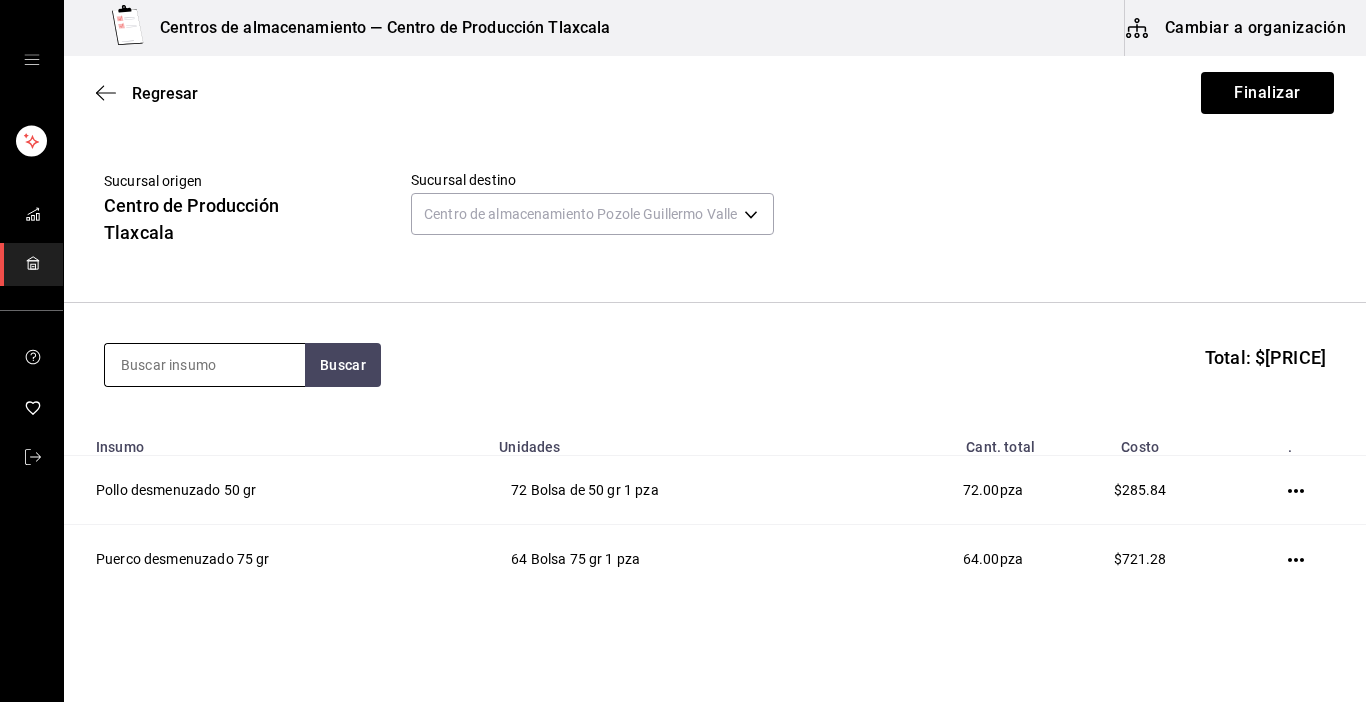 click at bounding box center (205, 365) 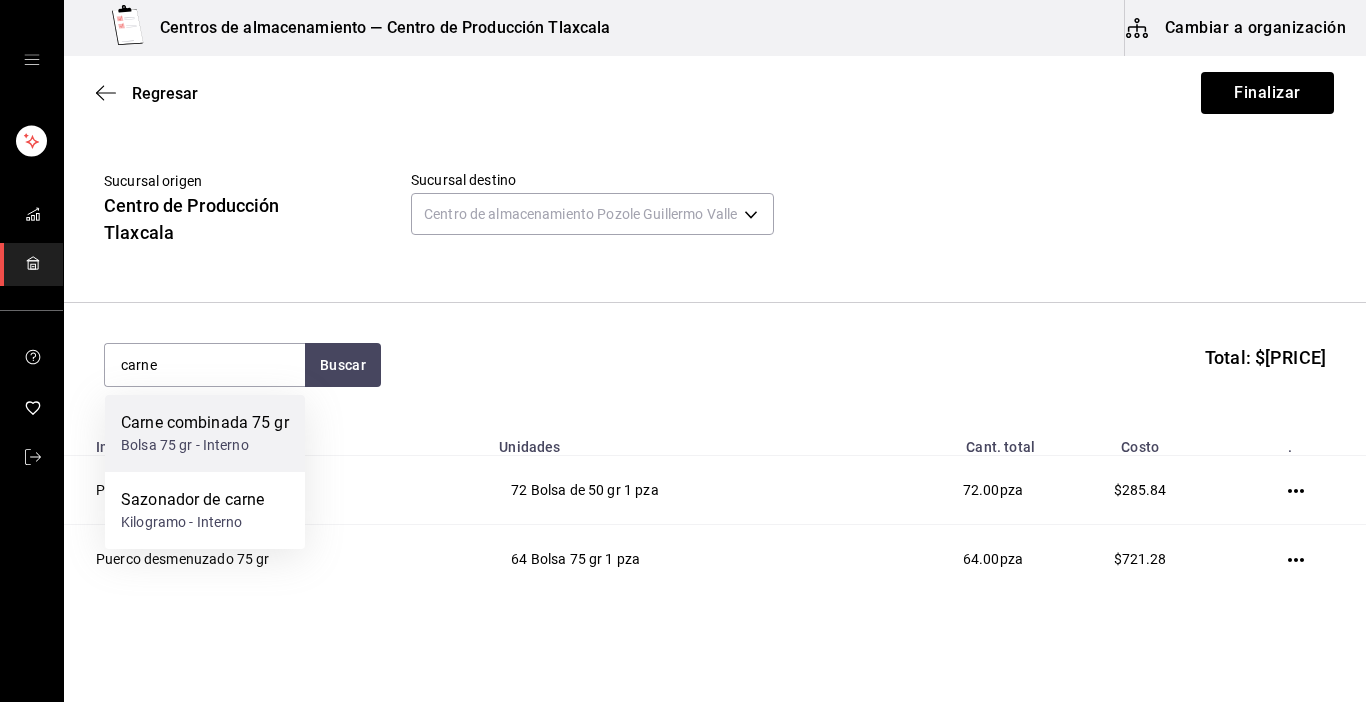click on "Carne combinada 75 gr" at bounding box center [205, 423] 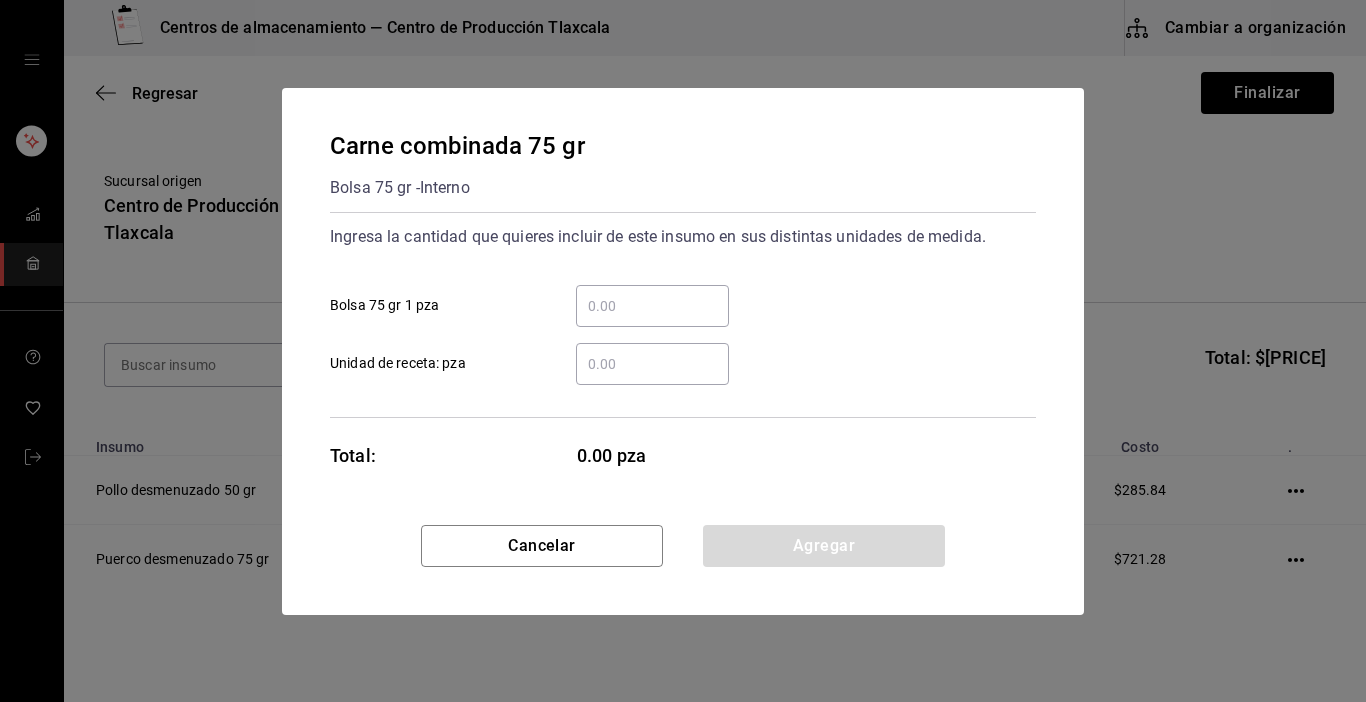 click on "​" at bounding box center (652, 306) 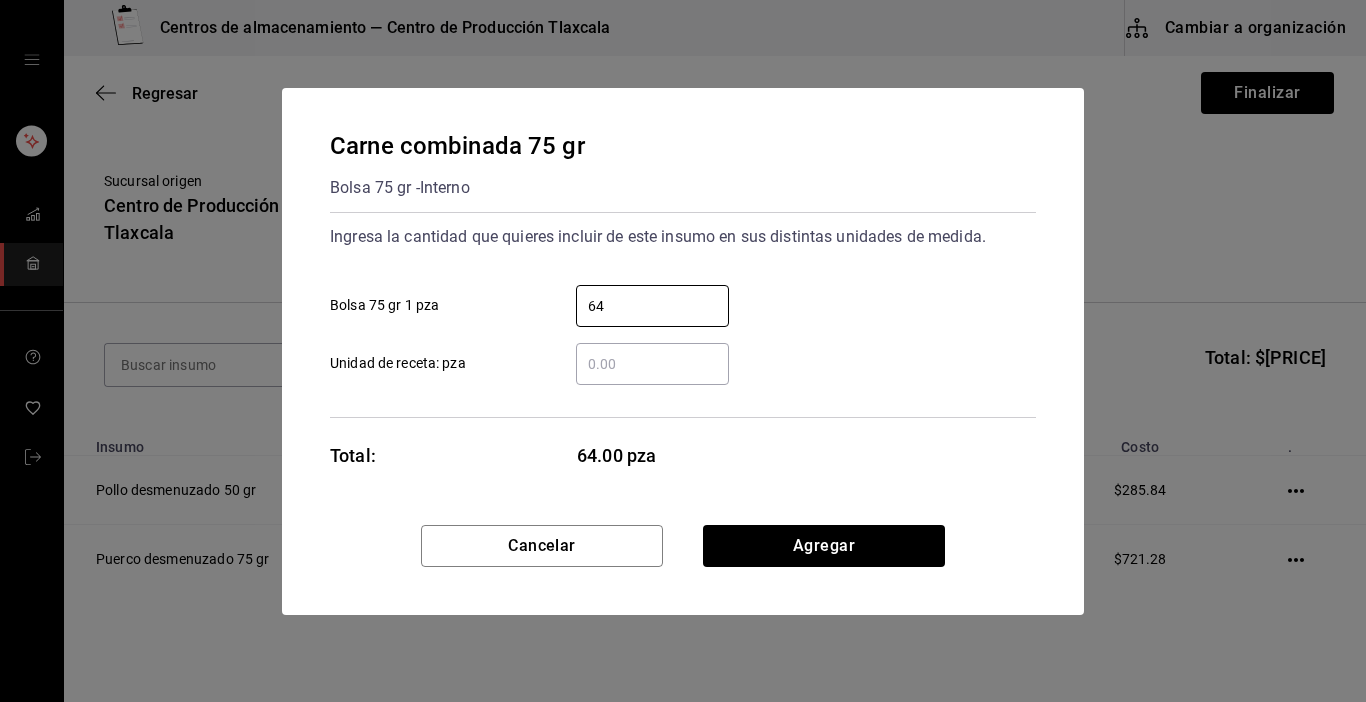 click on "Carne combinada 75 gr   Bolsa 75 gr -  Interno Ingresa la cantidad que quieres incluir de este insumo en sus distintas unidades de medida. 64 ​ Bolsa 75 gr 1 pza ​ Unidad de receta: pza Total: 64.00 pza" at bounding box center [683, 306] 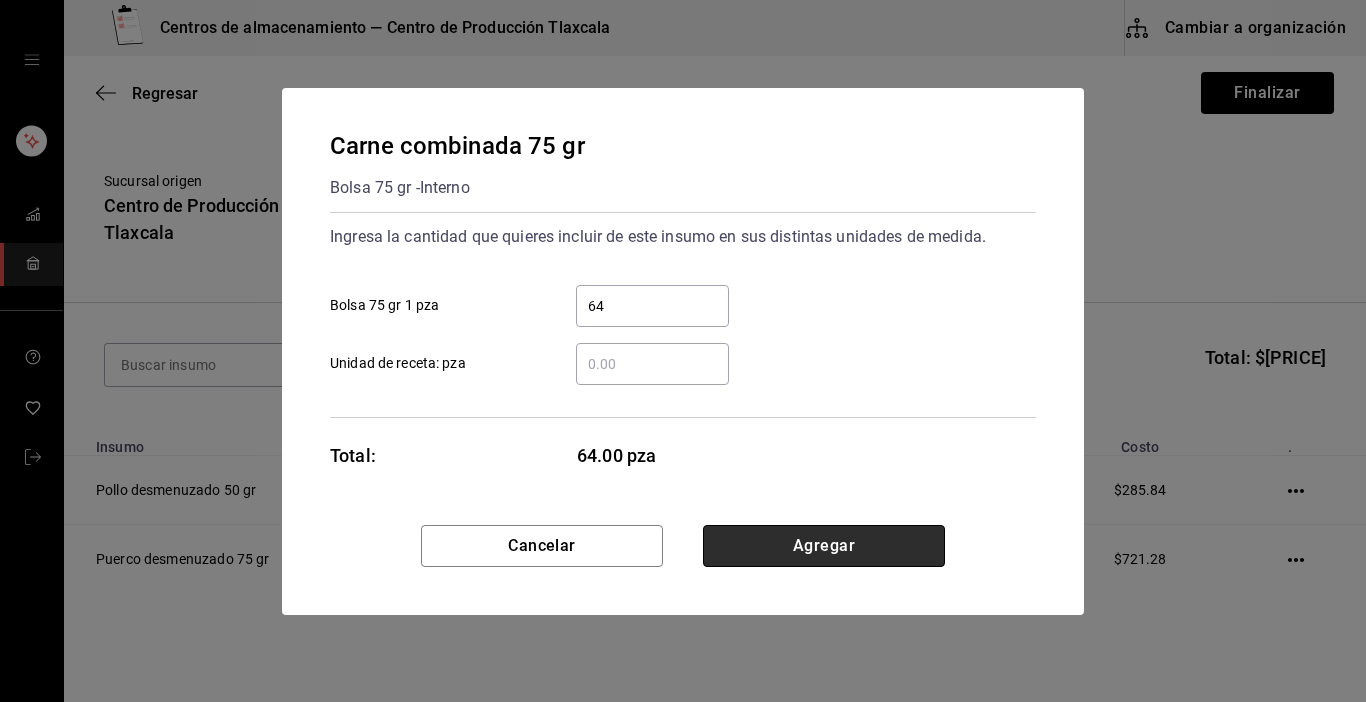 click on "Agregar" at bounding box center (824, 546) 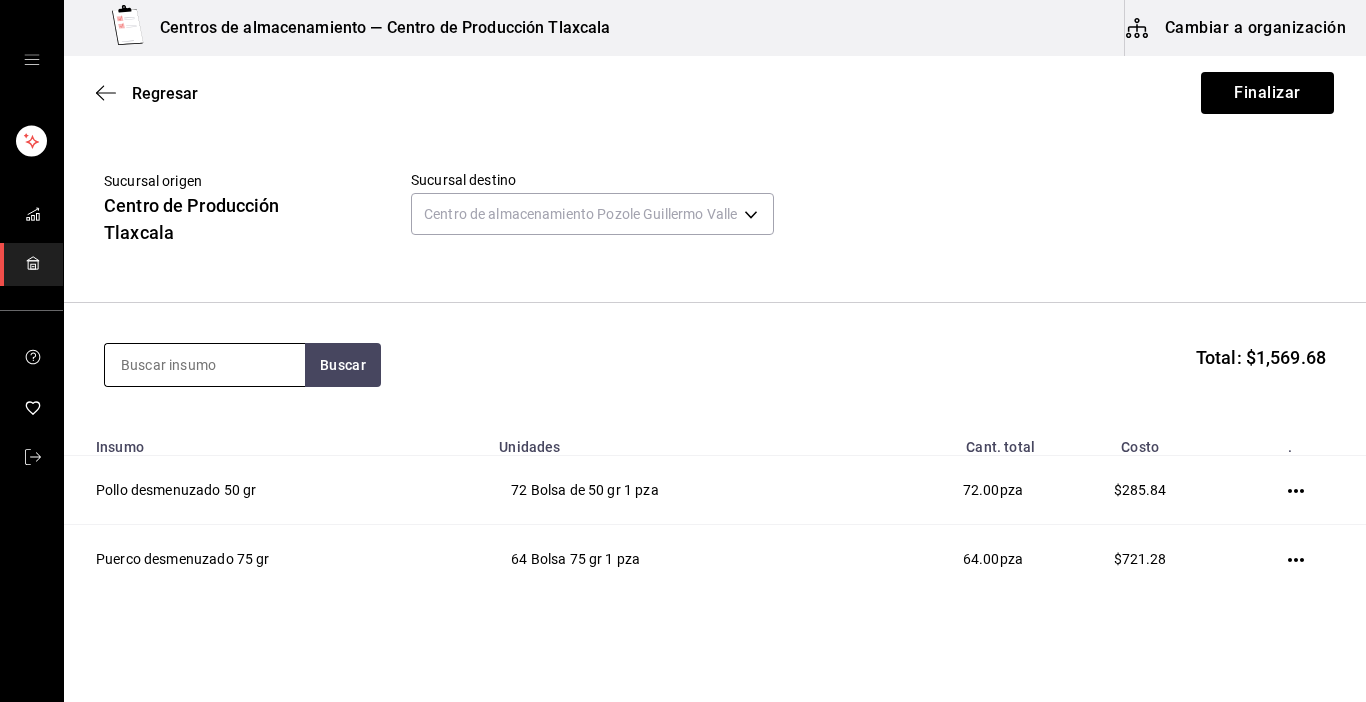 click at bounding box center (205, 365) 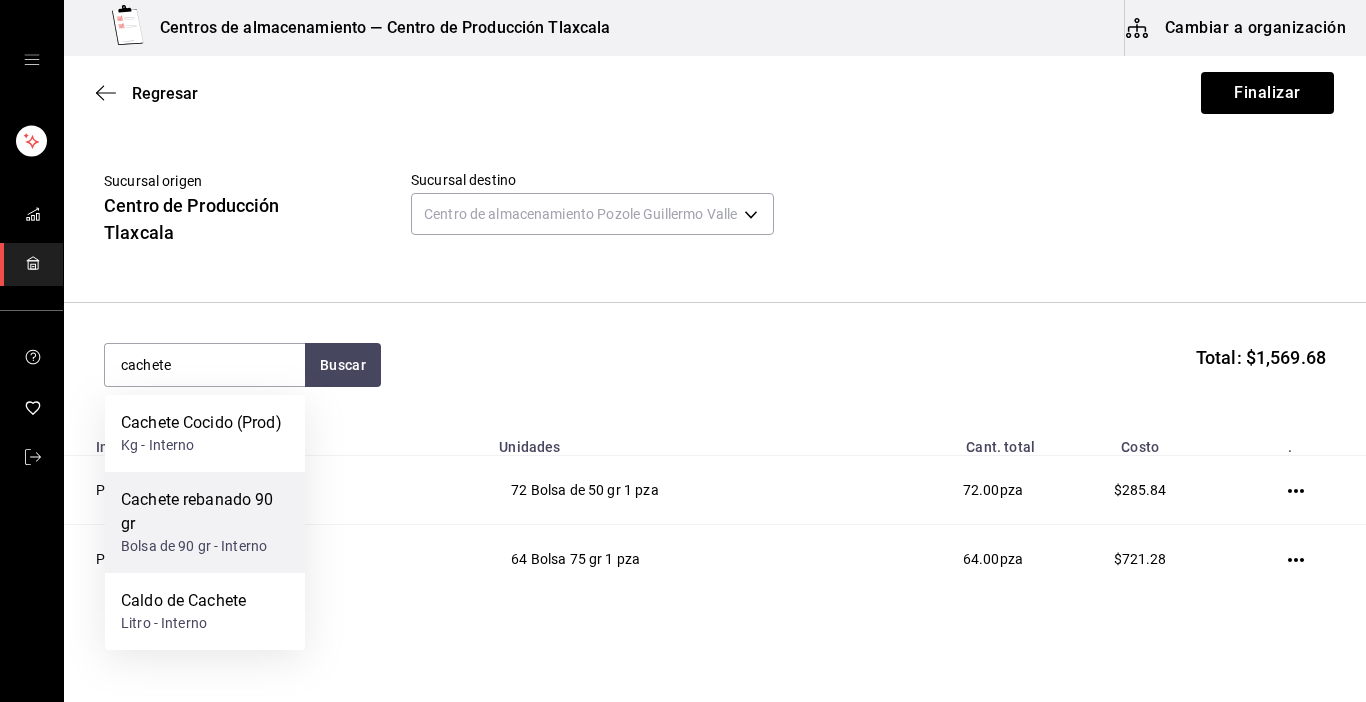 click on "Cachete rebanado 90 gr" at bounding box center [205, 512] 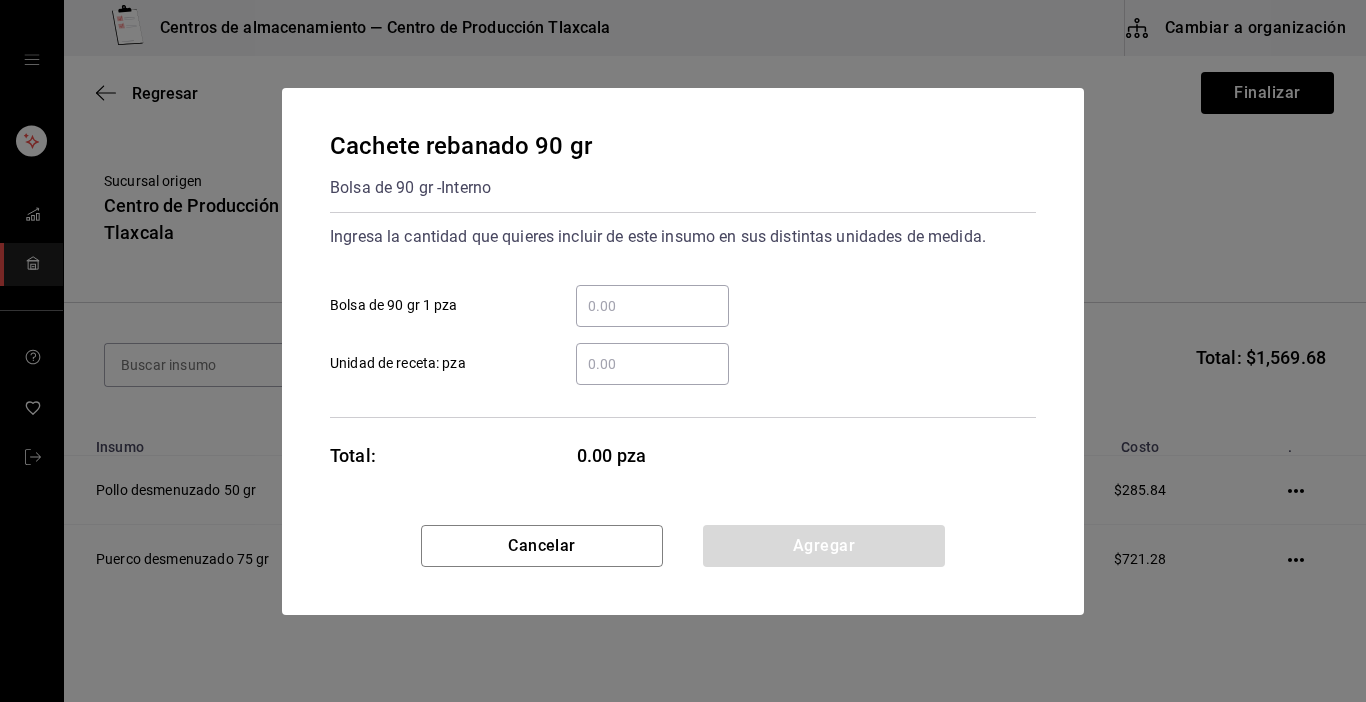 click on "​" at bounding box center (652, 306) 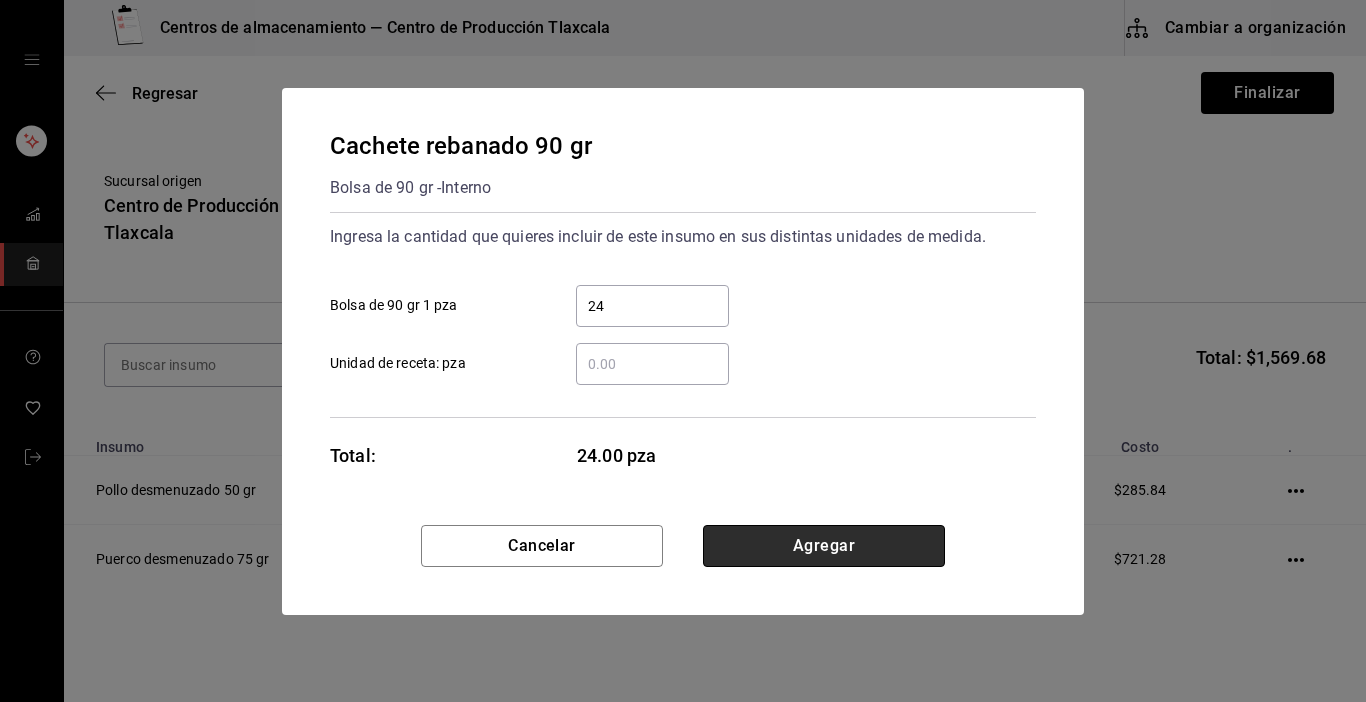click on "Agregar" at bounding box center [824, 546] 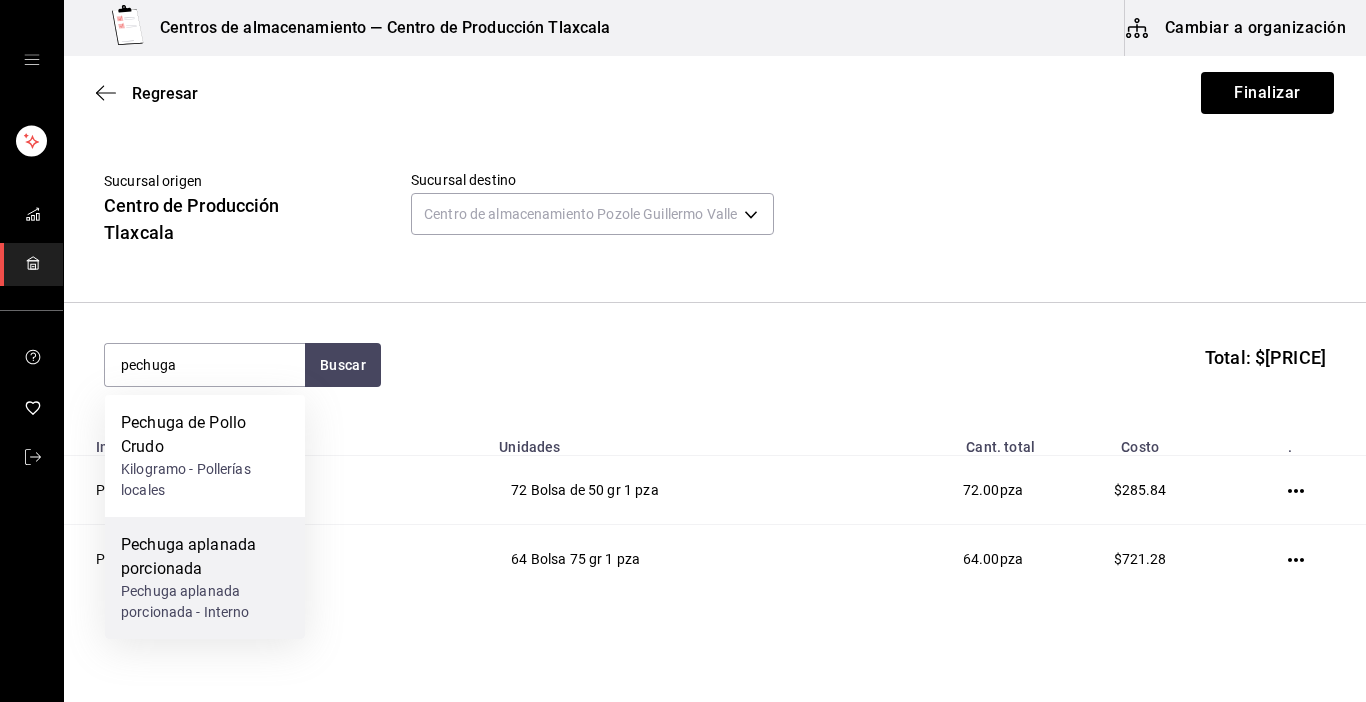 click on "Pechuga aplanada porcionada - Interno" at bounding box center [205, 602] 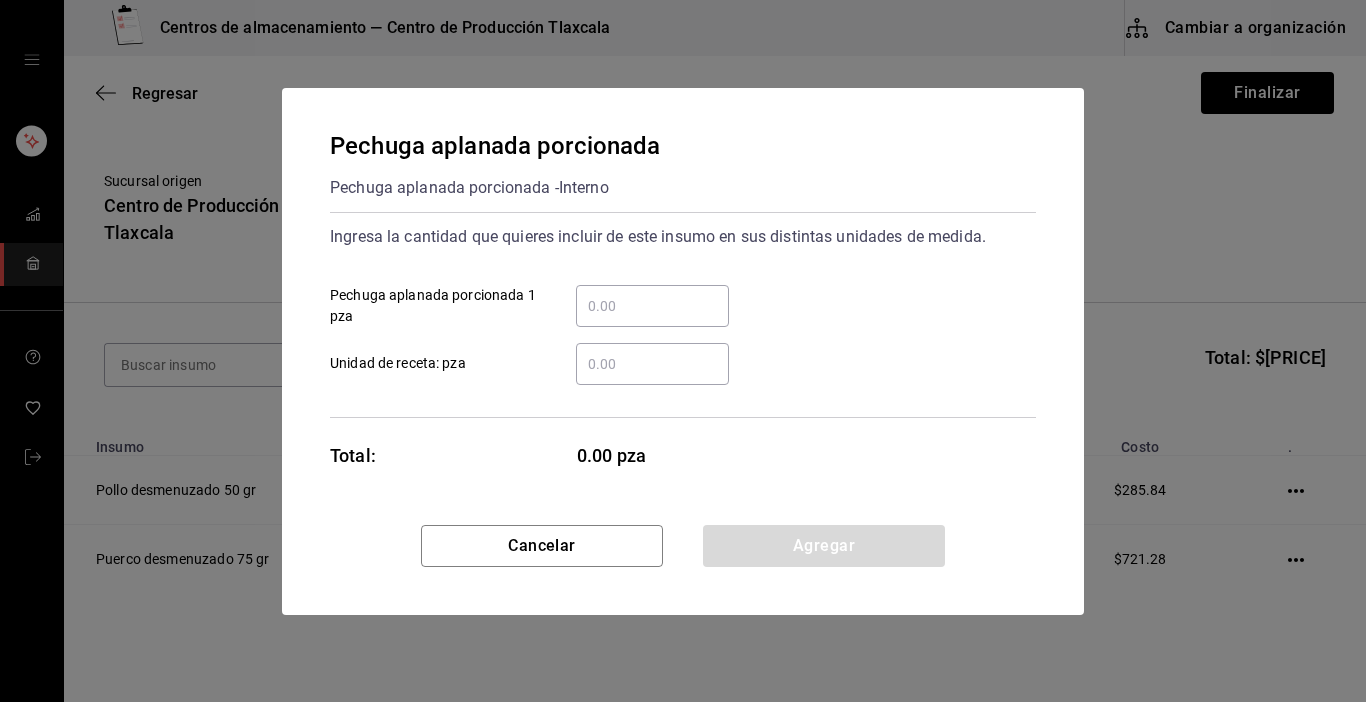 click on "​ Pechuga aplanada porcionada 1 pza" at bounding box center [652, 306] 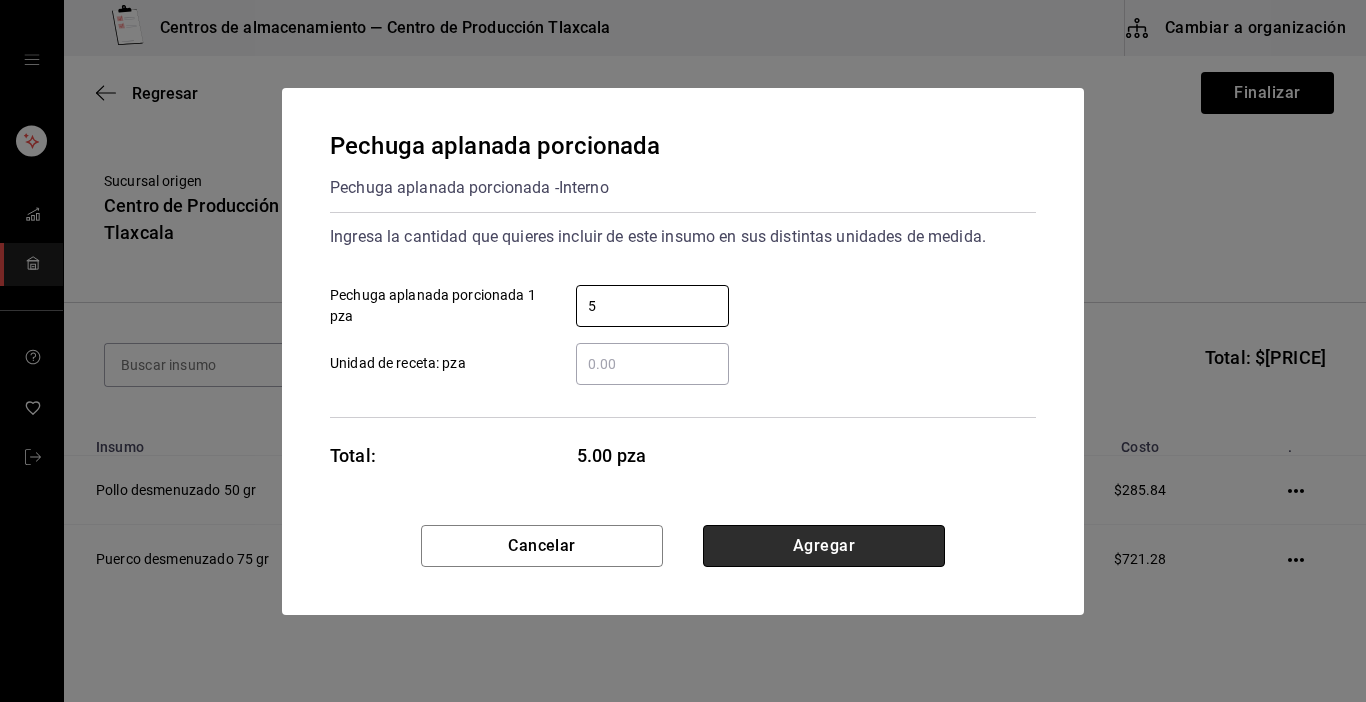 click on "Agregar" at bounding box center [824, 546] 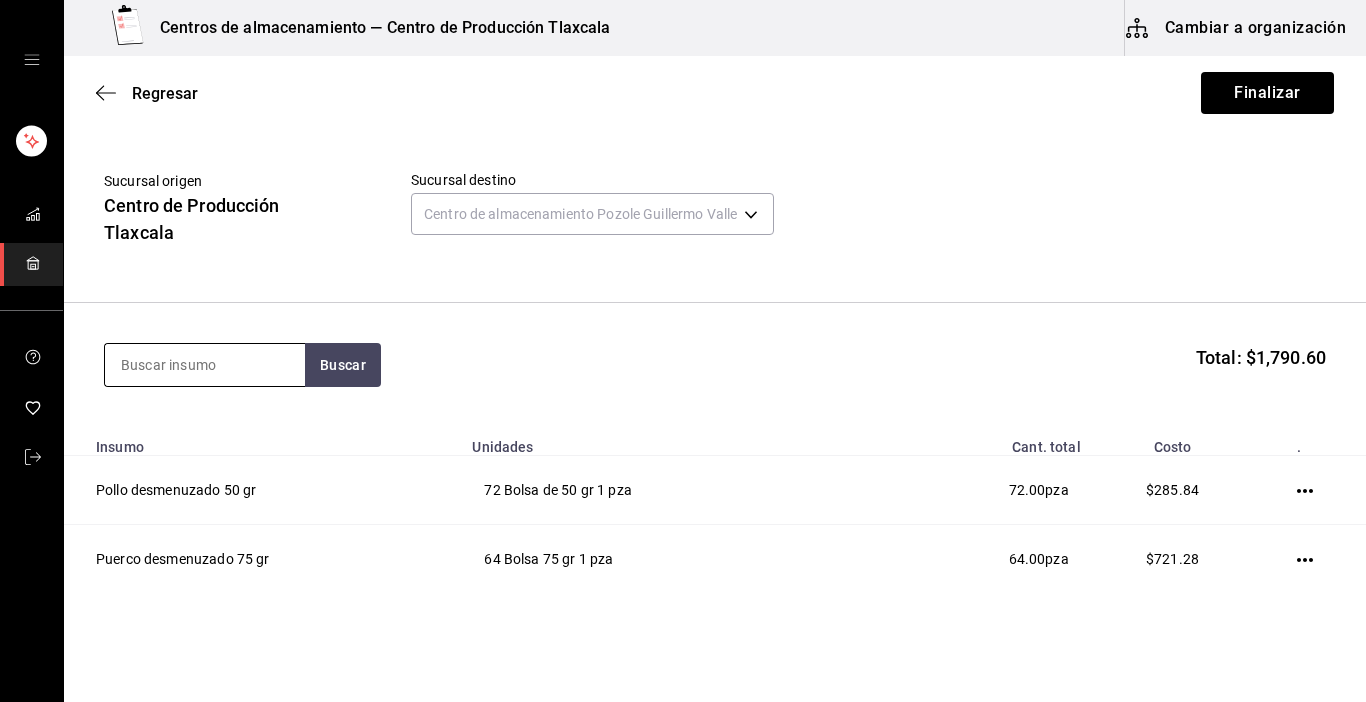 click at bounding box center (205, 365) 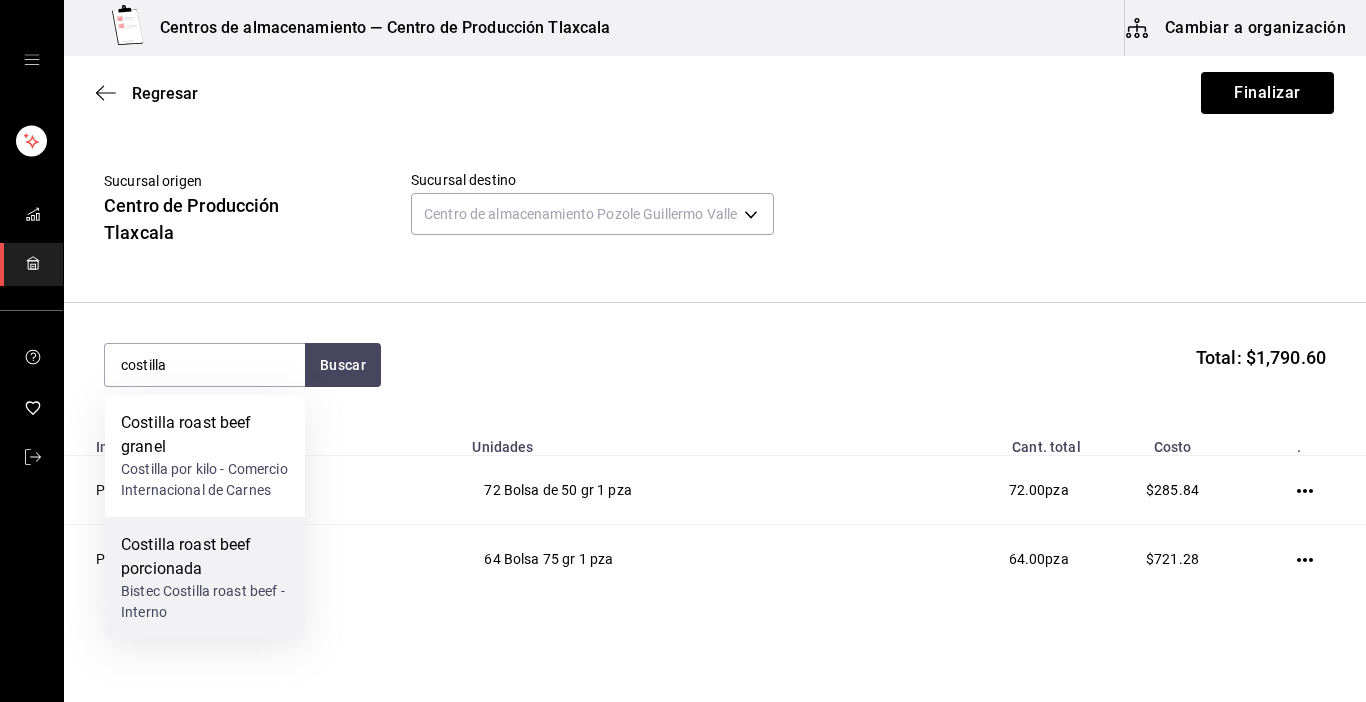 click on "Costilla roast beef porcionada" at bounding box center (205, 557) 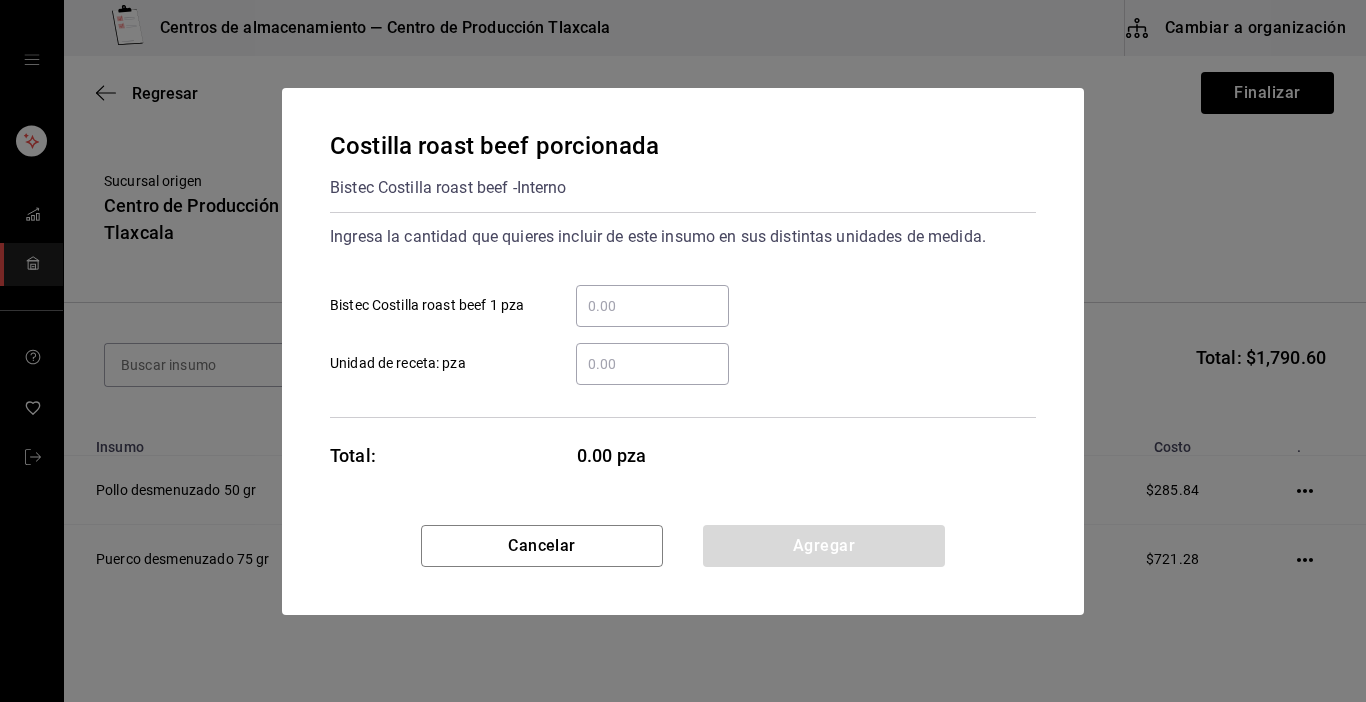 click on "​ Bistec Costilla roast beef 1 pza" at bounding box center [652, 306] 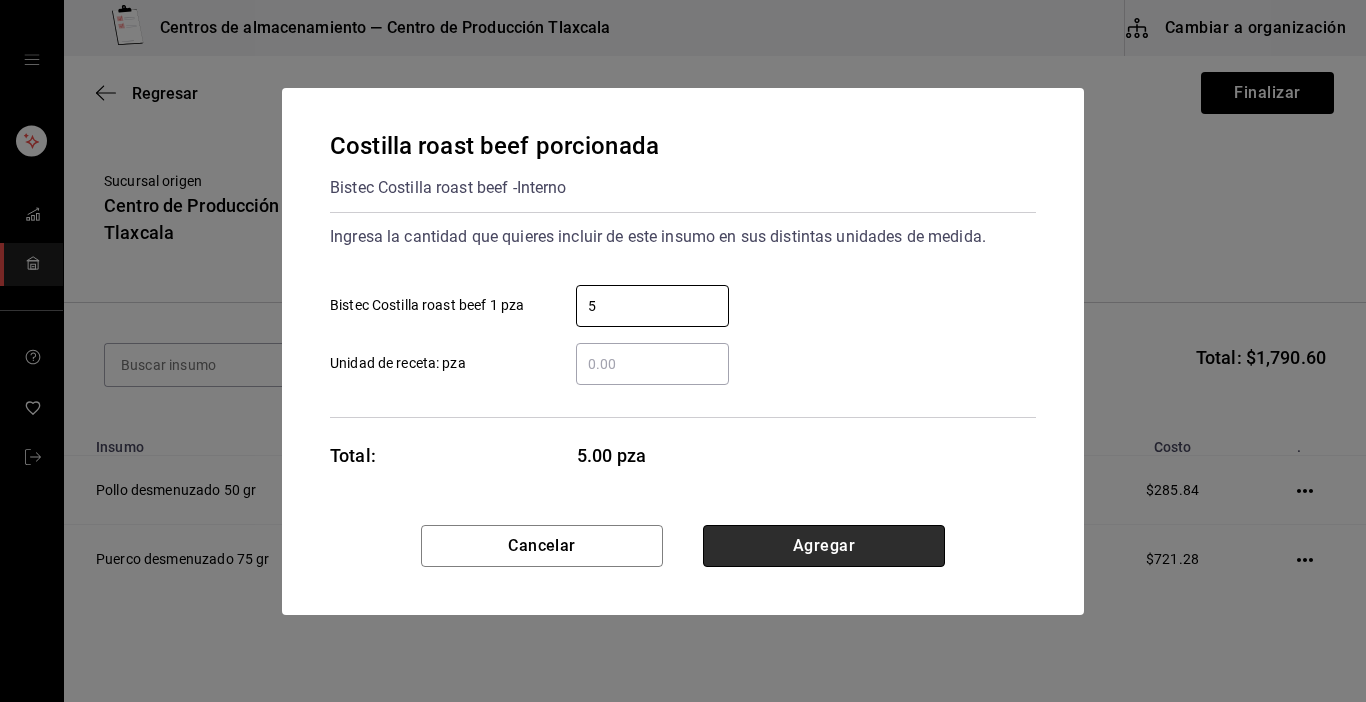 click on "Agregar" at bounding box center (824, 546) 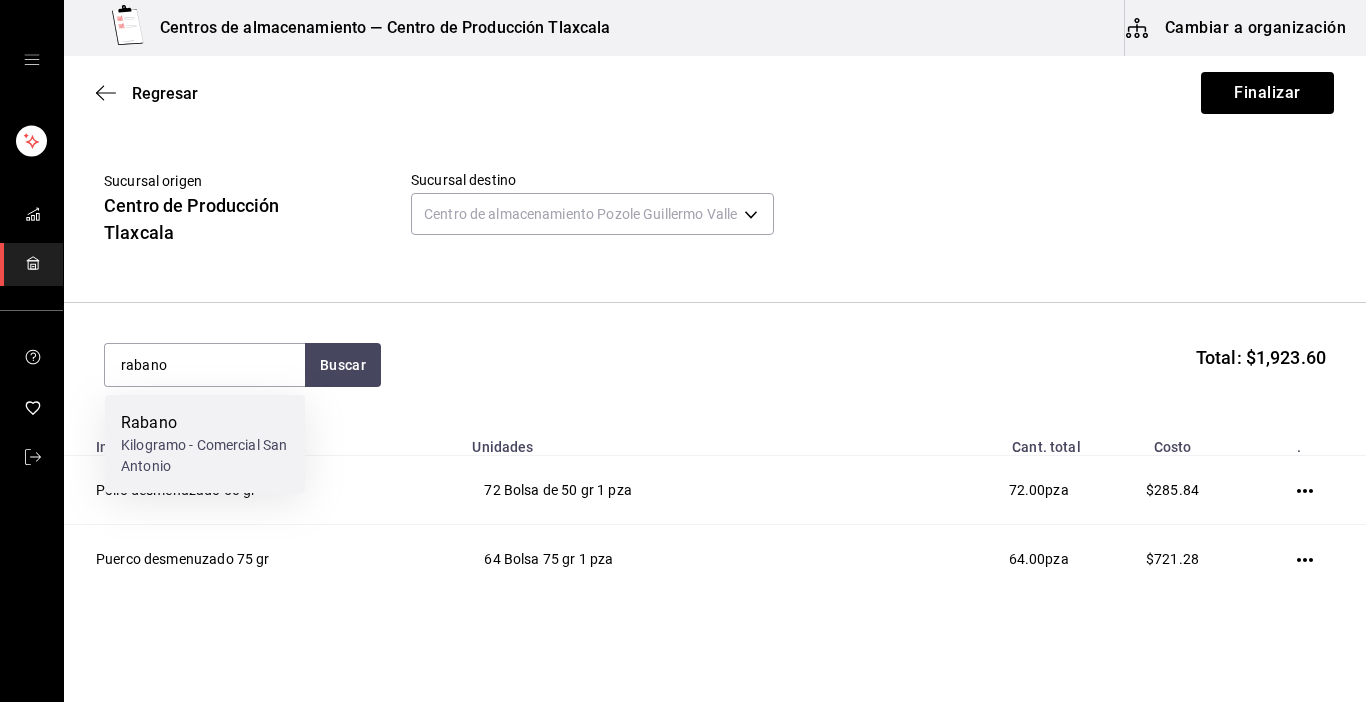click on "Kilogramo - Comercial San Antonio" at bounding box center (205, 456) 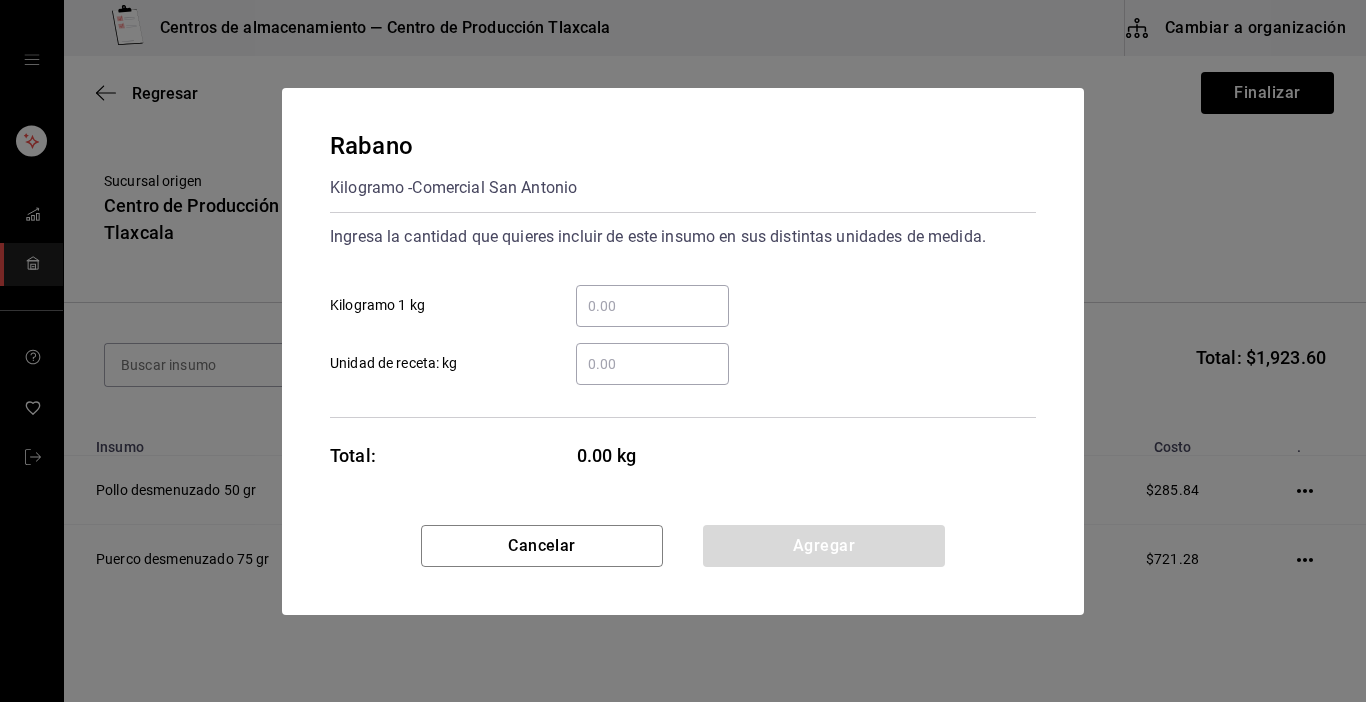 click on "​ Kilogramo 1 kg" at bounding box center [652, 306] 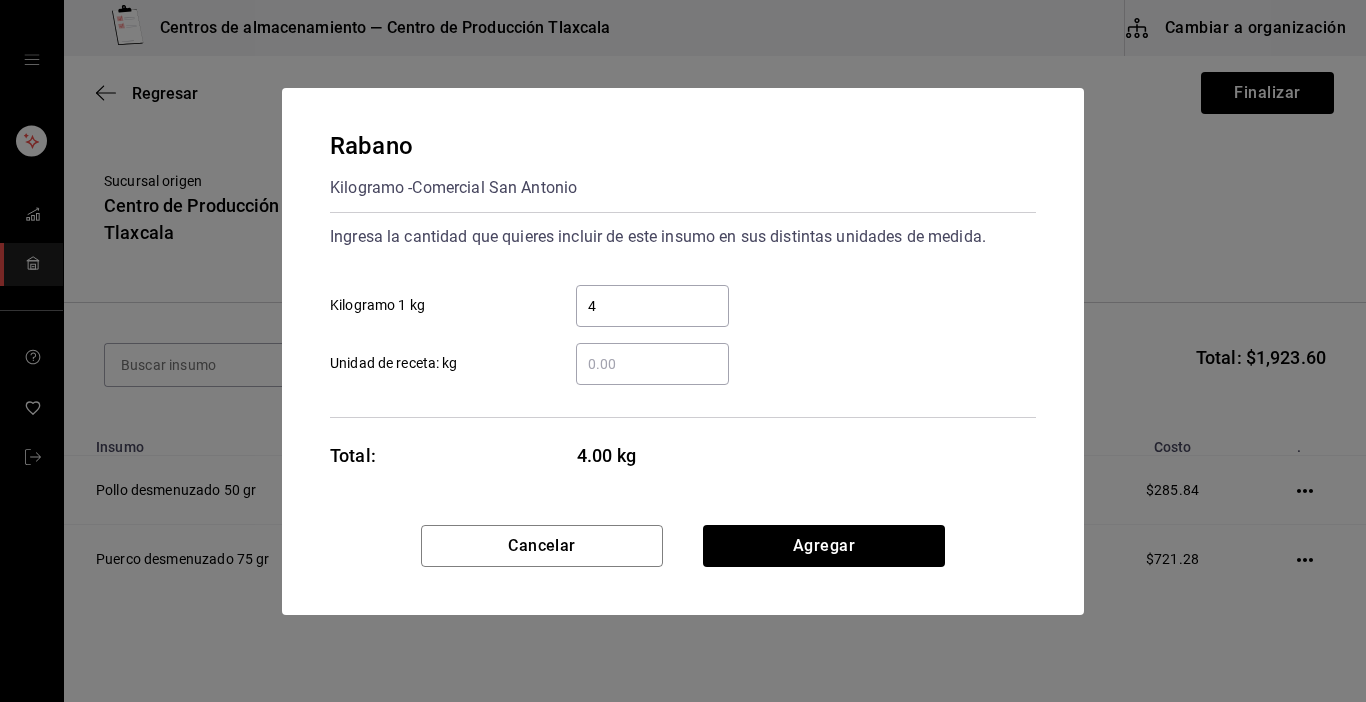 click on "Cancelar Agregar" at bounding box center [683, 570] 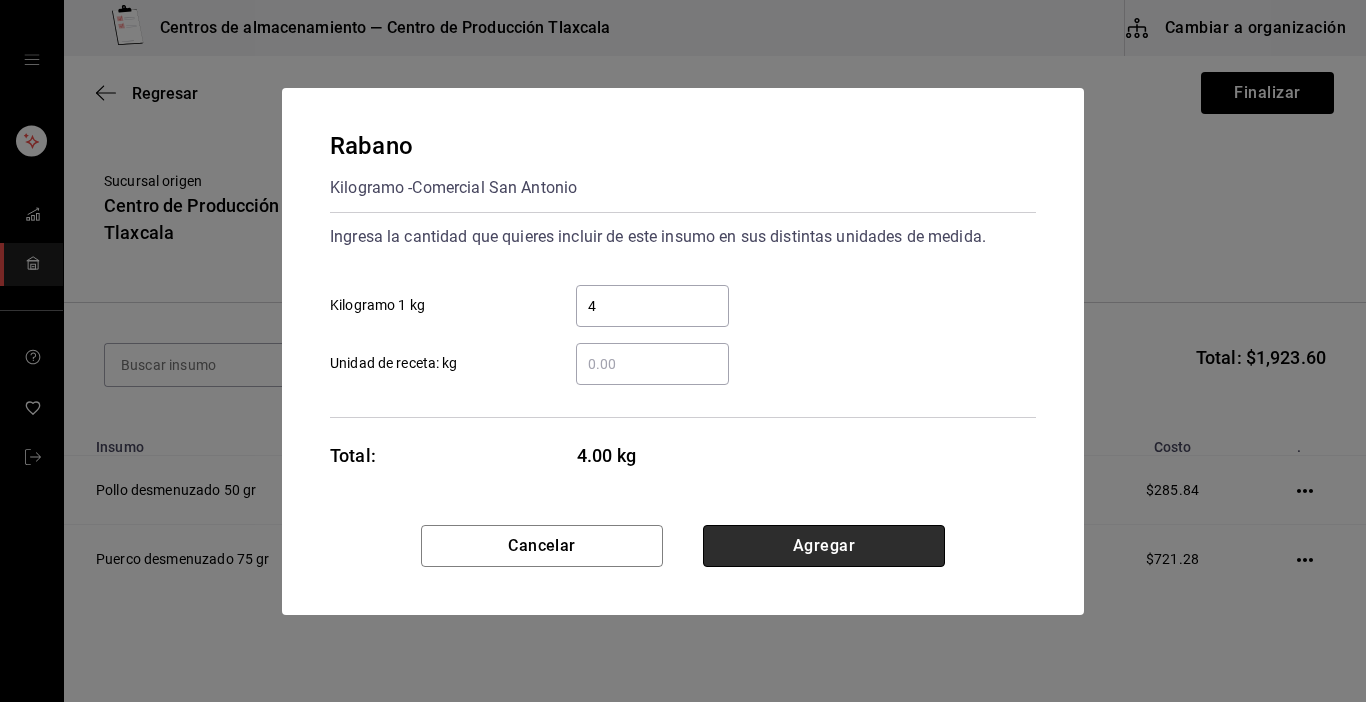 click on "Agregar" at bounding box center [824, 546] 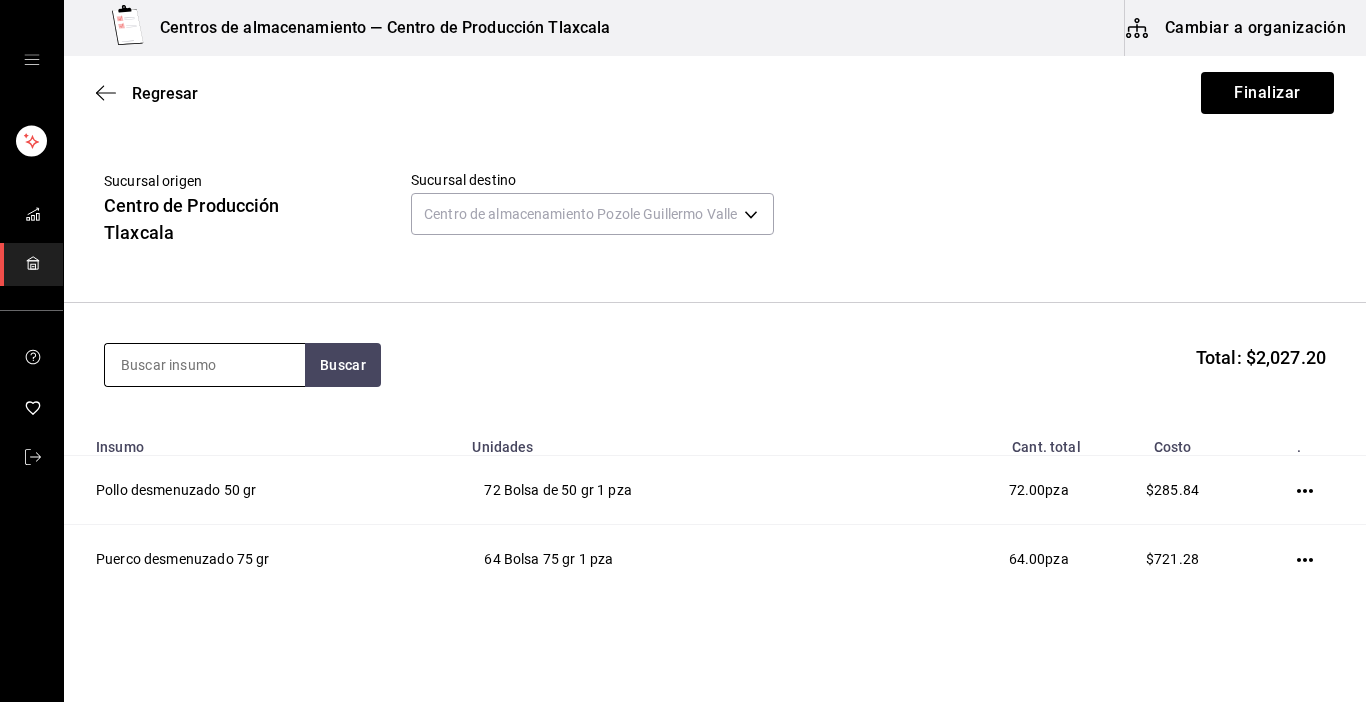 click at bounding box center (205, 365) 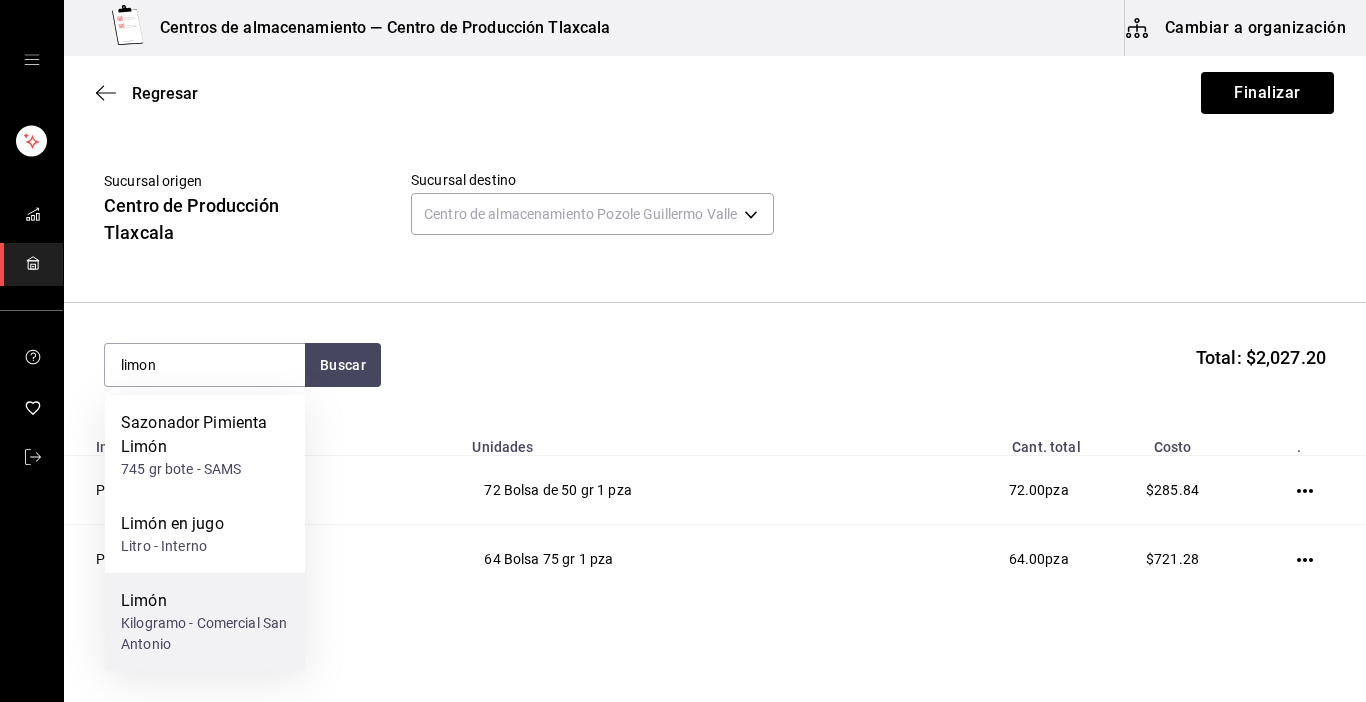 click on "Kilogramo - Comercial San Antonio" at bounding box center (205, 634) 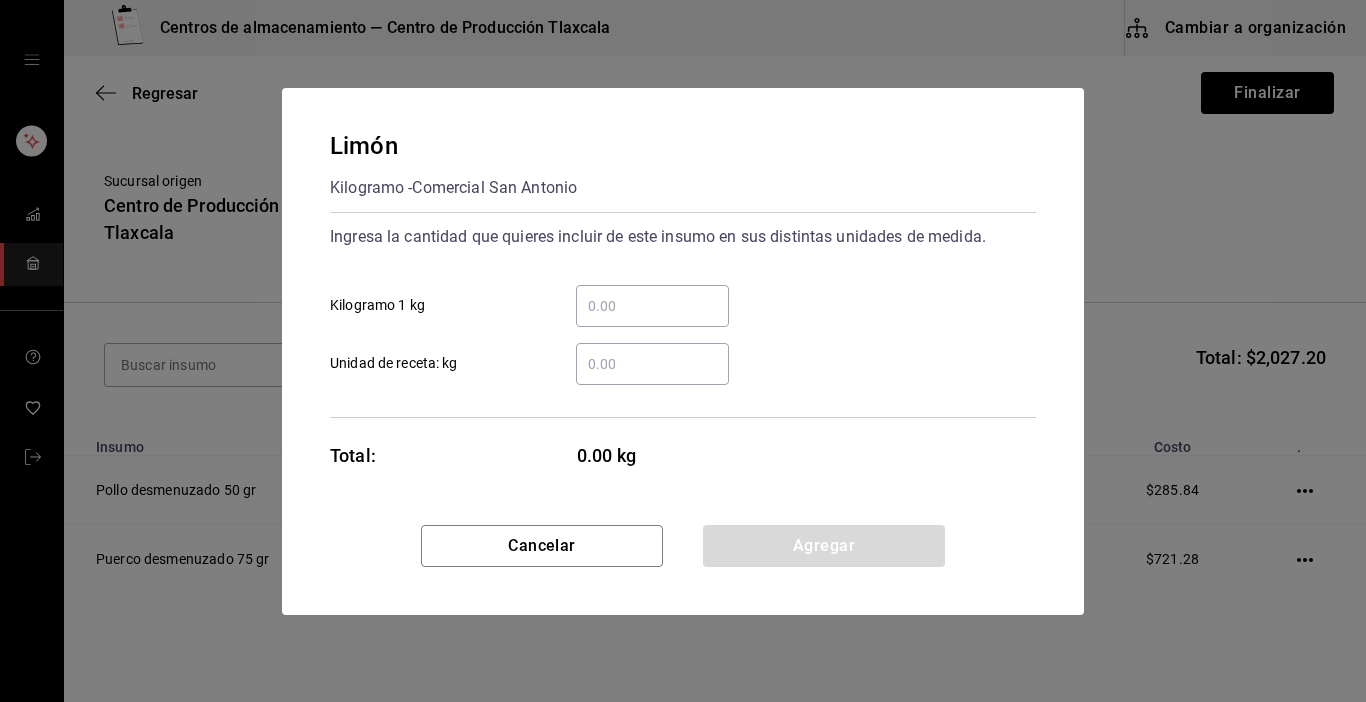 click on "​" at bounding box center [652, 306] 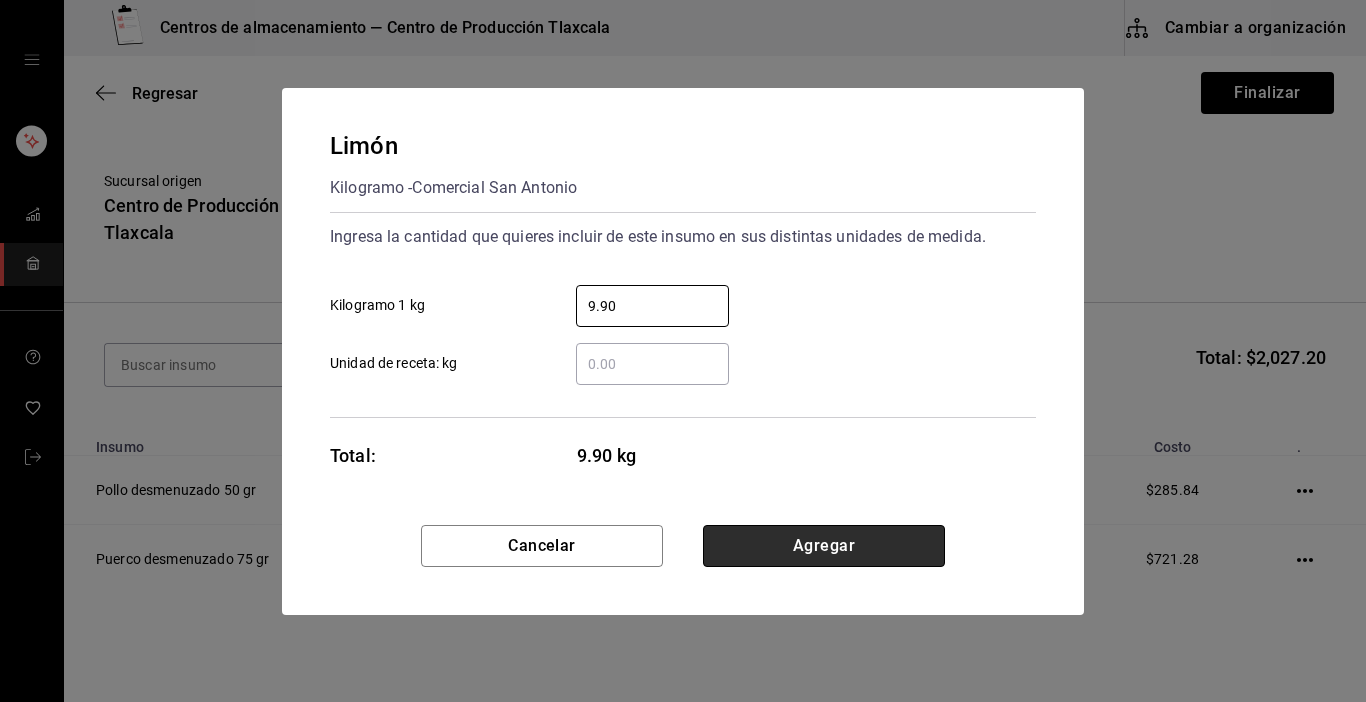 click on "Agregar" at bounding box center (824, 546) 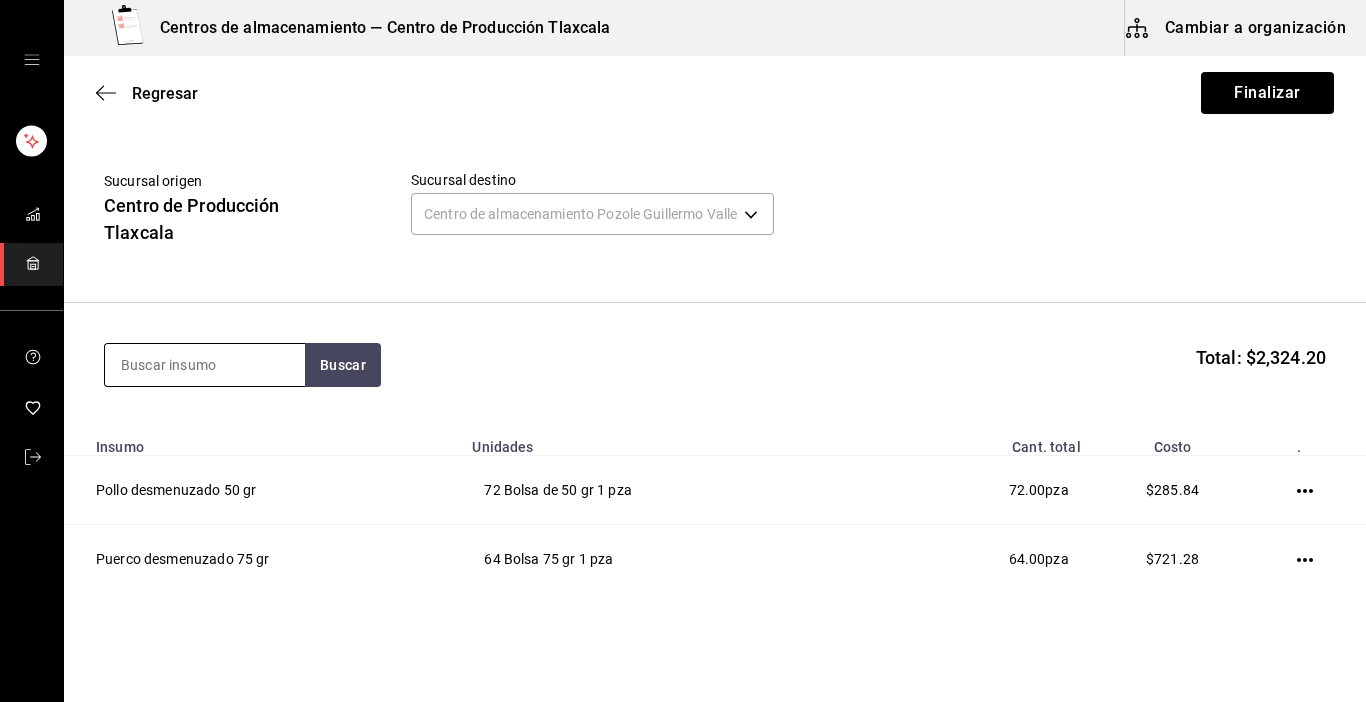 click at bounding box center (205, 365) 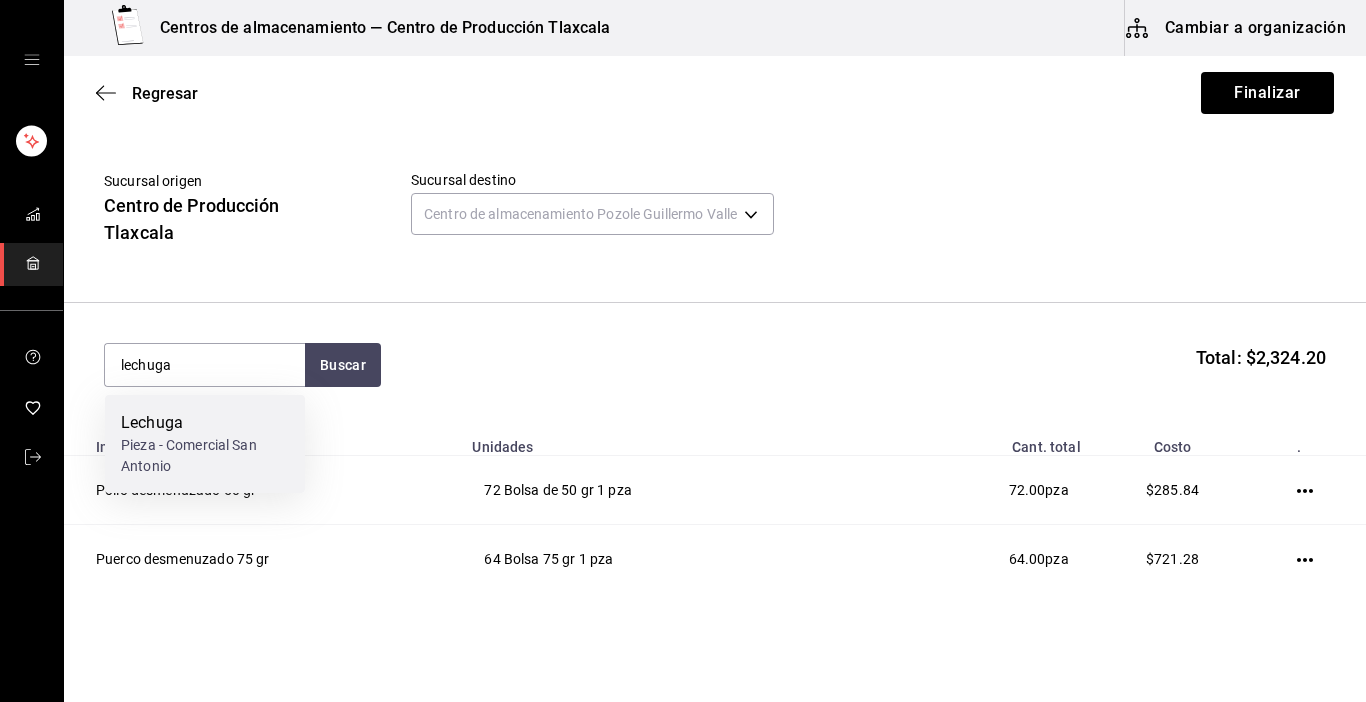 click on "Pieza - Comercial San Antonio" at bounding box center [205, 456] 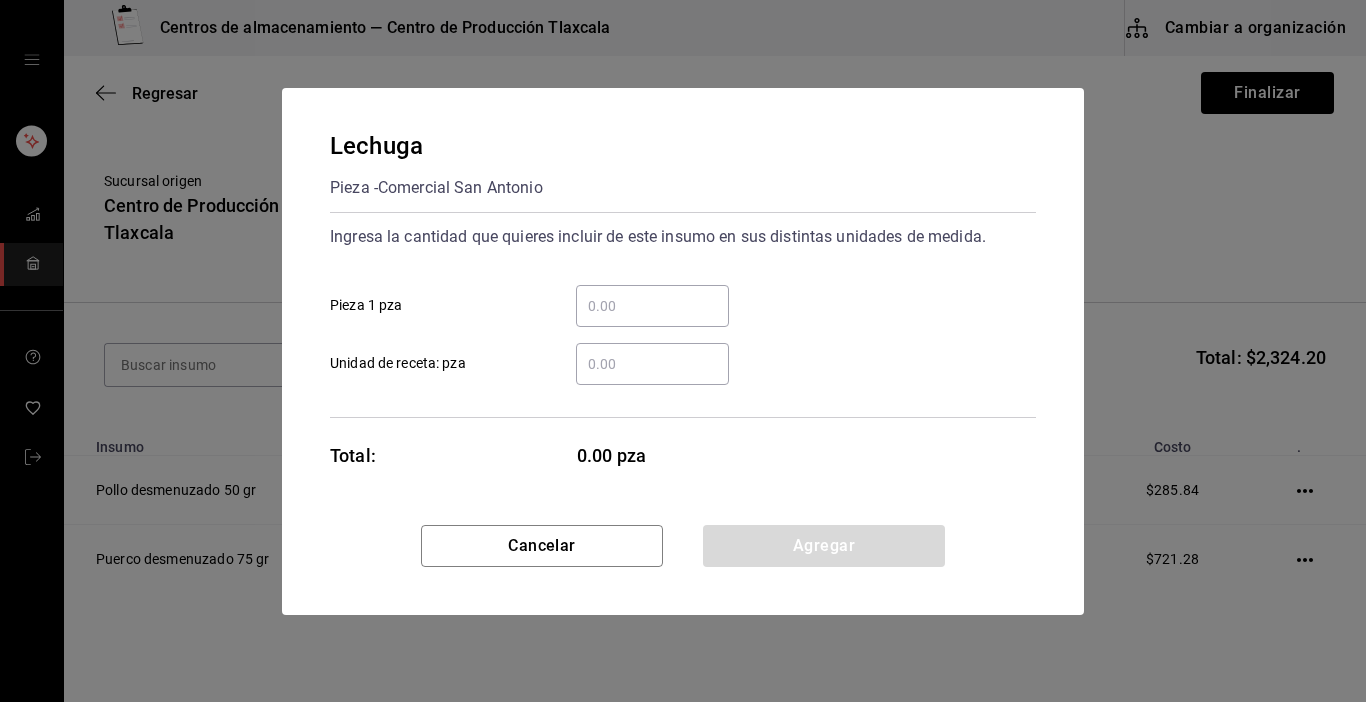 click on "​ Pieza 1 pza" at bounding box center [652, 306] 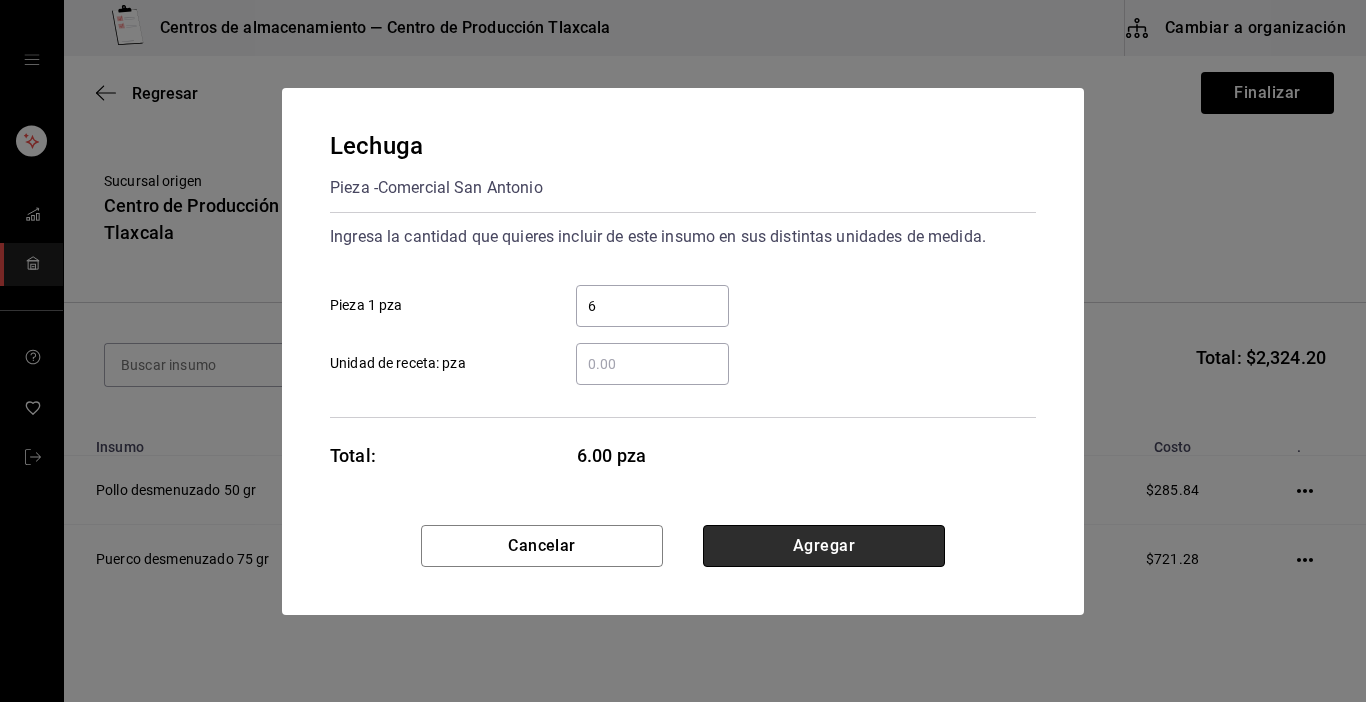 click on "Agregar" at bounding box center (824, 546) 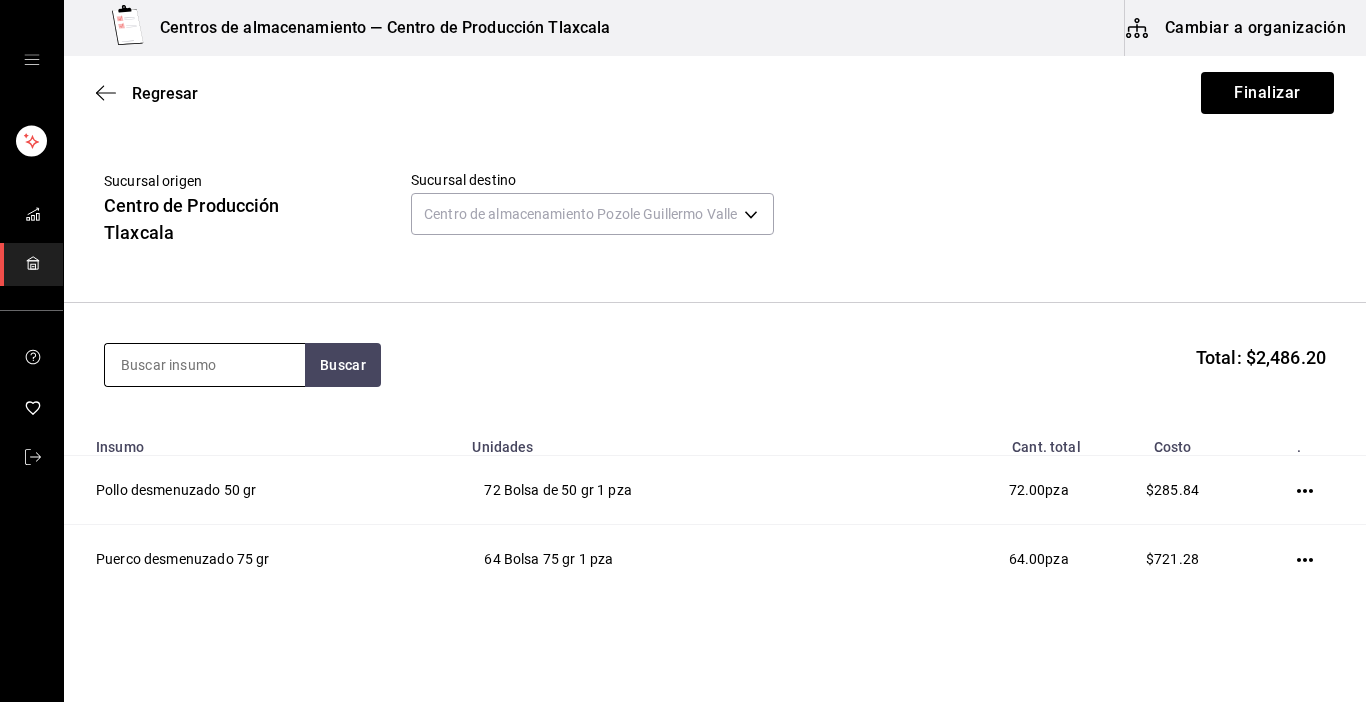 click at bounding box center (205, 365) 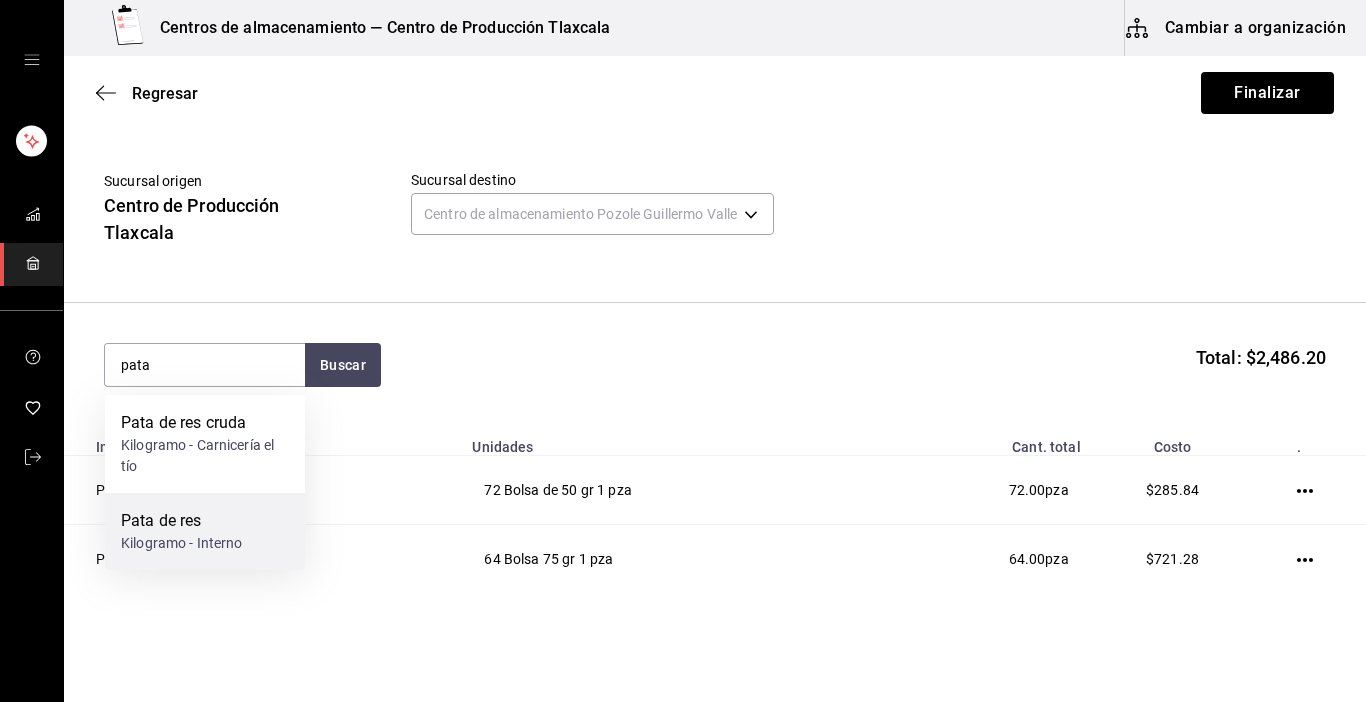 click on "Pata de res" at bounding box center [182, 521] 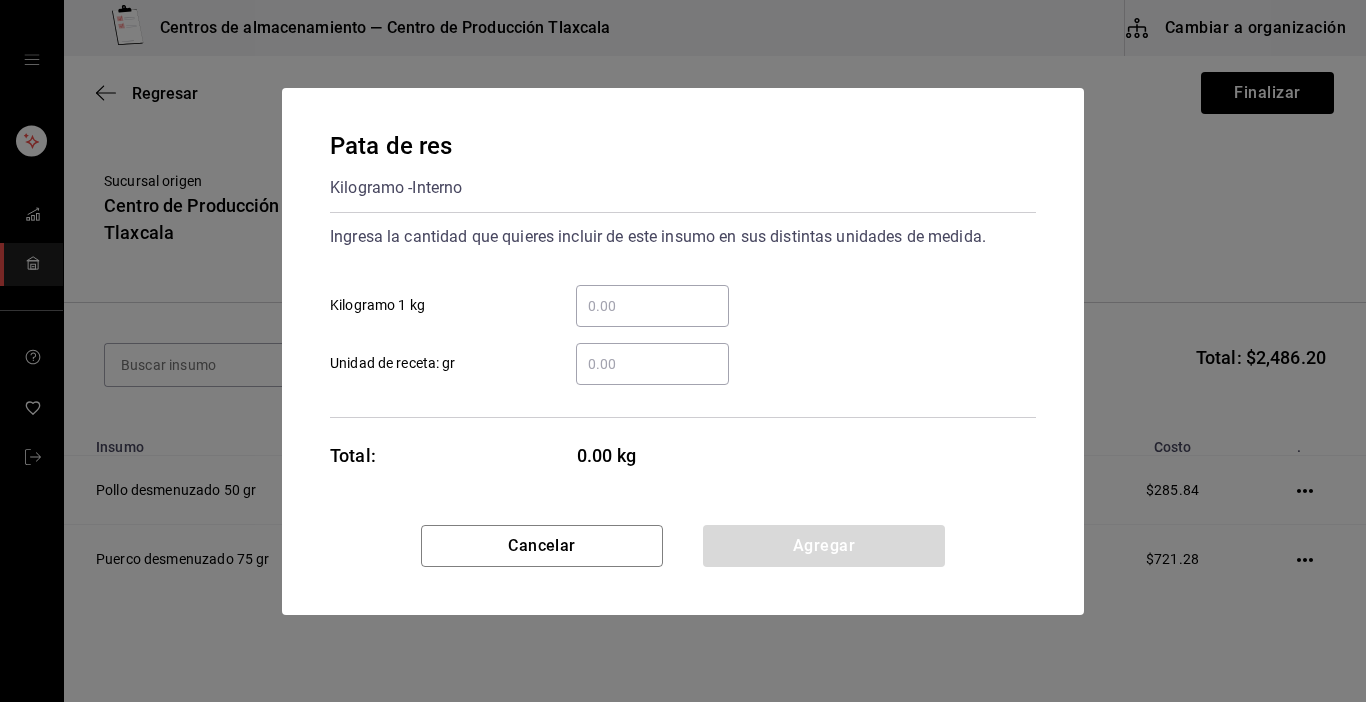 click on "​ Kilogramo 1 kg" at bounding box center [652, 306] 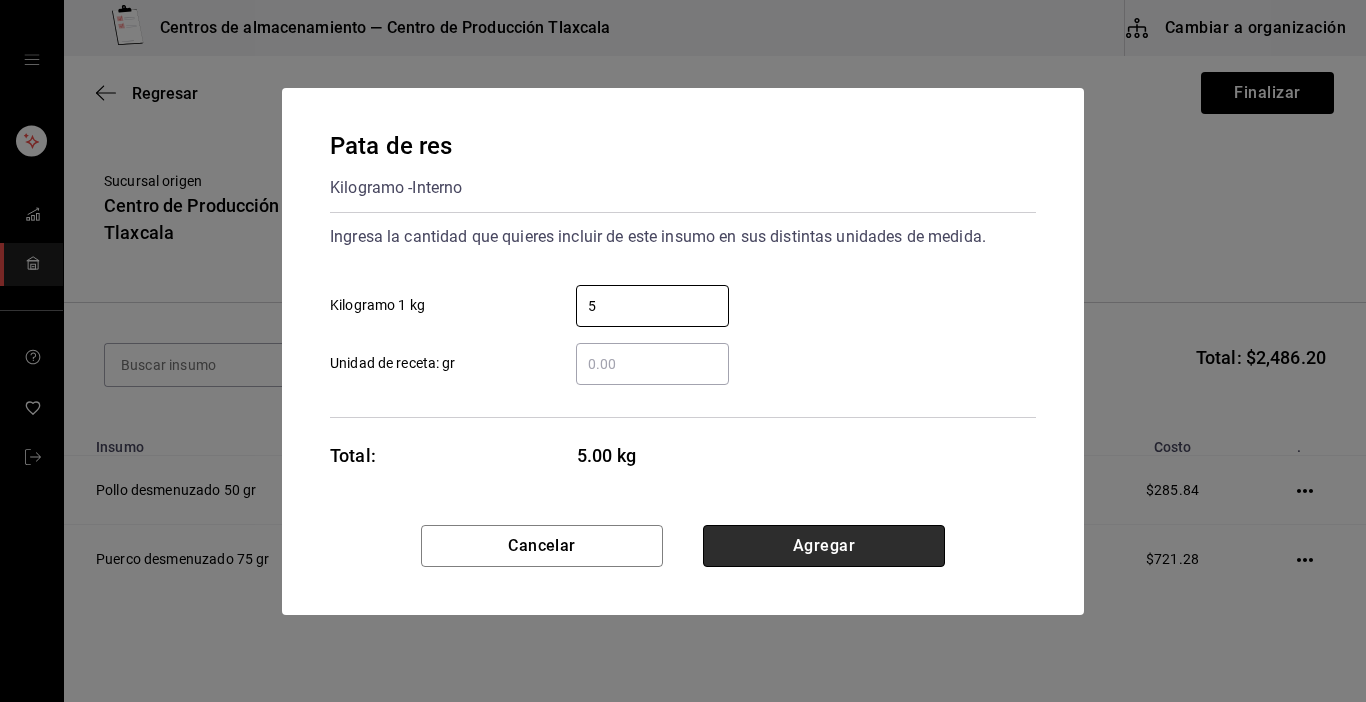 click on "Agregar" at bounding box center [824, 546] 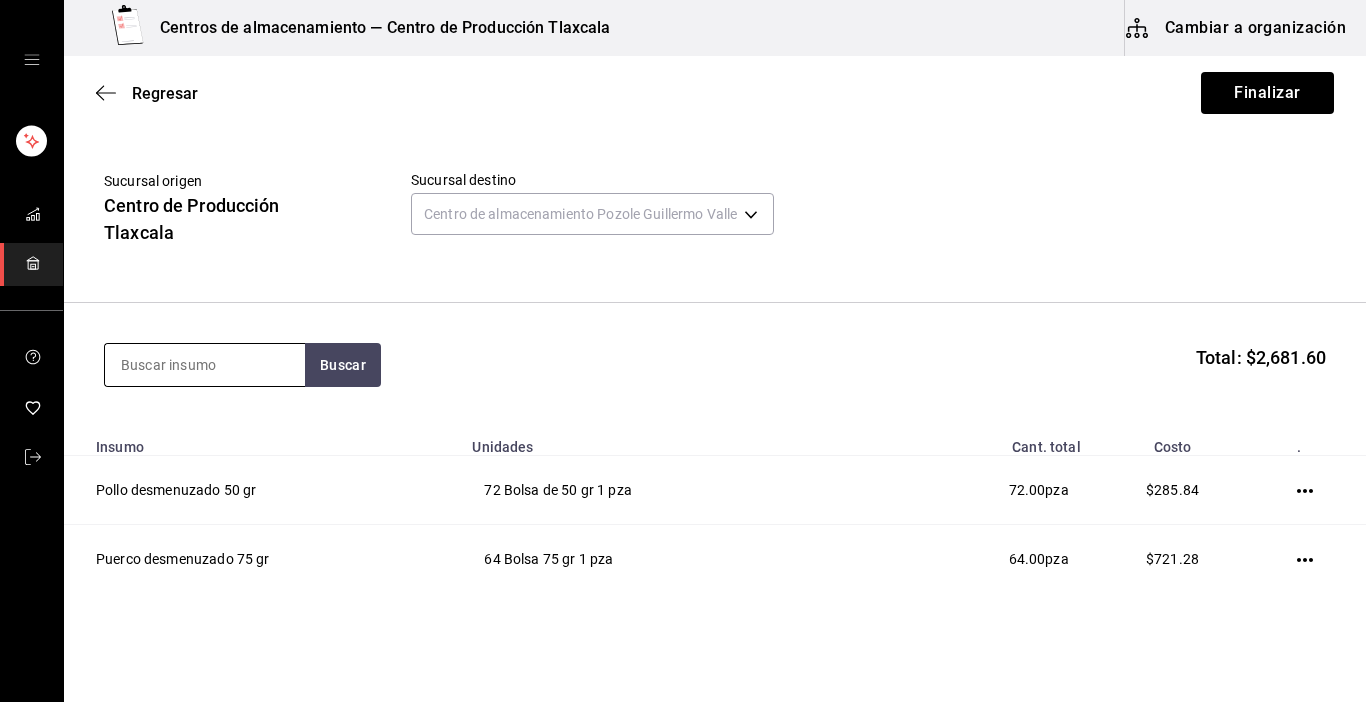 click at bounding box center (205, 365) 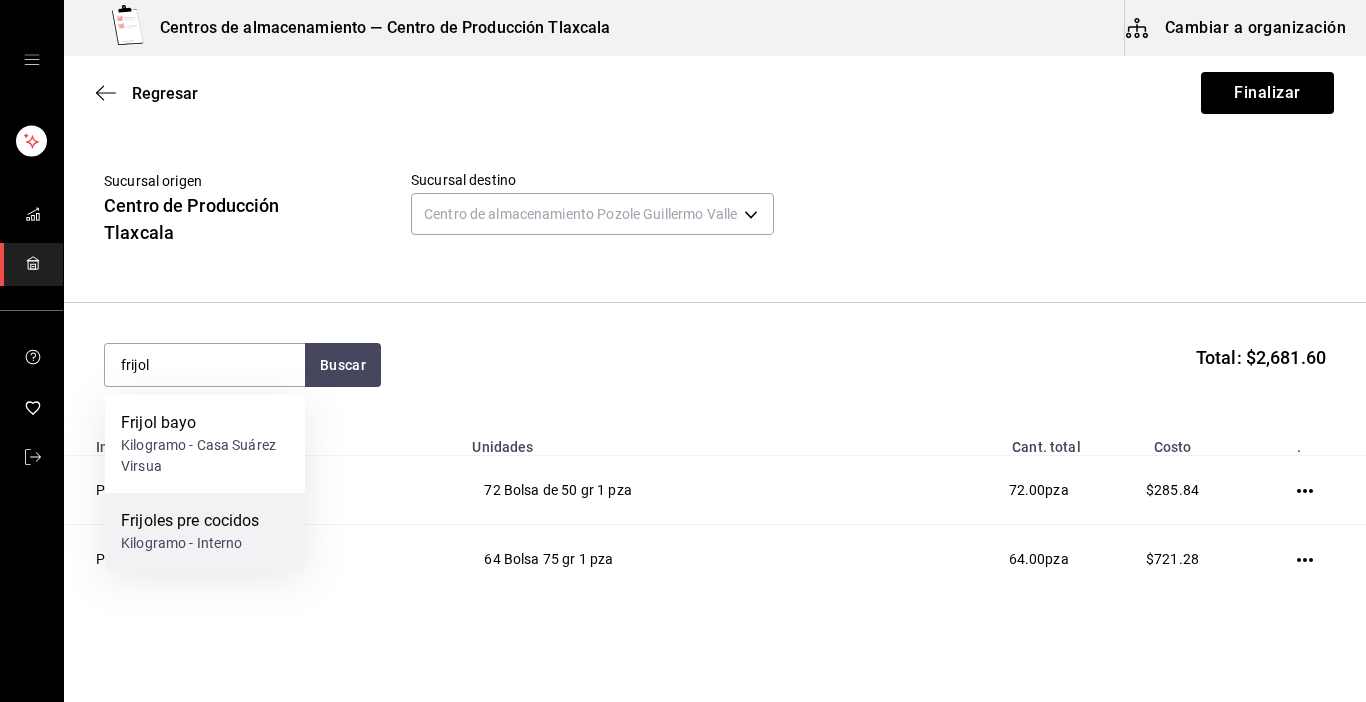 click on "Frijoles pre cocidos Kilogramo - Interno" at bounding box center [205, 531] 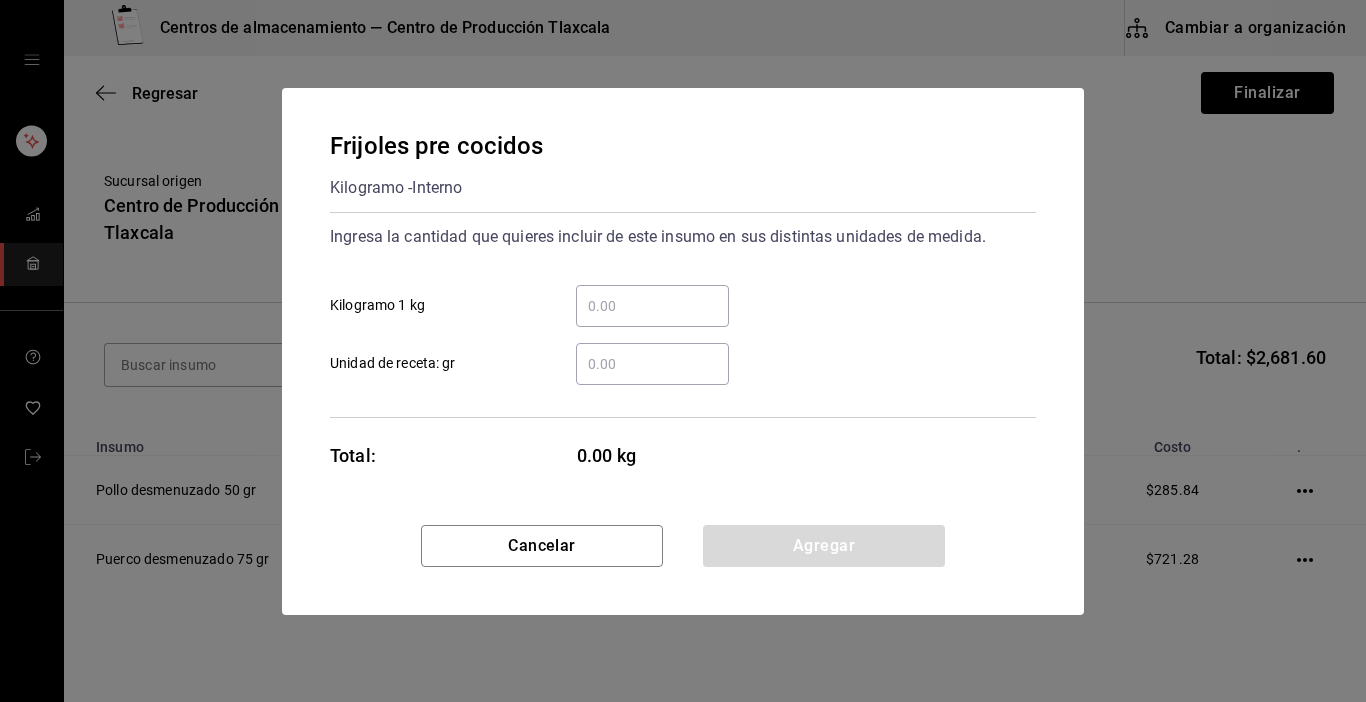 click on "​ Kilogramo 1 kg" at bounding box center (652, 306) 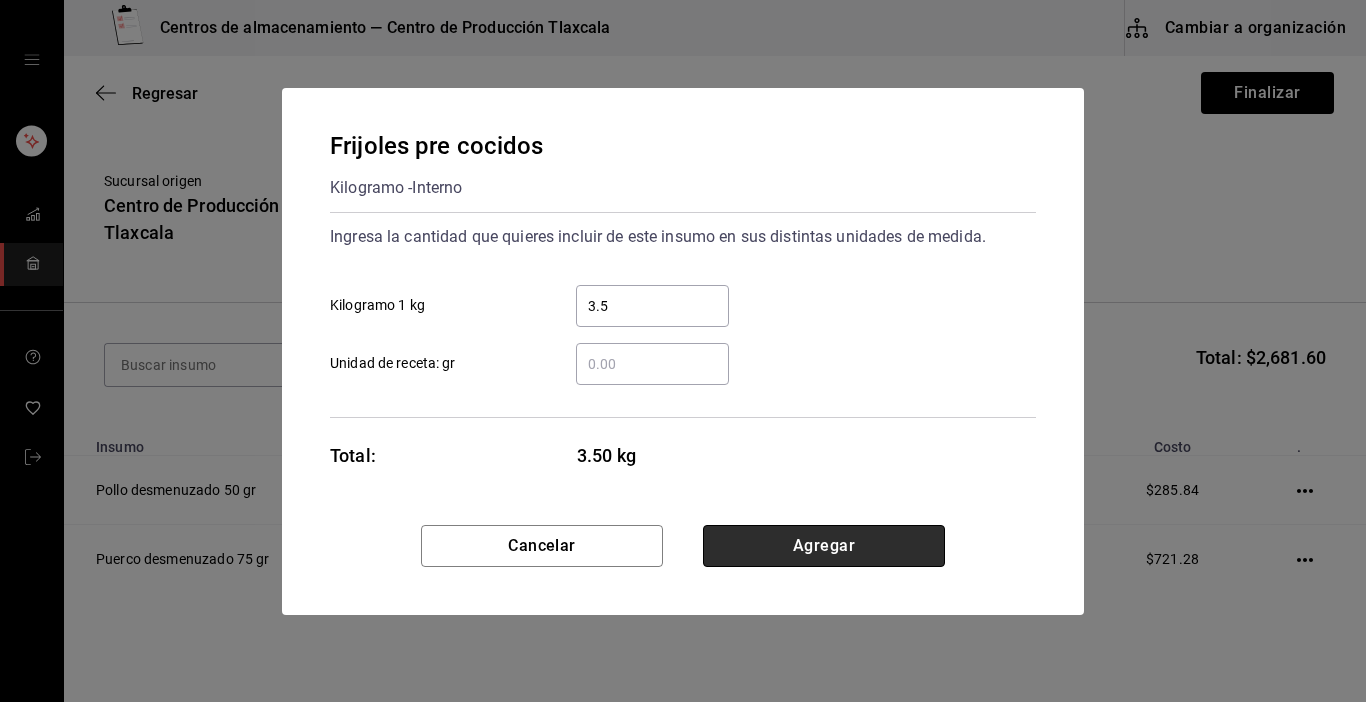 click on "Agregar" at bounding box center [824, 546] 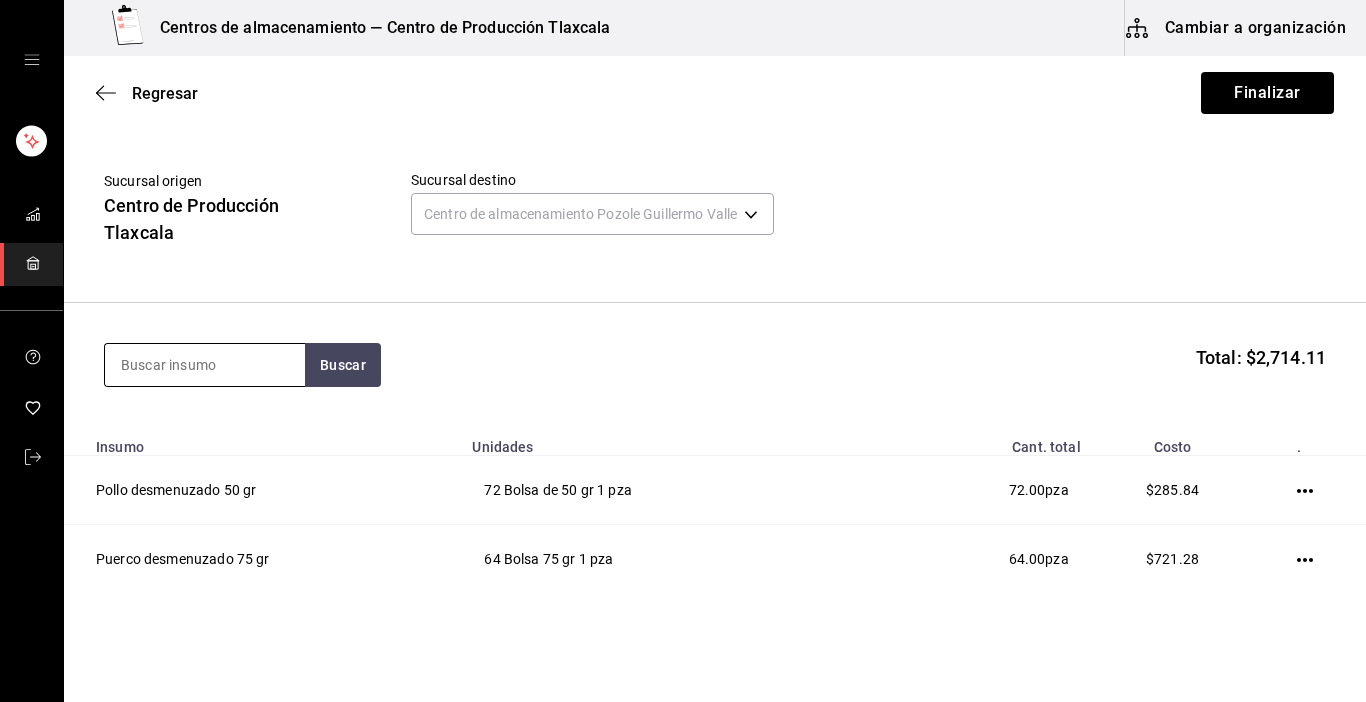 click at bounding box center [205, 365] 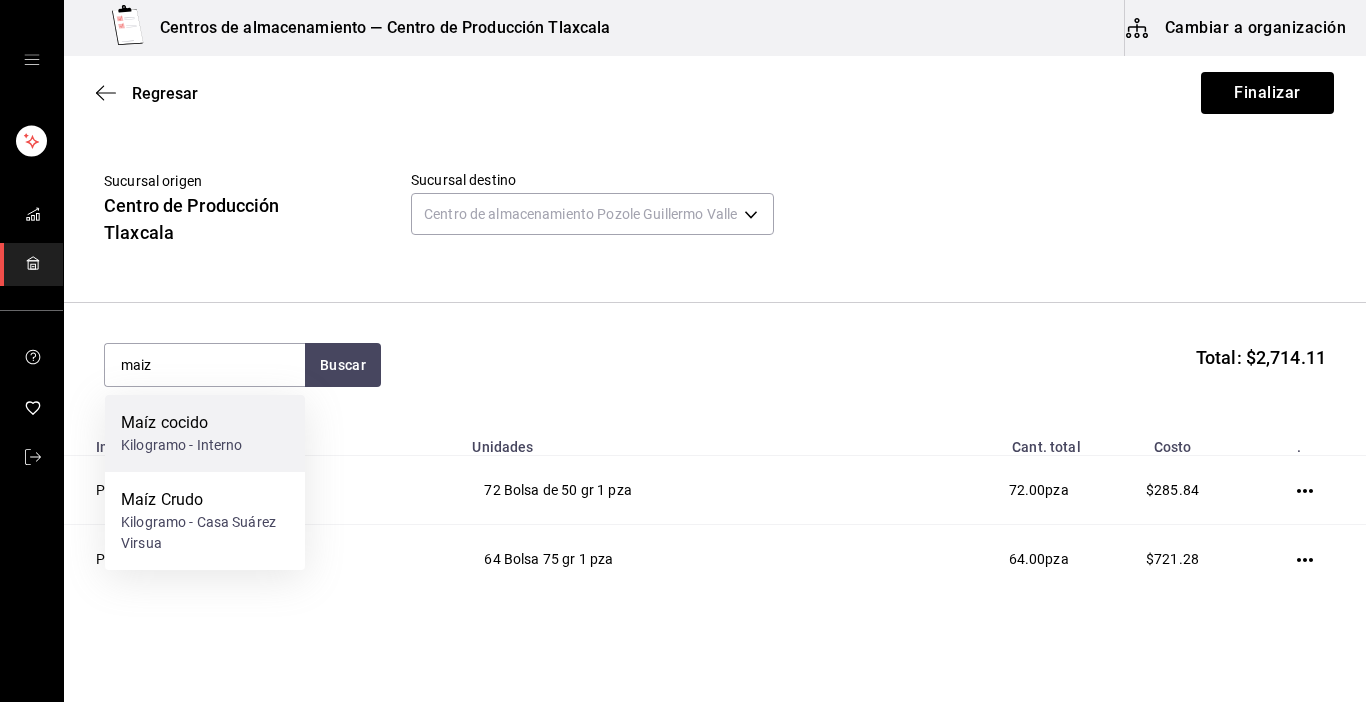 click on "Kilogramo - Interno" at bounding box center [182, 445] 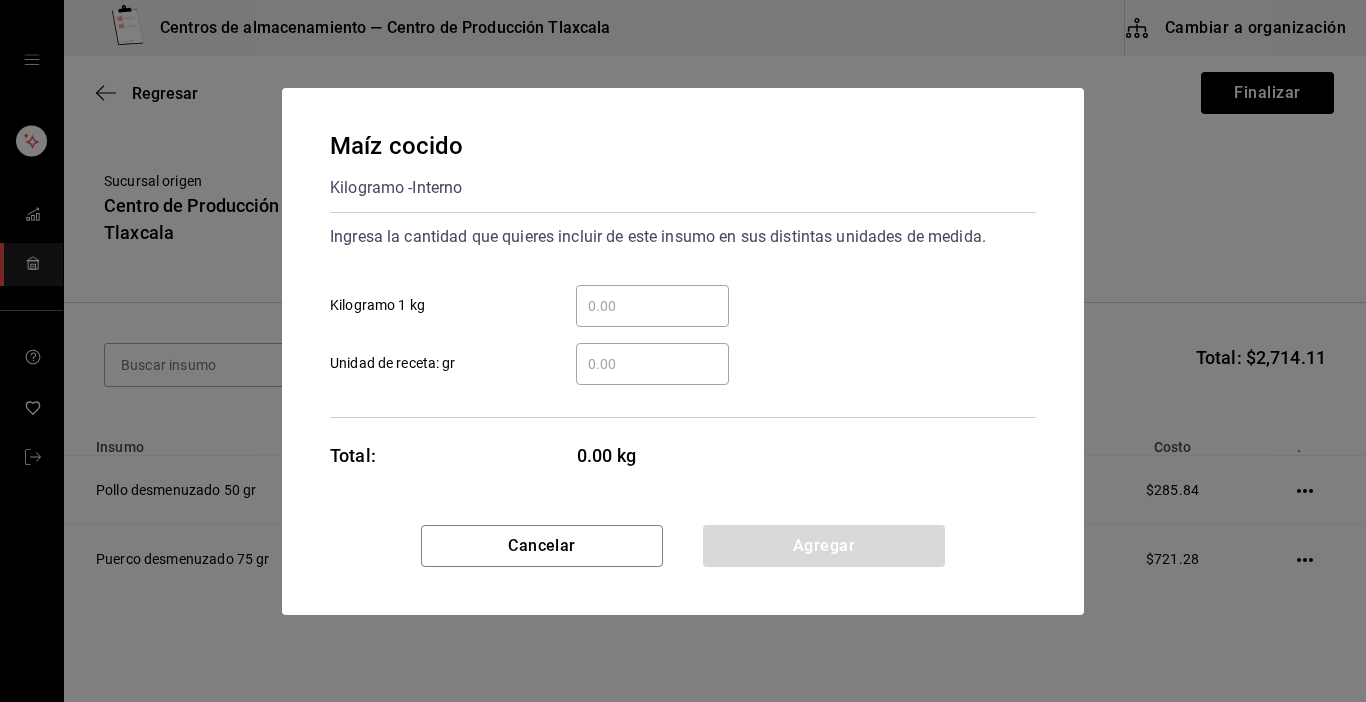 click on "​ Kilogramo 1 kg" at bounding box center (652, 306) 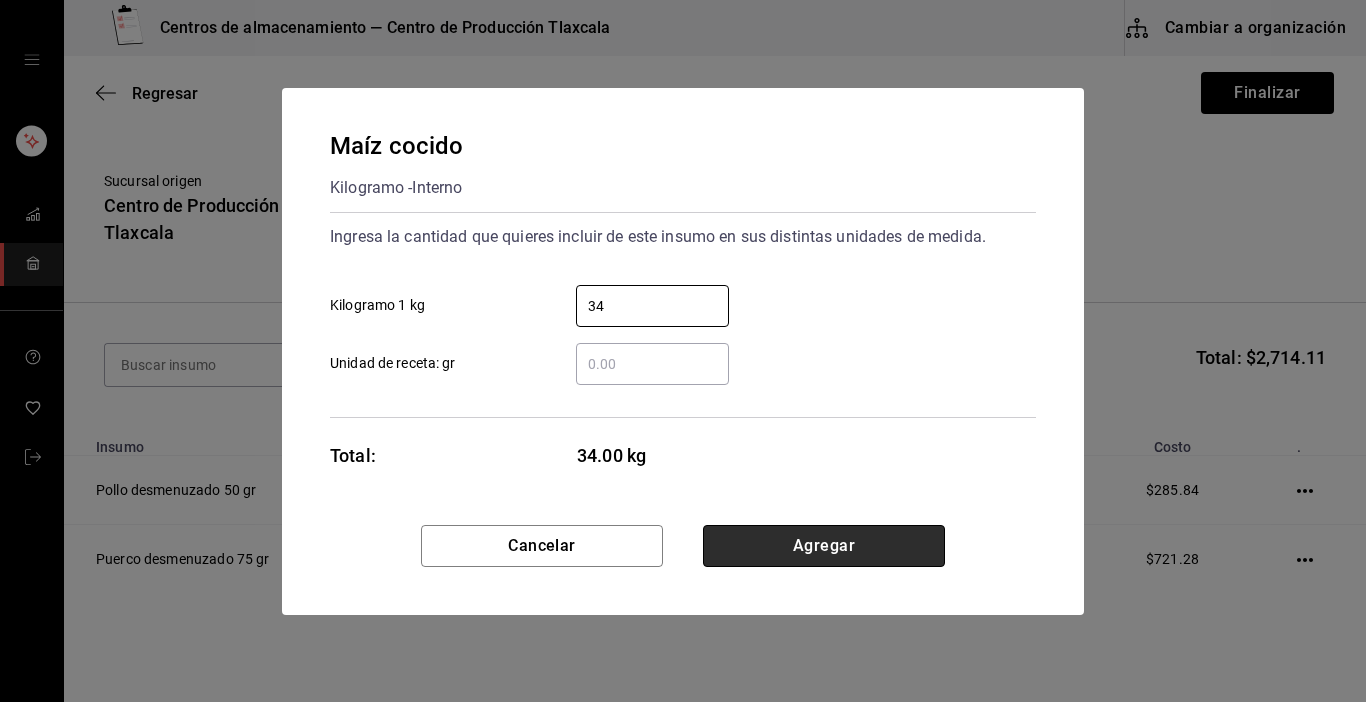click on "Agregar" at bounding box center [824, 546] 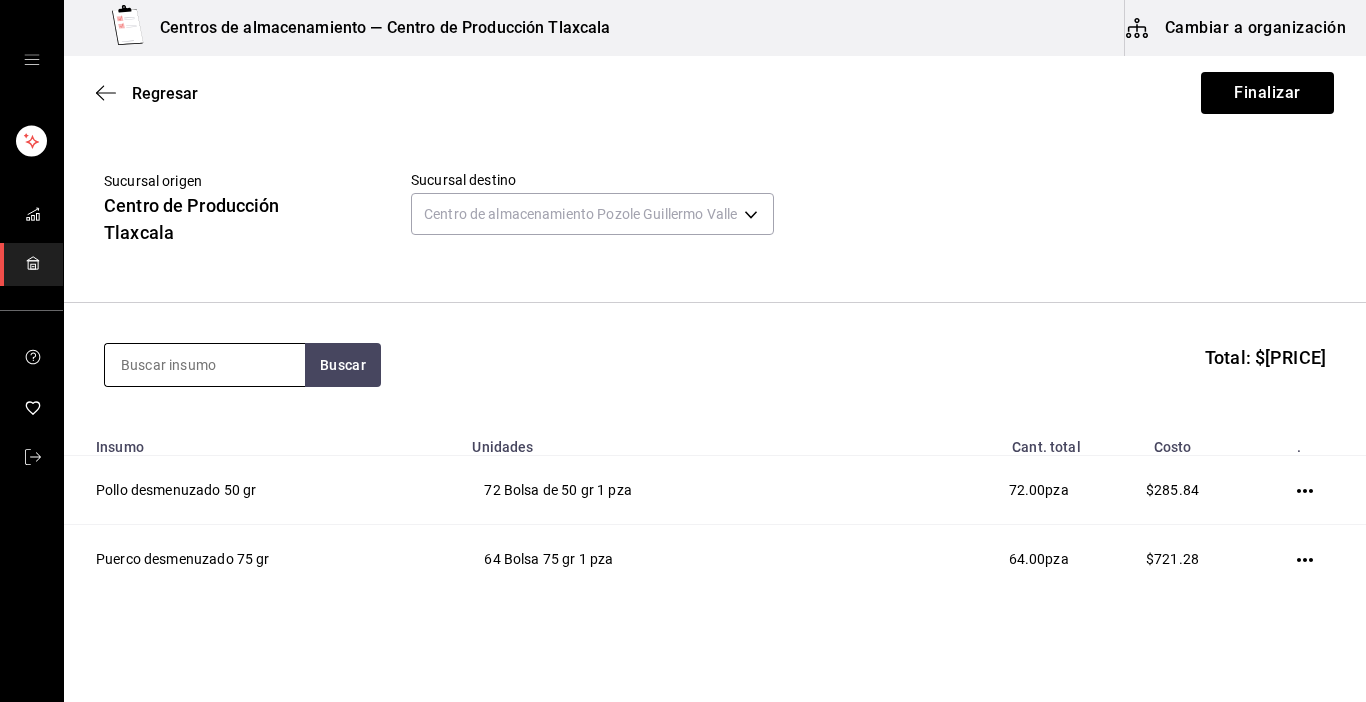 click at bounding box center [205, 365] 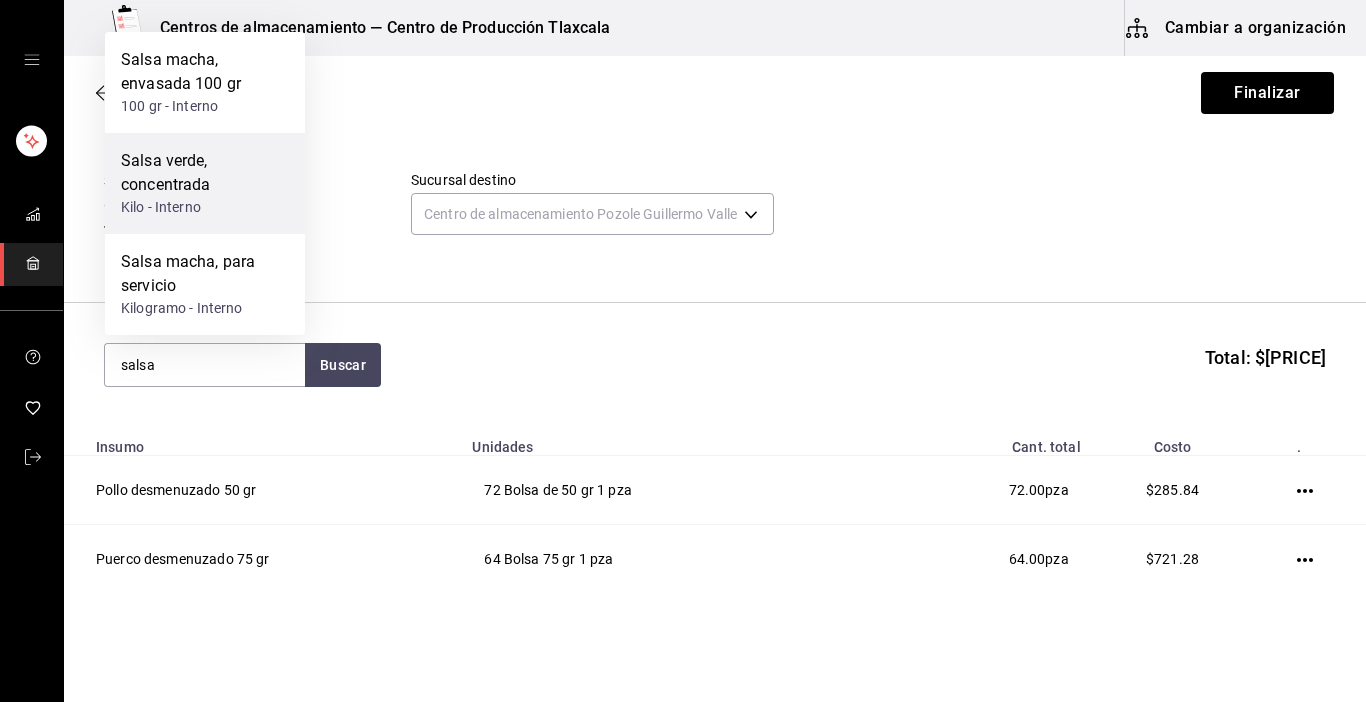 click on "Salsa verde, concentrada Kilo - Interno" at bounding box center [205, 183] 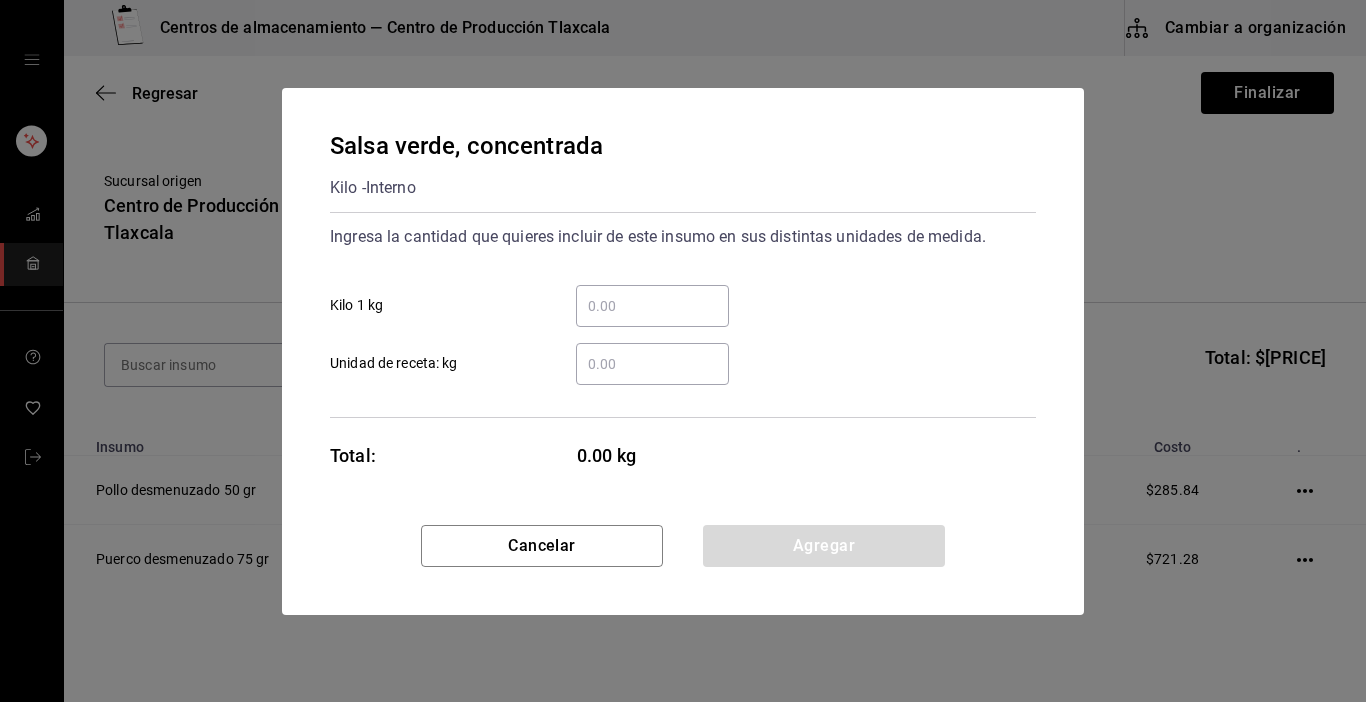 click on "​ Kilo 1 kg" at bounding box center (652, 306) 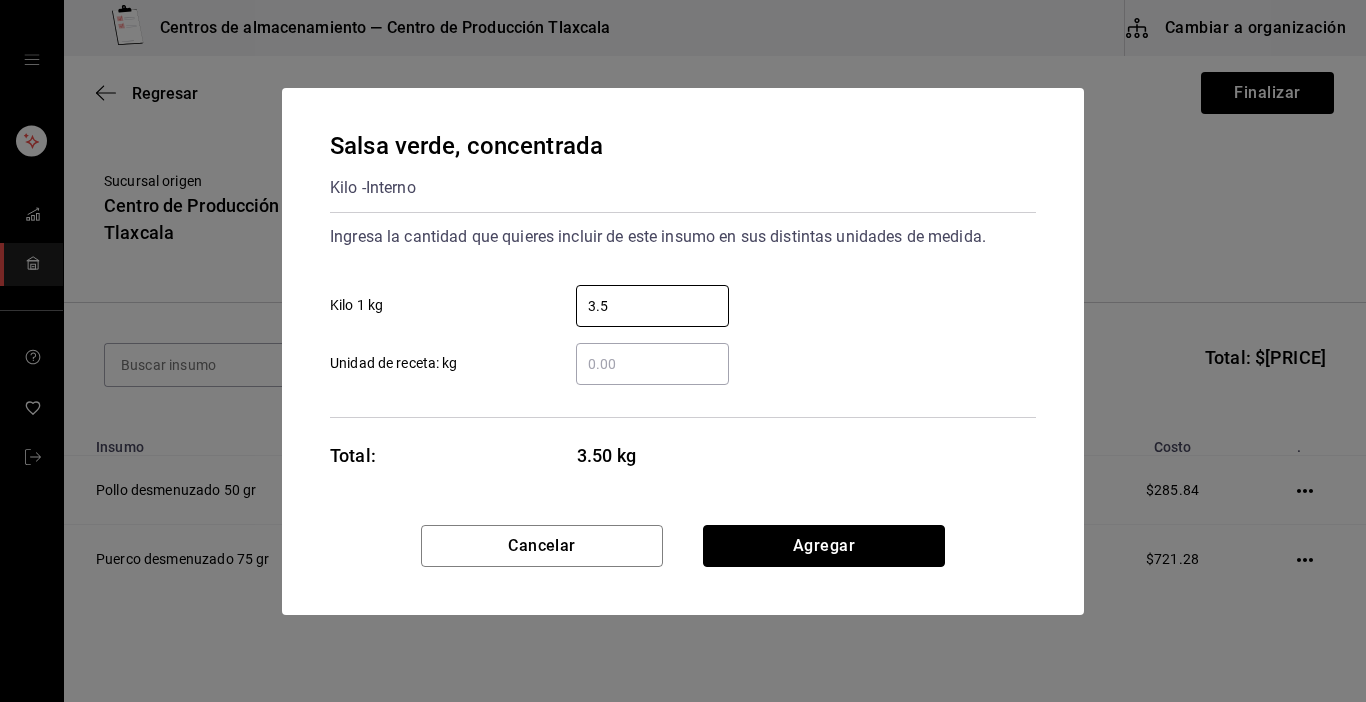 drag, startPoint x: 761, startPoint y: 534, endPoint x: 309, endPoint y: 432, distance: 463.36594 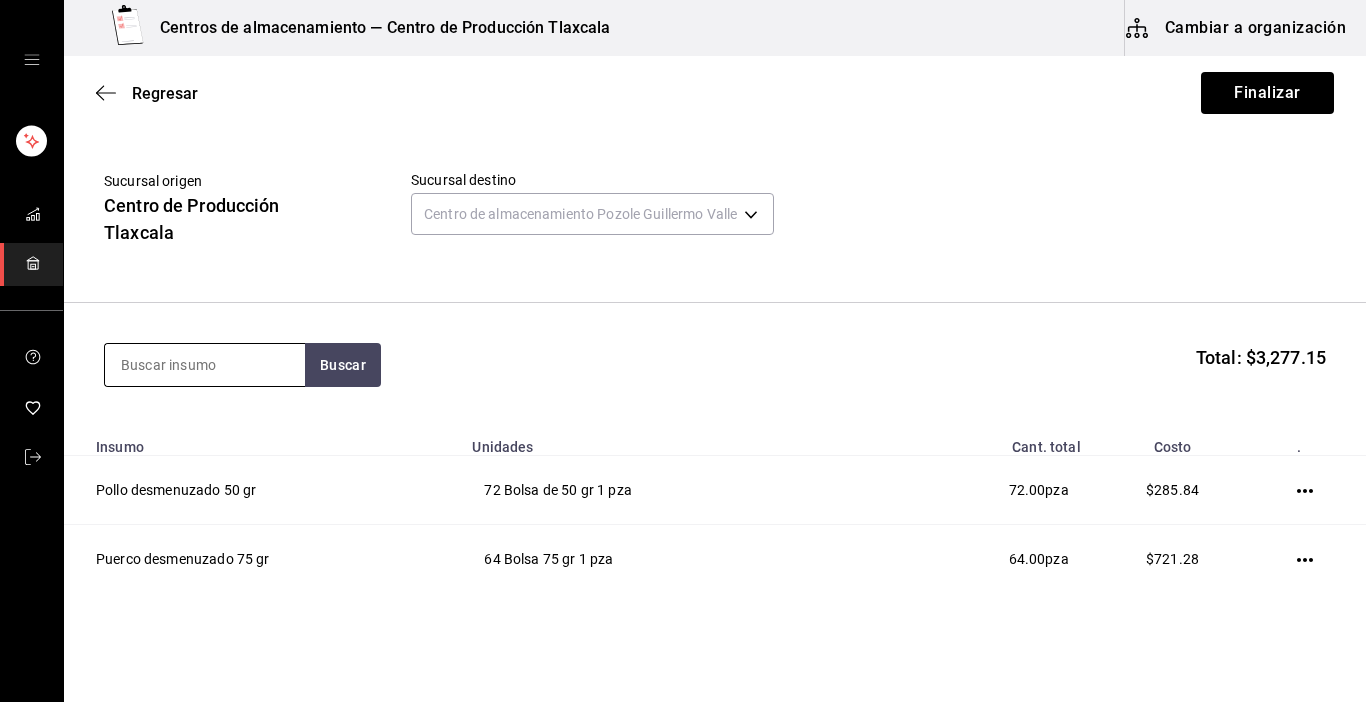 click at bounding box center [205, 365] 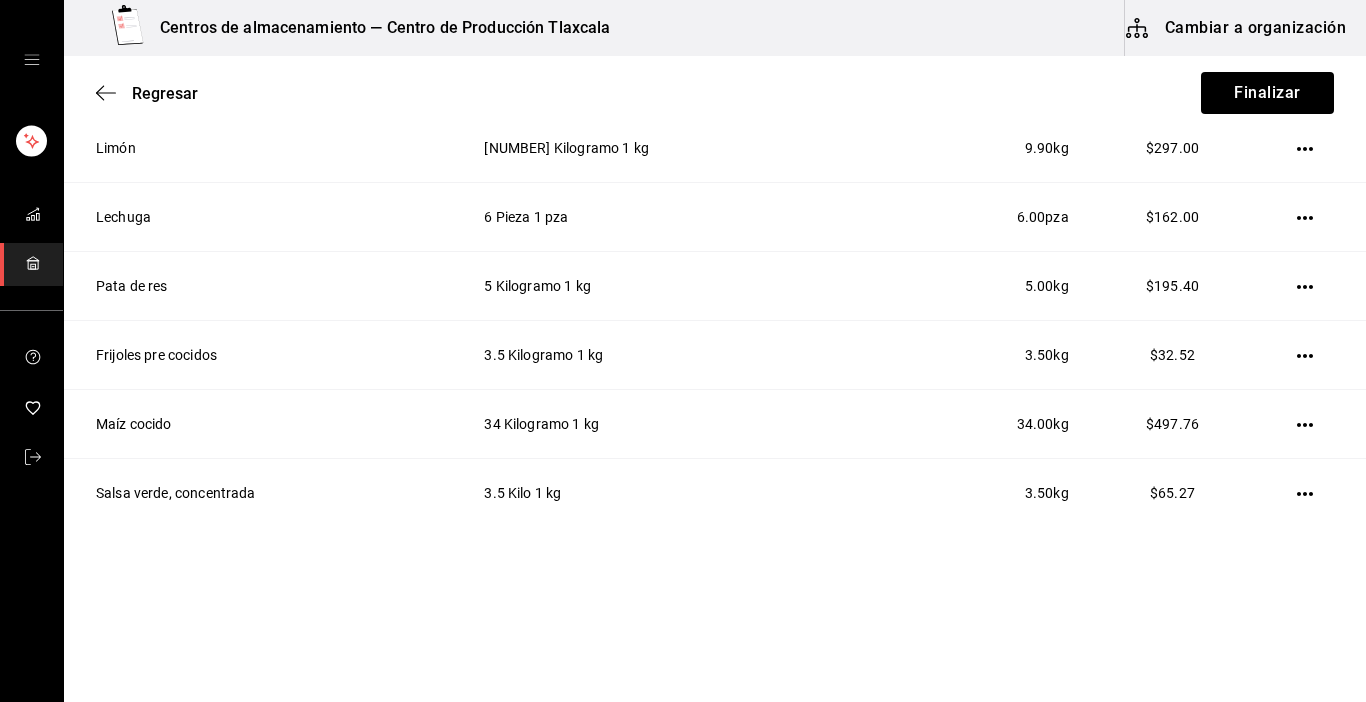 scroll, scrollTop: 879, scrollLeft: 0, axis: vertical 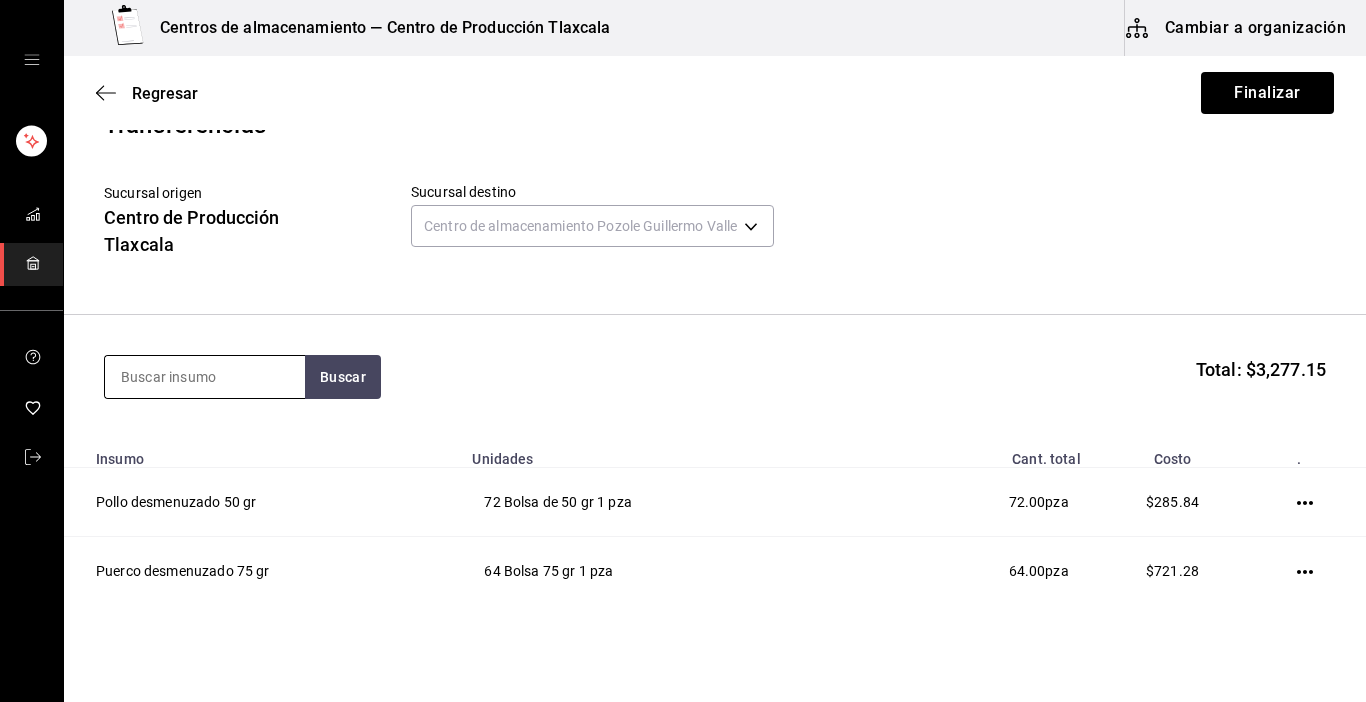 drag, startPoint x: 264, startPoint y: 378, endPoint x: 249, endPoint y: 366, distance: 19.209373 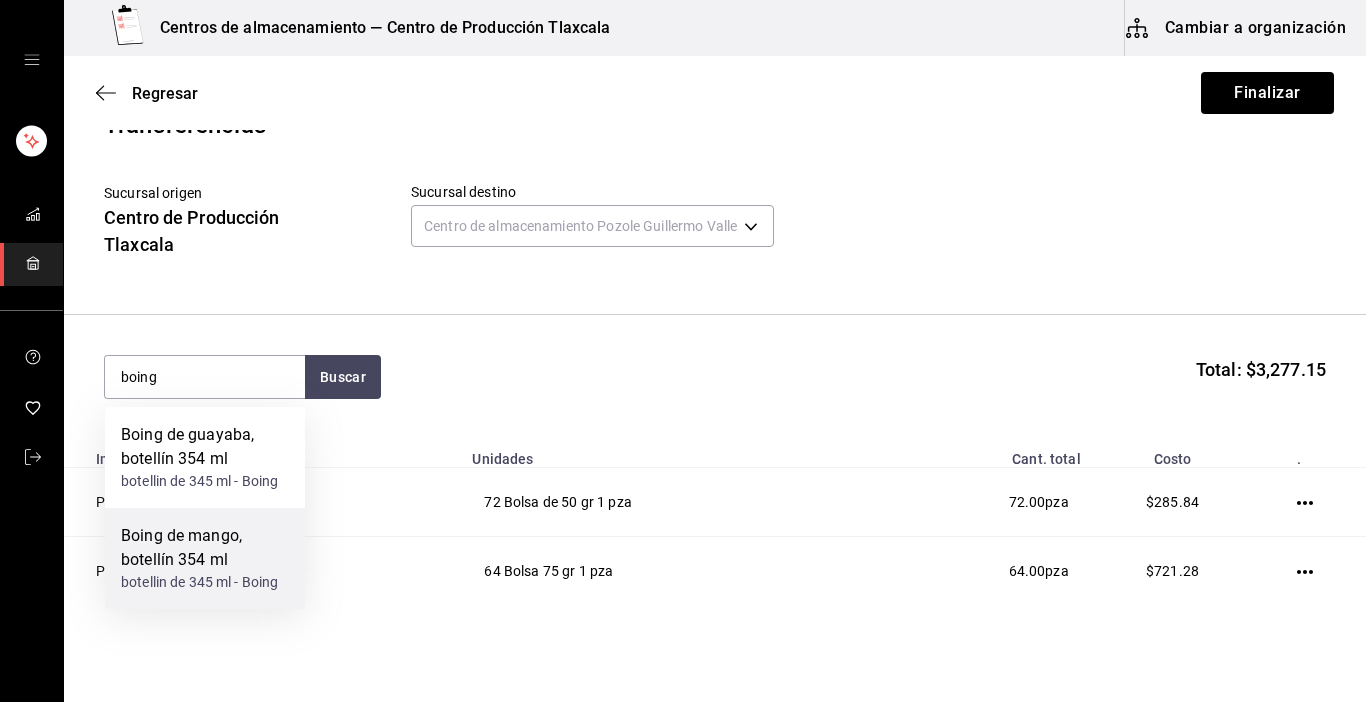 click on "Boing de mango, botellín 354 ml" at bounding box center [205, 548] 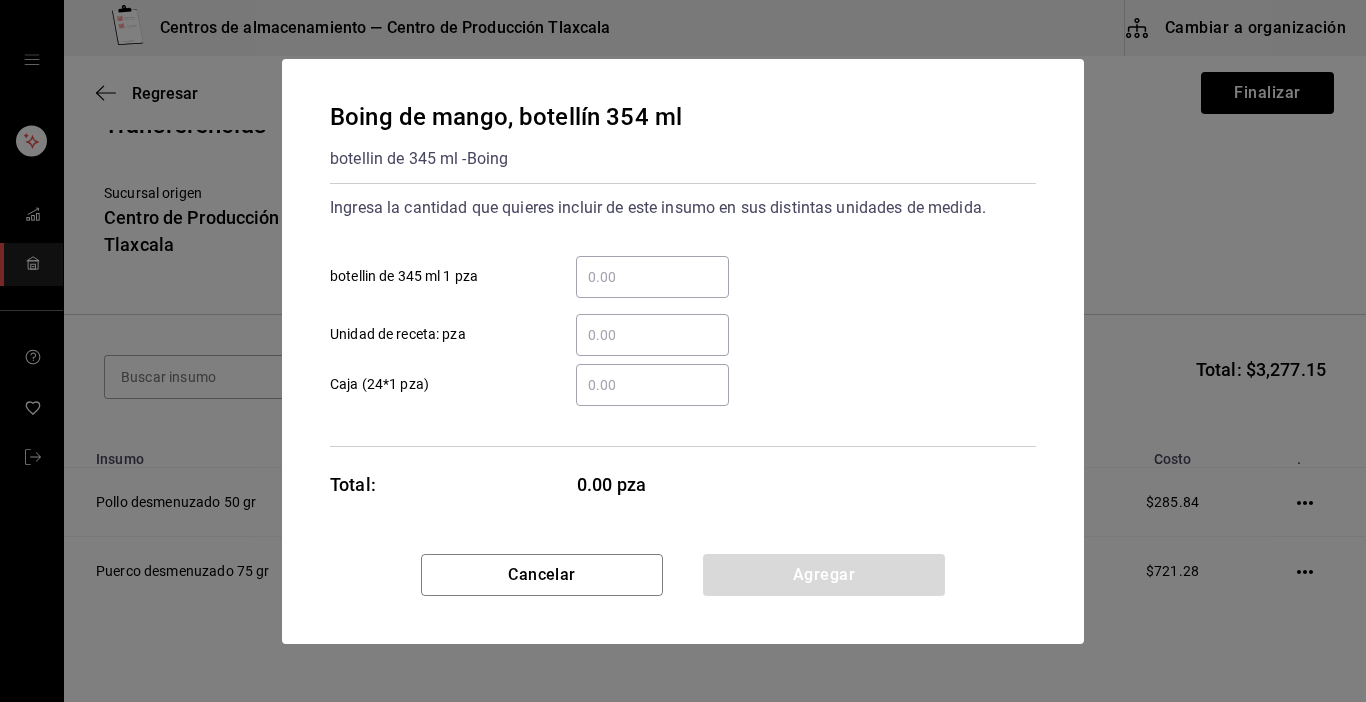 click on "​ botellin de 345 ml 1 pza" at bounding box center [652, 277] 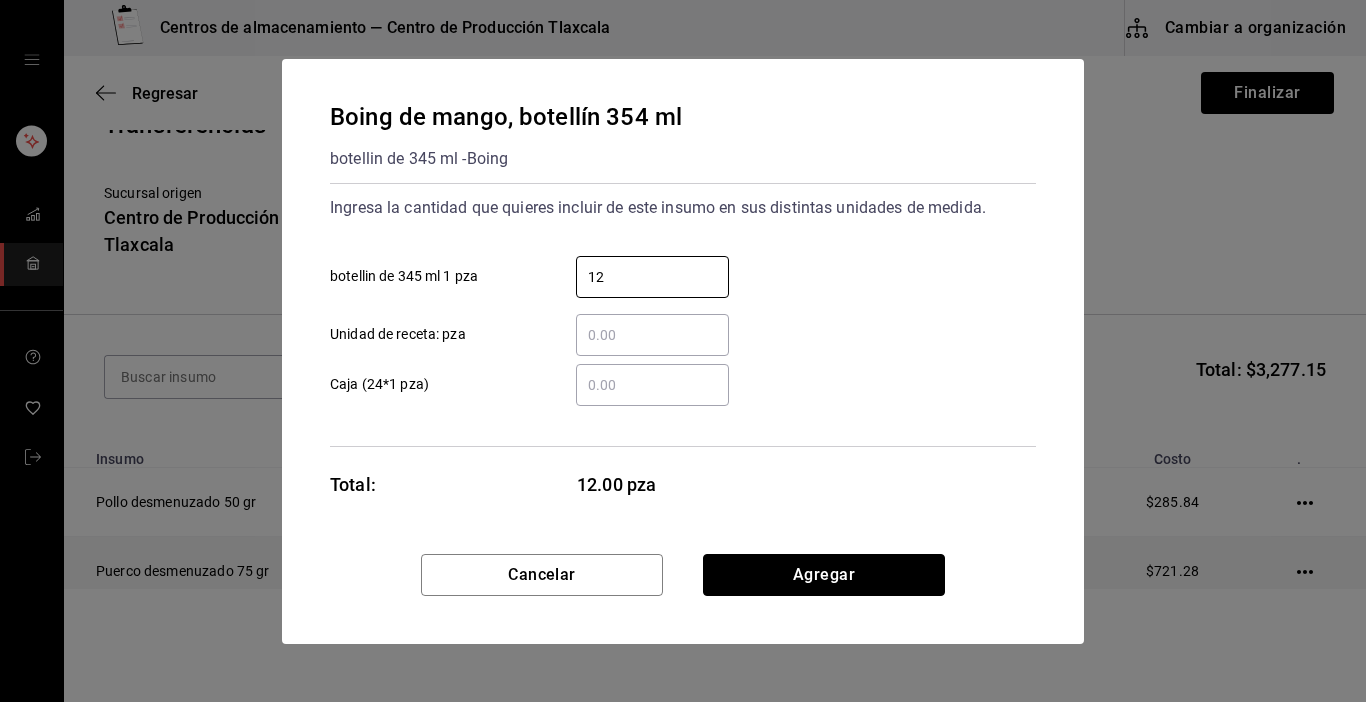 click on "Agregar" at bounding box center (824, 575) 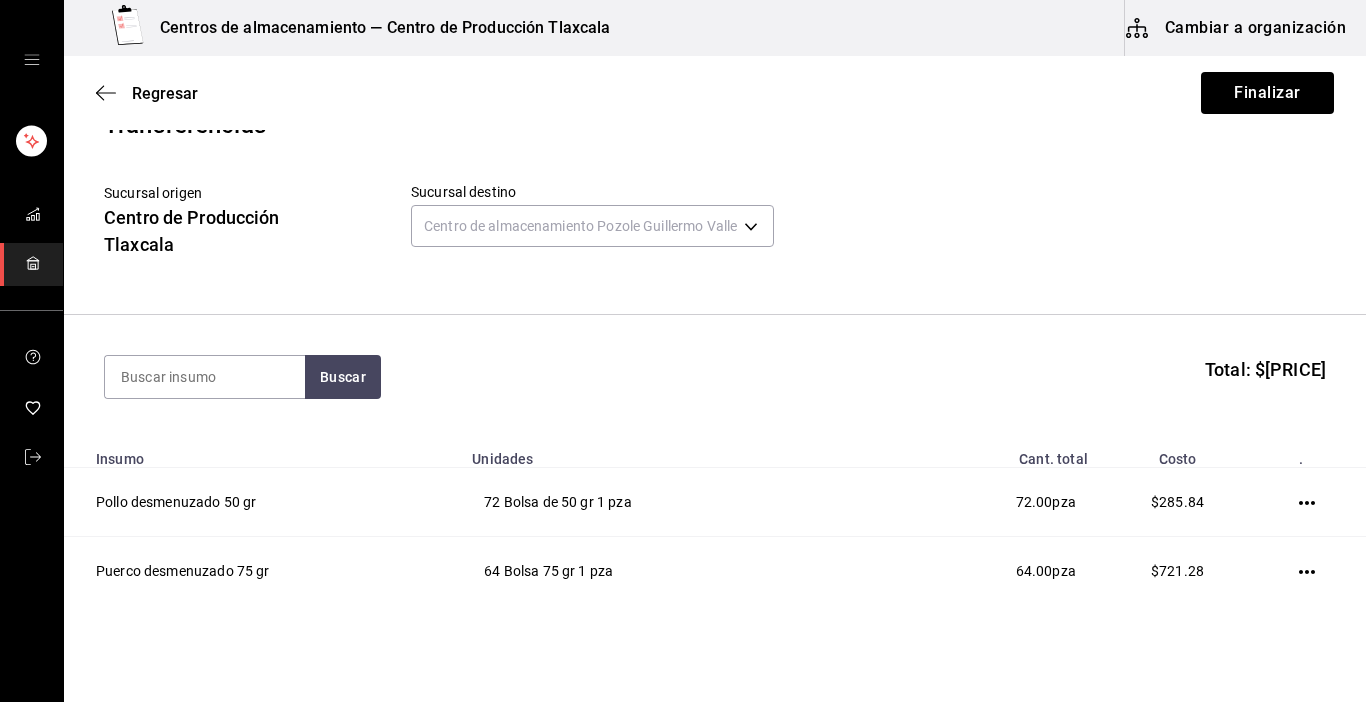 click on "Transferencias Sucursal origen Centro de Producción Tlaxcala Sucursal destino Centro de almacenamiento Pozole Guillermo Valle ee3f4e0a-9fd2-4c06-83c3-2938205c01d0 Buscar Total: $[PRICE] Insumo Unidades Cant. total Costo  .  Pollo desmenuzado 50 gr 72 Bolsa de 50 gr 1 pza $[PRICE]  pza $[PRICE] Puerco desmenuzado 75 gr 64 Bolsa 75 gr 1 pza $[PRICE]  pza $[PRICE] Carne combinada 75 gr 64 Bolsa 75 gr 1 pza $[PRICE]  pza $[PRICE] Cachete rebanado 90 gr 24 Bolsa de 90 gr 1 pza $[PRICE]  pza $[PRICE] Pechuga aplanada porcionada 5 Pechuga aplanada porcionada 1 pza $[PRICE]  pza $[PRICE] Costilla roast beef porcionada 5 Bistec Costilla roast beef 1 pza $[PRICE]  pza $[PRICE] Rabano 4 Kilogramo 1 kg $[PRICE]  kg $[PRICE] Limón 9.9 Kilogramo 1 kg $[PRICE]  kg $[PRICE] Lechuga 6 Pieza 1 pza $[PRICE]  pza $[PRICE] Pata de res 5 Kilogramo 1 kg $[PRICE]  kg $[PRICE] Frijoles pre cocidos 3.5 Kilogramo 1 kg $[PRICE]  kg $[PRICE] Maíz cocido 34 Kilogramo 1 kg $[PRICE]  kg $[PRICE] Salsa verde, concentrada 3.5 Kilo 1 kg $[PRICE]  kg $[PRICE] Boing de mango, botellín 354 ml $[PRICE]  pza" at bounding box center [715, 786] 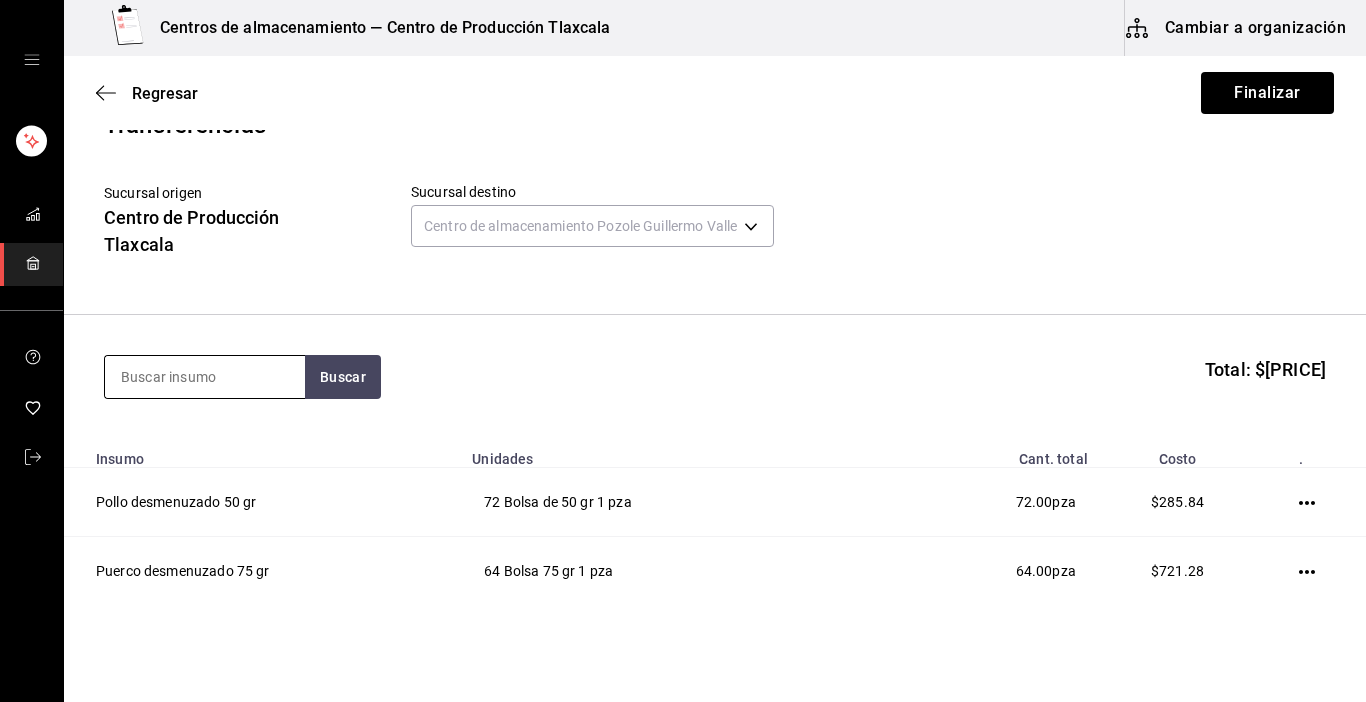 click at bounding box center (205, 377) 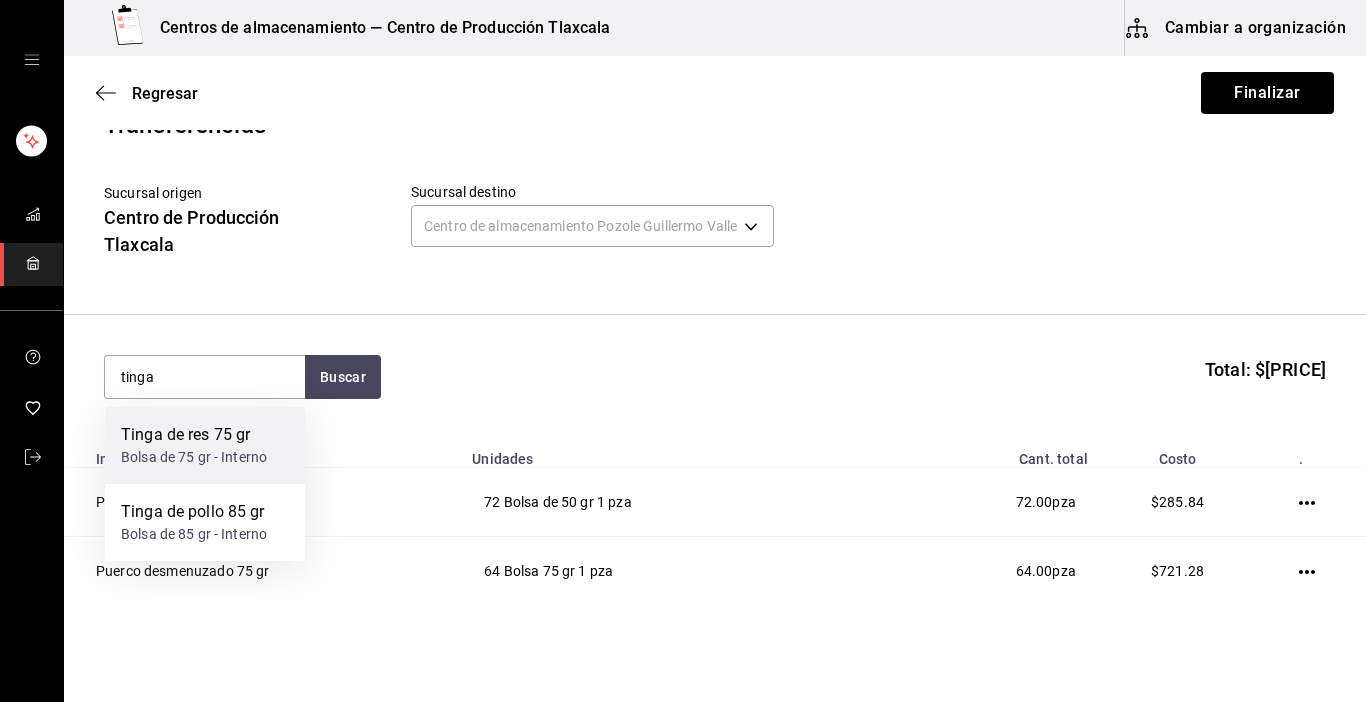 click on "Bolsa de 75 gr - Interno" at bounding box center (194, 457) 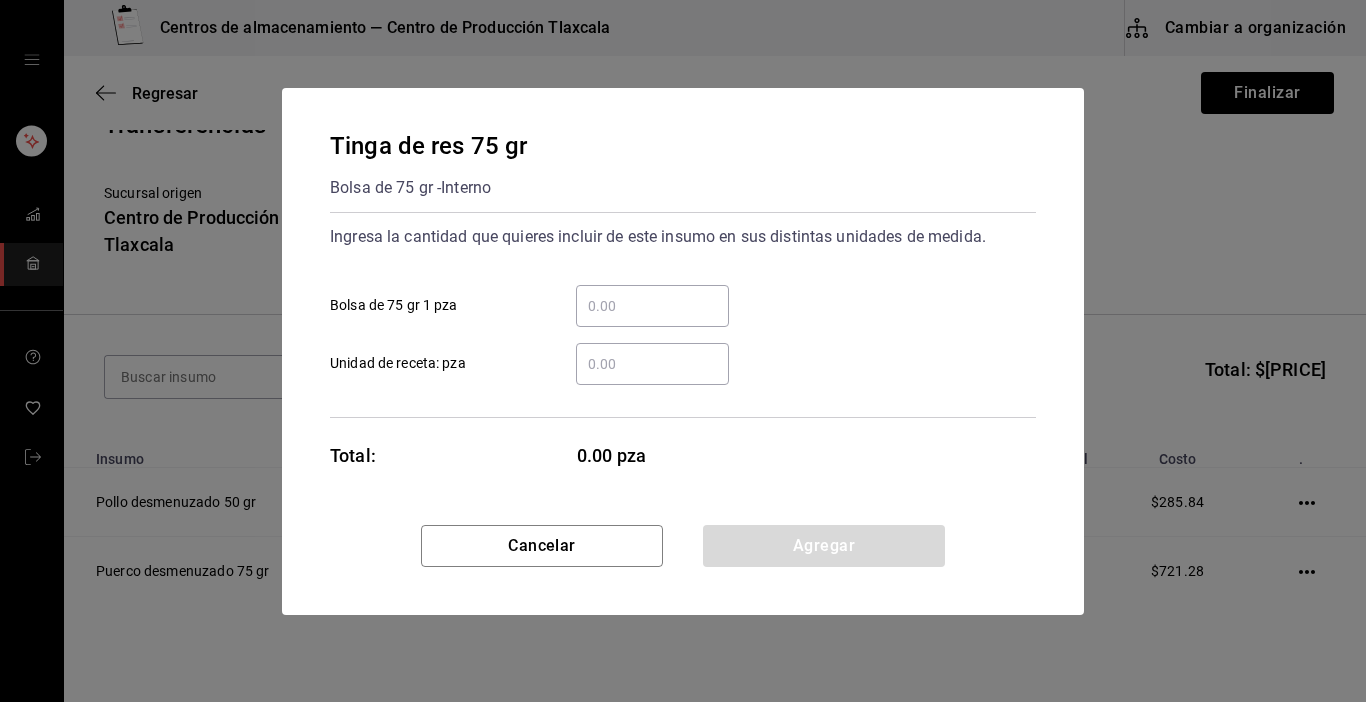 click on "​ Bolsa de 75 gr 1 pza" at bounding box center [652, 306] 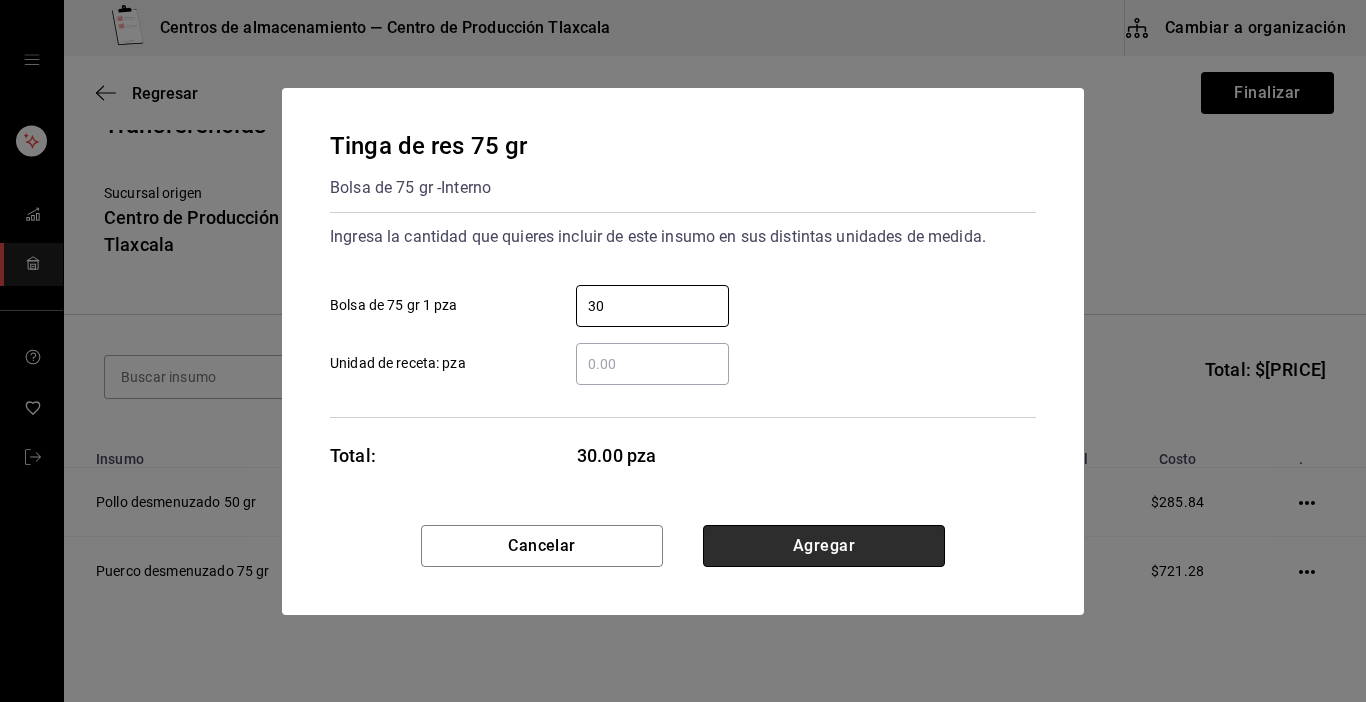 click on "Agregar" at bounding box center (824, 546) 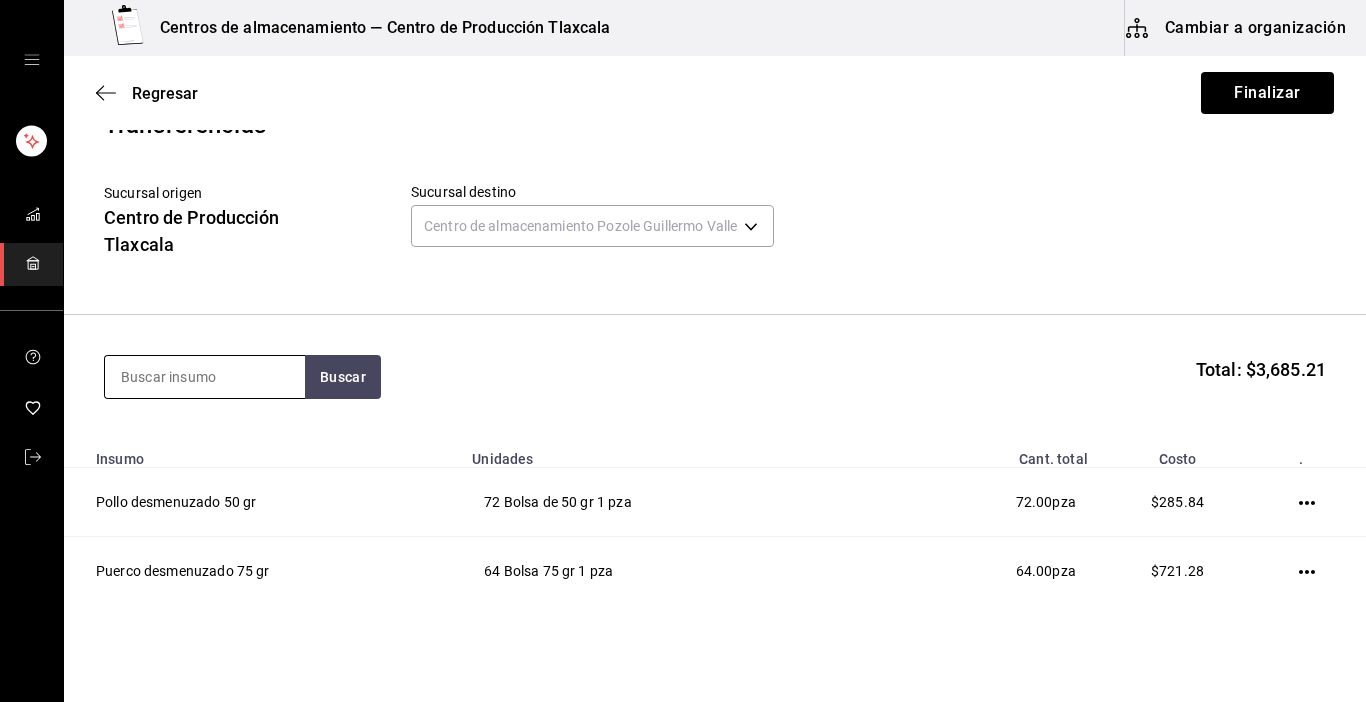click at bounding box center [205, 377] 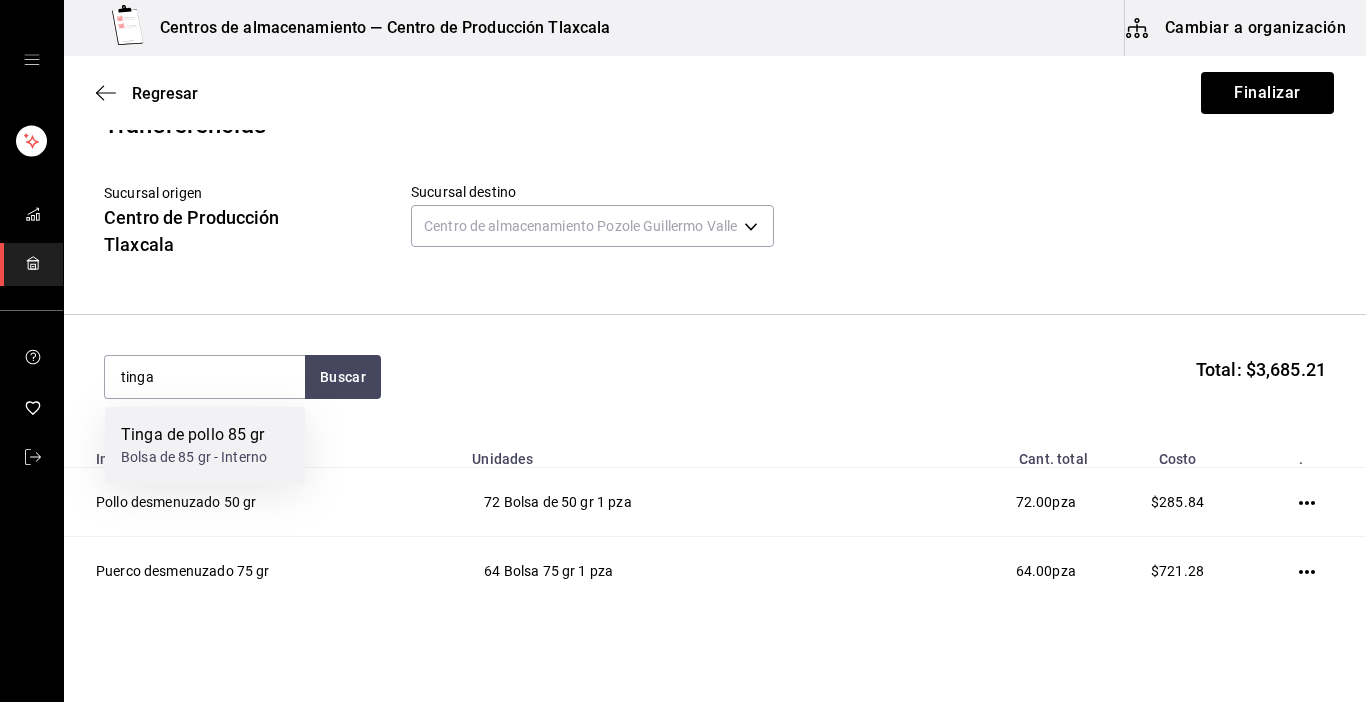 click on "Tinga de pollo 85 gr Bolsa de 85 gr - Interno" at bounding box center [205, 445] 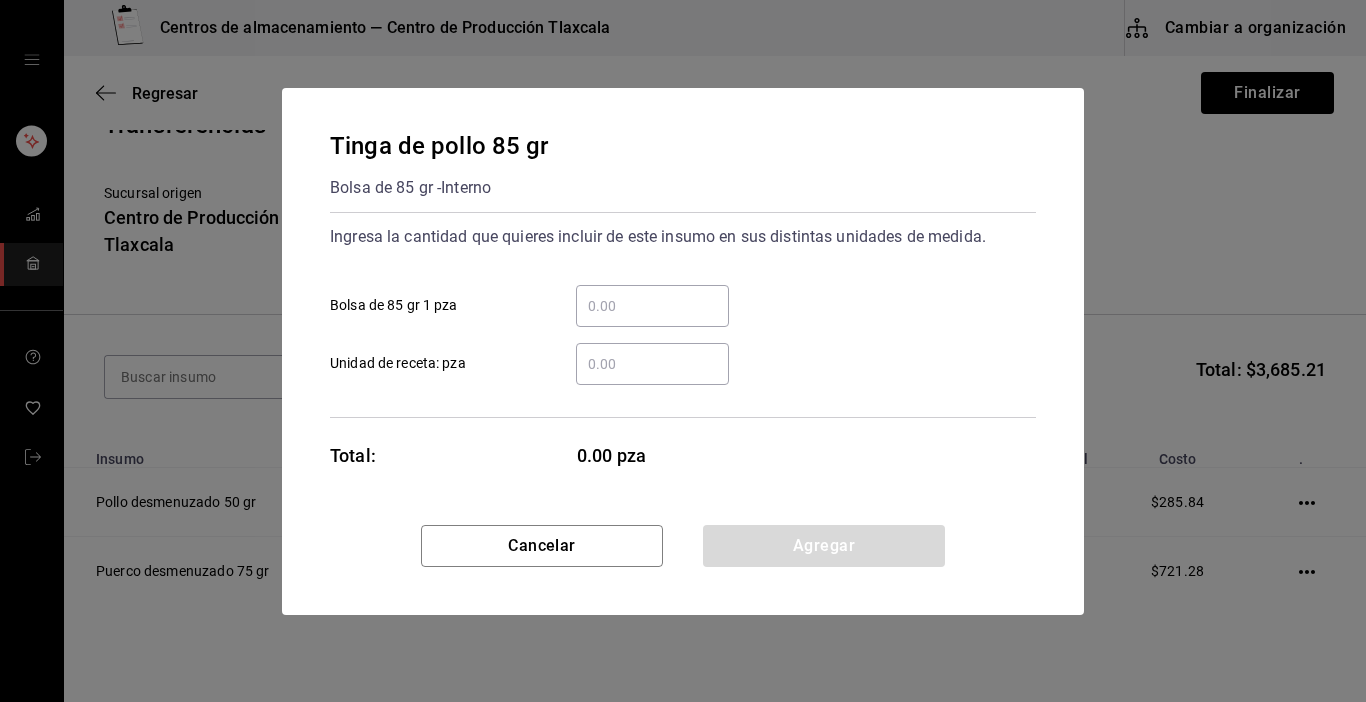 click on "​" at bounding box center (652, 306) 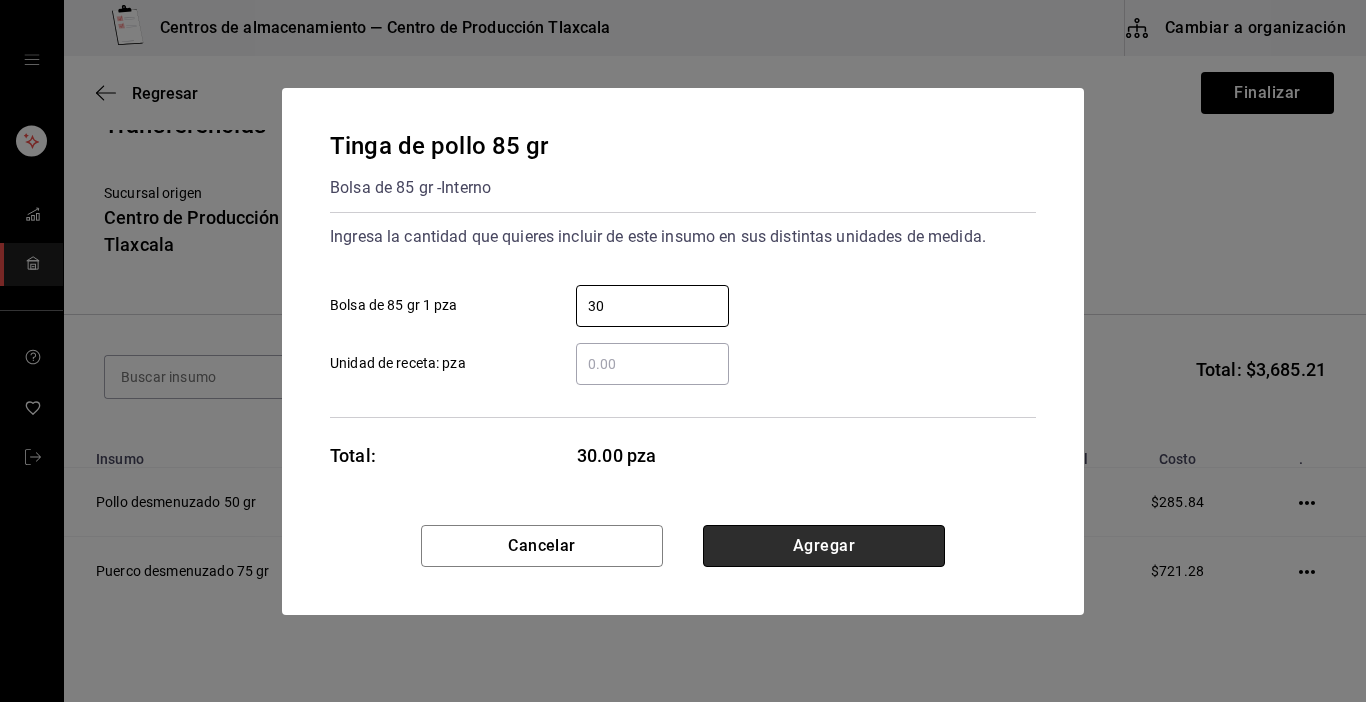 click on "Agregar" at bounding box center [824, 546] 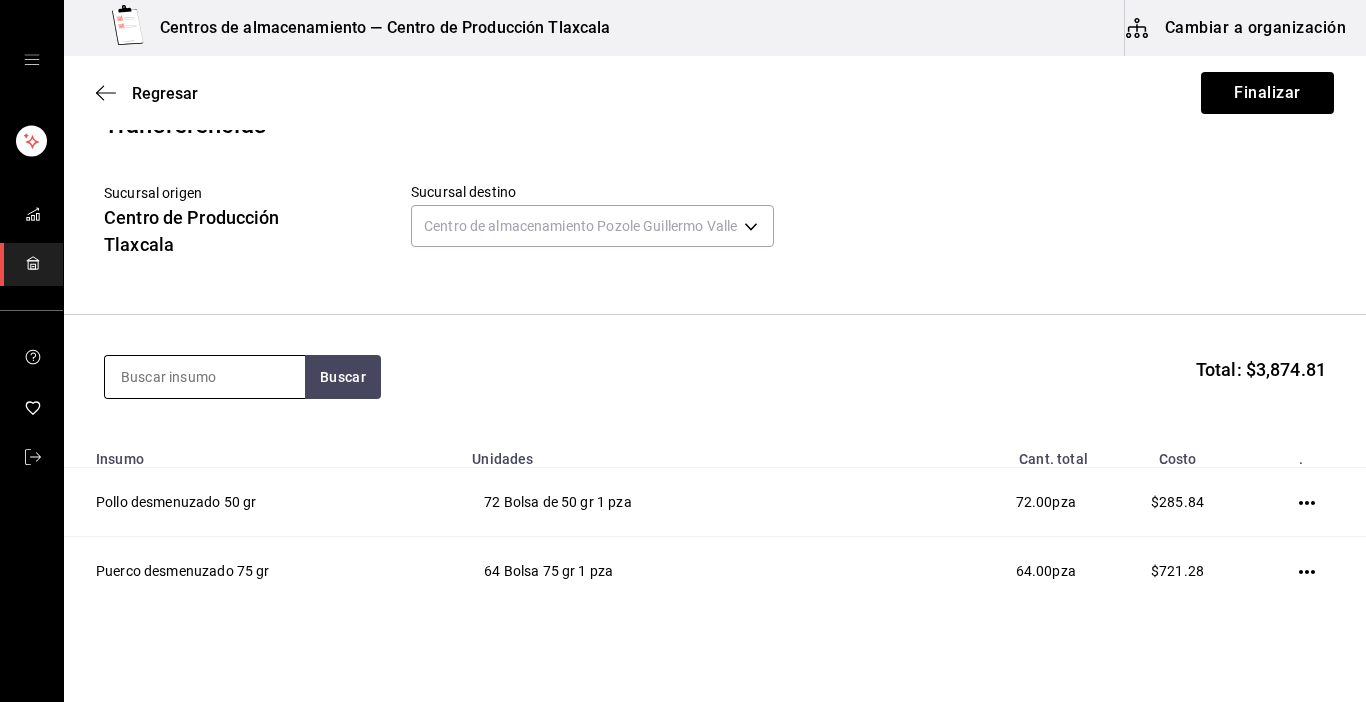 click at bounding box center [205, 377] 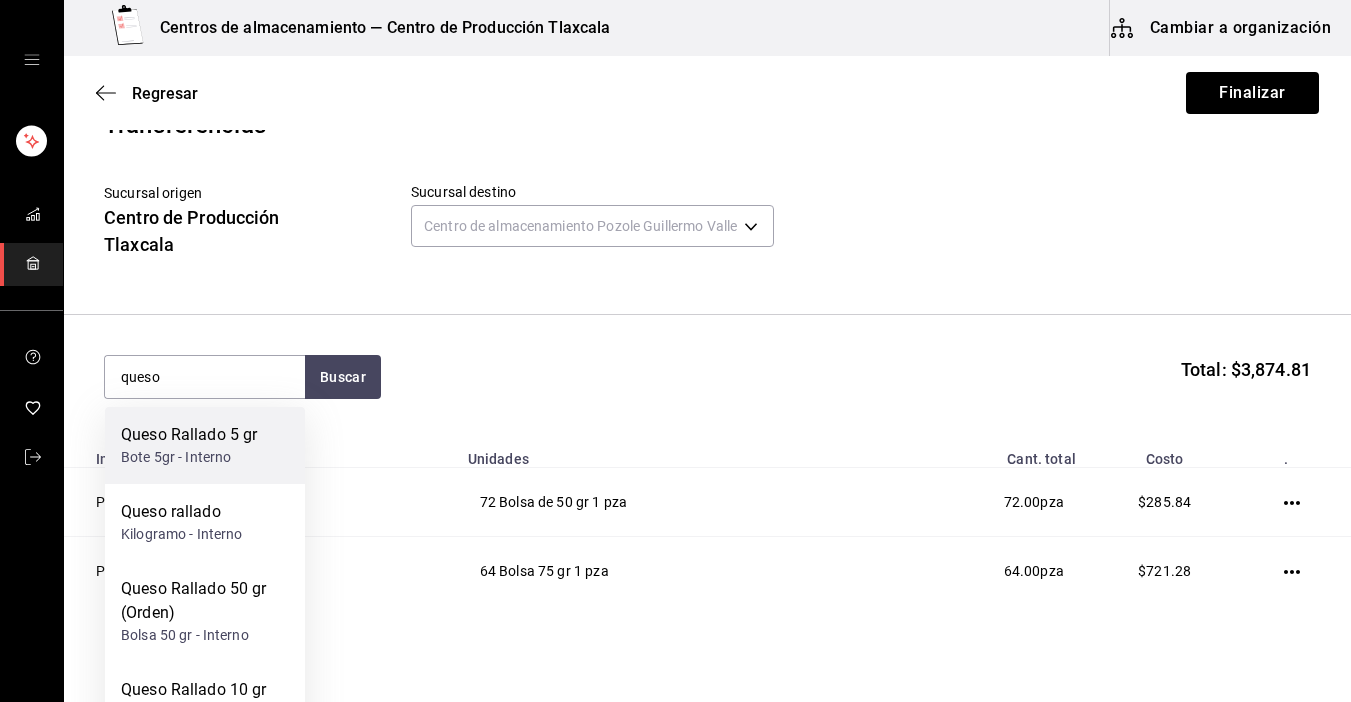 click on "Queso Rallado 5 gr" at bounding box center (189, 435) 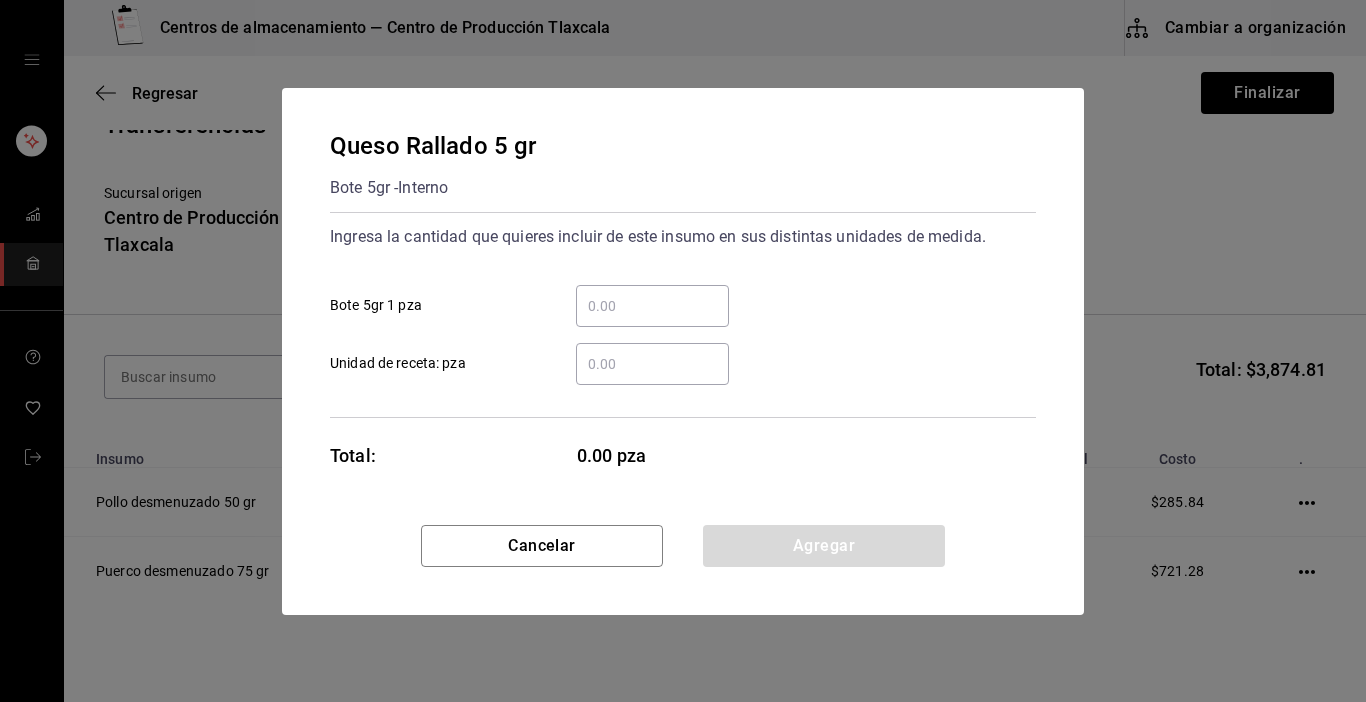 click on "​ Bote 5gr 1 pza" at bounding box center (652, 306) 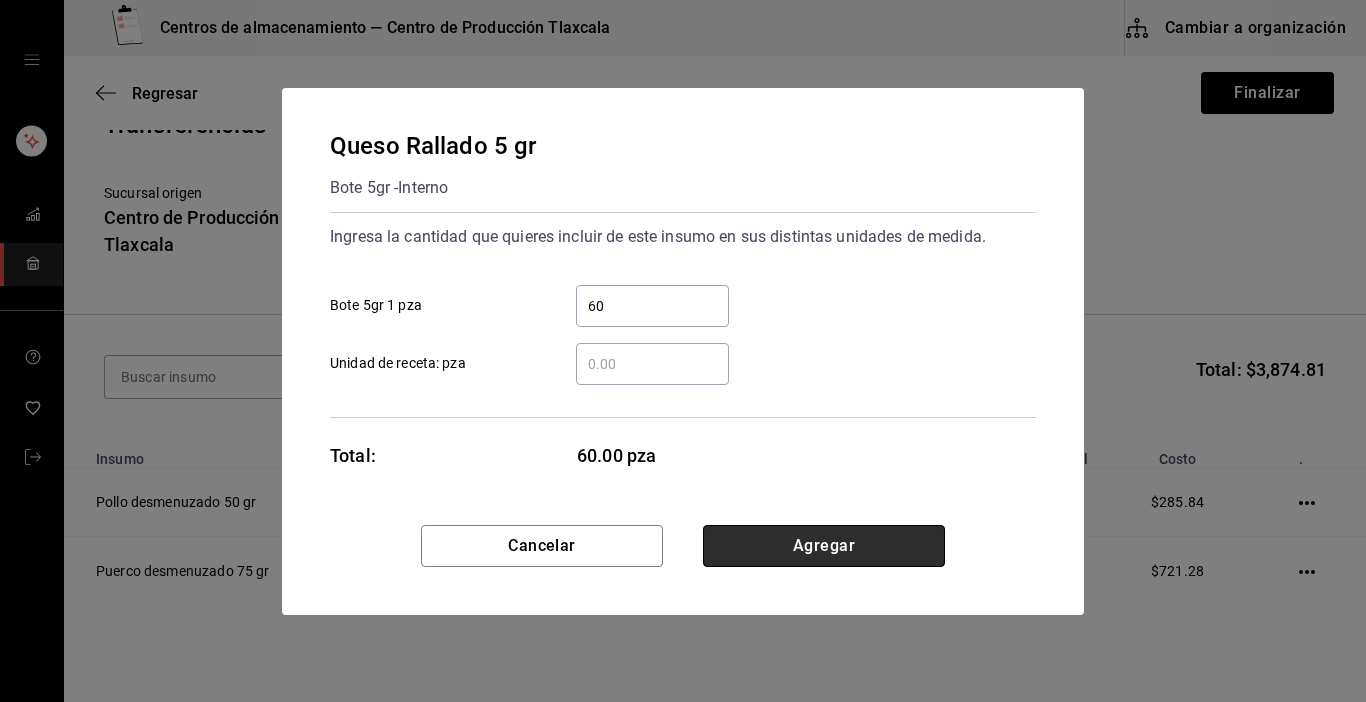 click on "Agregar" at bounding box center (824, 546) 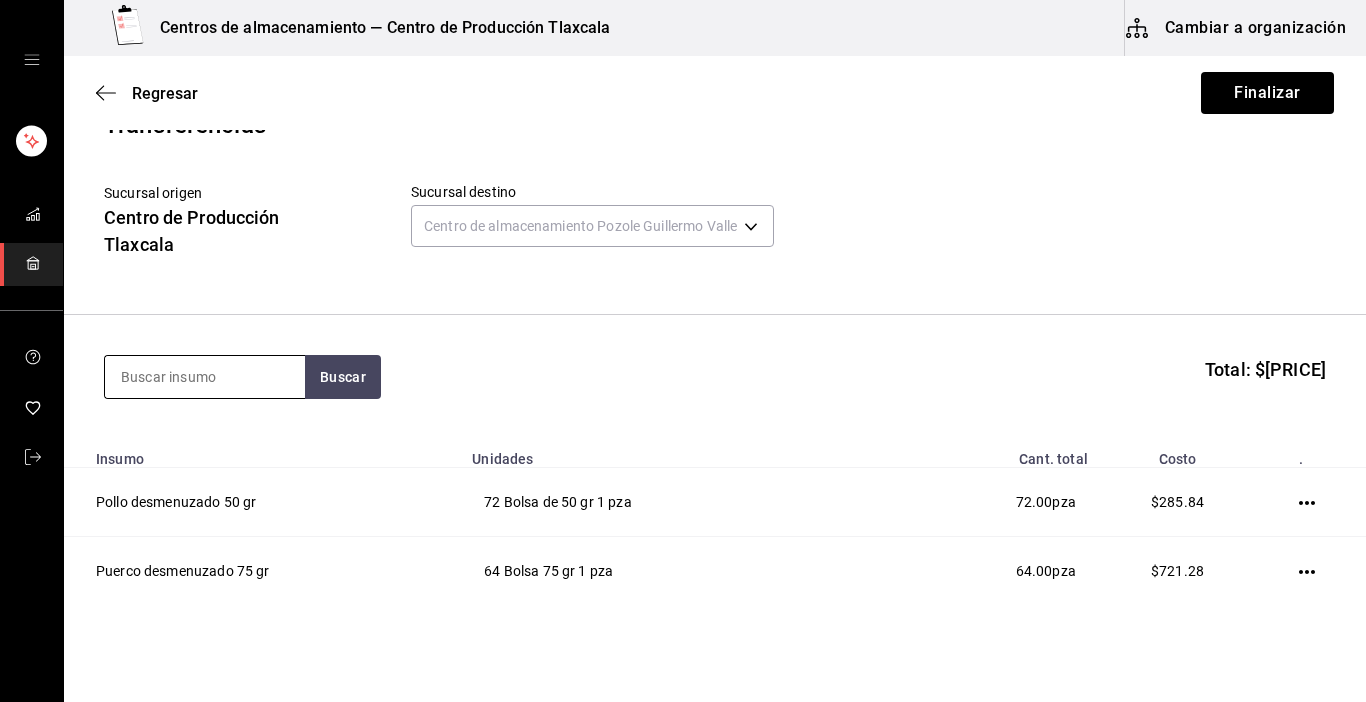 click at bounding box center [205, 377] 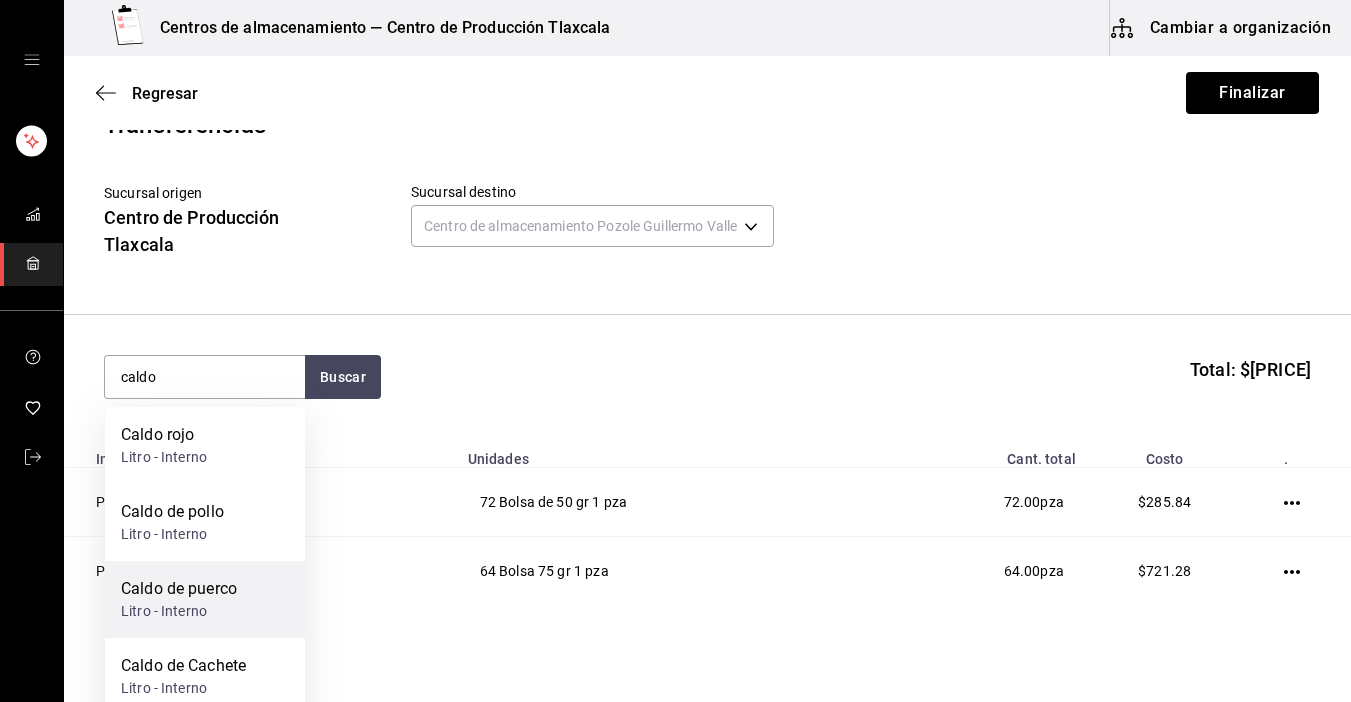 click on "Caldo de puerco  Litro - Interno" at bounding box center [205, 599] 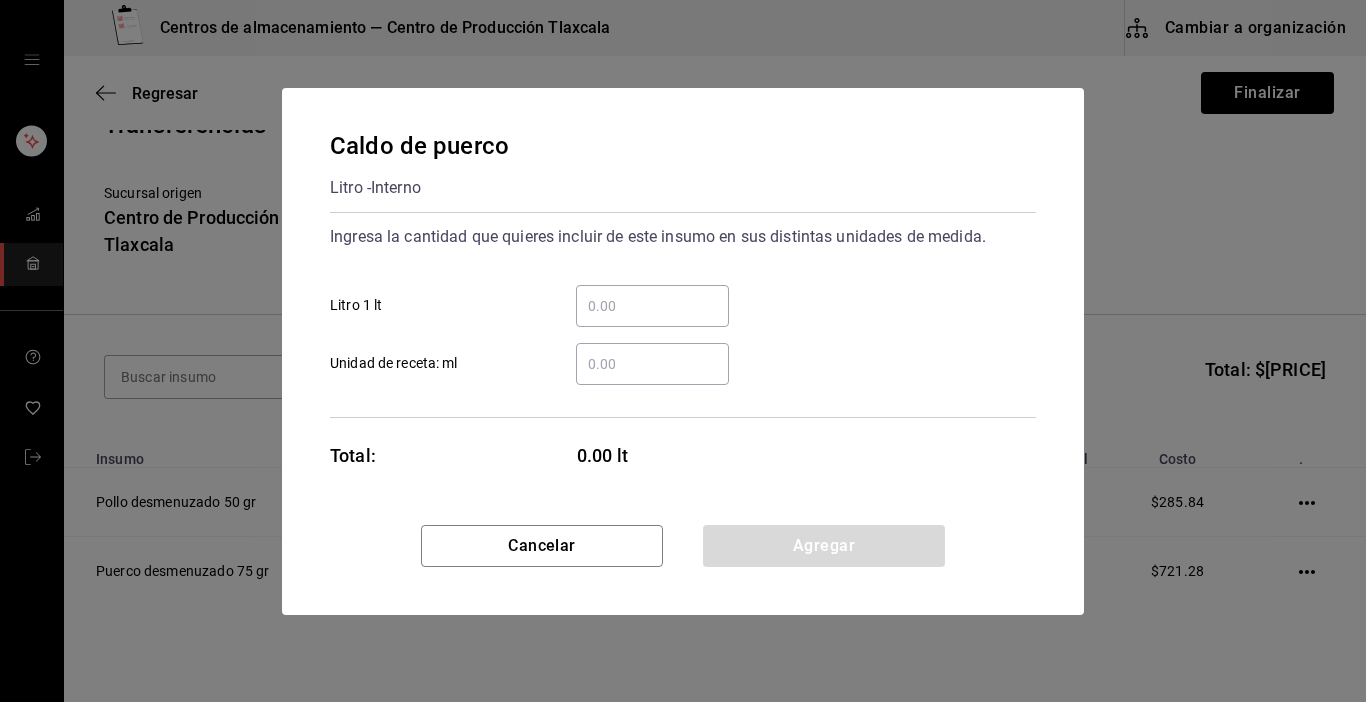 click on "​" at bounding box center [652, 306] 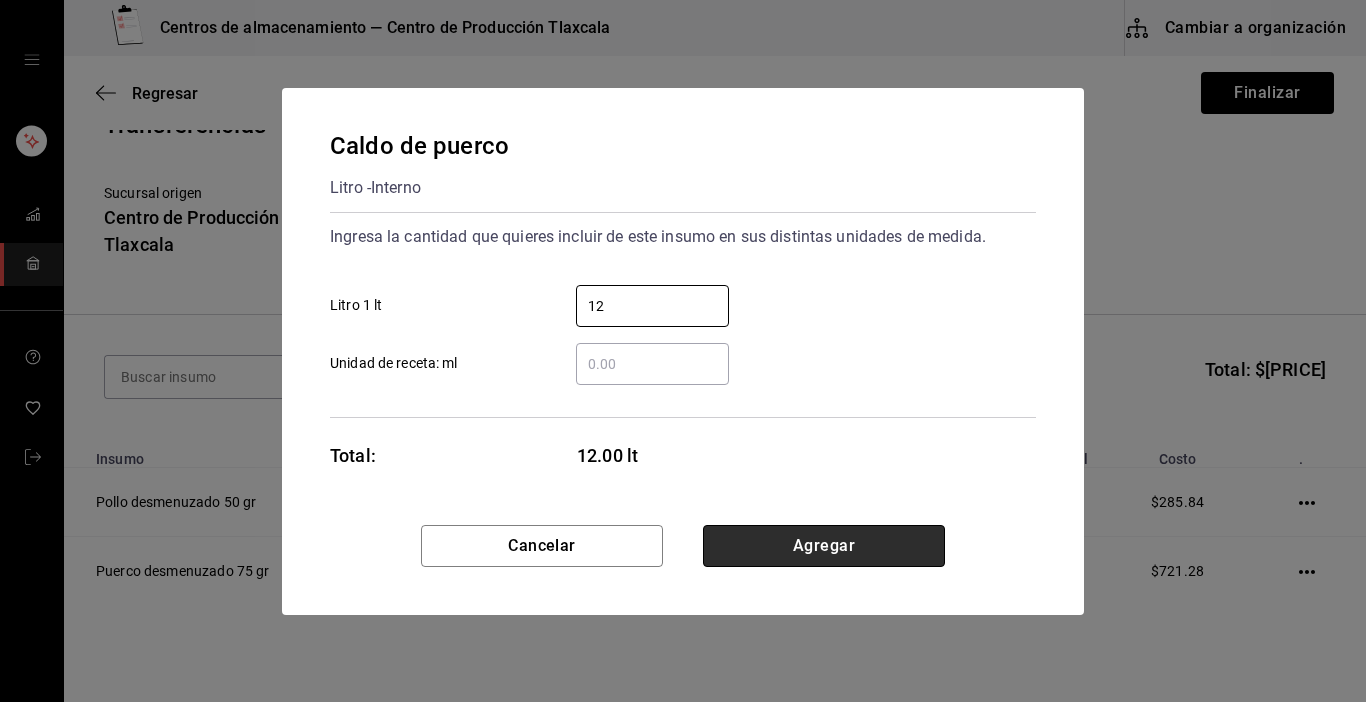 click on "Agregar" at bounding box center (824, 546) 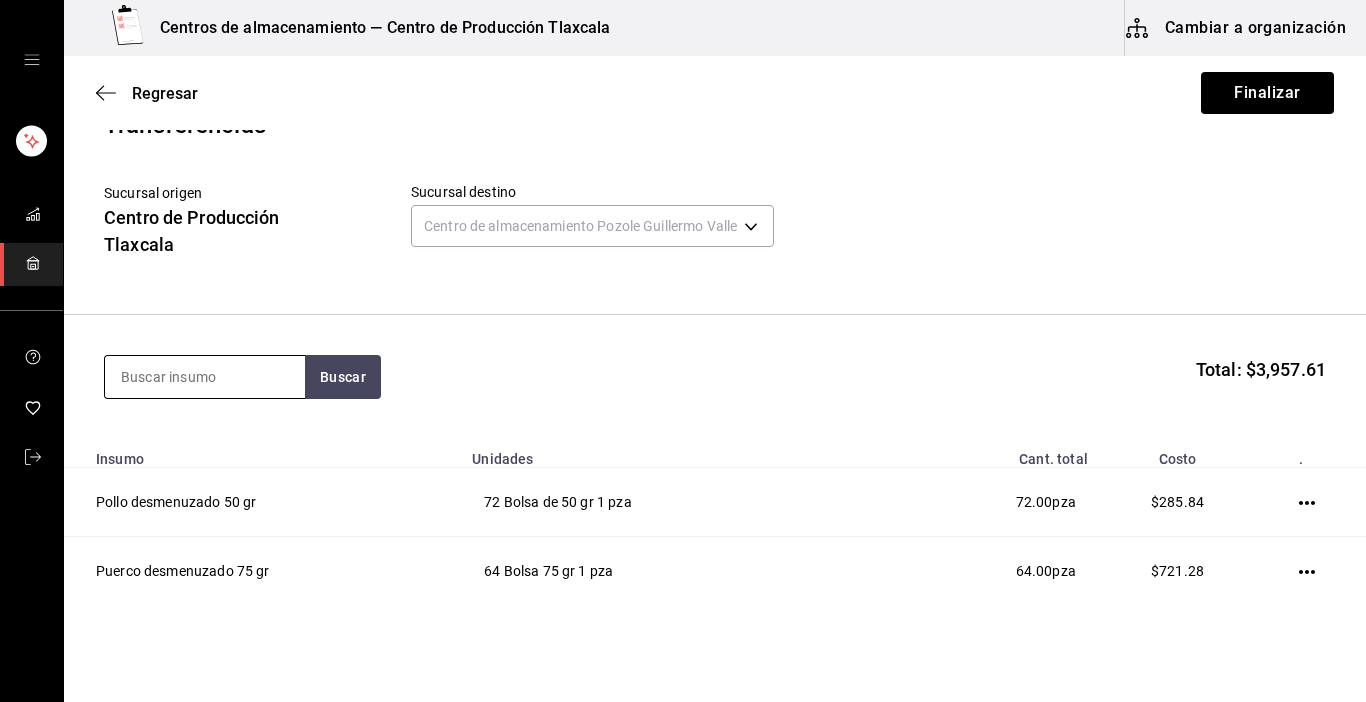 click at bounding box center (205, 377) 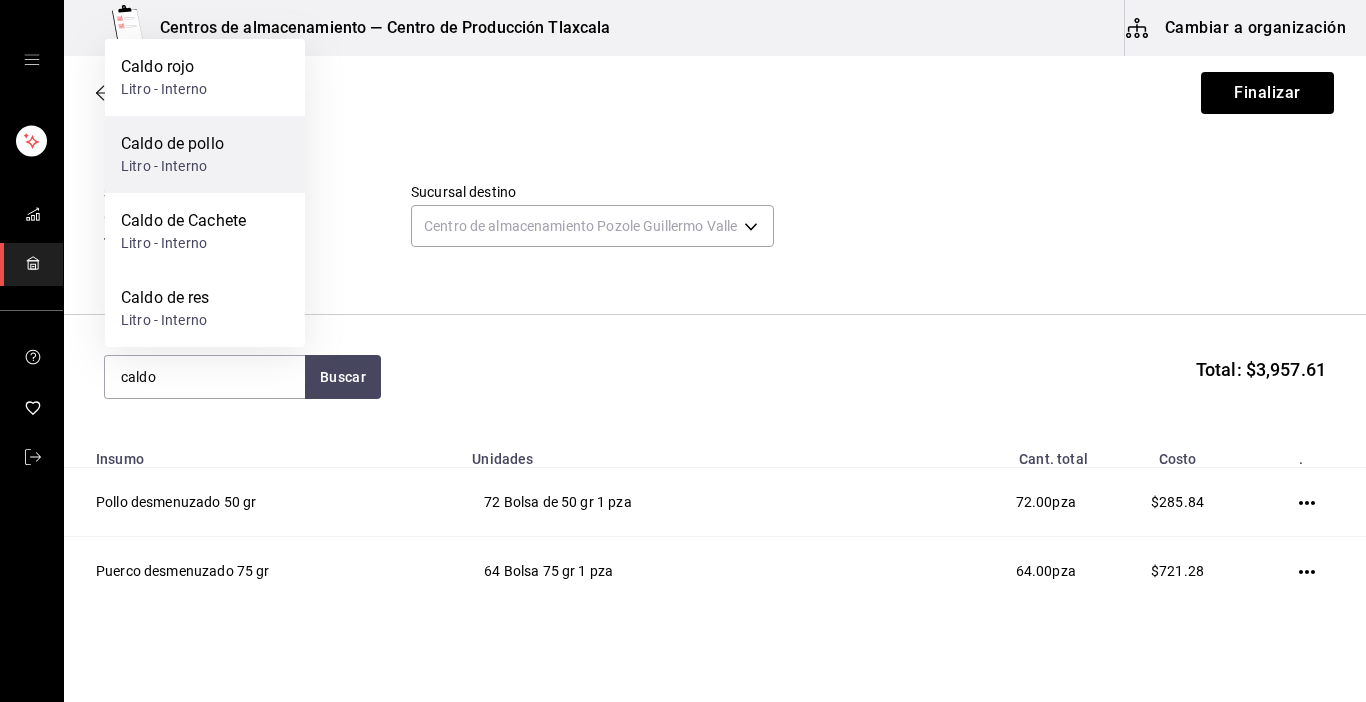 click on "Caldo de pollo Litro - Interno" at bounding box center [205, 154] 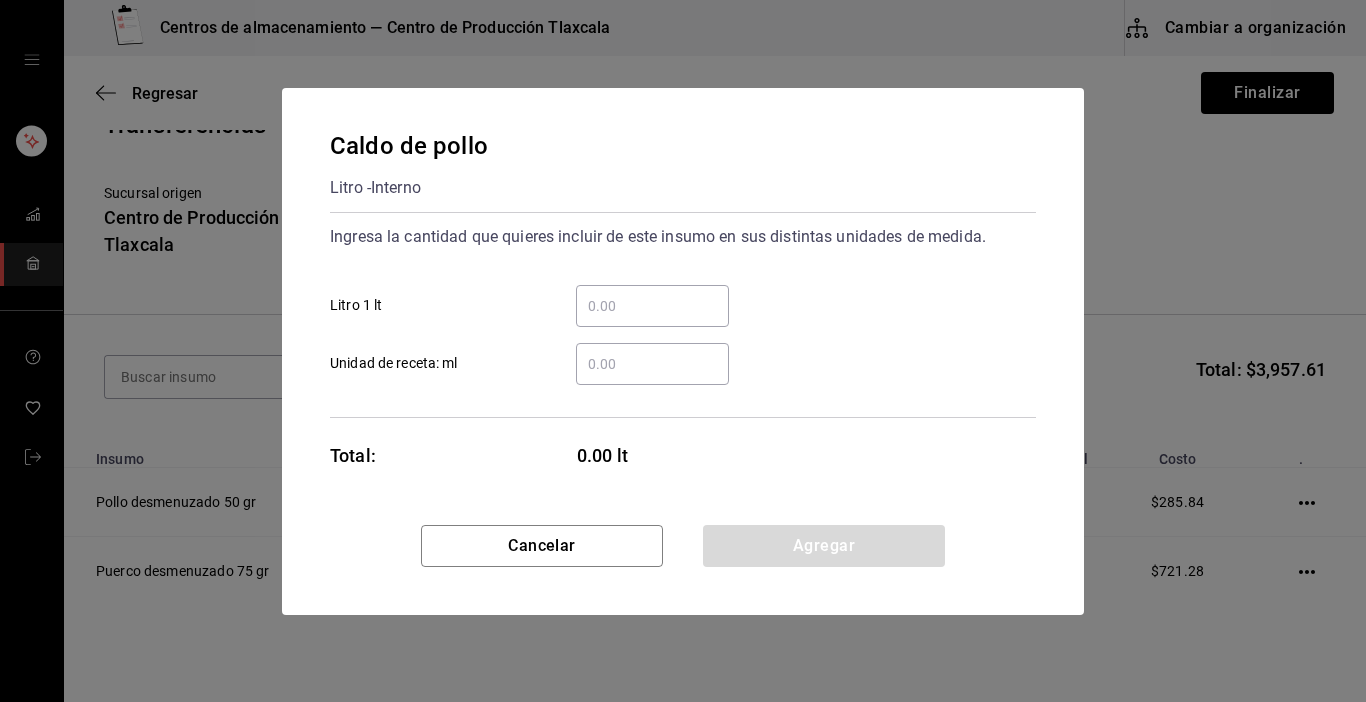 click on "​" at bounding box center [652, 306] 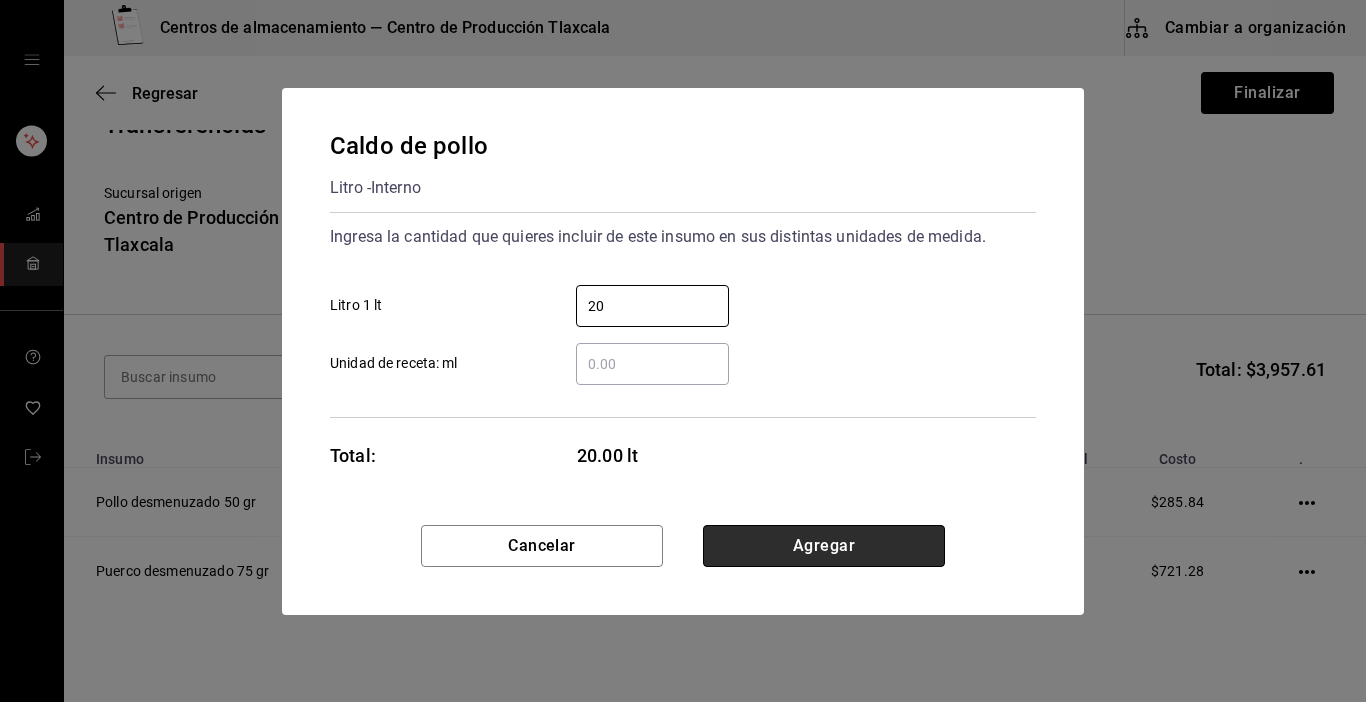 click on "Agregar" at bounding box center [824, 546] 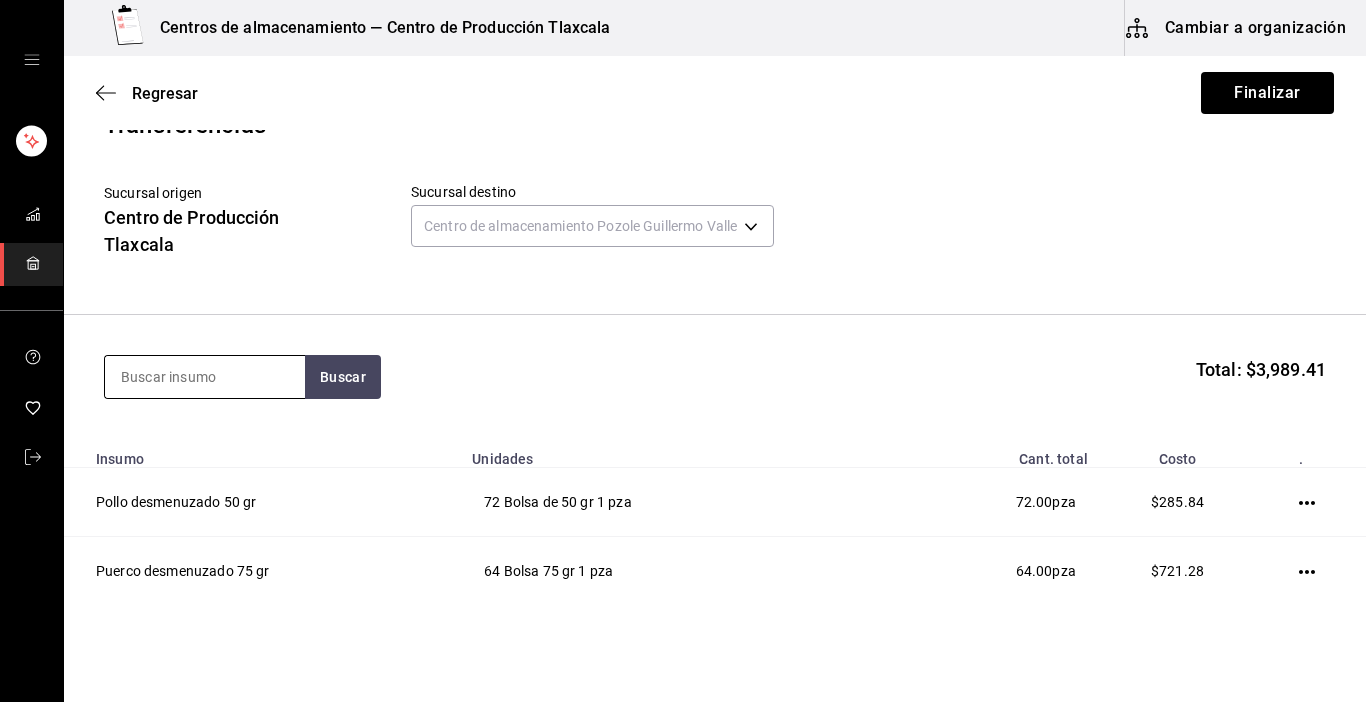 click at bounding box center (205, 377) 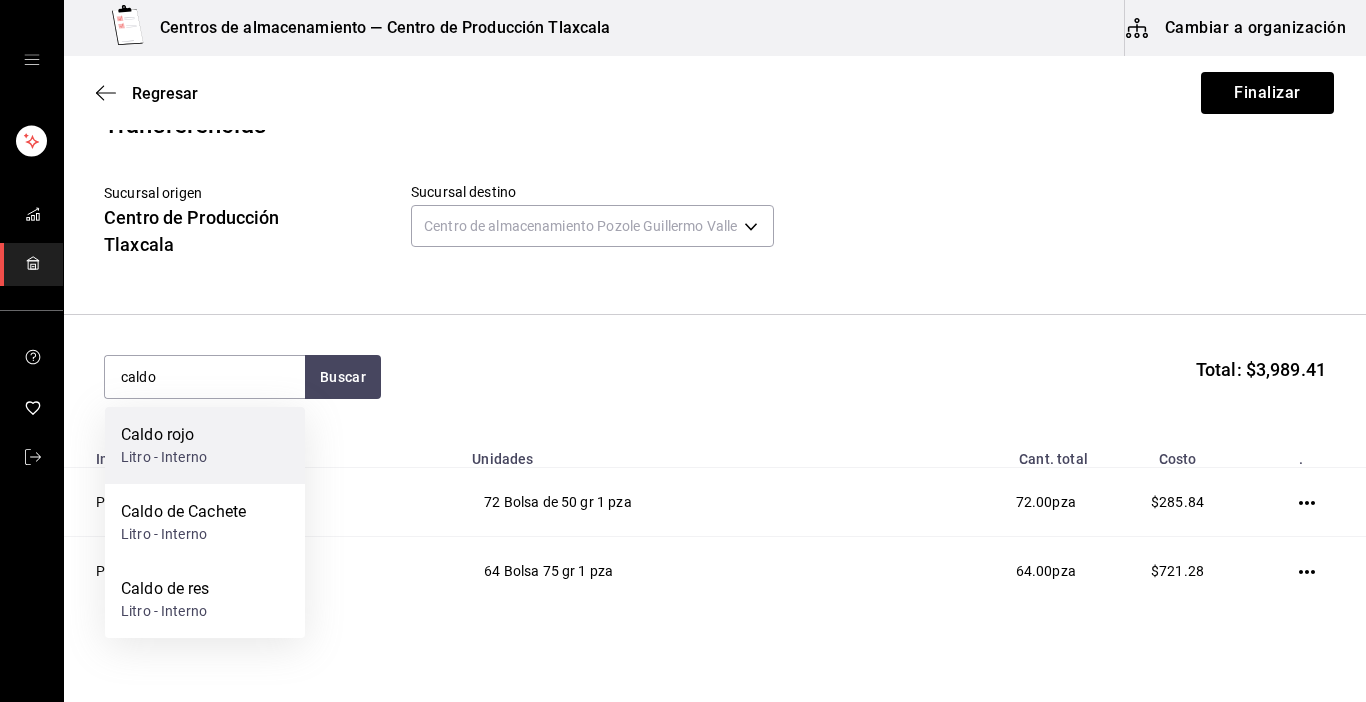 click on "Caldo rojo" at bounding box center (164, 435) 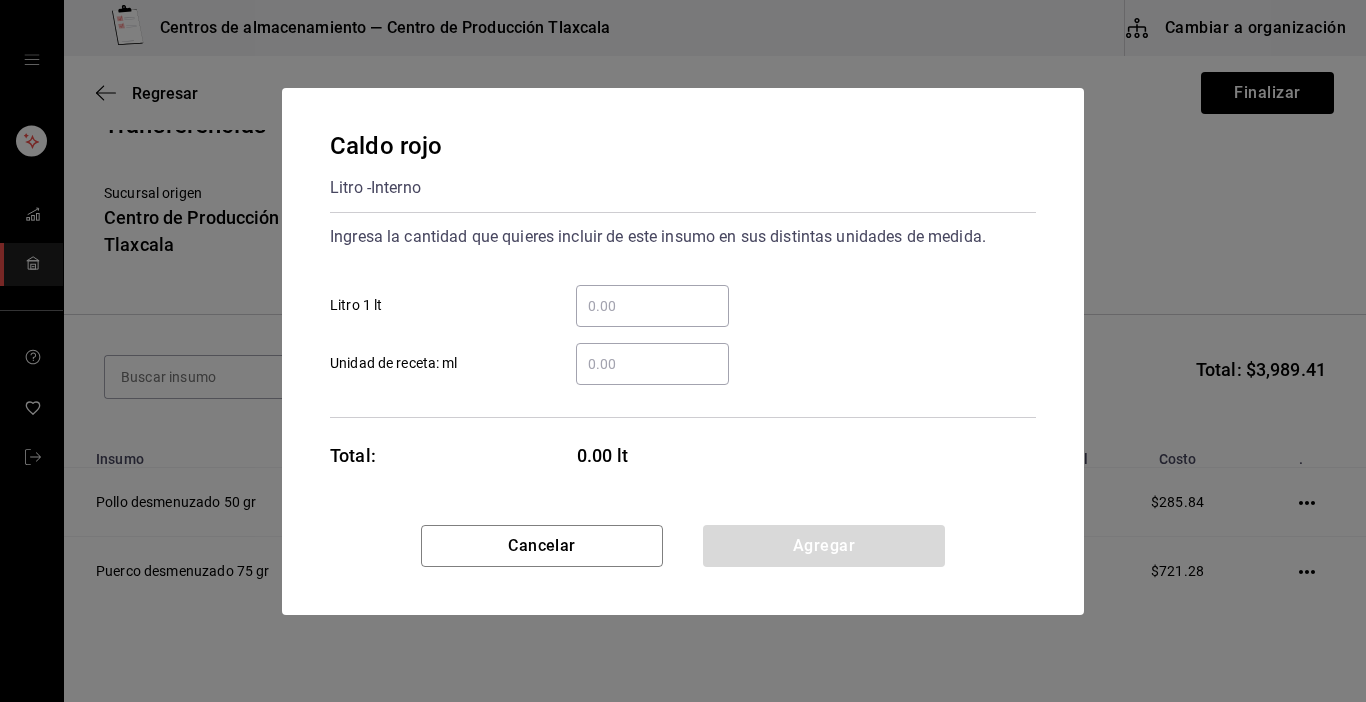 click on "​" at bounding box center (652, 306) 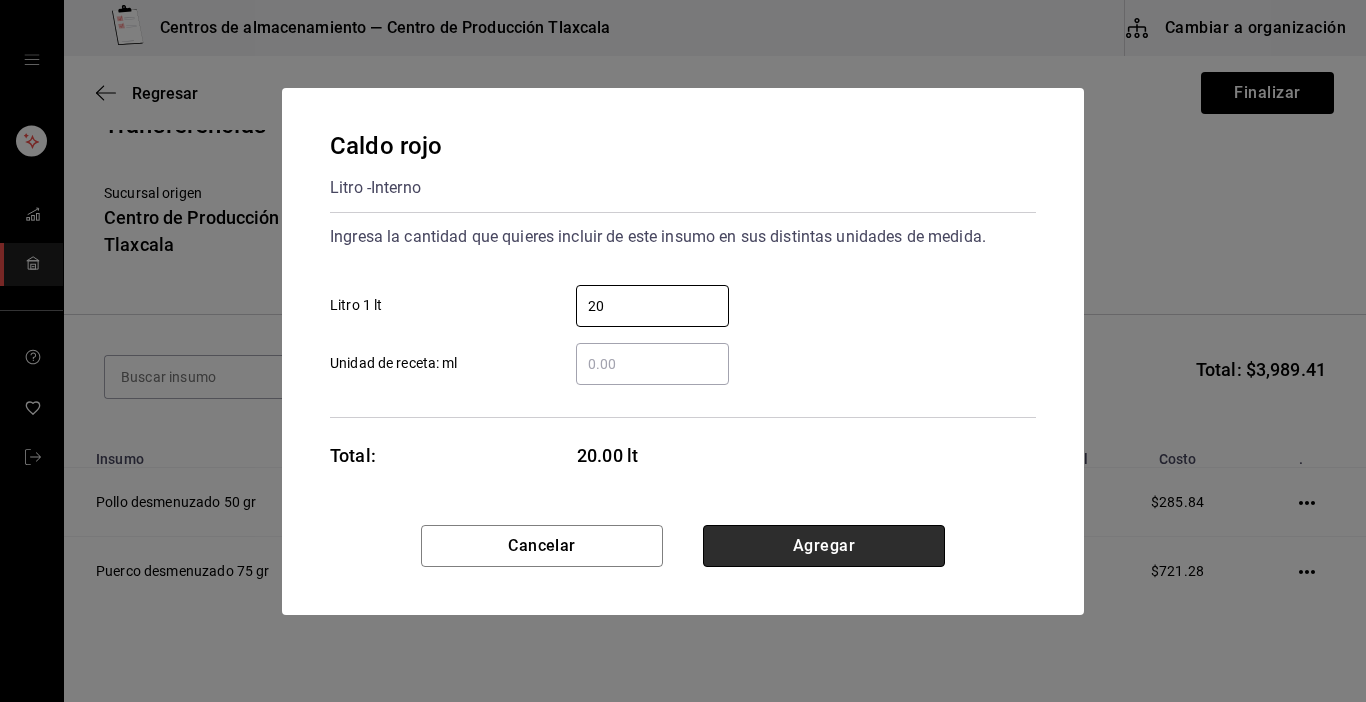 click on "Agregar" at bounding box center (824, 546) 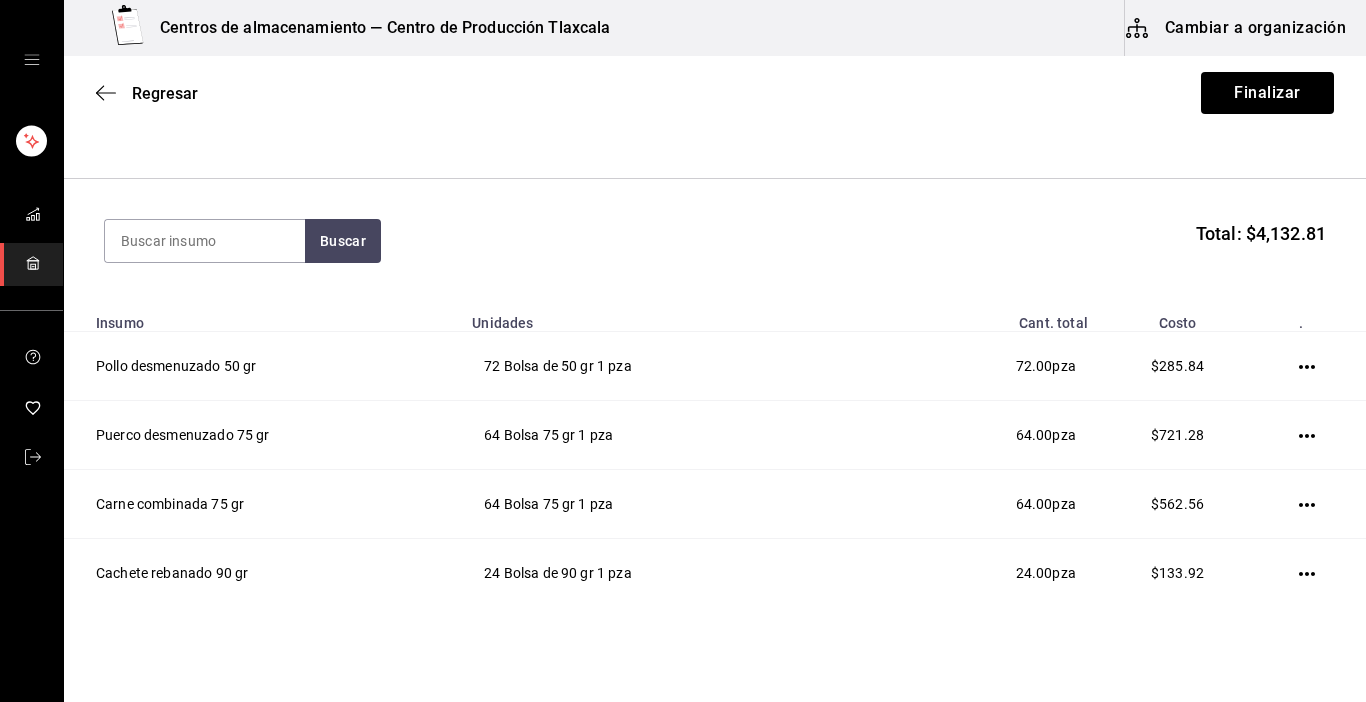 scroll, scrollTop: 15, scrollLeft: 0, axis: vertical 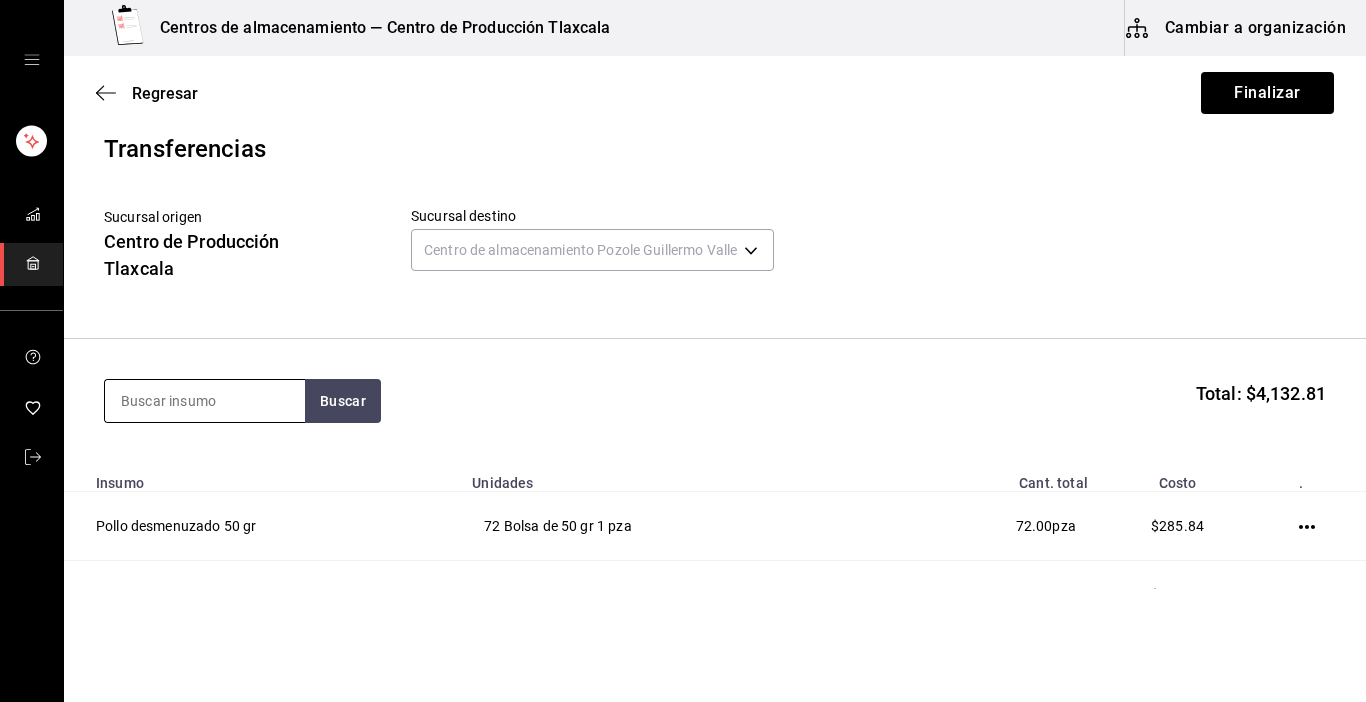 click at bounding box center [205, 401] 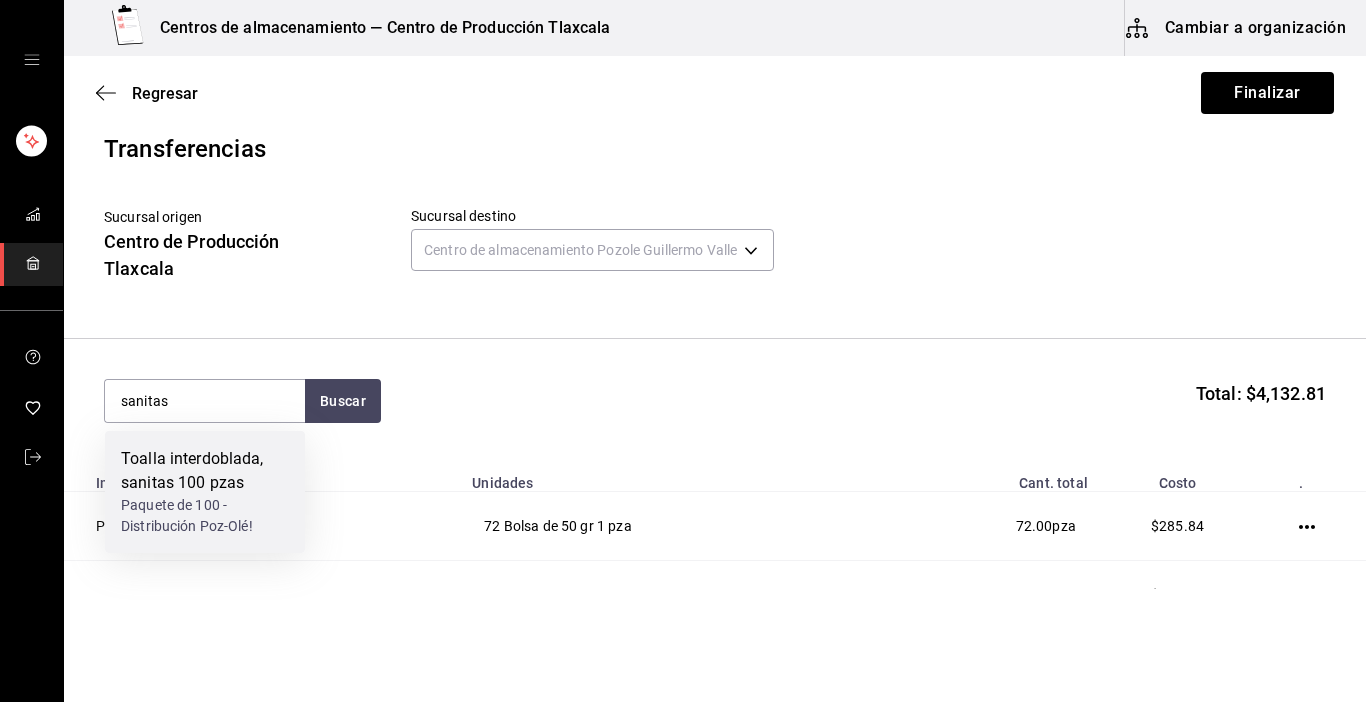 click on "Toalla interdoblada, sanitas 100 pzas" at bounding box center (205, 471) 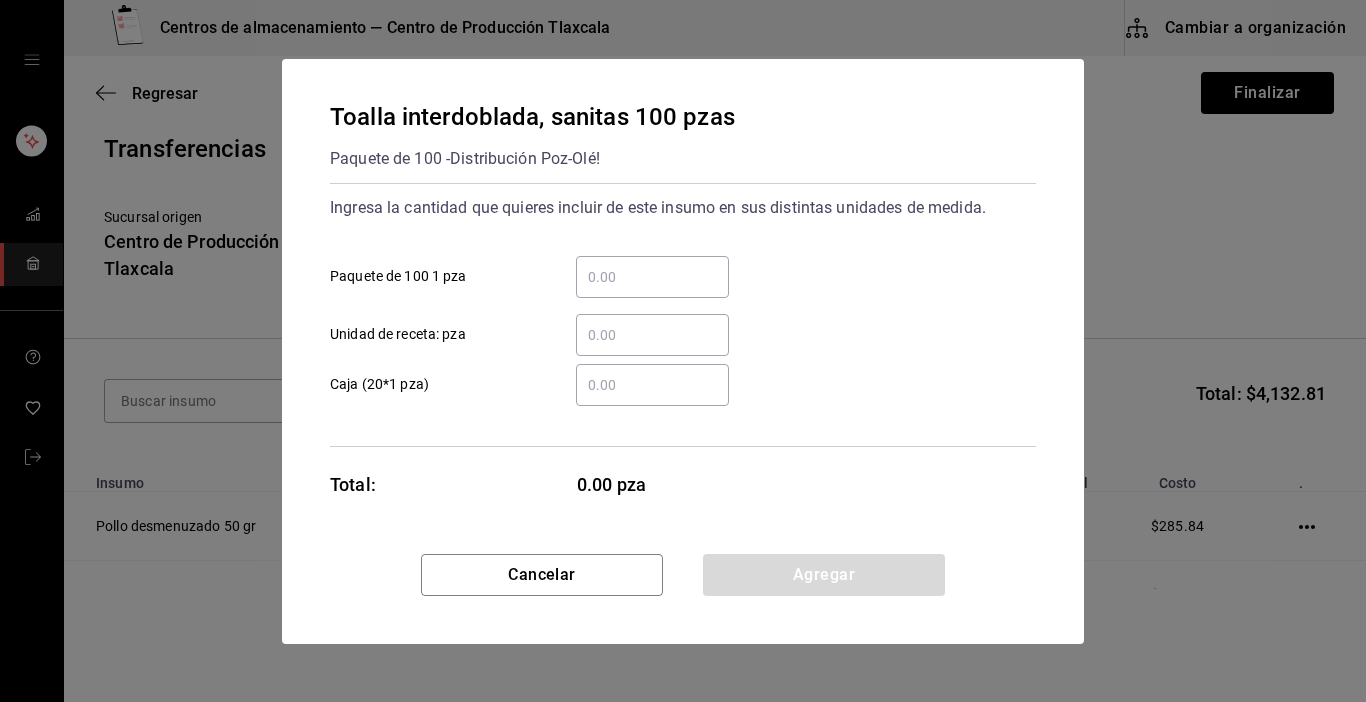 click on "​" at bounding box center [652, 335] 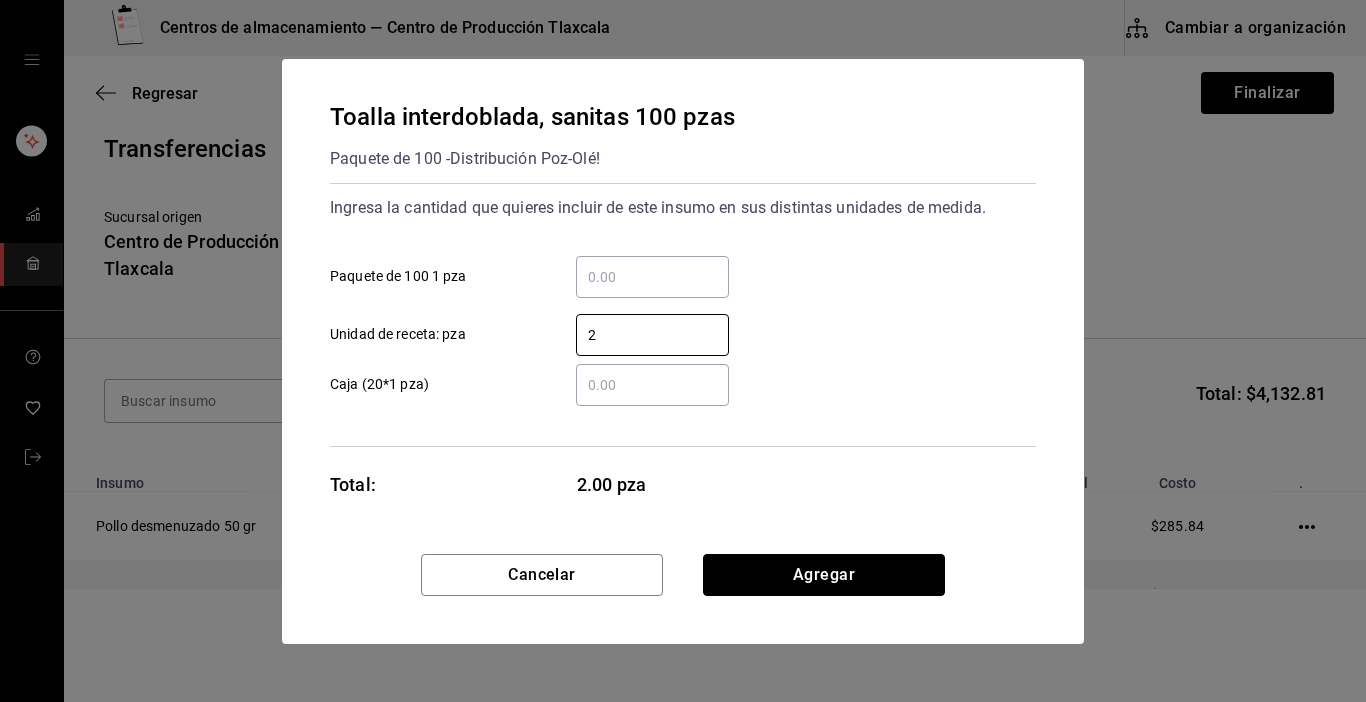 click on "Agregar" at bounding box center [824, 575] 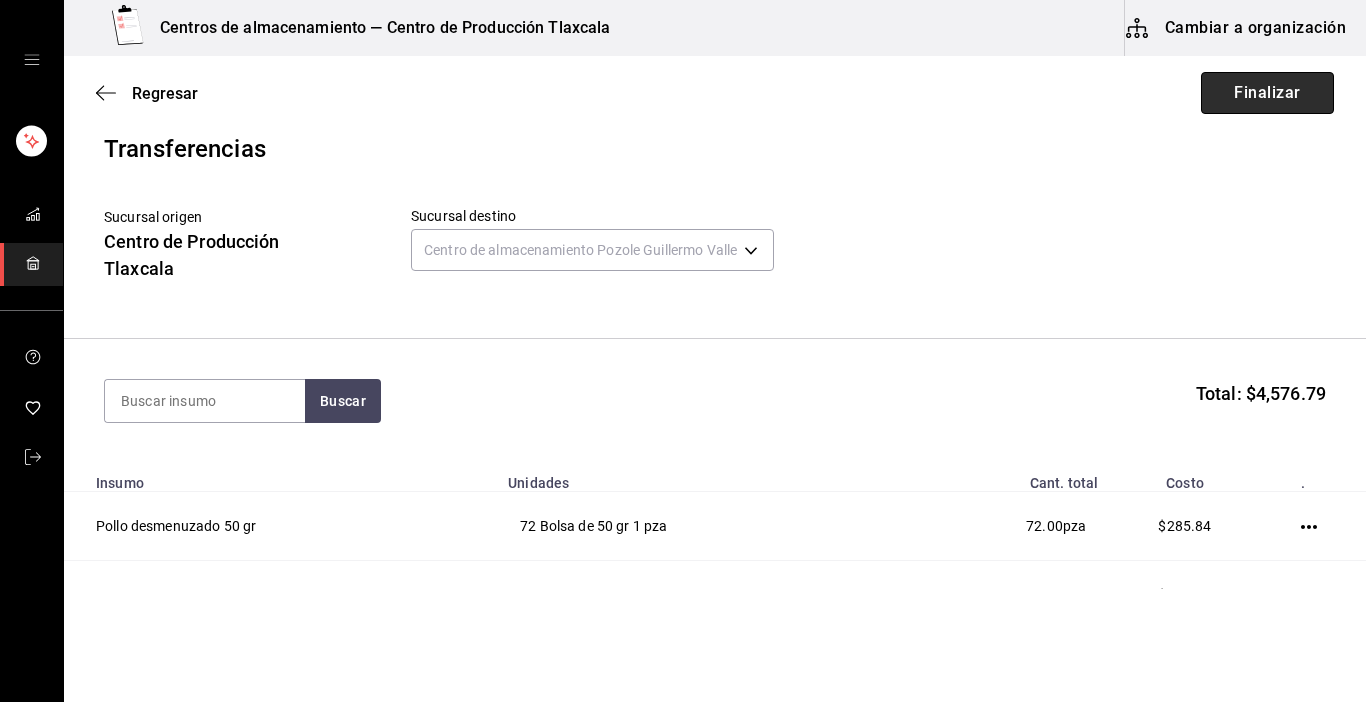 click on "Finalizar" at bounding box center [1267, 93] 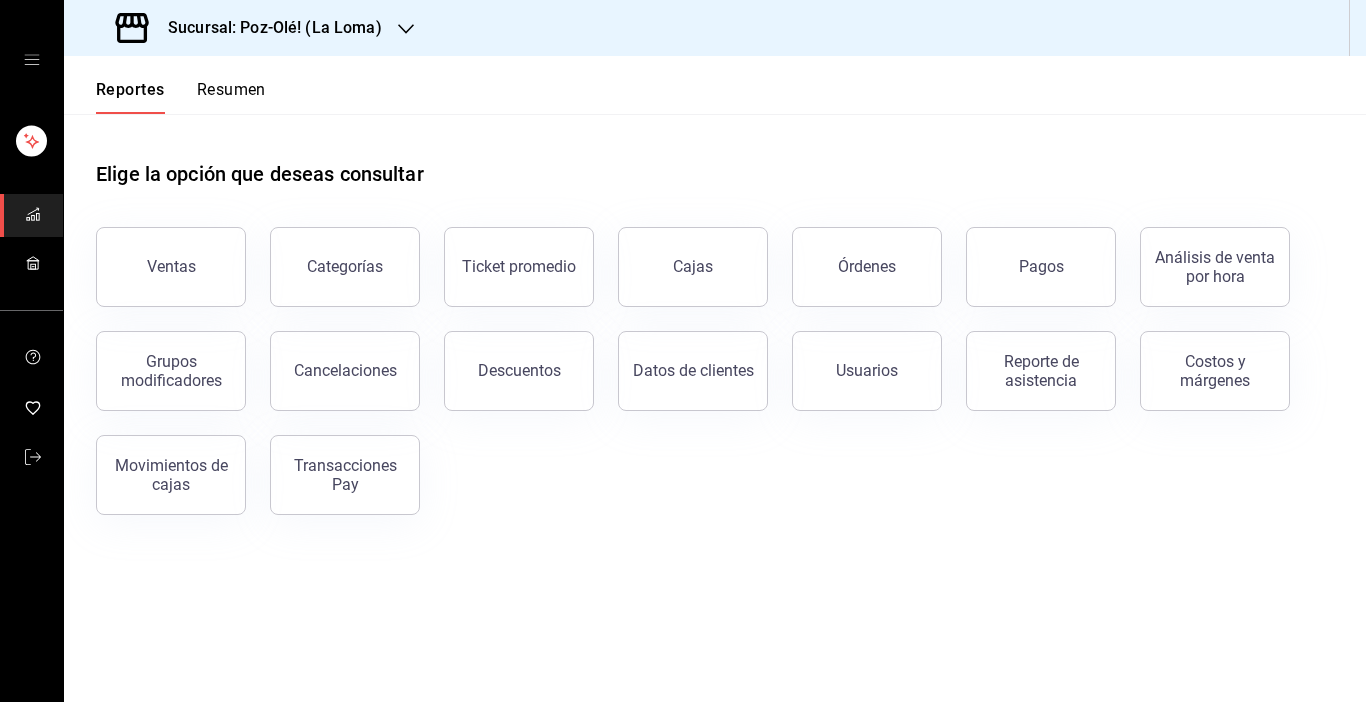 scroll, scrollTop: 0, scrollLeft: 0, axis: both 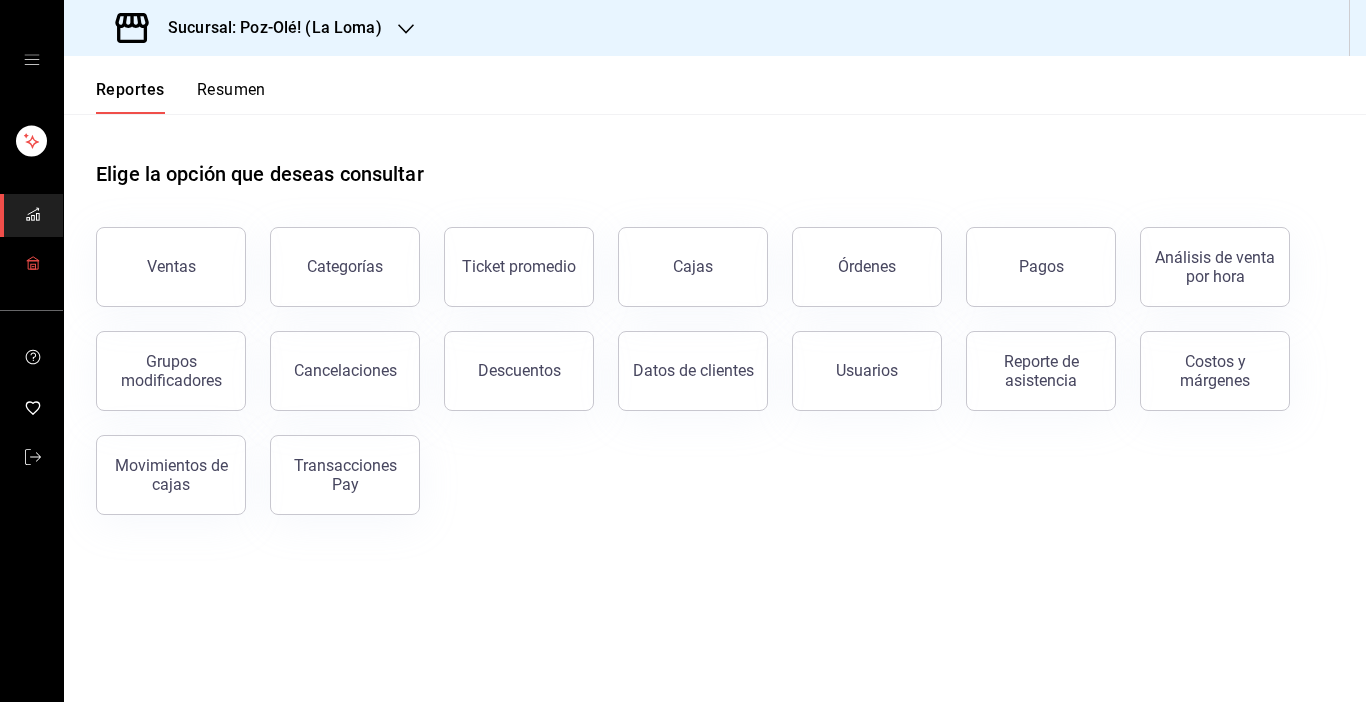 click 